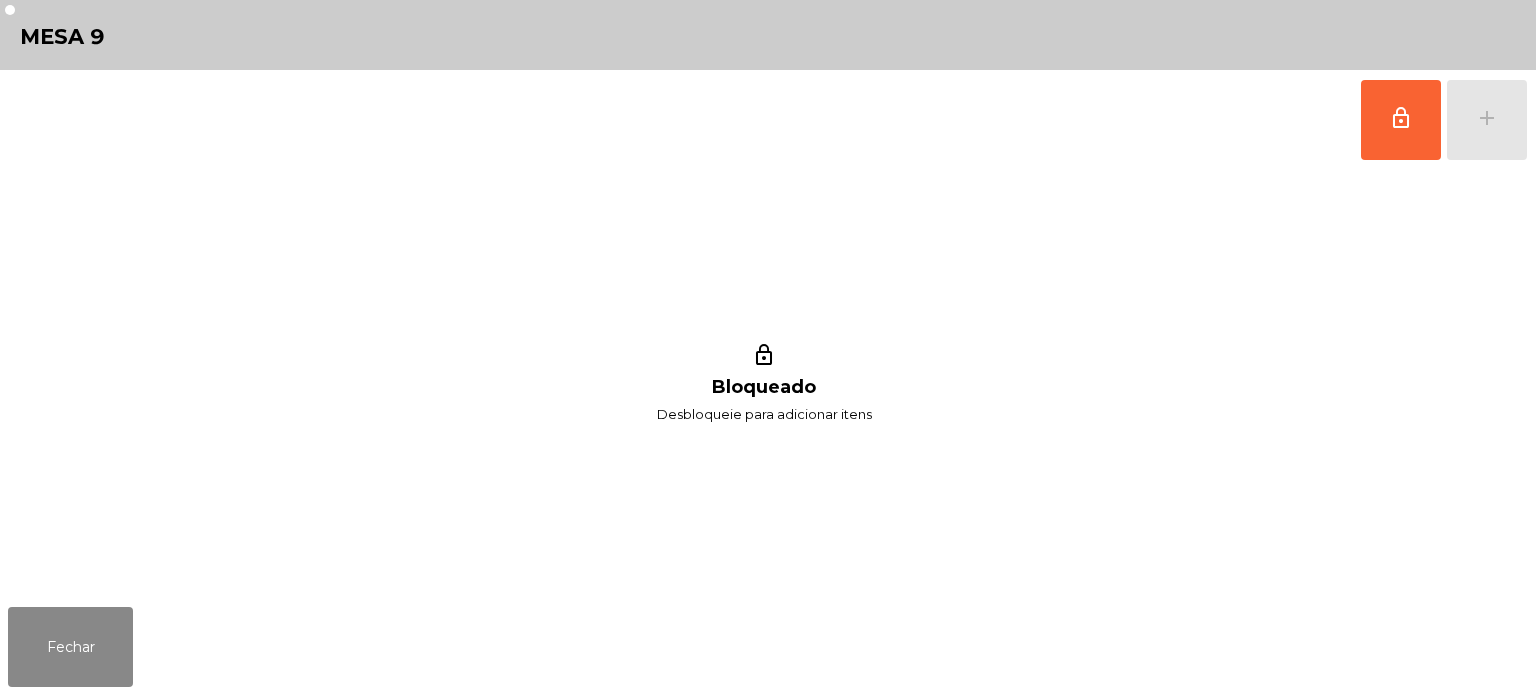 scroll, scrollTop: 0, scrollLeft: 0, axis: both 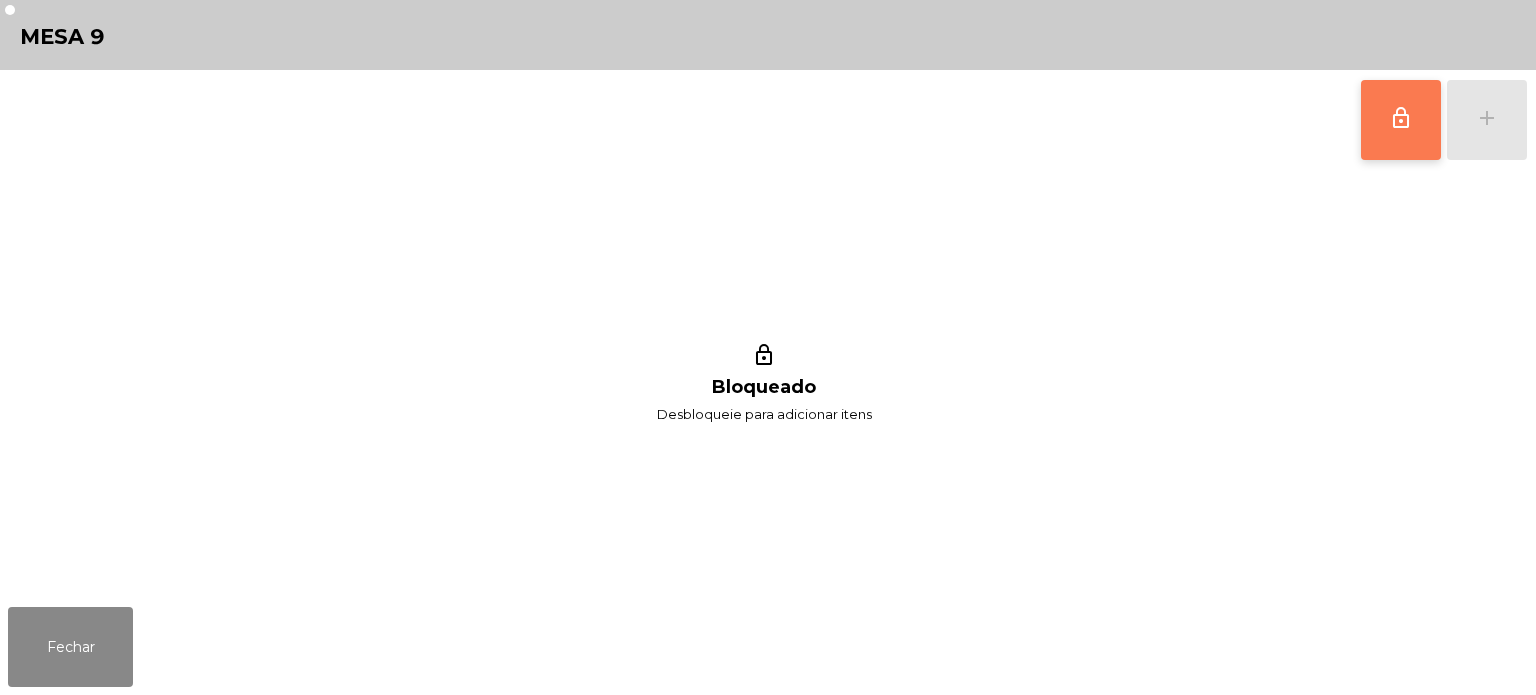 click on "lock_outline" 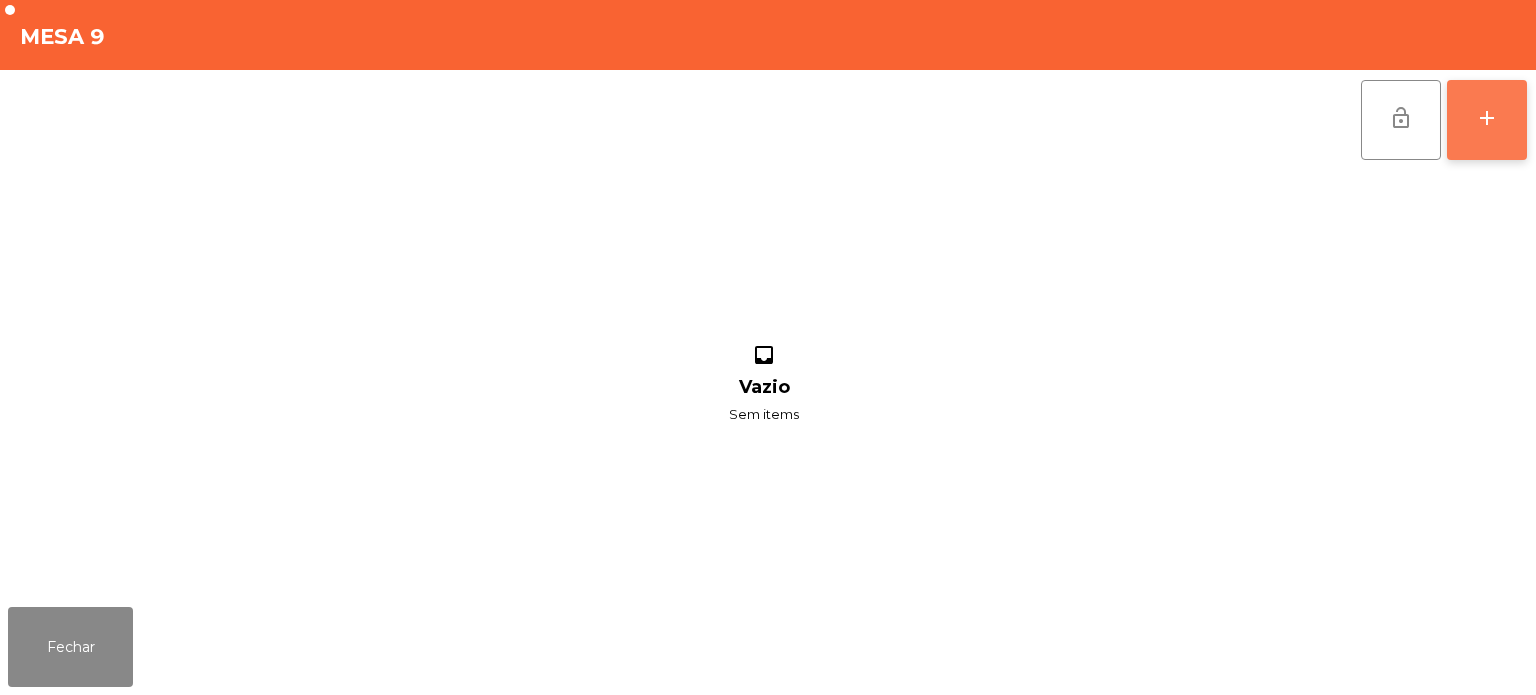 click on "add" 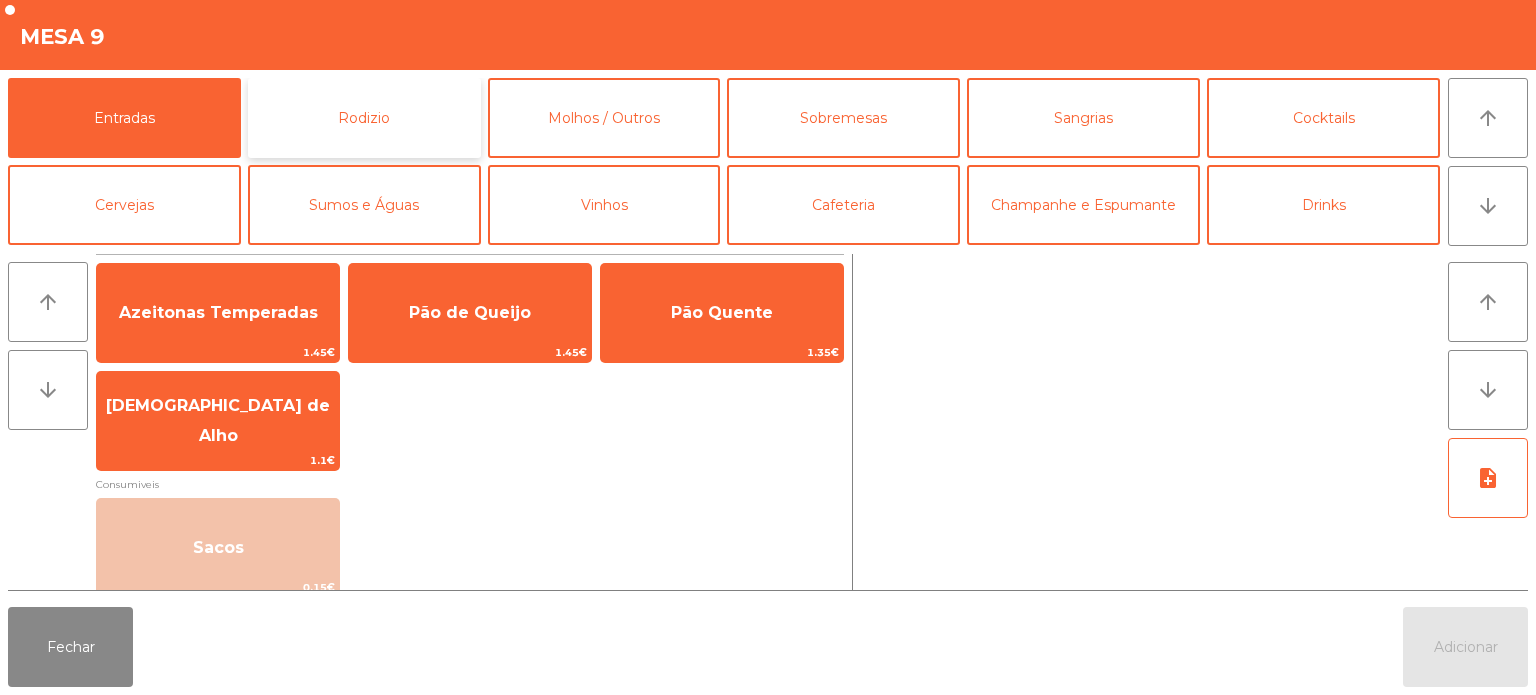 click on "Rodizio" 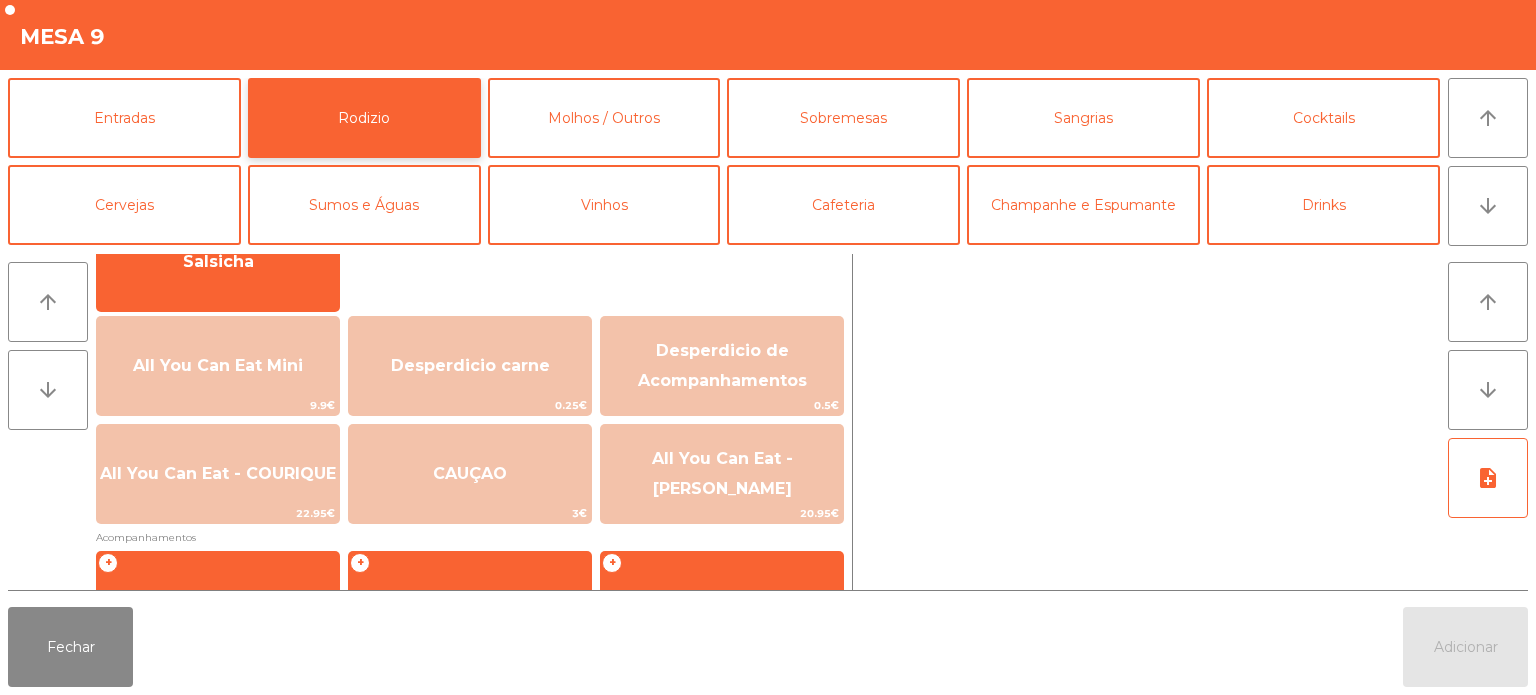 scroll, scrollTop: 204, scrollLeft: 0, axis: vertical 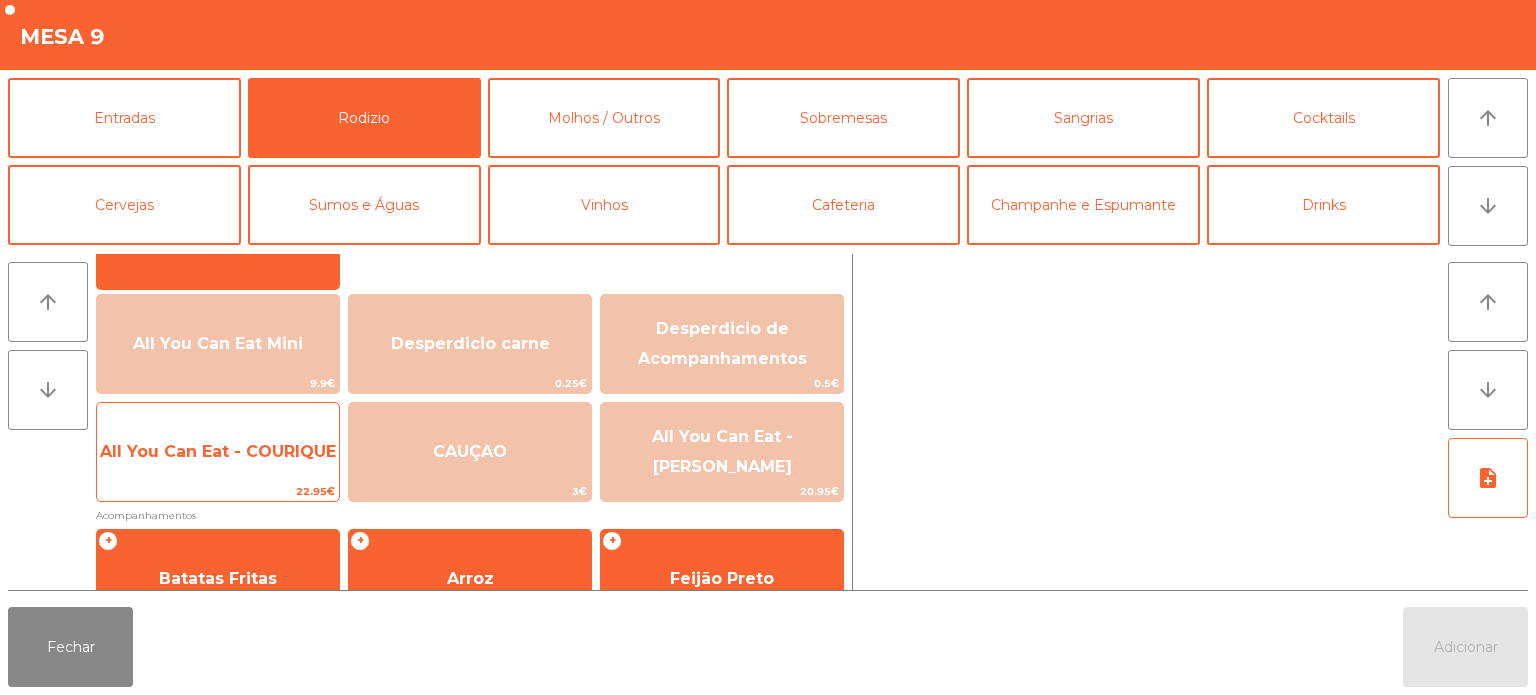 click on "All You Can Eat - COURIQUE" 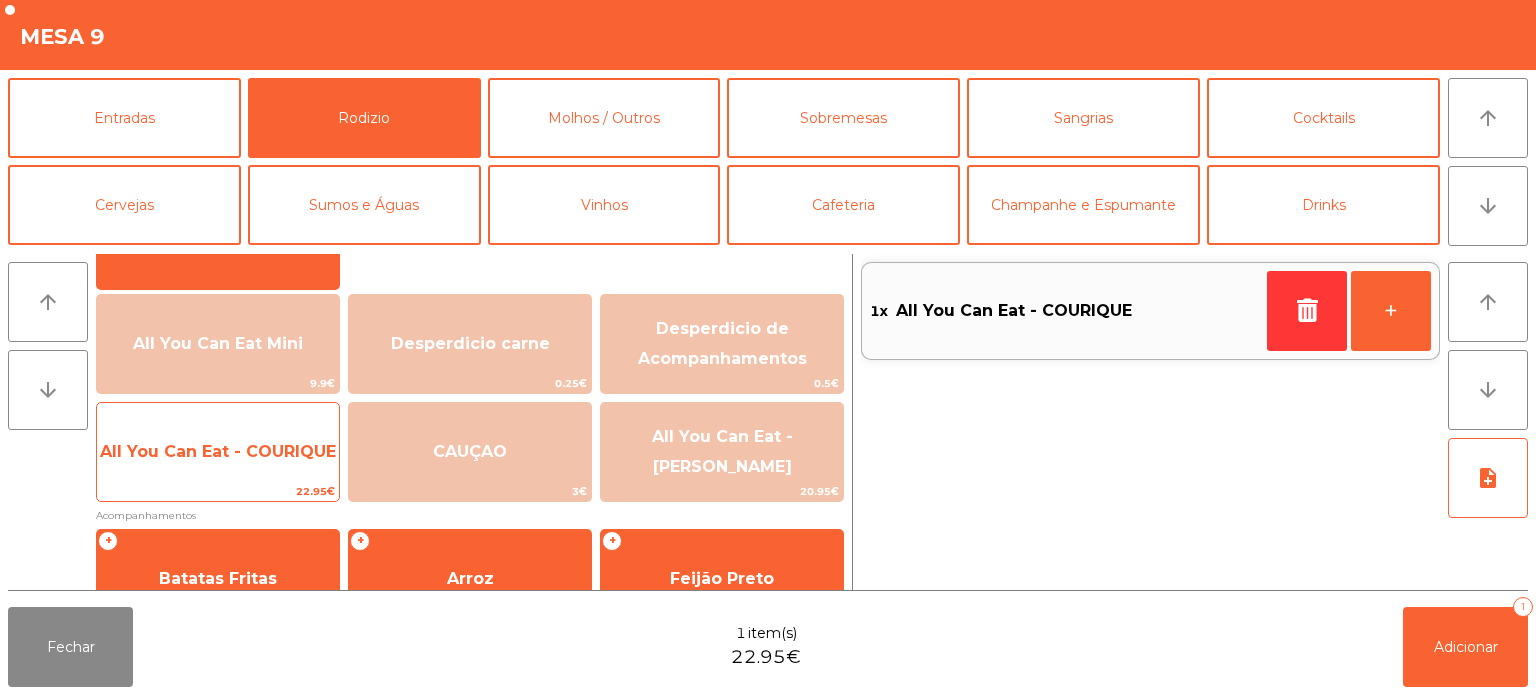 click on "All You Can Eat - COURIQUE" 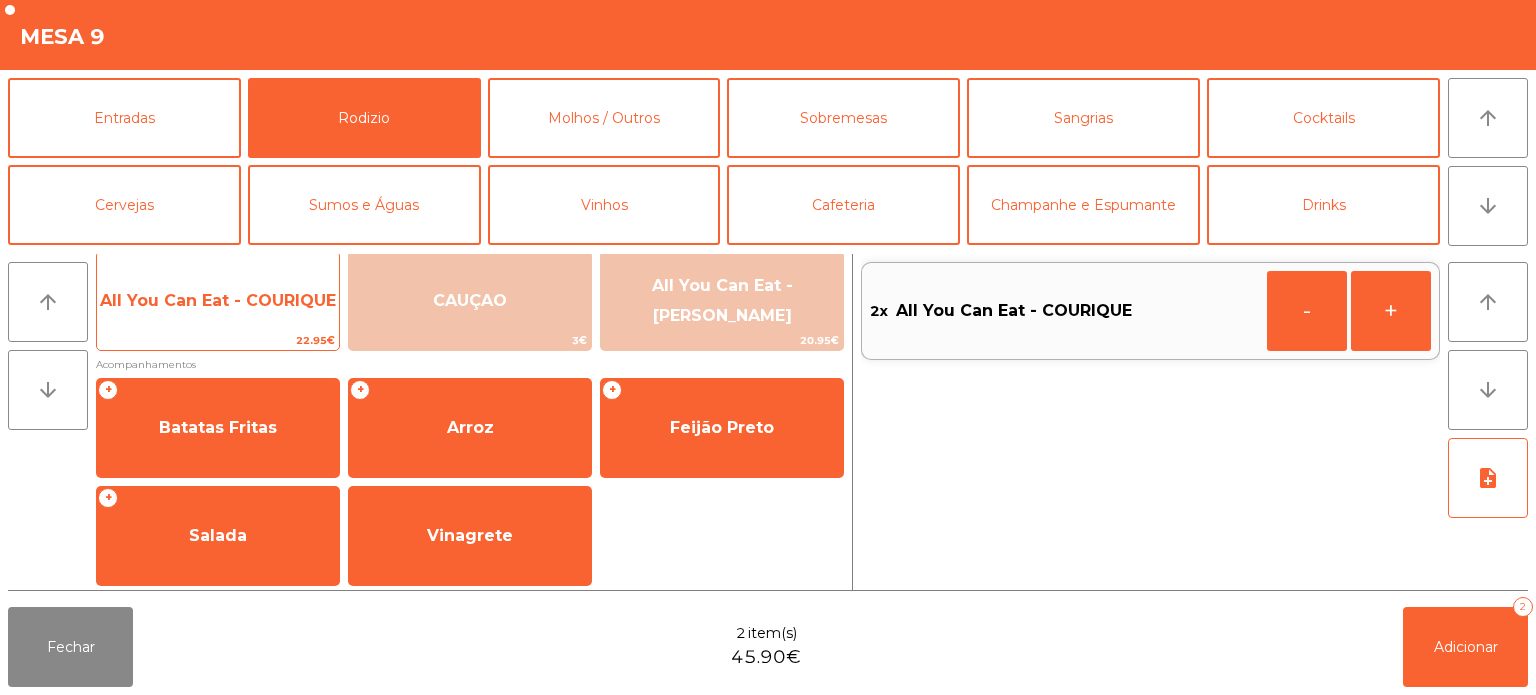 scroll, scrollTop: 358, scrollLeft: 0, axis: vertical 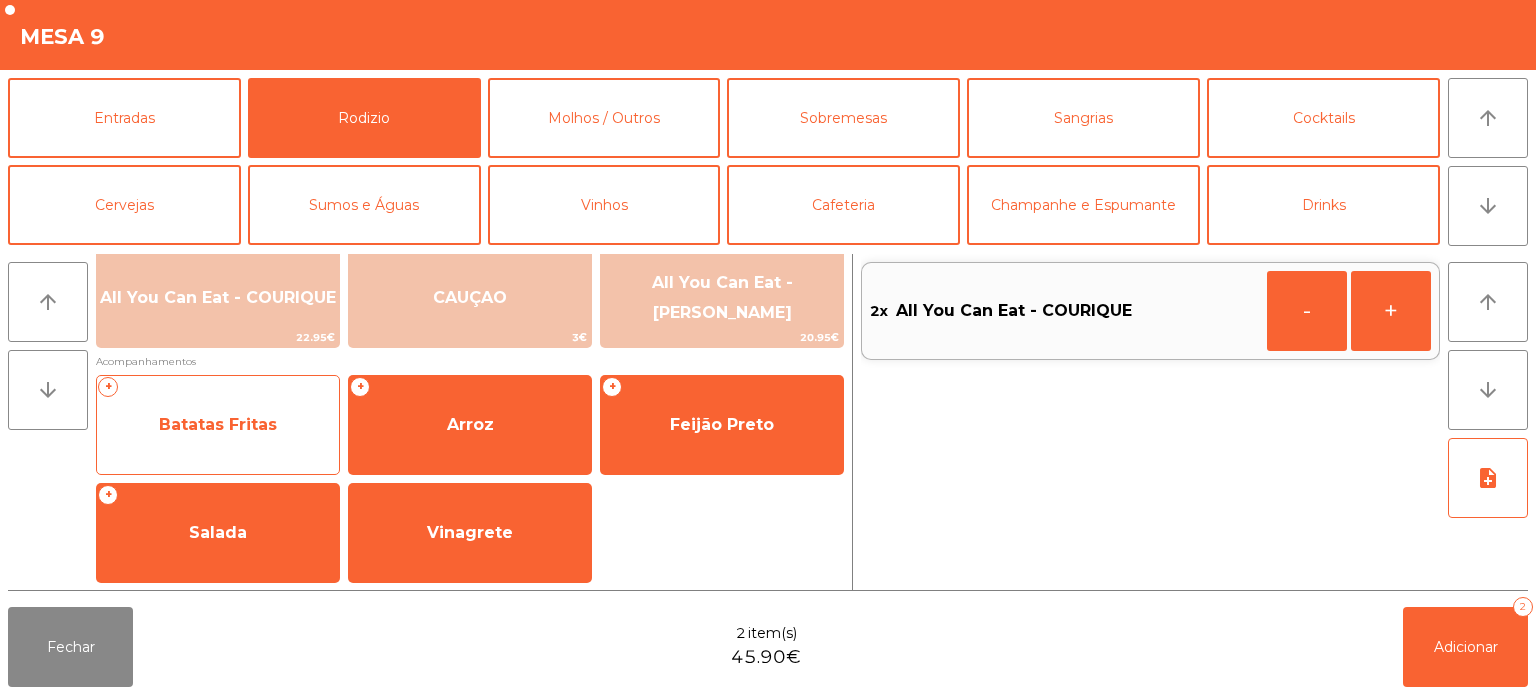 click on "Batatas Fritas" 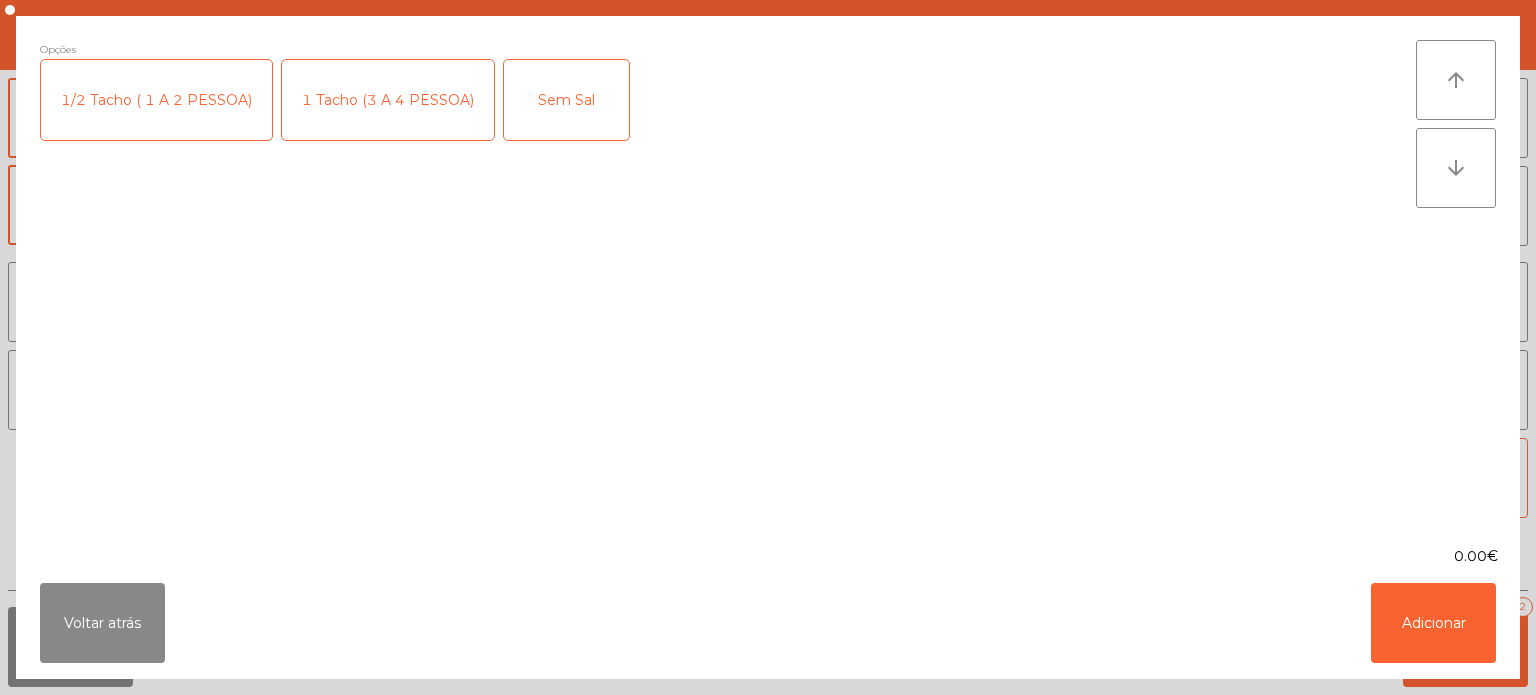 click on "1 Tacho (3 A 4 PESSOA)" 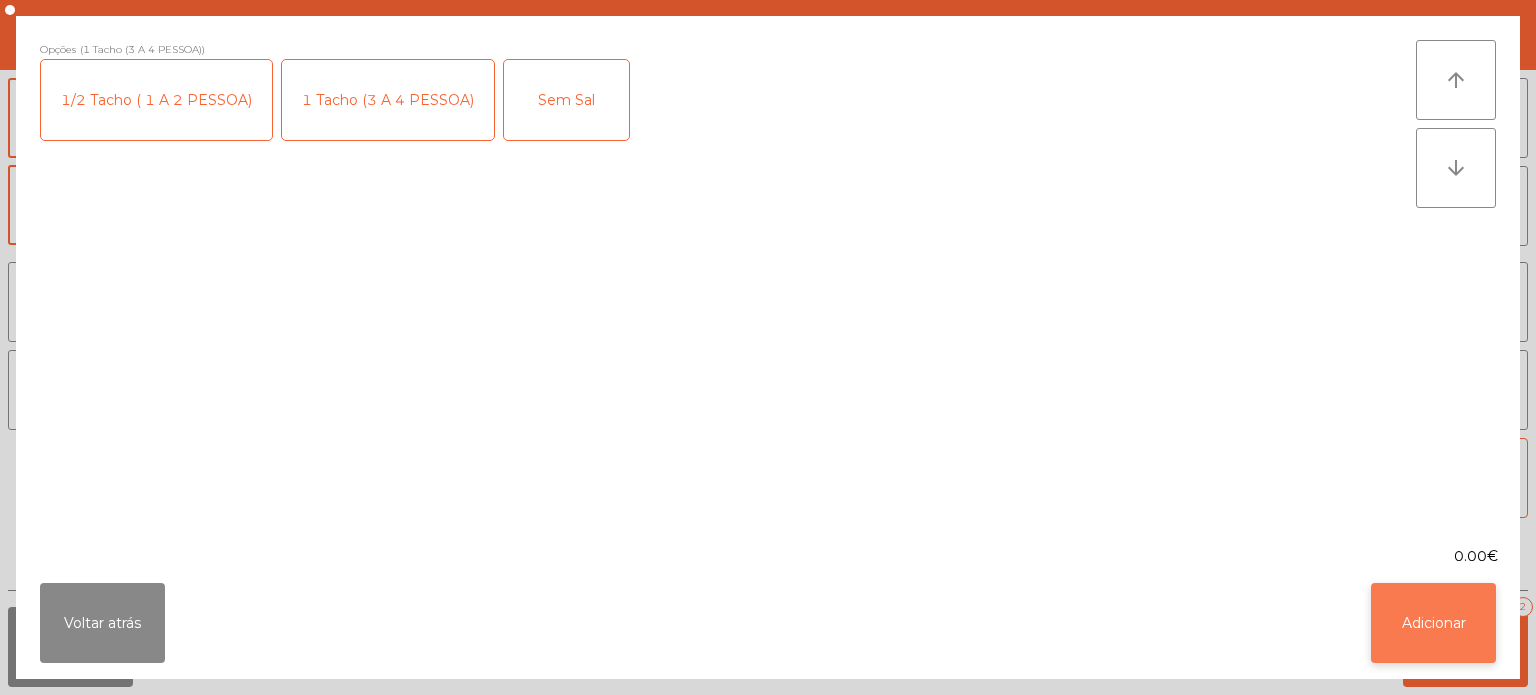 click on "Adicionar" 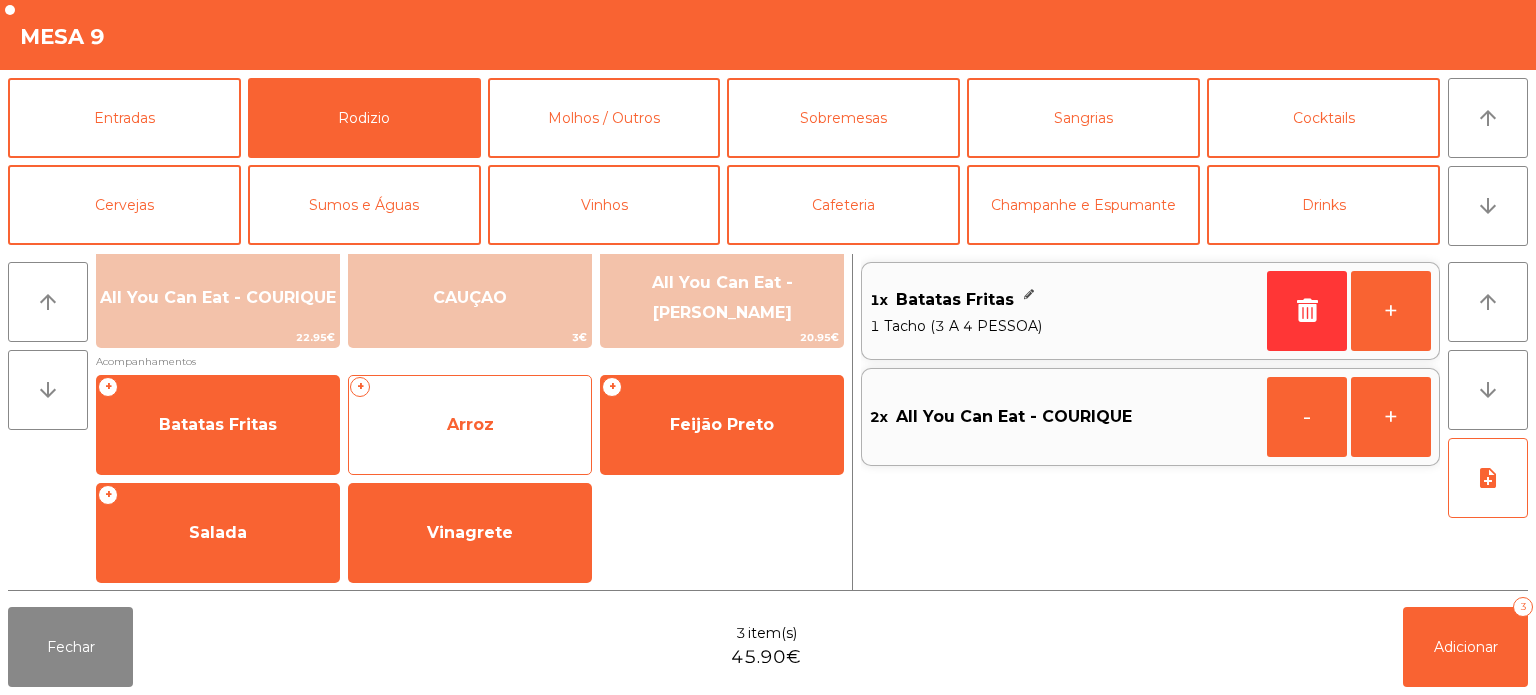 click on "+   Arroz" 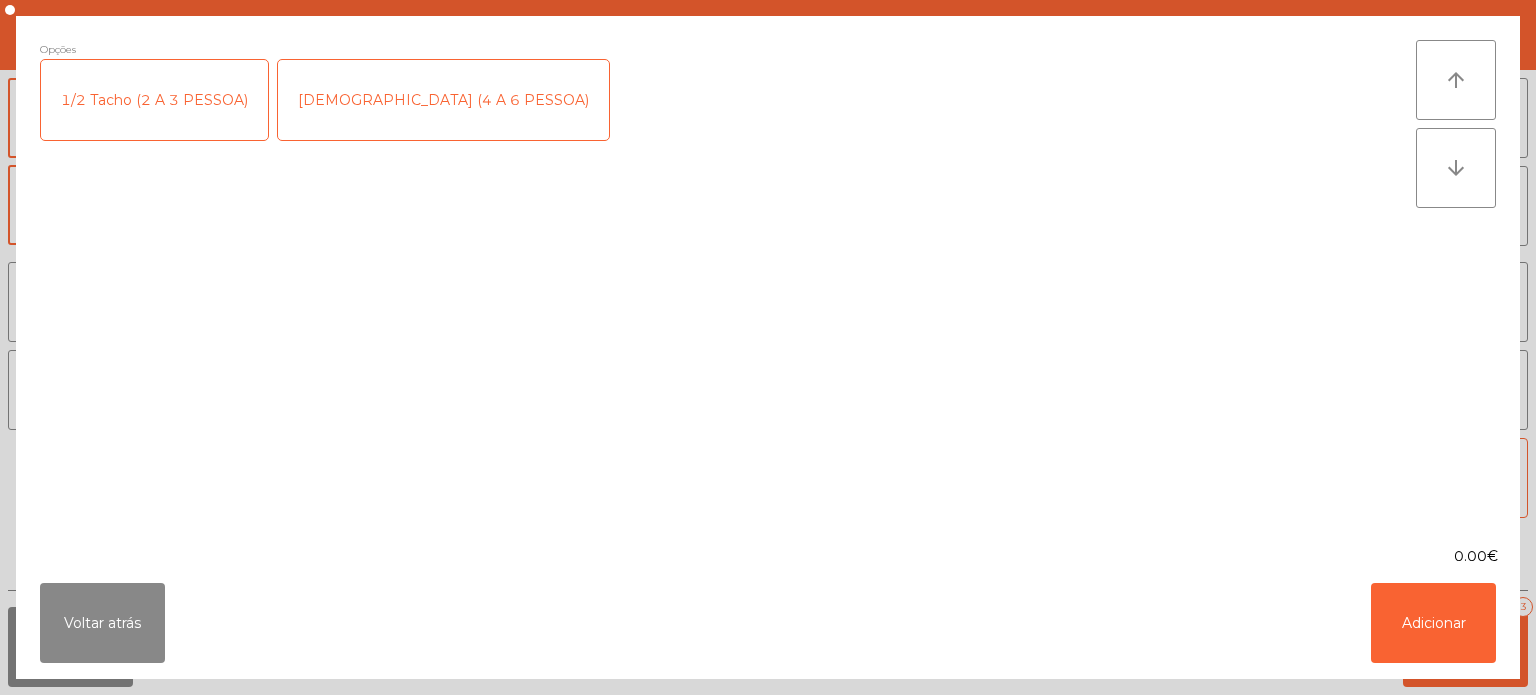 click on "1/2 Tacho (2 A 3 PESSOA)" 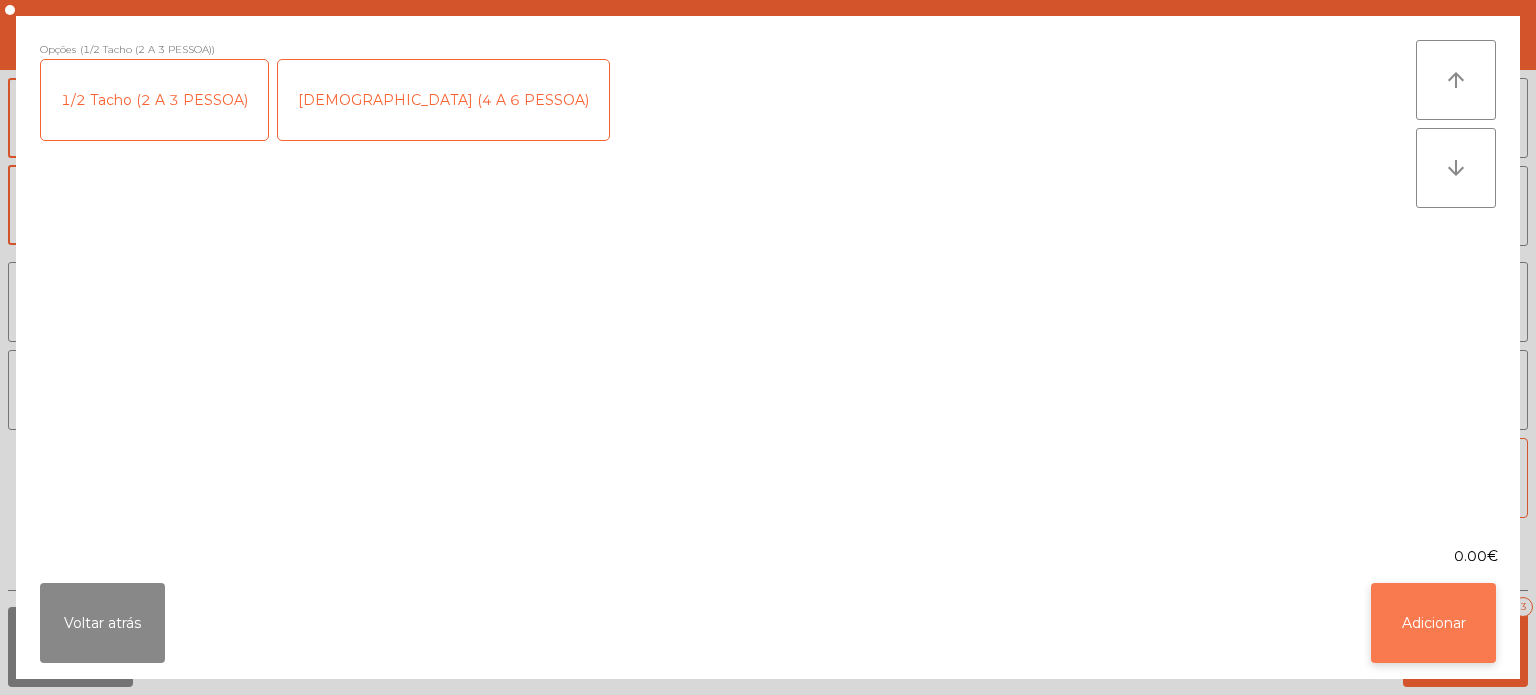 click on "Adicionar" 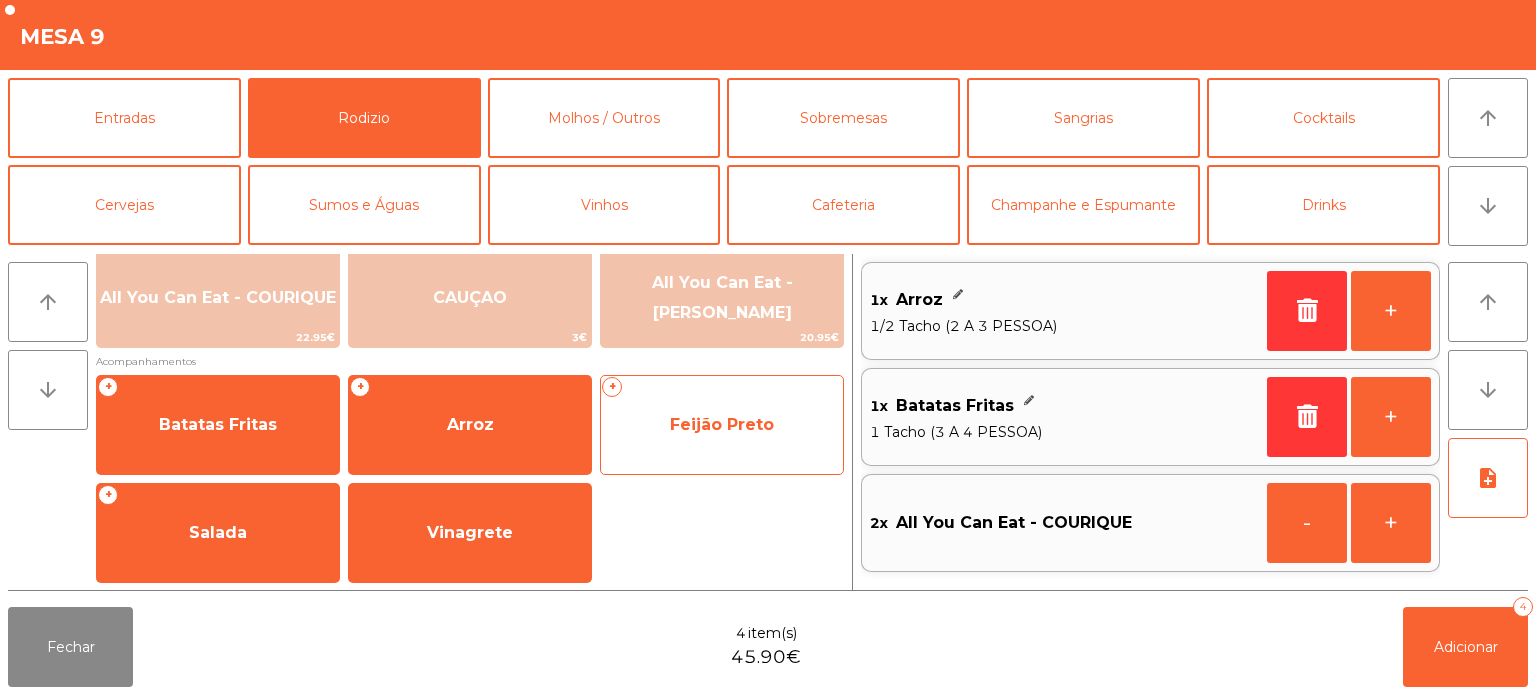 click on "+   Feijão Preto" 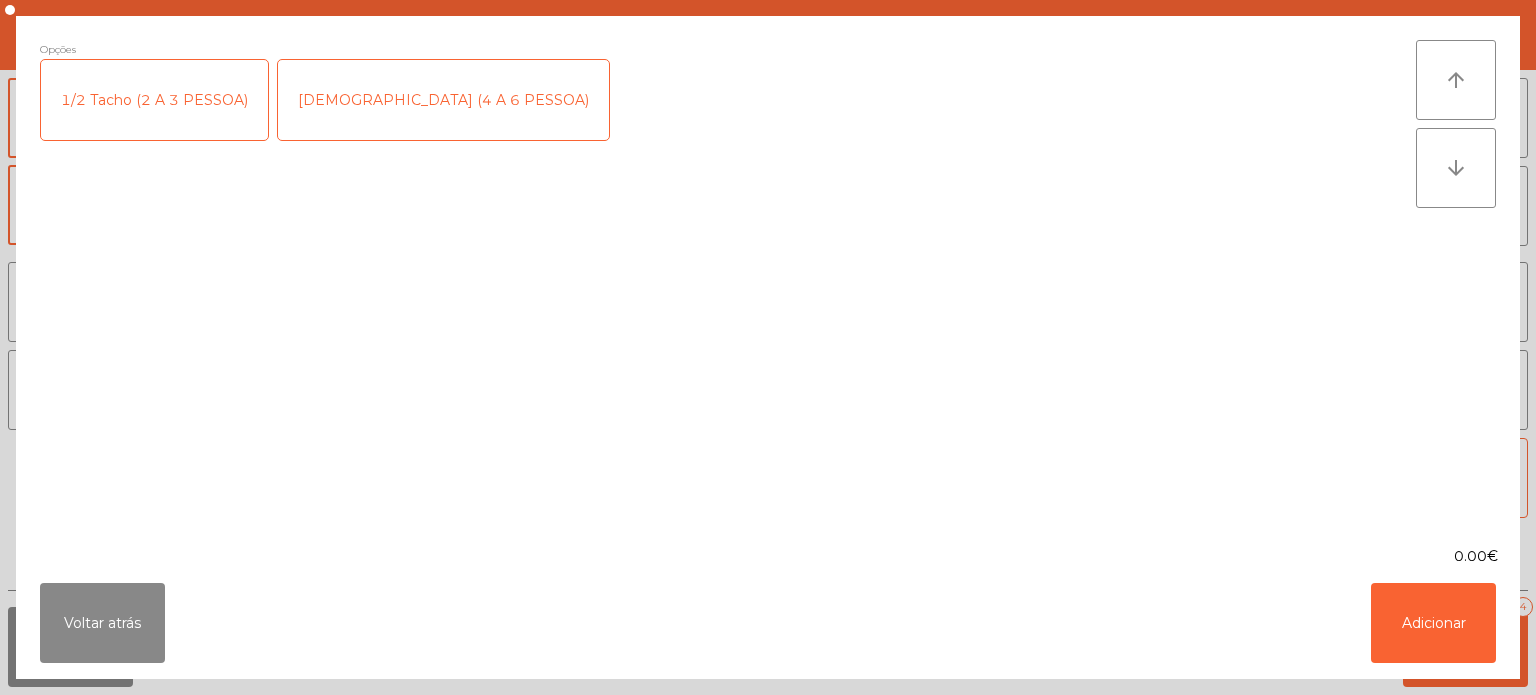 click on "1/2 Tacho (2 A 3 PESSOA)" 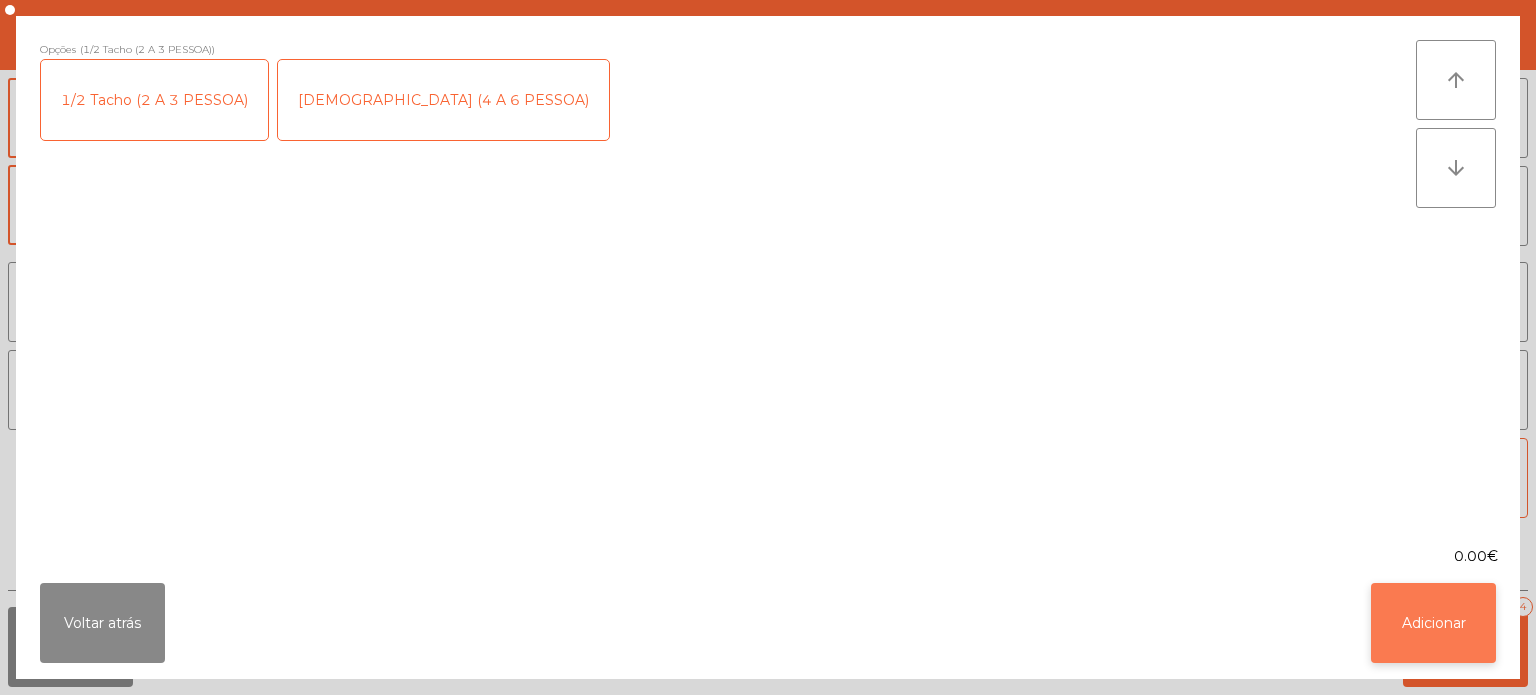 click on "Adicionar" 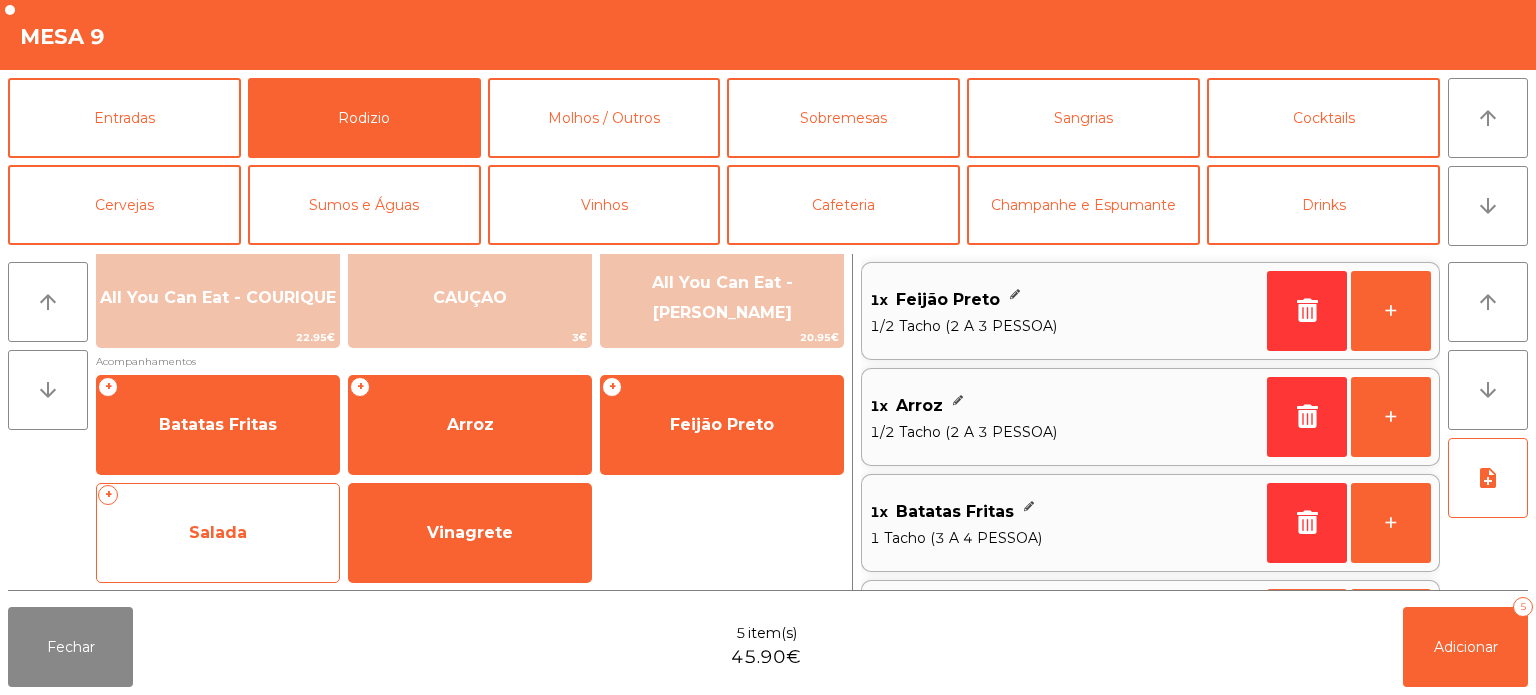 click on "Salada" 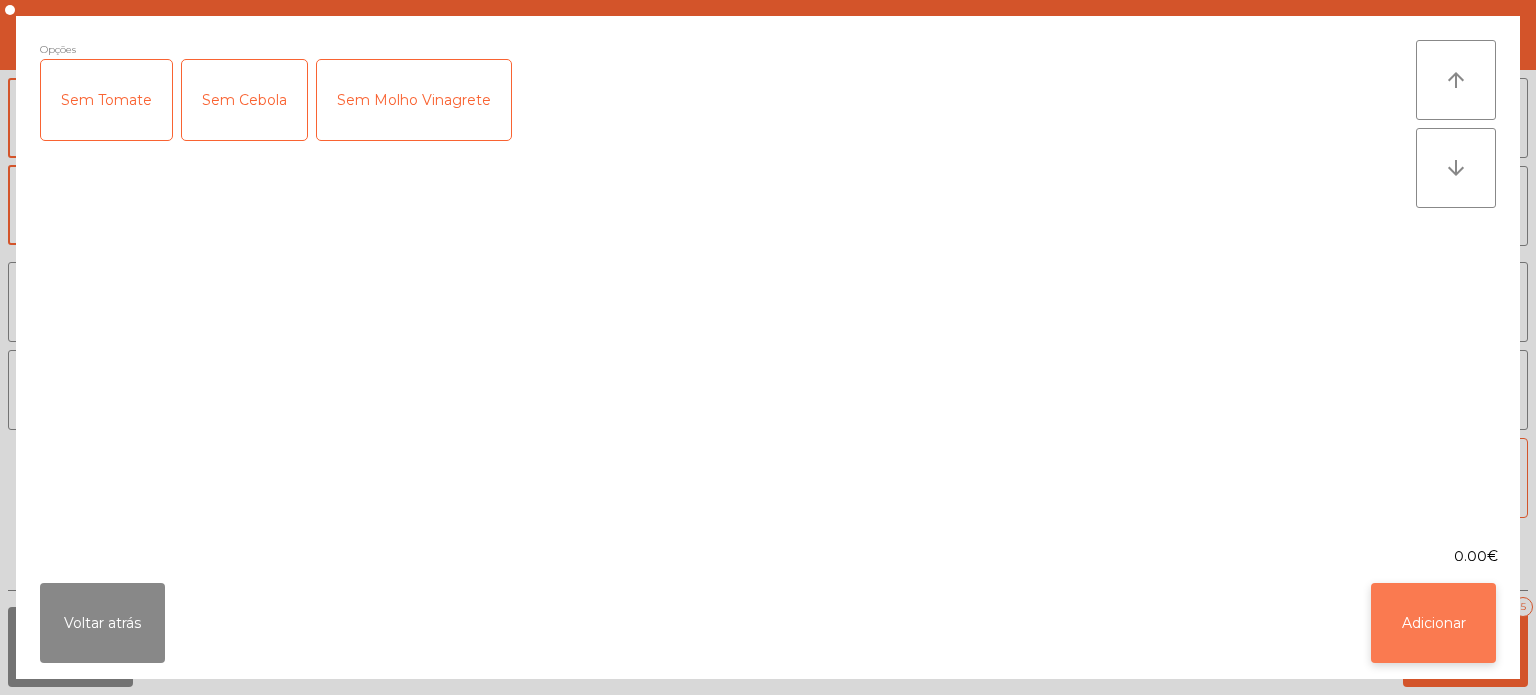 click on "Adicionar" 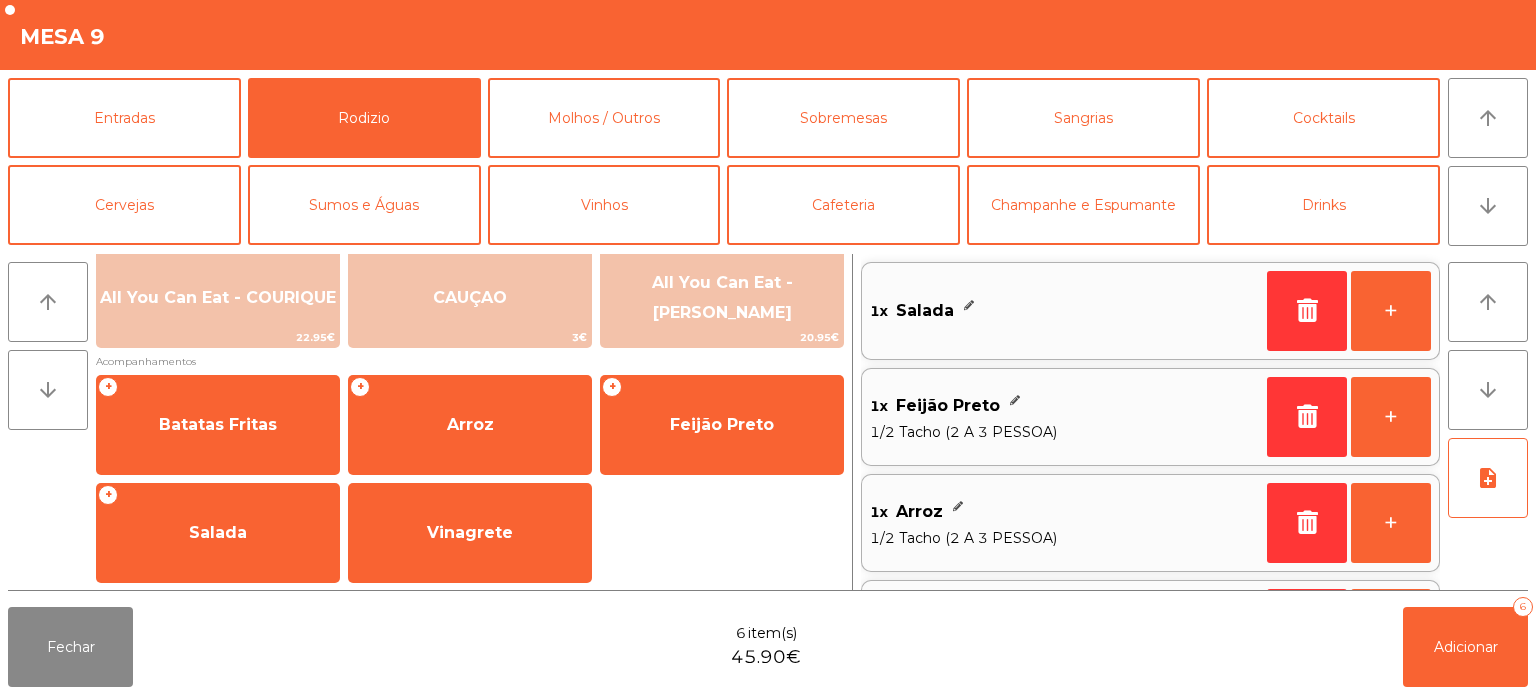 scroll, scrollTop: 8, scrollLeft: 0, axis: vertical 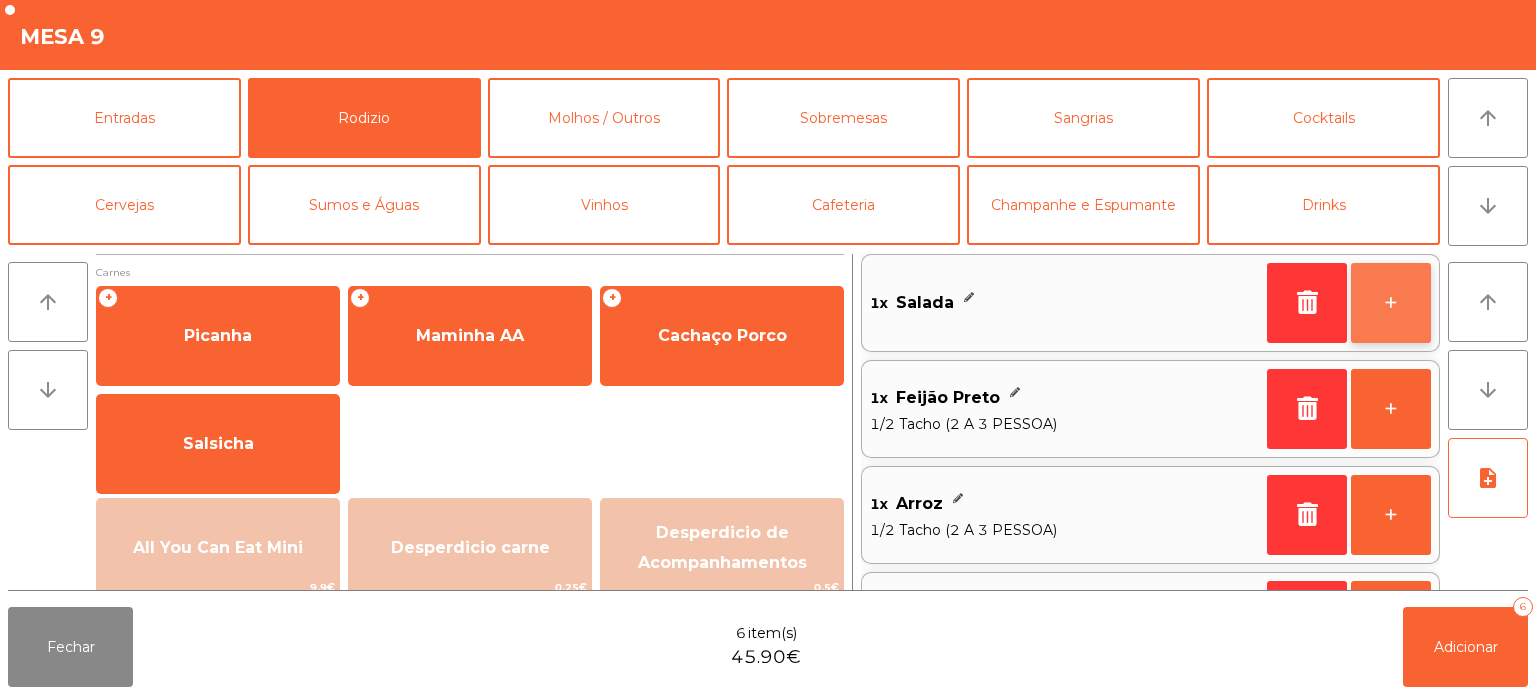 click on "+" 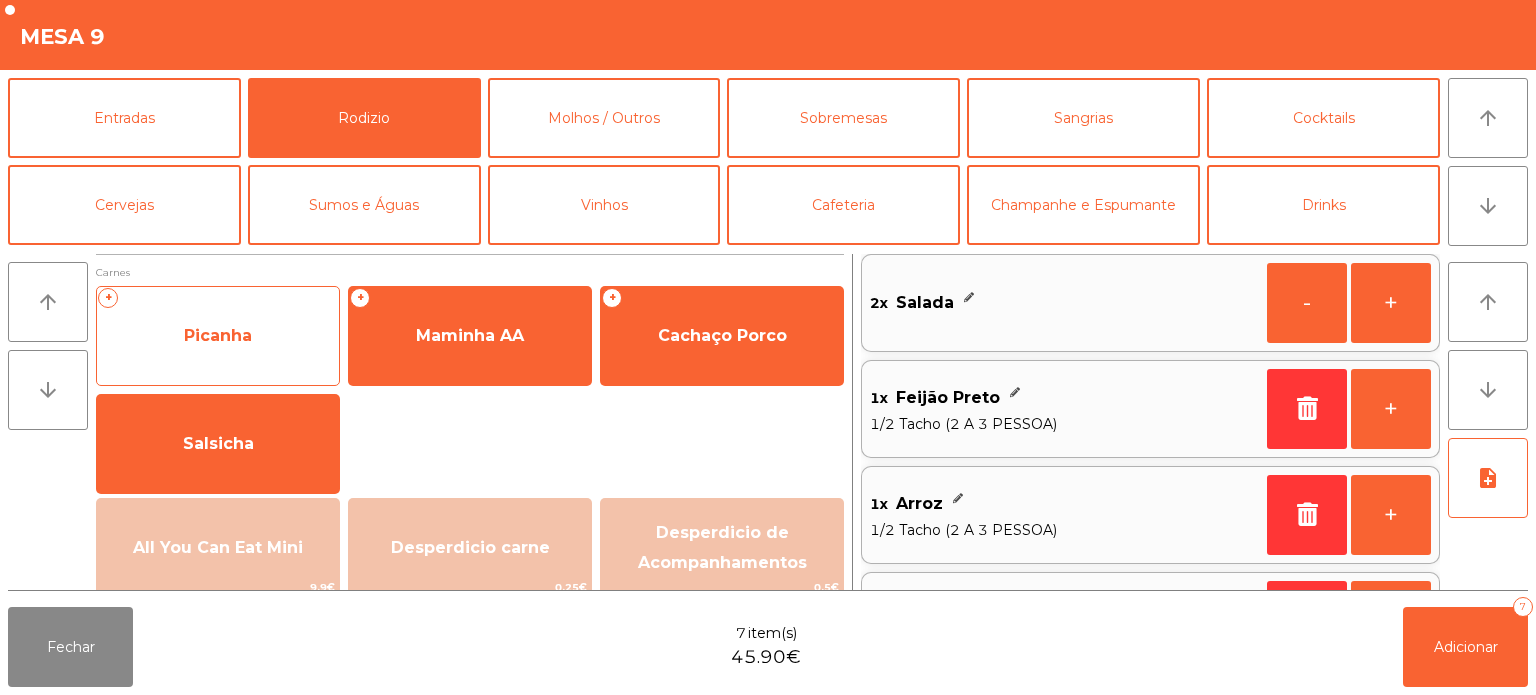 click on "Picanha" 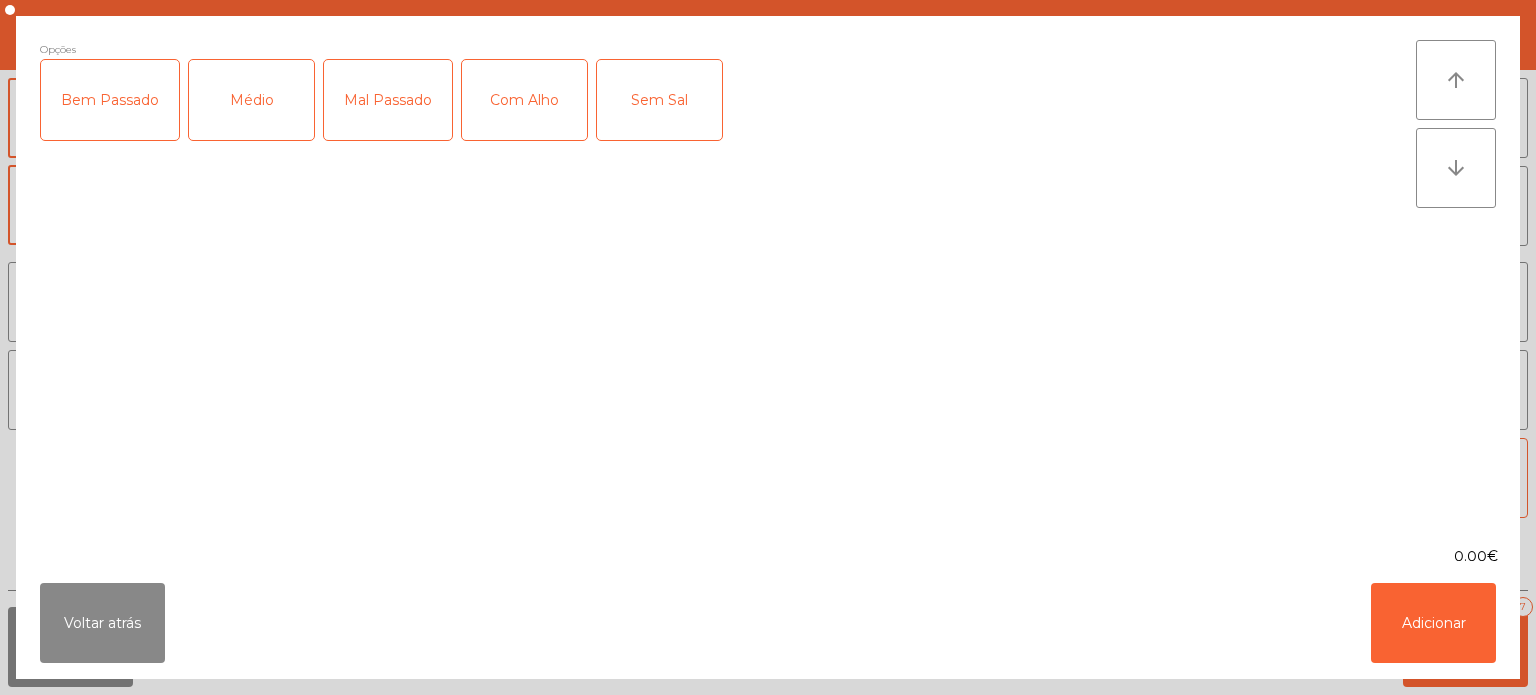 click on "Bem Passado" 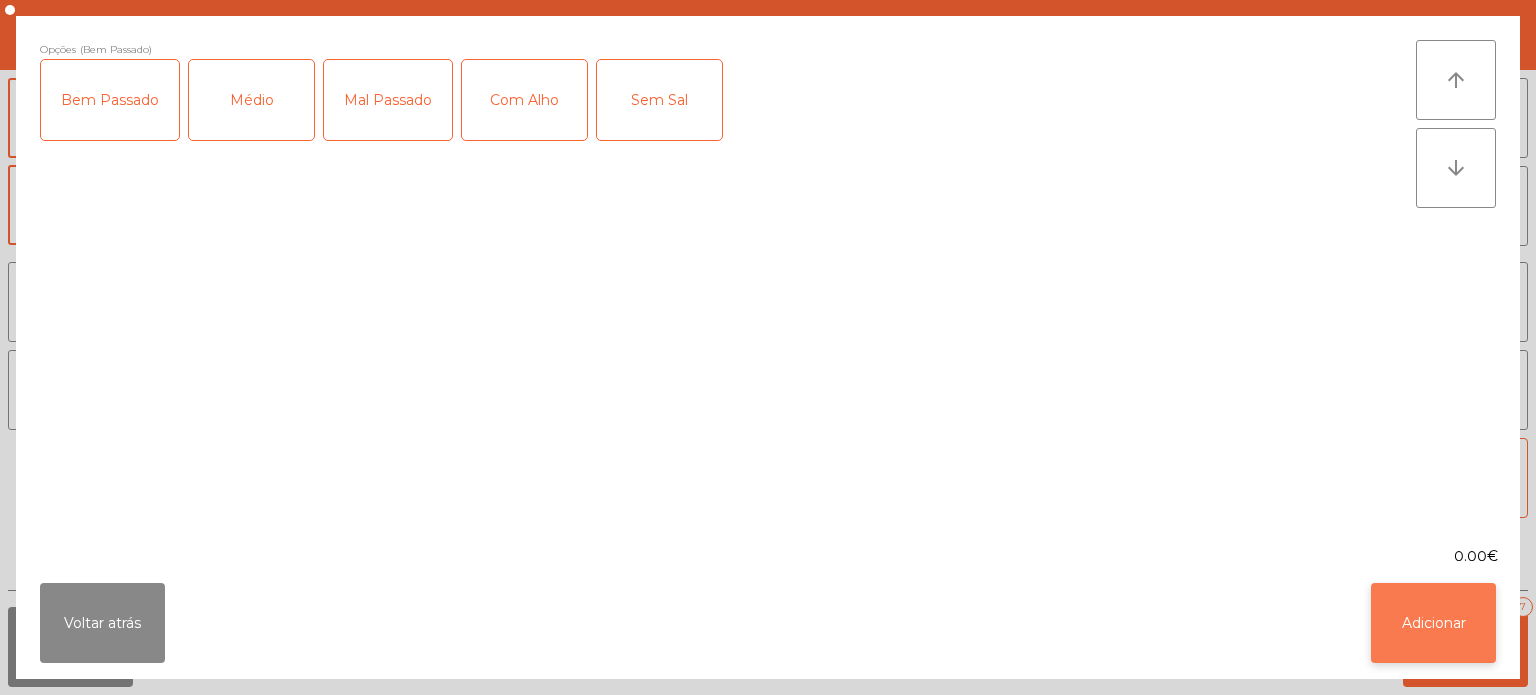 click on "Adicionar" 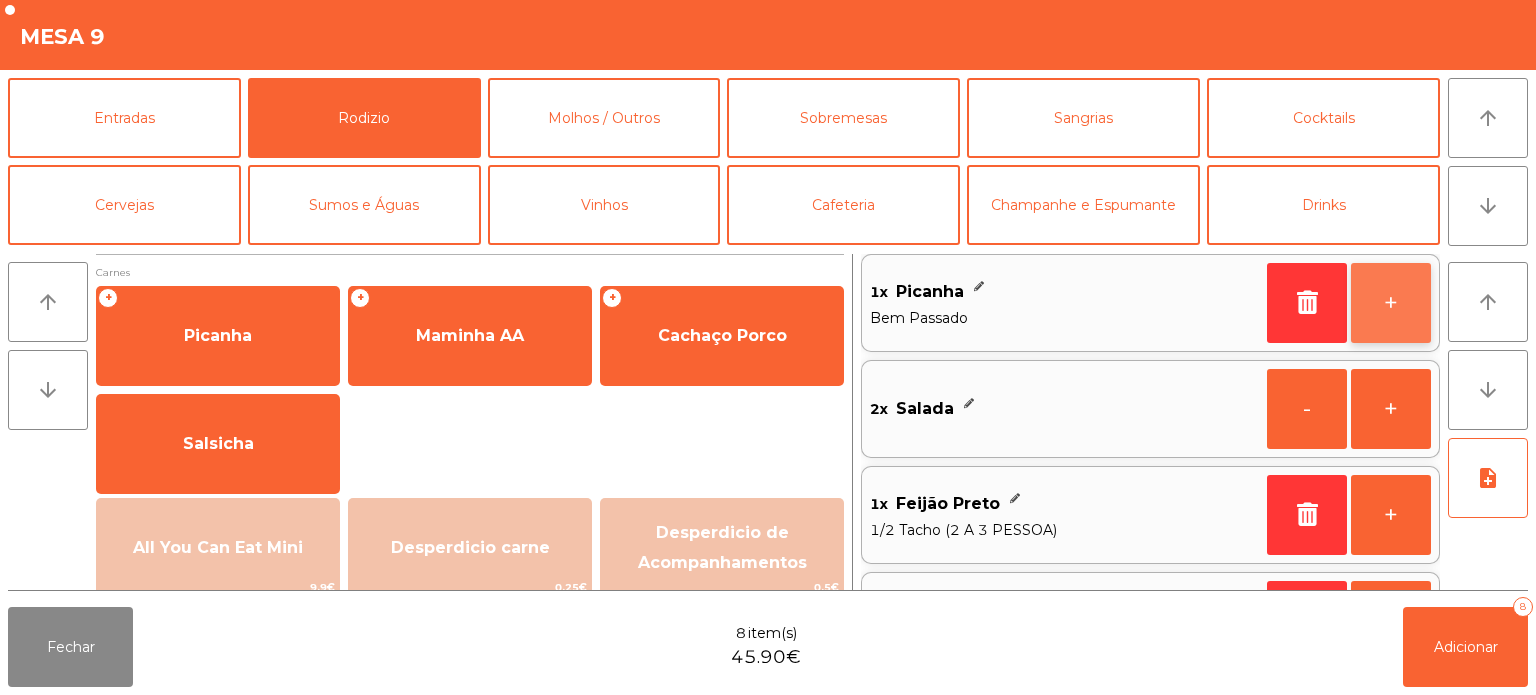 click on "+" 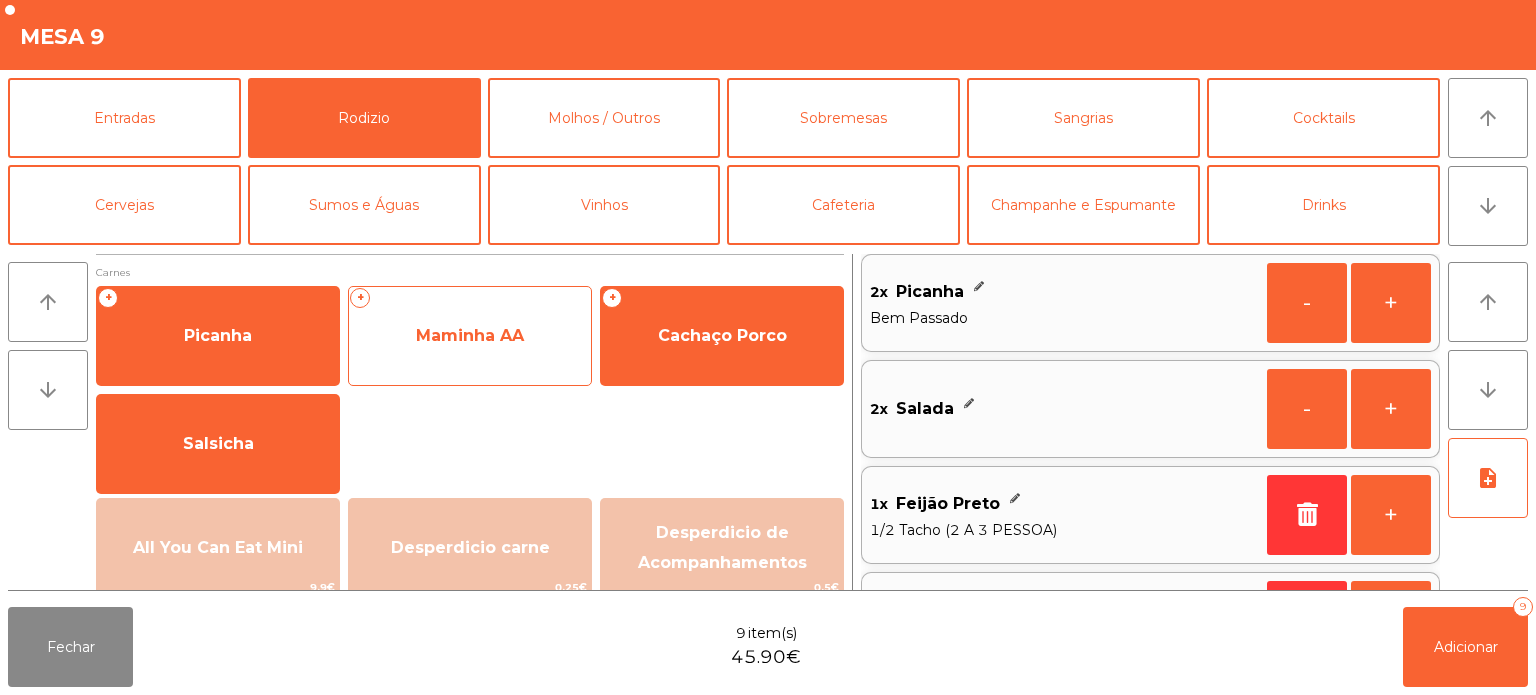 click on "+   Maminha AA" 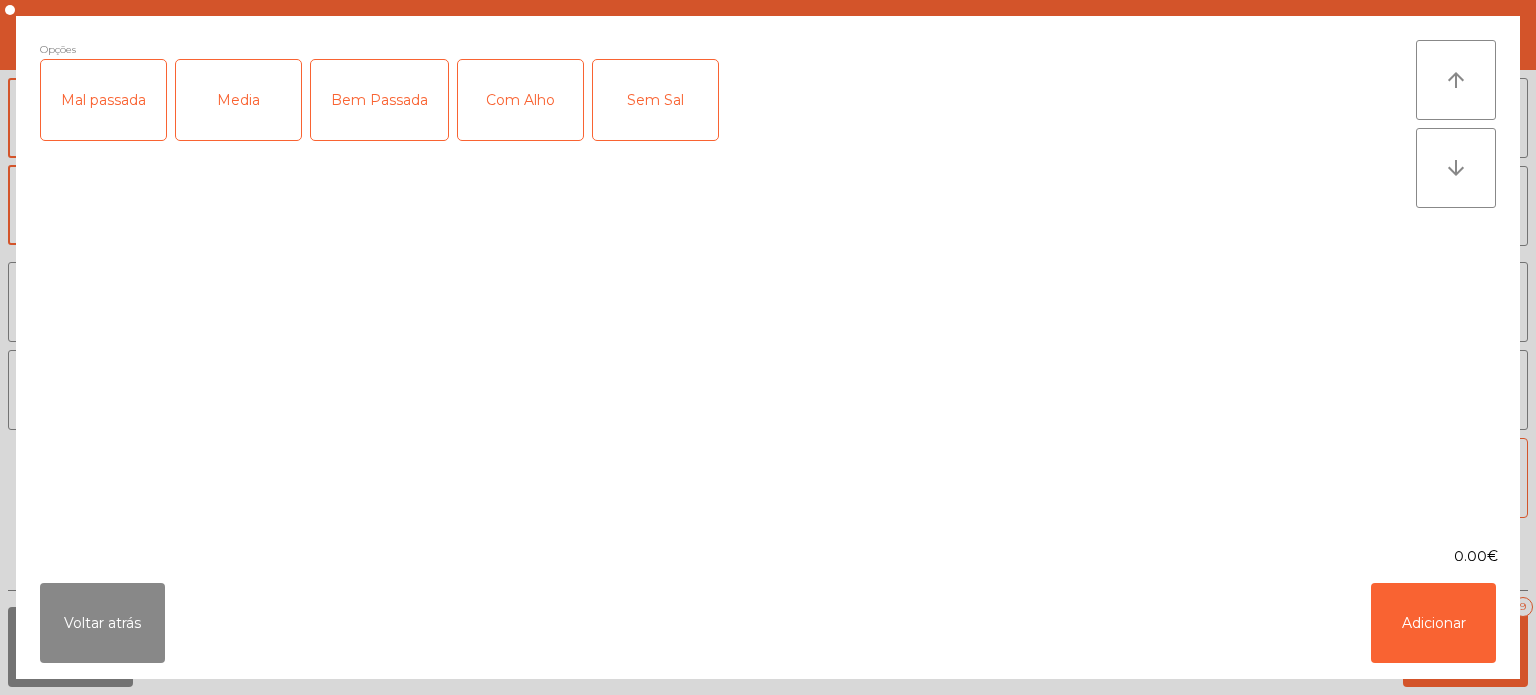 click on "Mal passada" 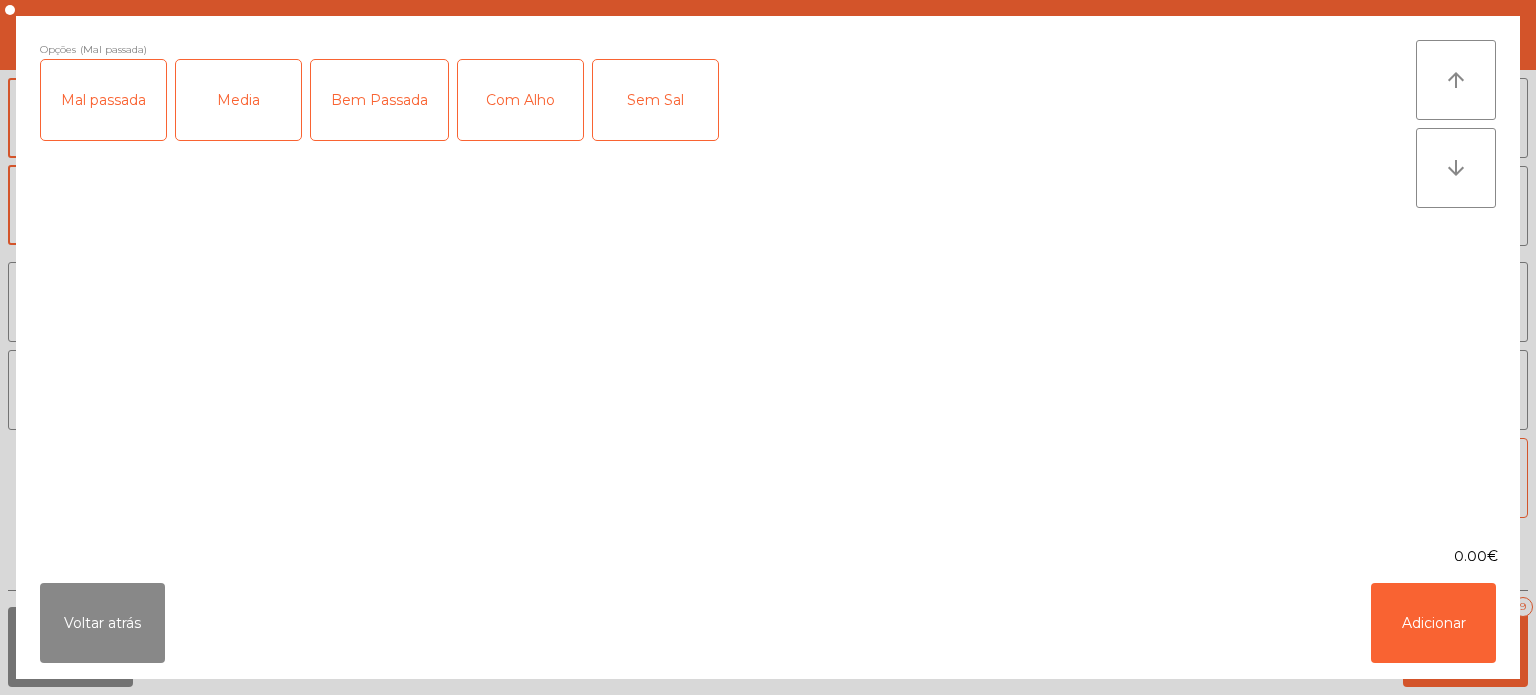 click on "Bem Passada" 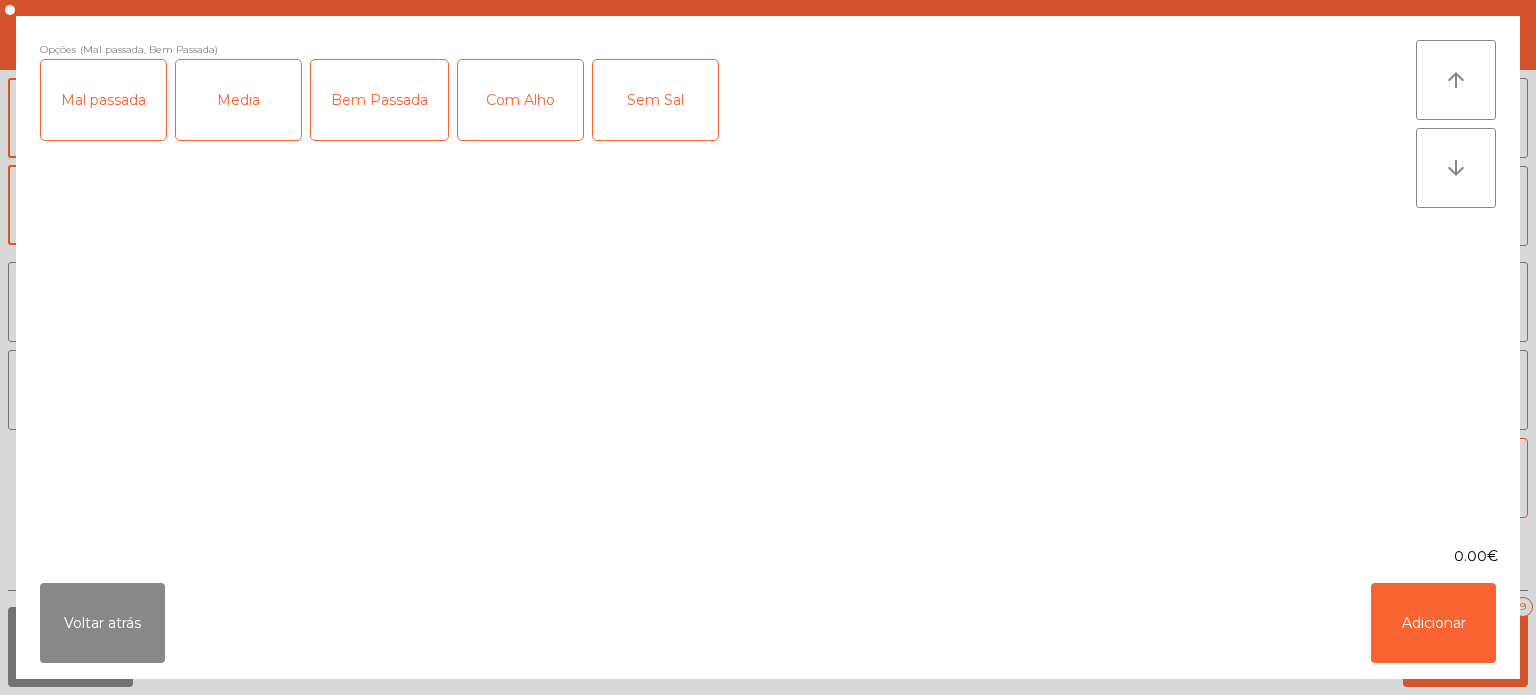 click on "Mal passada" 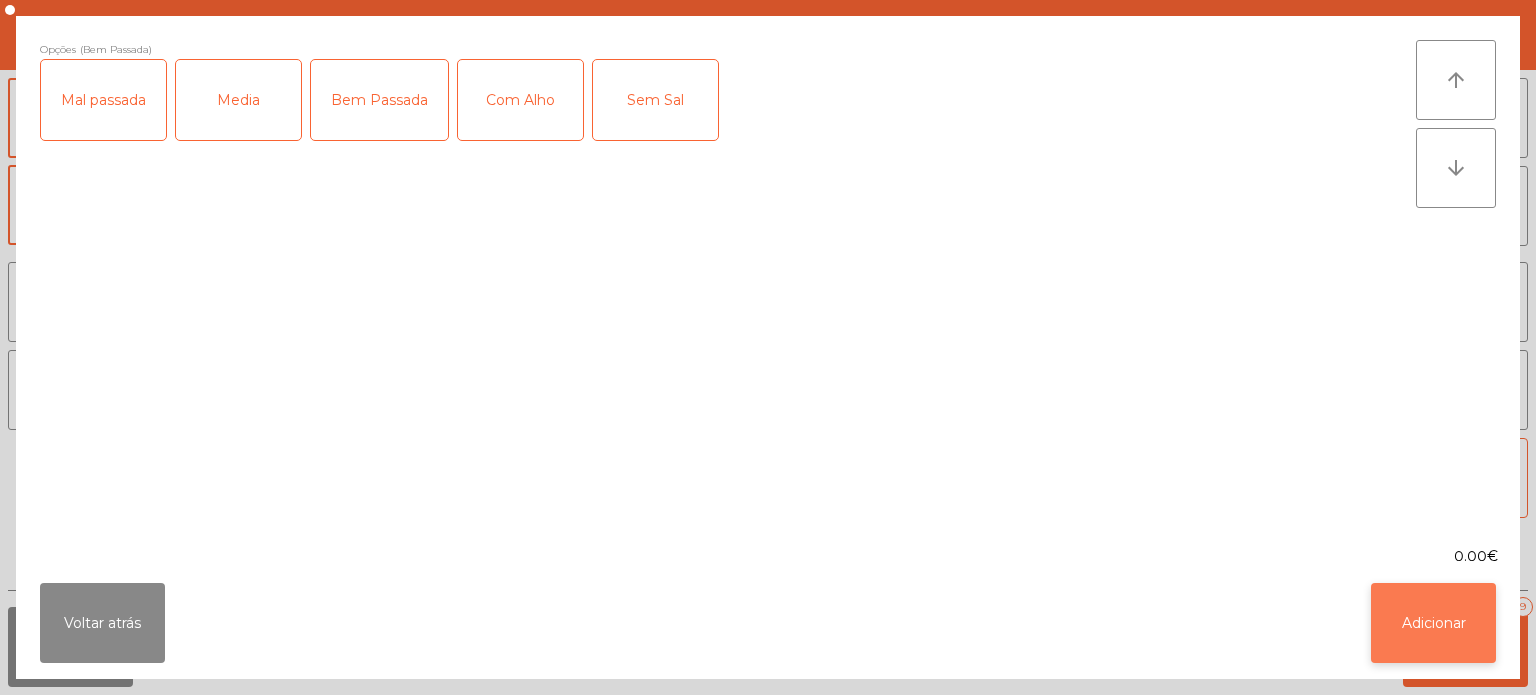 click on "Adicionar" 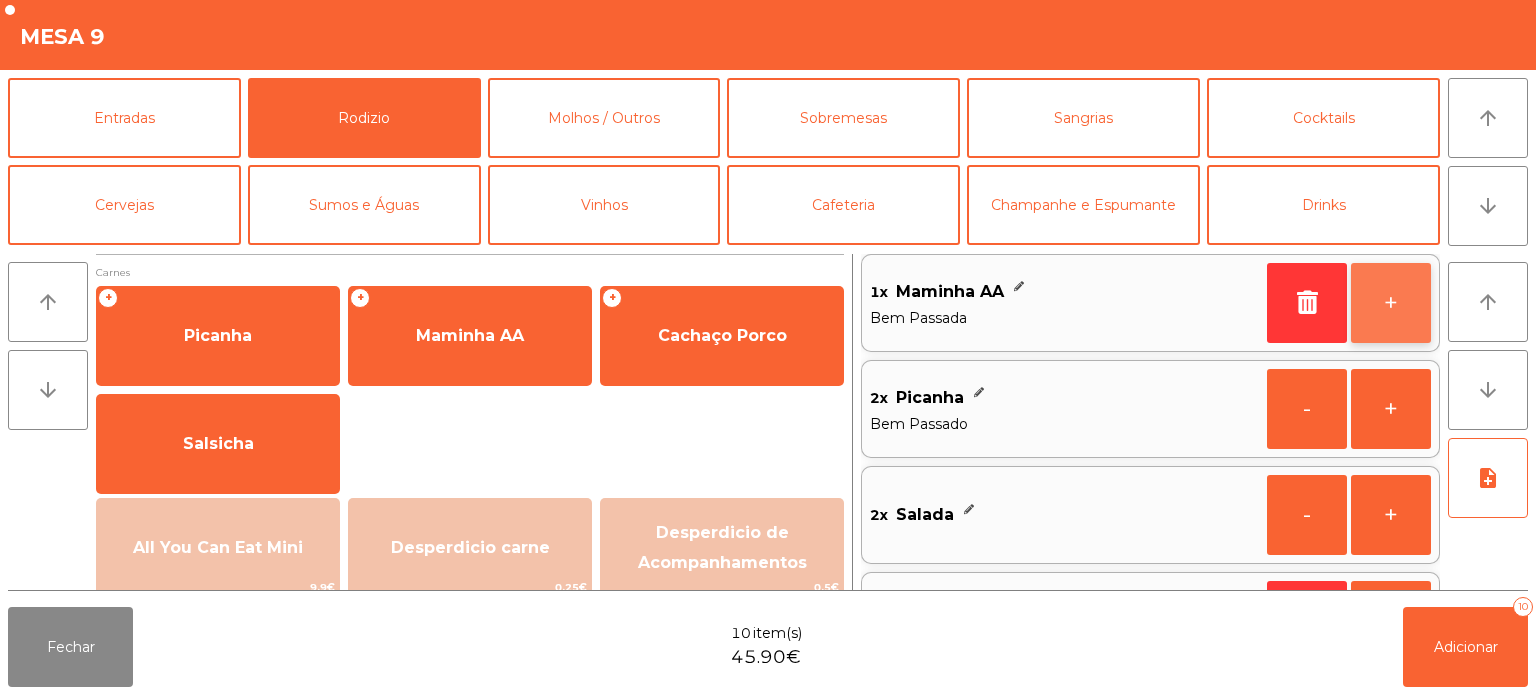 click on "+" 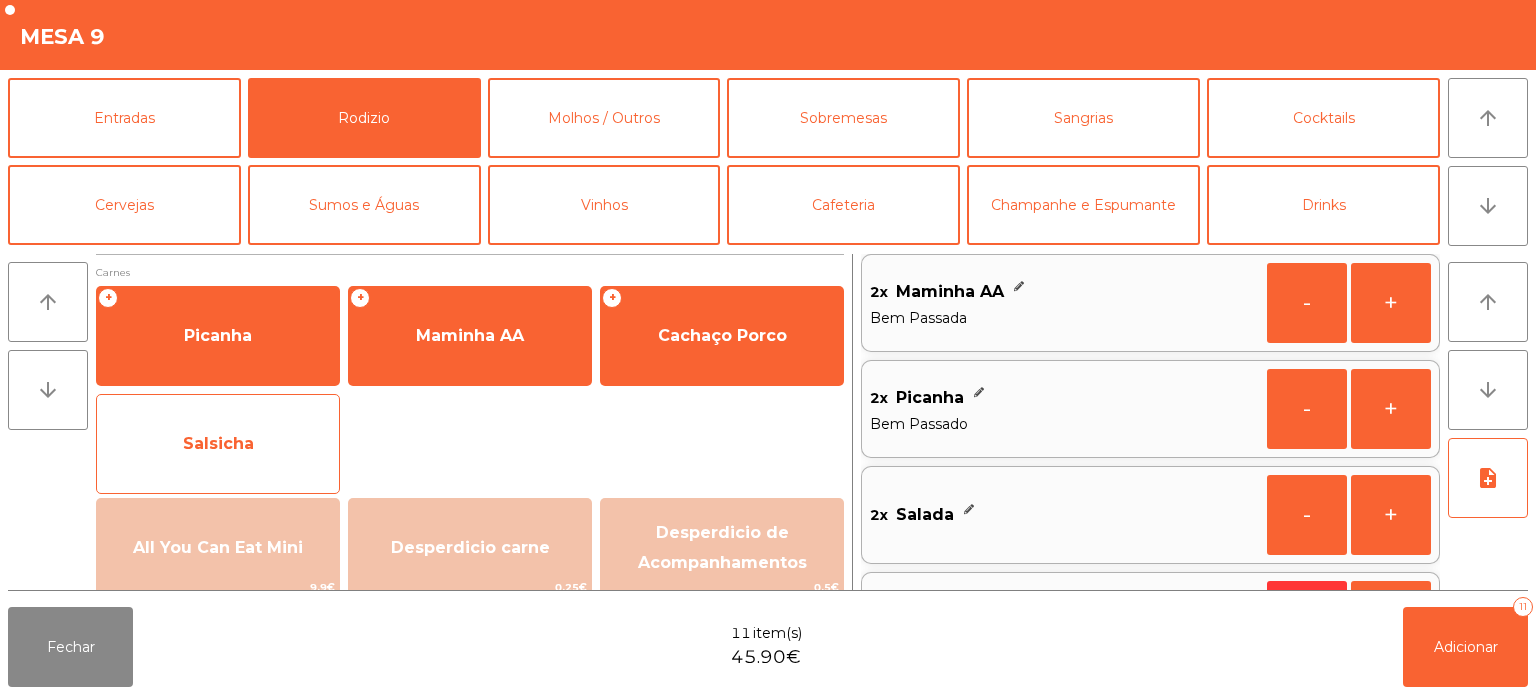 click on "Salsicha" 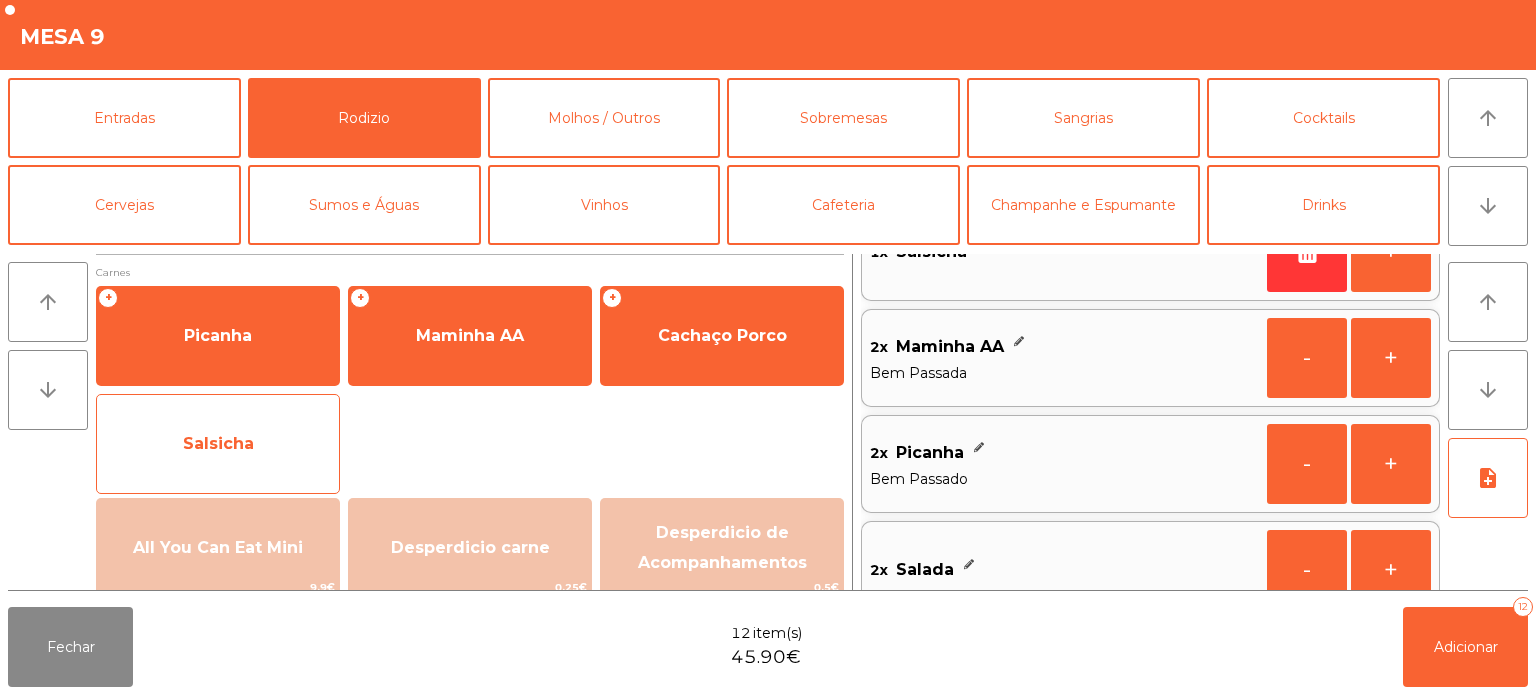 scroll, scrollTop: 0, scrollLeft: 0, axis: both 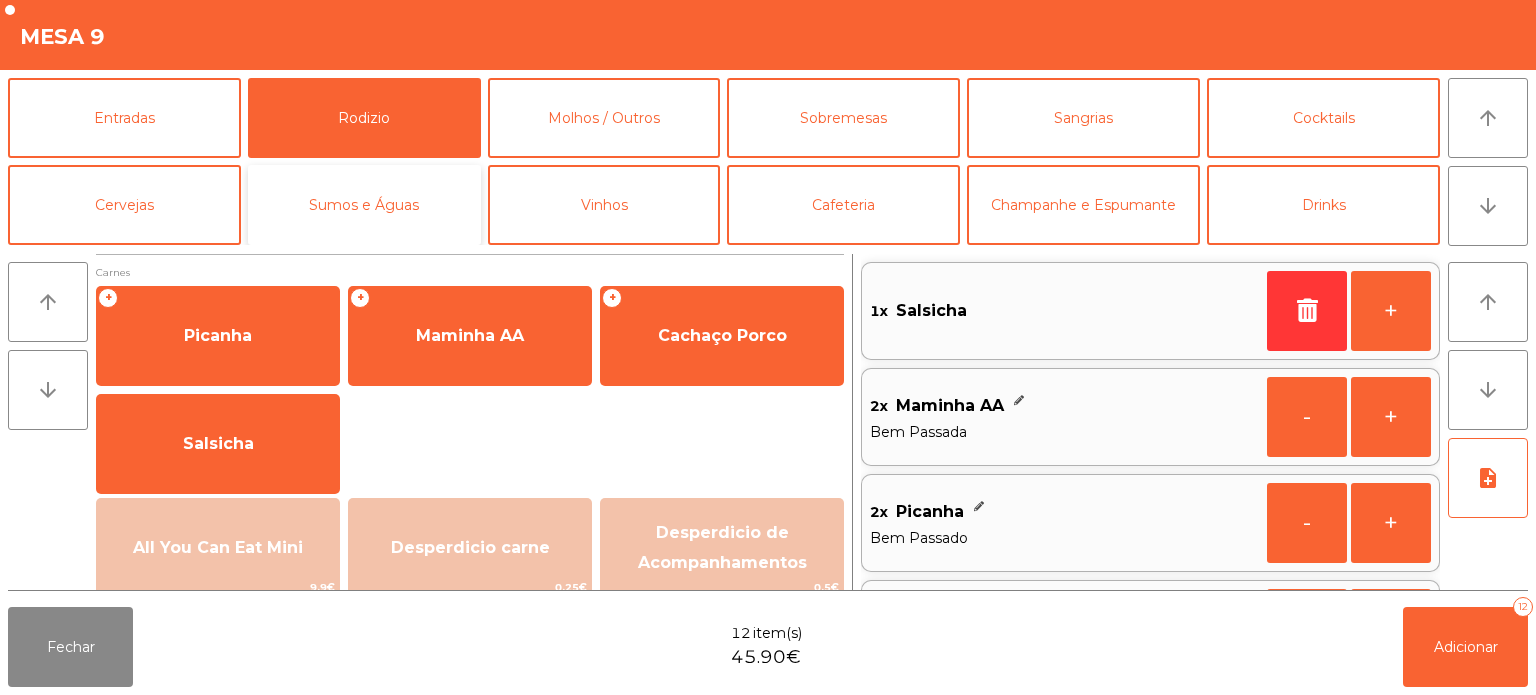 click on "Sumos e Águas" 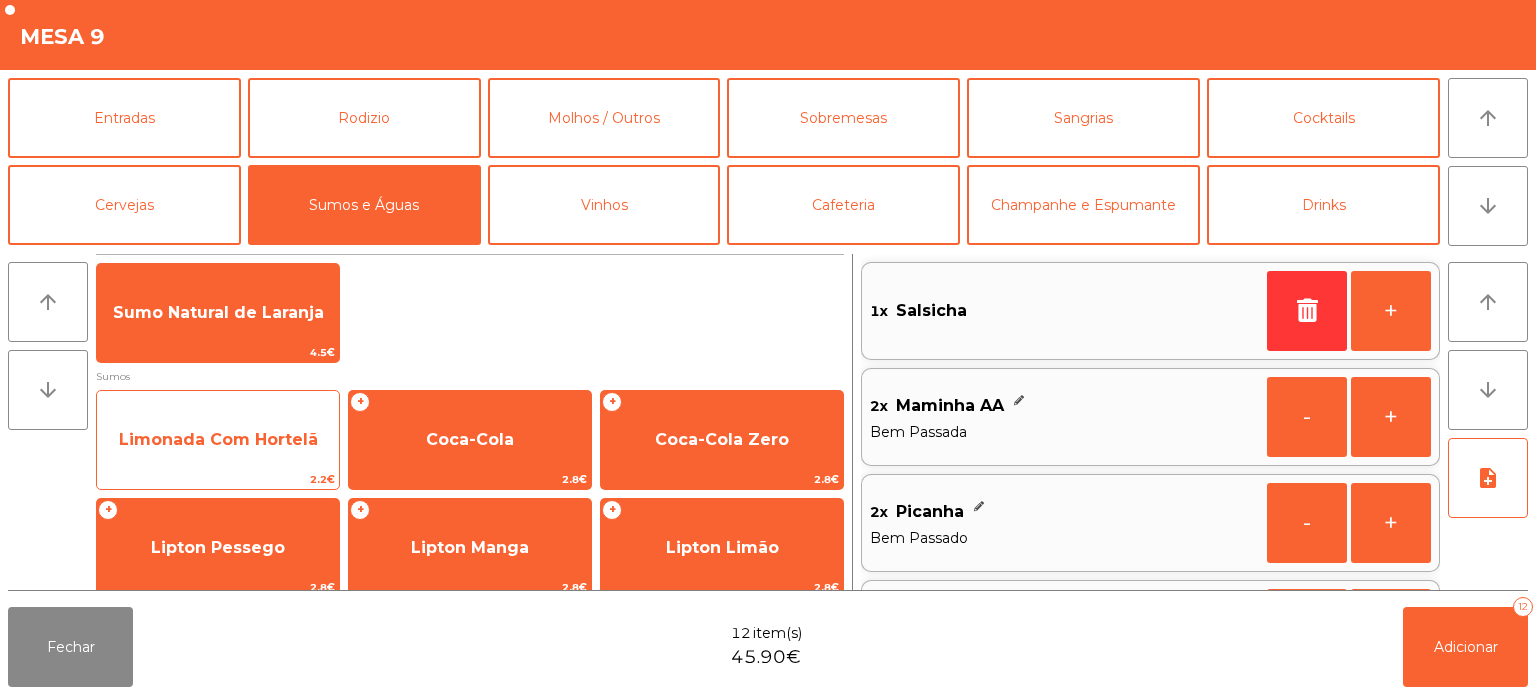 click on "Limonada Com Hortelã" 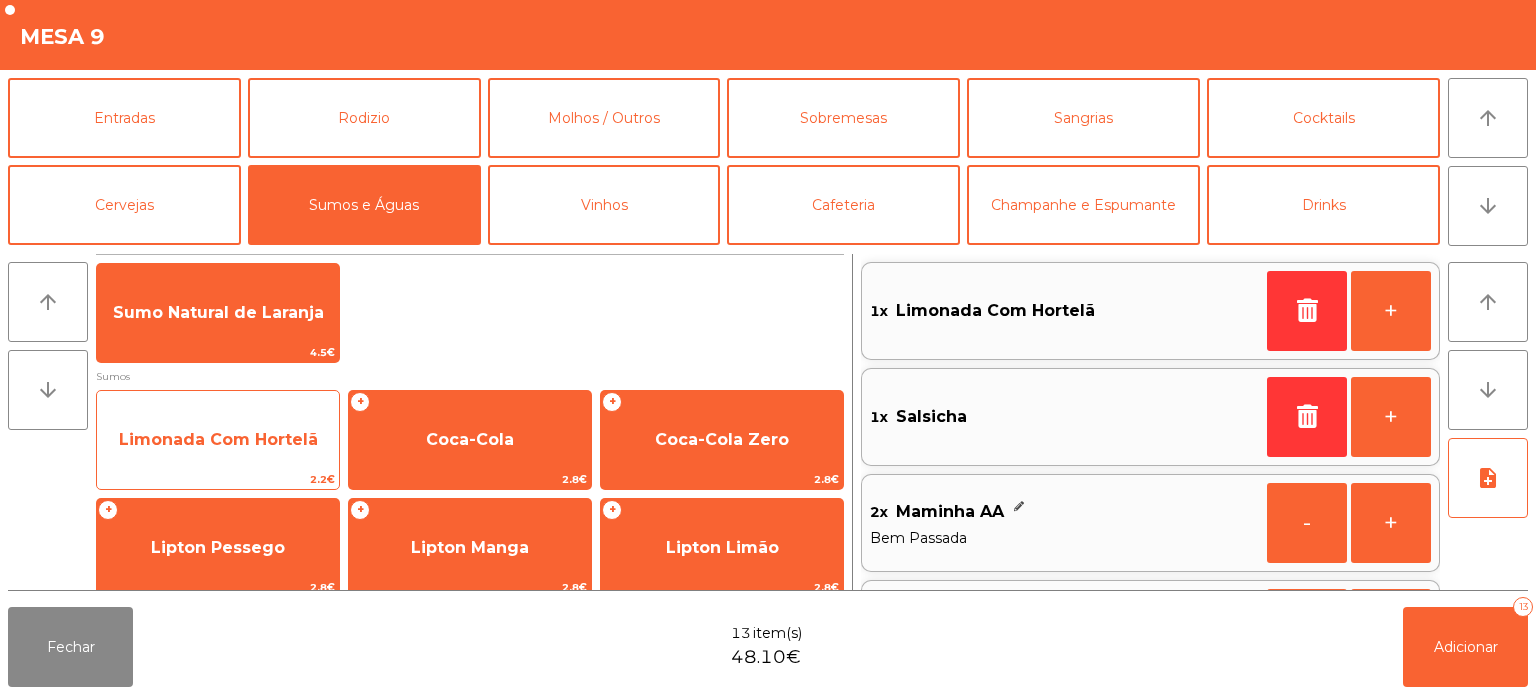 scroll, scrollTop: 8, scrollLeft: 0, axis: vertical 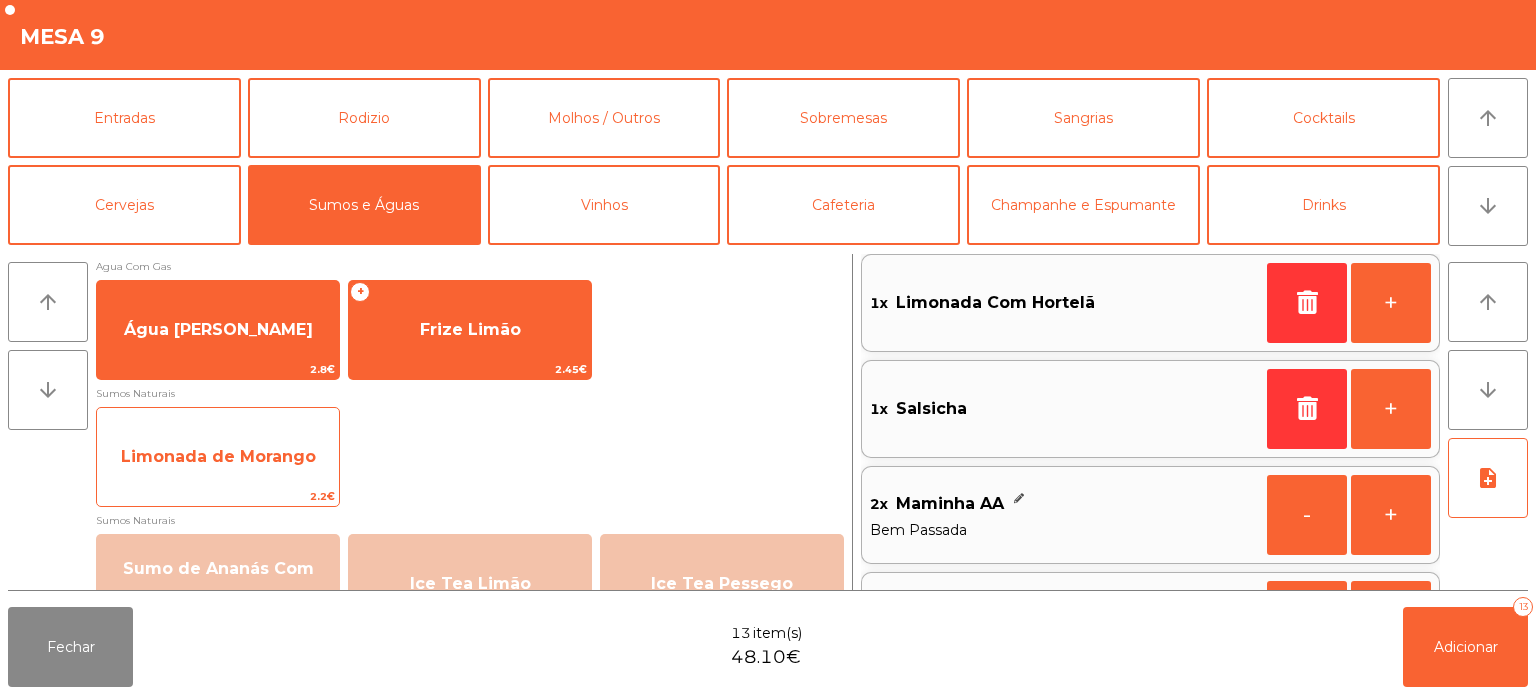 click on "Limonada de Morango" 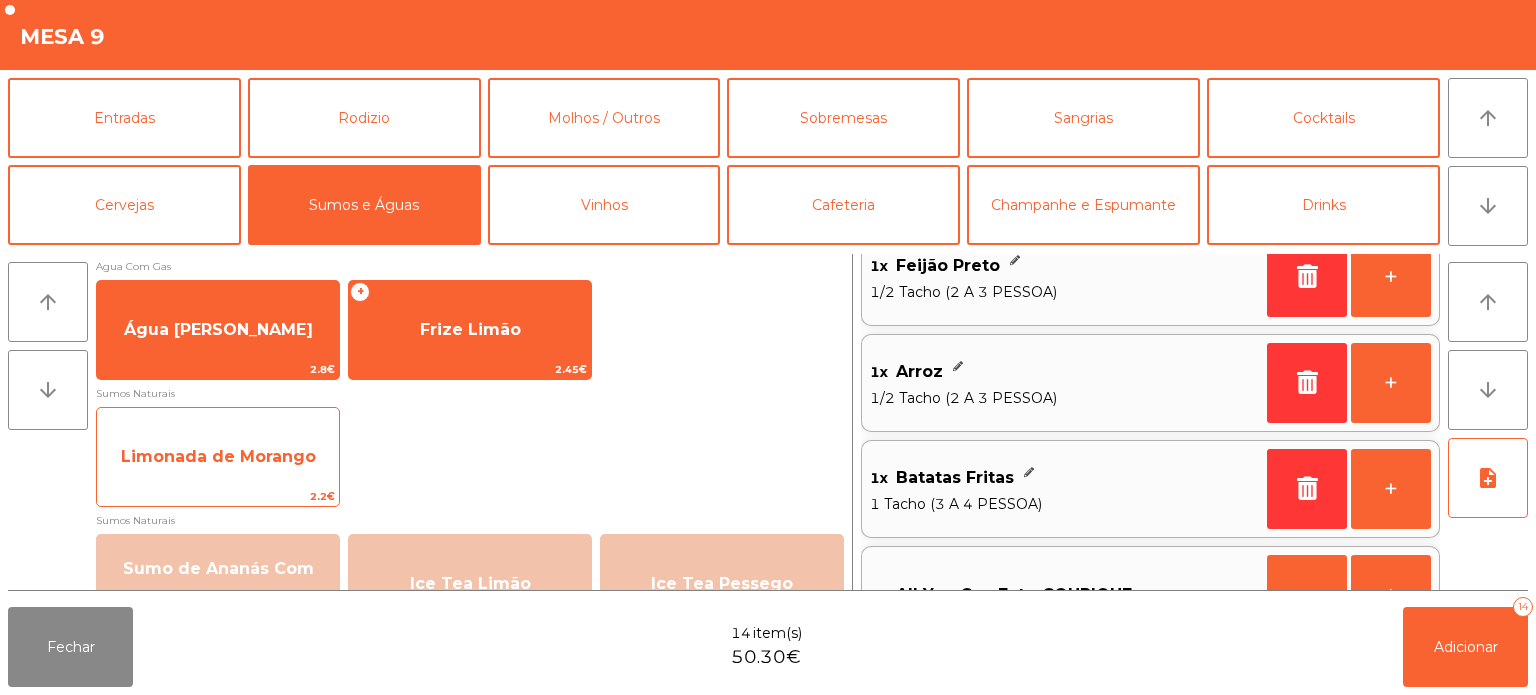 scroll, scrollTop: 727, scrollLeft: 0, axis: vertical 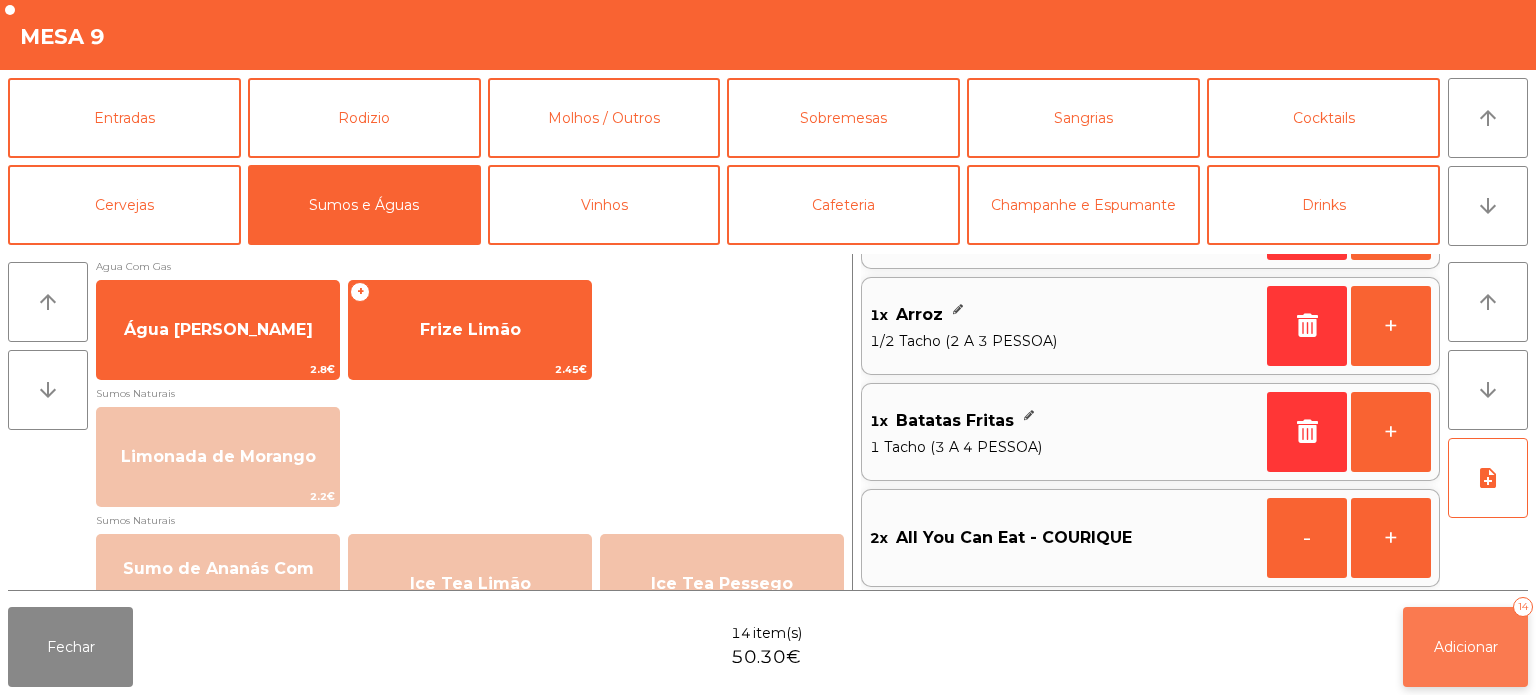 click on "Adicionar   14" 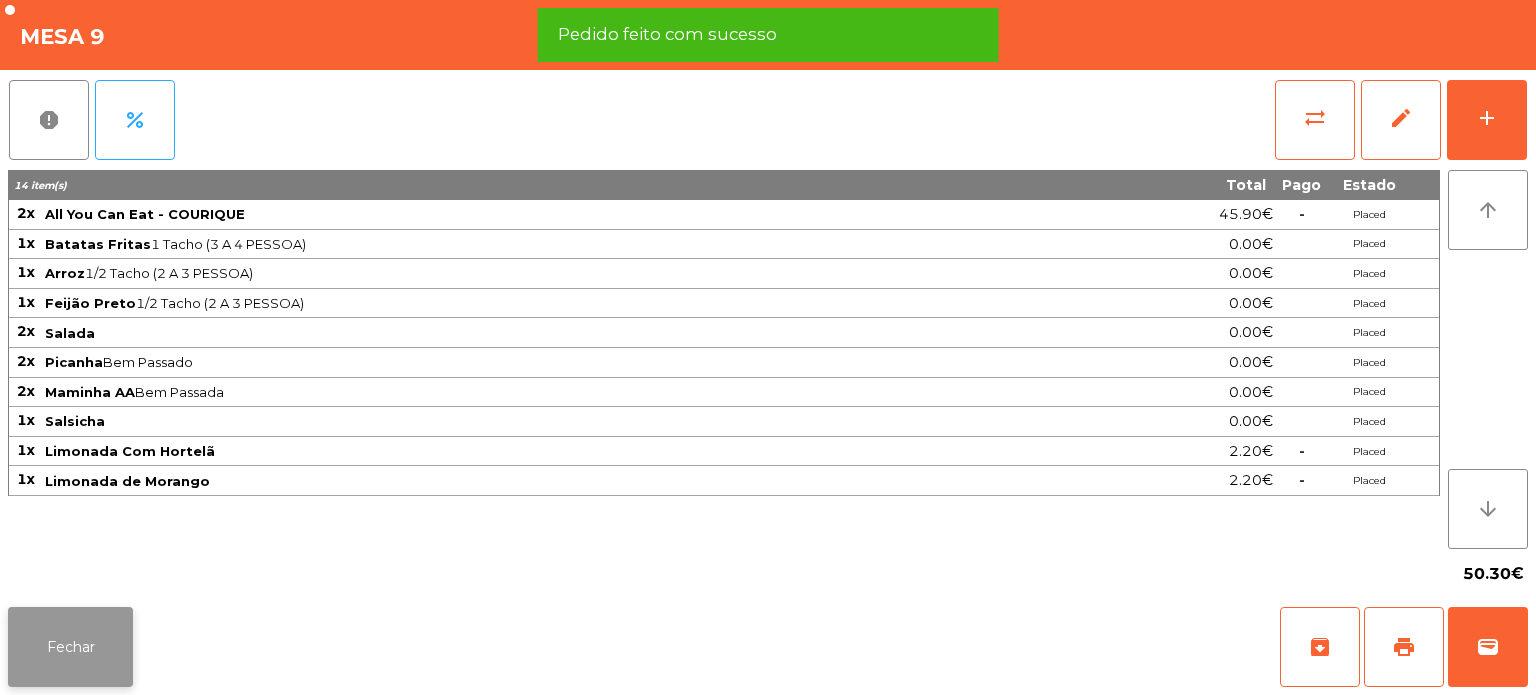 click on "Fechar" 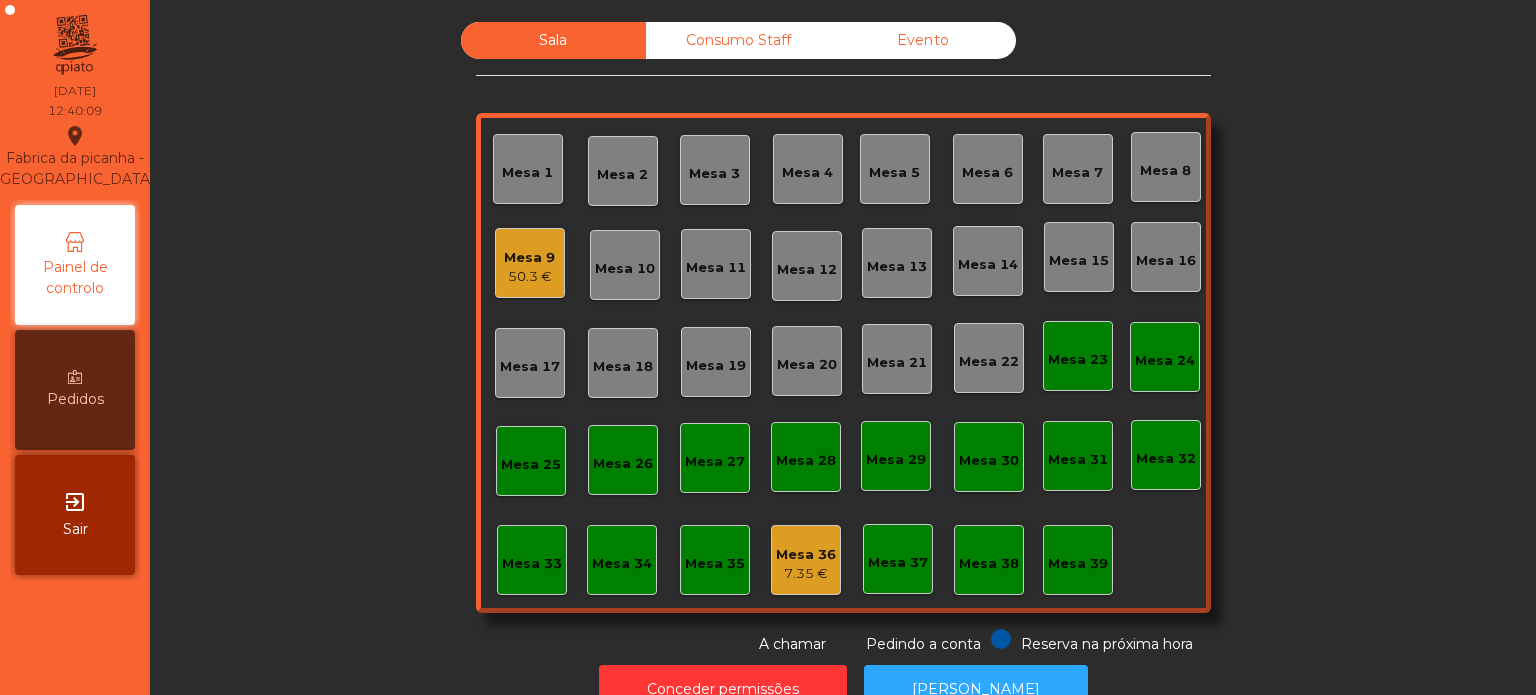 click on "Mesa 9" 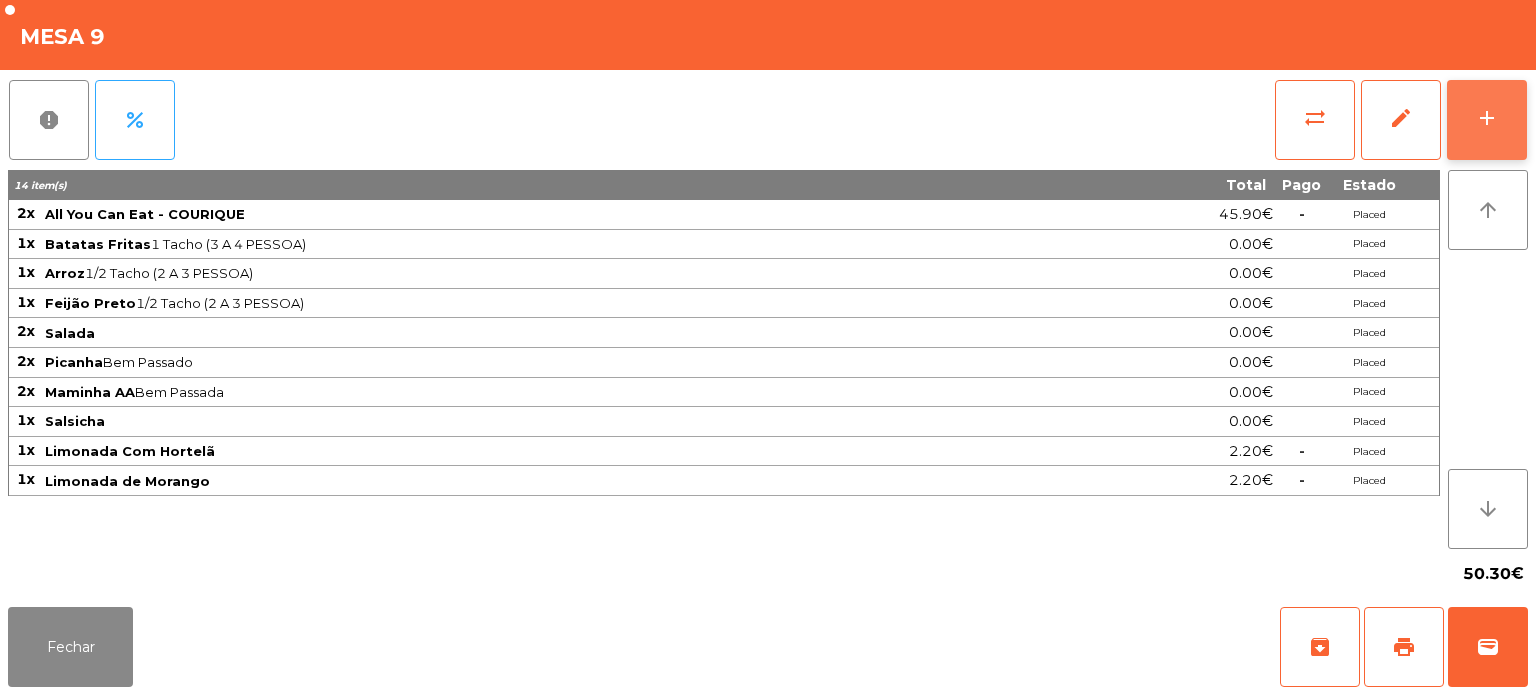 click on "add" 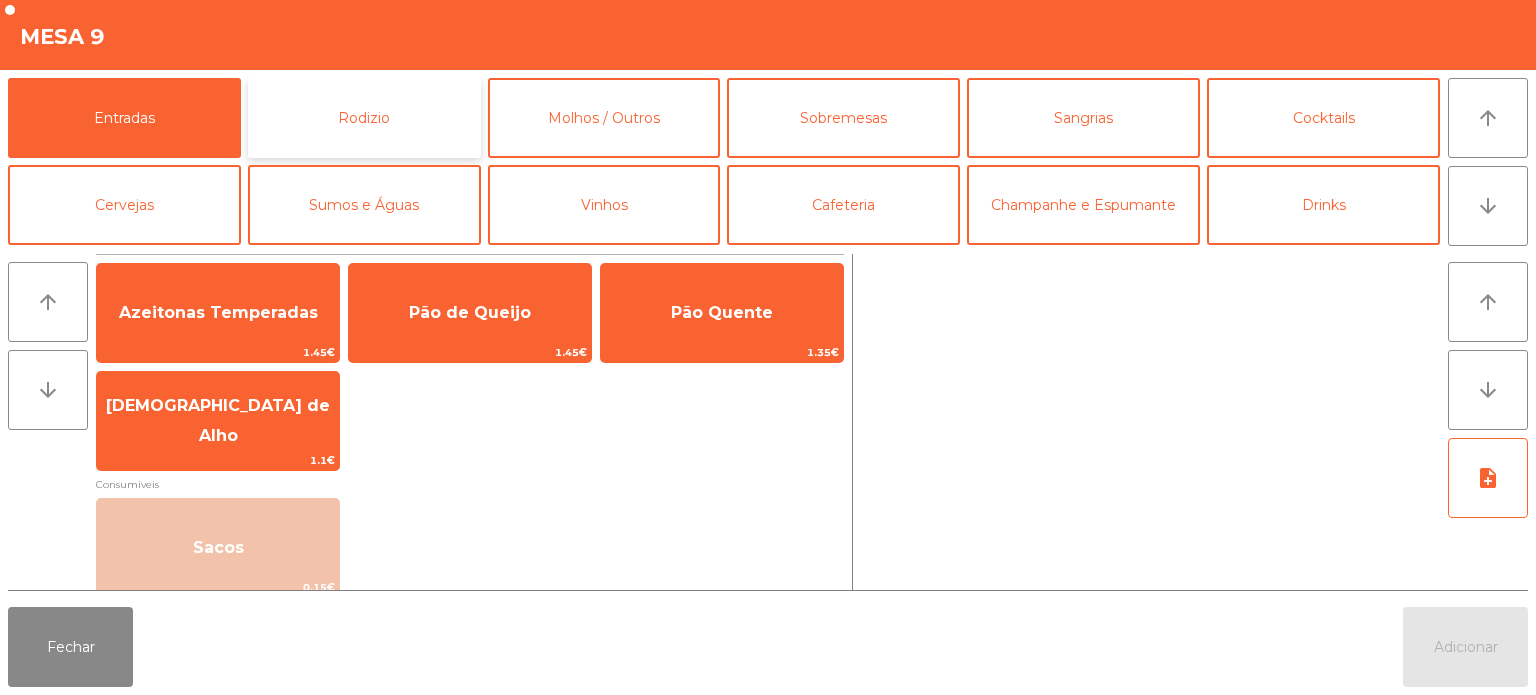 click on "Rodizio" 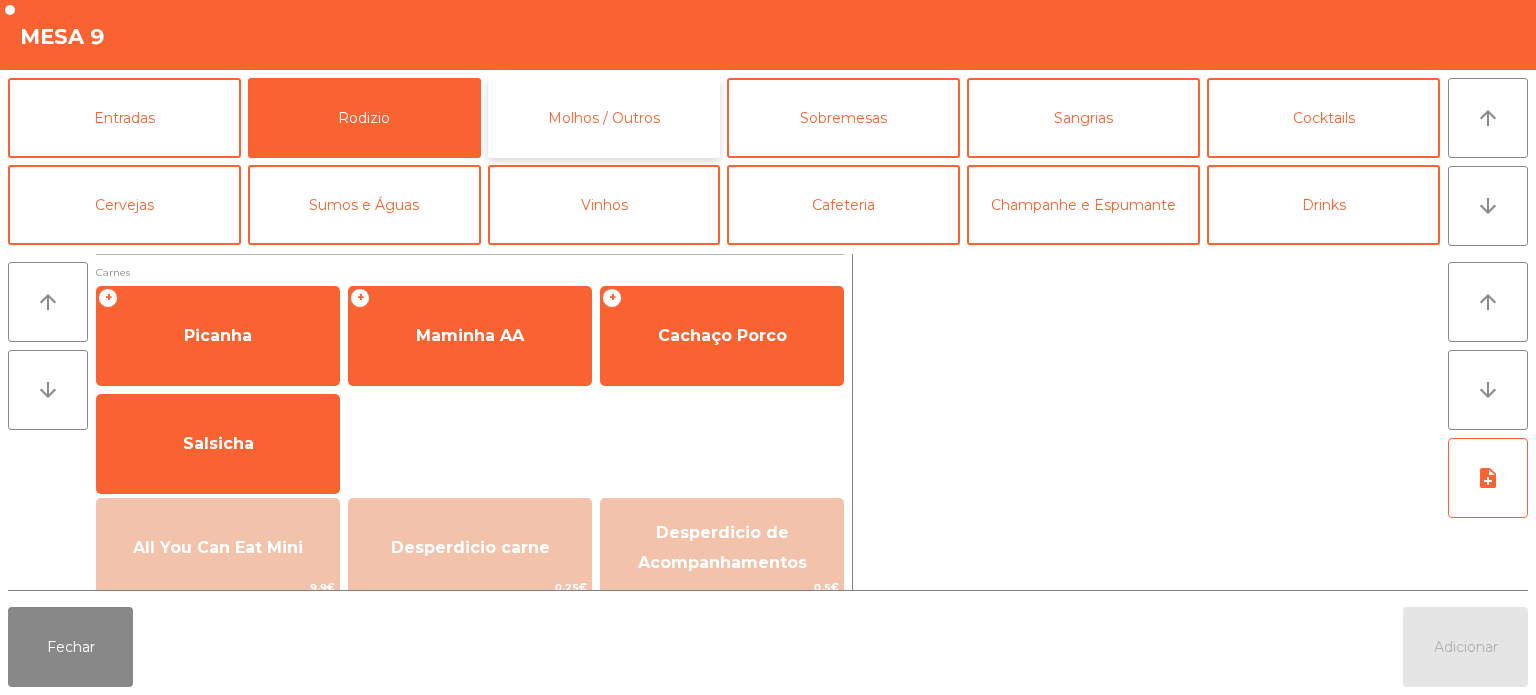 click on "Molhos / Outros" 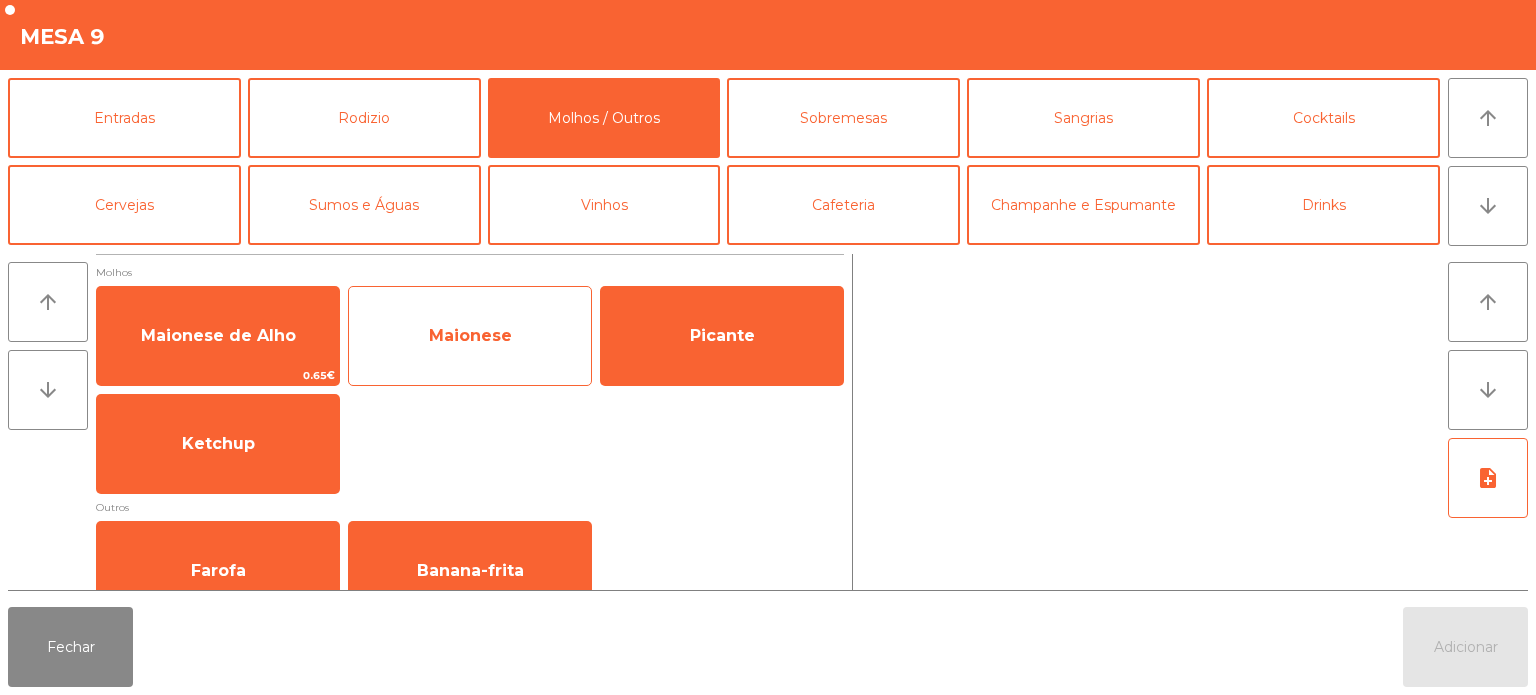 click on "Maionese" 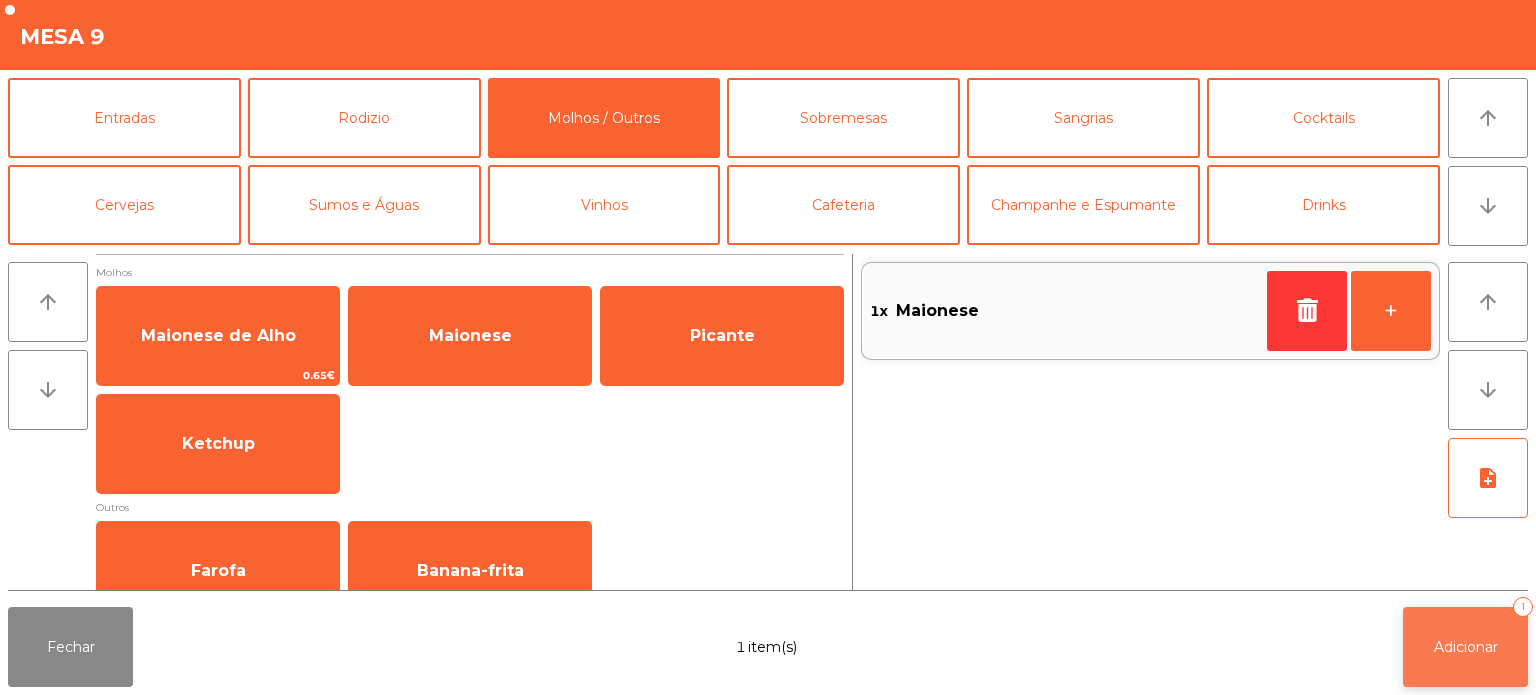 click on "Adicionar   1" 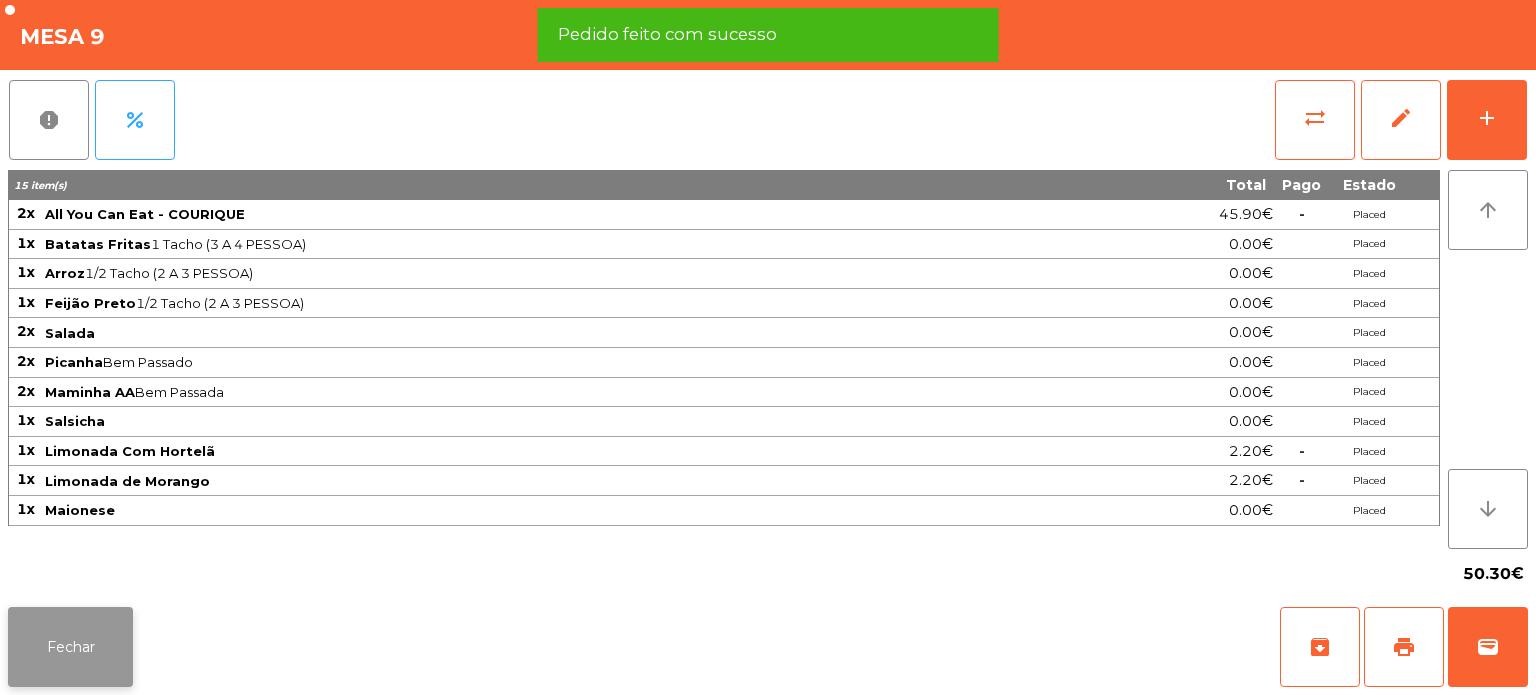 click on "Fechar" 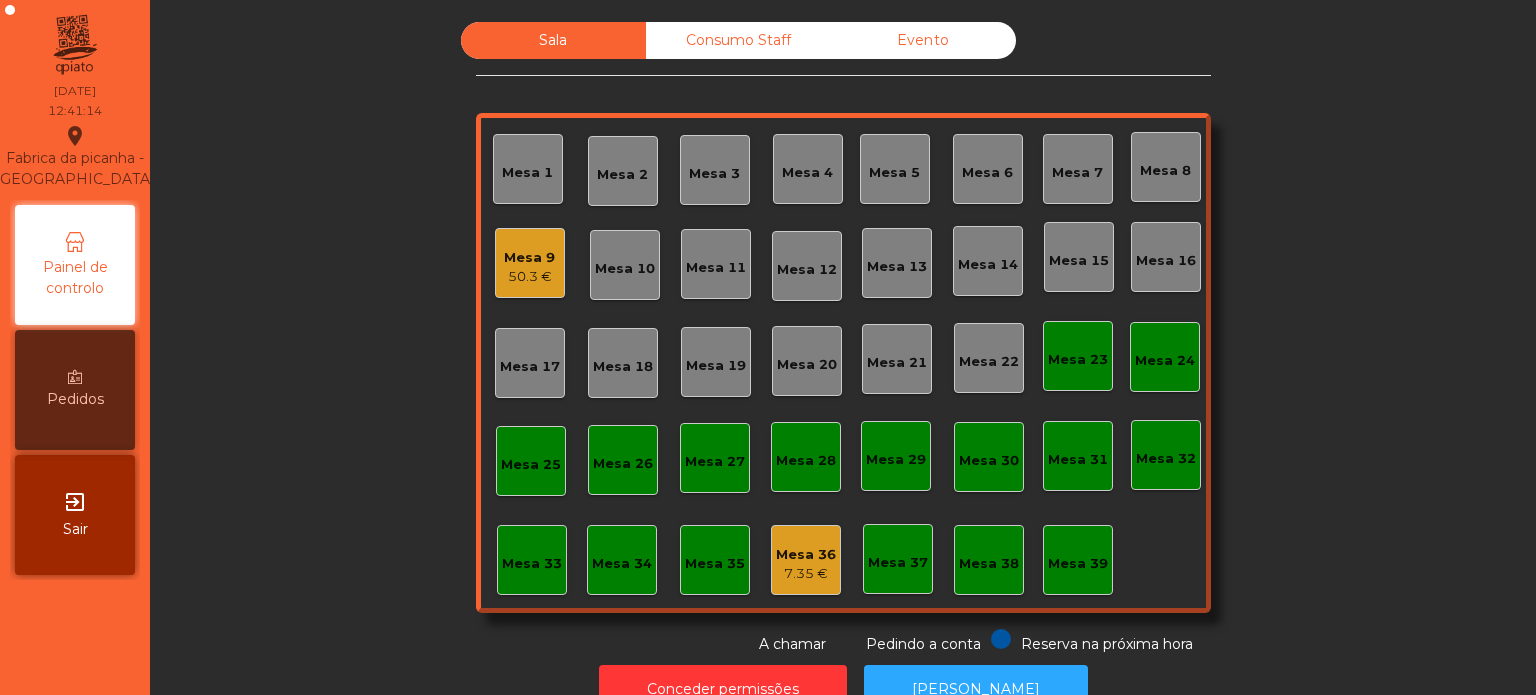 click on "Mesa 9" 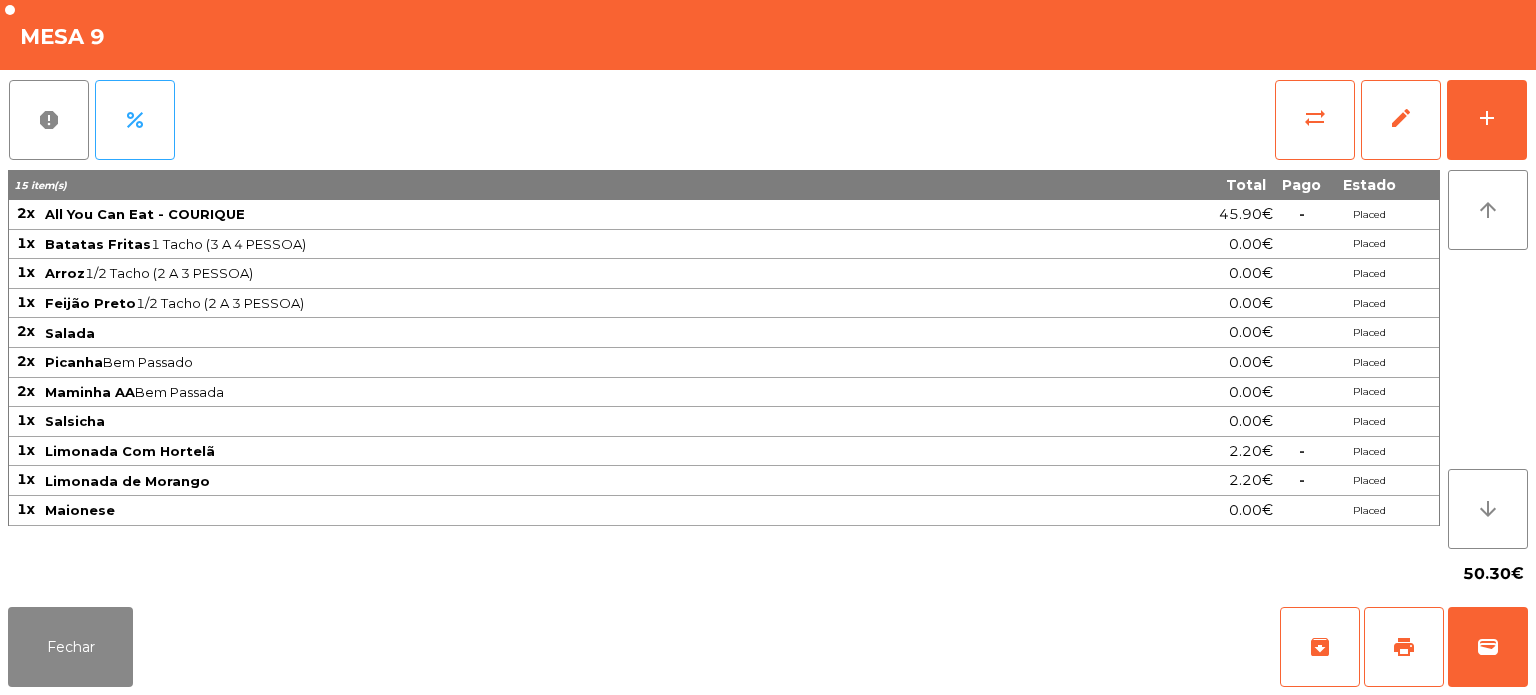 click on "report   percent   sync_alt   edit   add  15 item(s) Total Pago Estado 2x All You Can Eat - COURIQUE 45.90€  -  Placed 1x Batatas Fritas  1 Tacho (3 A 4 PESSOA)  0.00€ Placed 1x Arroz  1/2 Tacho (2 A 3 PESSOA)  0.00€ Placed 1x Feijão Preto  1/2 Tacho (2 A 3 PESSOA)  0.00€ Placed 2x Salada 0.00€ Placed 2x Picanha  Bem Passado  0.00€ Placed 2x Maminha AA  Bem Passada  0.00€ Placed 1x Salsicha 0.00€ Placed 1x Limonada Com Hortelã 2.20€  -  Placed 1x Limonada de Morango 2.20€  -  Placed 1x Maionese 0.00€ Placed arrow_upward arrow_downward  50.30€" 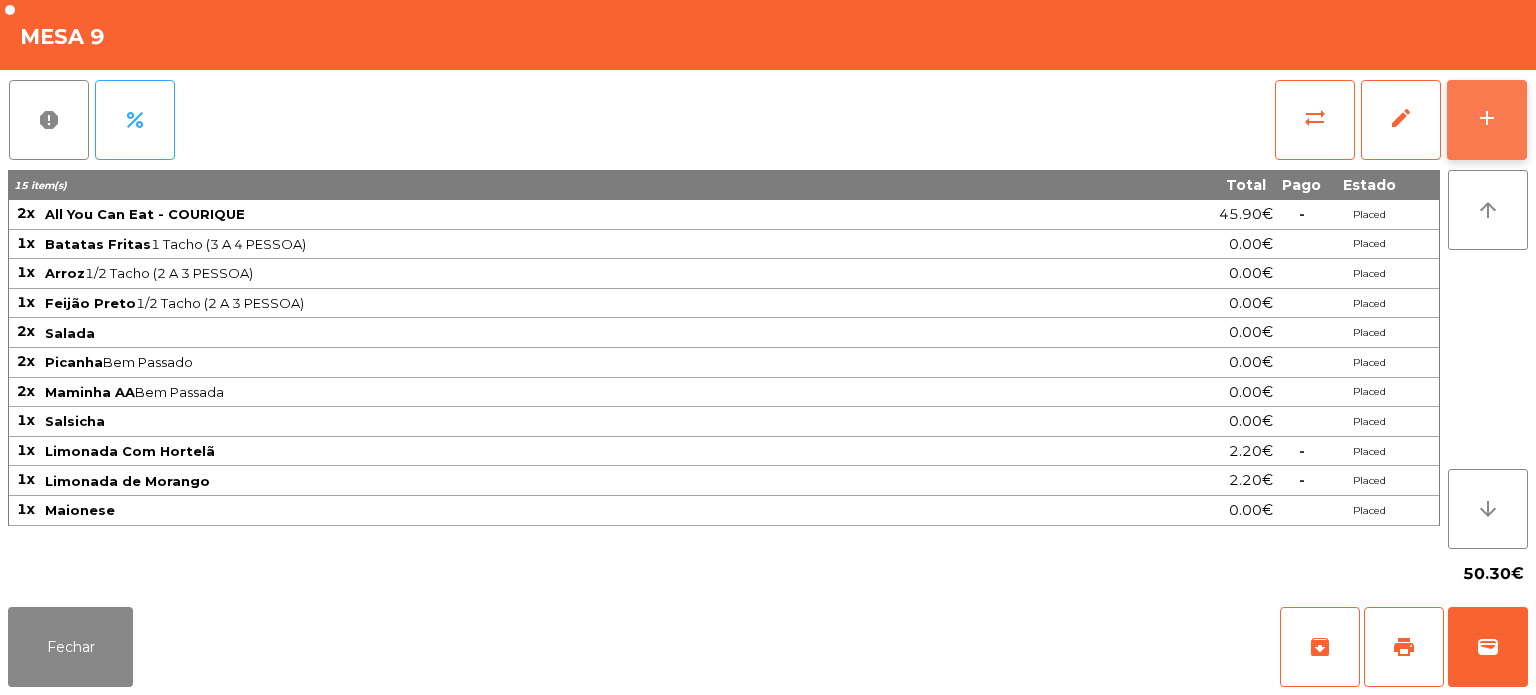click on "add" 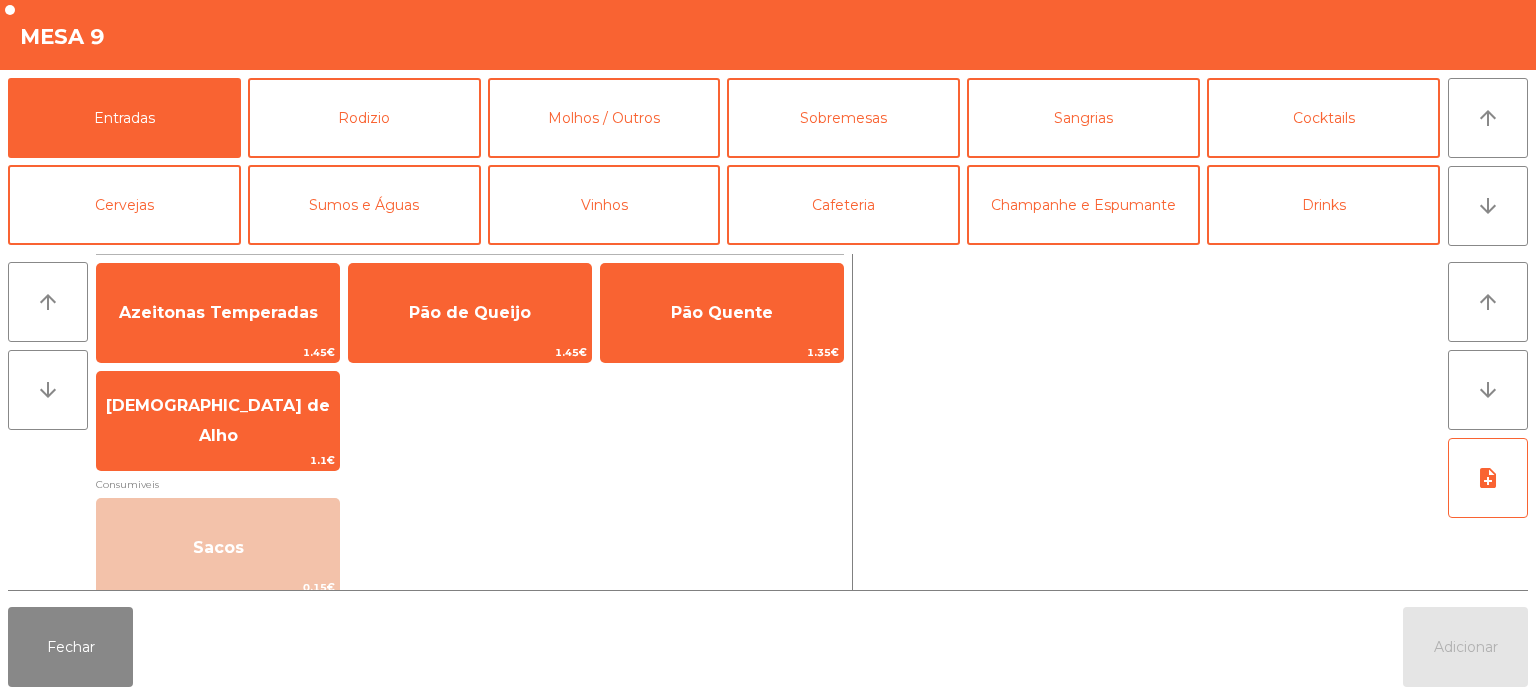 click on "Mesa 9" 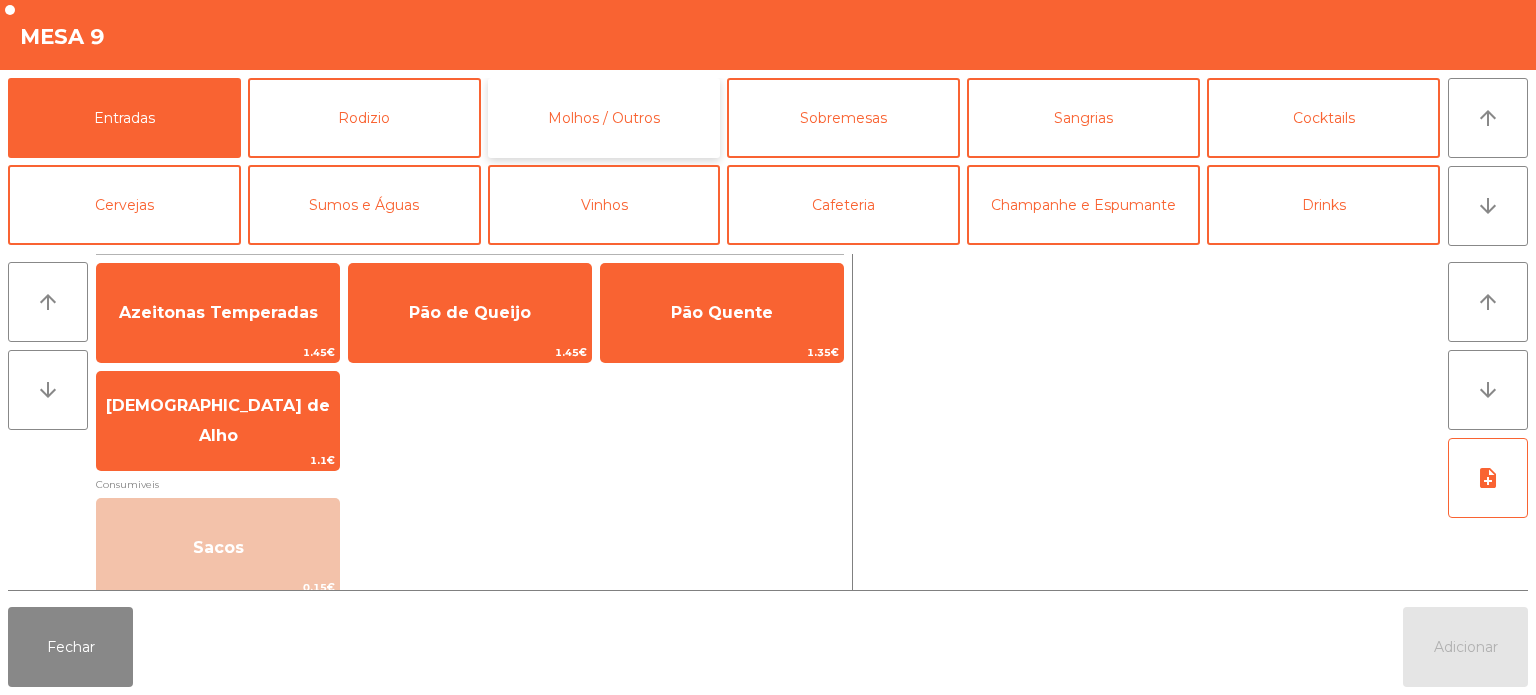 click on "Molhos / Outros" 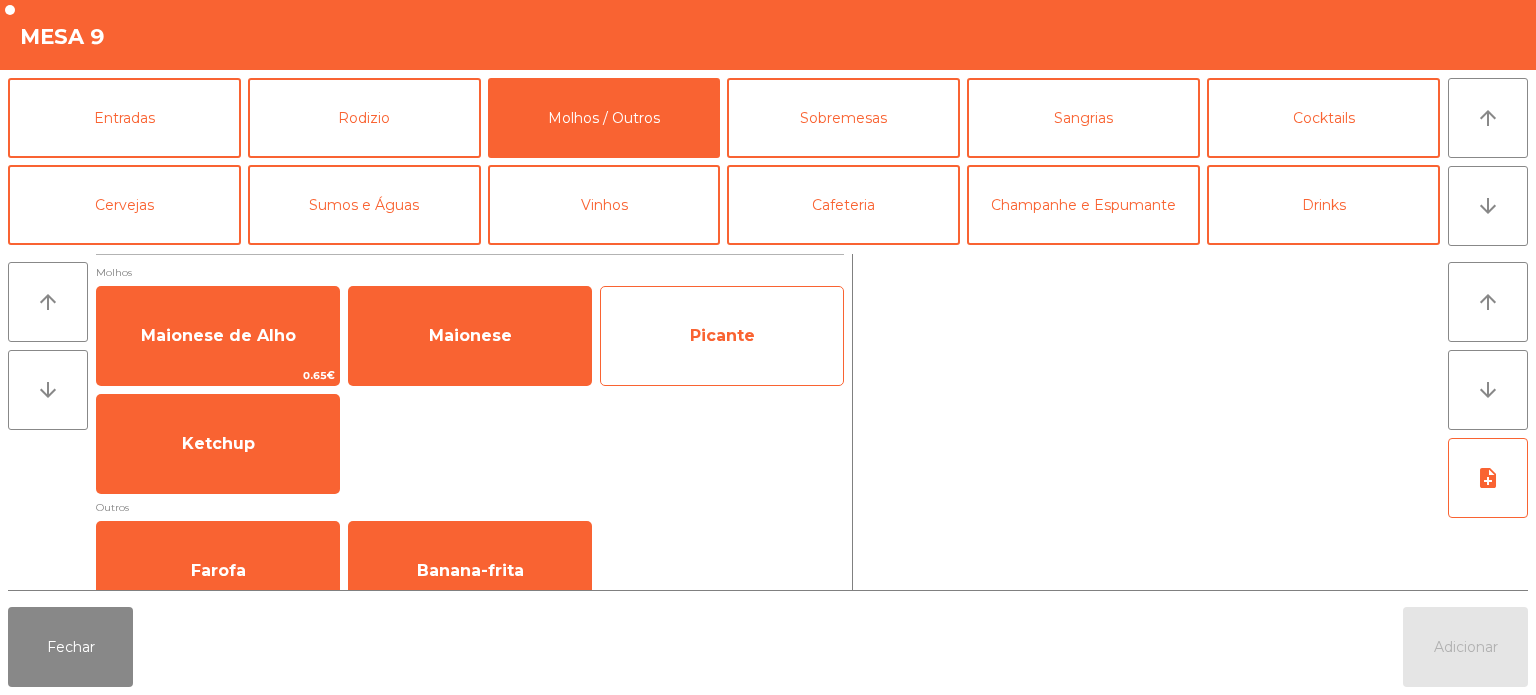 click on "Picante" 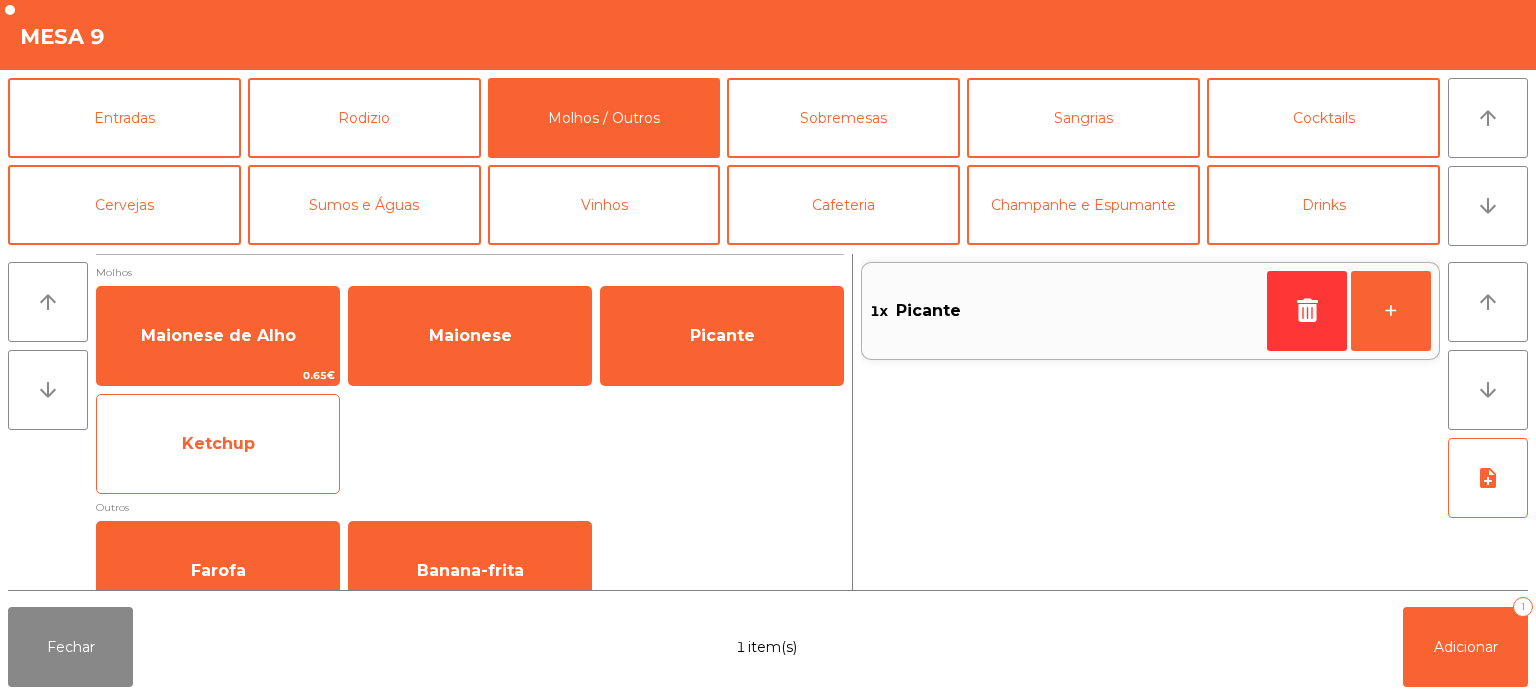 click on "Ketchup" 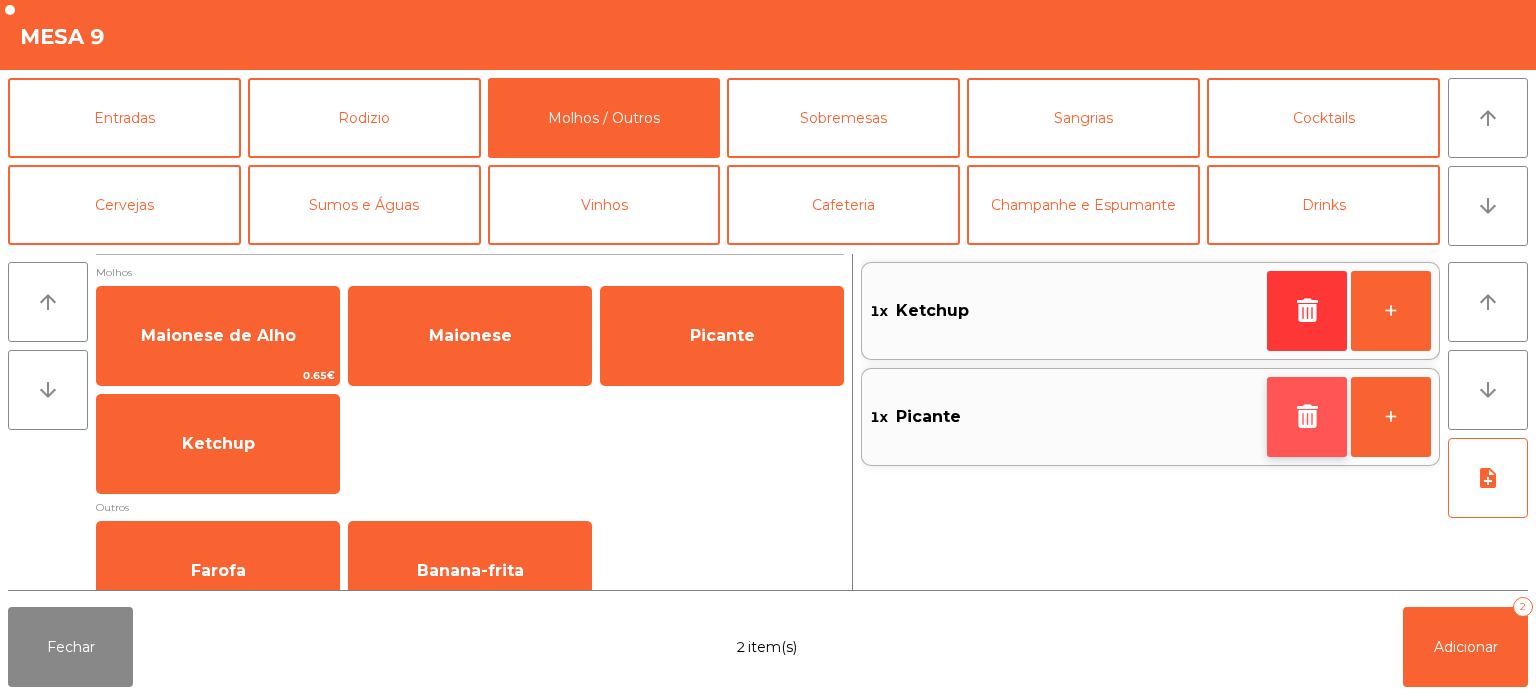 click 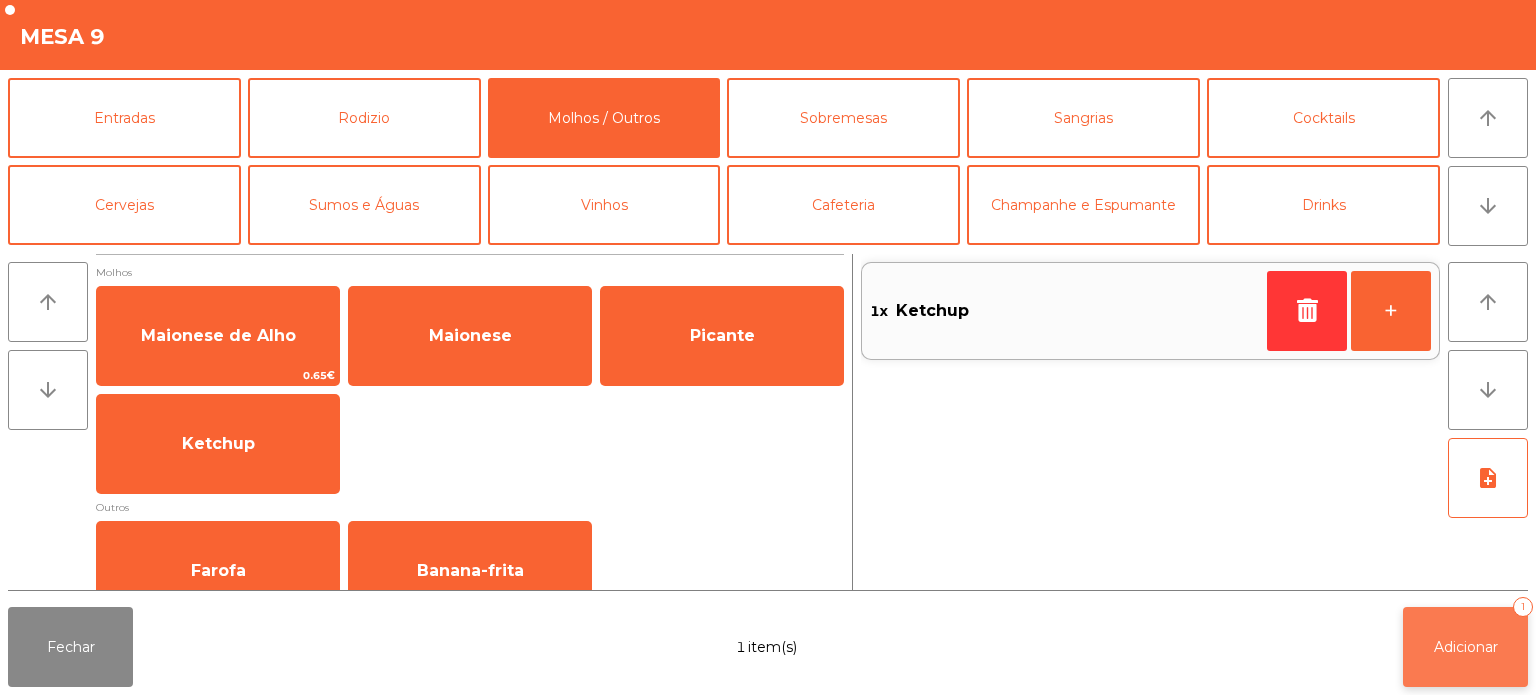 click on "Adicionar   1" 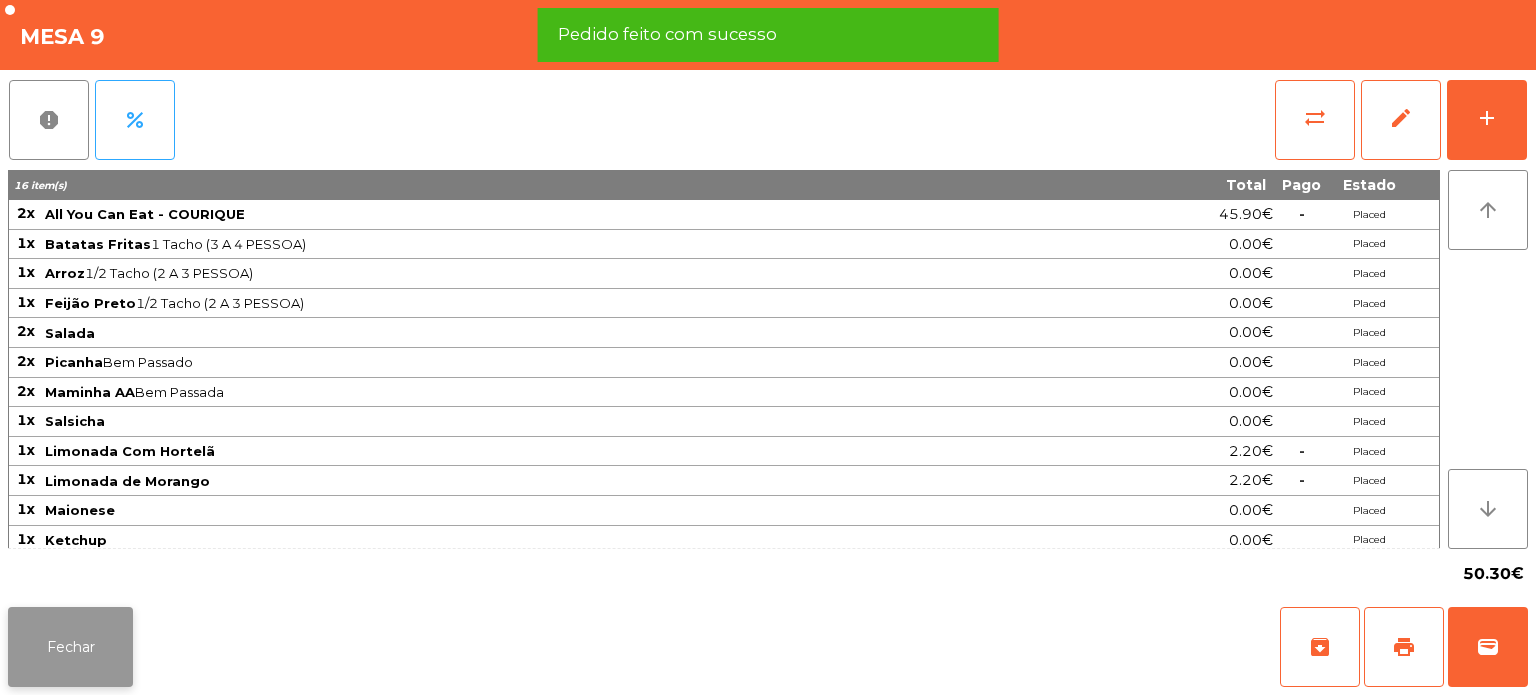 click on "Fechar" 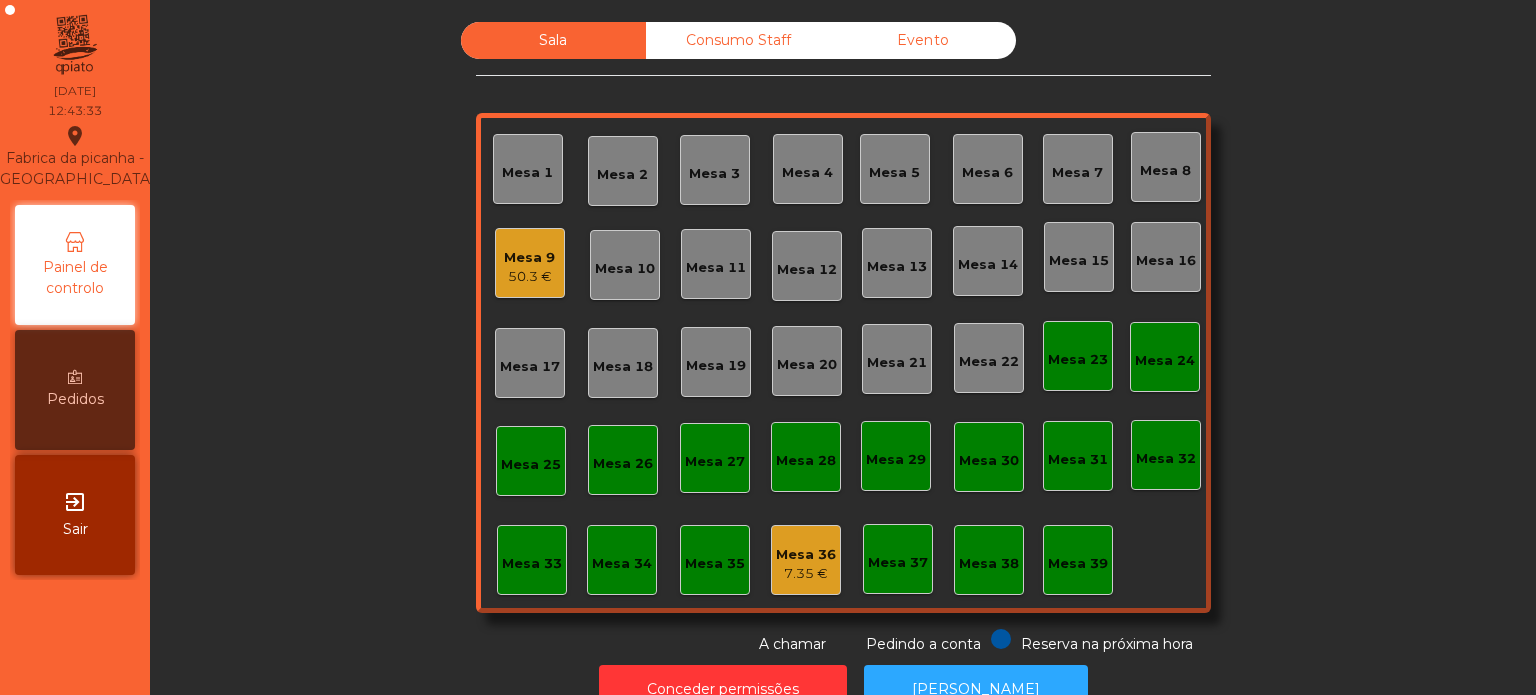 click on "Mesa 4" 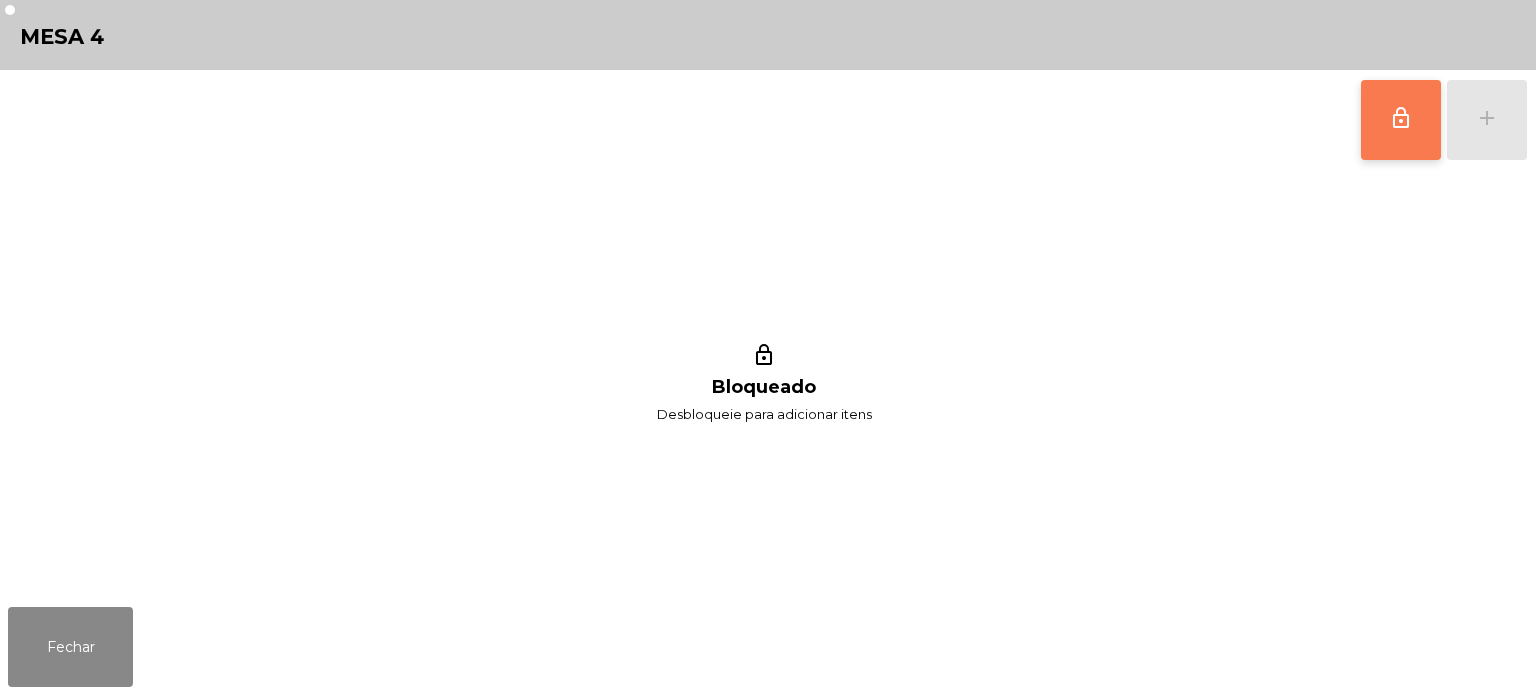 click on "lock_outline" 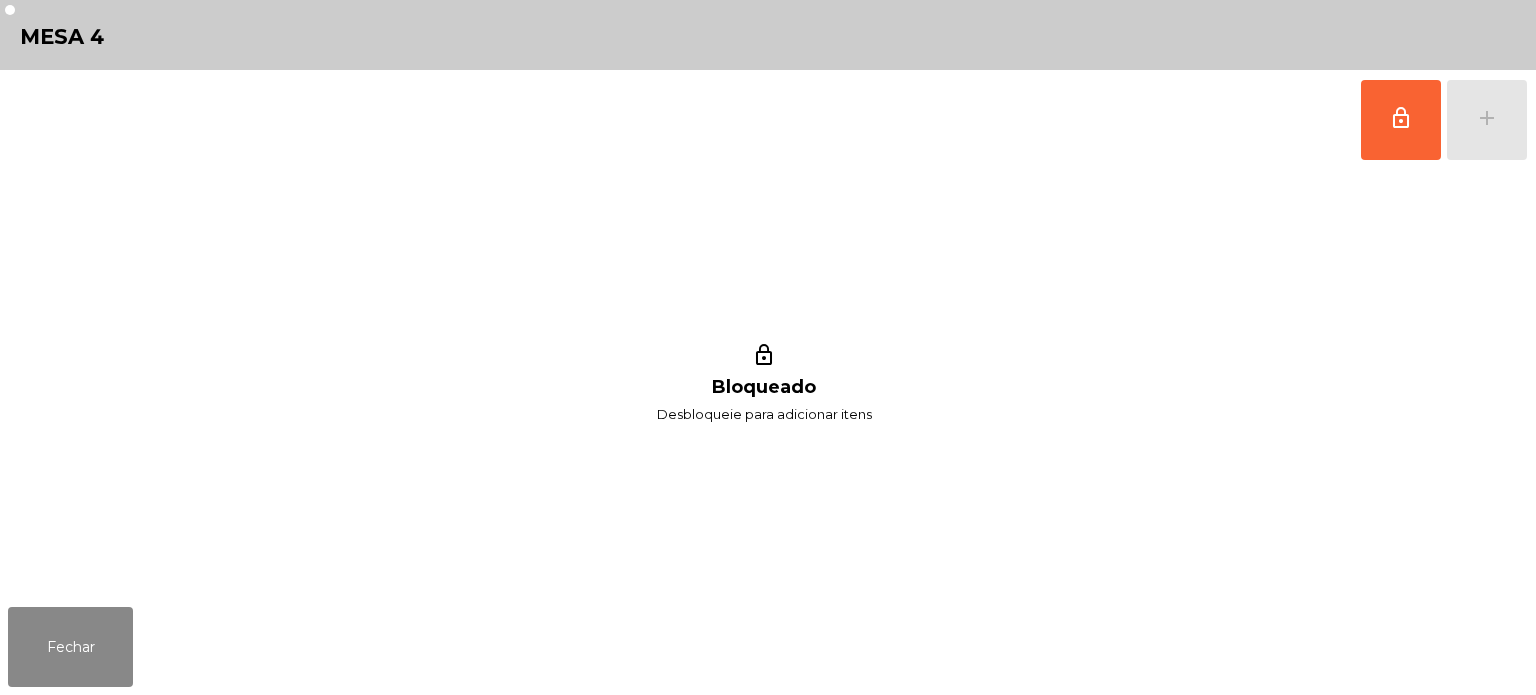 click on "lock_outline   add" 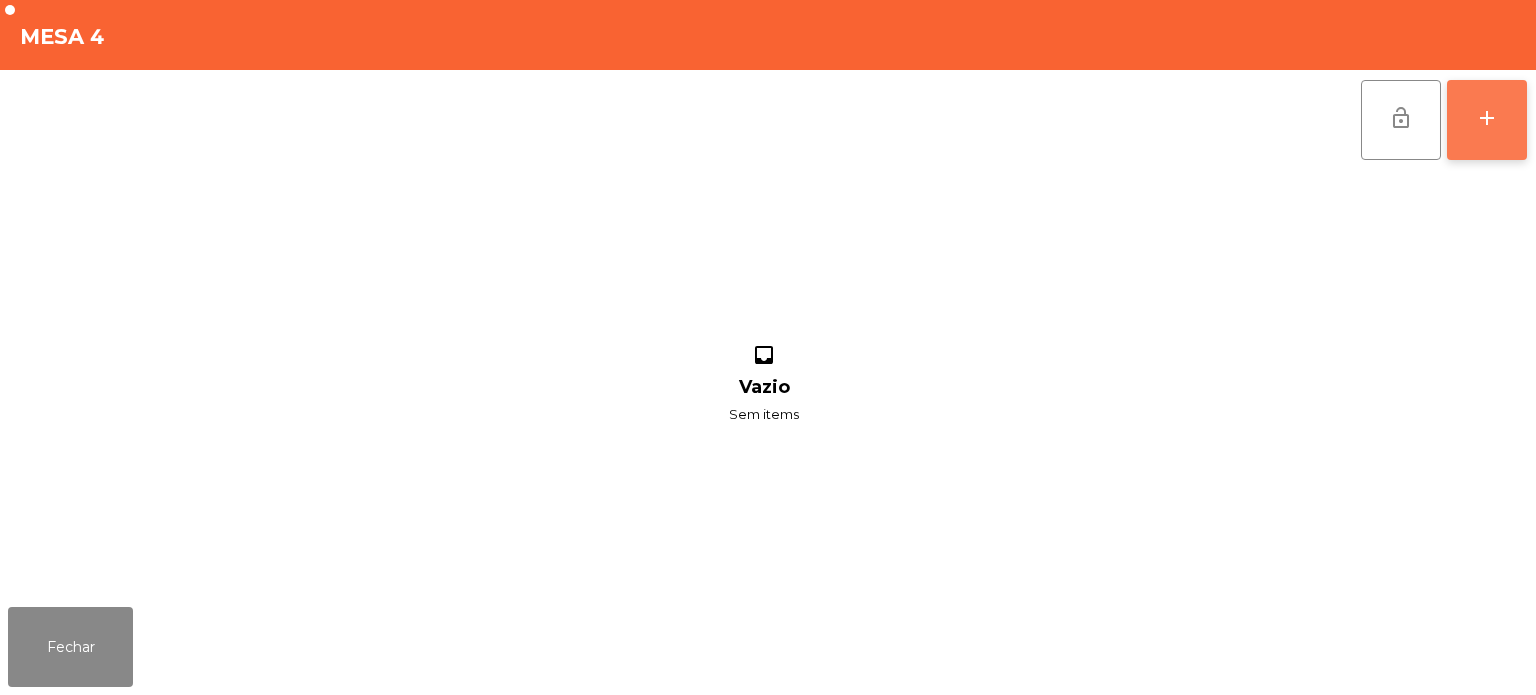 click on "add" 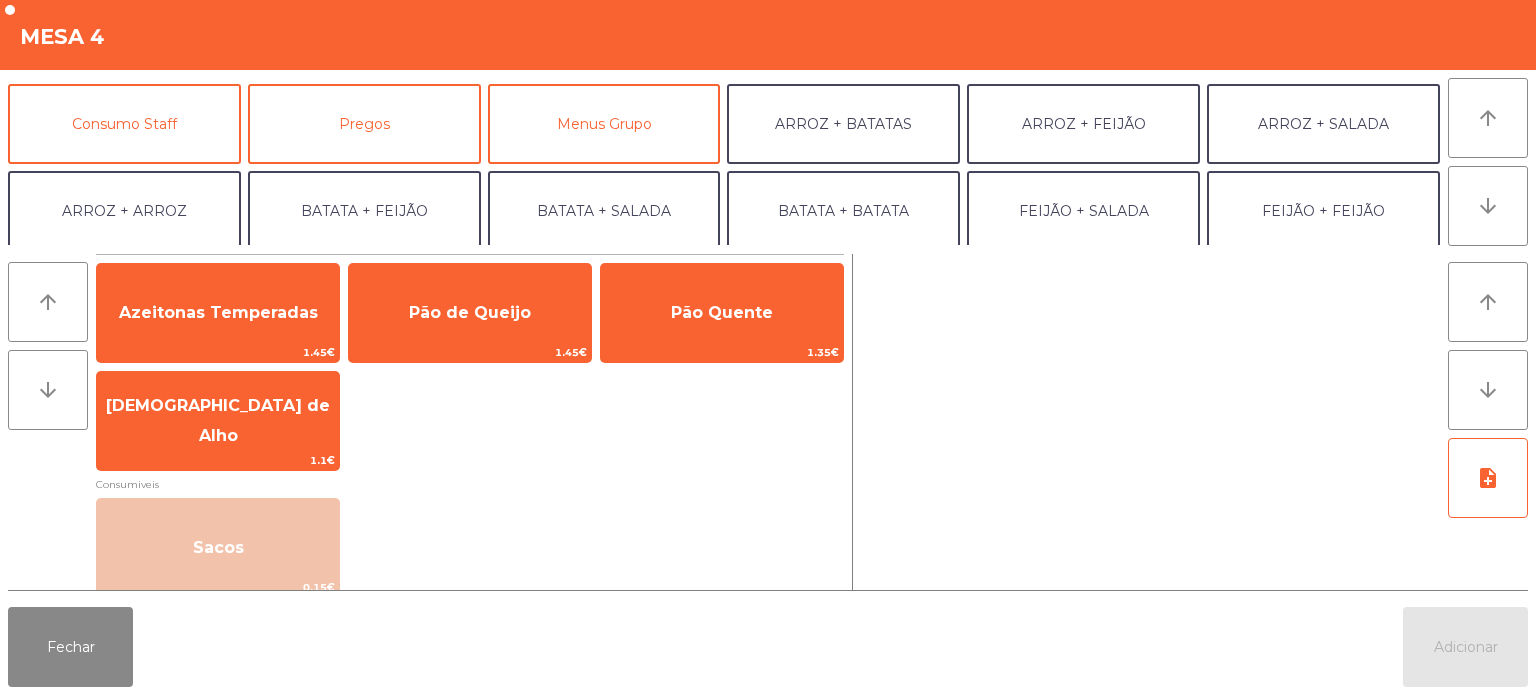 scroll, scrollTop: 154, scrollLeft: 0, axis: vertical 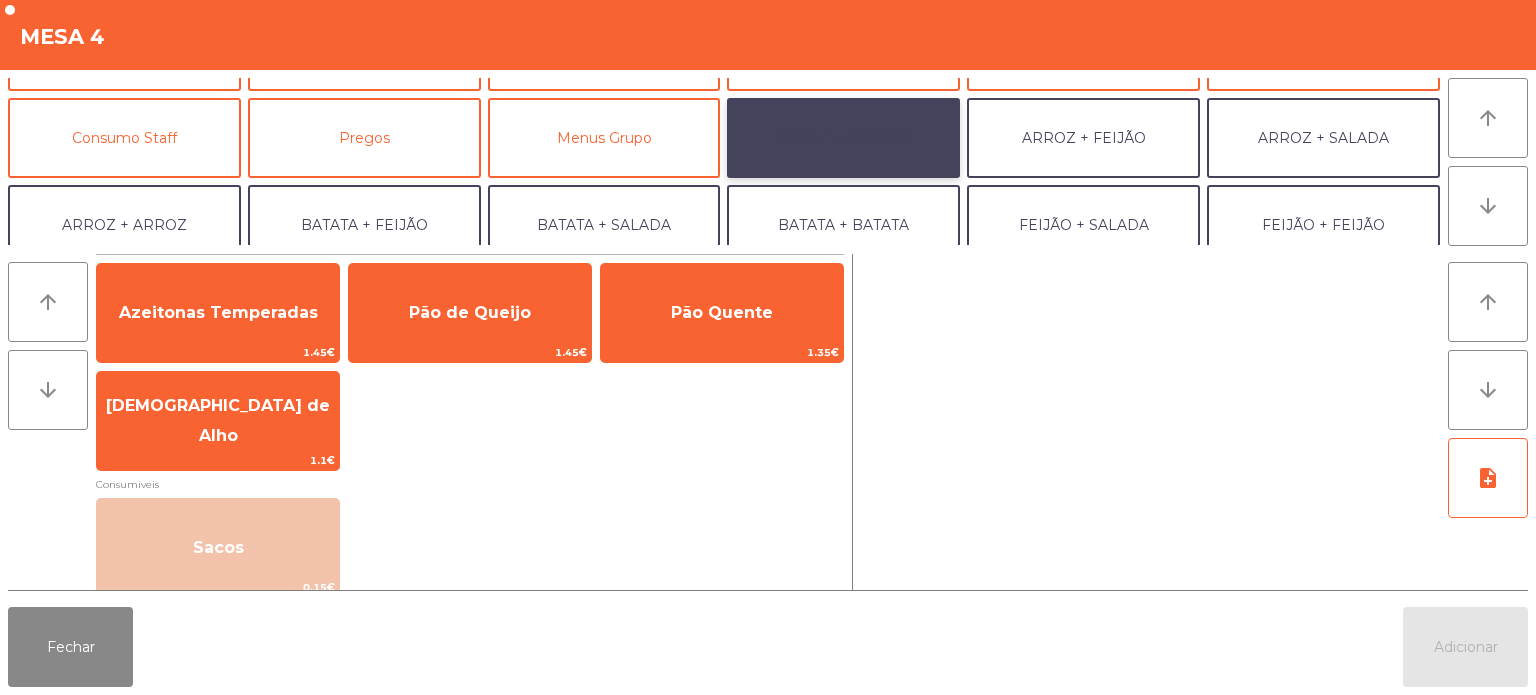 click on "ARROZ + BATATAS" 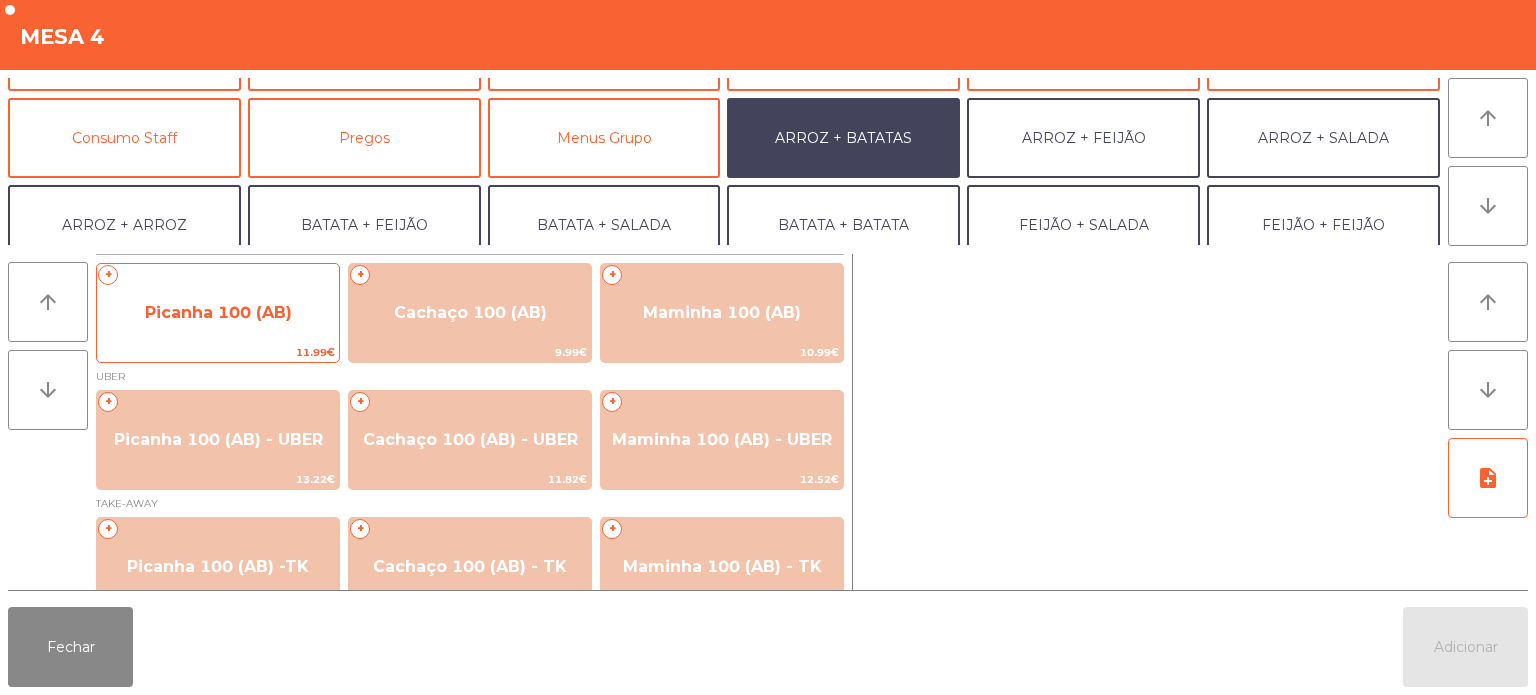 click on "Picanha 100 (AB)" 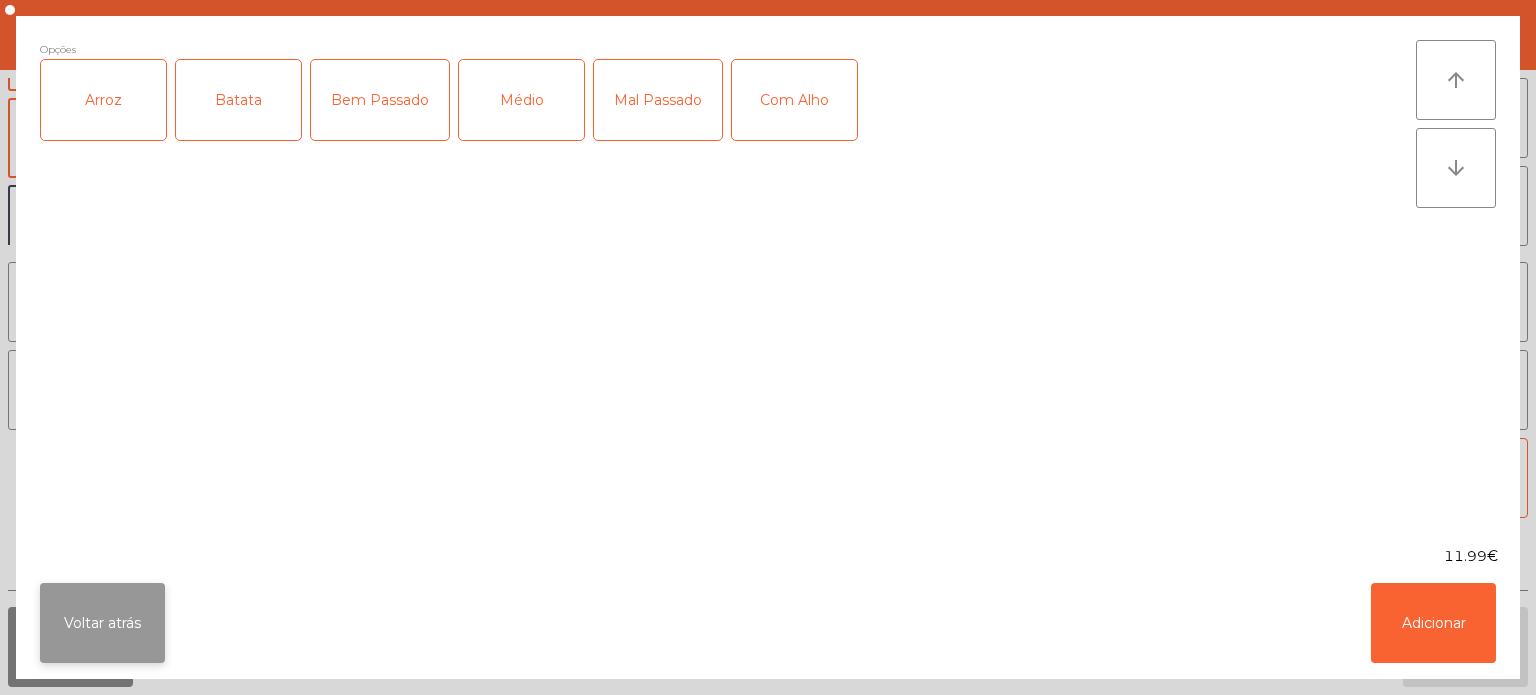click on "Voltar atrás" 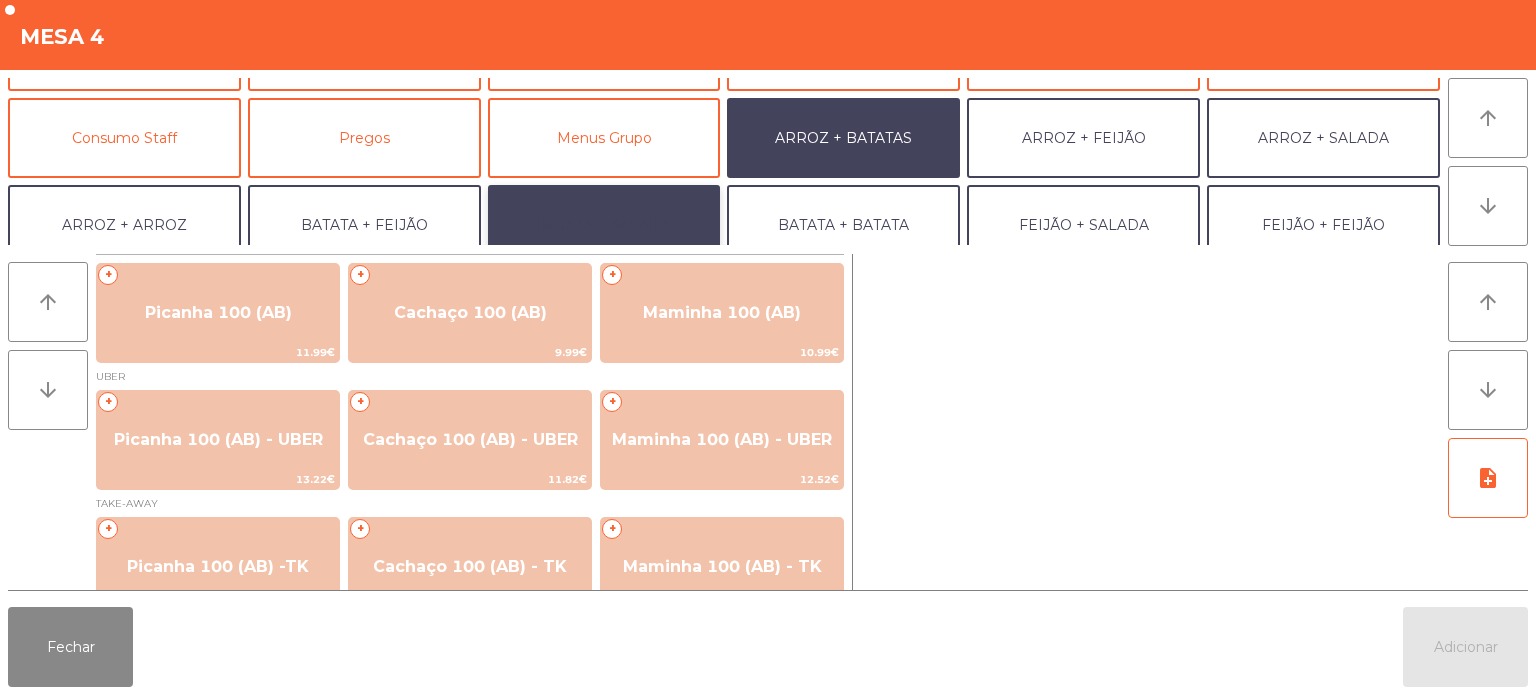 click on "BATATA + SALADA" 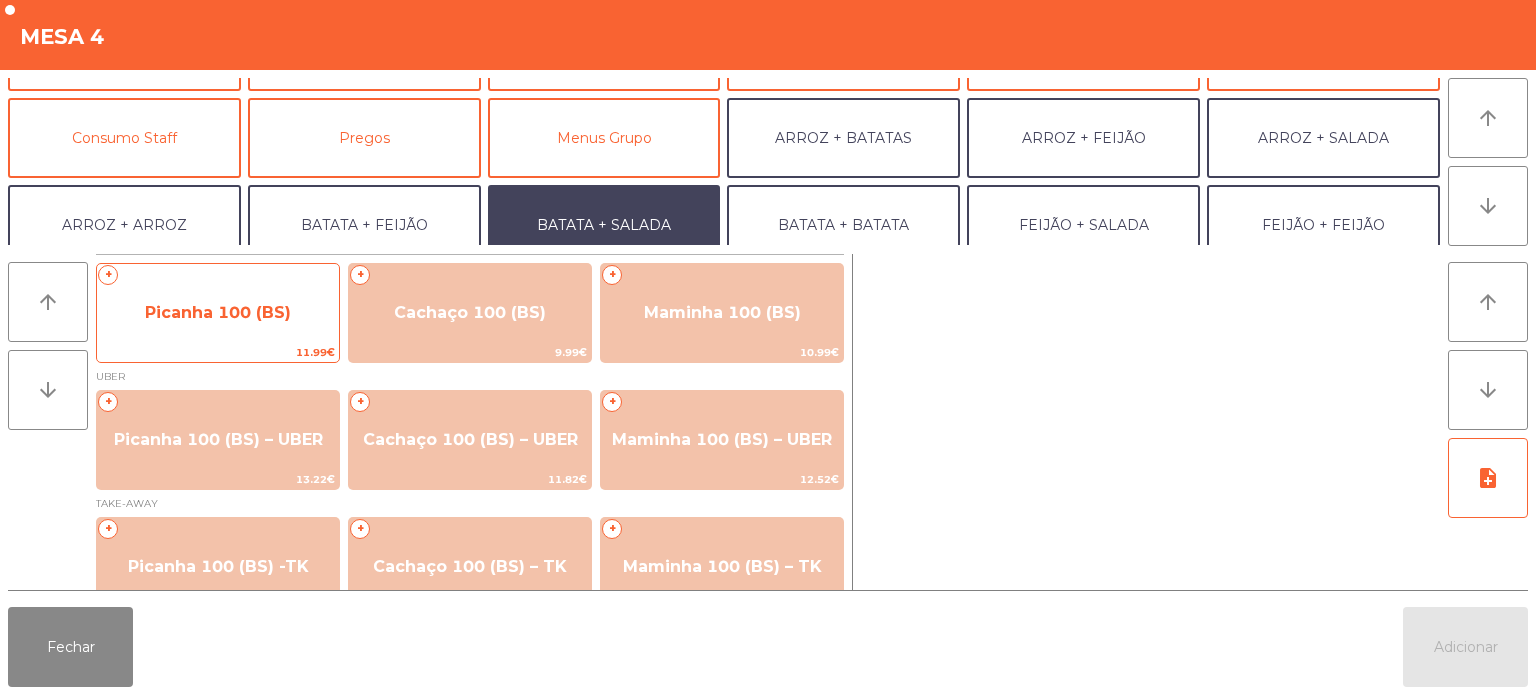 click on "Picanha 100 (BS)" 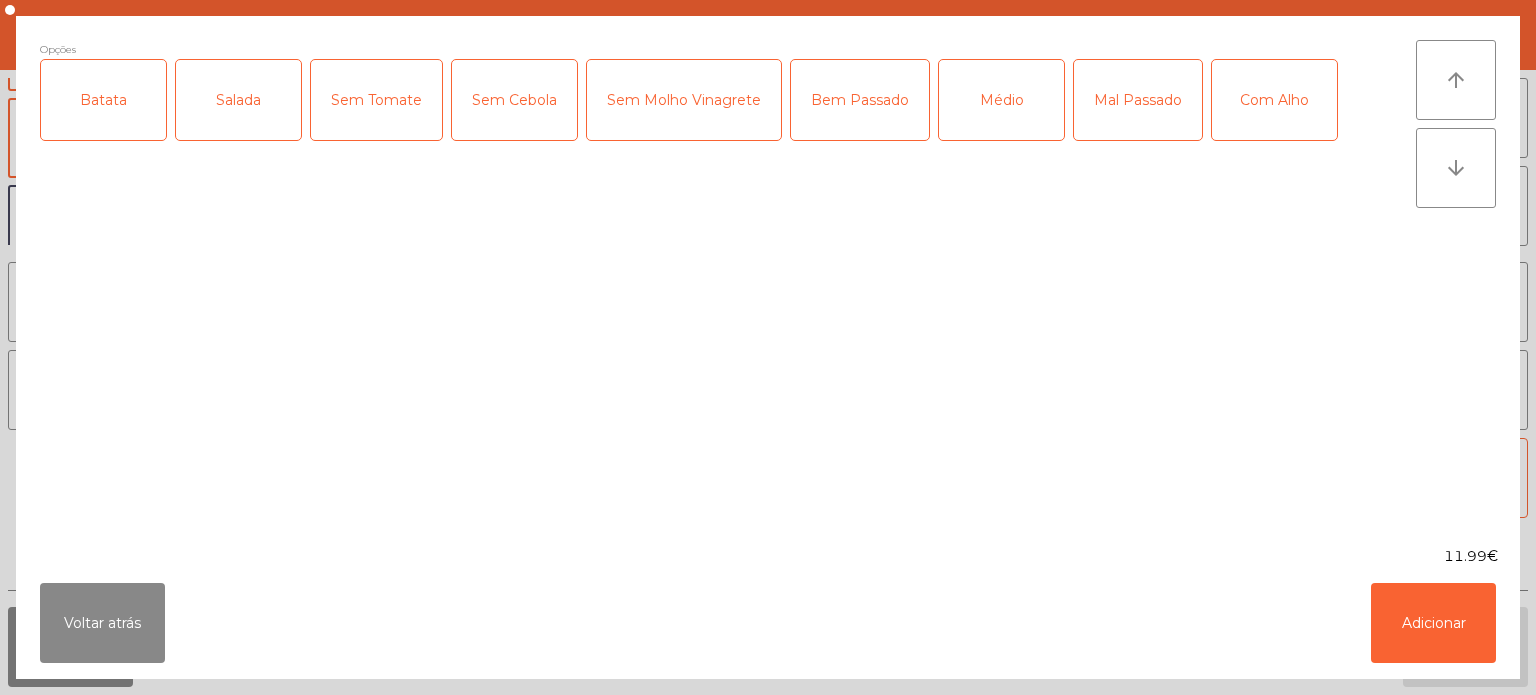 click on "Batata" 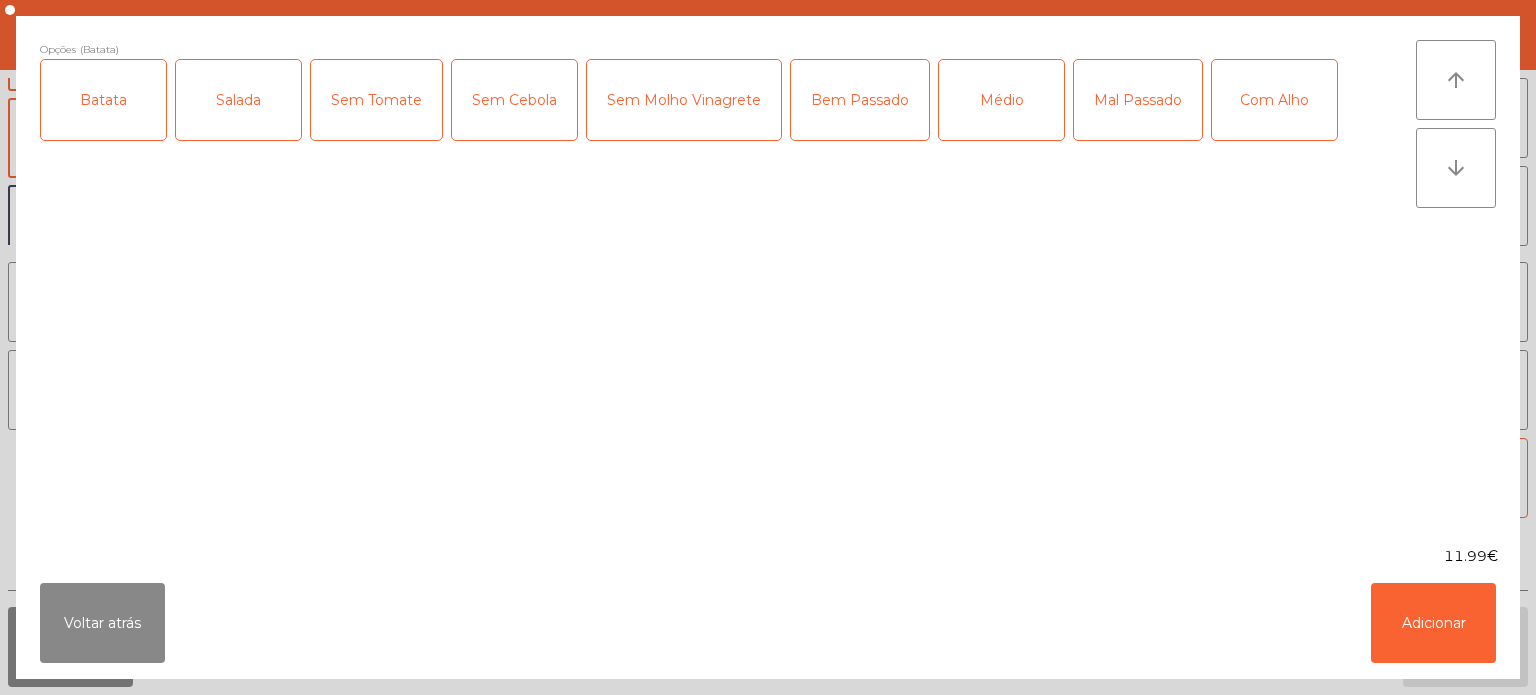 click on "Salada" 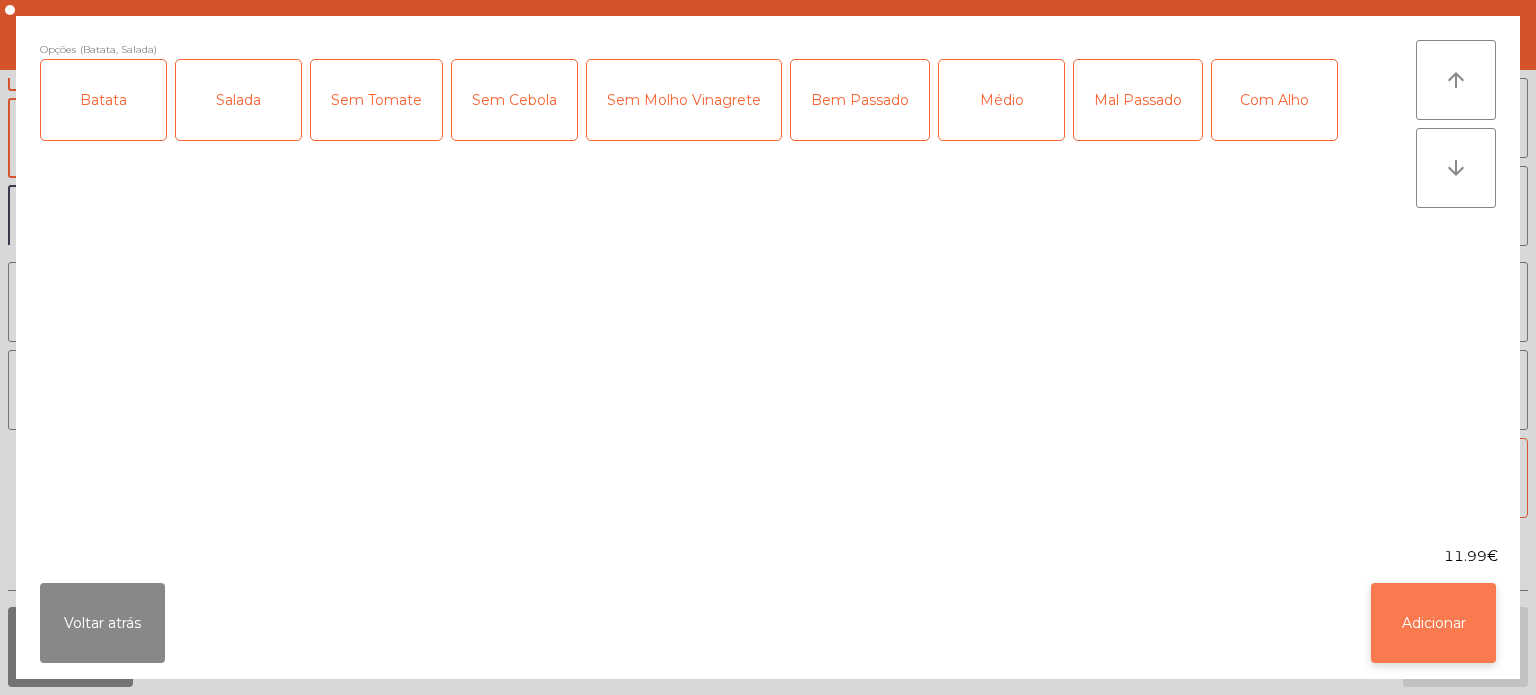 click on "Adicionar" 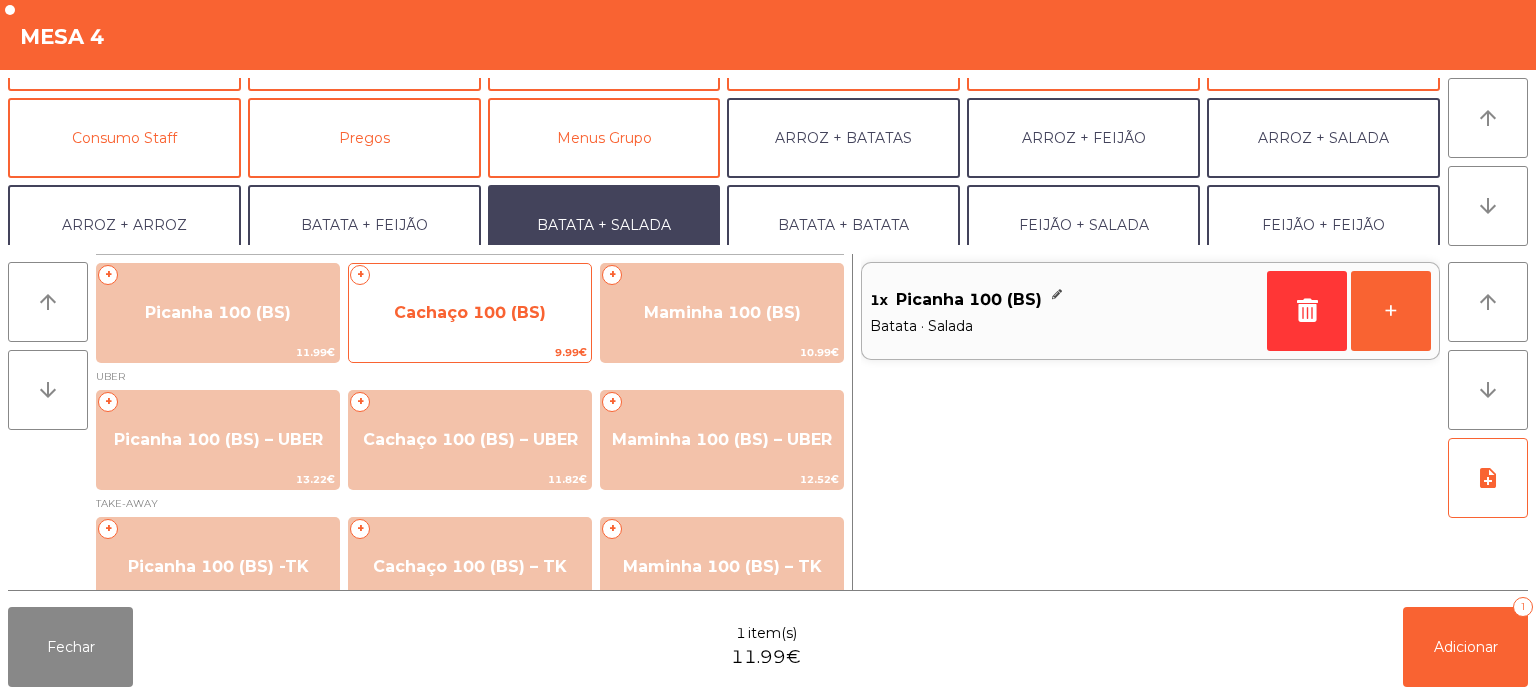 click on "Cachaço 100 (BS)" 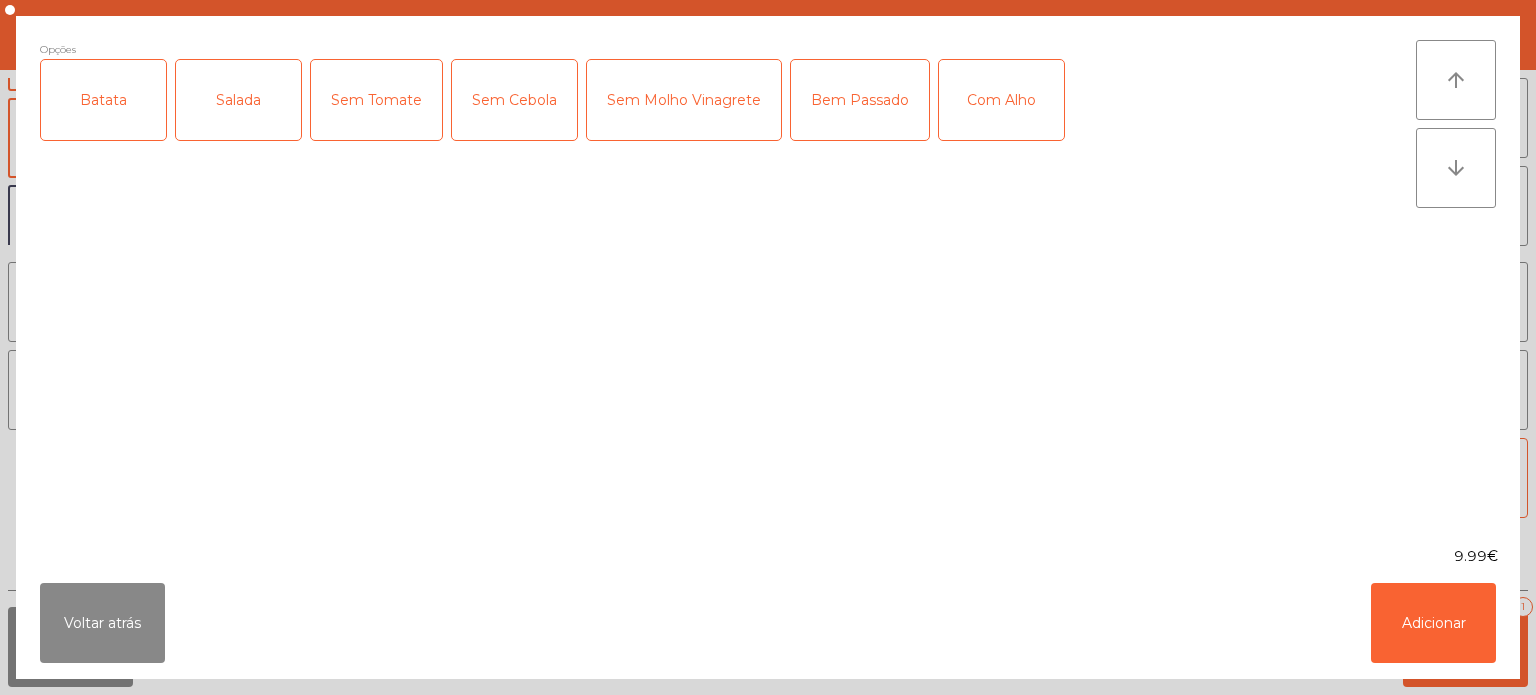 click on "Batata" 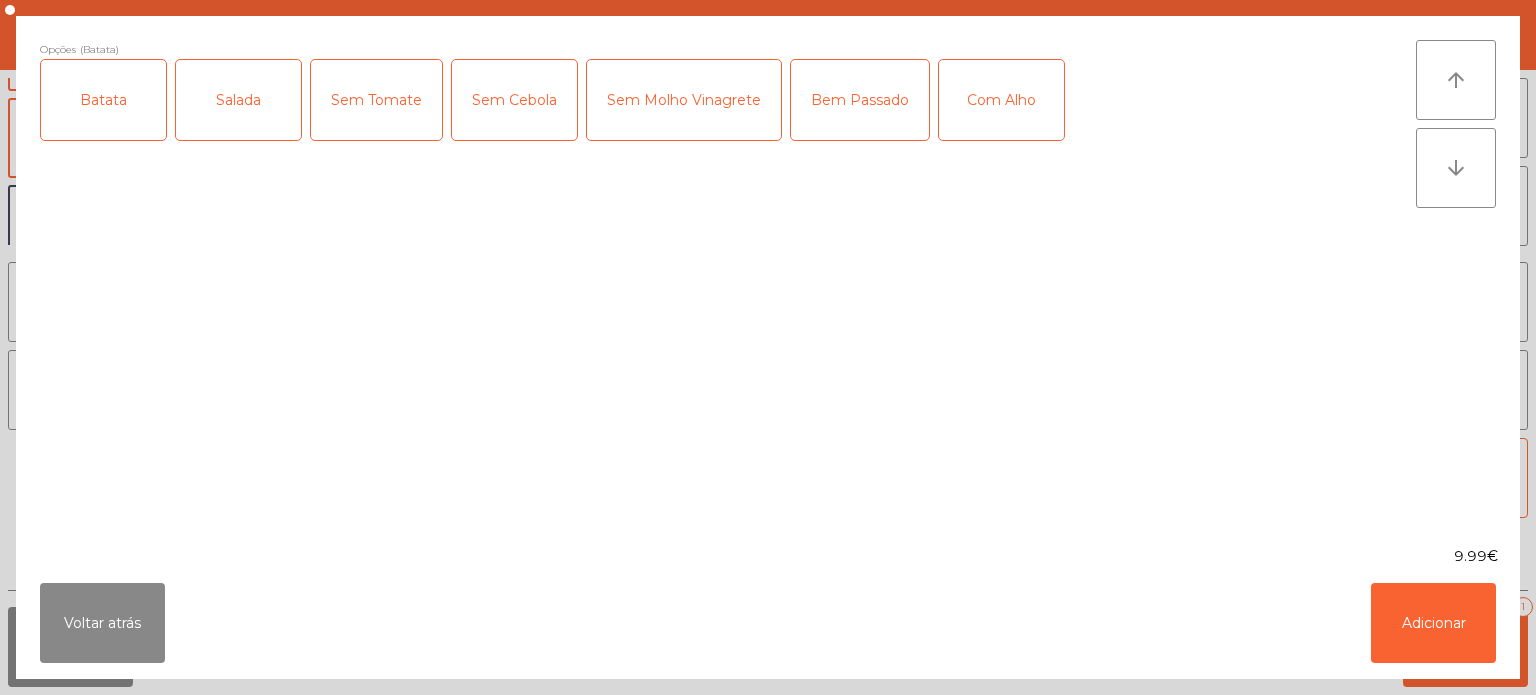 click on "Salada" 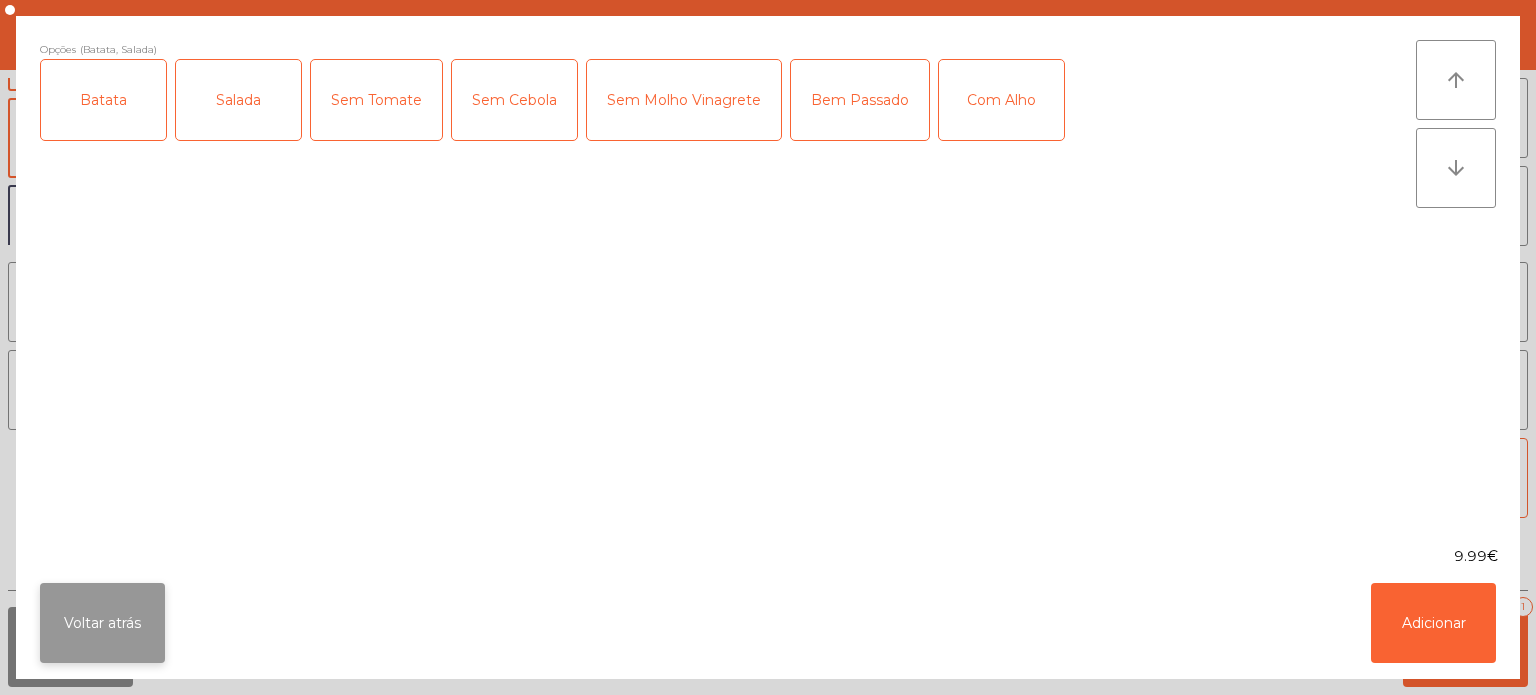 click on "Voltar atrás" 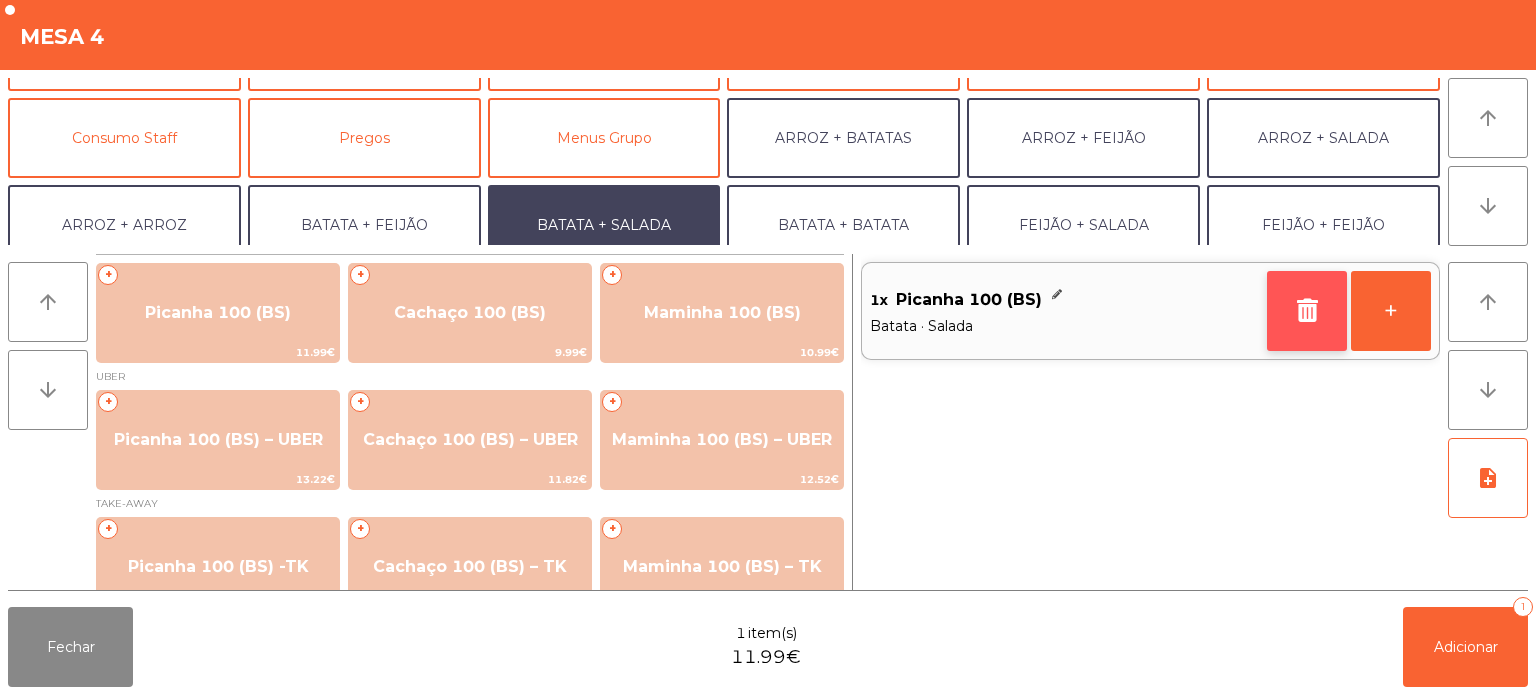 click 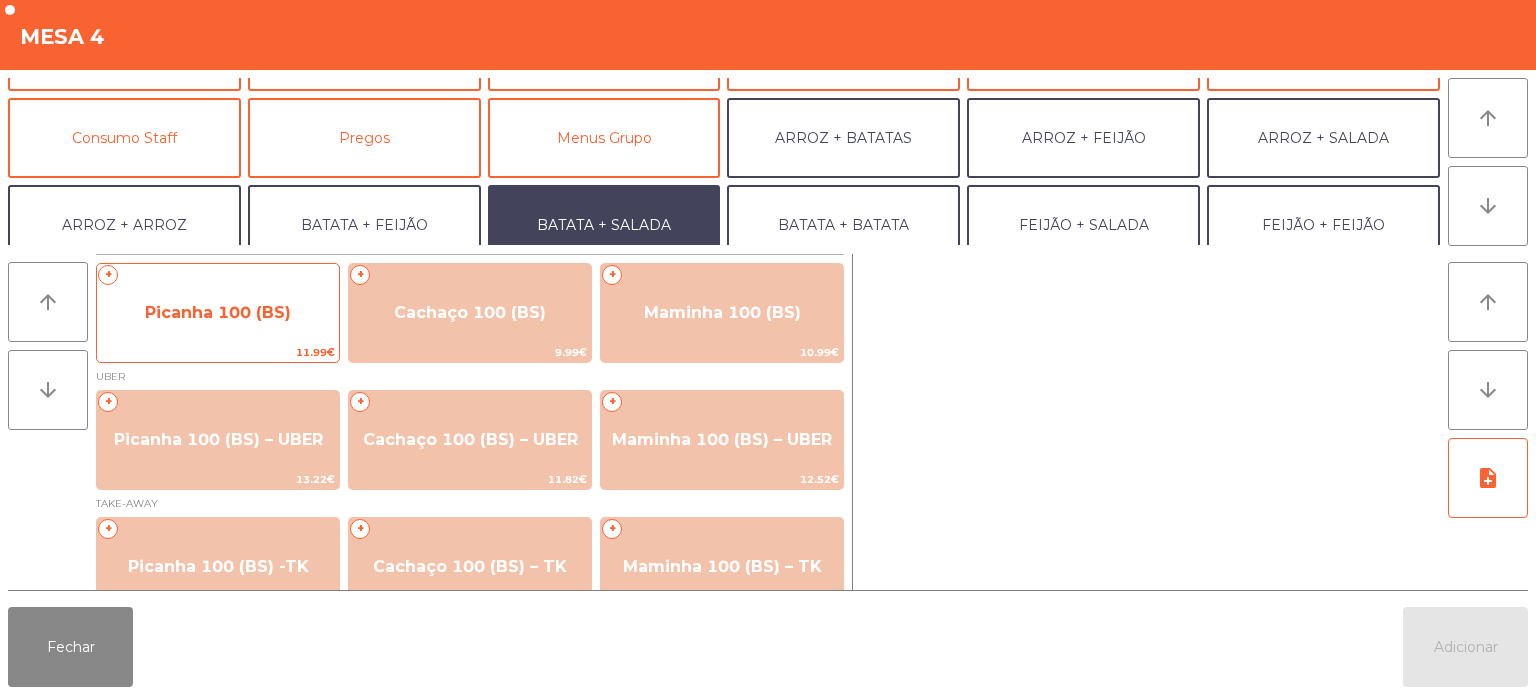 click on "Picanha 100 (BS)" 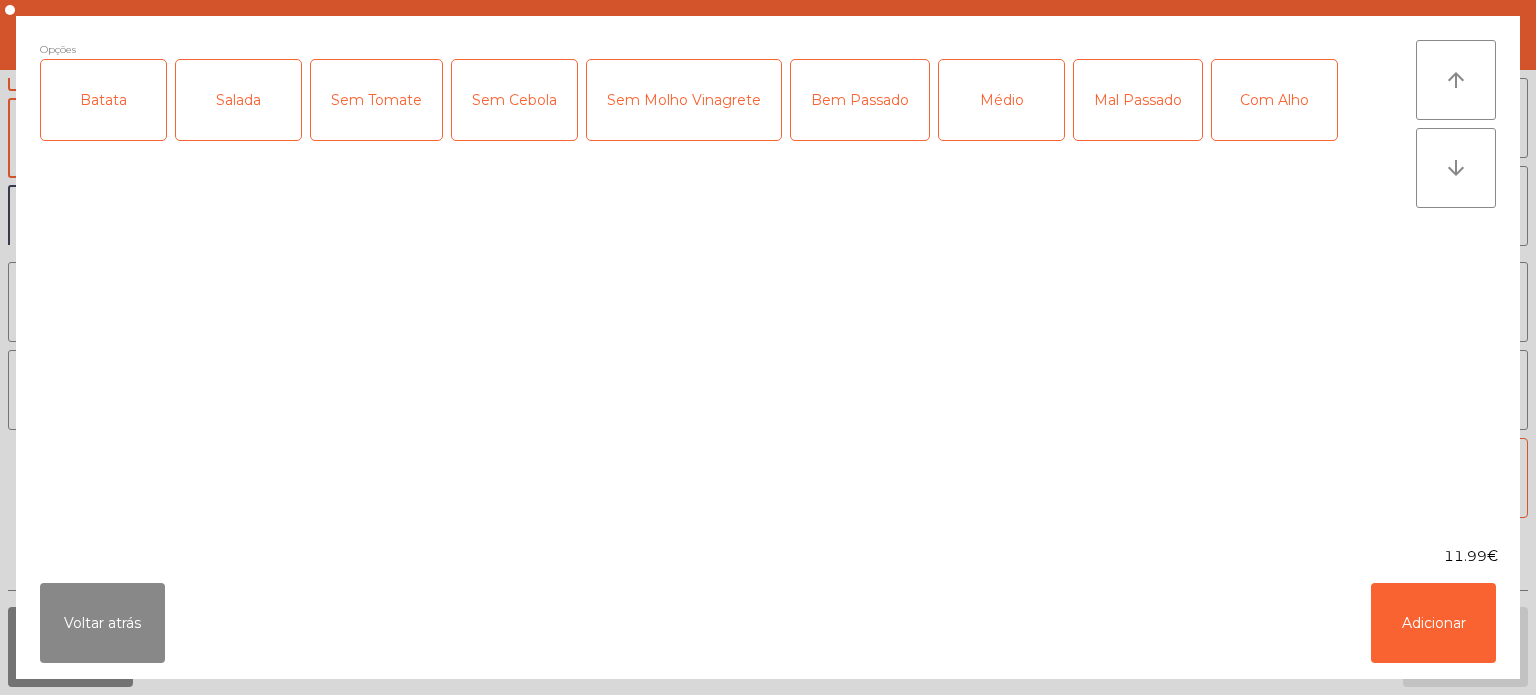 click on "Batata" 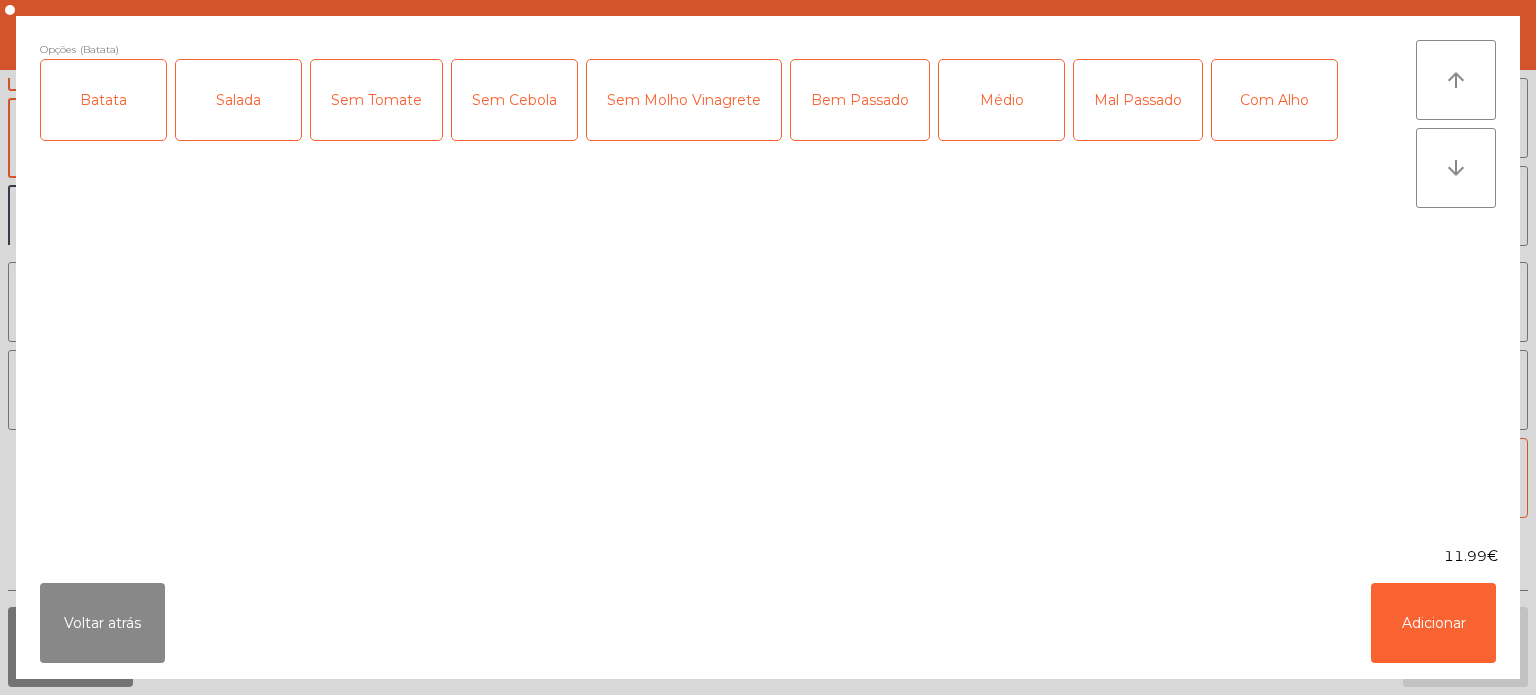 click on "Salada" 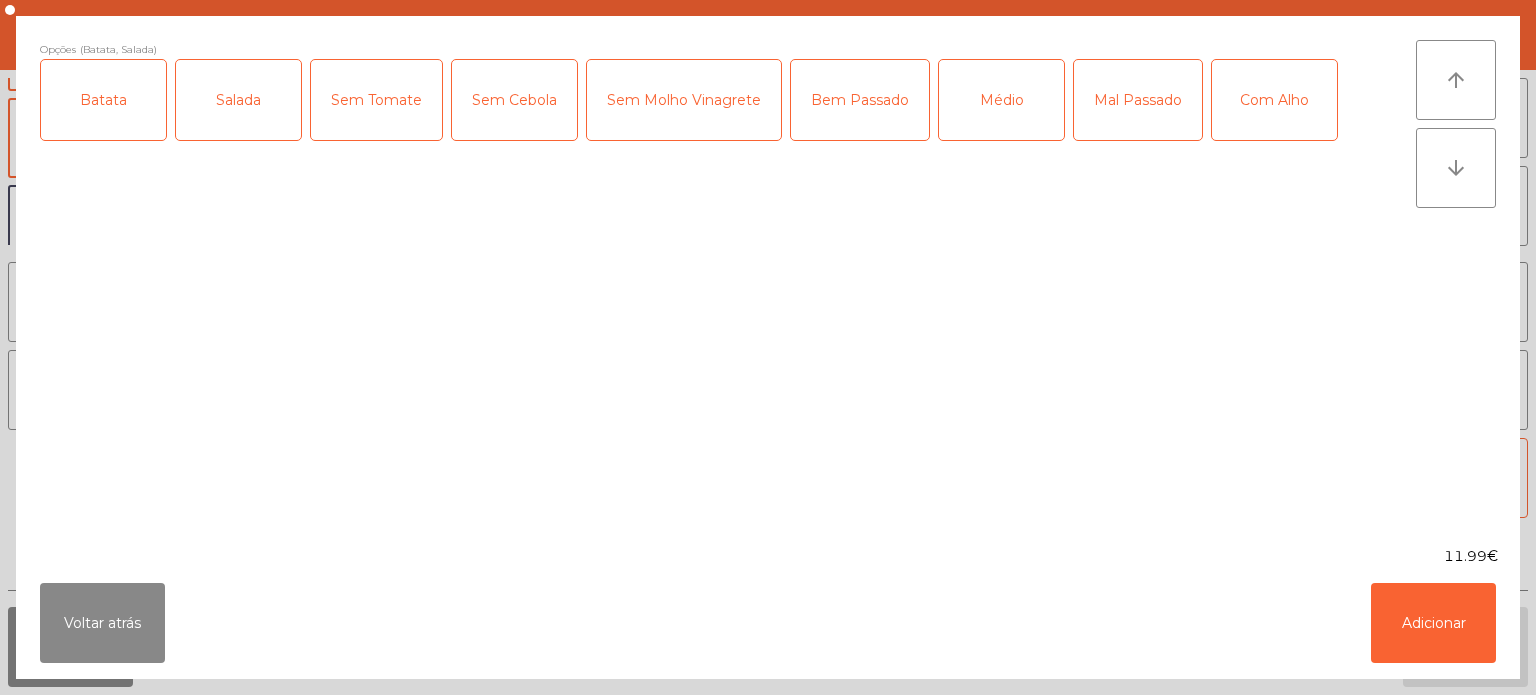 click on "Médio" 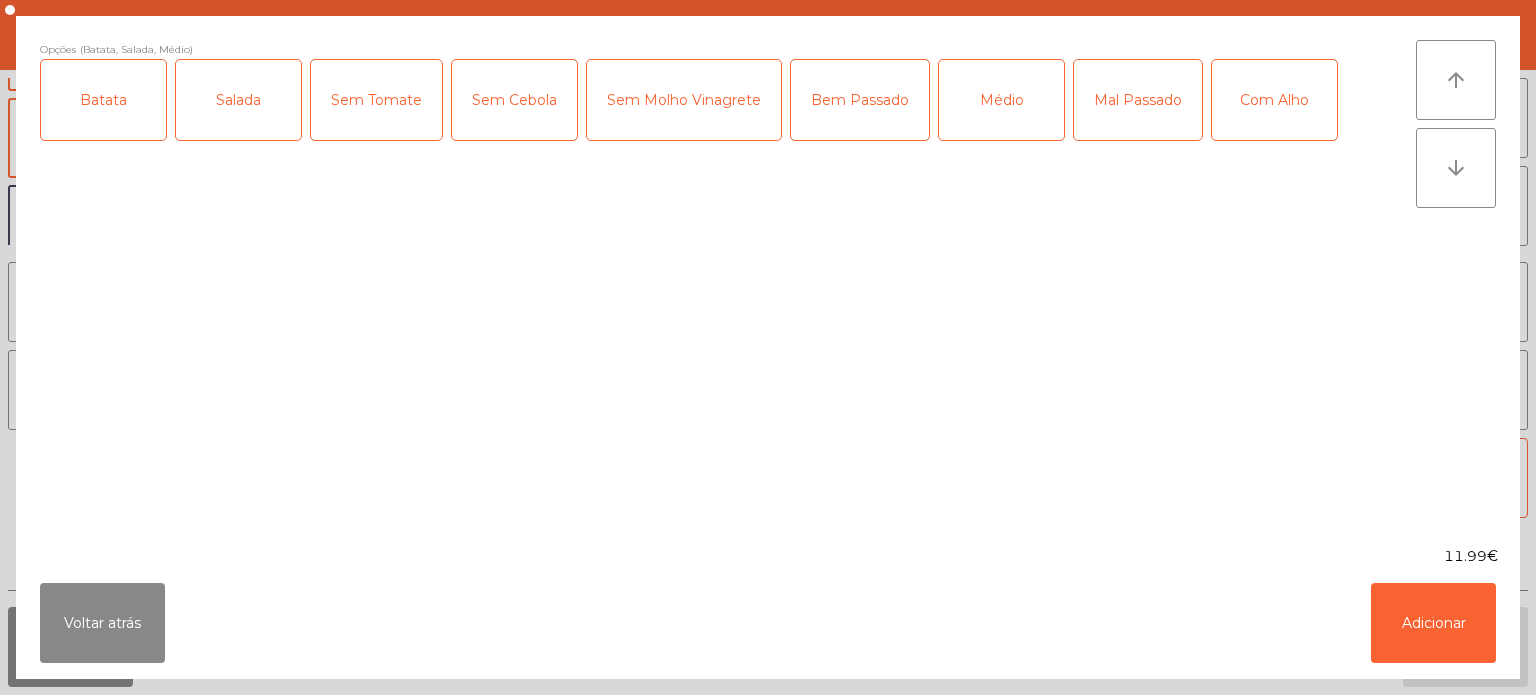 click on "Com Alho" 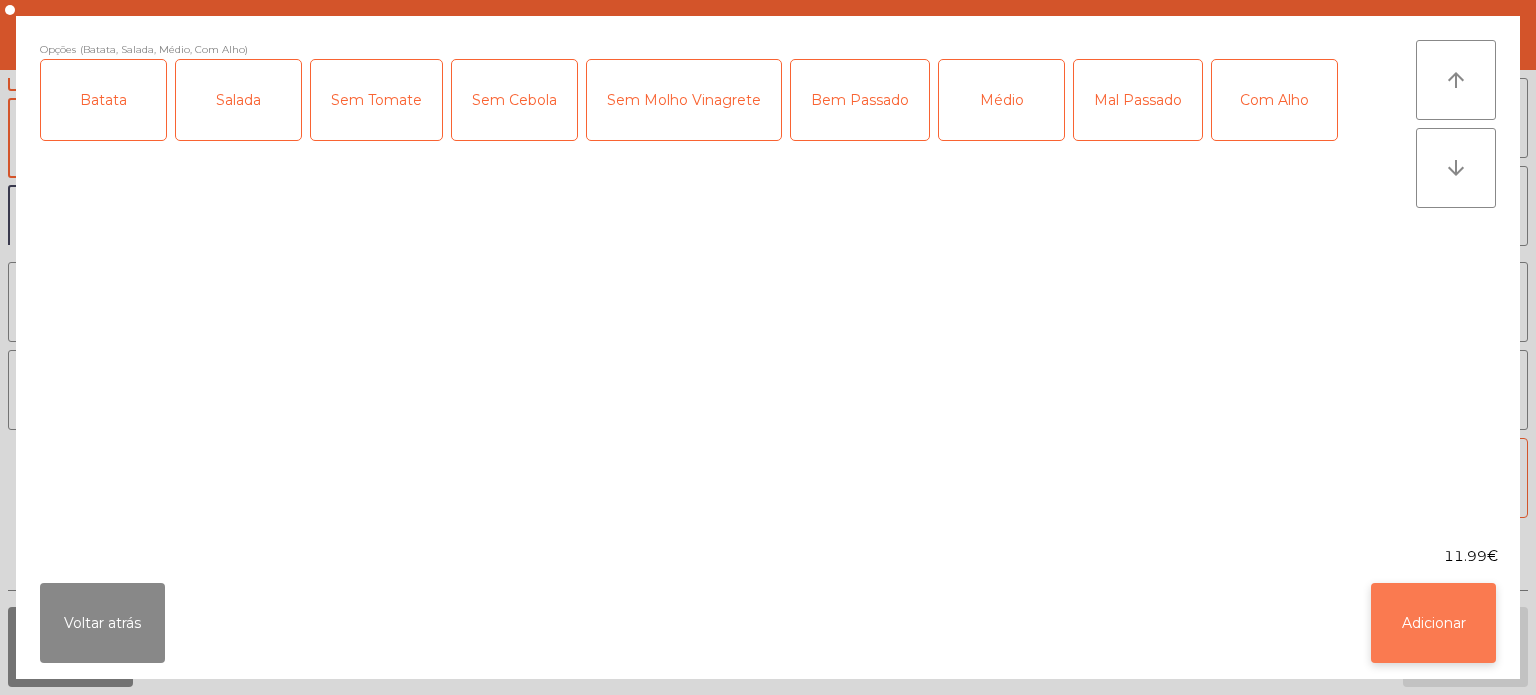 click on "Adicionar" 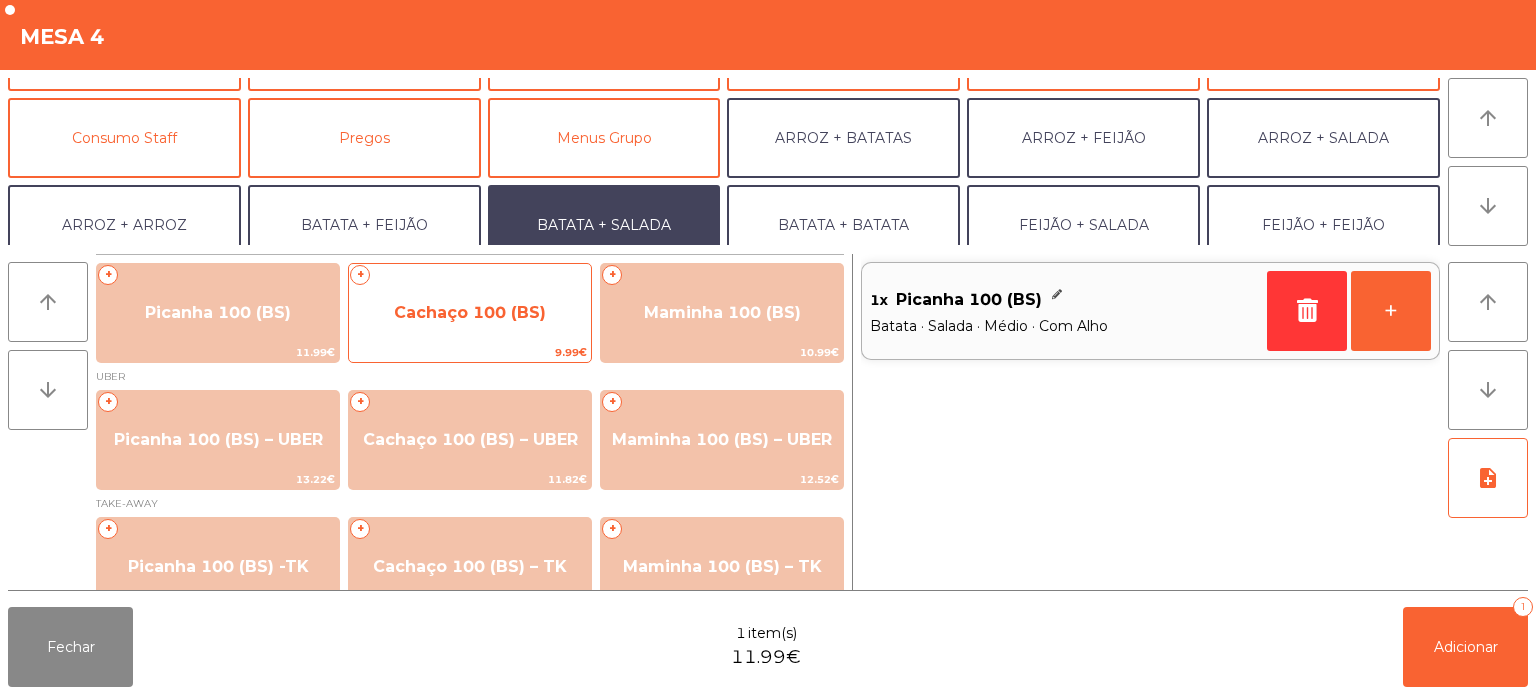 click on "Cachaço 100 (BS)" 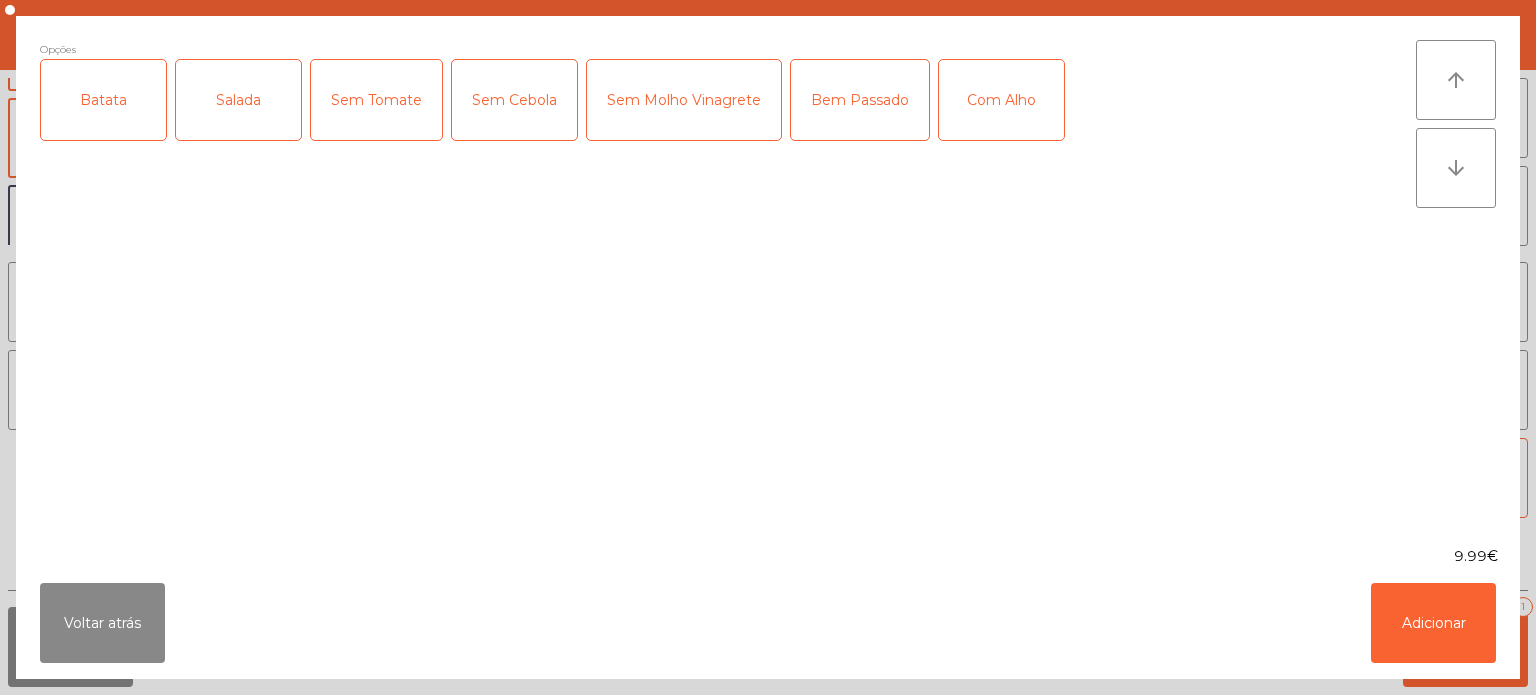 click on "Batata" 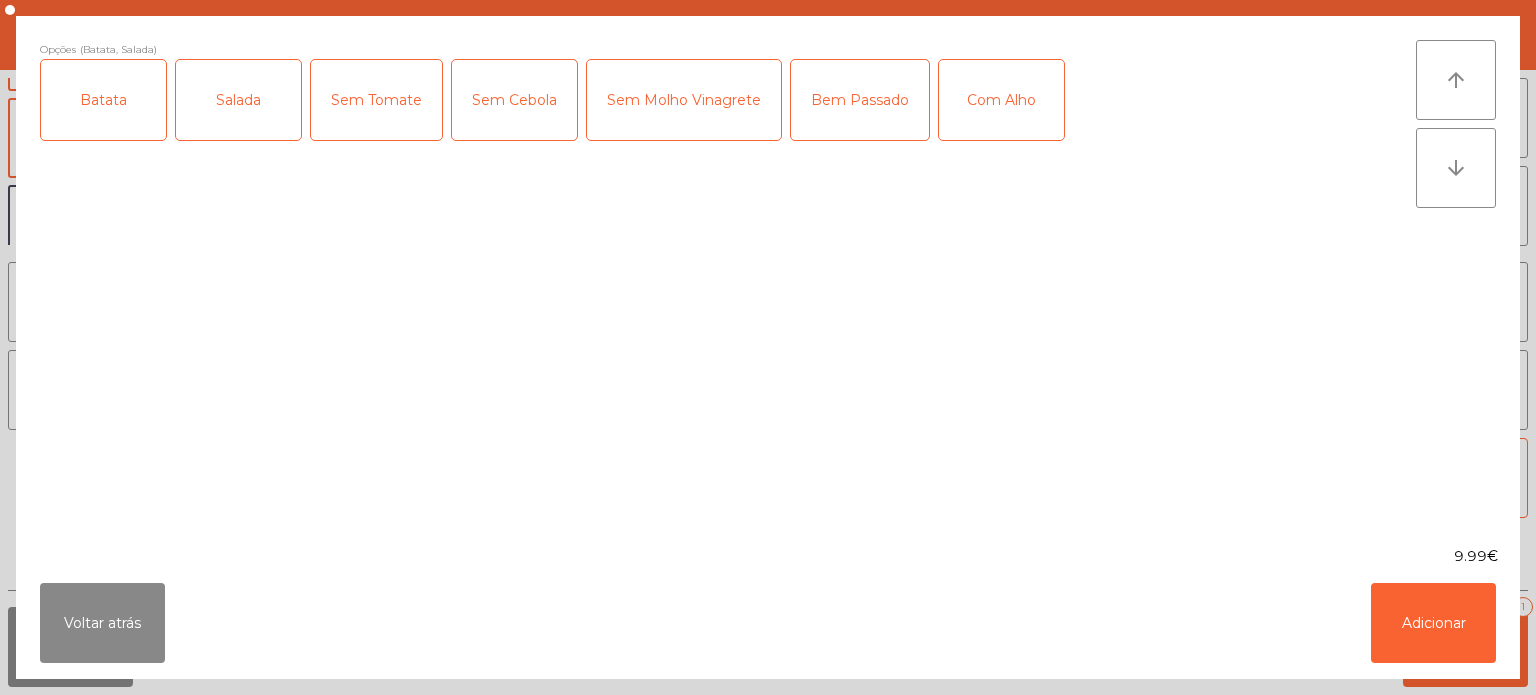 click on "Com Alho" 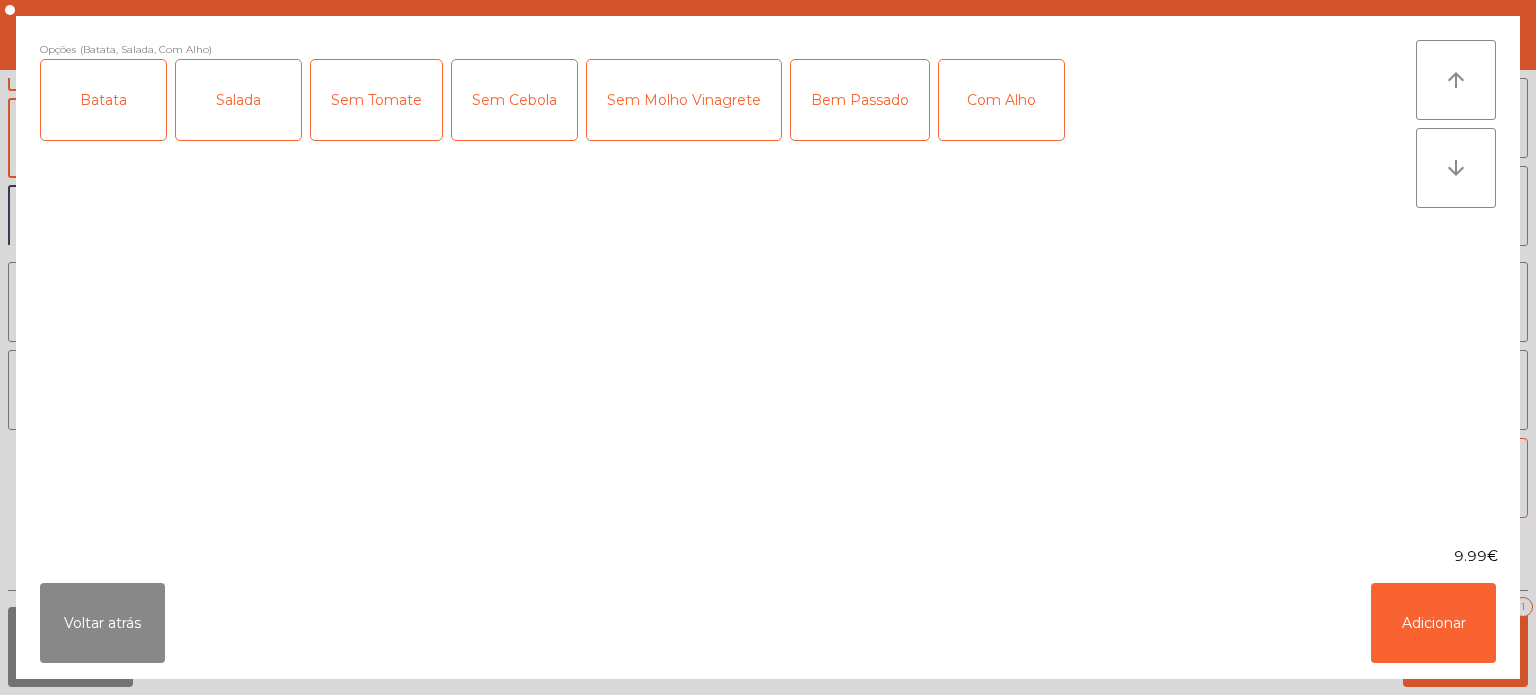 click on "Bem Passado" 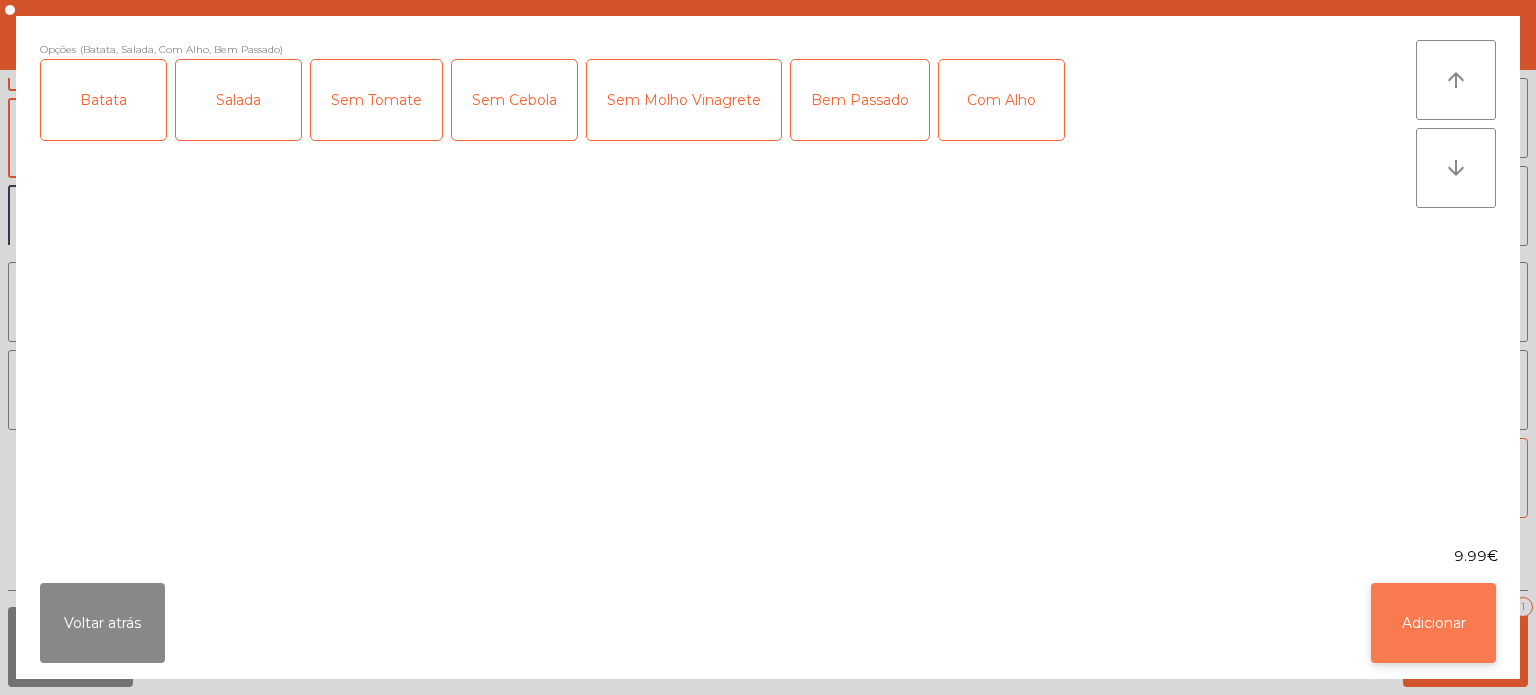 click on "Adicionar" 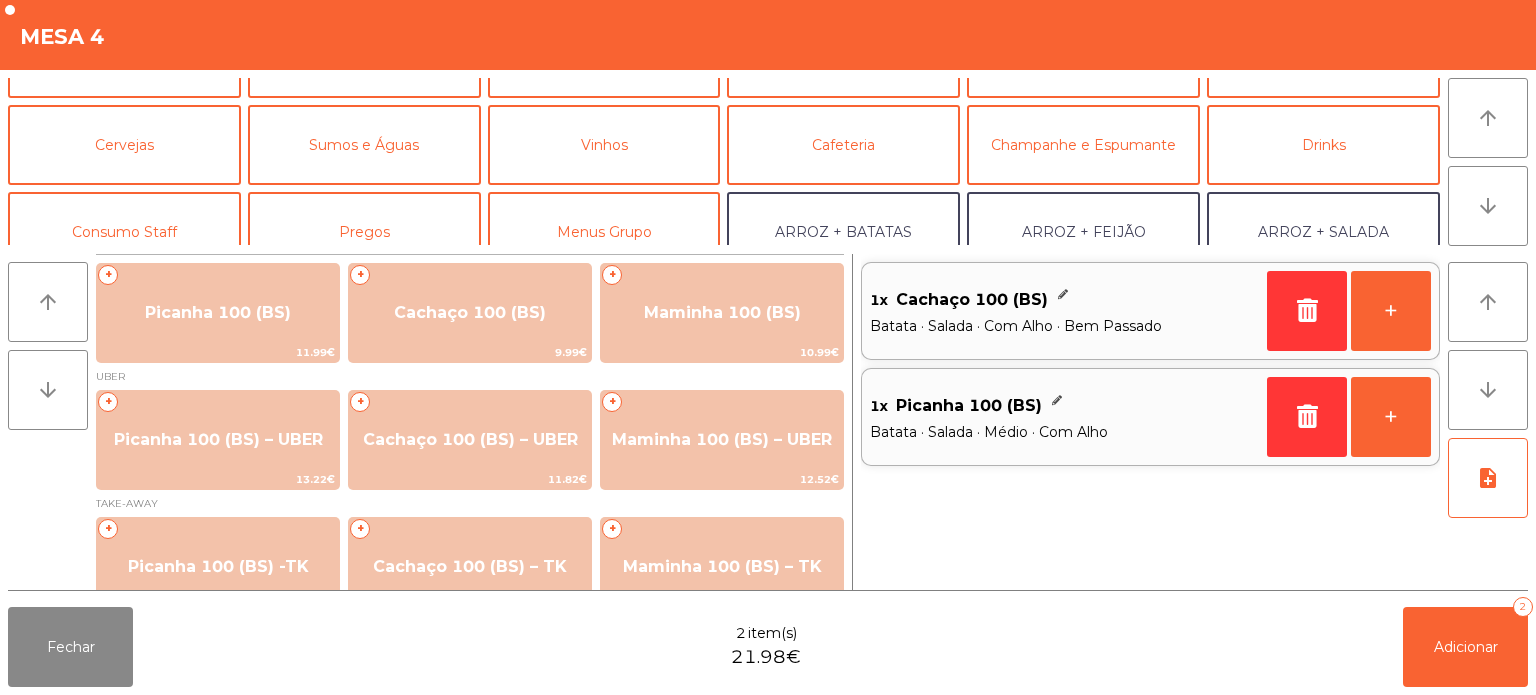 scroll, scrollTop: 62, scrollLeft: 0, axis: vertical 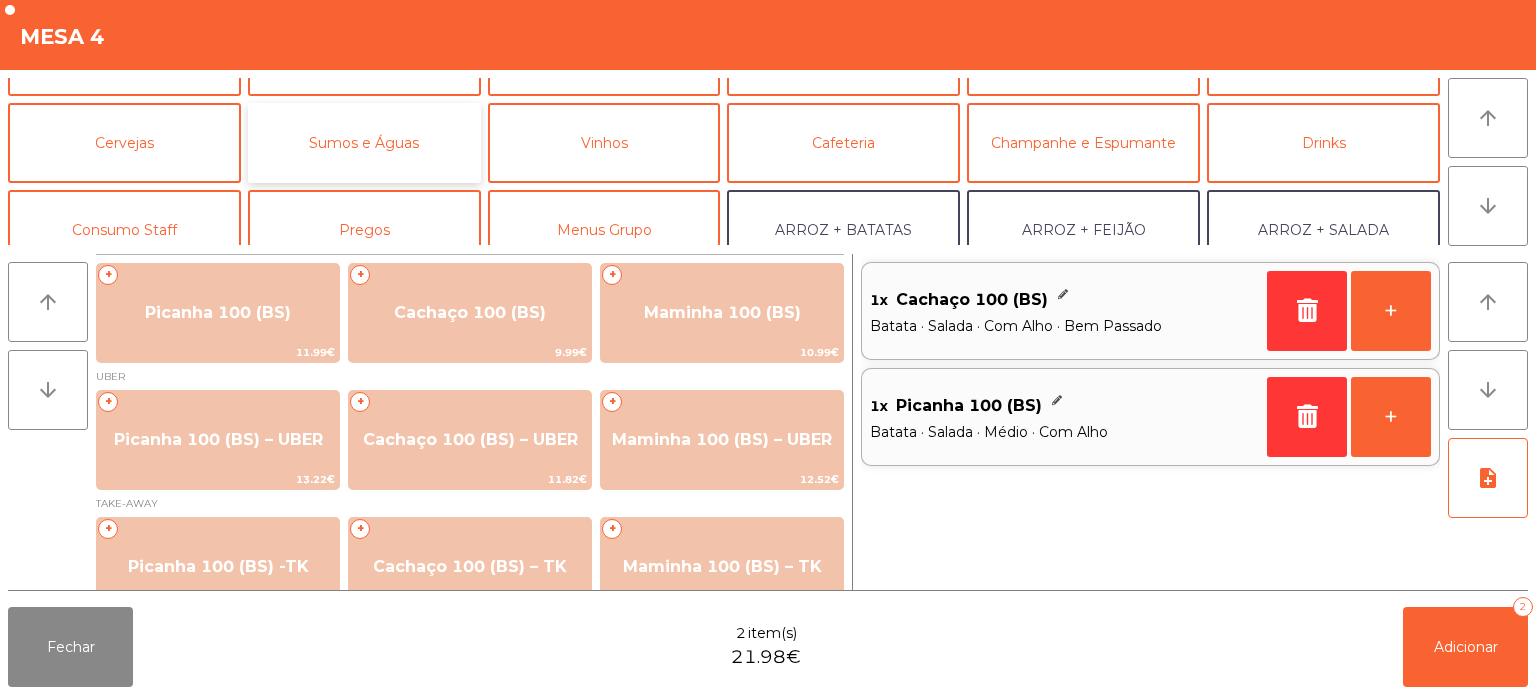 click on "Sumos e Águas" 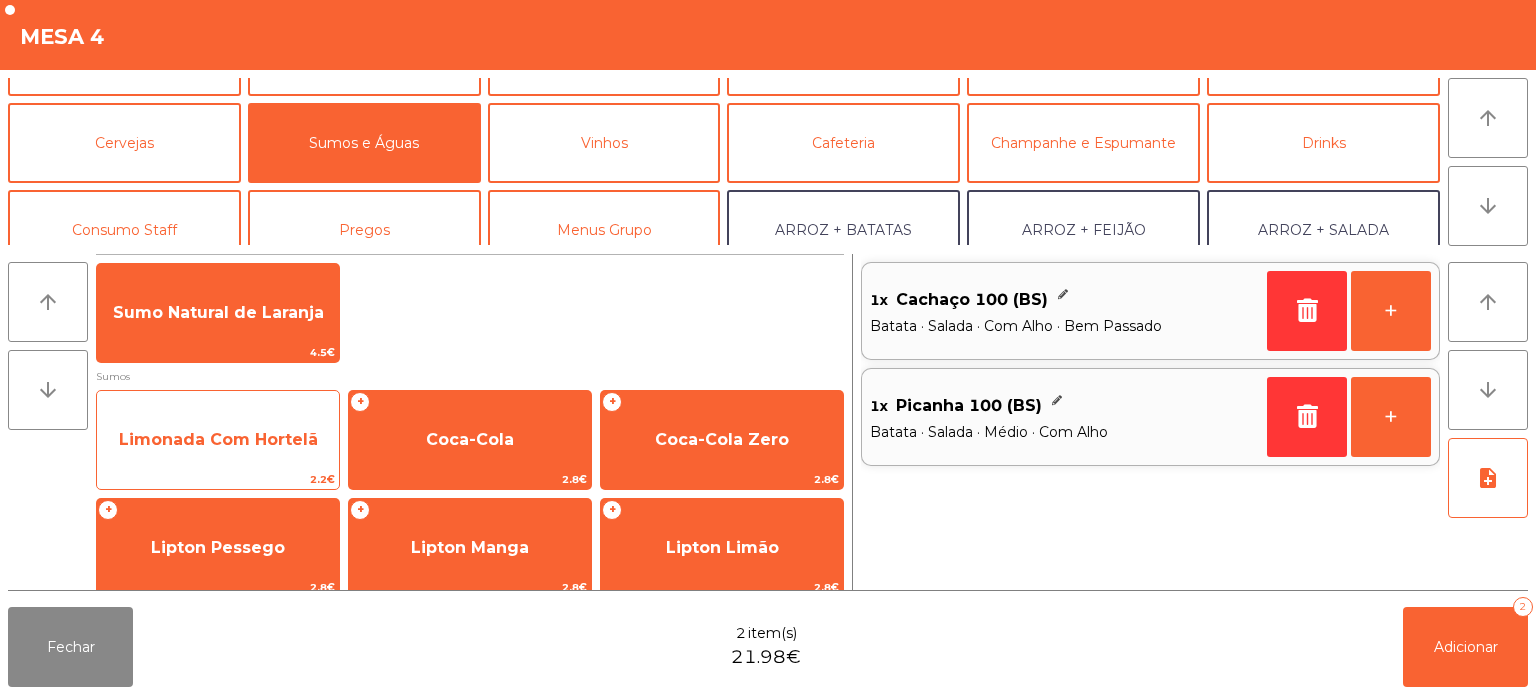 click on "Limonada Com Hortelã" 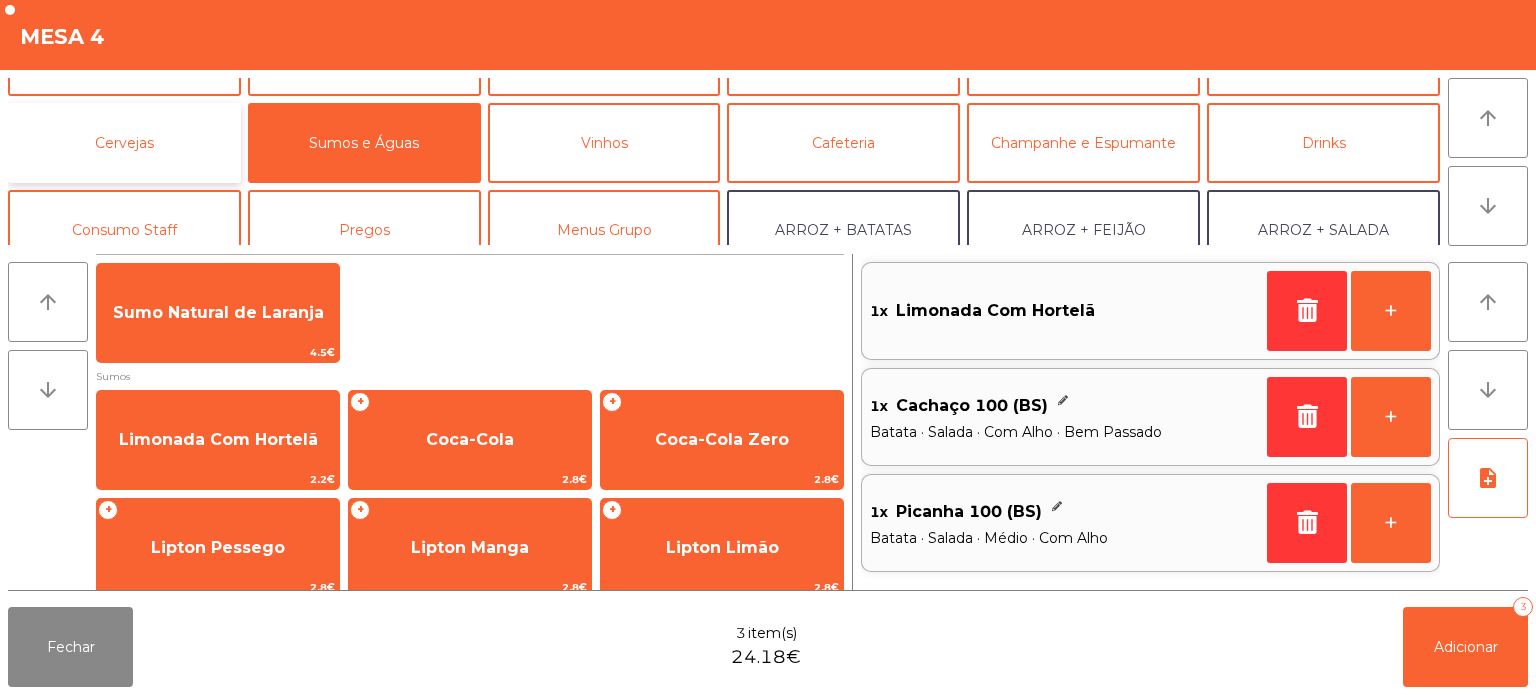click on "Cervejas" 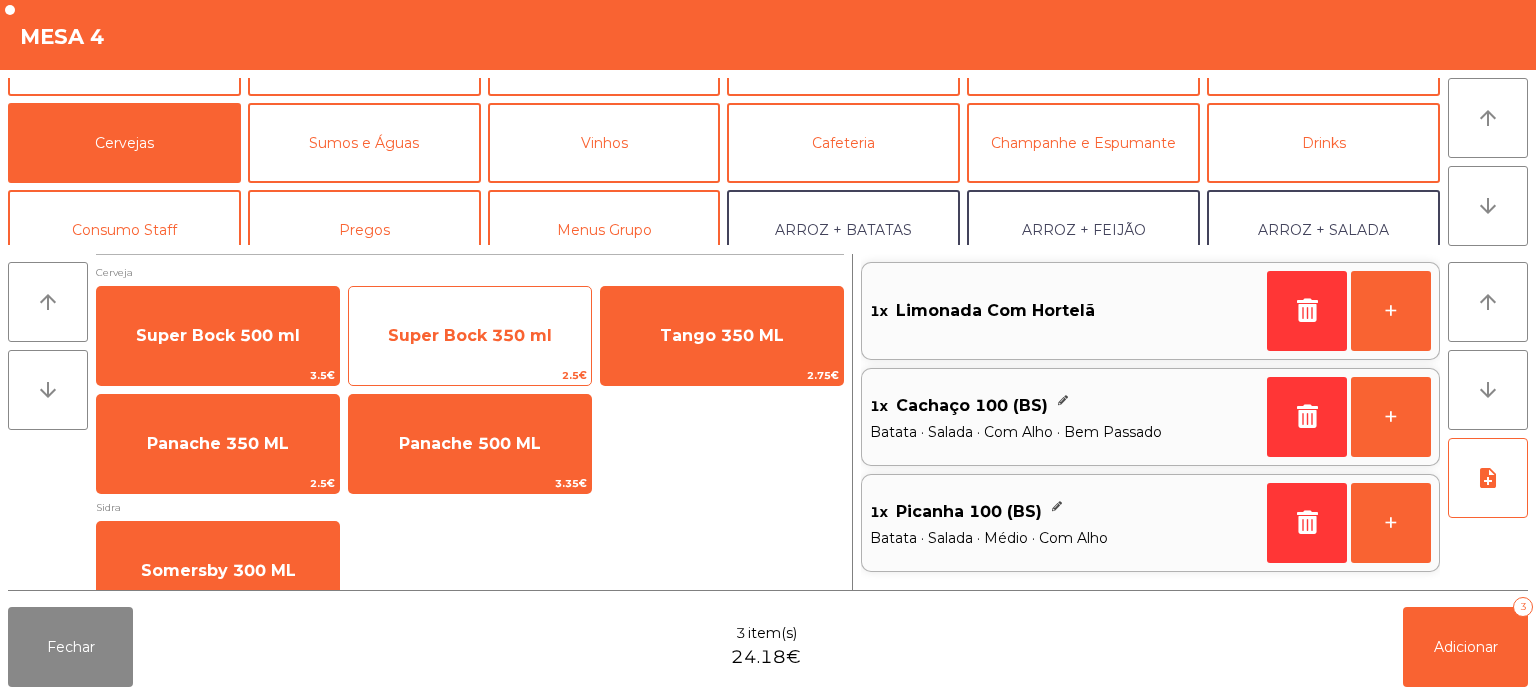 click on "Super Bock 350 ml" 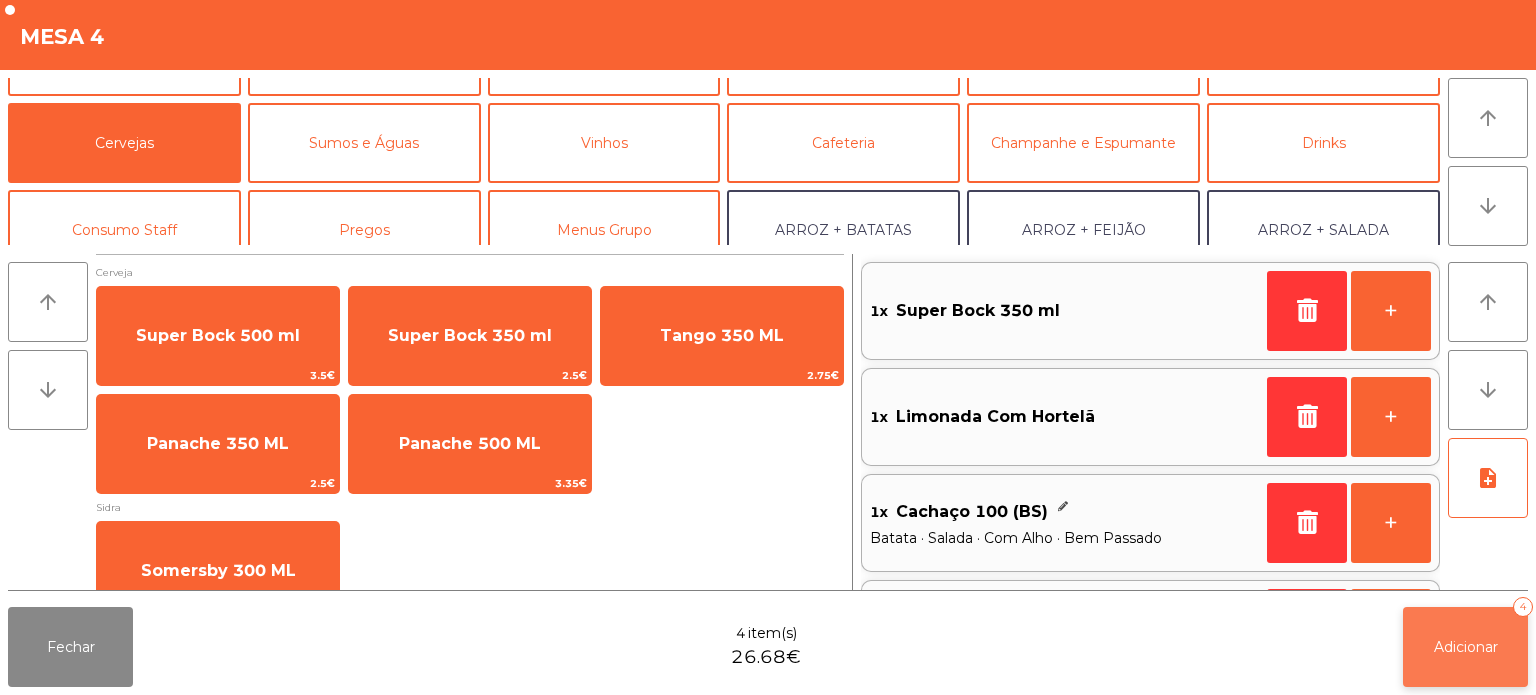 click on "Adicionar   4" 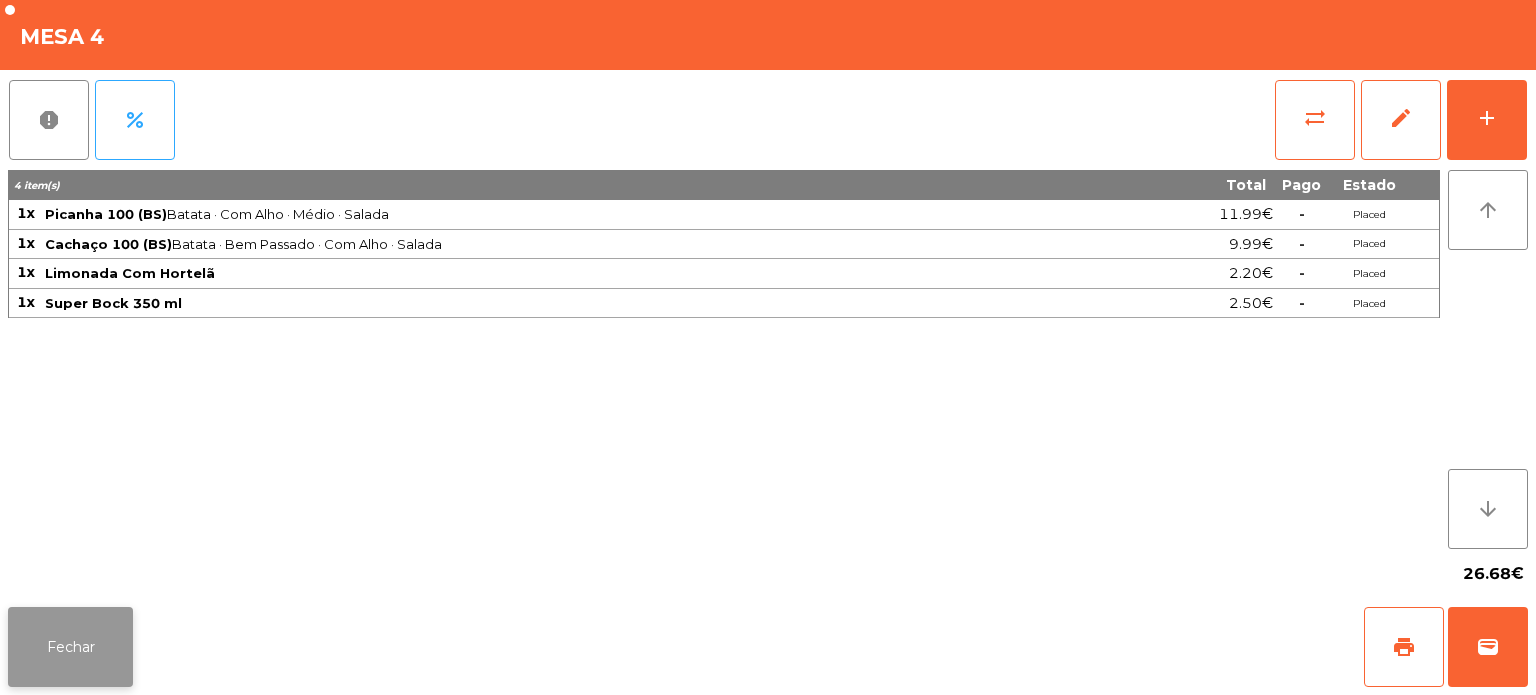 click on "Fechar" 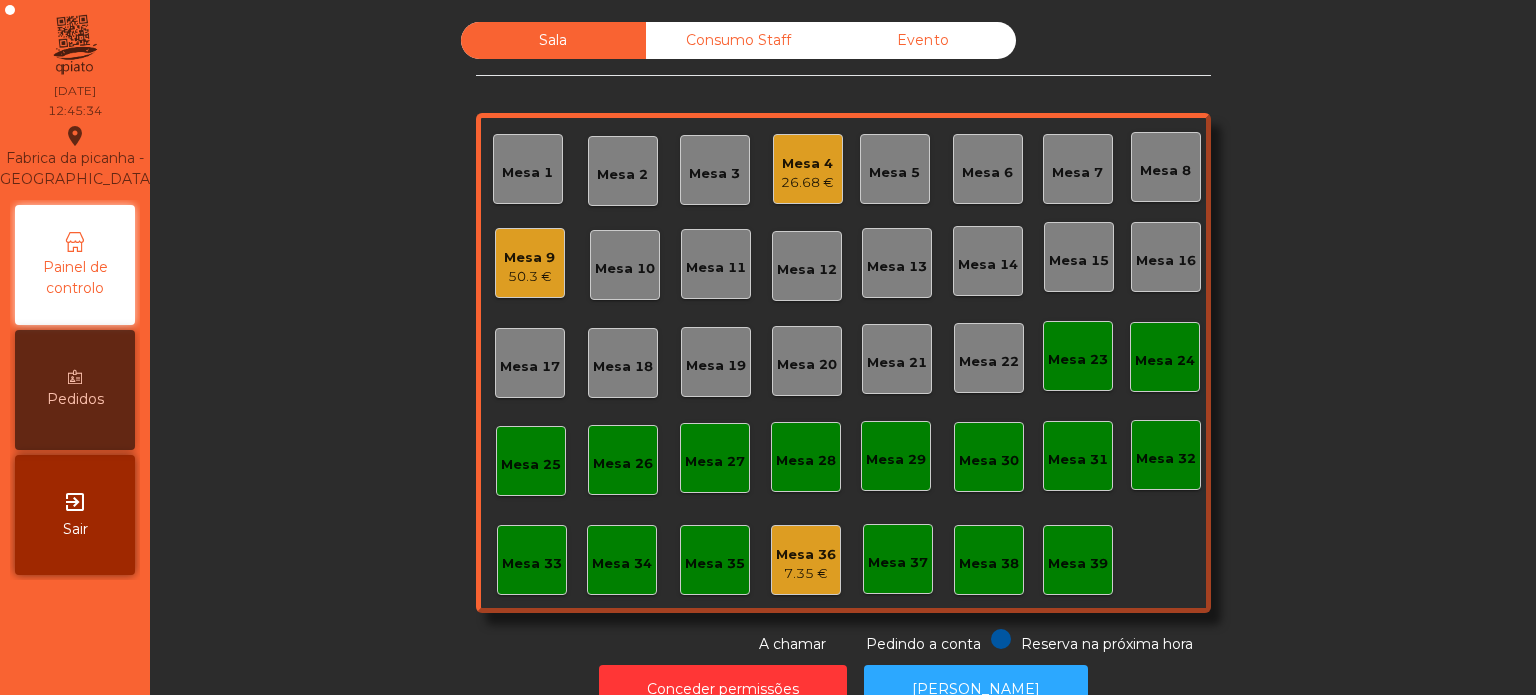 click on "Mesa 32" 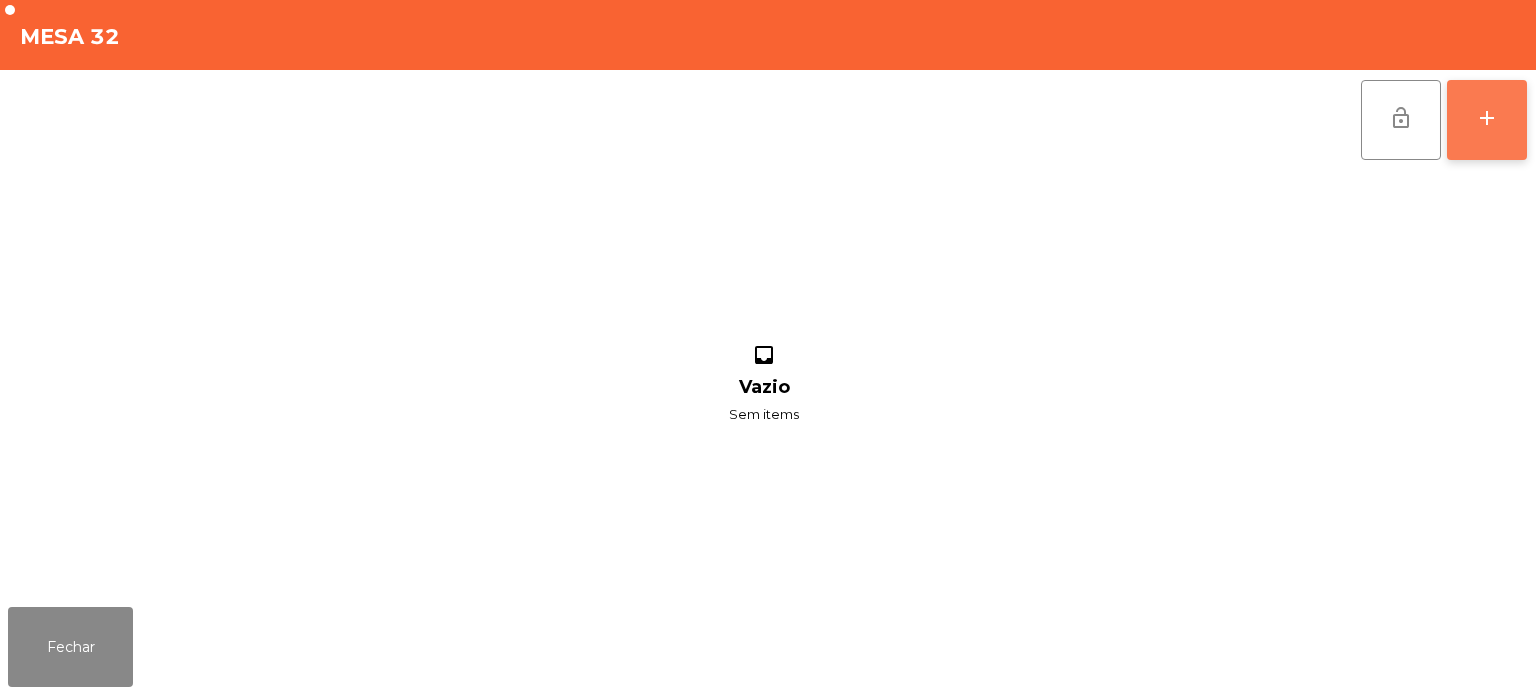 click on "add" 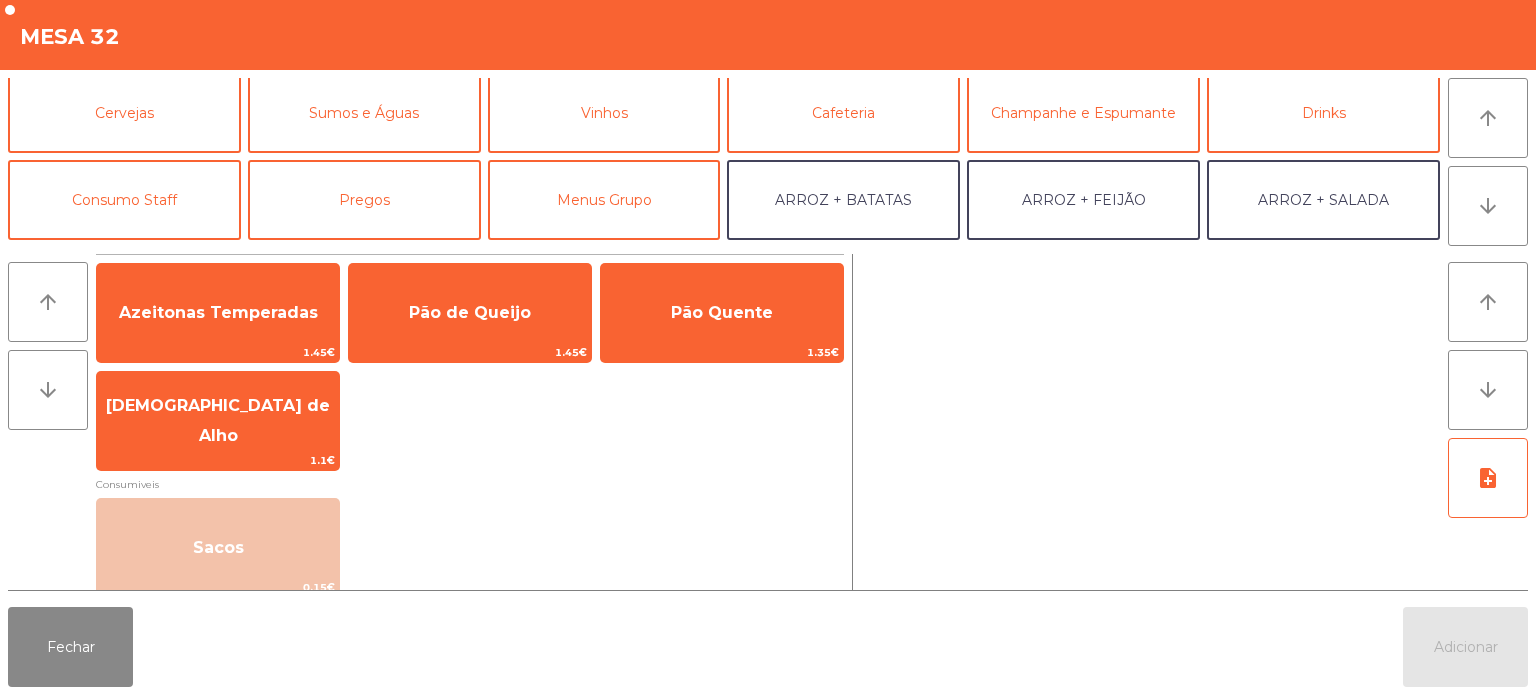 scroll, scrollTop: 113, scrollLeft: 0, axis: vertical 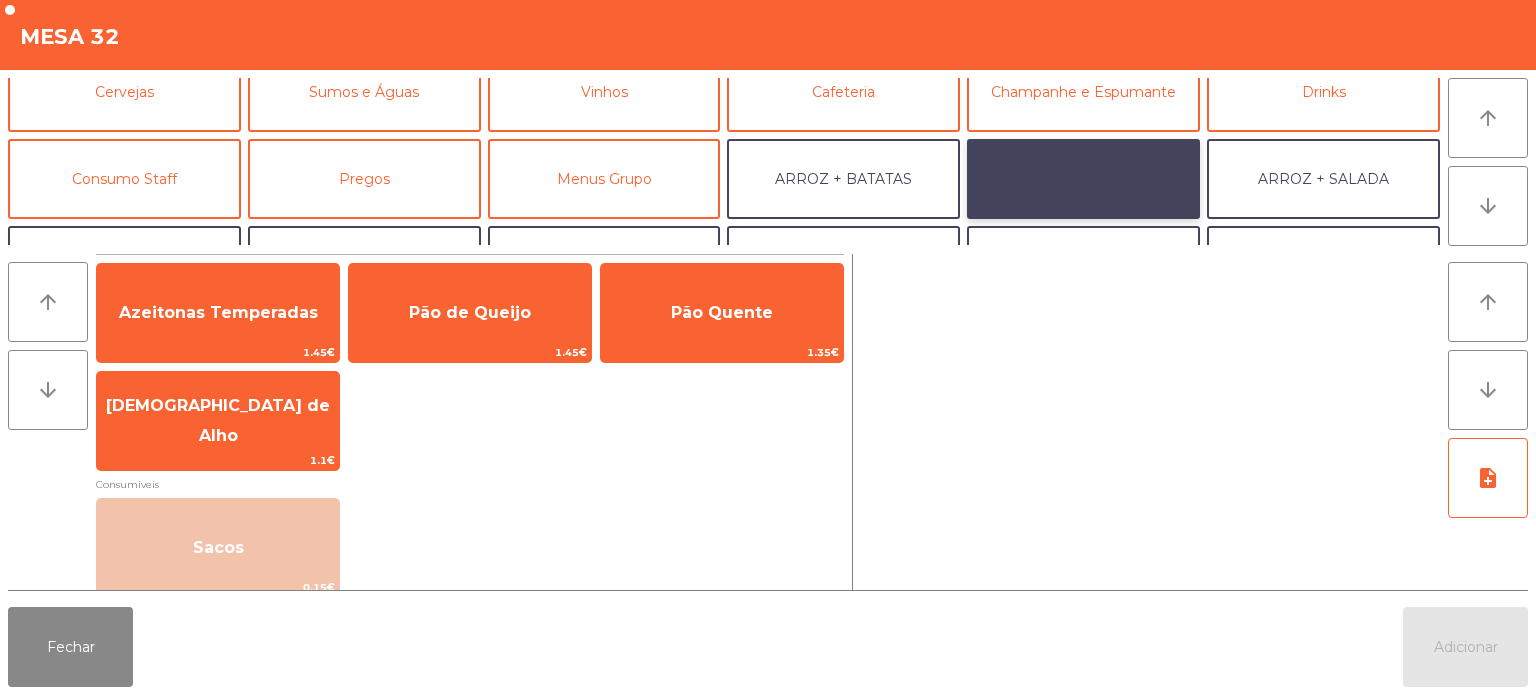 click on "ARROZ + FEIJÃO" 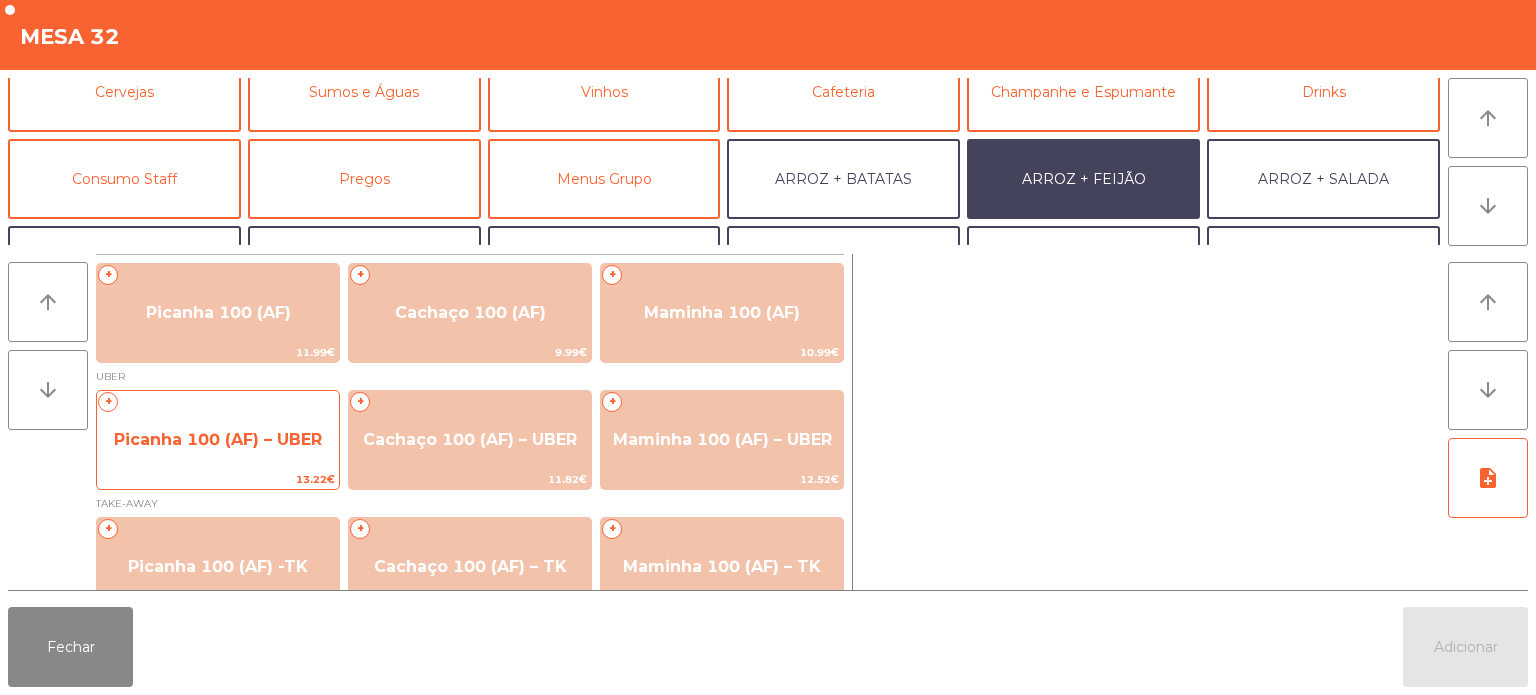 click on "13.22€" 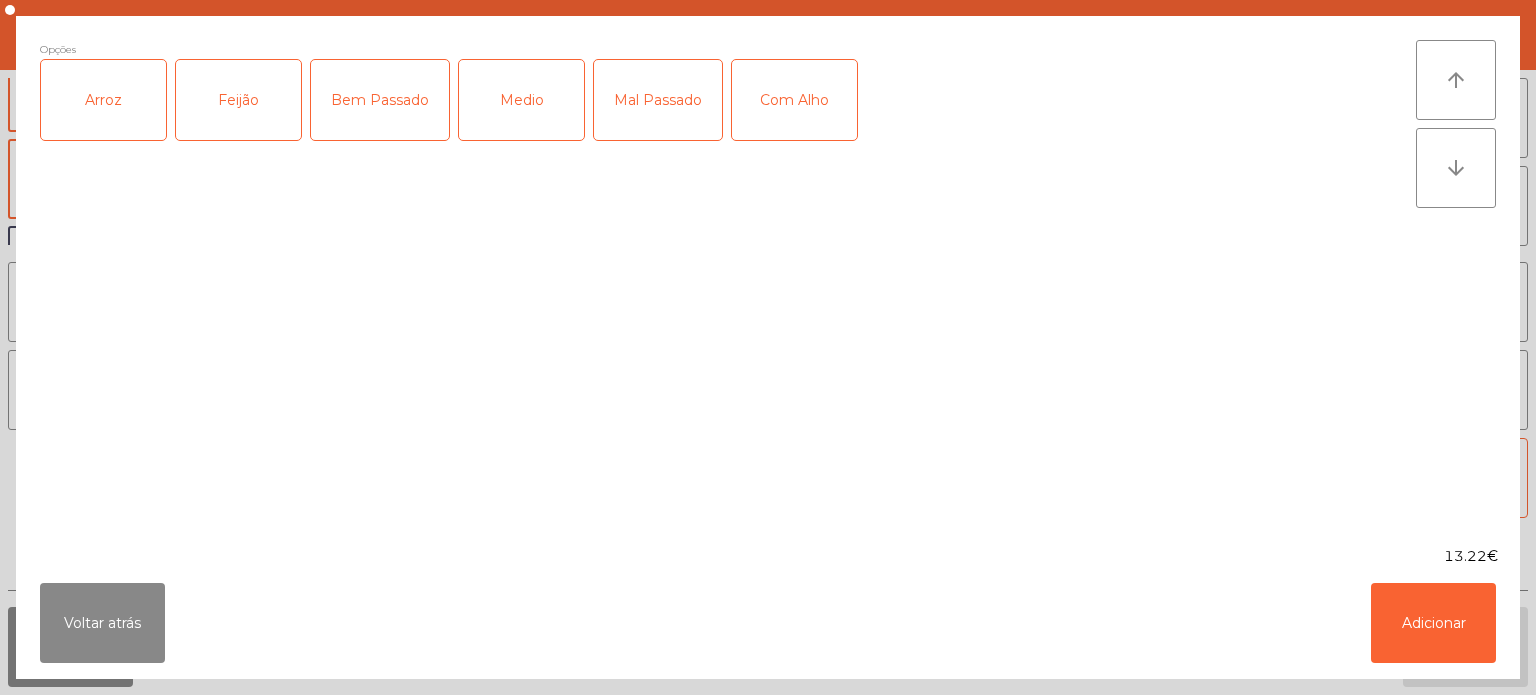 click on "Arroz" 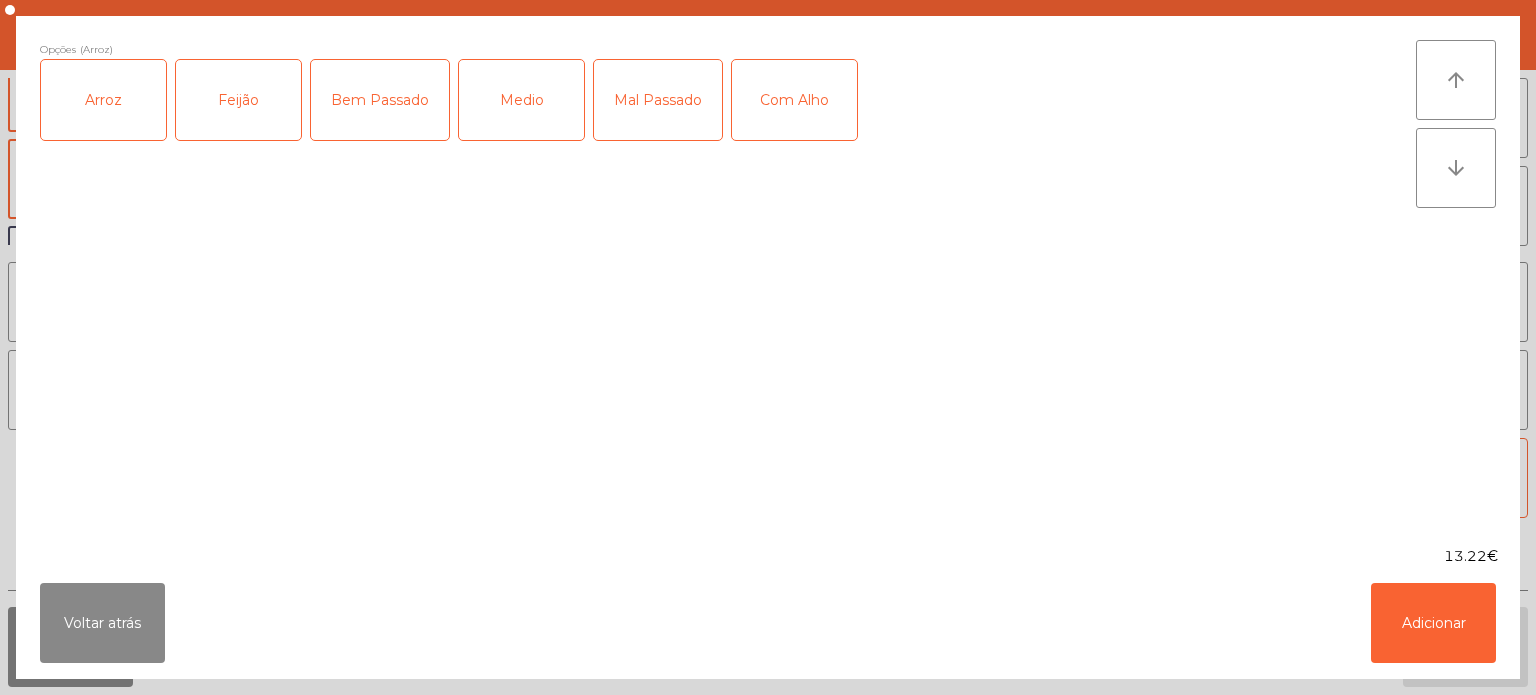 click on "Feijão" 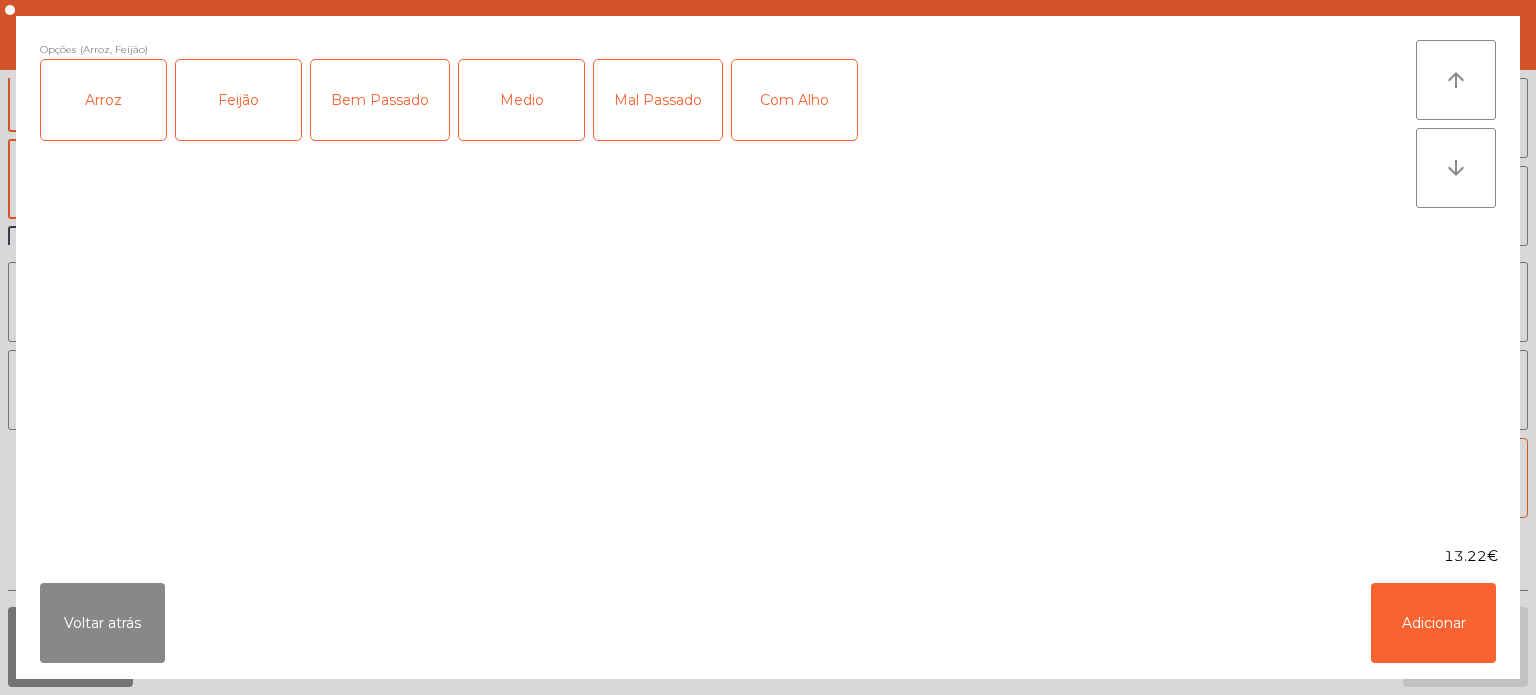 click on "Medio" 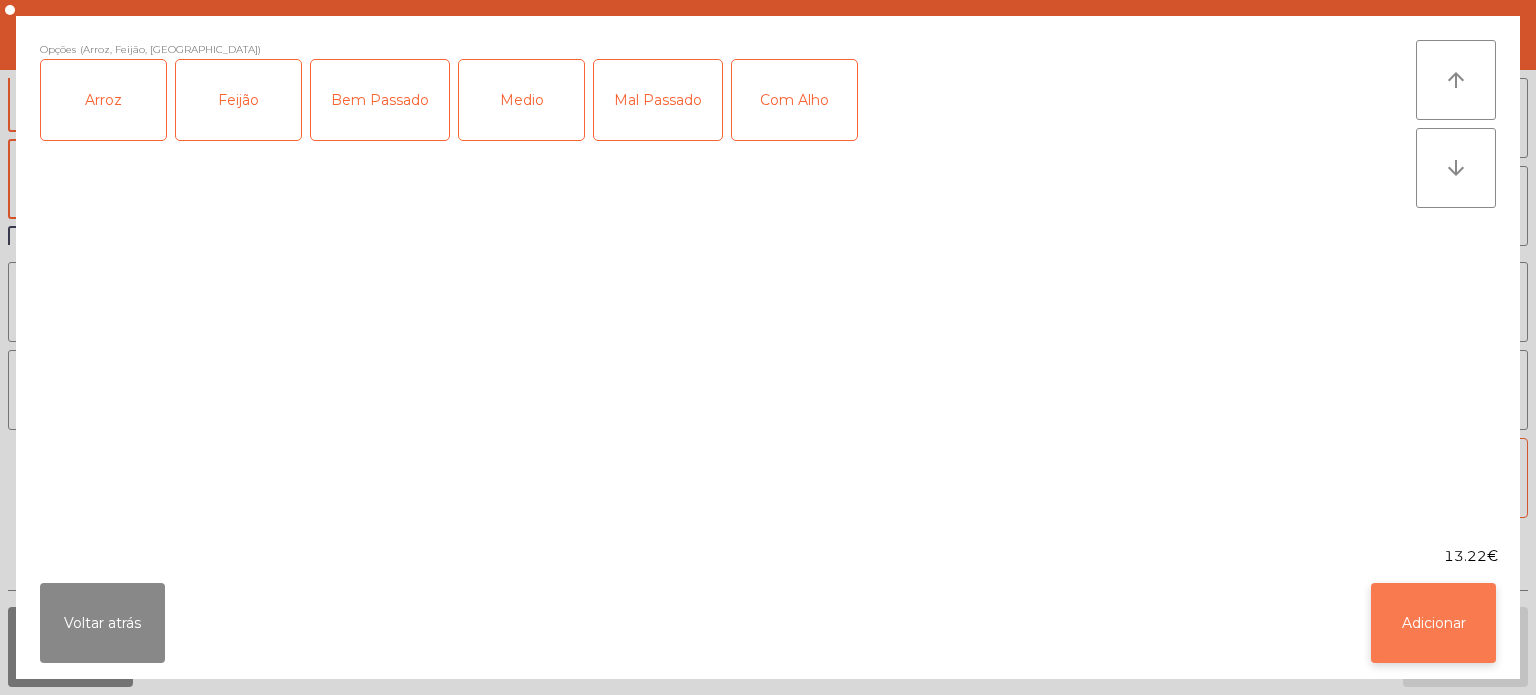 click on "Adicionar" 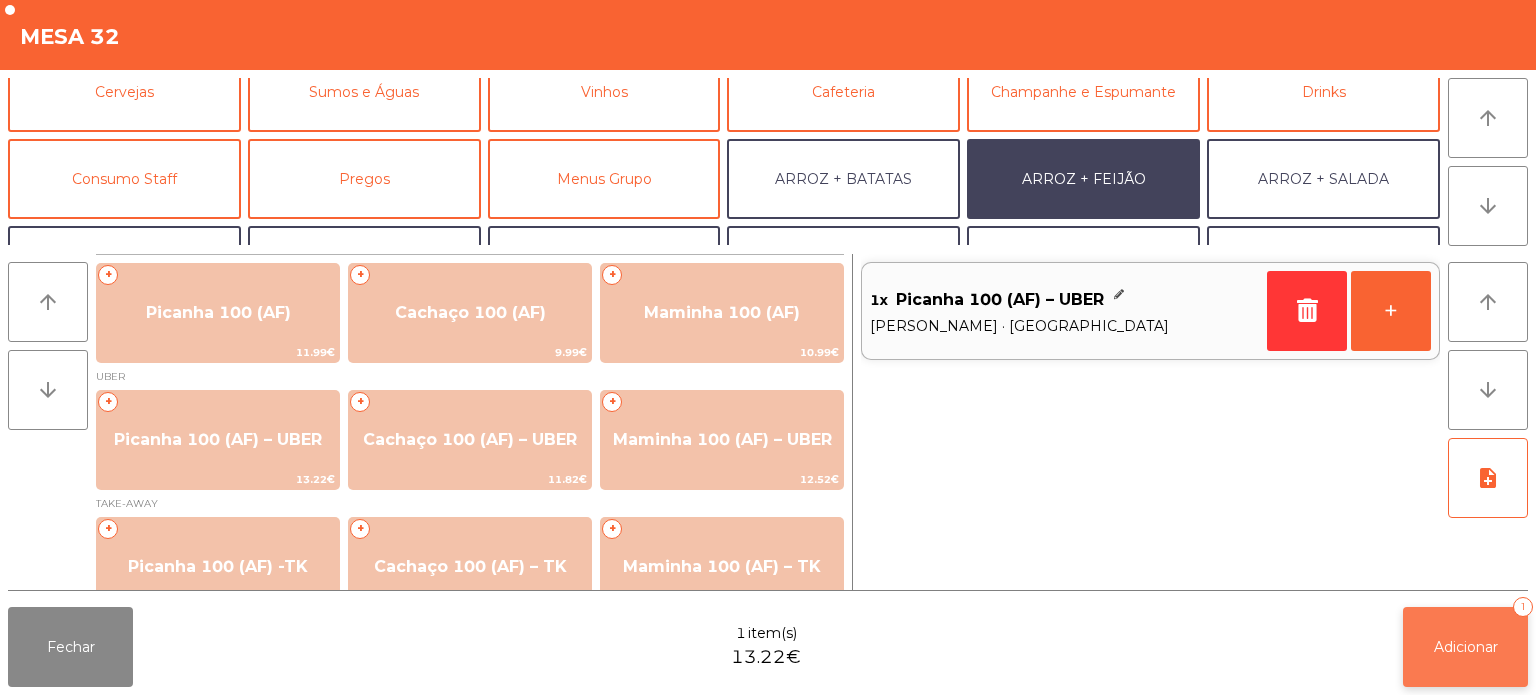 click on "Adicionar   1" 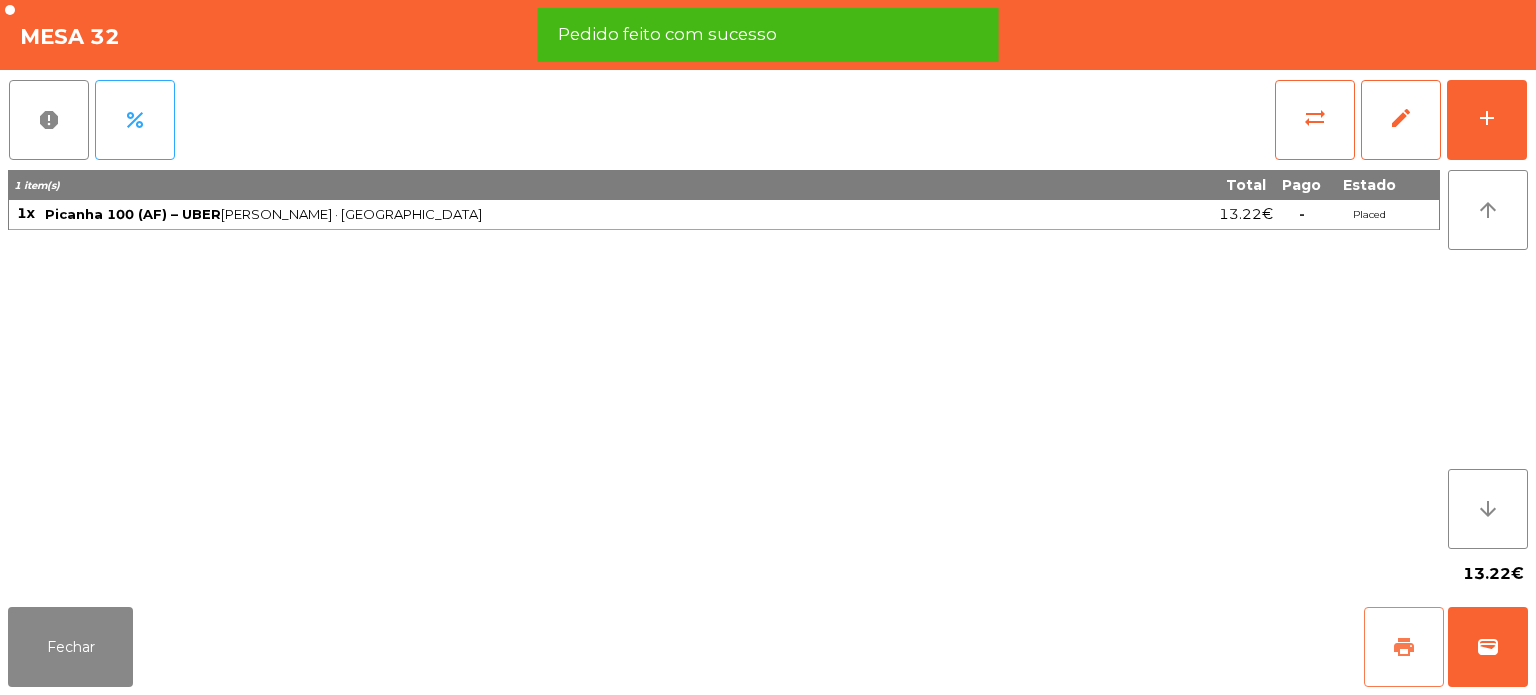click on "print" 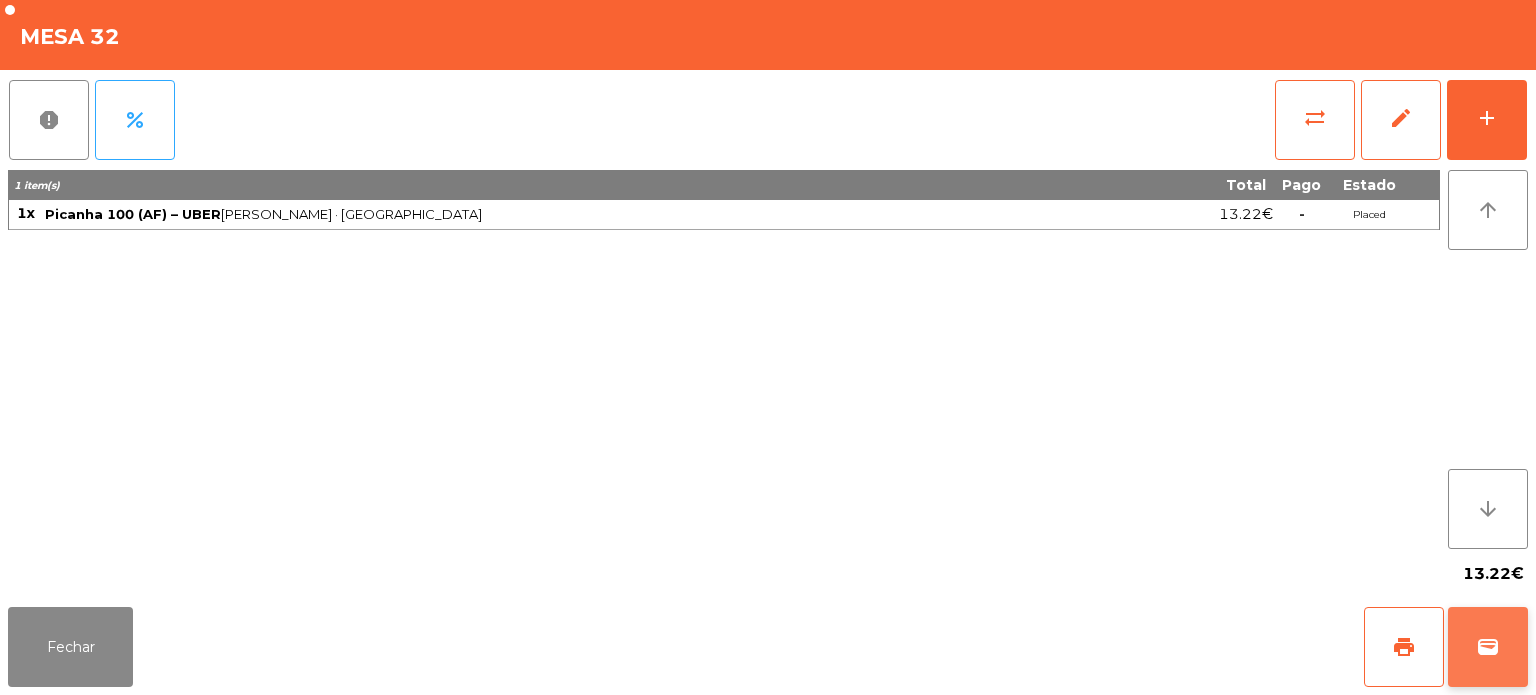 click on "wallet" 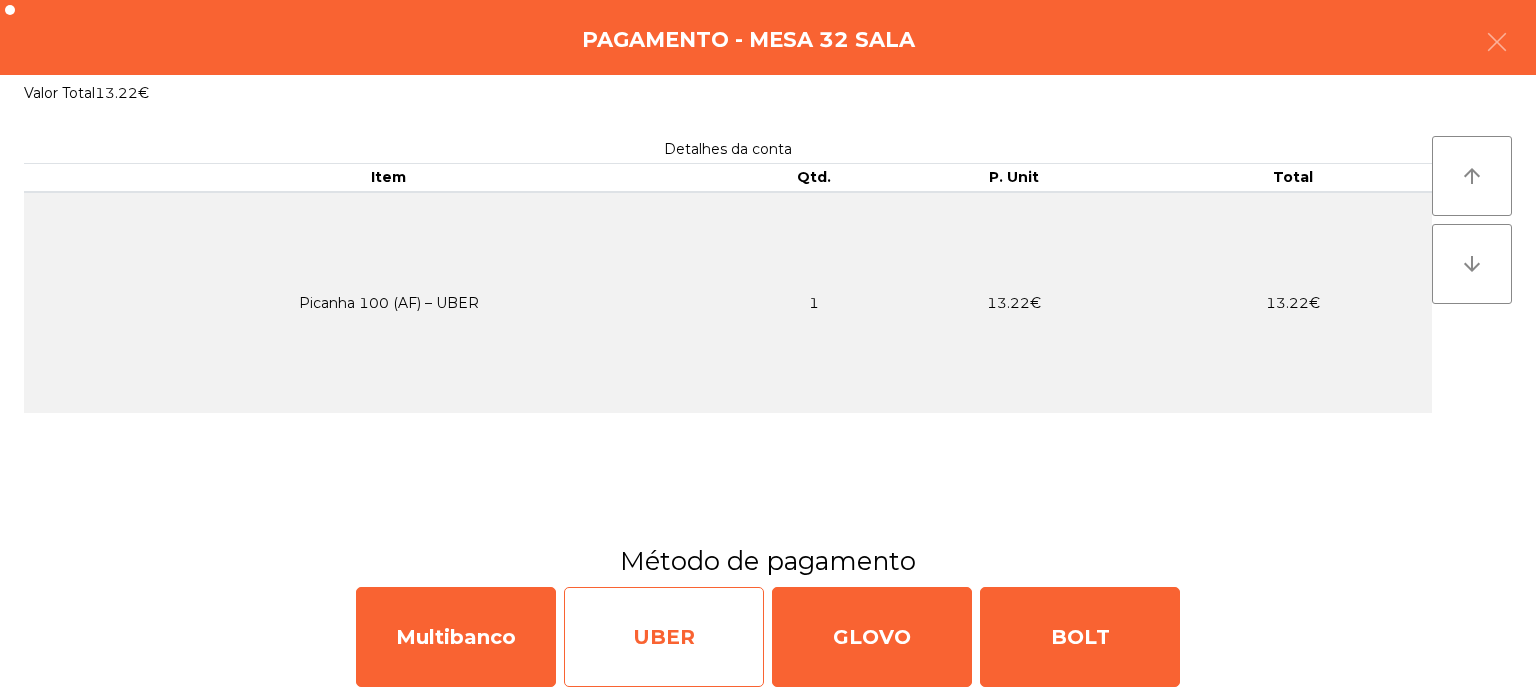 click on "UBER" 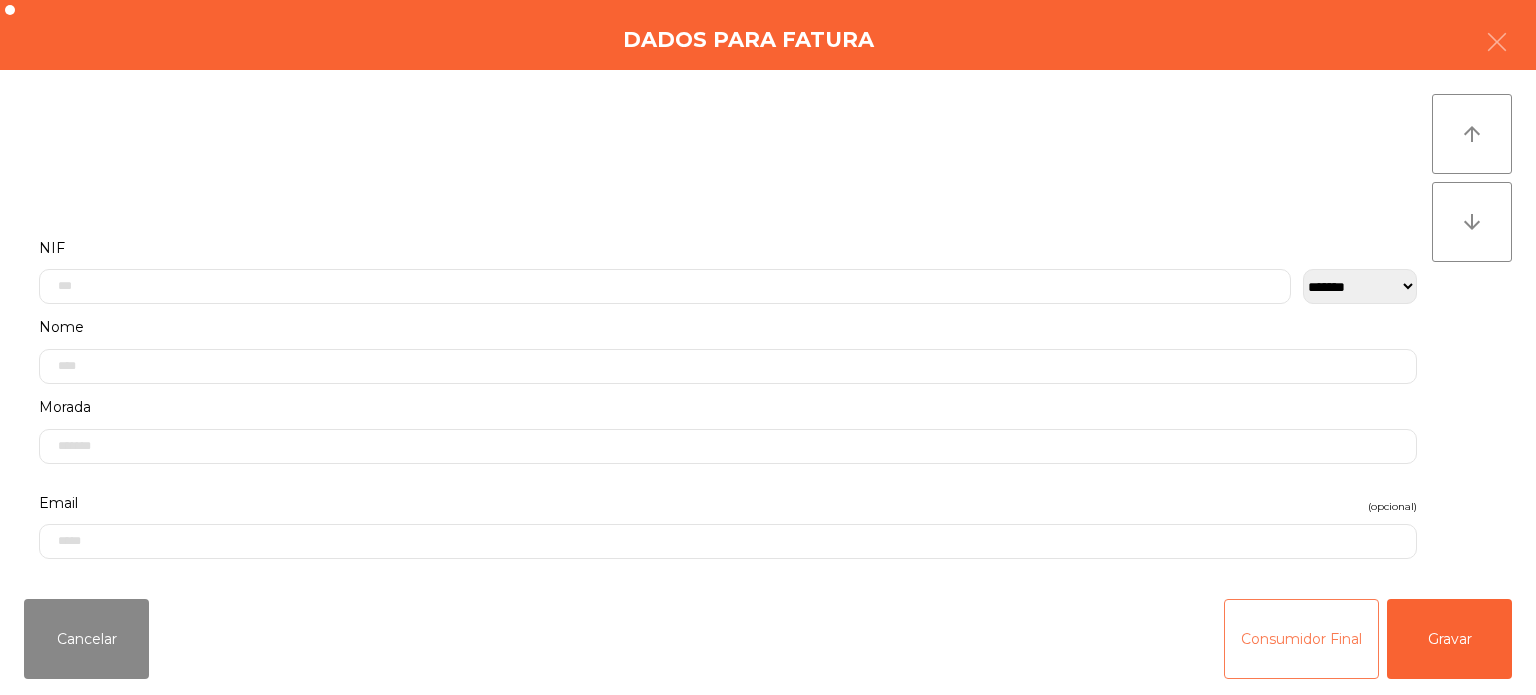 click on "Consumidor Final" 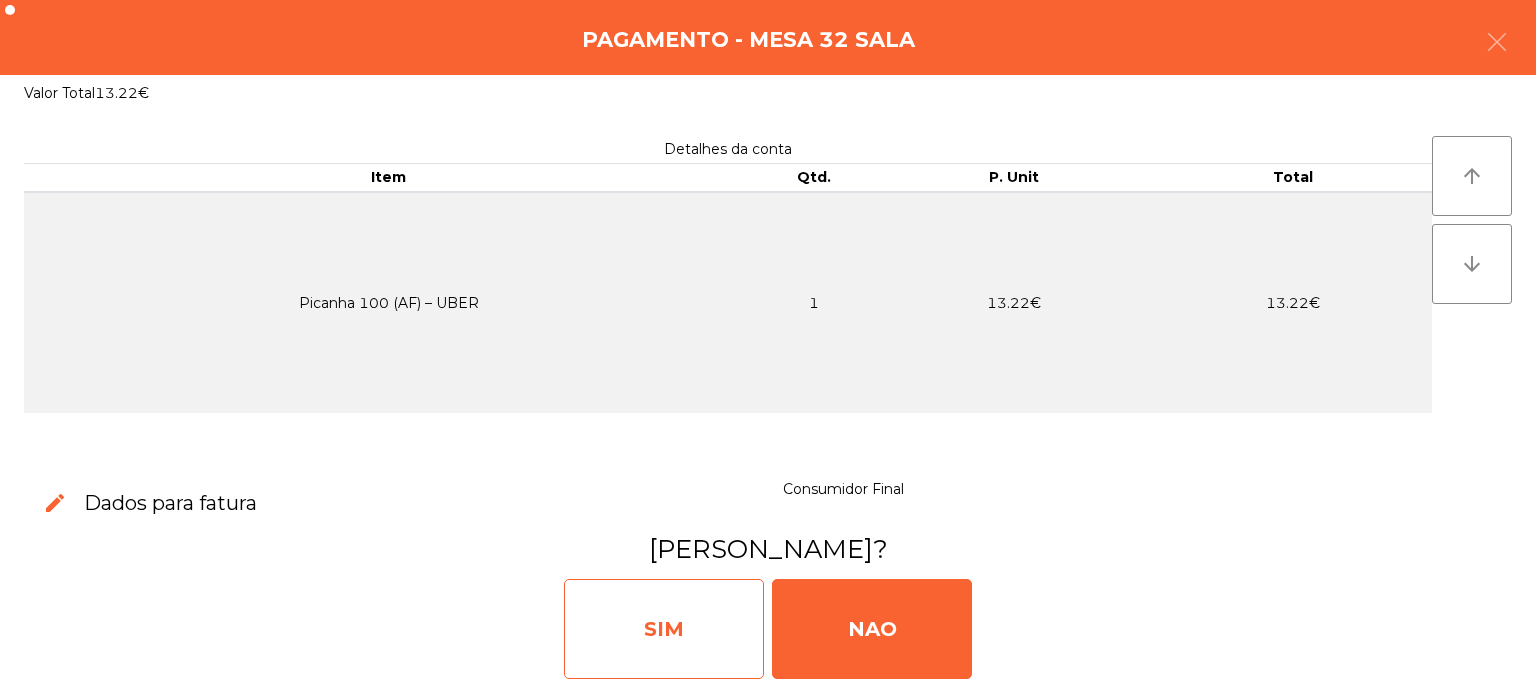 click on "SIM" 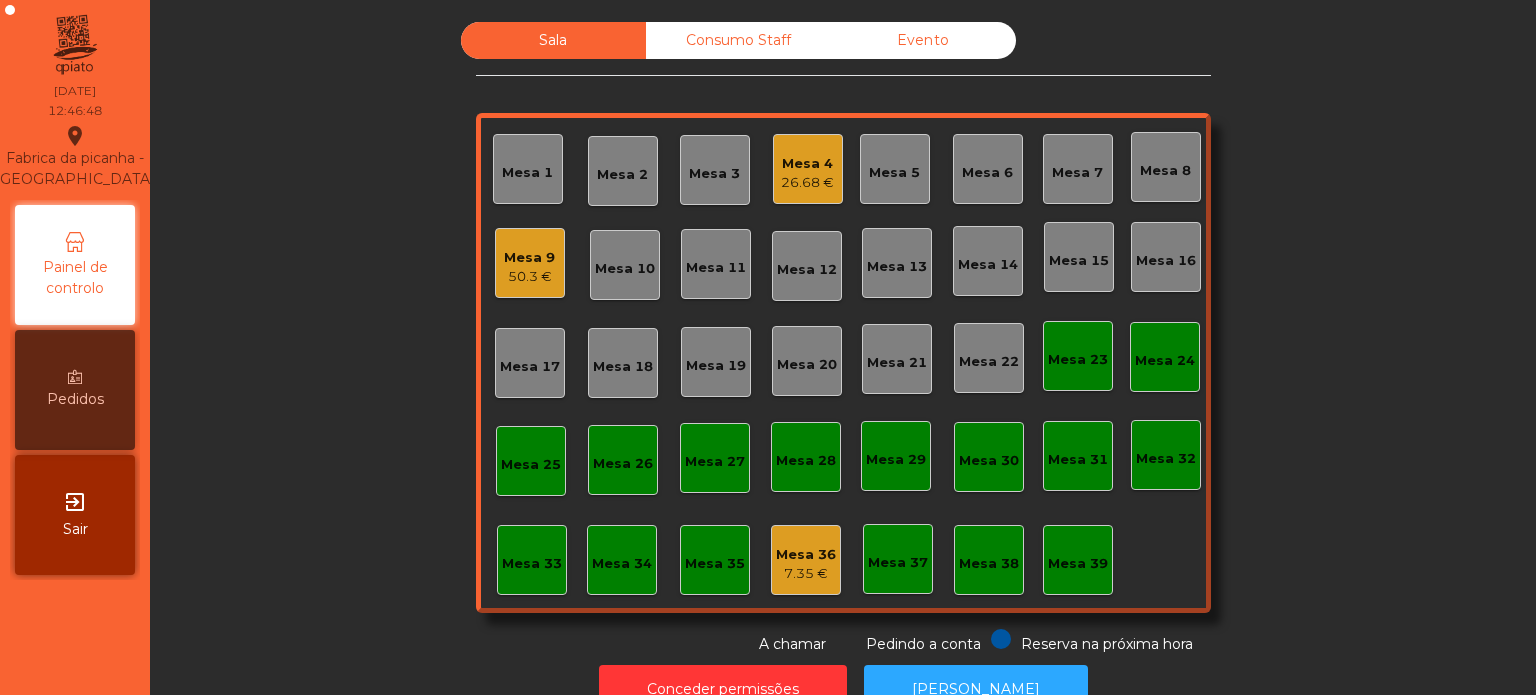 scroll, scrollTop: 55, scrollLeft: 0, axis: vertical 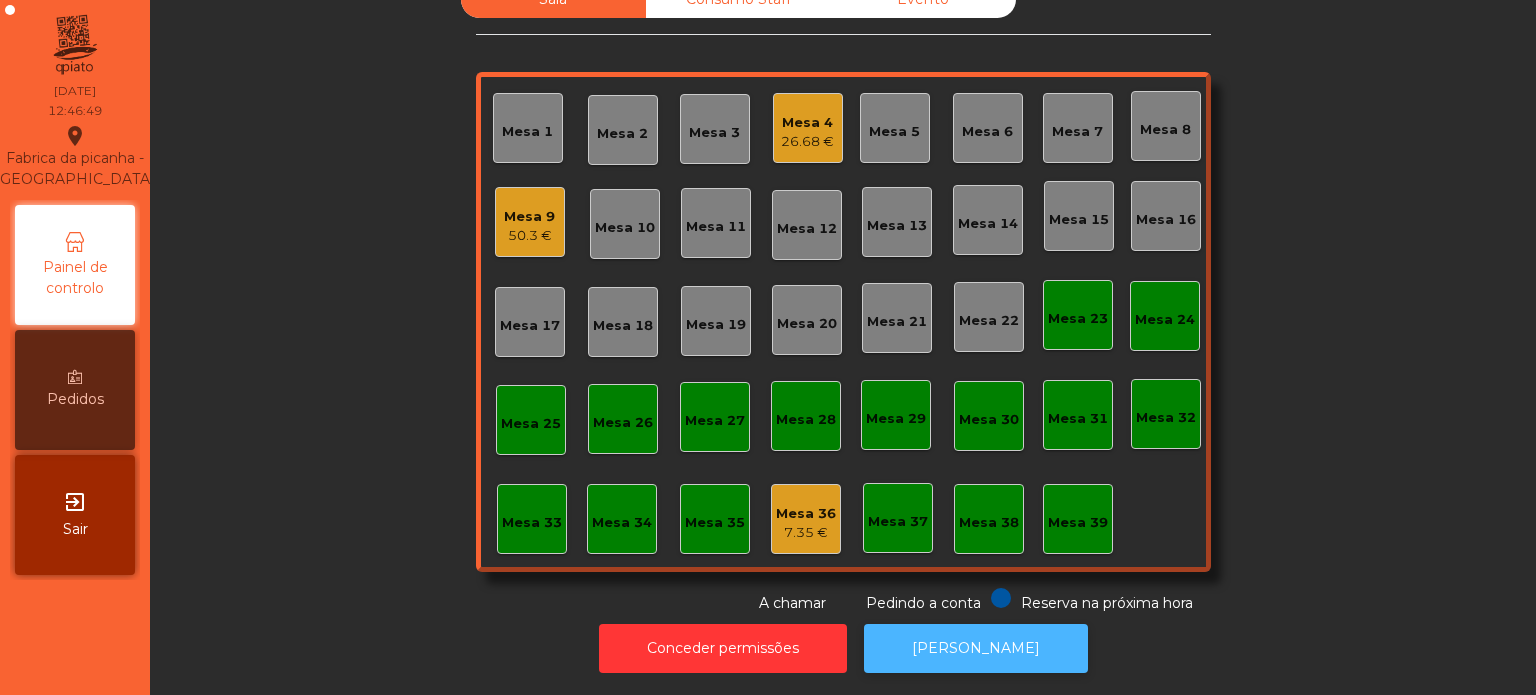 click on "[PERSON_NAME]" 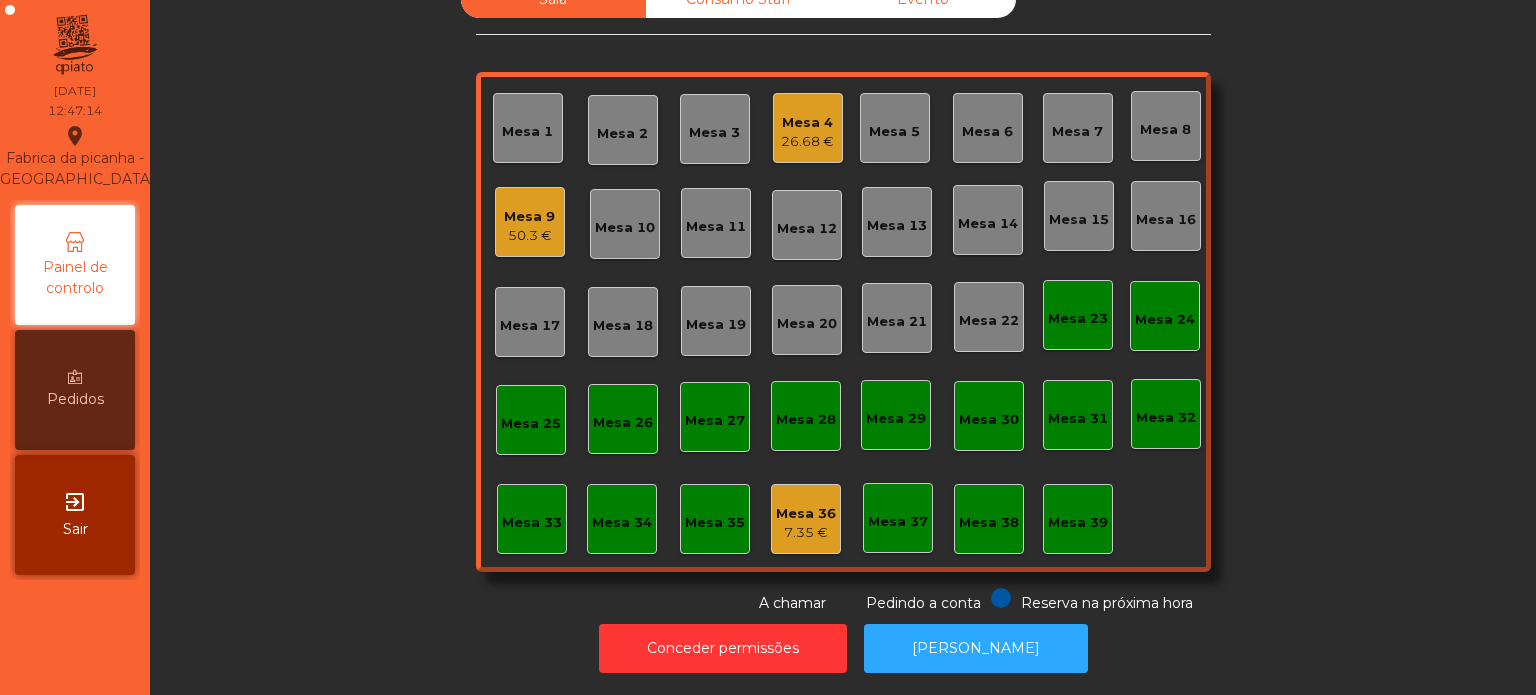 click on "Mesa 32" 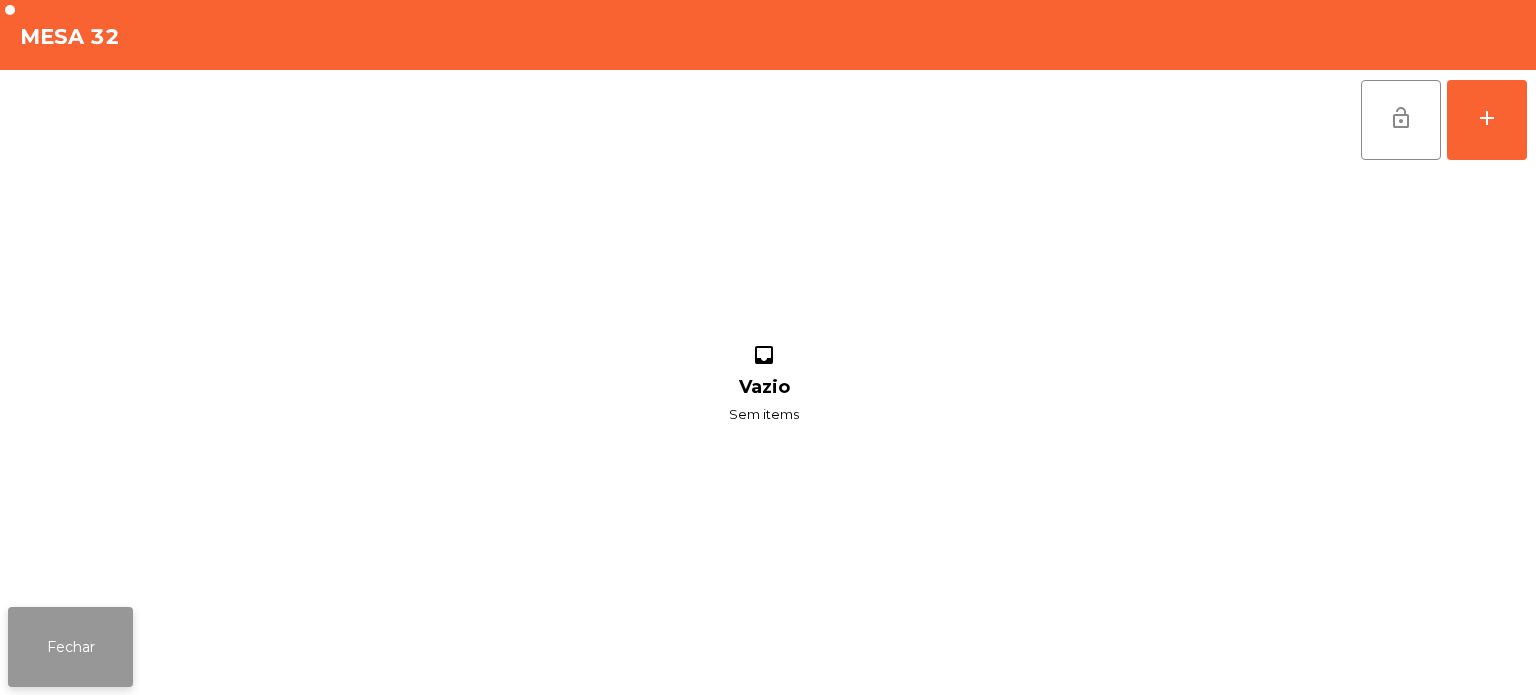 click on "Fechar" 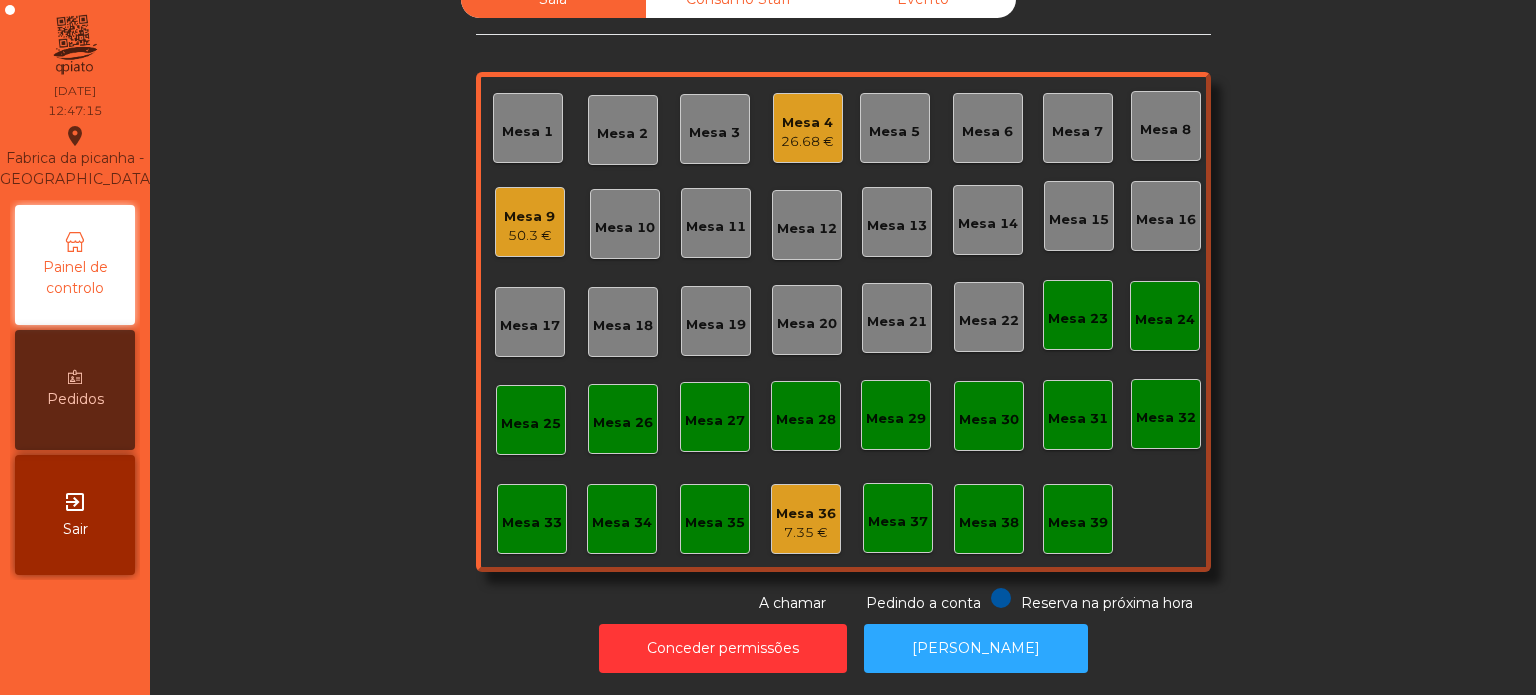 click on "Mesa 27" 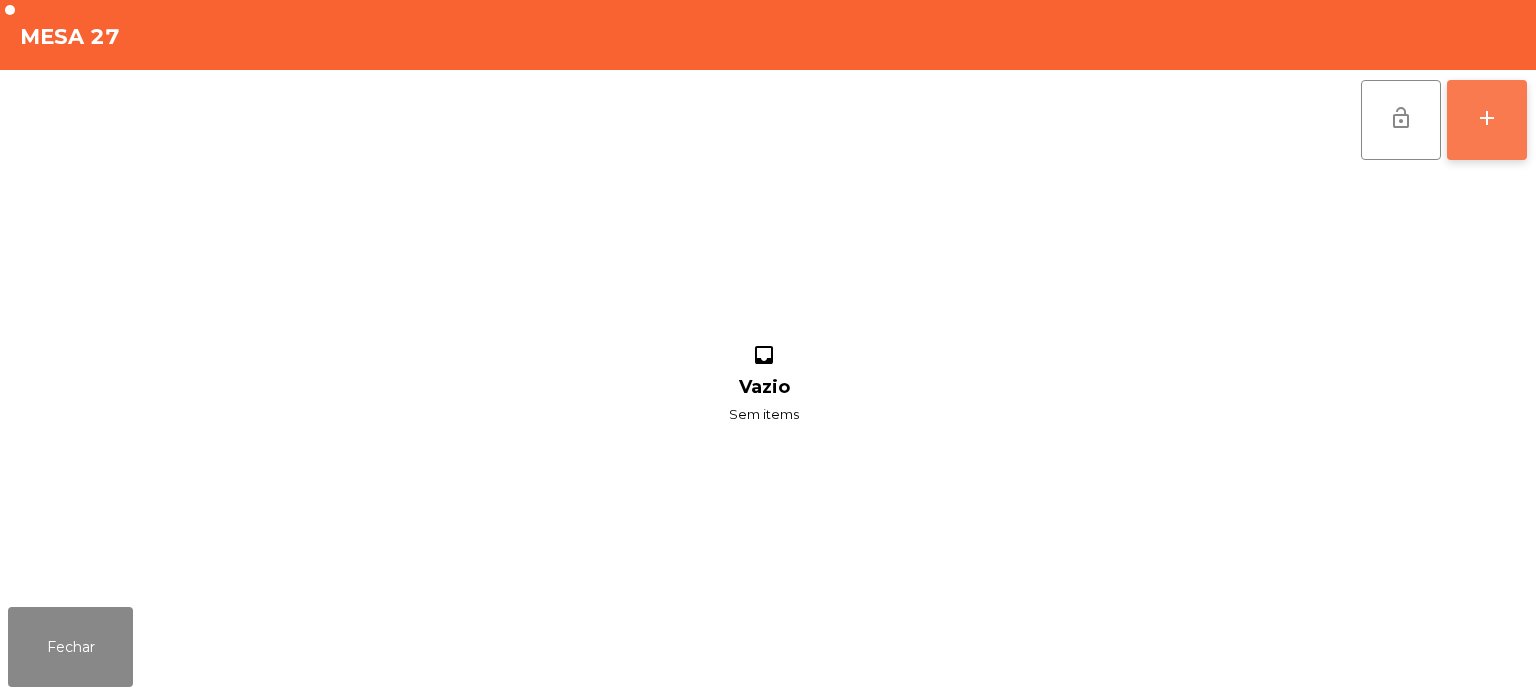 click on "add" 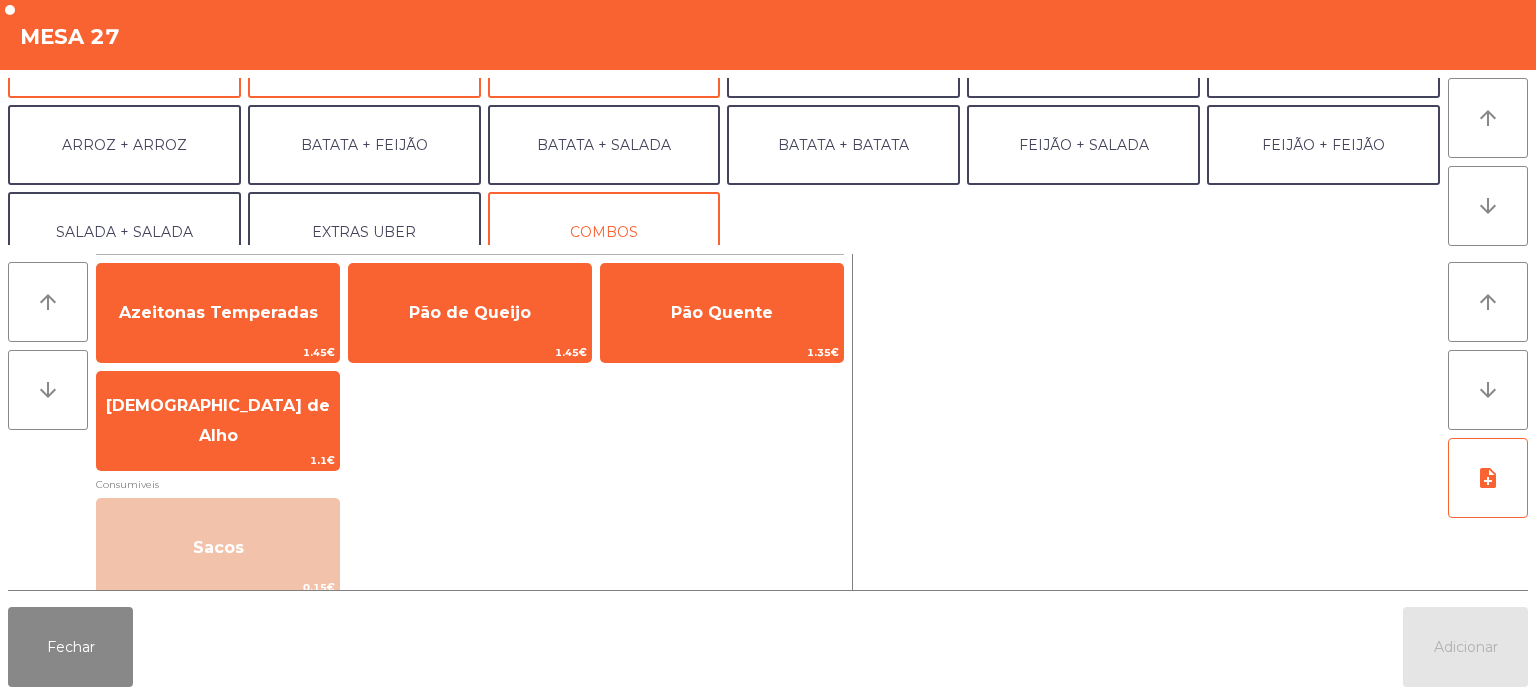 scroll, scrollTop: 260, scrollLeft: 0, axis: vertical 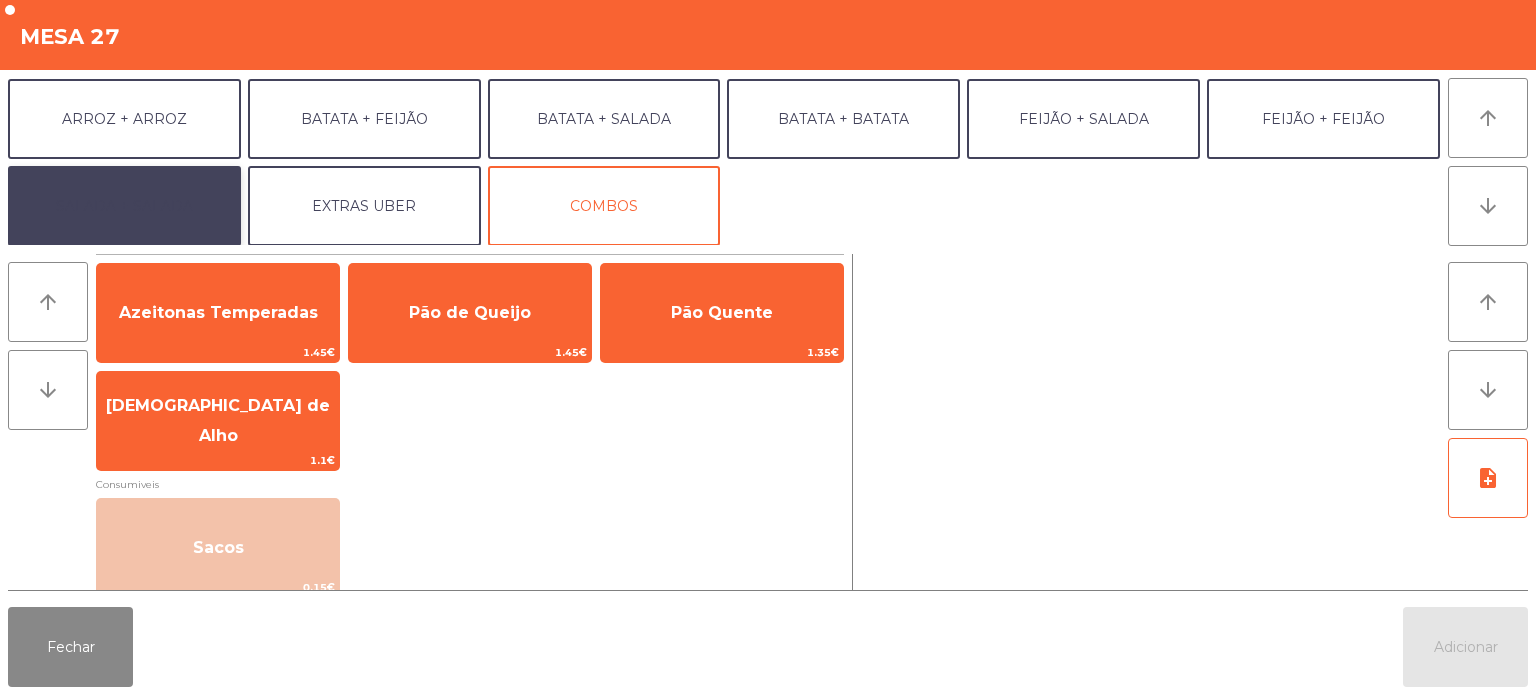 click on "SALADA + SALADA" 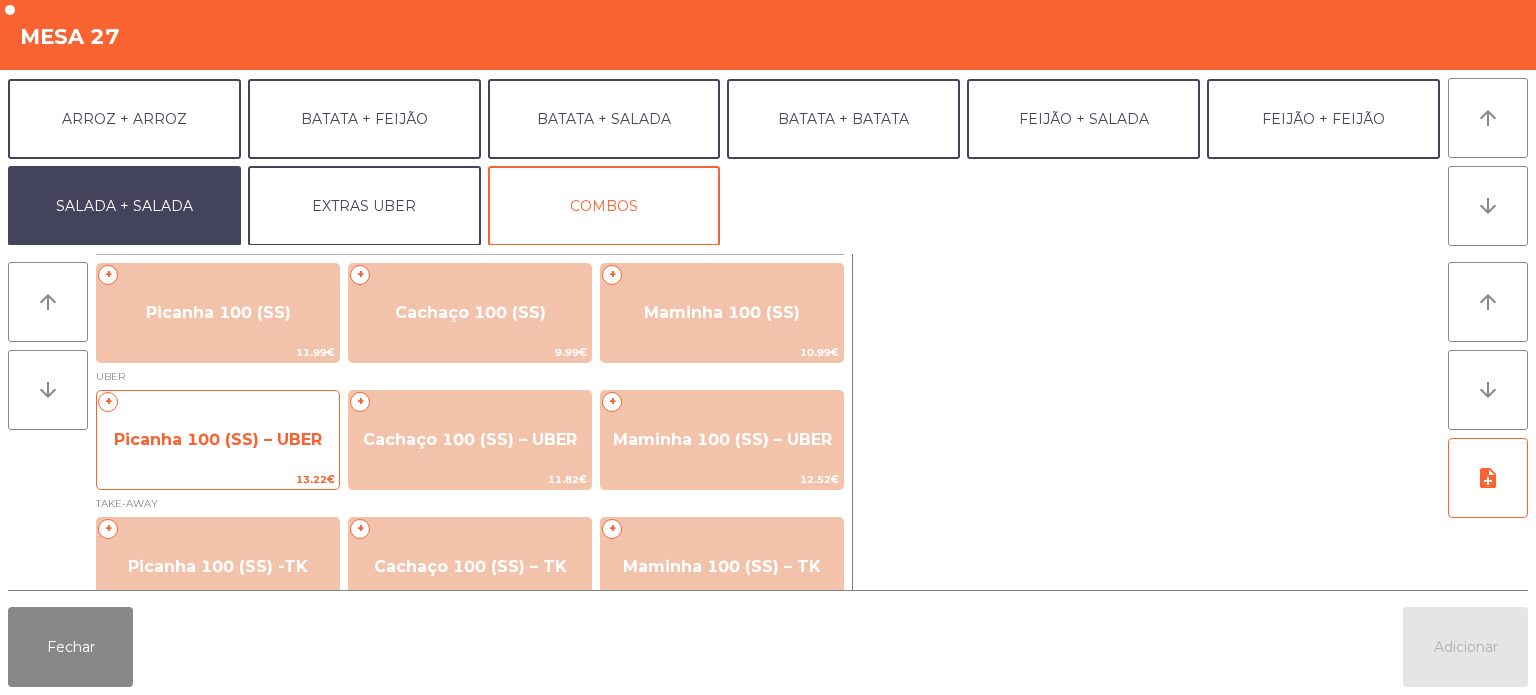 click on "Picanha 100 (SS) – UBER" 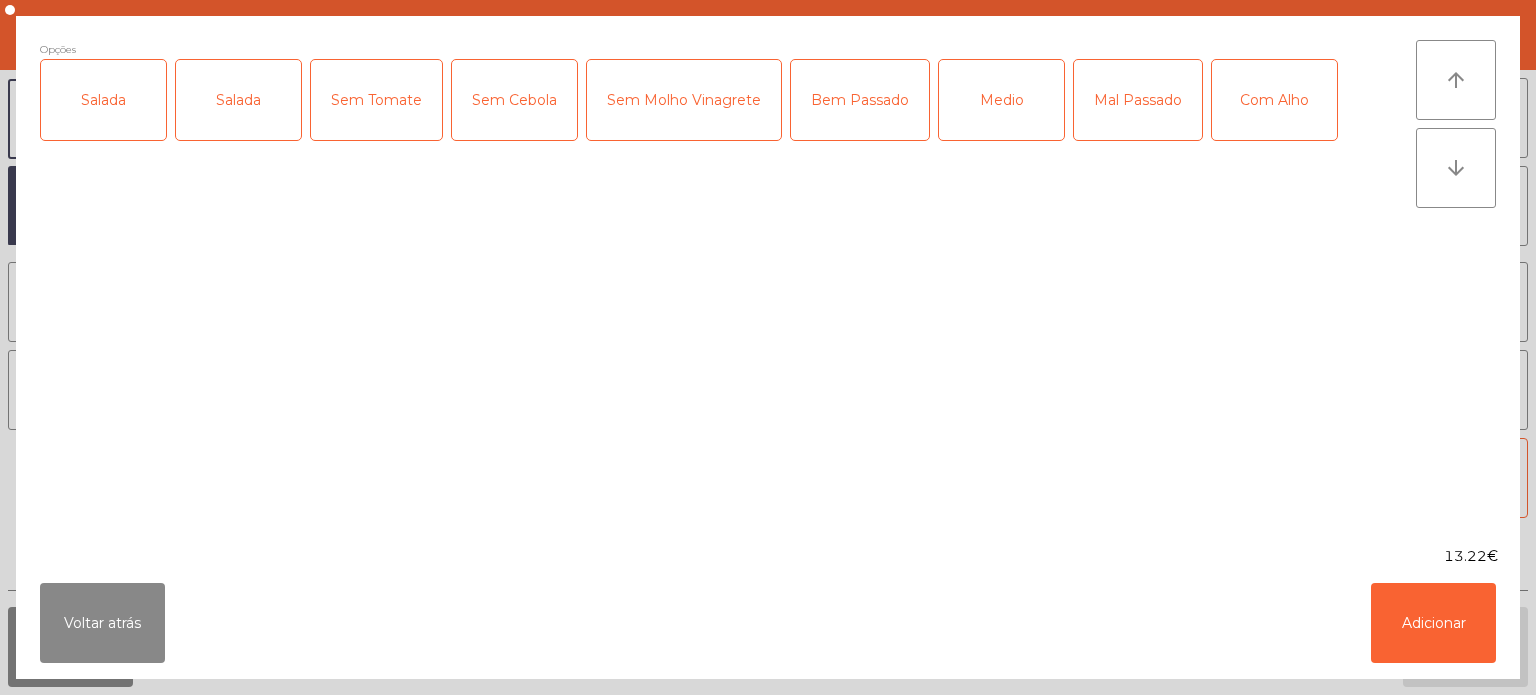click on "Salada" 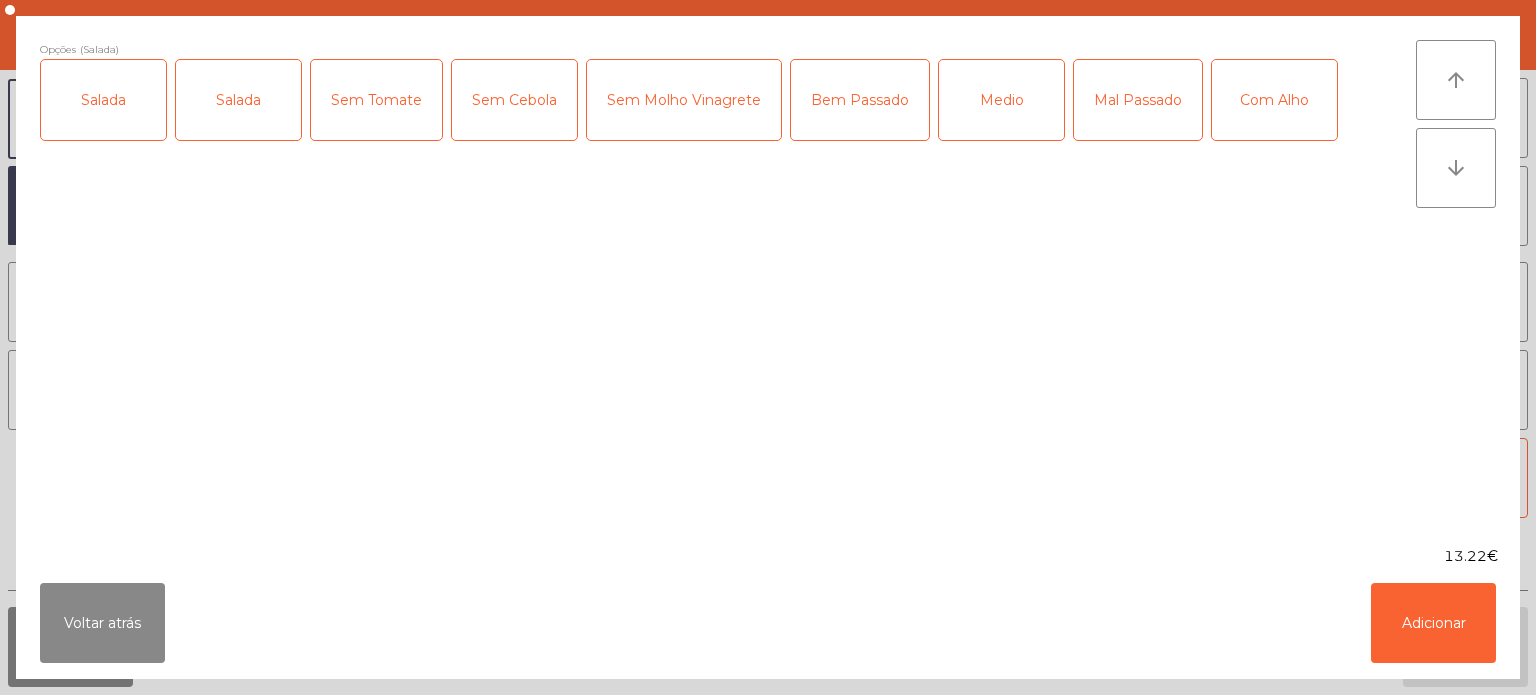 click on "Sem Molho Vinagrete" 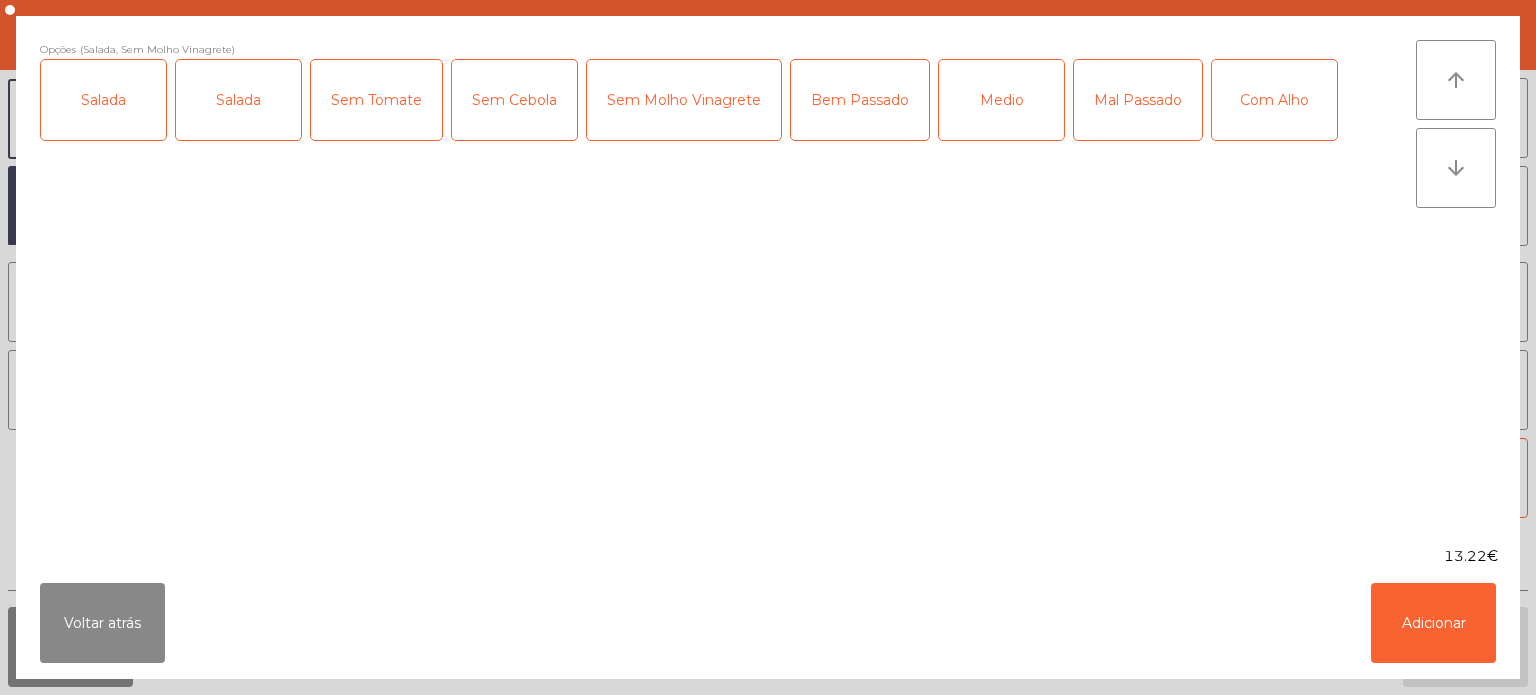 click on "Bem Passado" 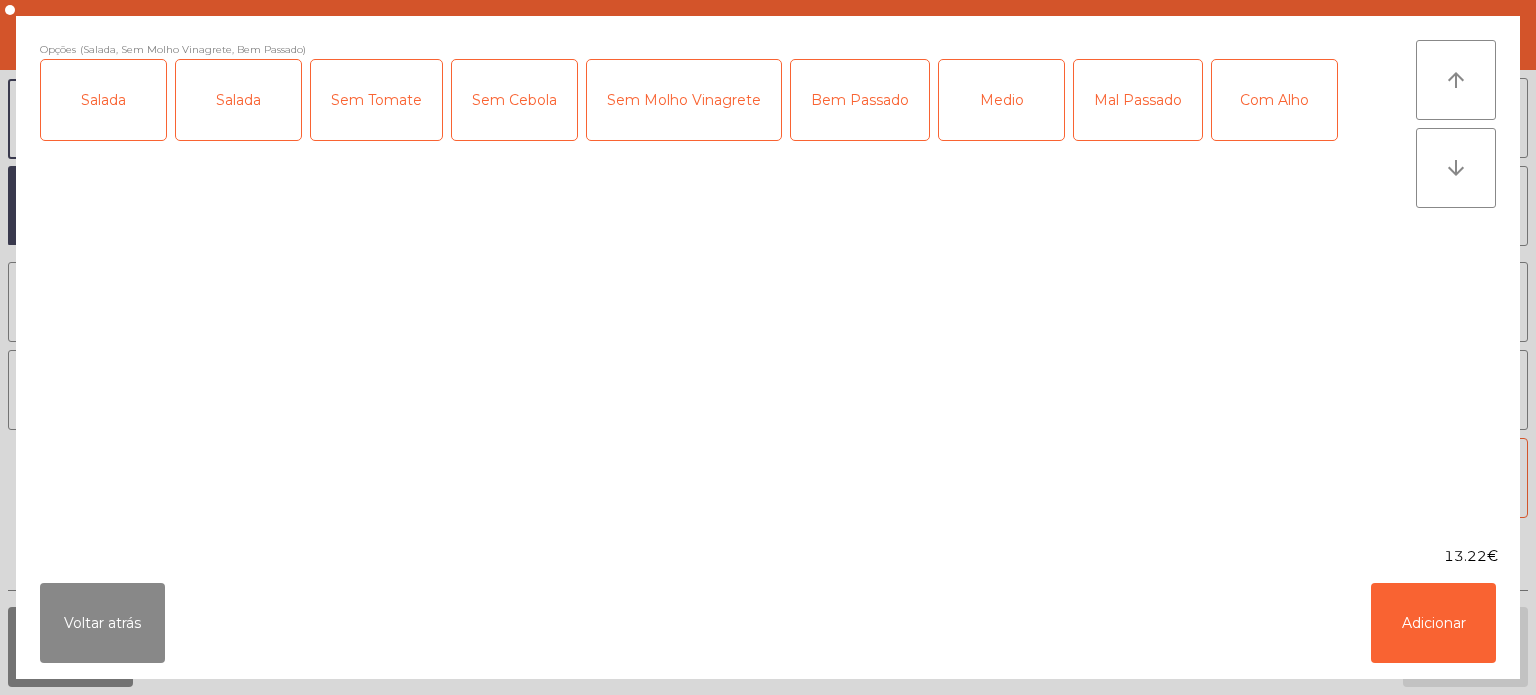 click on "Com Alho" 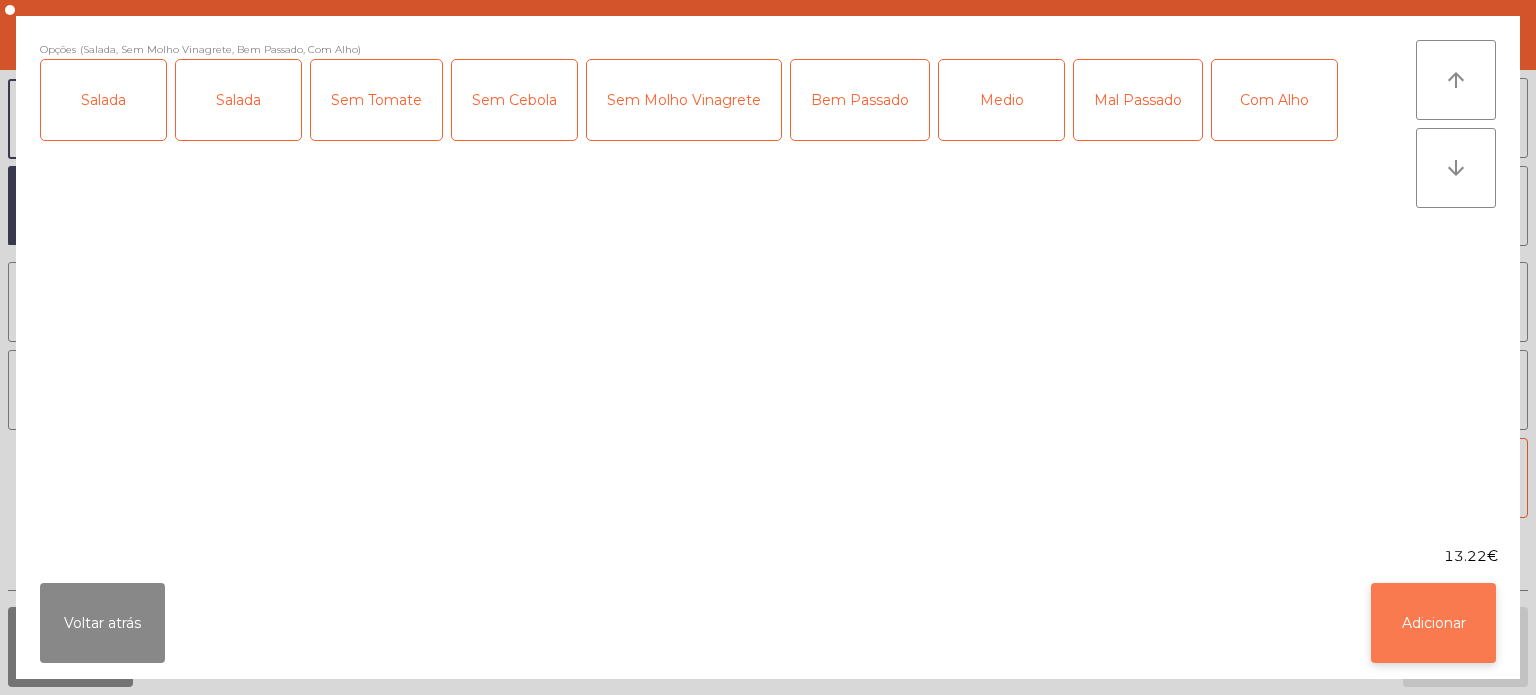click on "Adicionar" 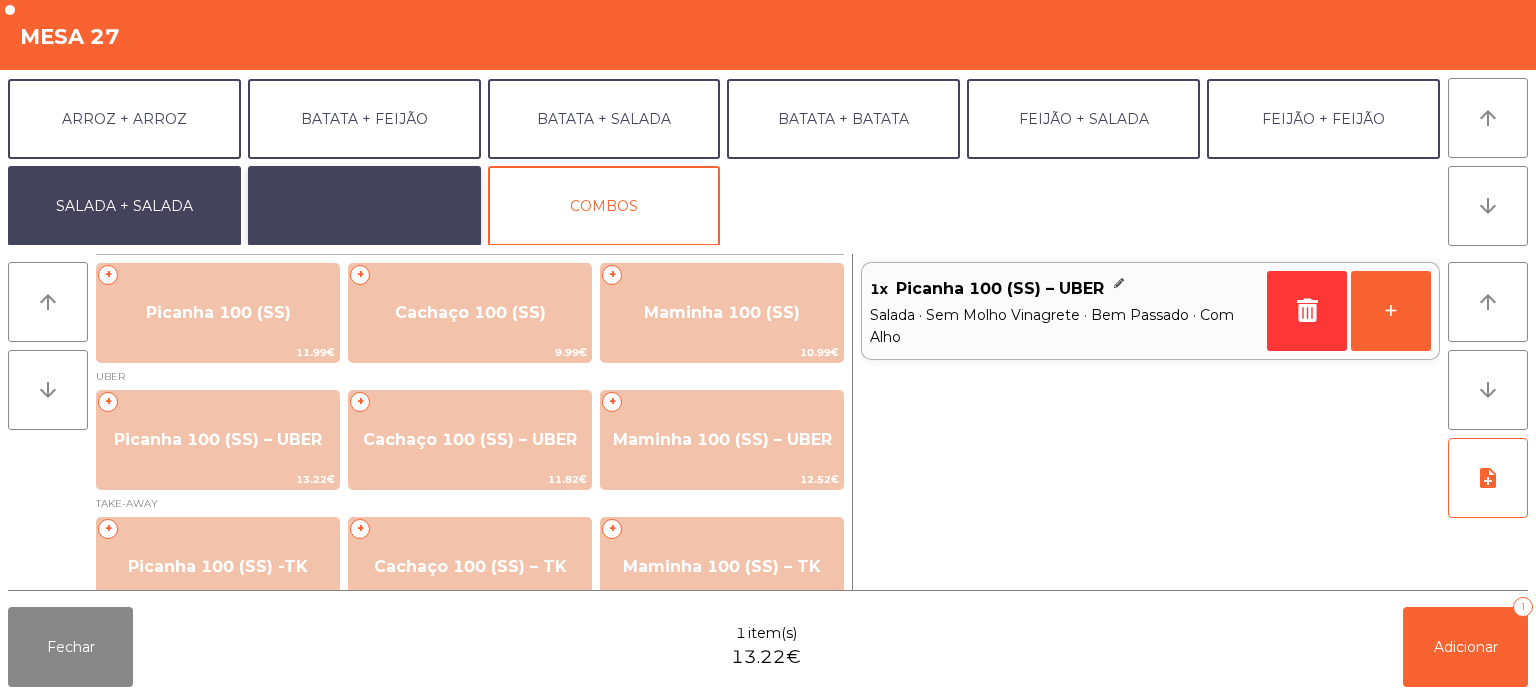 click on "EXTRAS UBER" 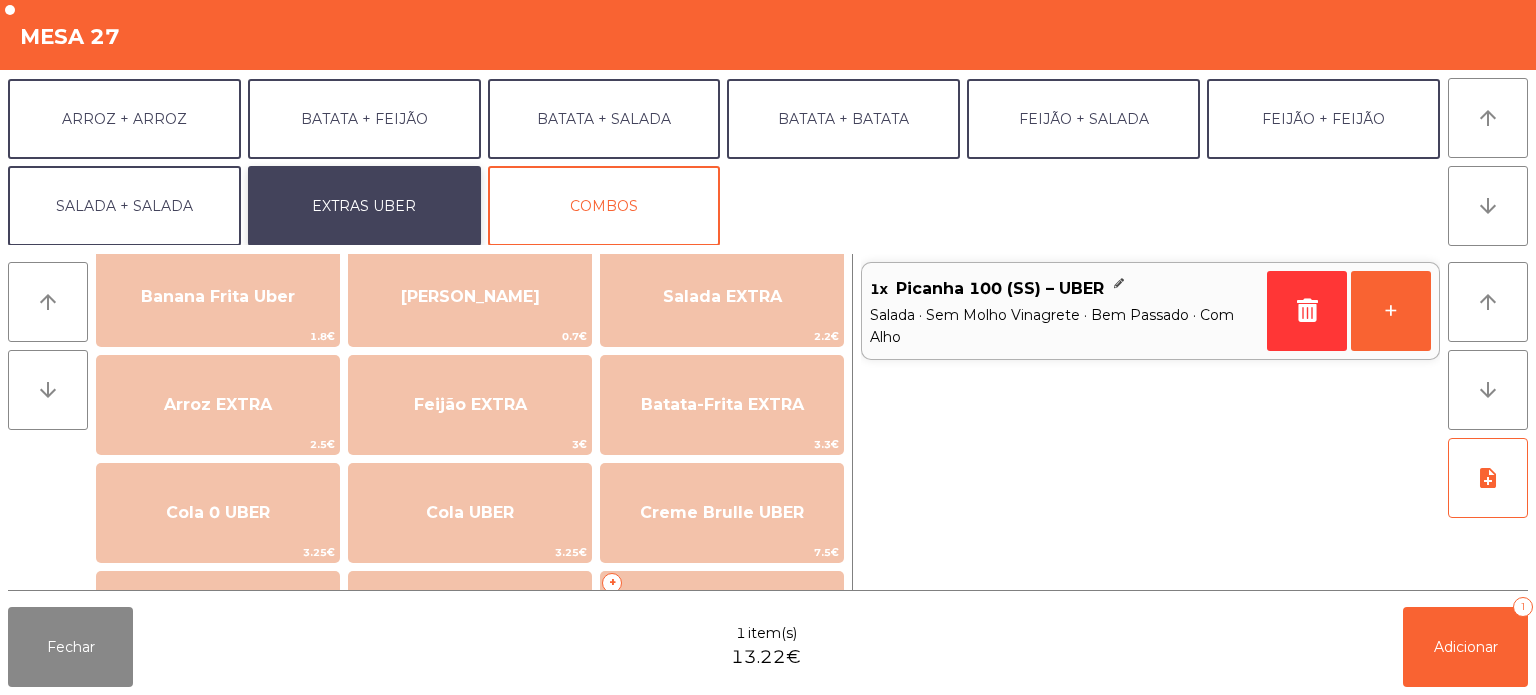 scroll, scrollTop: 193, scrollLeft: 0, axis: vertical 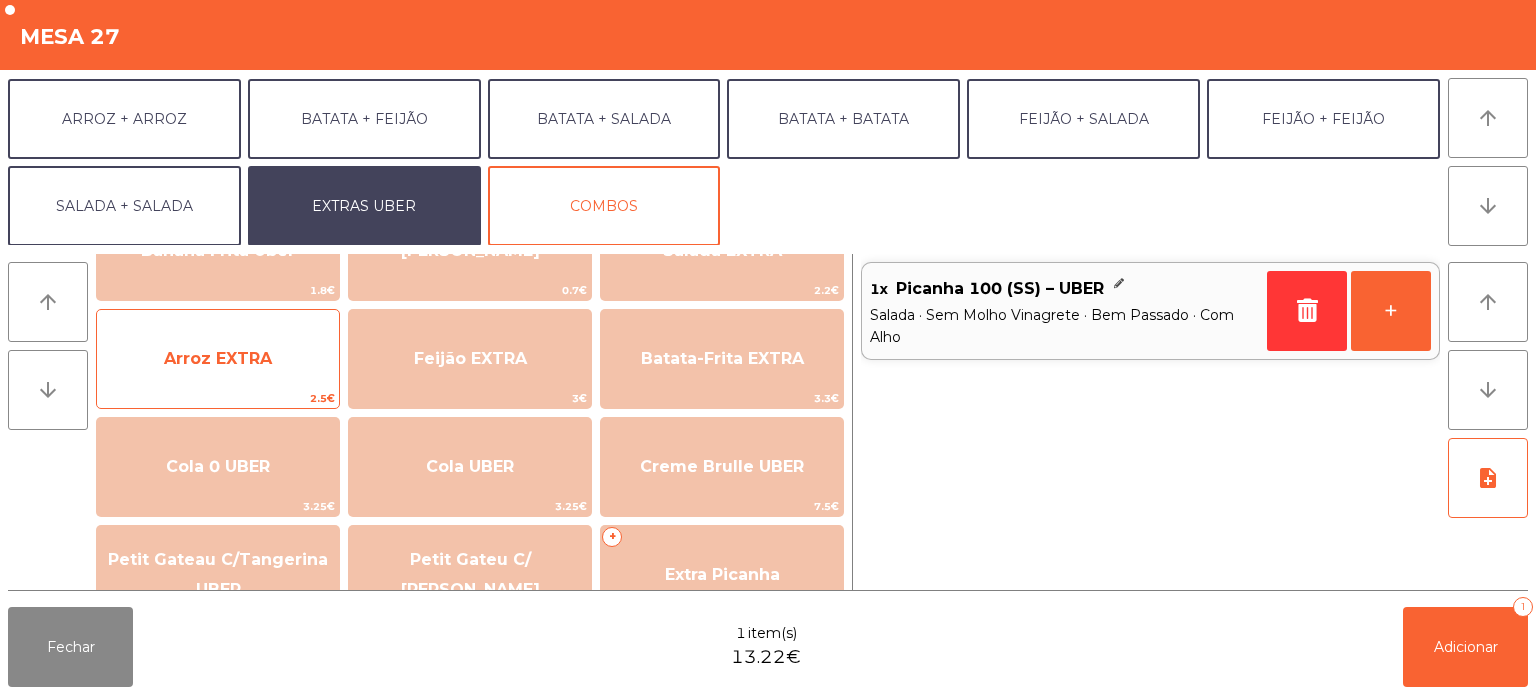 click on "Arroz EXTRA" 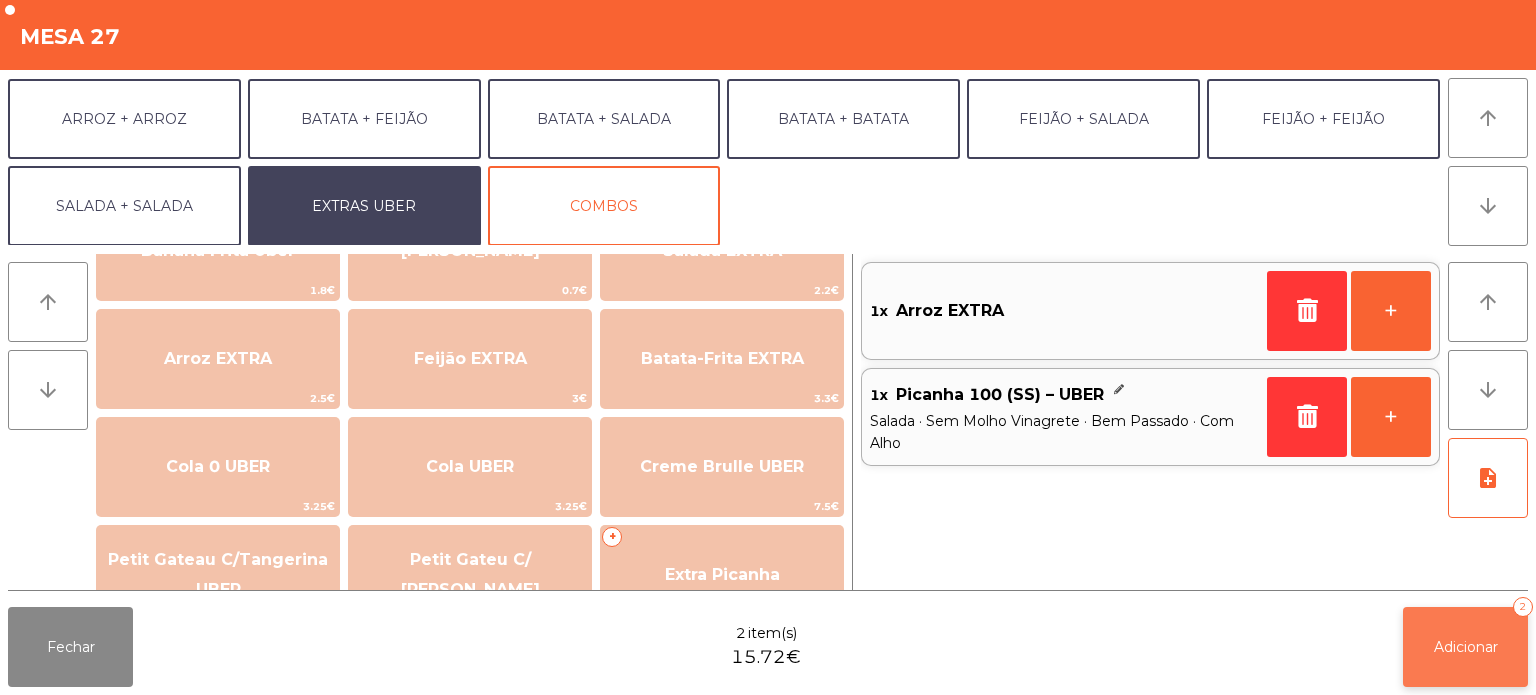 click on "Adicionar   2" 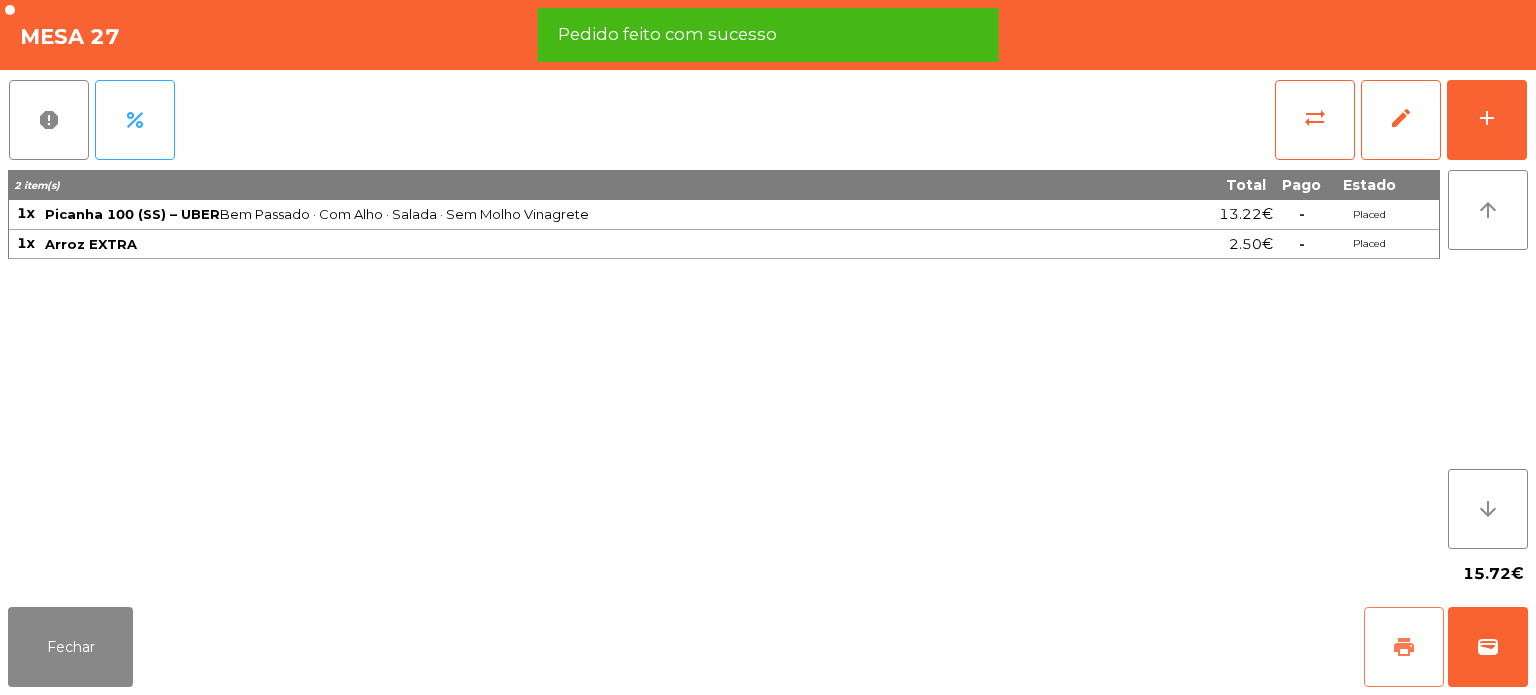 click on "print" 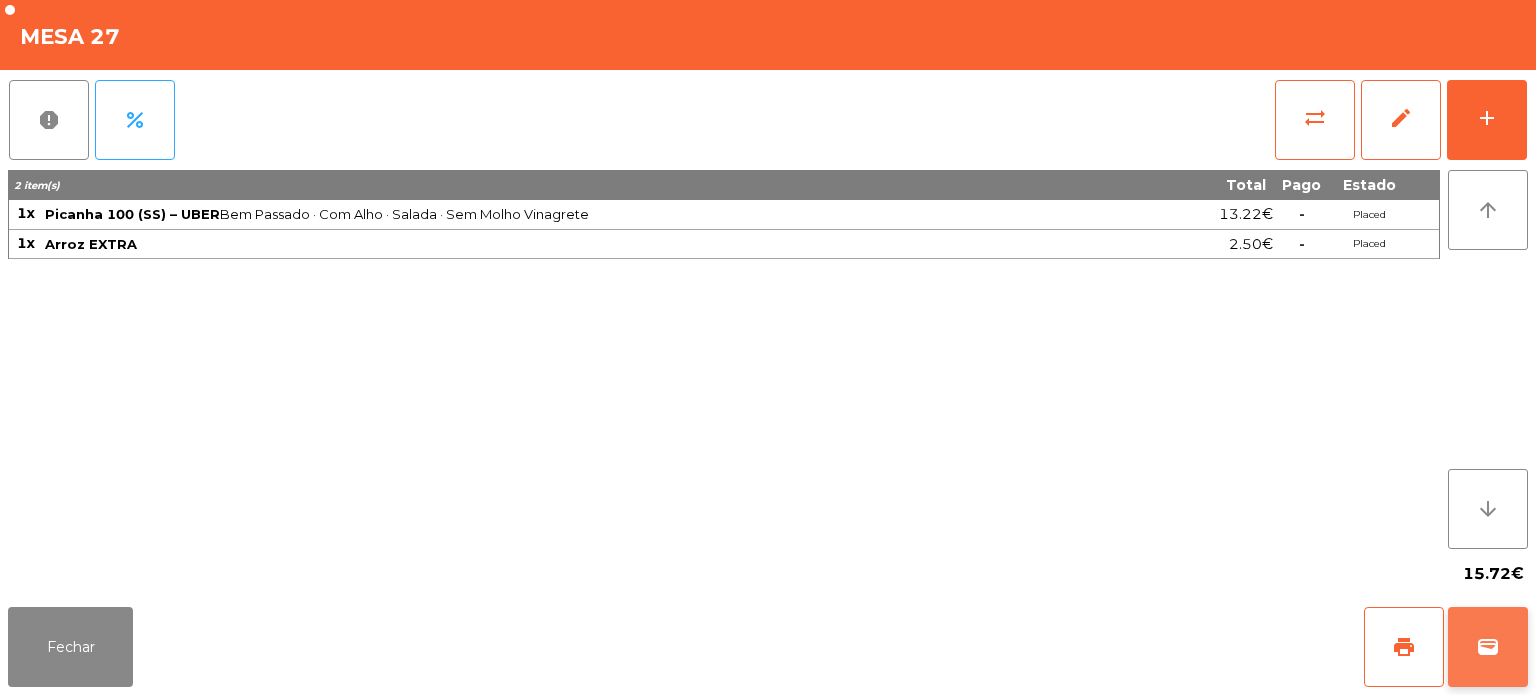 click on "wallet" 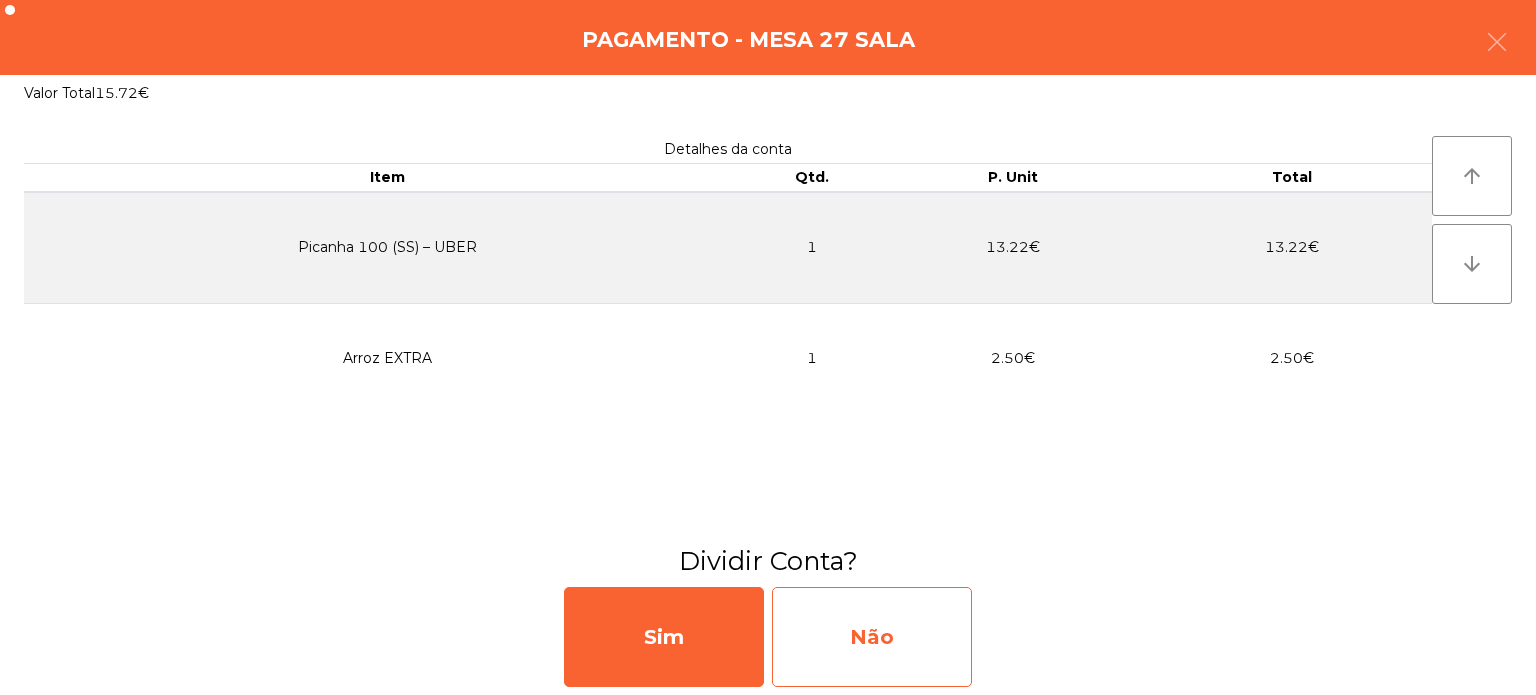 click on "Não" 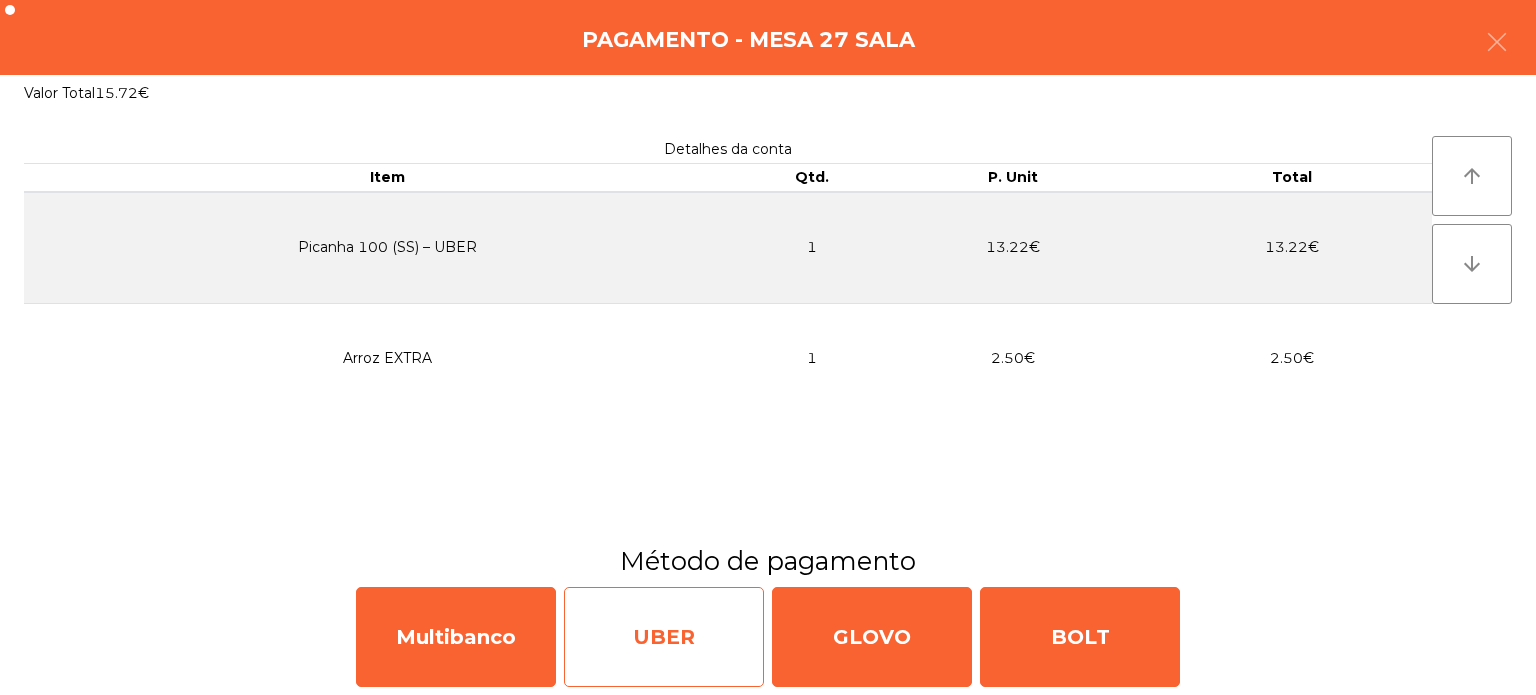 click on "UBER" 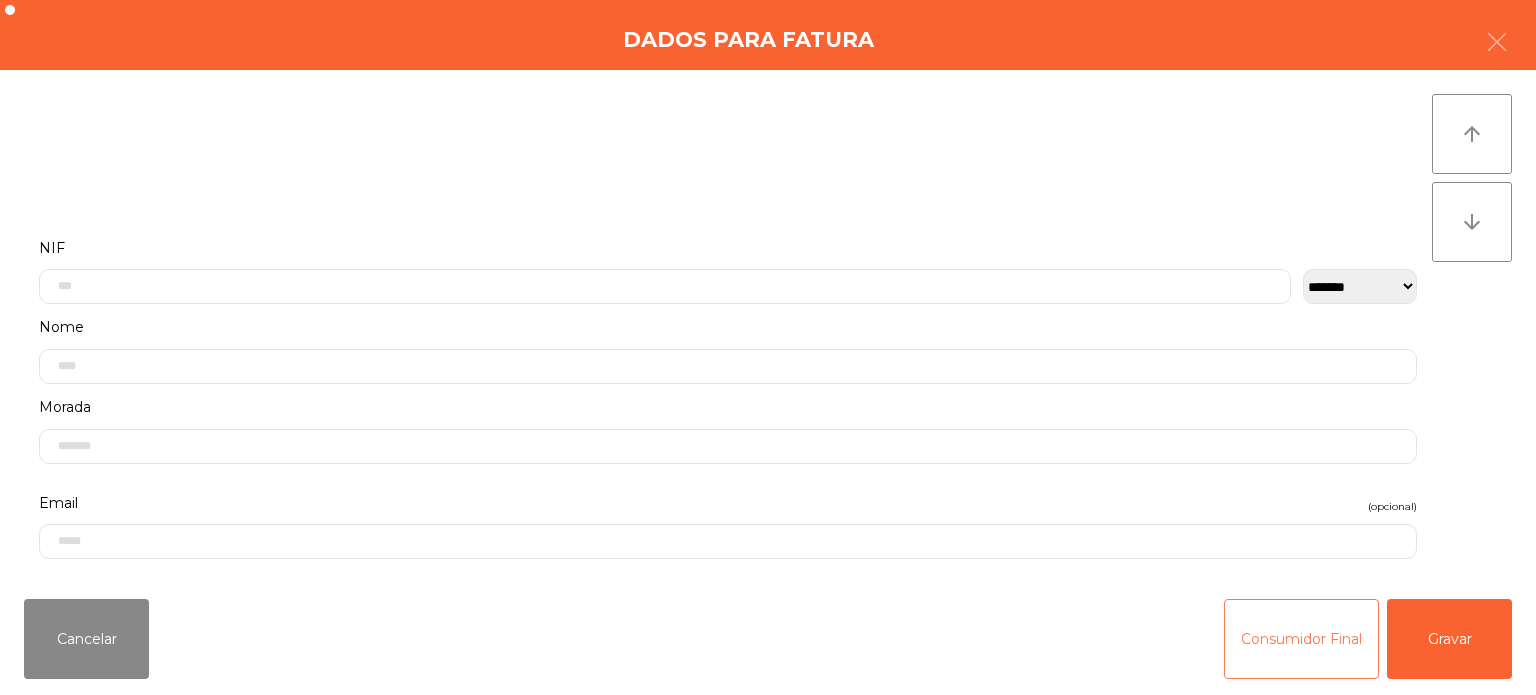 click on "Consumidor Final" 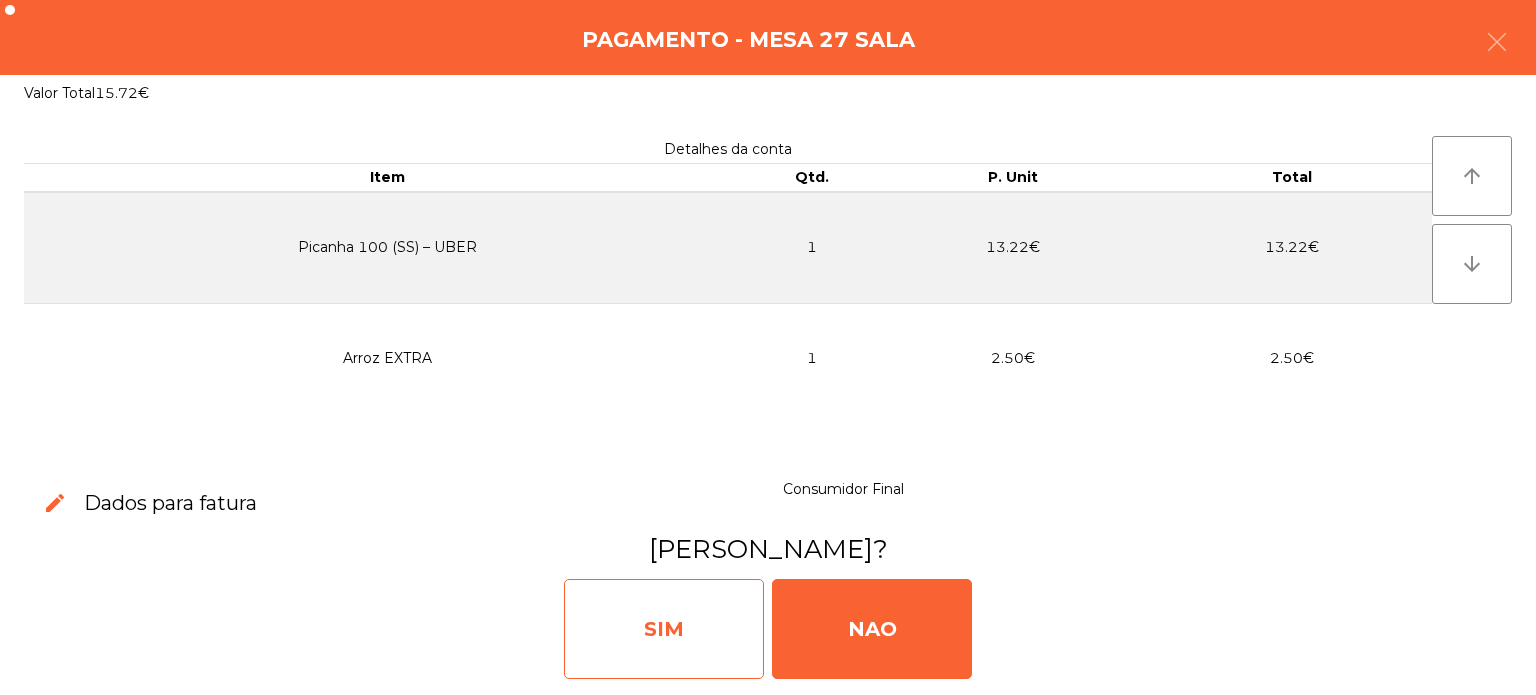 click on "SIM" 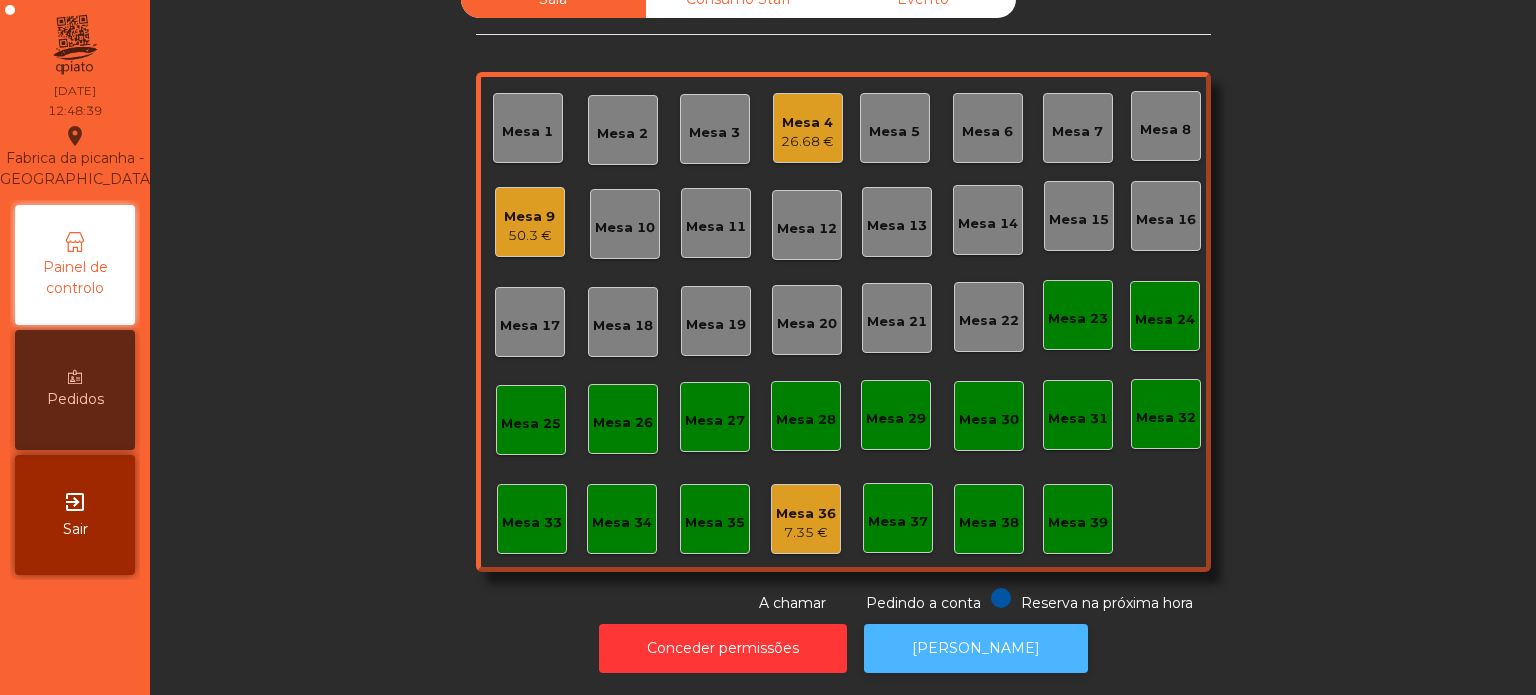 click on "[PERSON_NAME]" 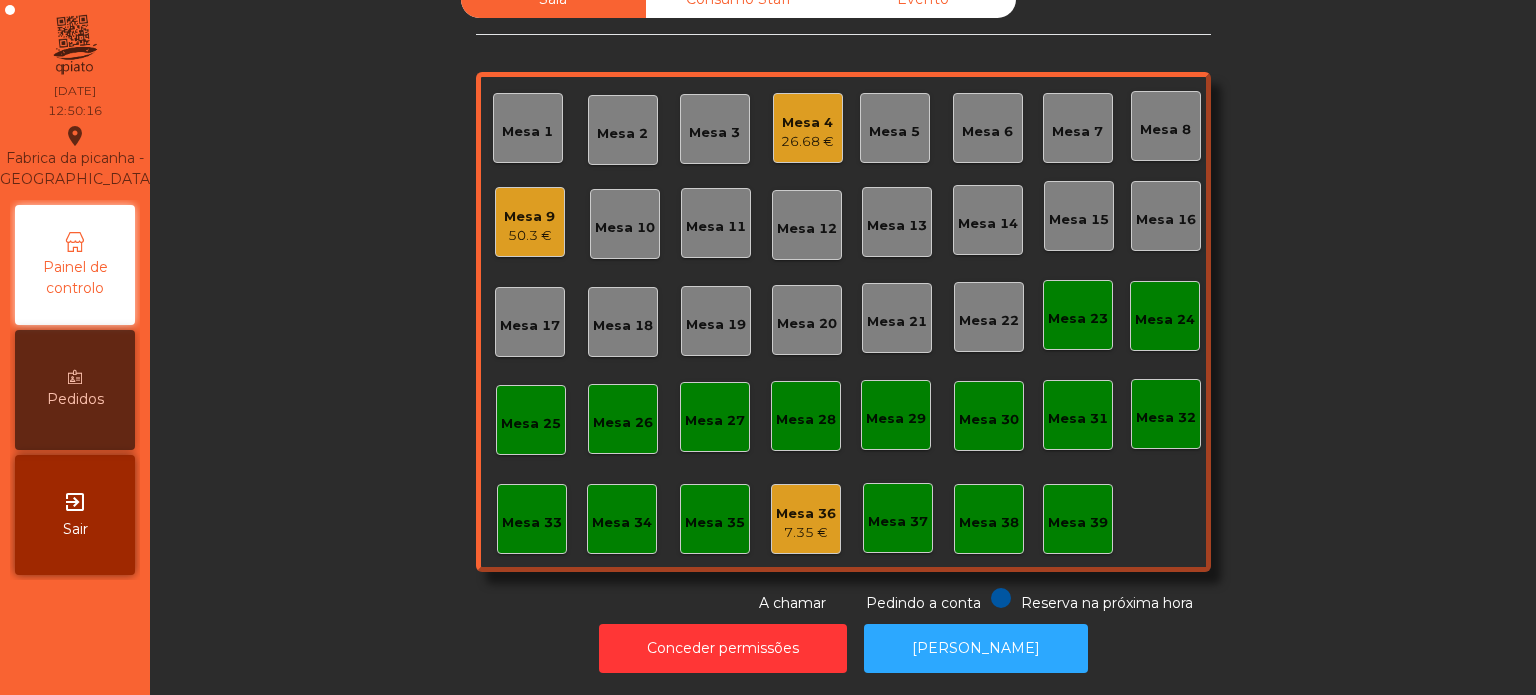 click on "Mesa 4" 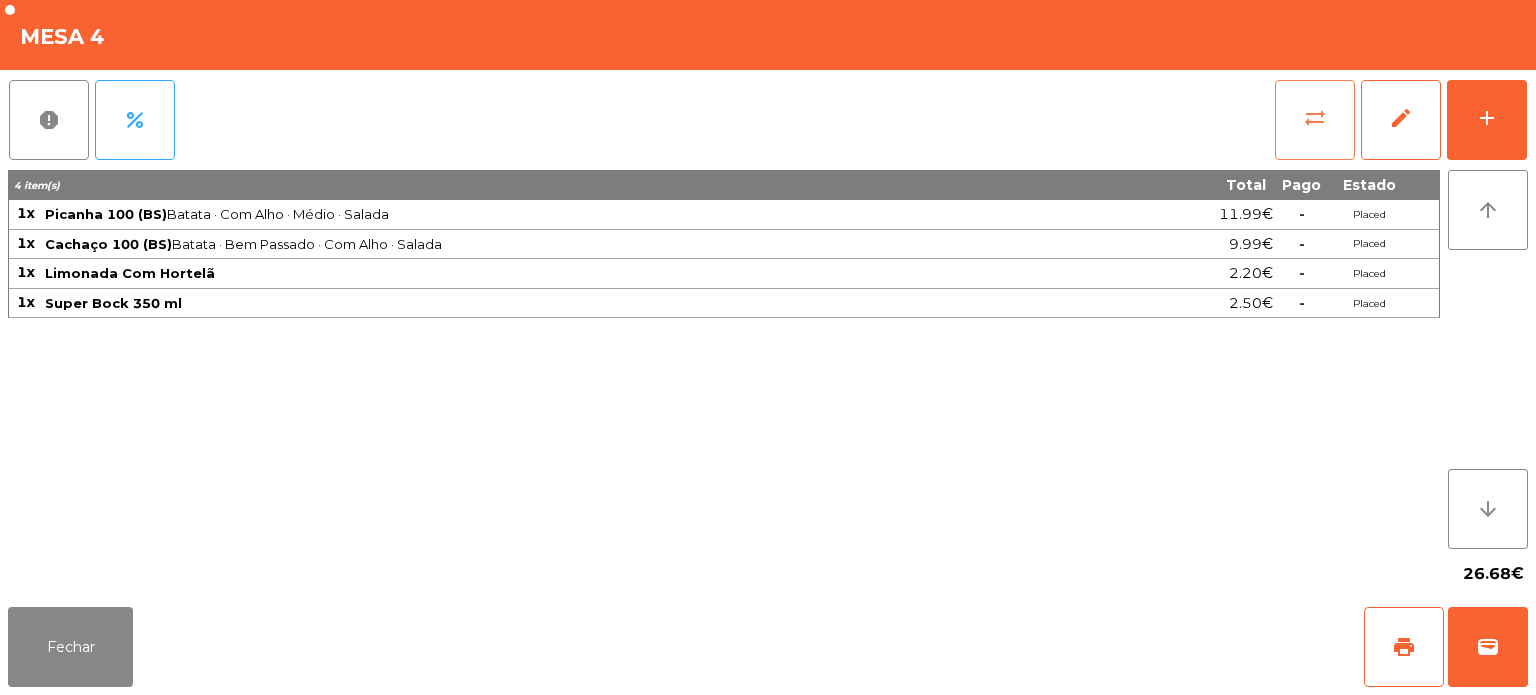 click on "sync_alt" 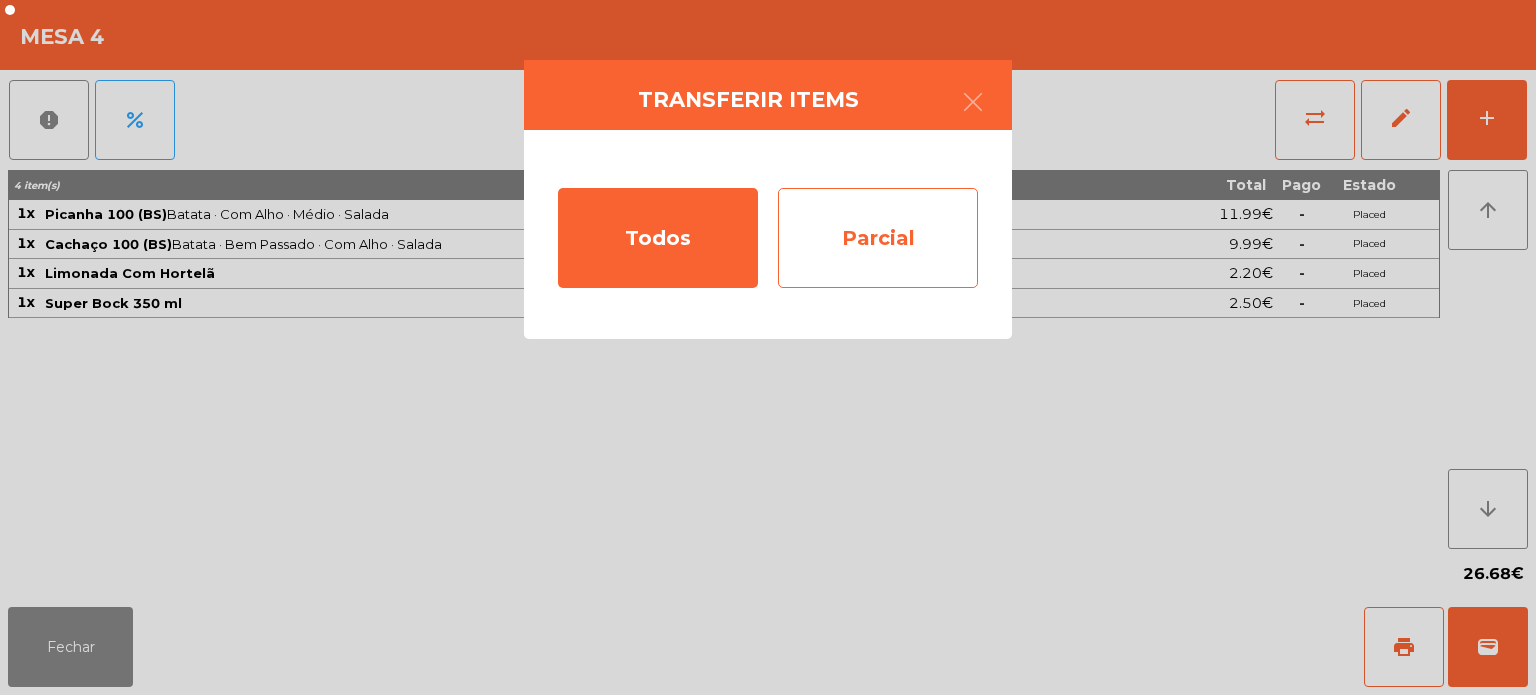 click on "Parcial" 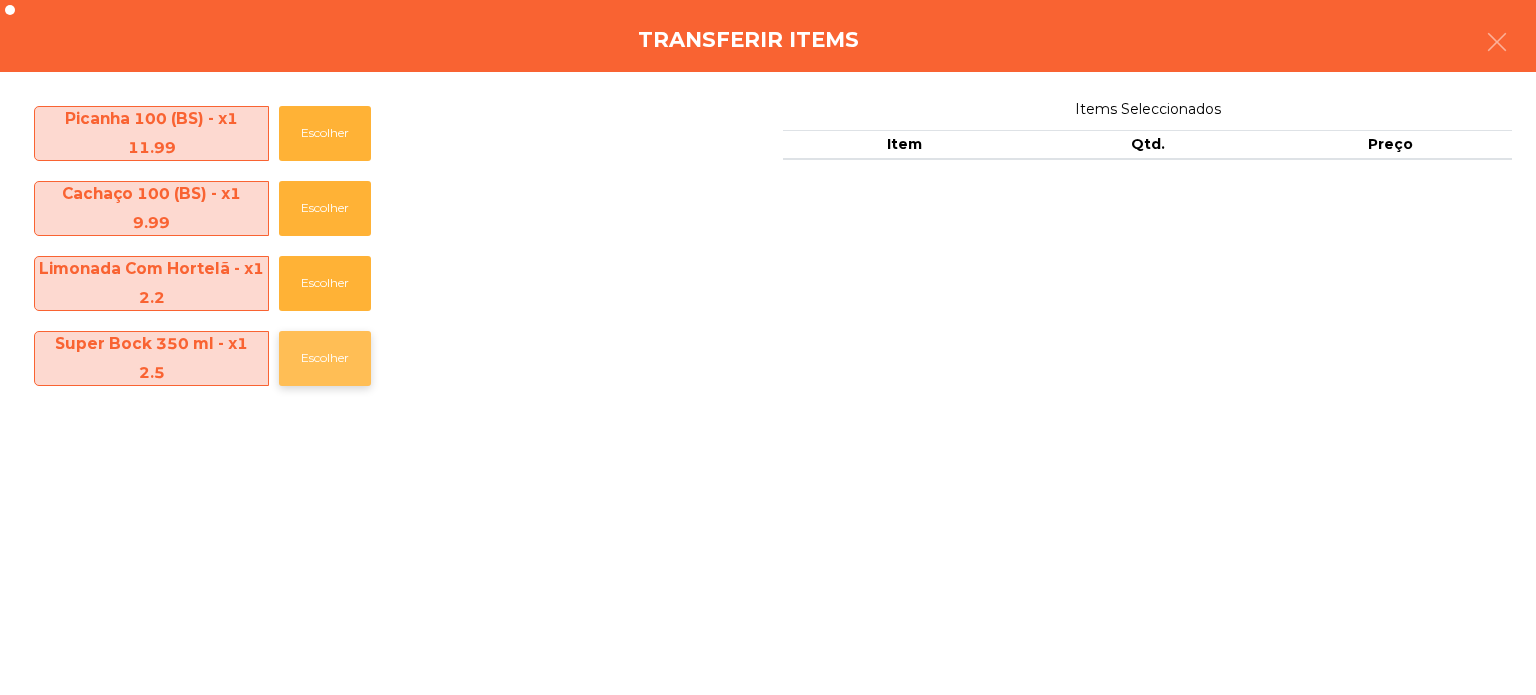 click on "Escolher" 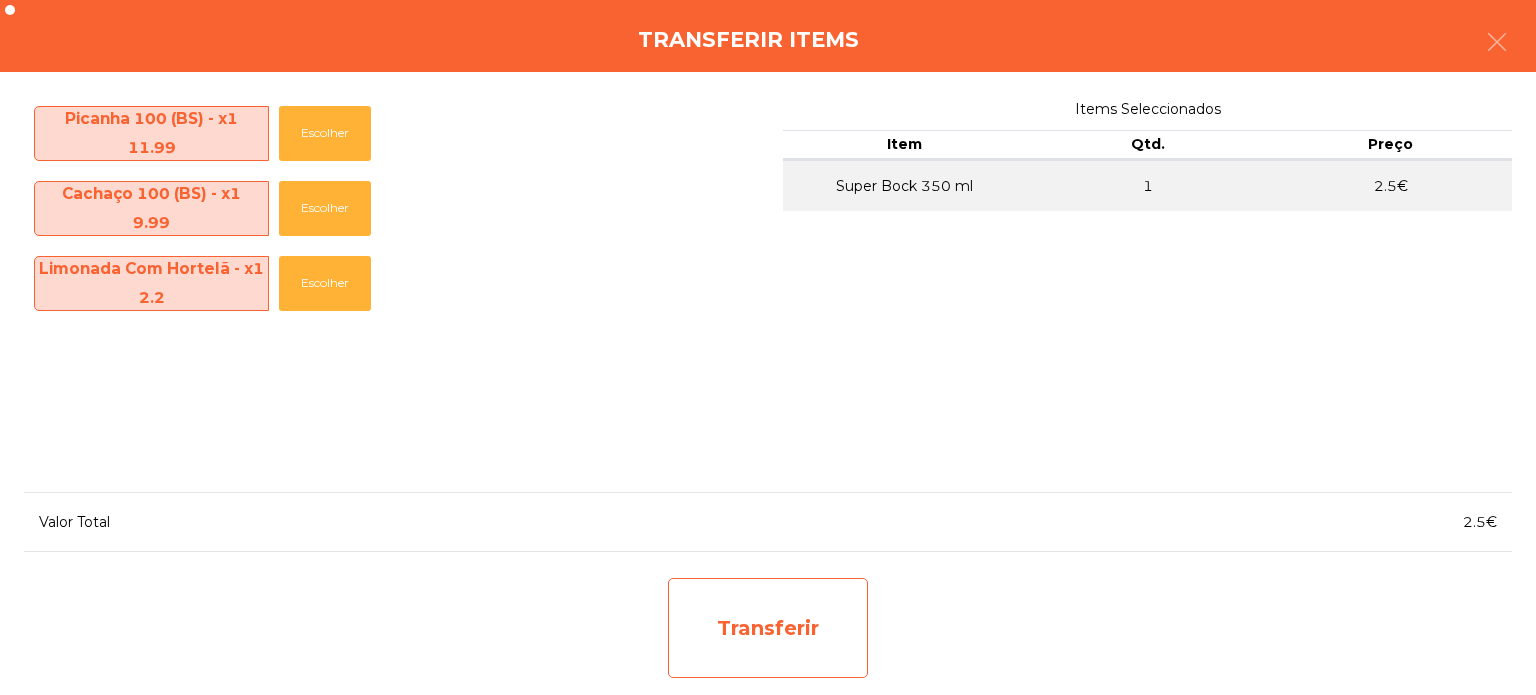 click on "Transferir" 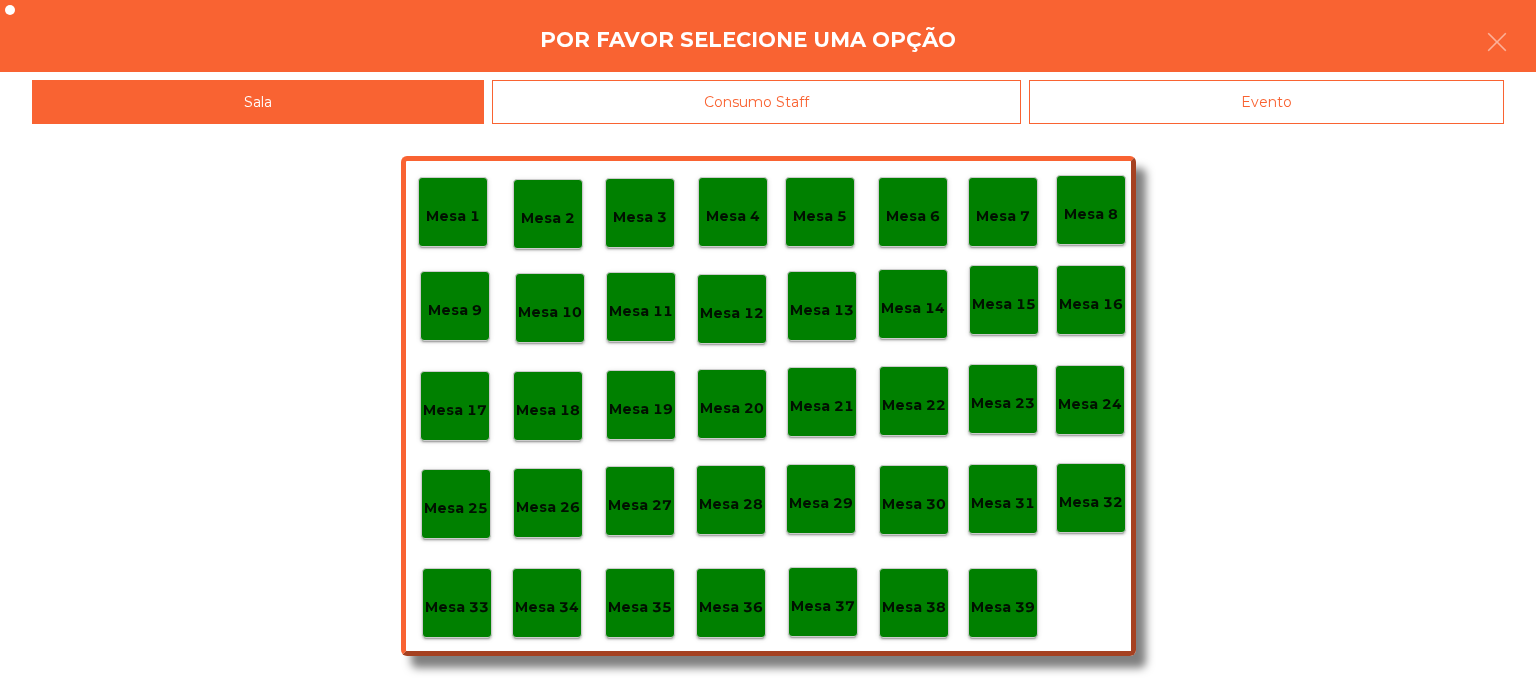 click on "Mesa 37" 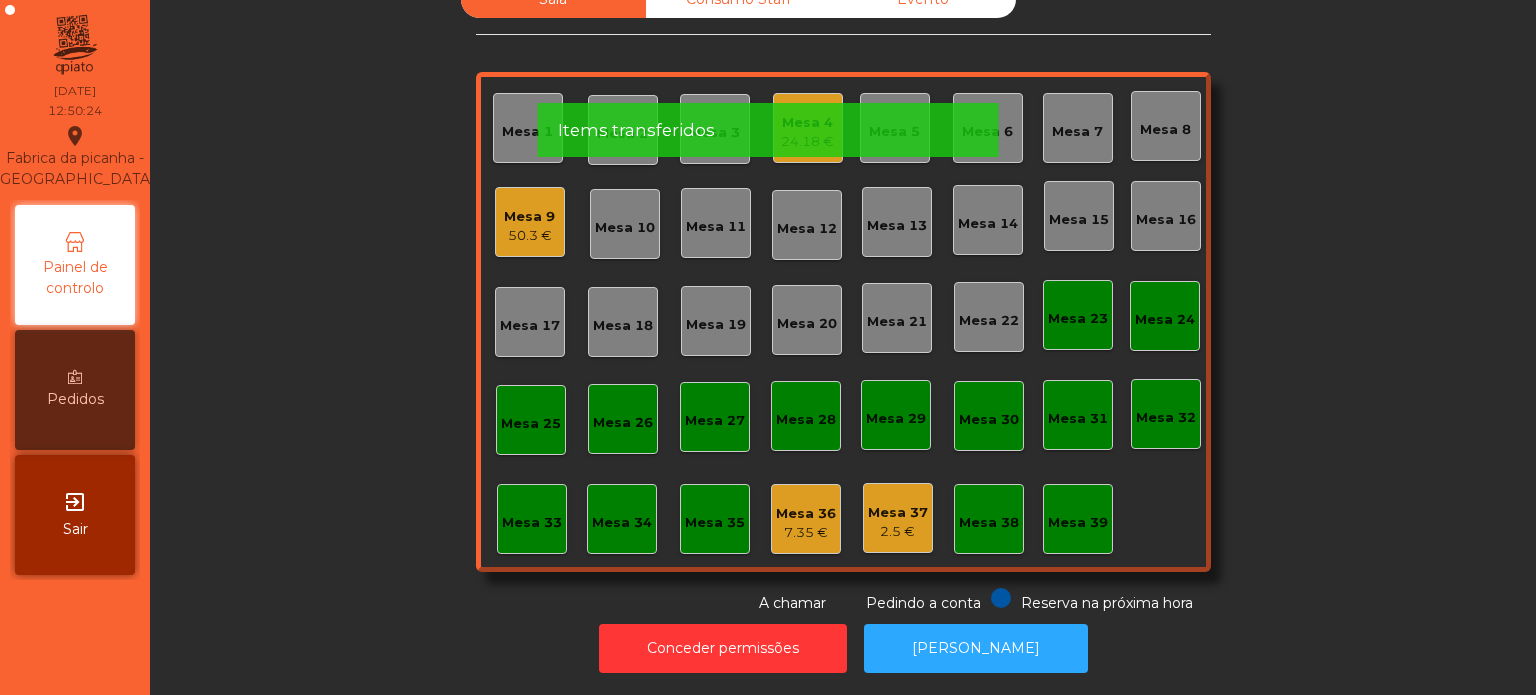 click on "Mesa 13" 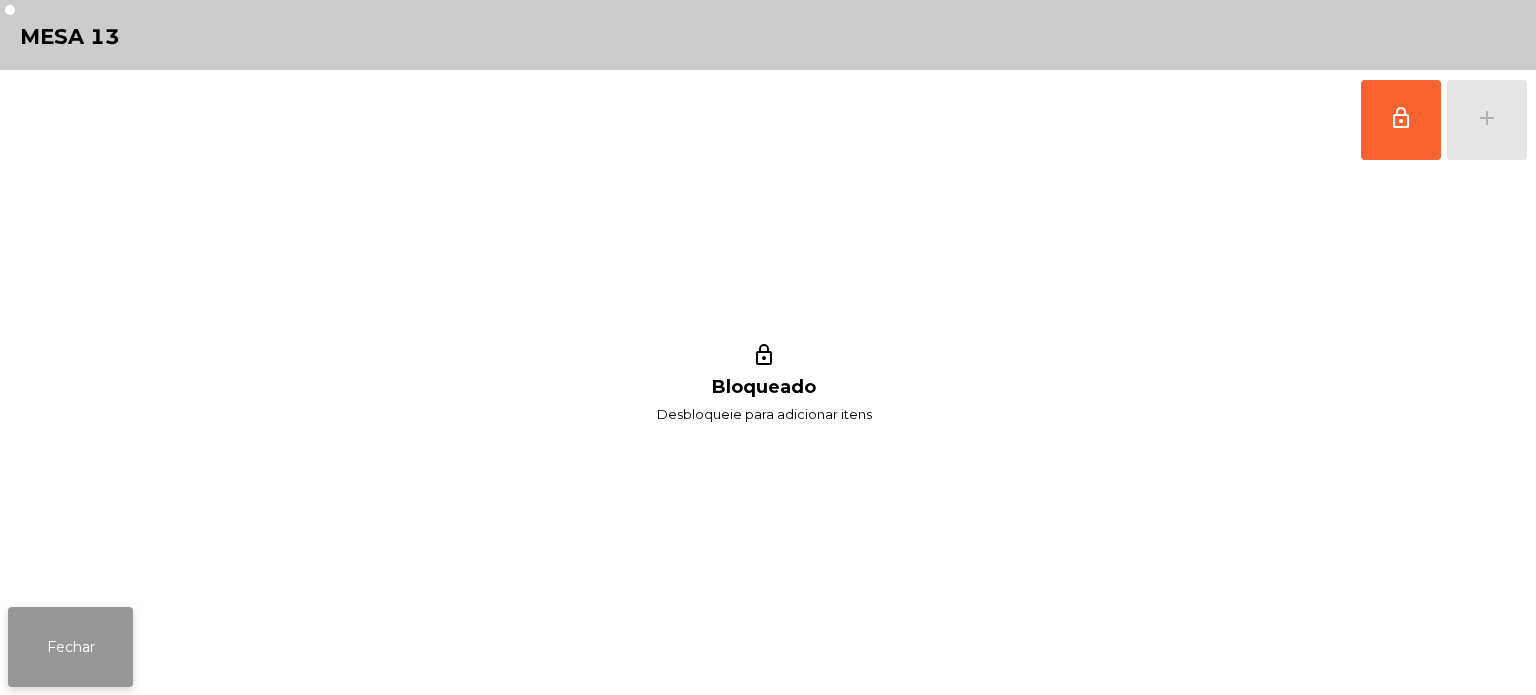 click on "Fechar" 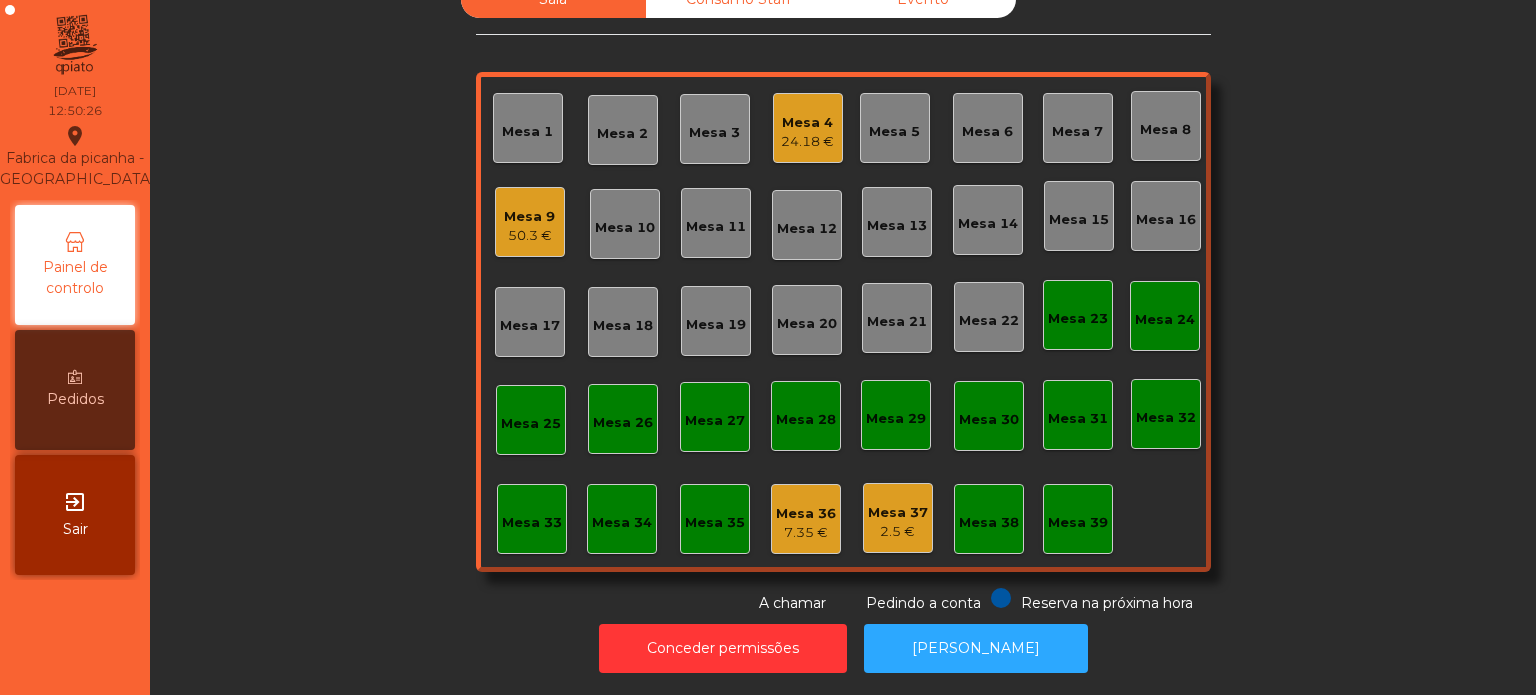 click on "24.18 €" 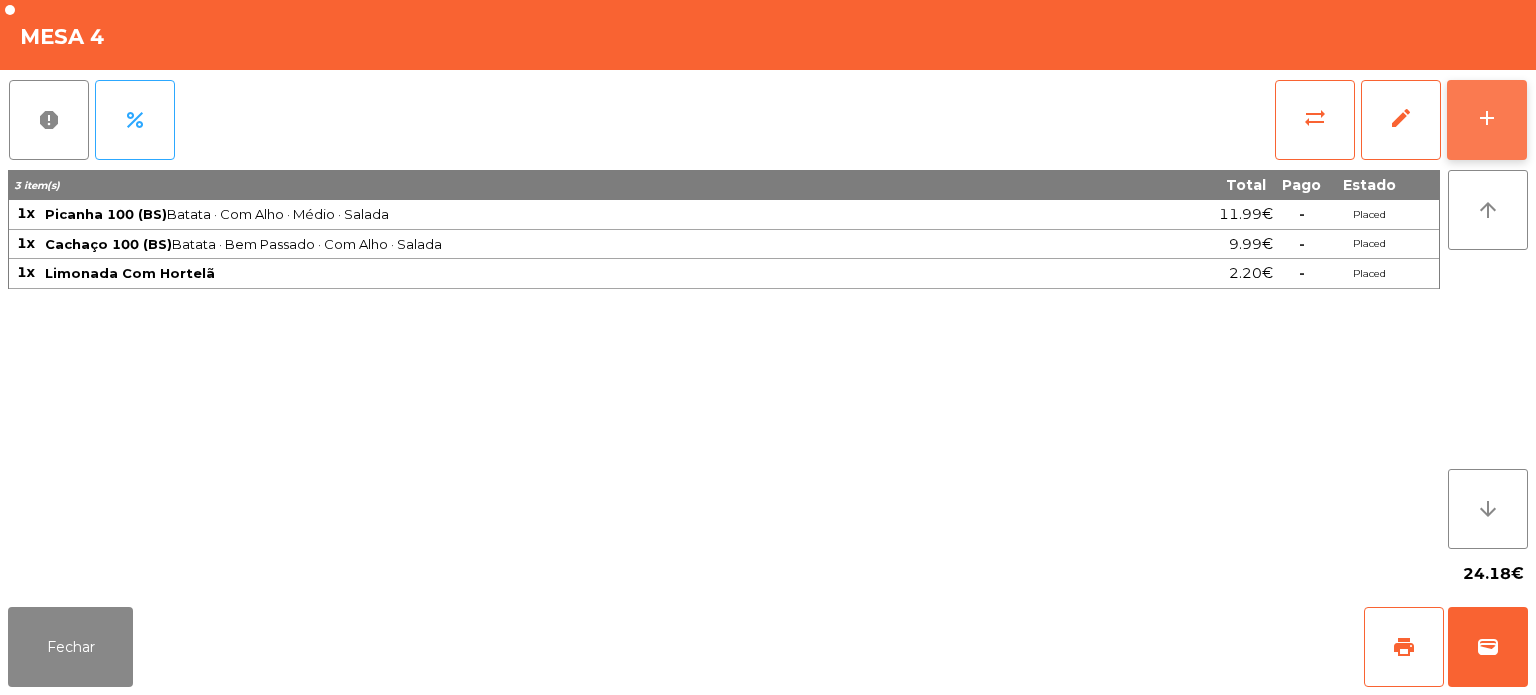 click on "add" 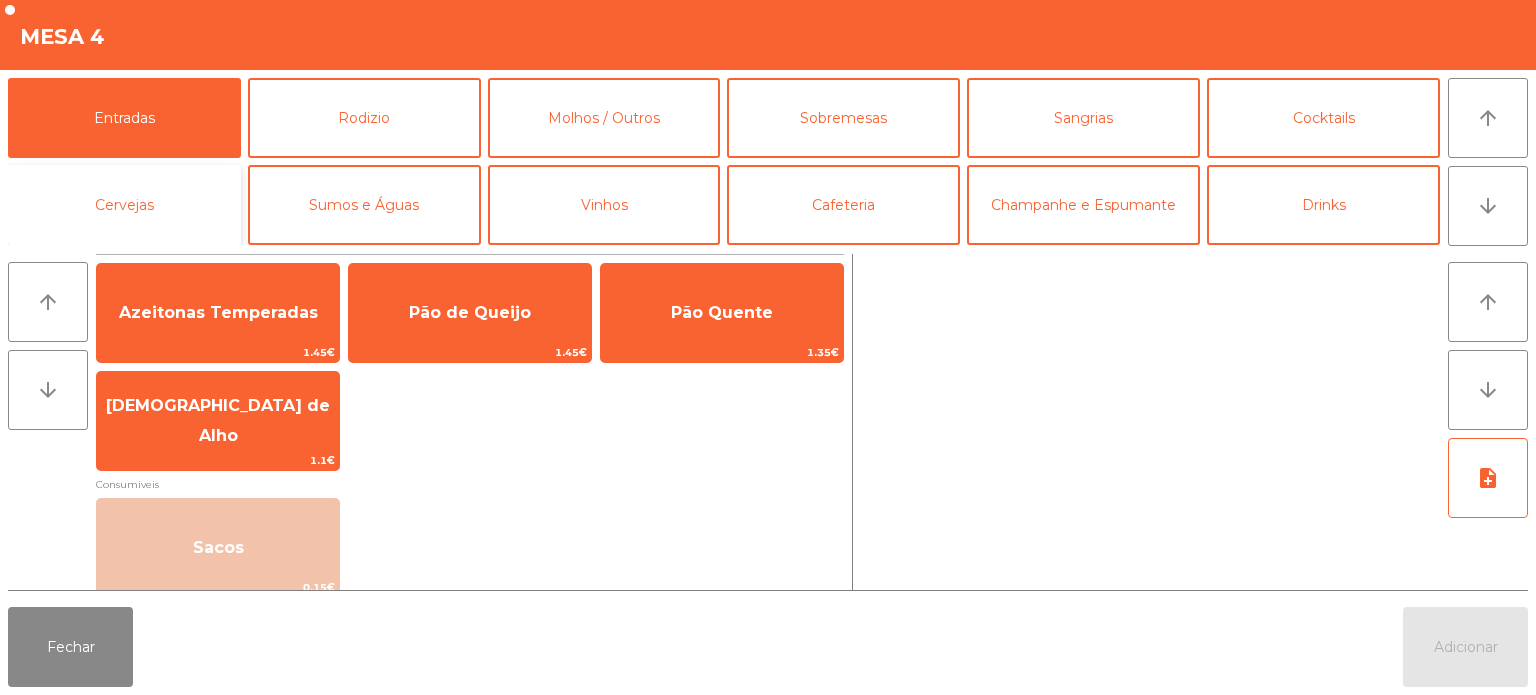 click on "Cervejas" 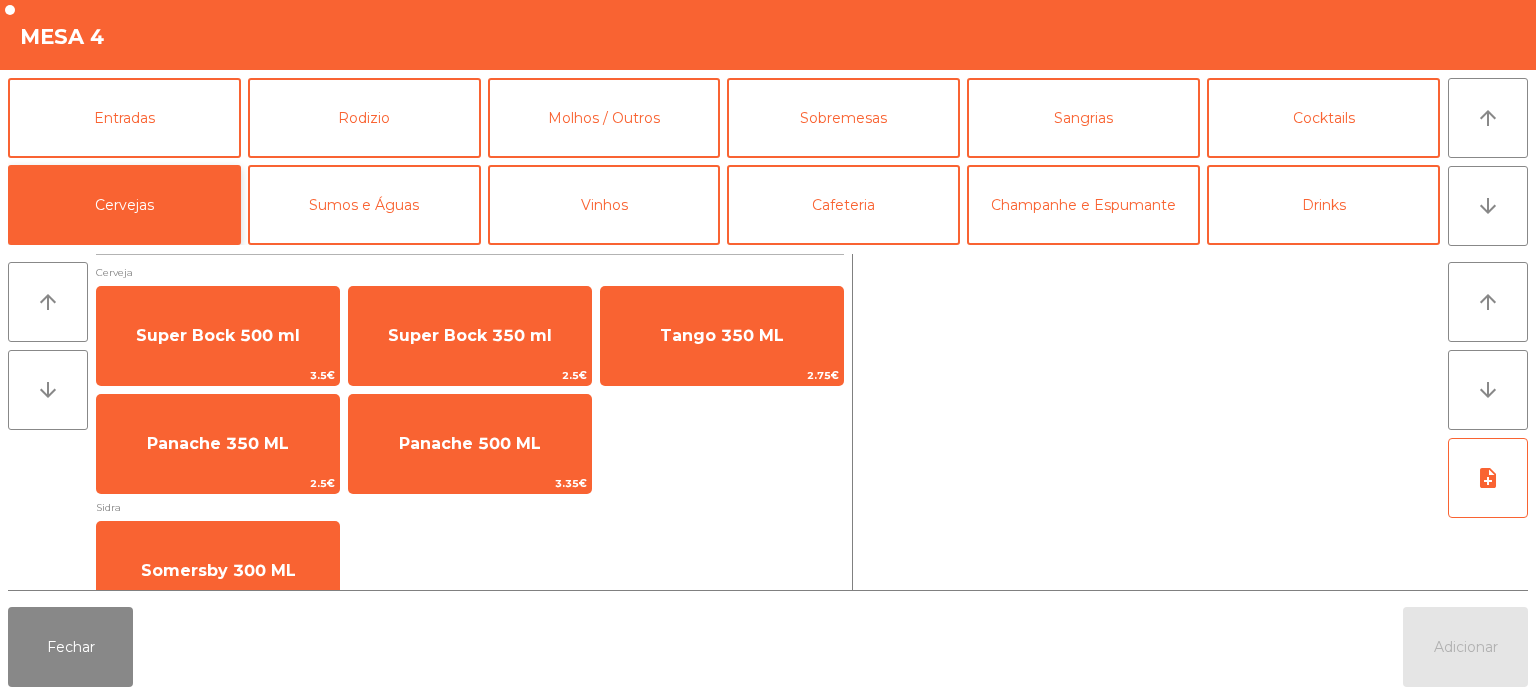 scroll, scrollTop: 38, scrollLeft: 0, axis: vertical 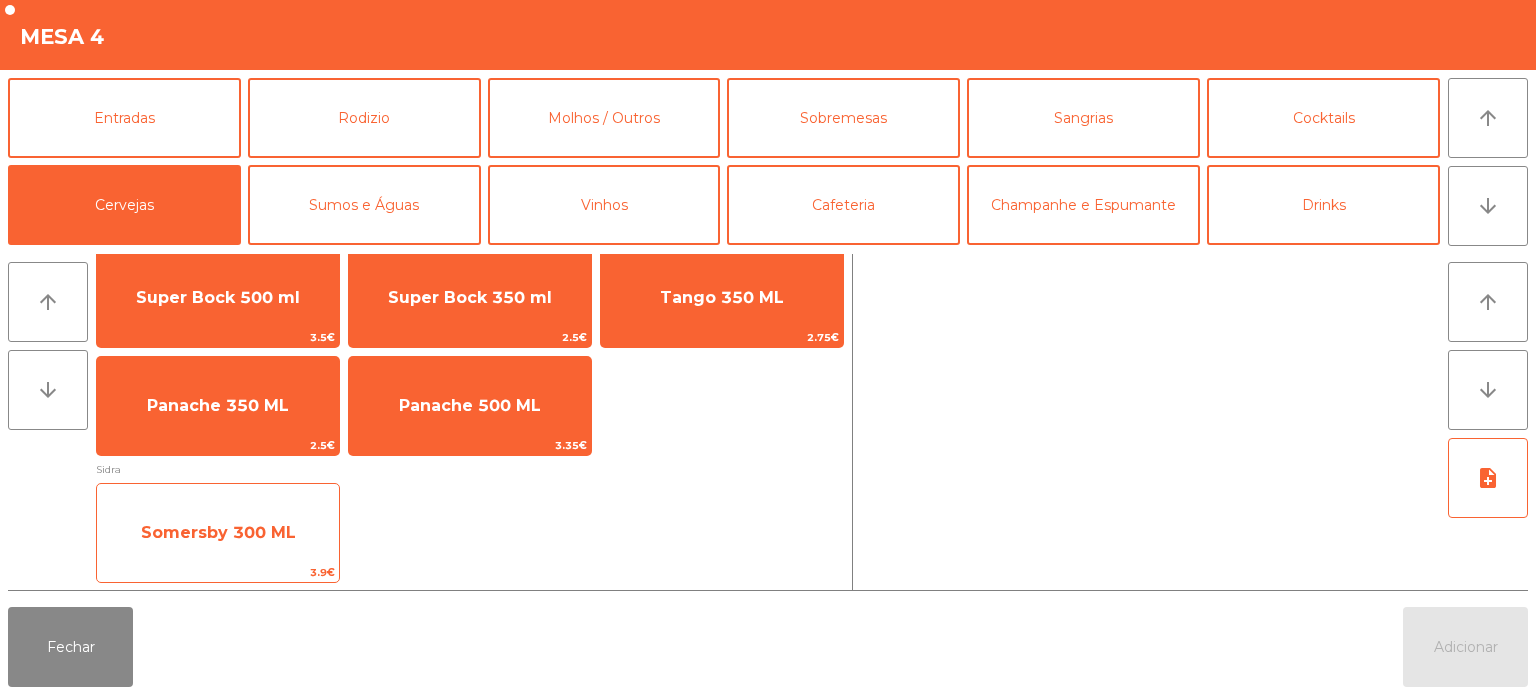 click on "Somersby 300 ML" 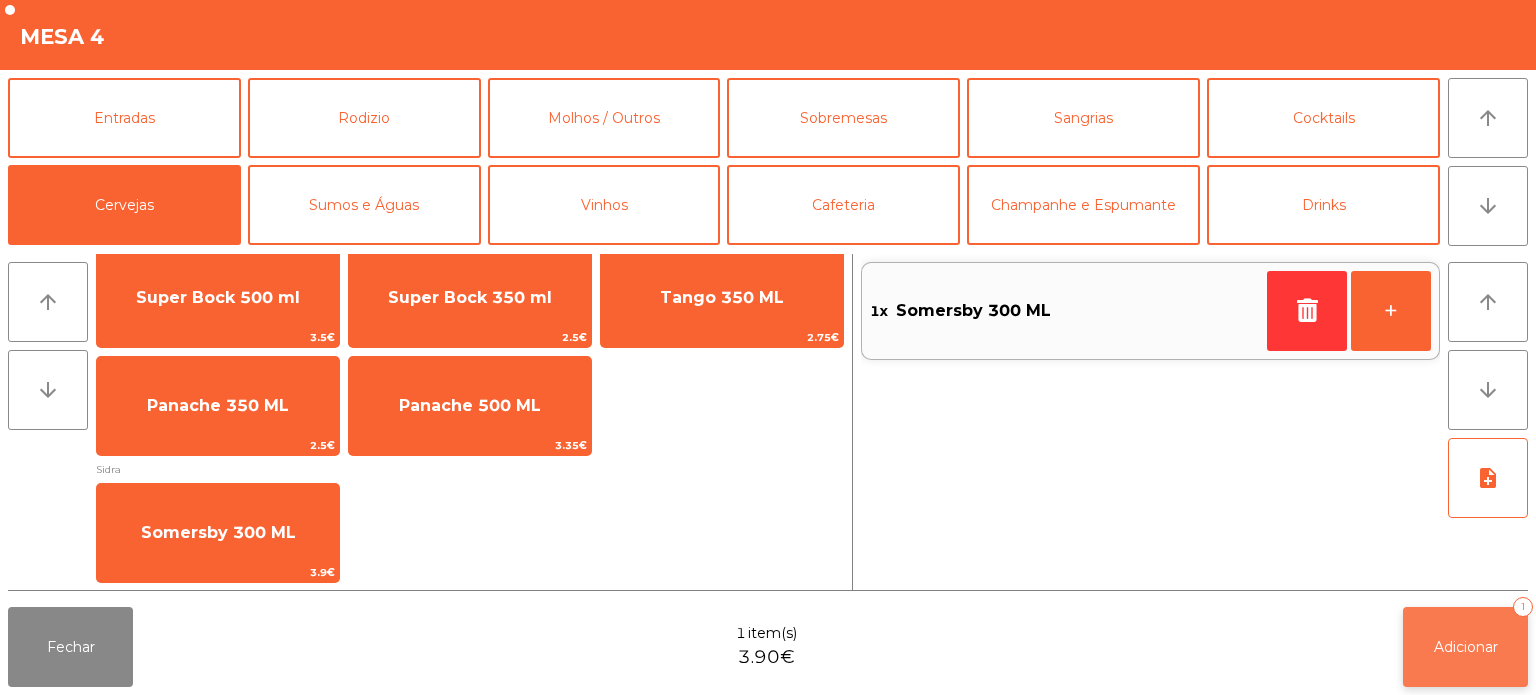 click on "Adicionar   1" 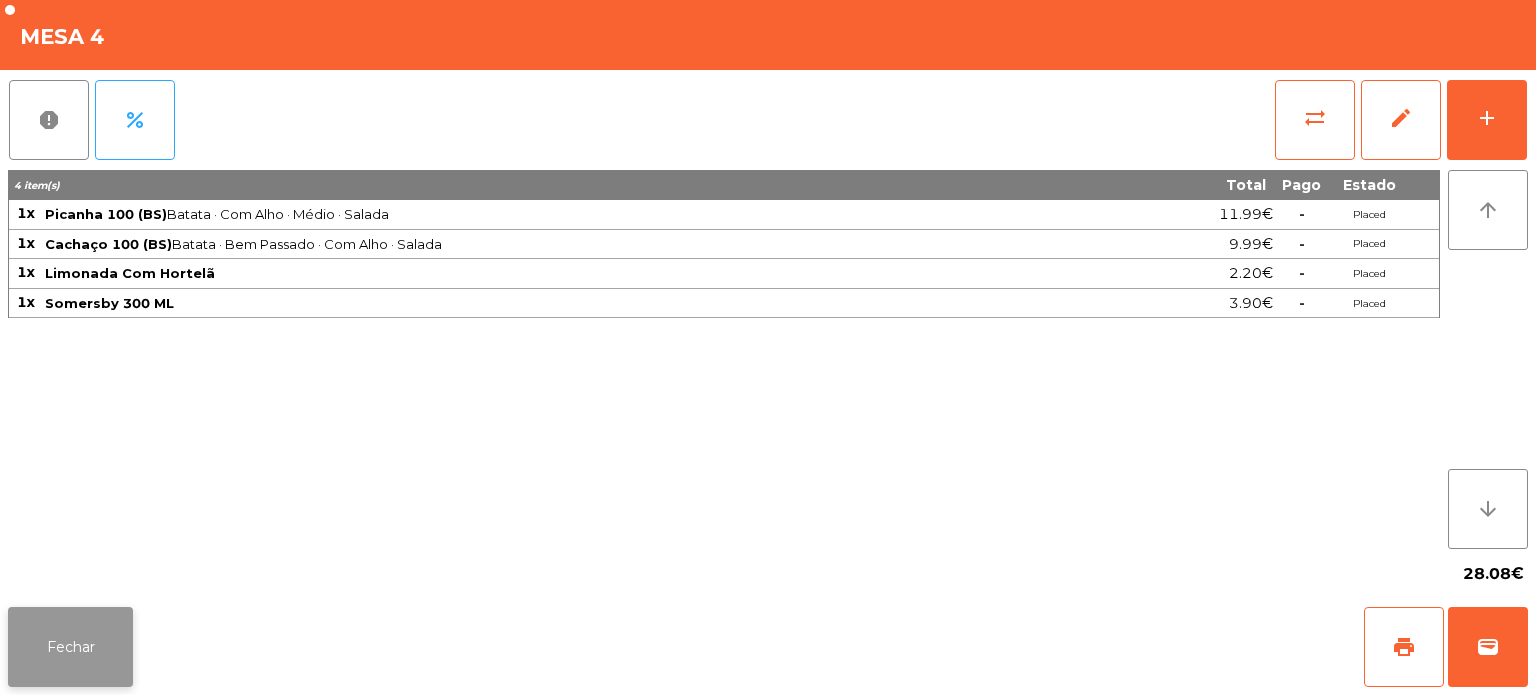 click on "Fechar" 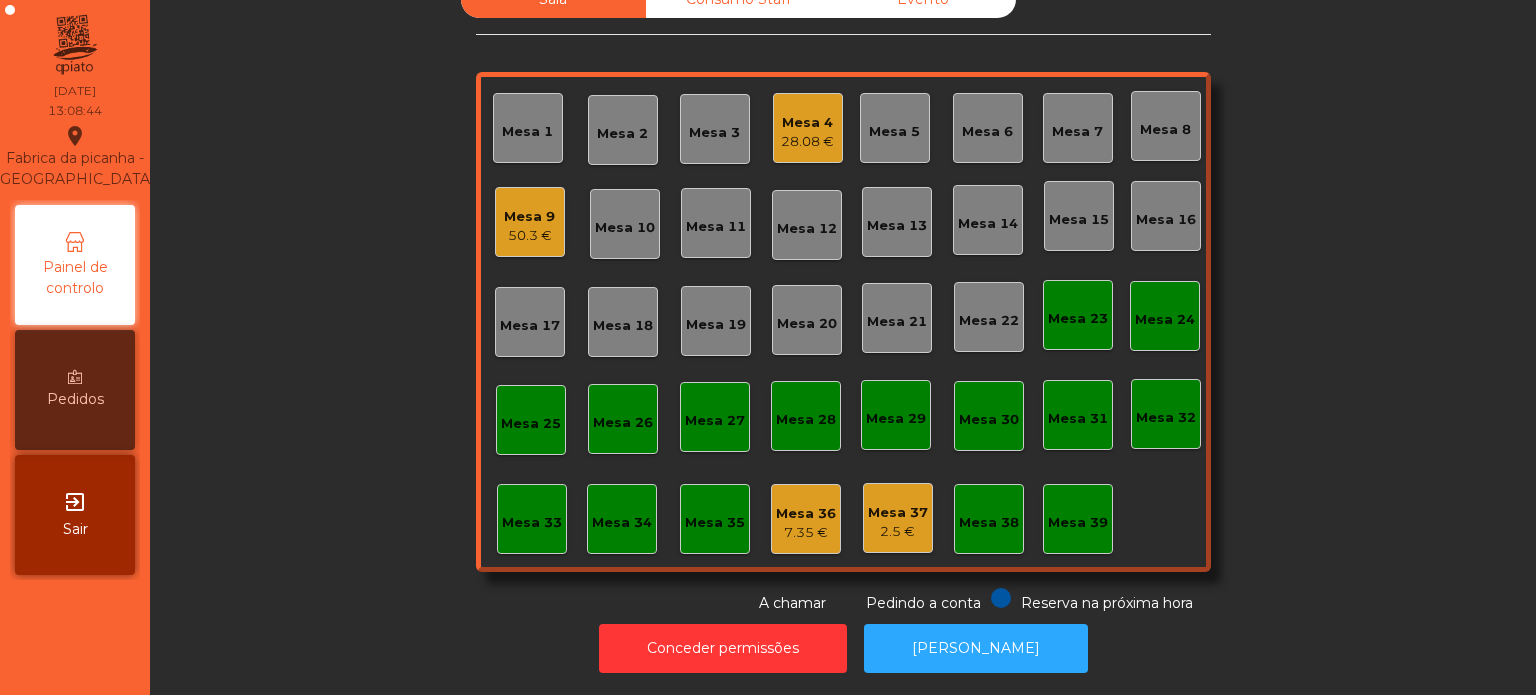 click on "Mesa 13" 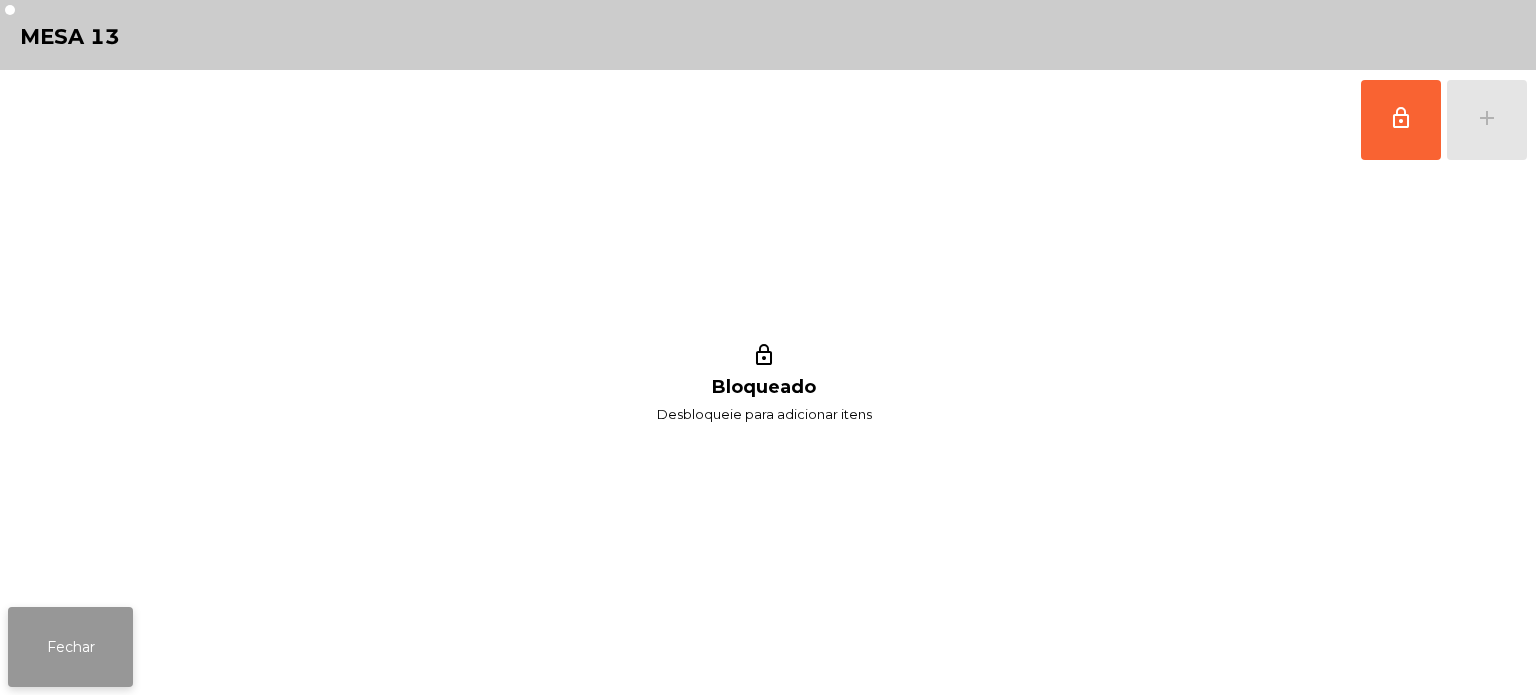click on "Fechar" 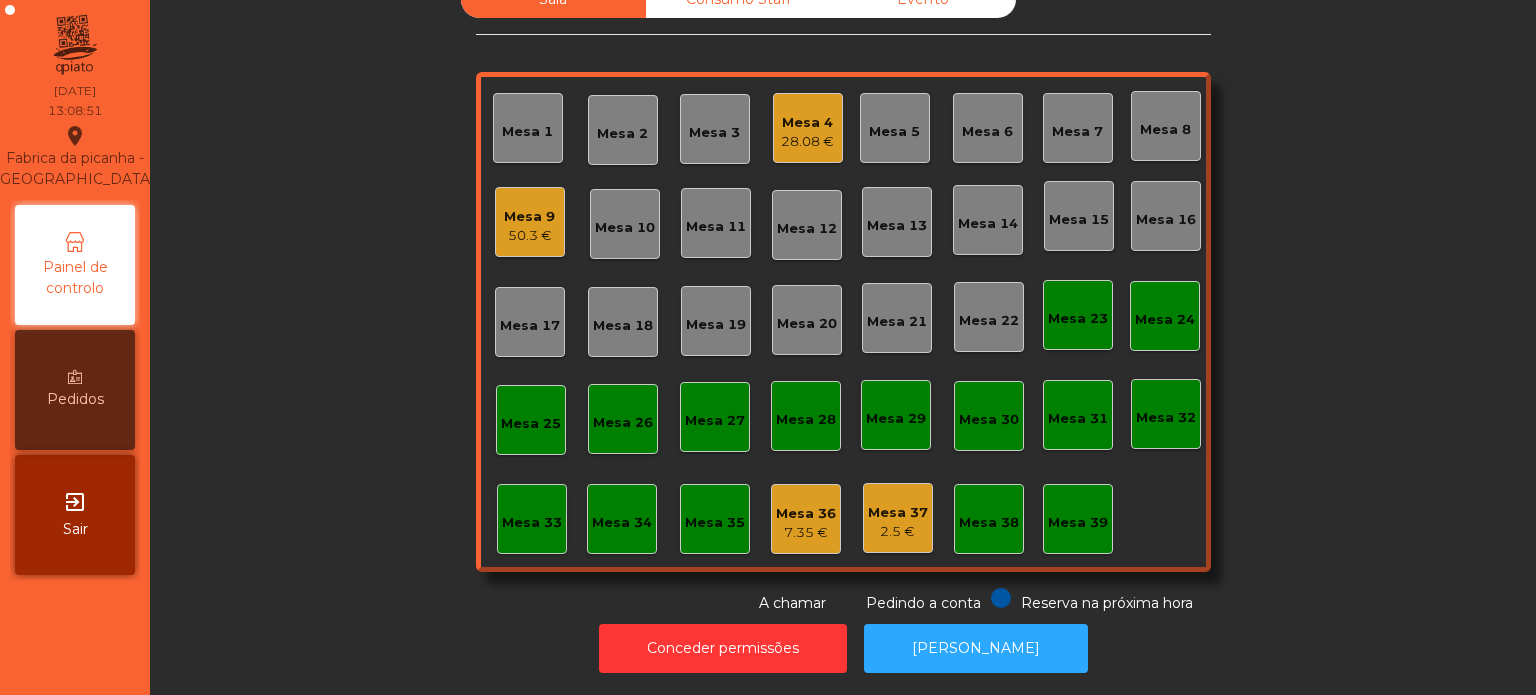 click on "Mesa 14" 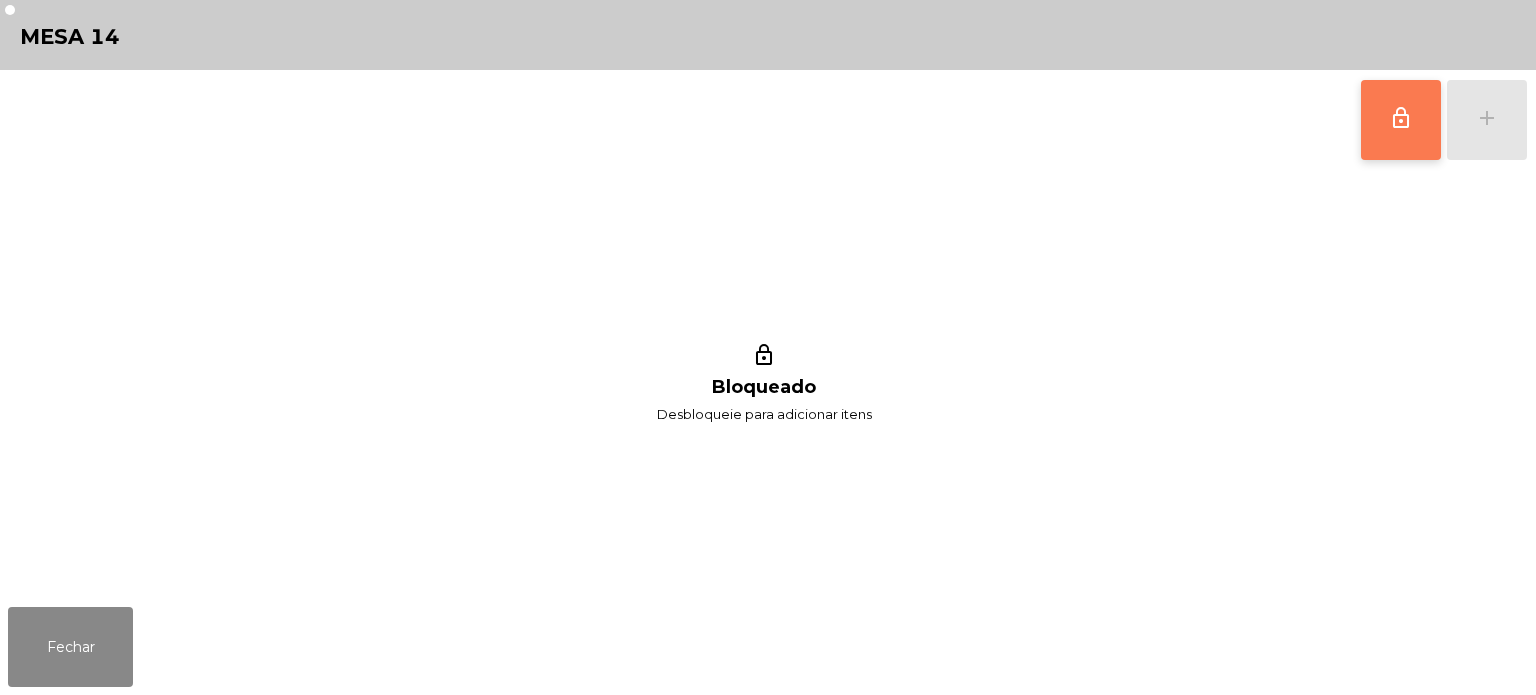 click on "lock_outline" 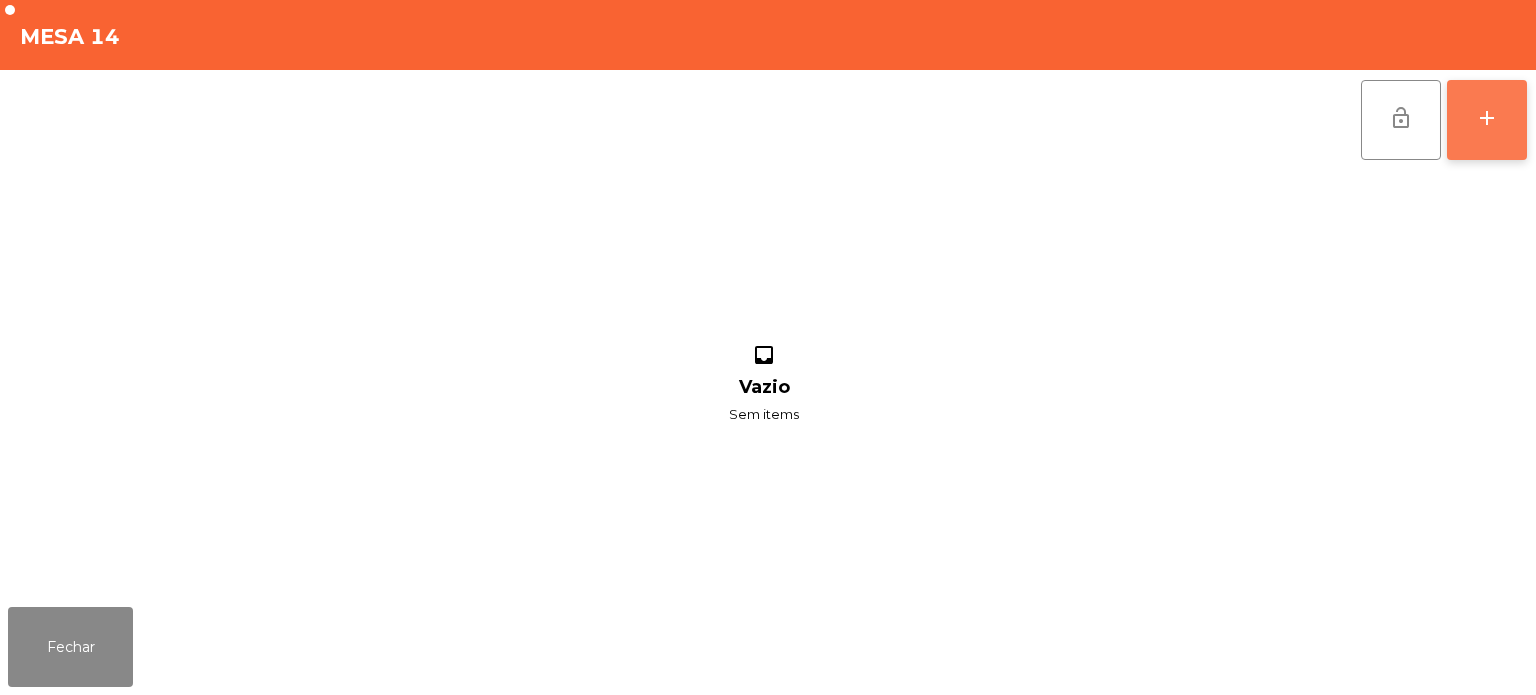 click on "add" 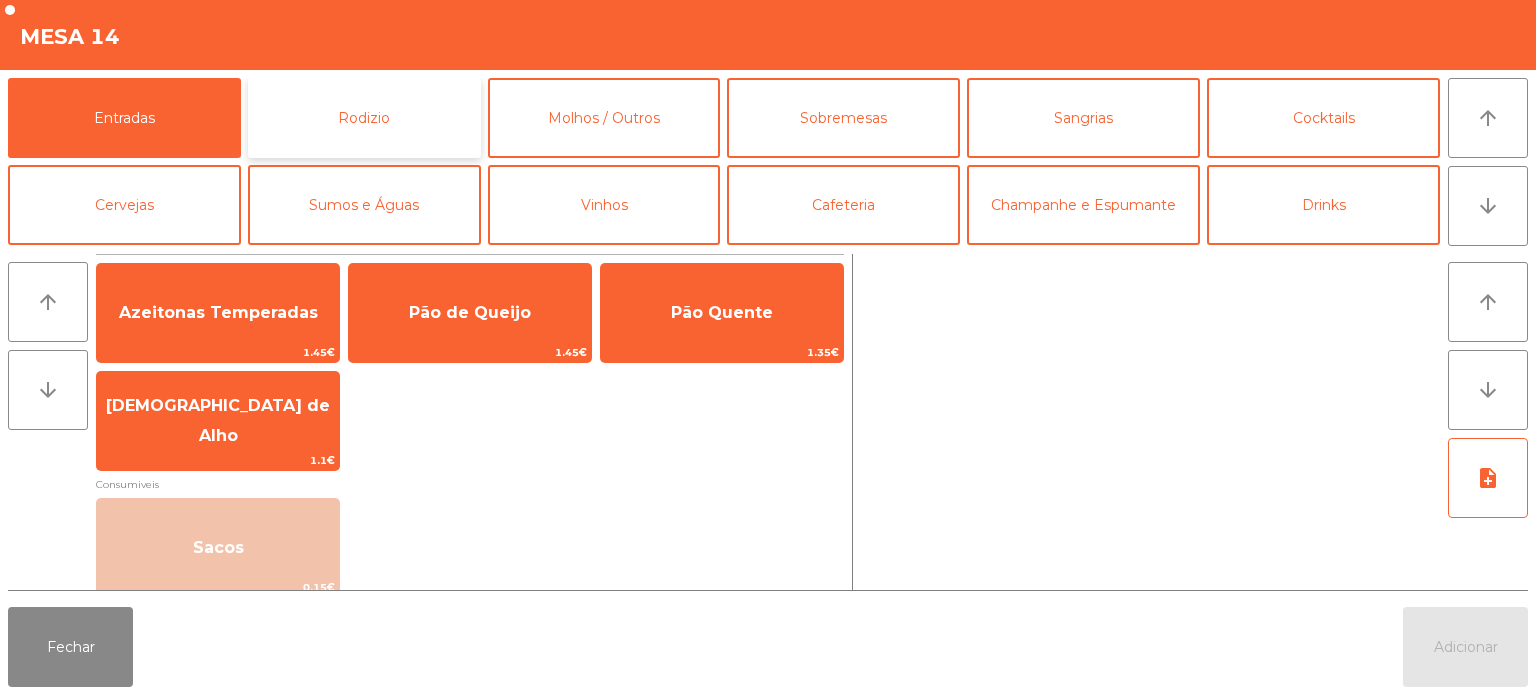 click on "Rodizio" 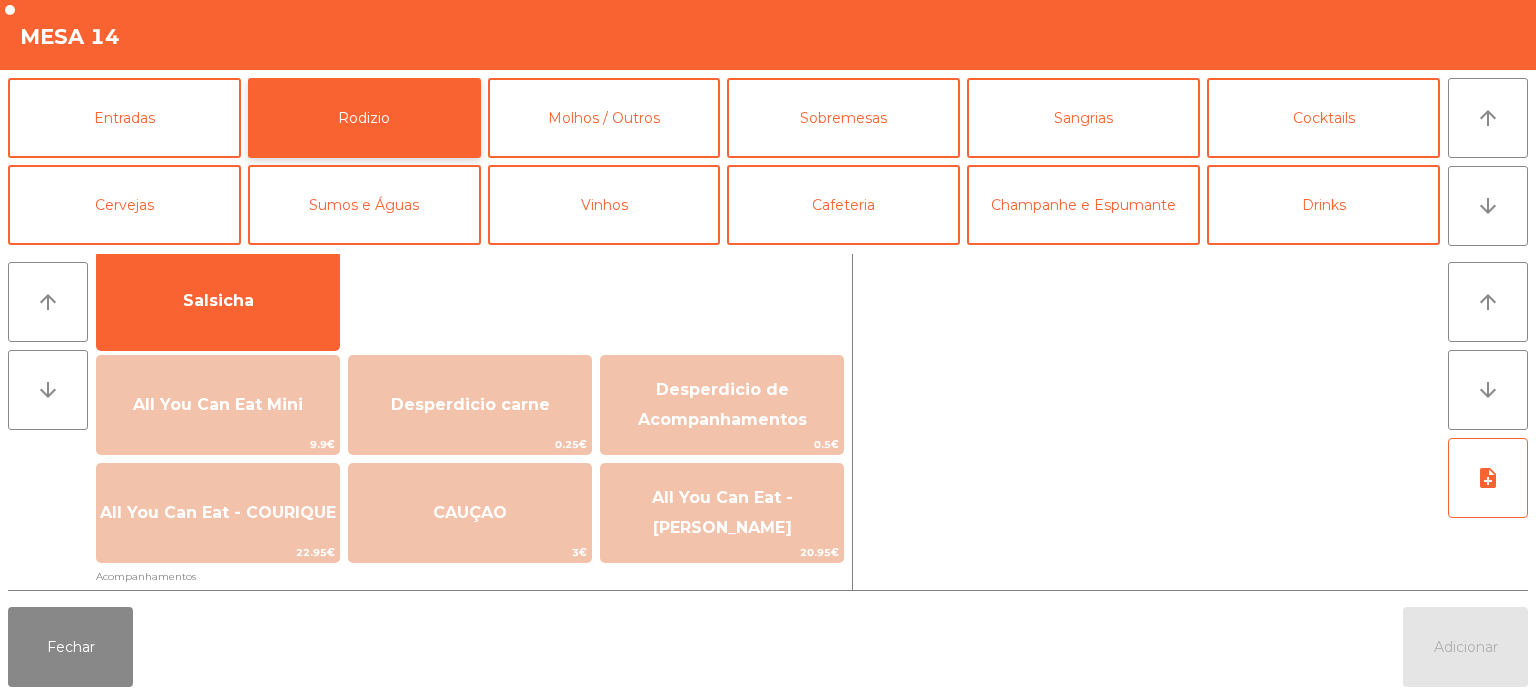 scroll, scrollTop: 170, scrollLeft: 0, axis: vertical 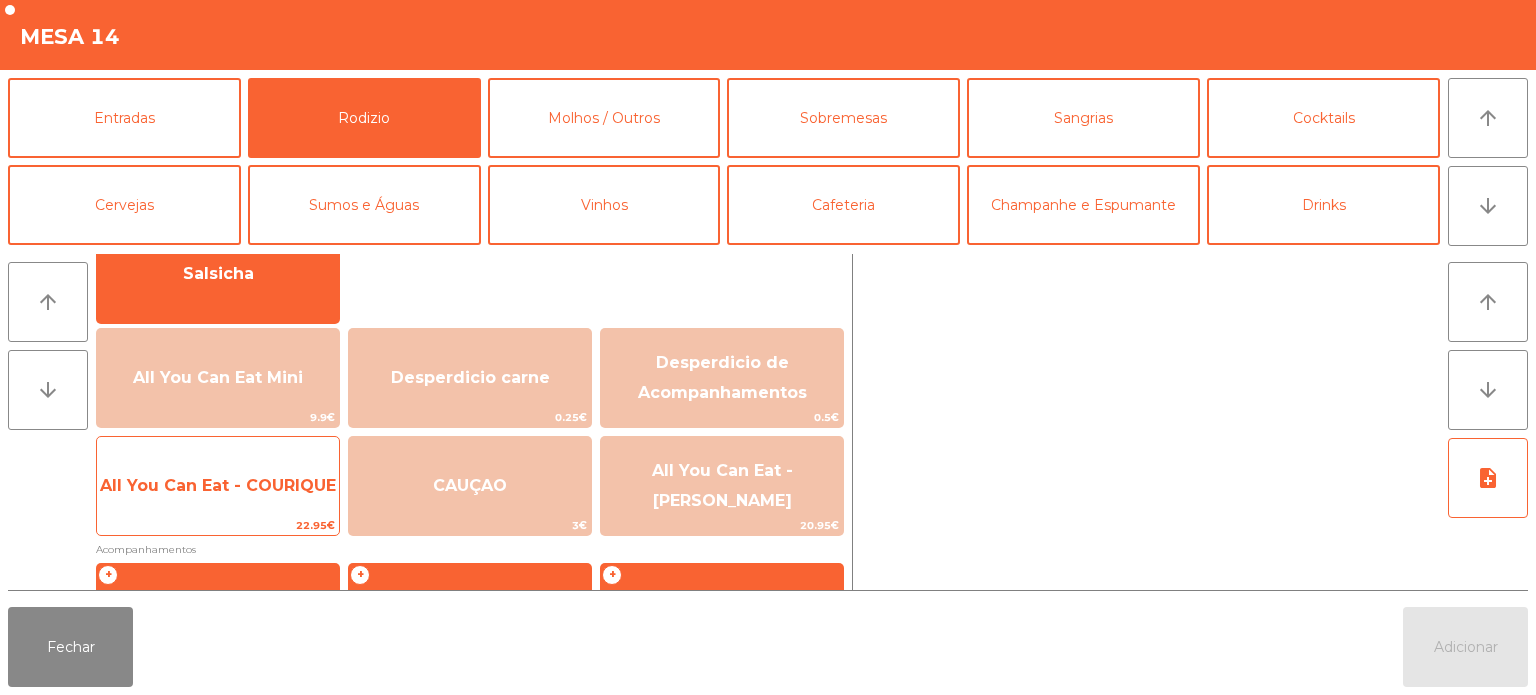click on "All You Can Eat - COURIQUE" 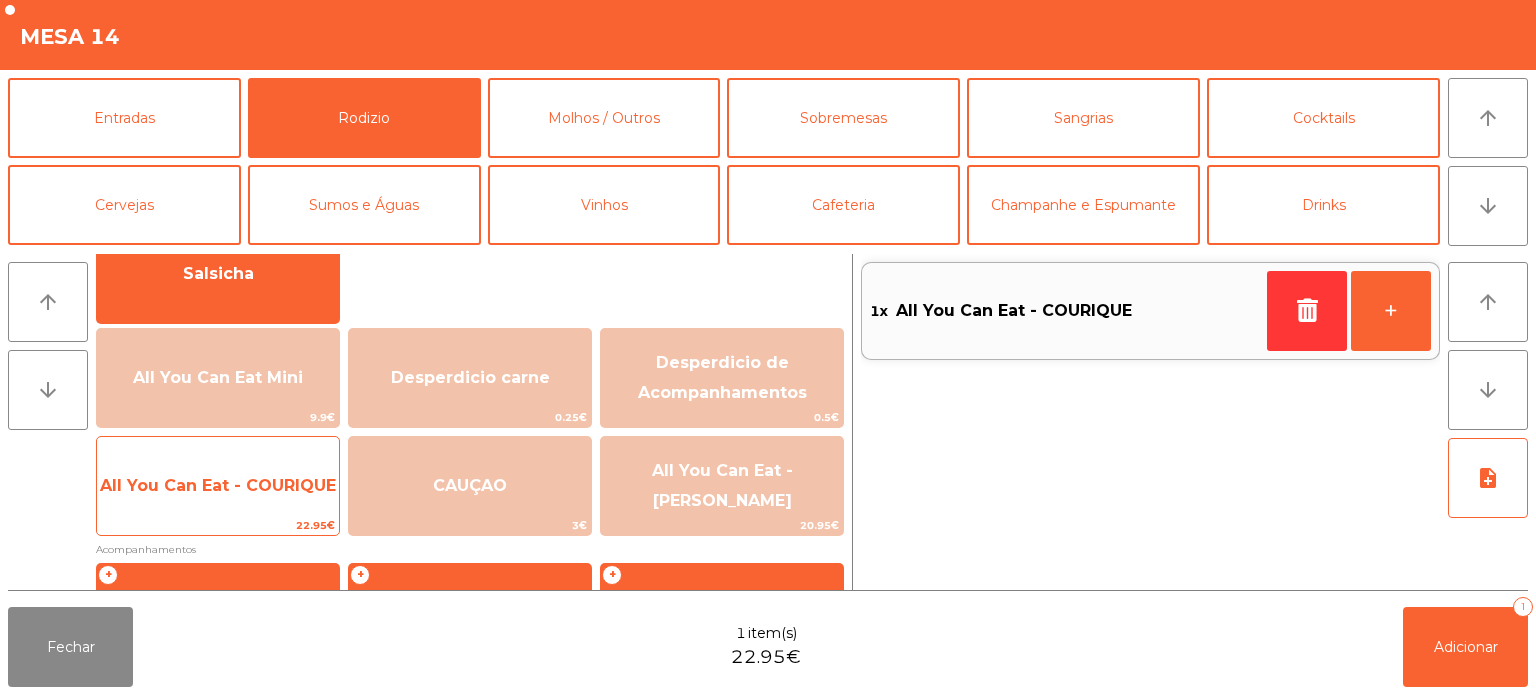 click on "All You Can Eat - COURIQUE" 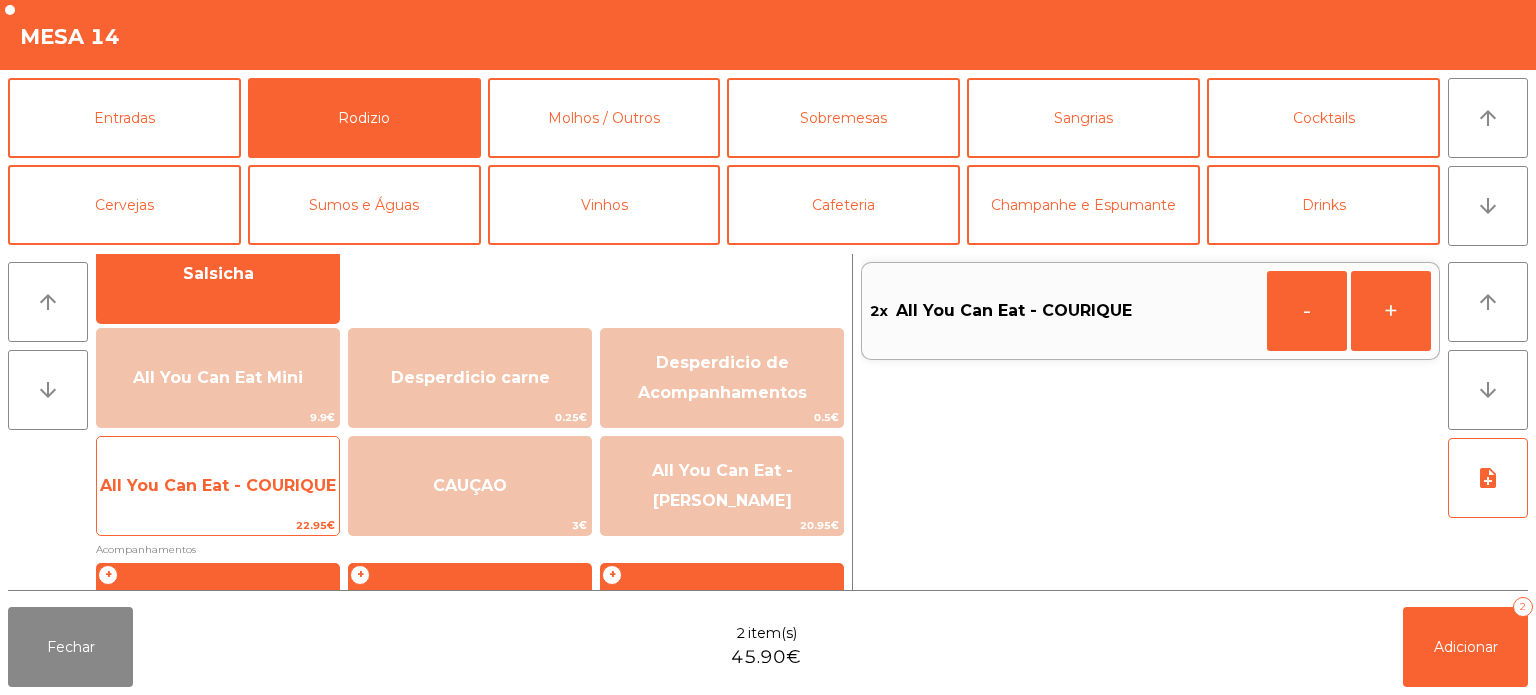 click on "All You Can Eat - COURIQUE" 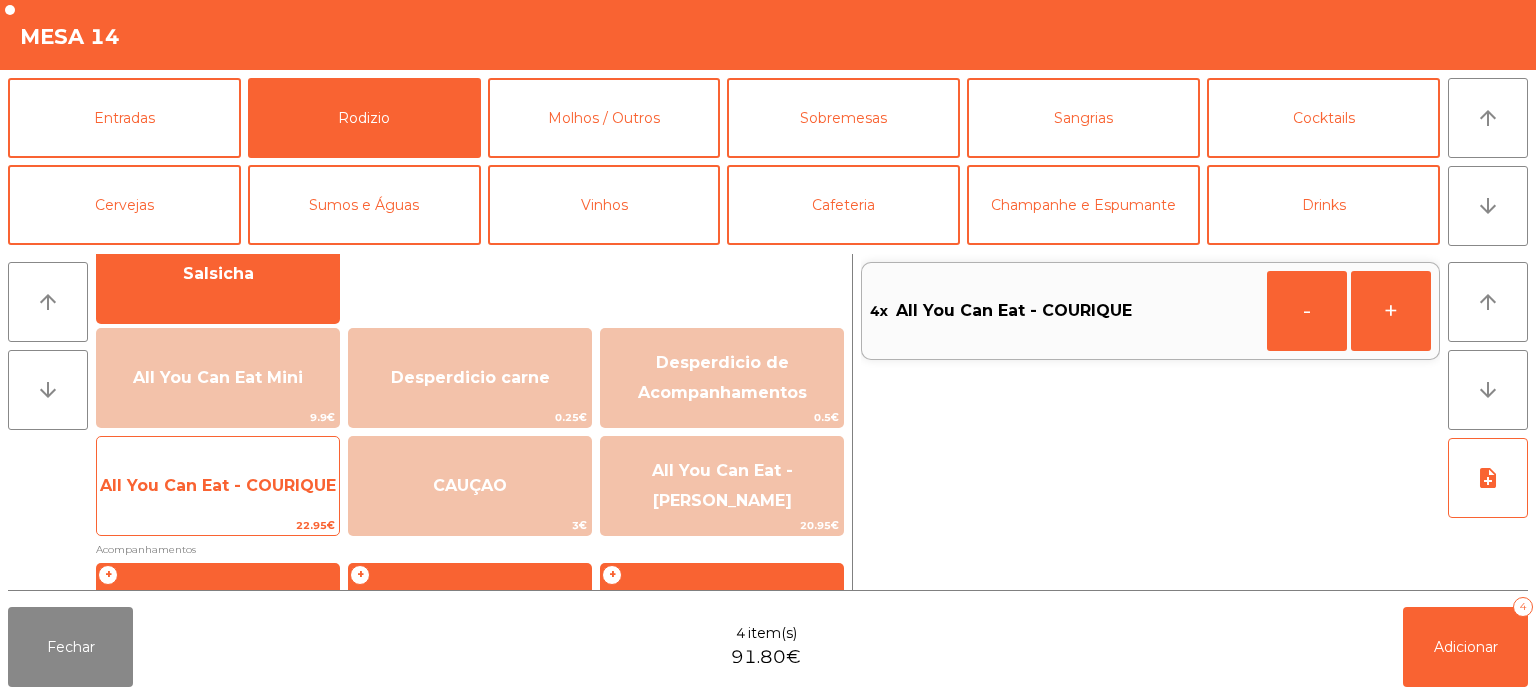 click on "All You Can Eat - COURIQUE" 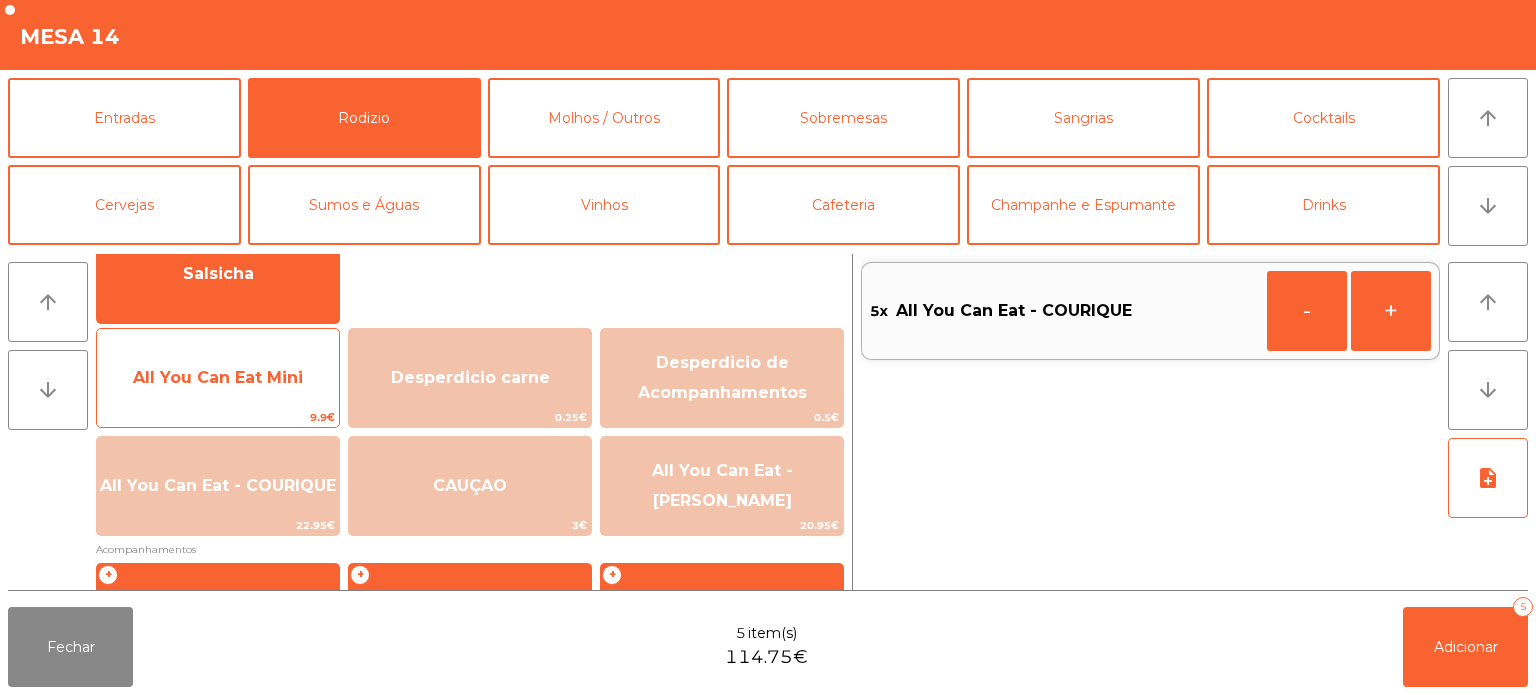 click on "All You Can Eat Mini" 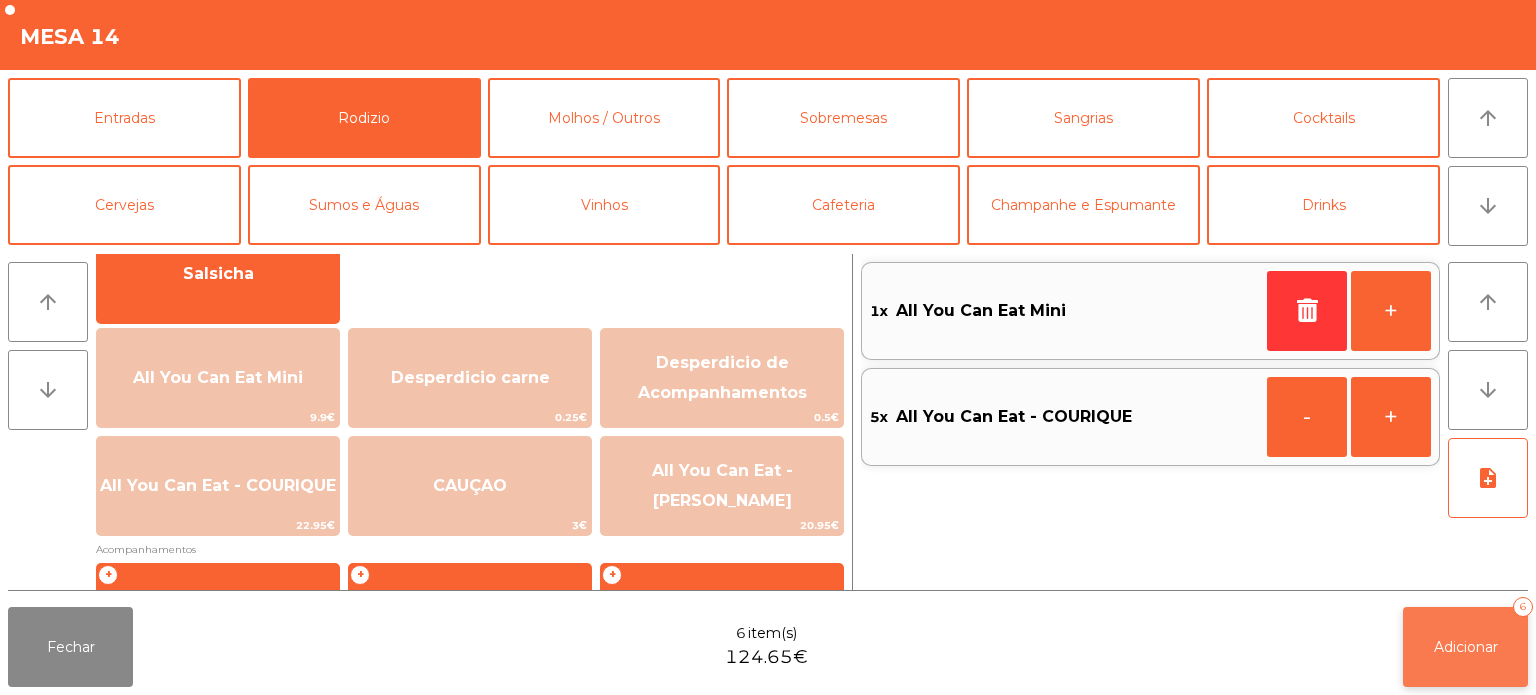 click on "Adicionar   6" 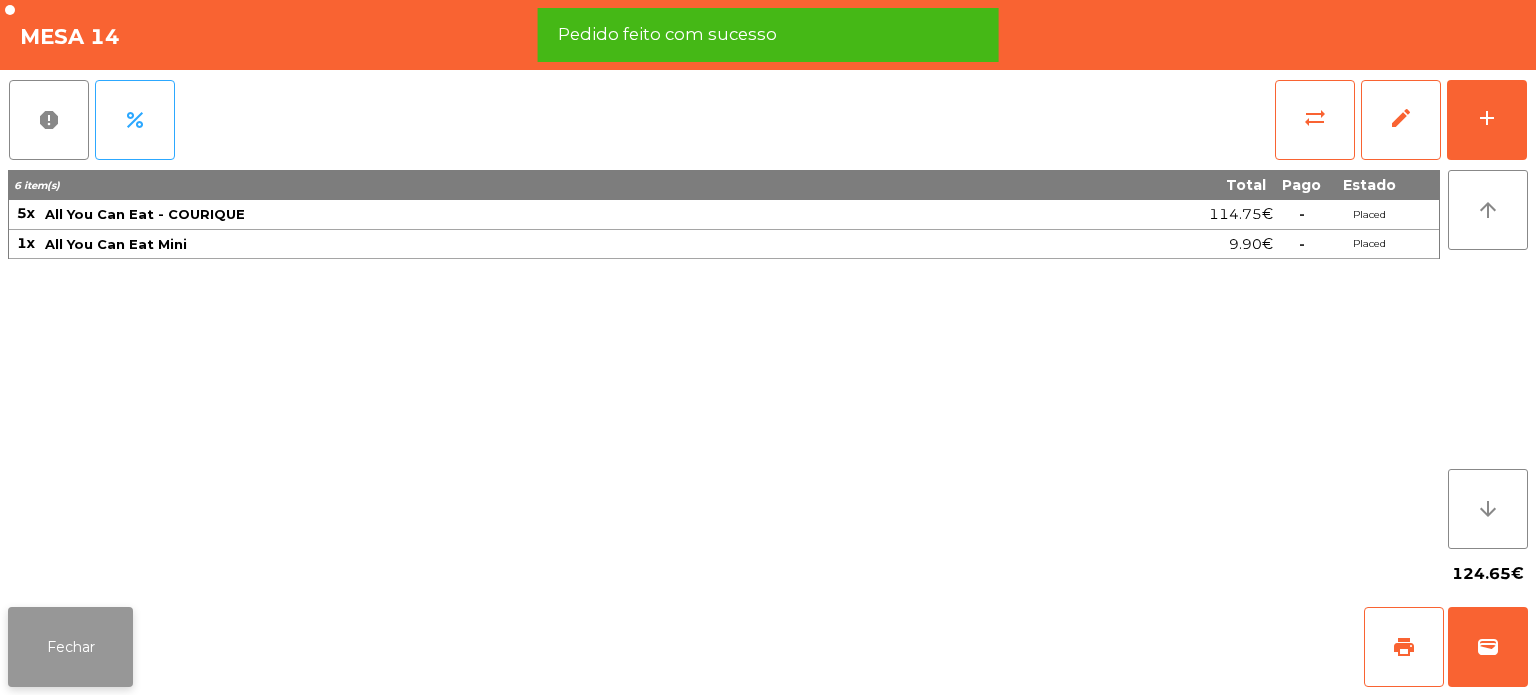 click on "Fechar" 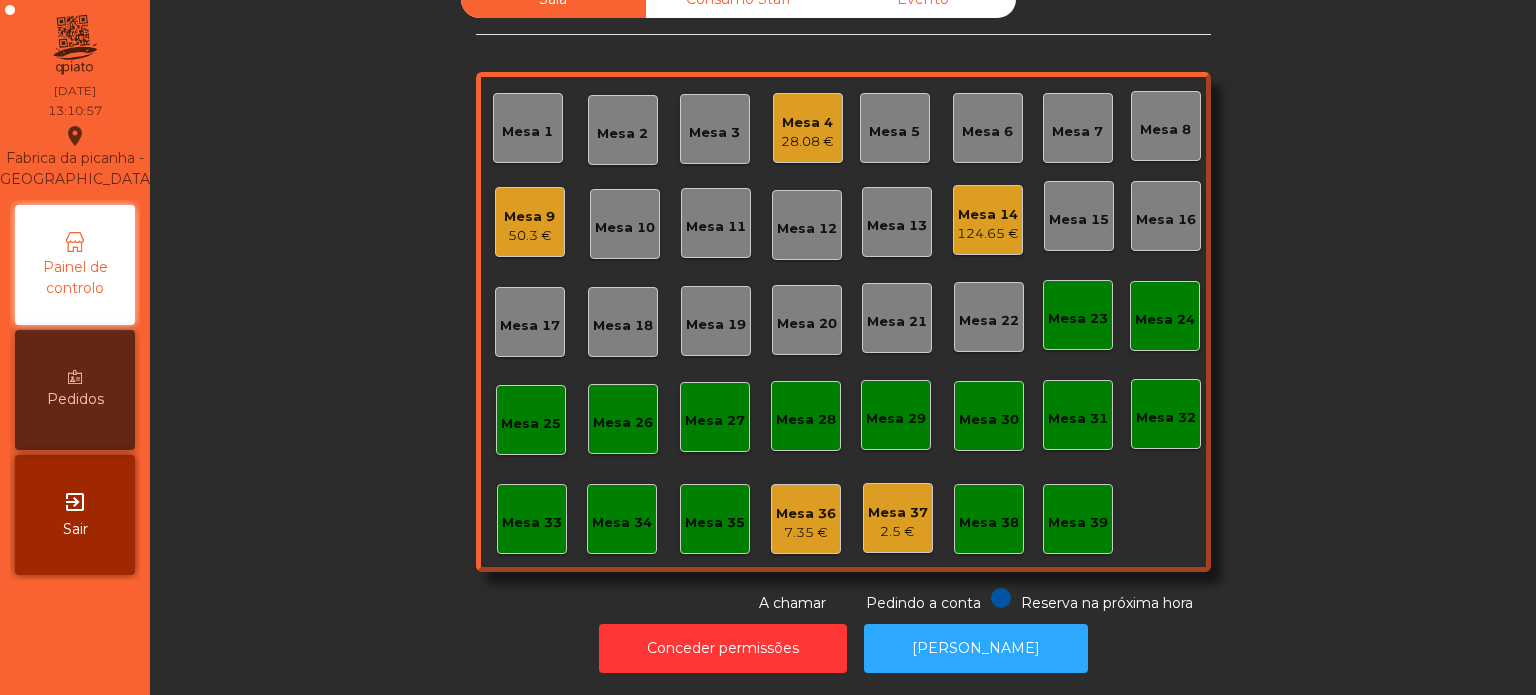 click on "Mesa 33" 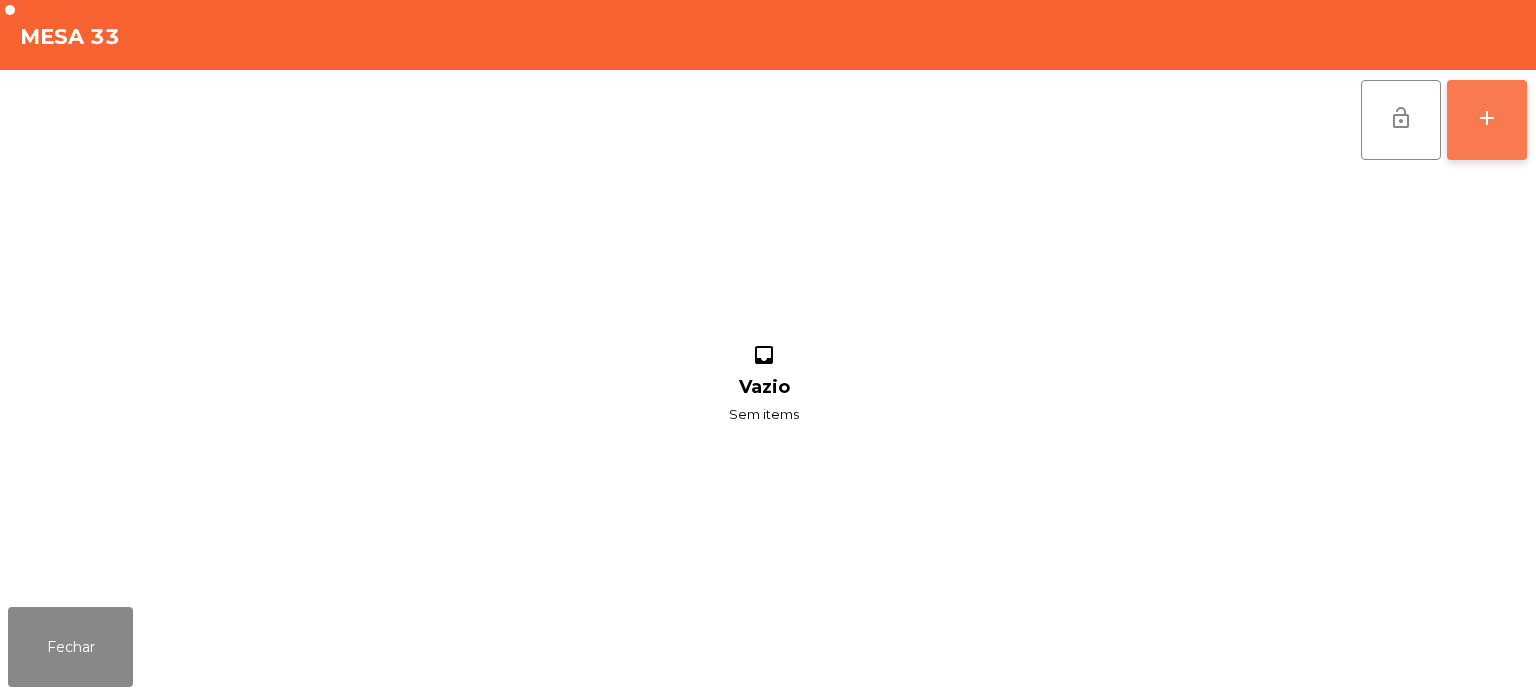 click on "add" 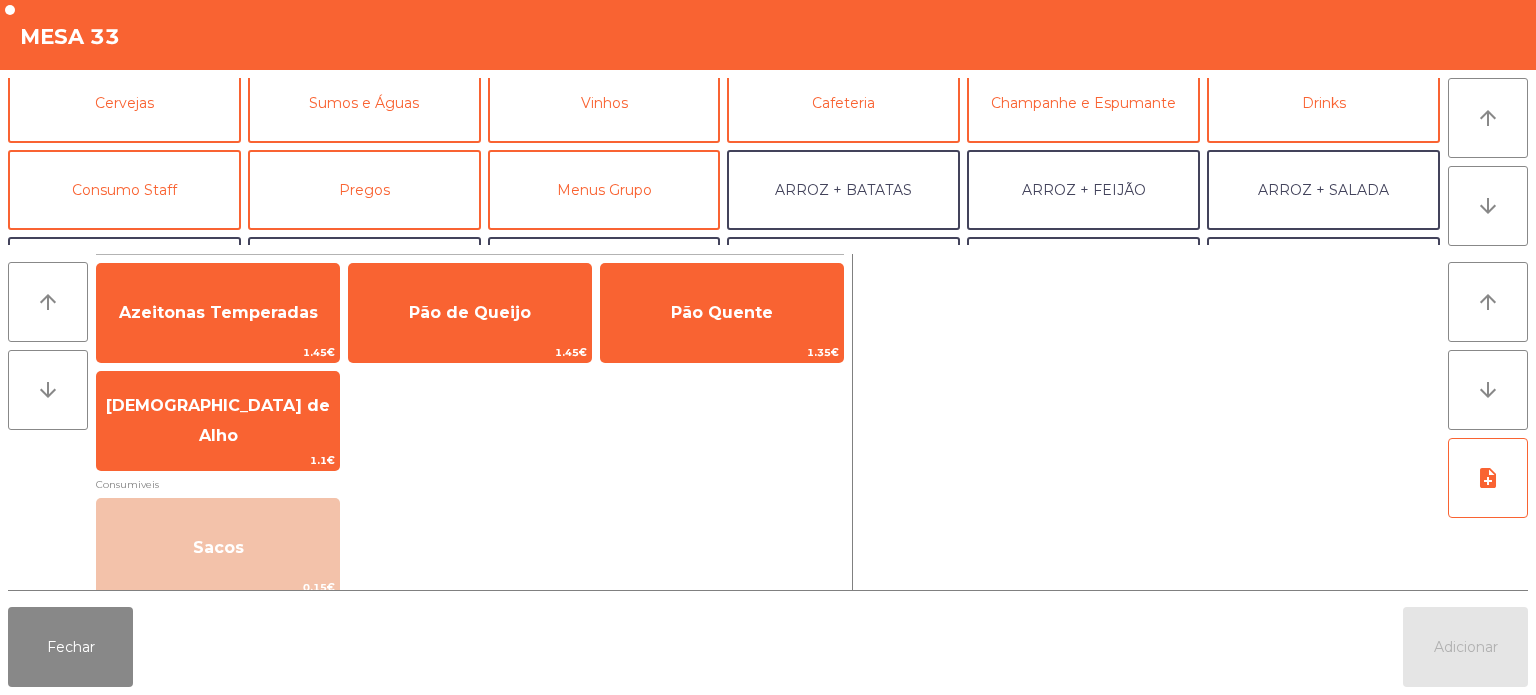 scroll, scrollTop: 58, scrollLeft: 0, axis: vertical 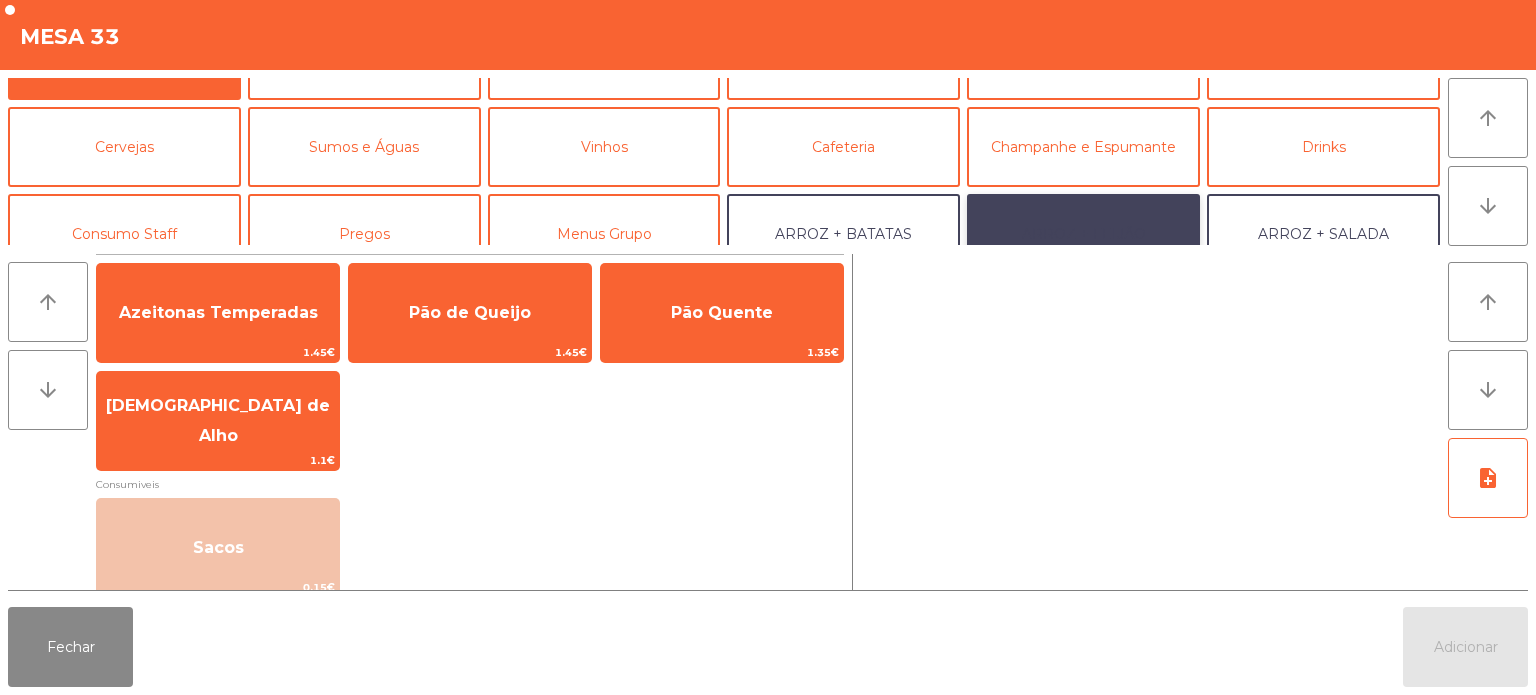 click on "ARROZ + FEIJÃO" 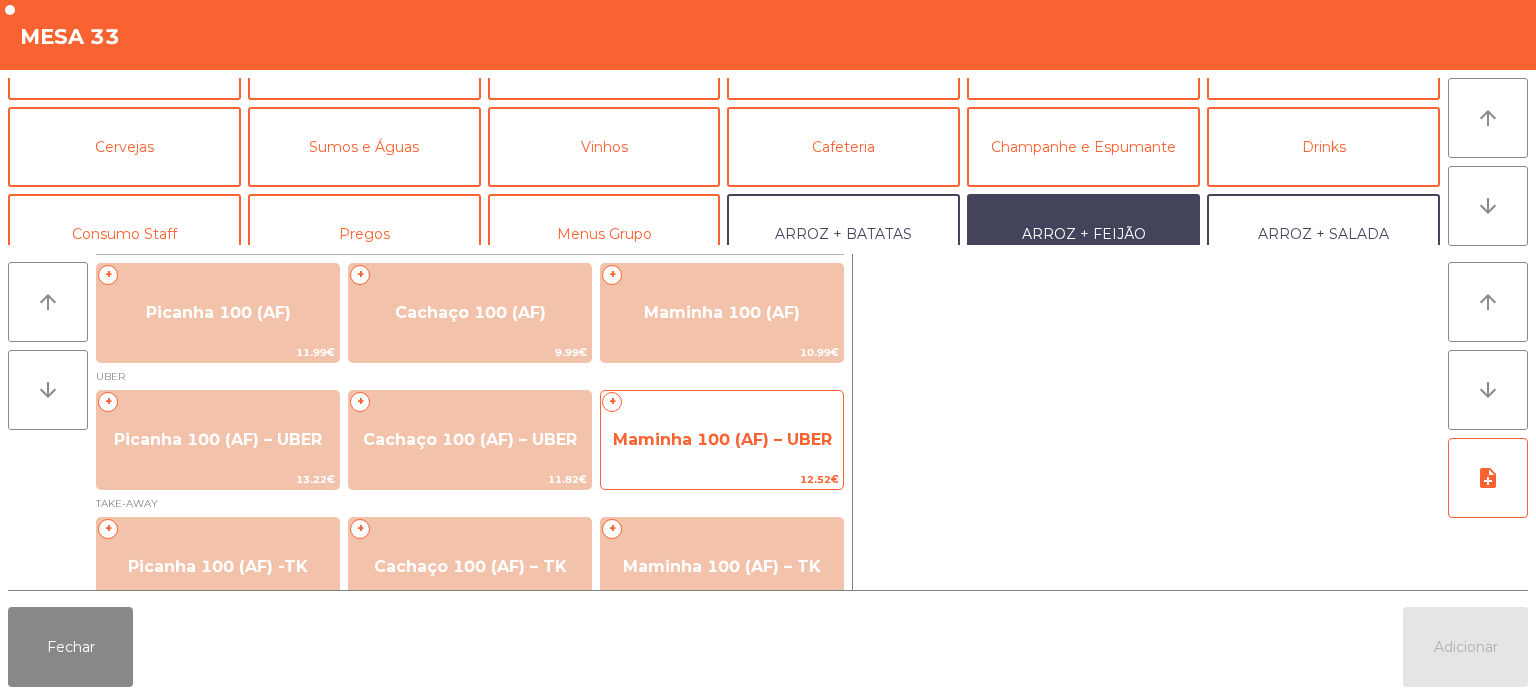 click on "Maminha 100 (AF) – UBER" 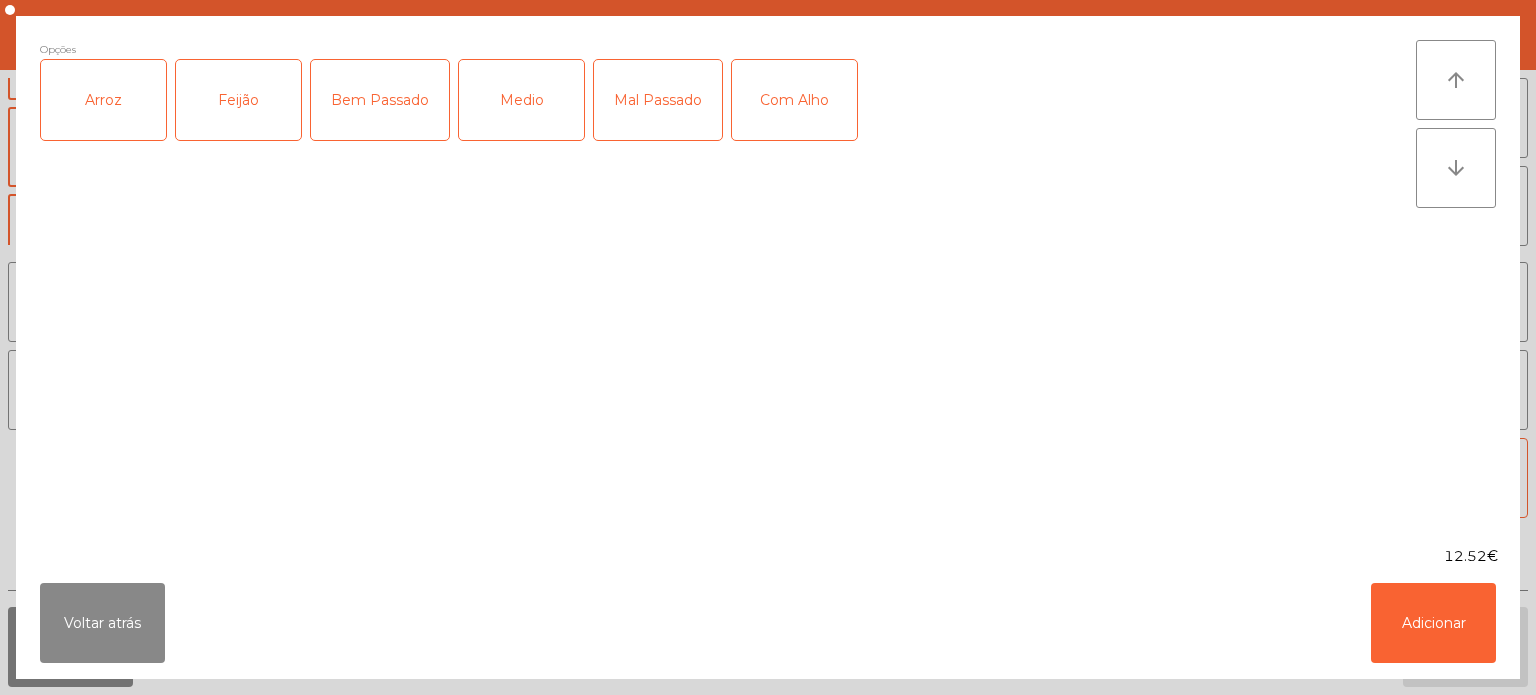 click on "Arroz" 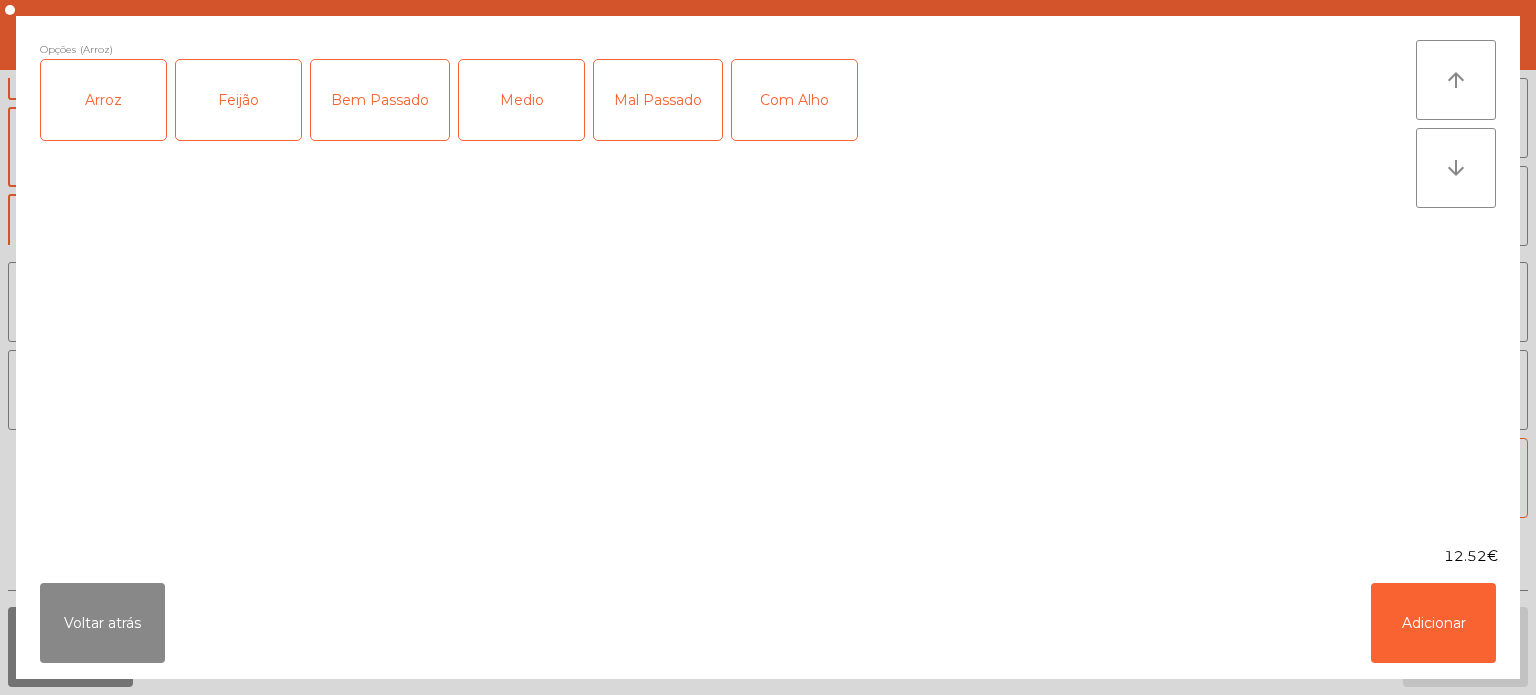 click on "Feijão" 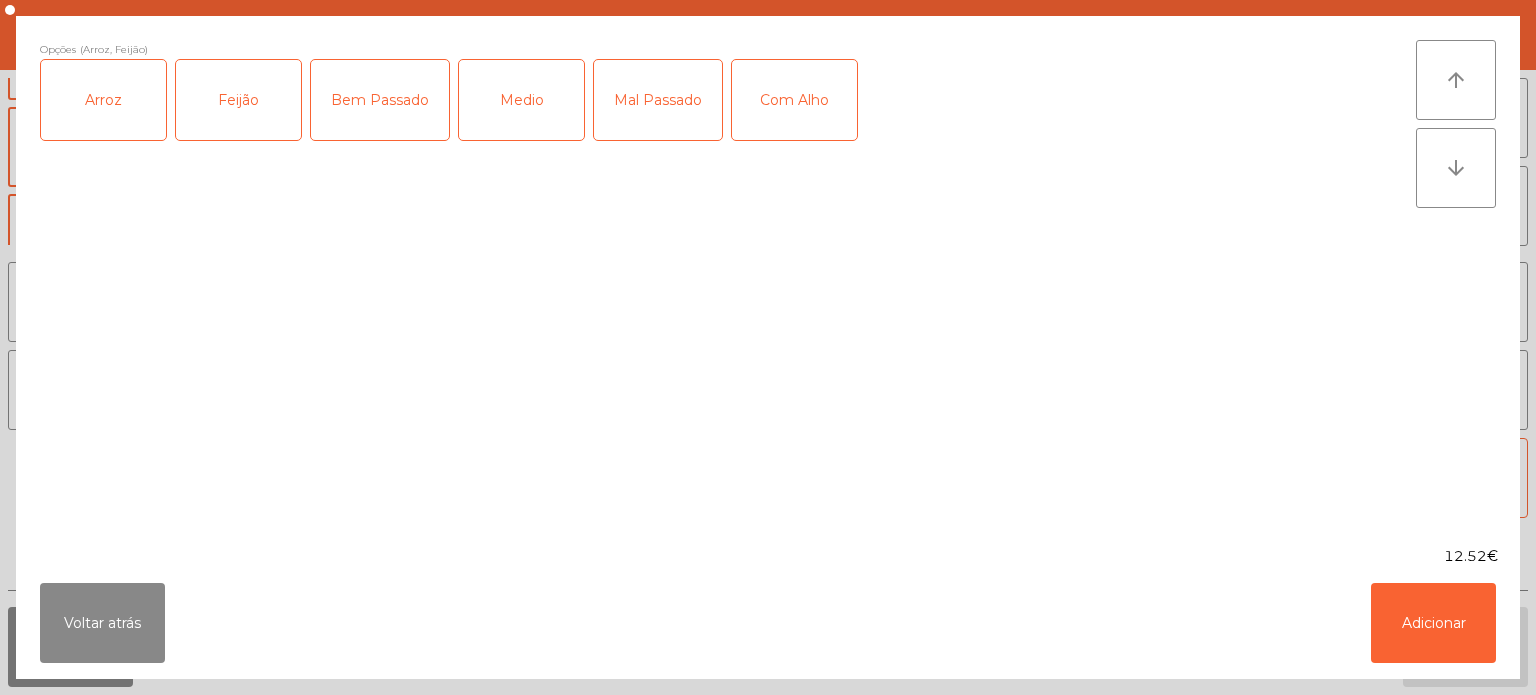 click on "Mal Passado" 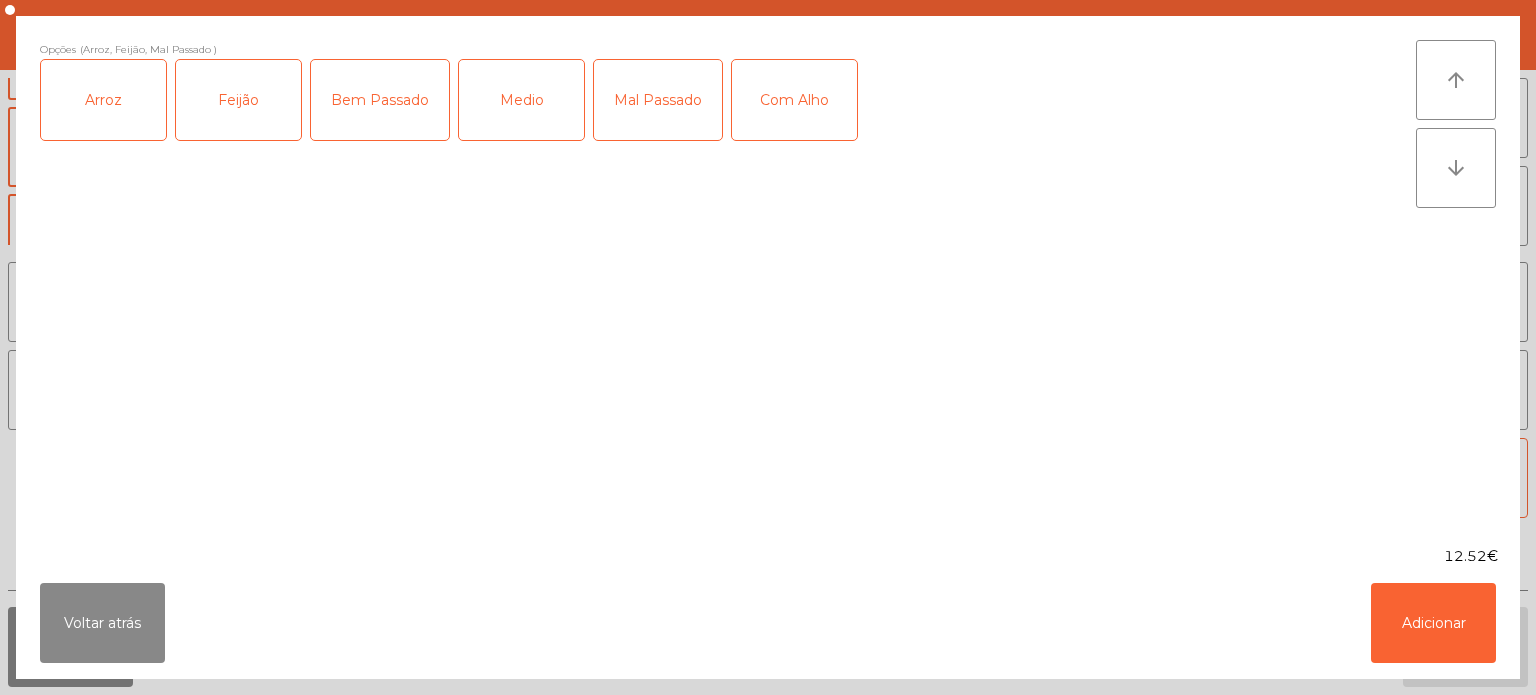 click on "Com Alho" 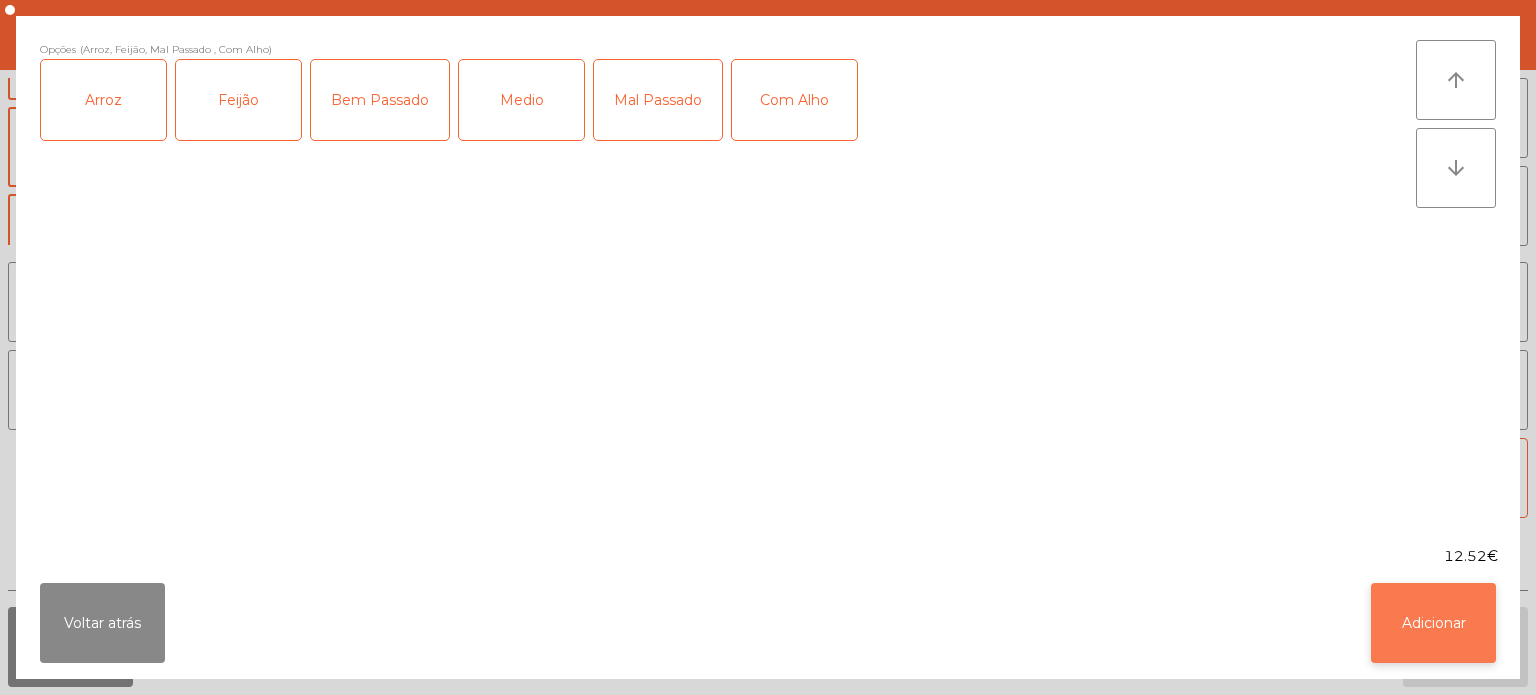 click on "Adicionar" 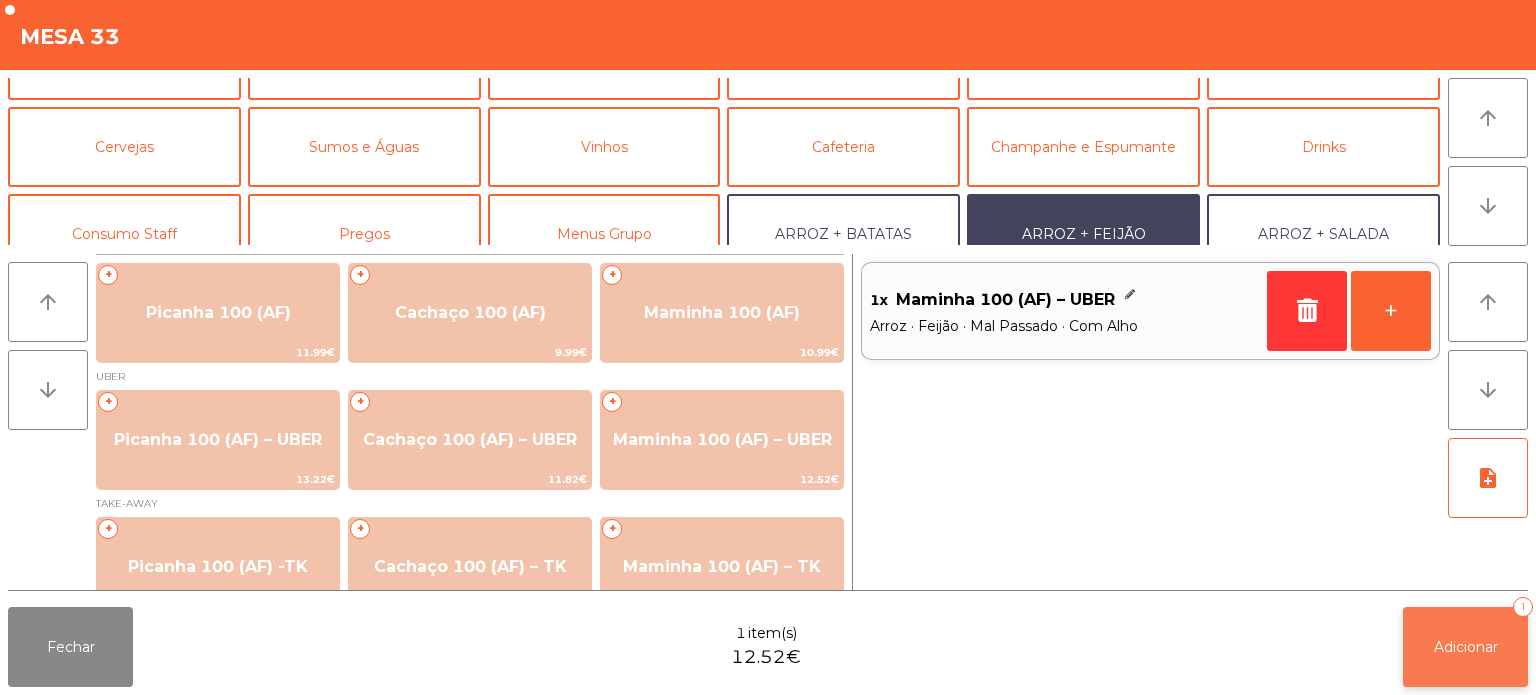 click on "Adicionar   1" 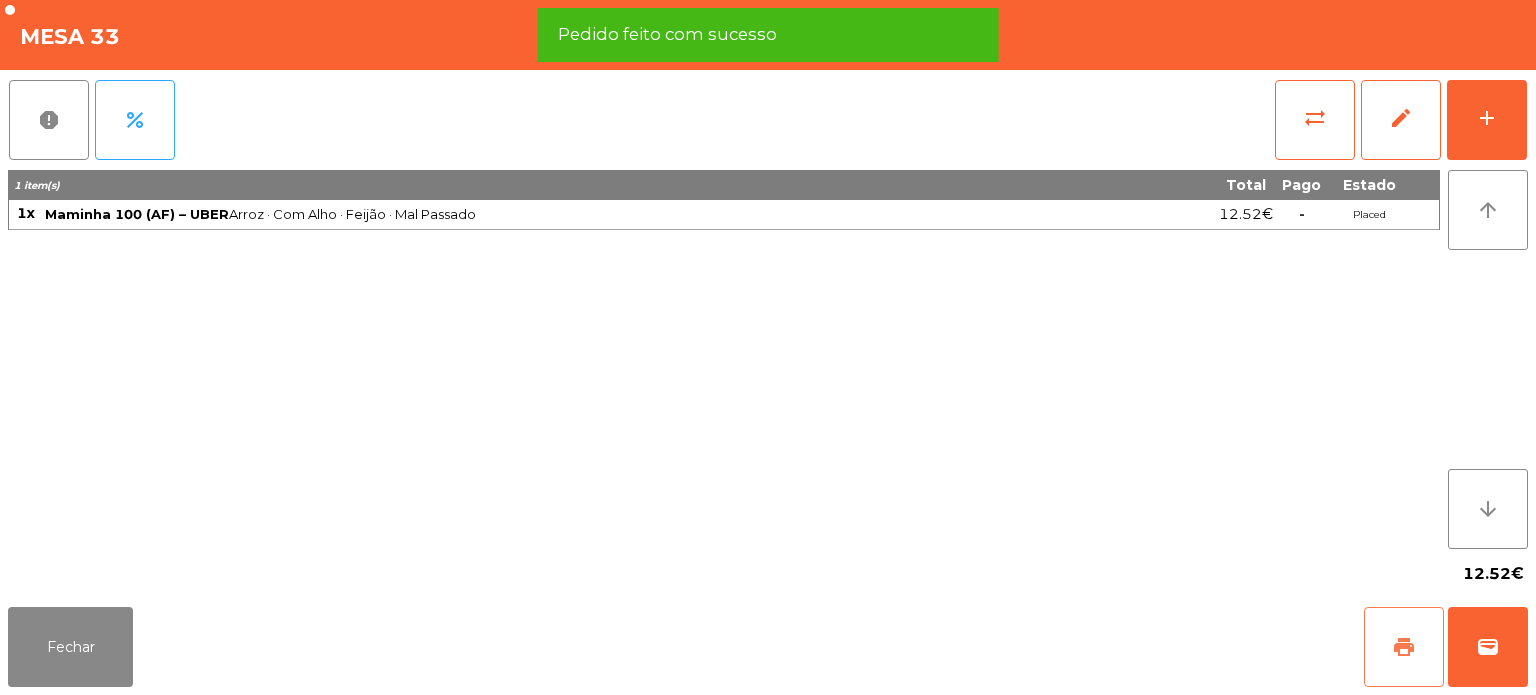 click on "print" 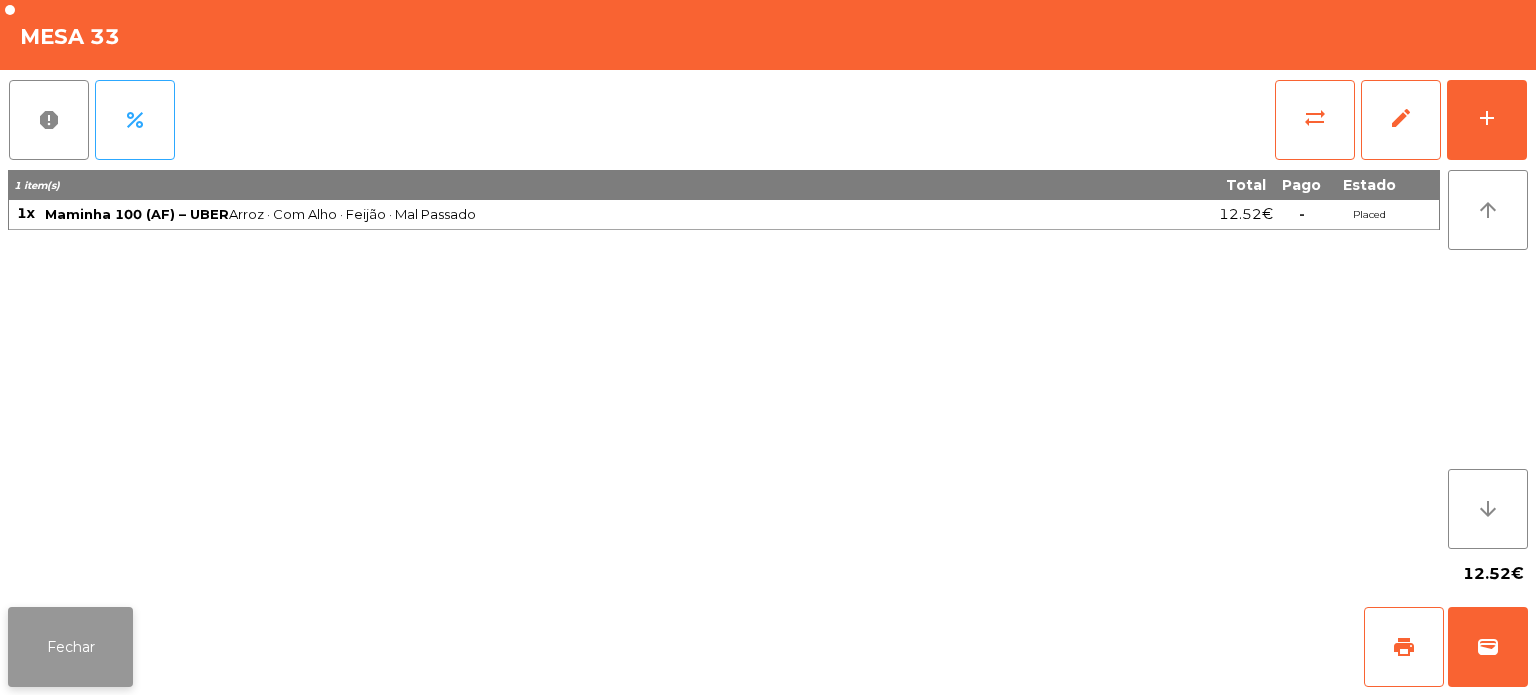 click on "Fechar" 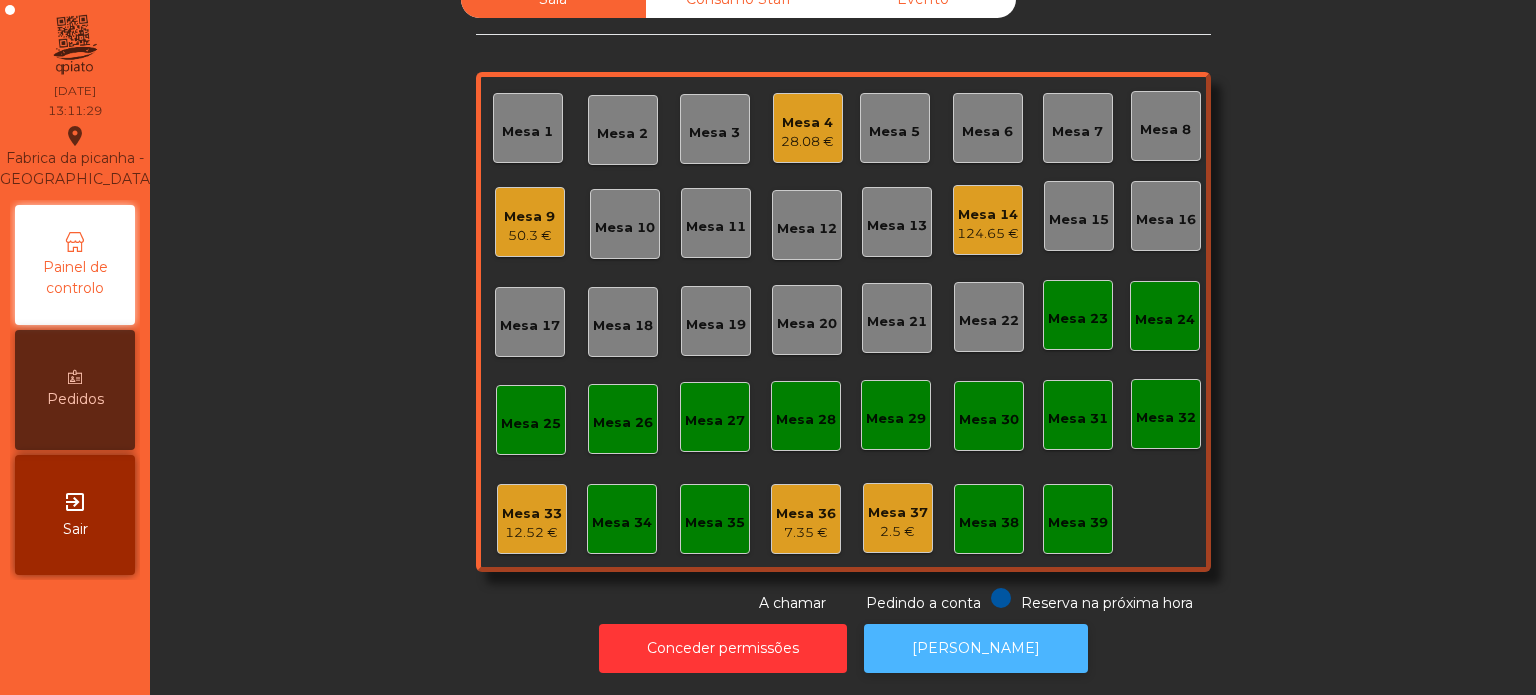 click on "[PERSON_NAME]" 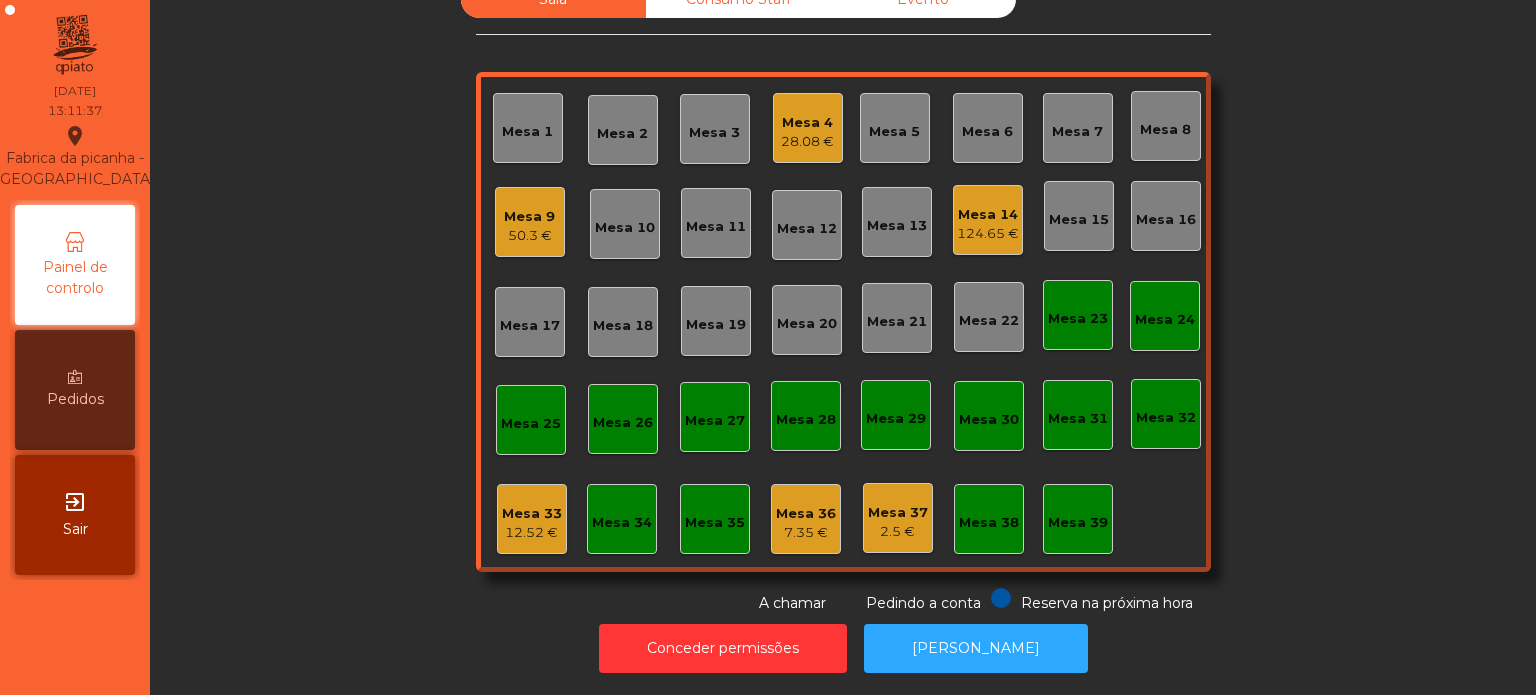 click on "Mesa 33   12.52 €" 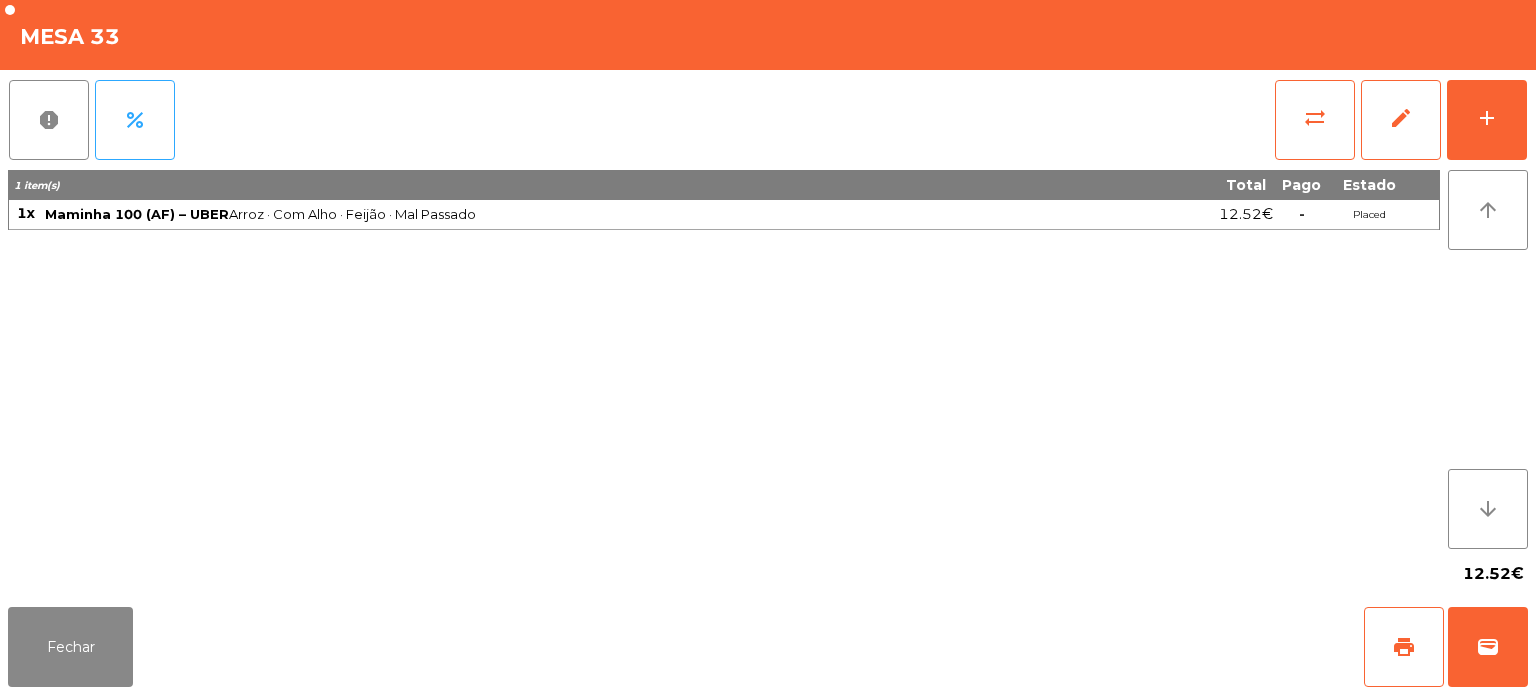 click on "Fechar   print   wallet" 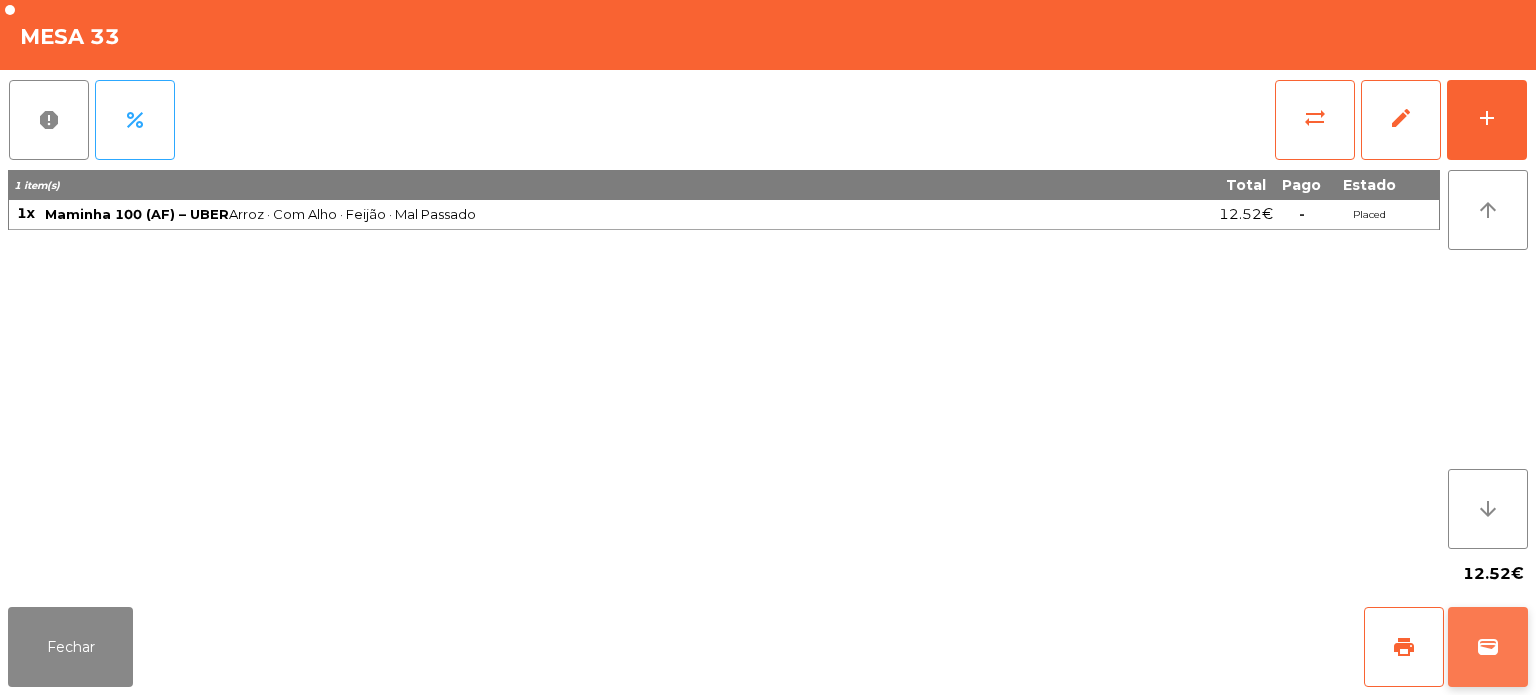 click on "wallet" 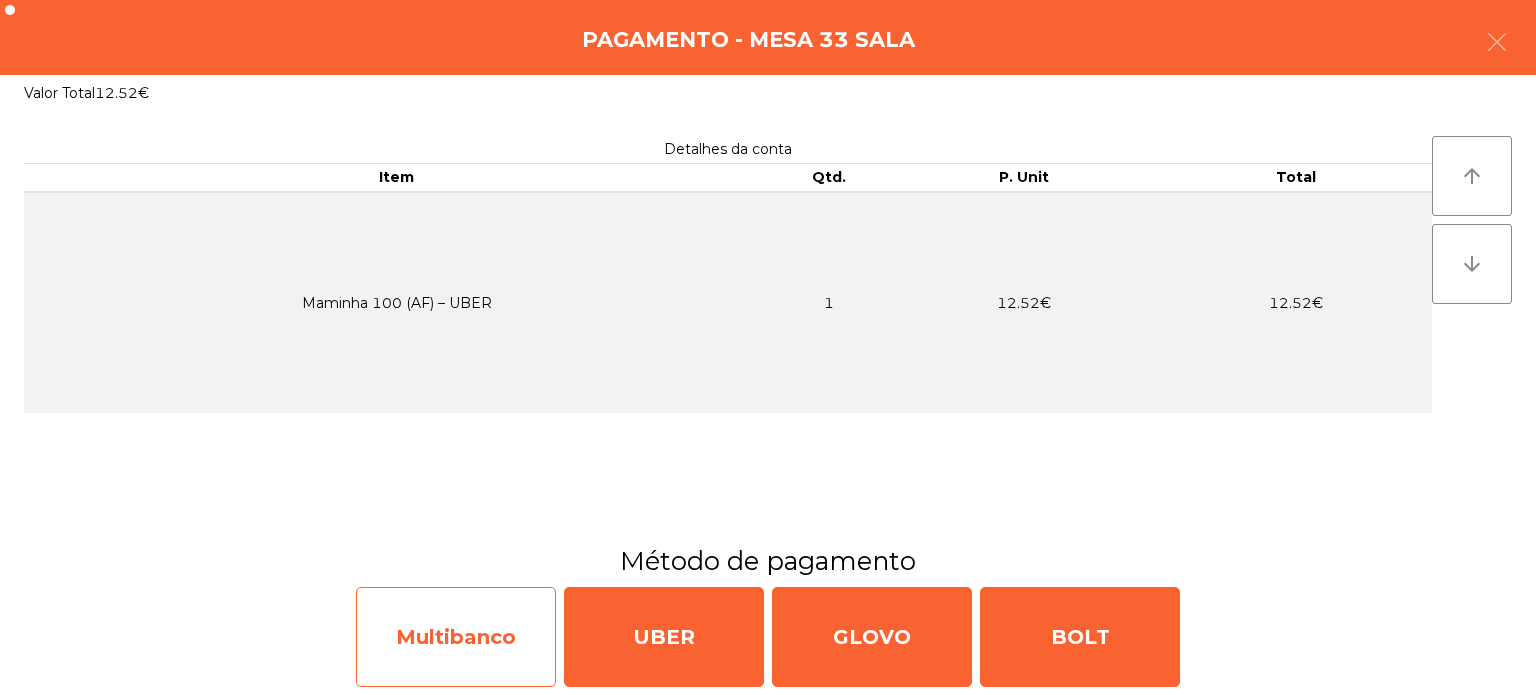click on "Multibanco" 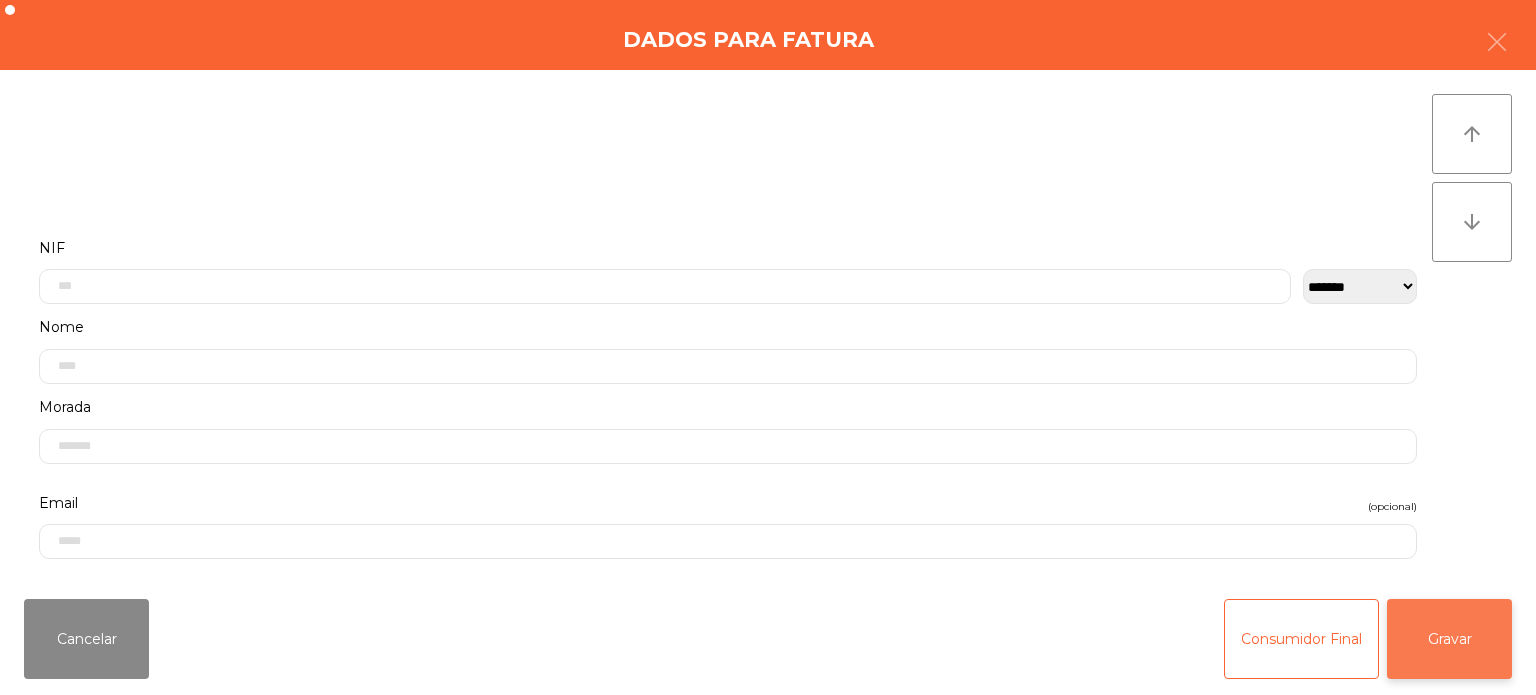 click on "Gravar" 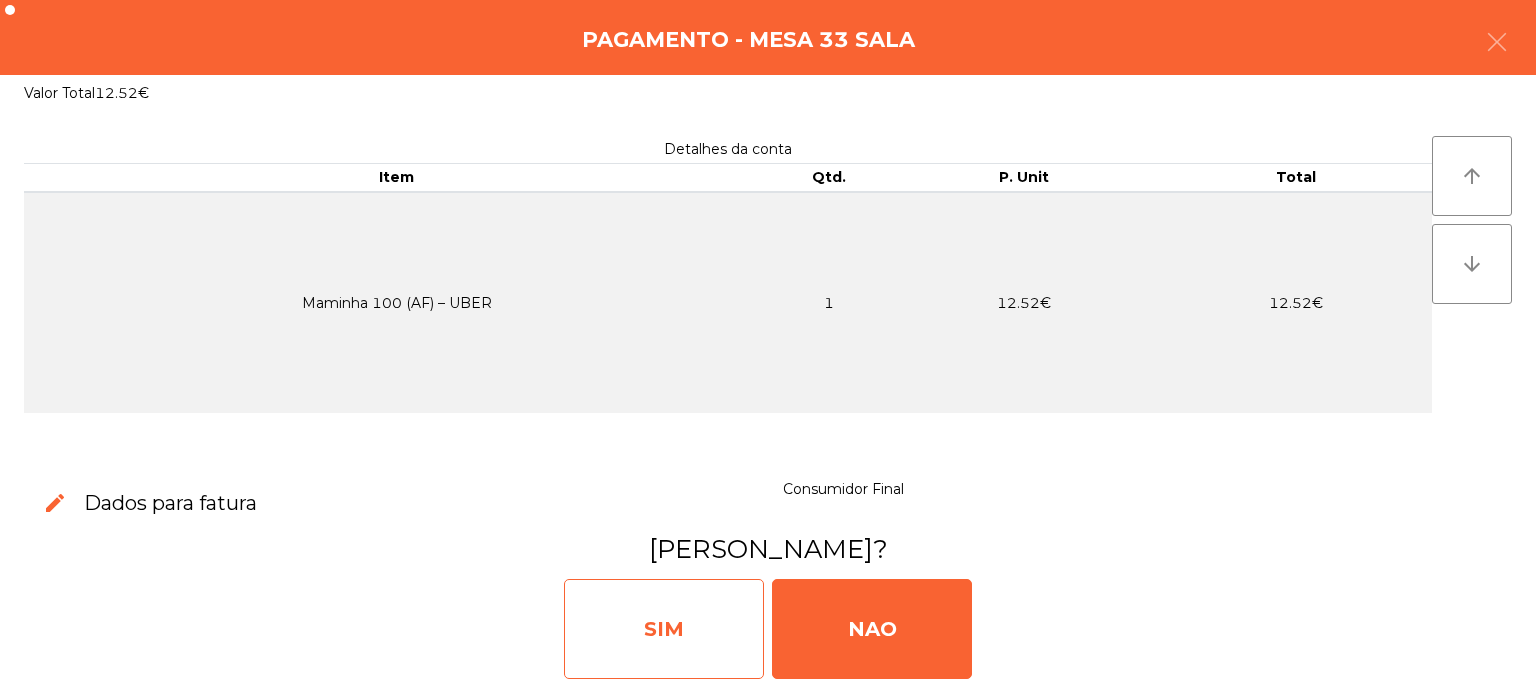 click on "SIM" 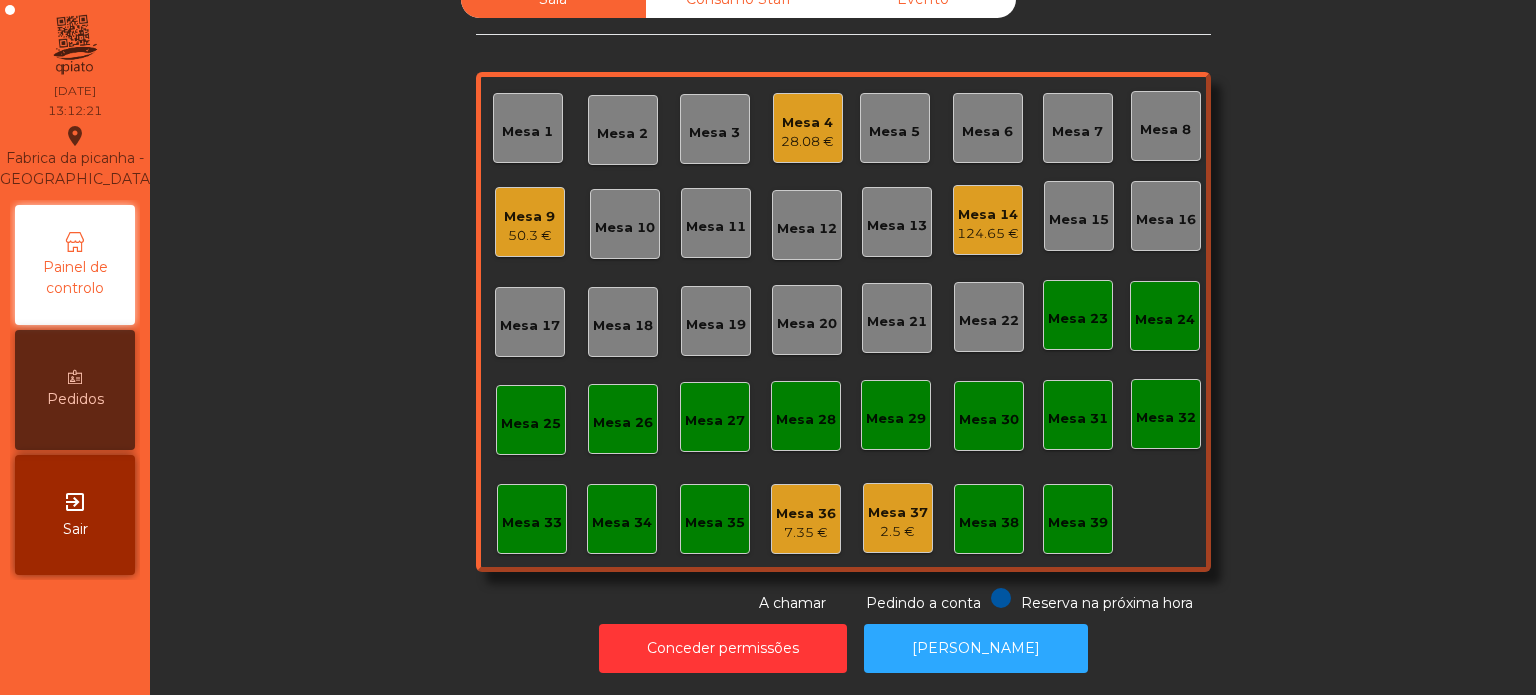 click on "Mesa 17" 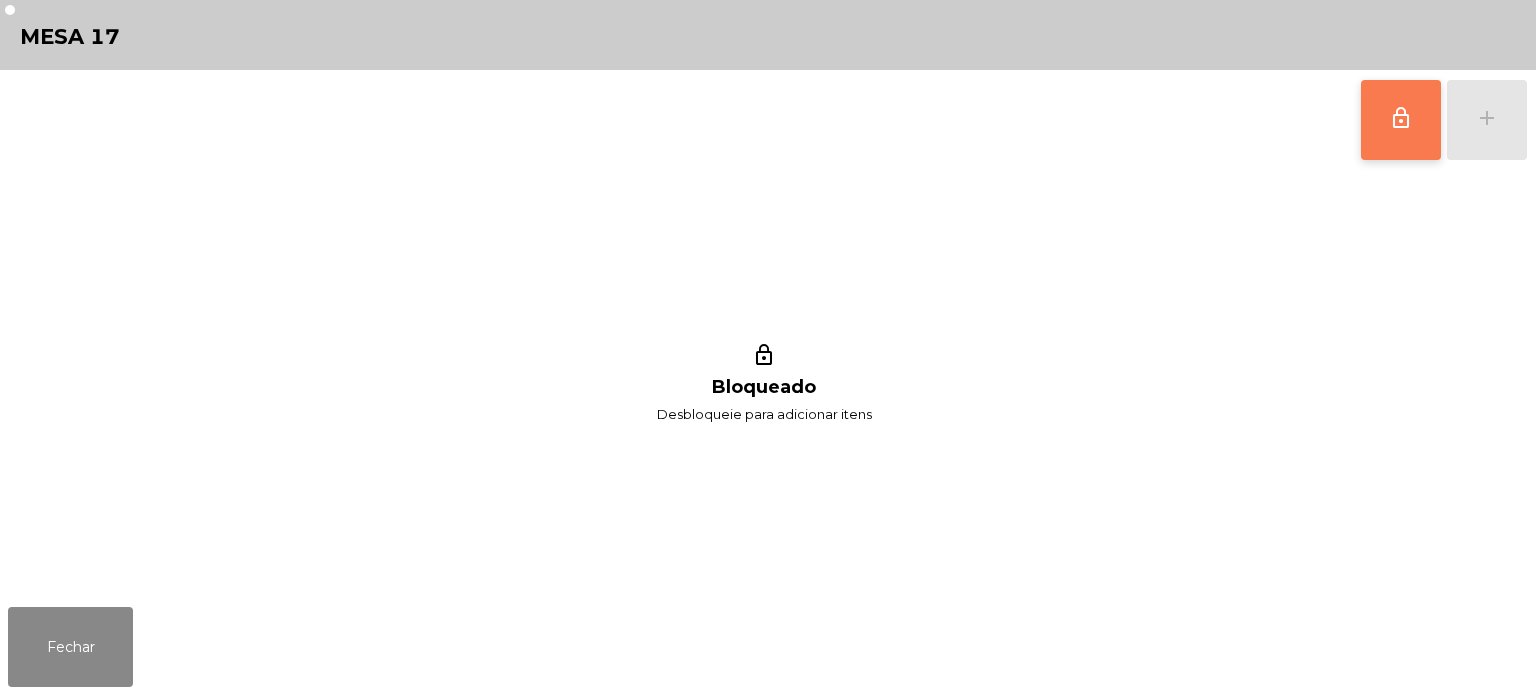 click on "lock_outline" 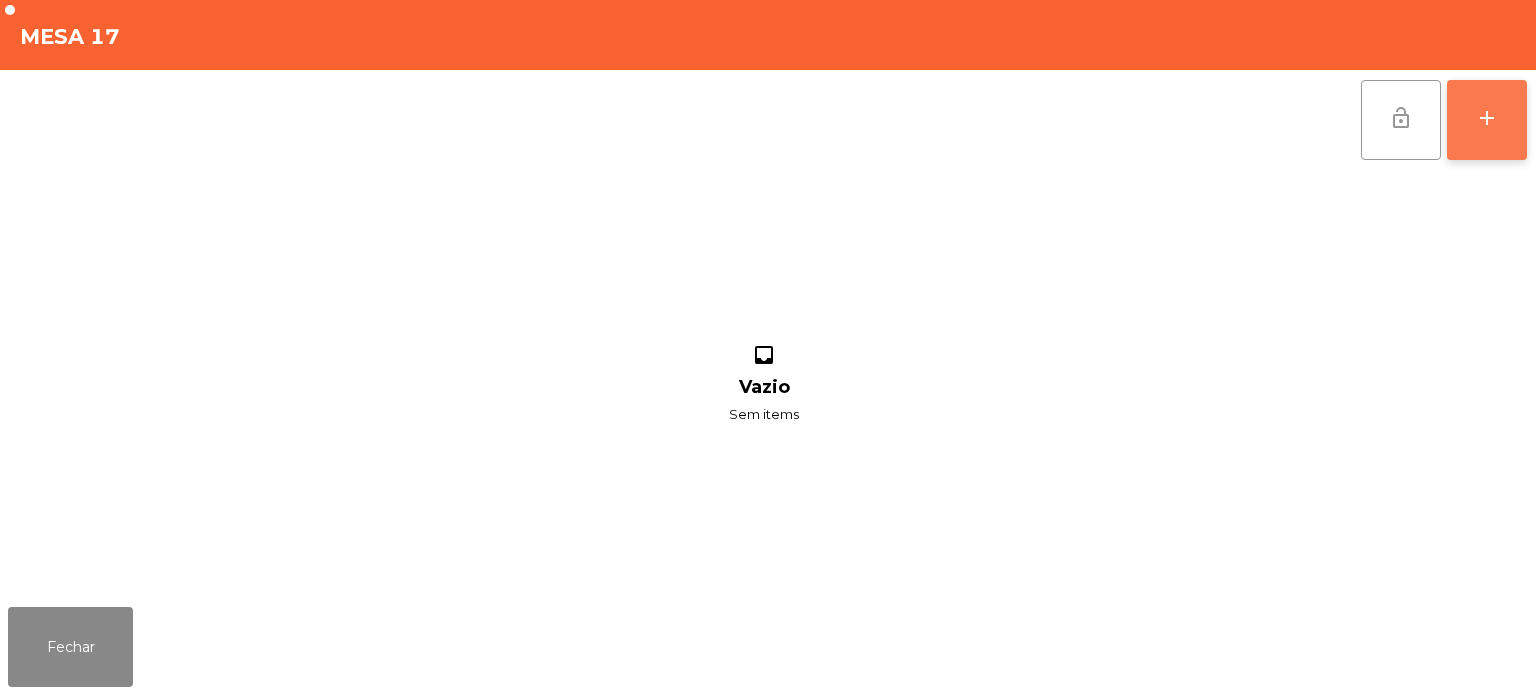 click on "add" 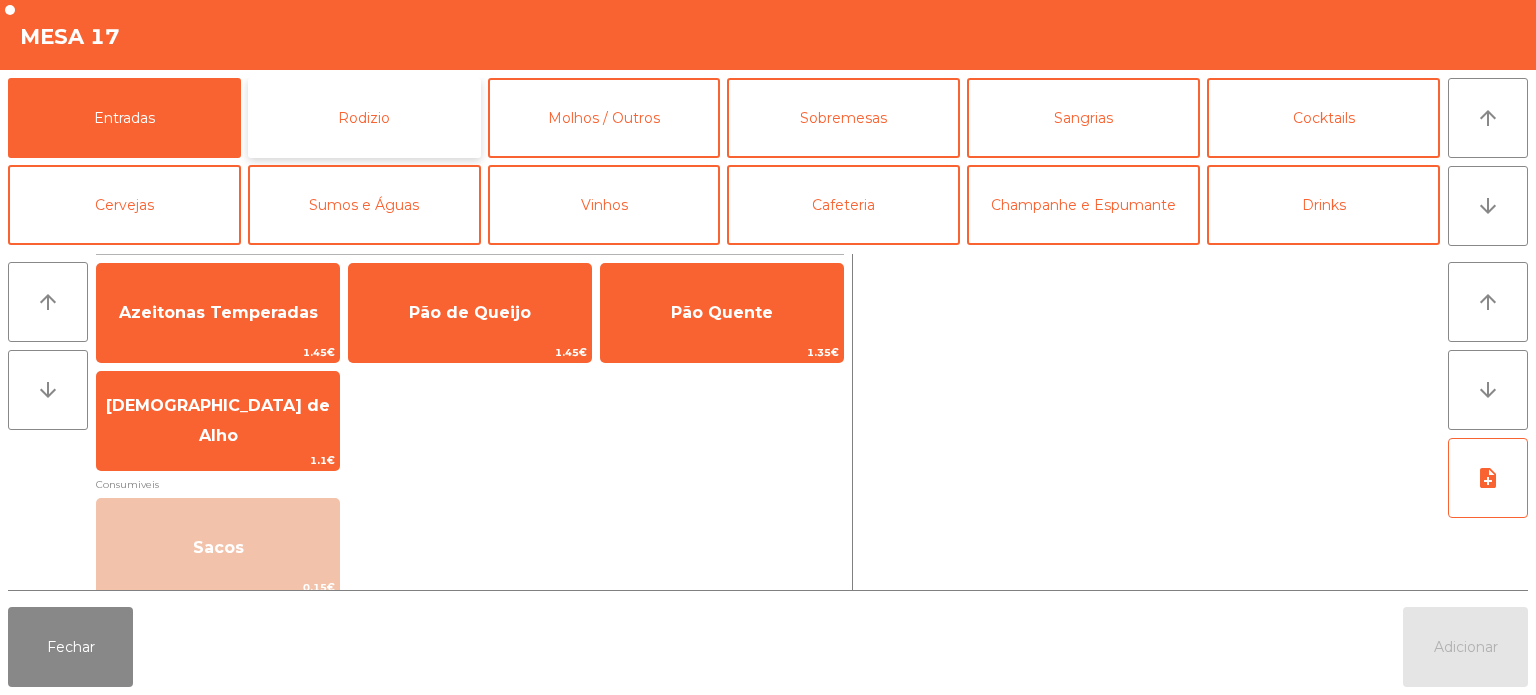 click on "Rodizio" 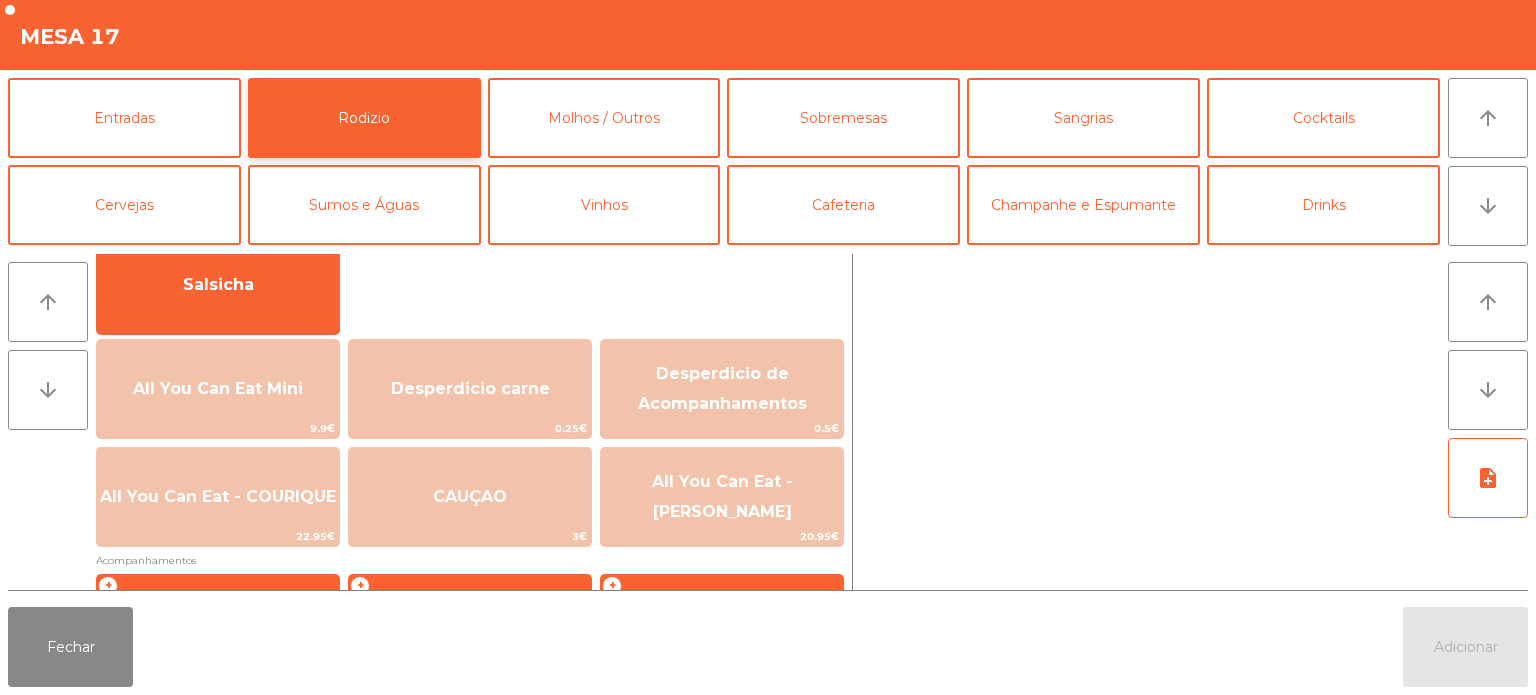 scroll, scrollTop: 160, scrollLeft: 0, axis: vertical 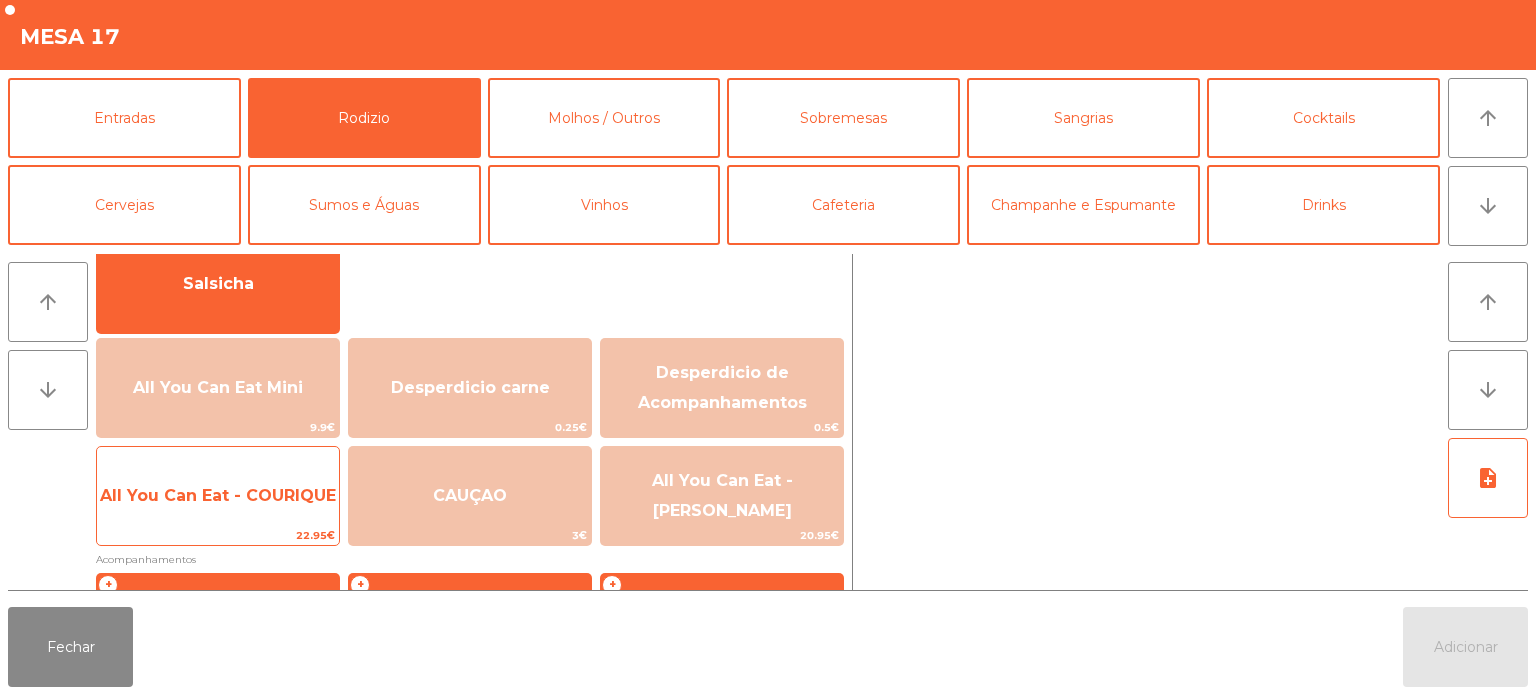 click on "All You Can Eat - COURIQUE" 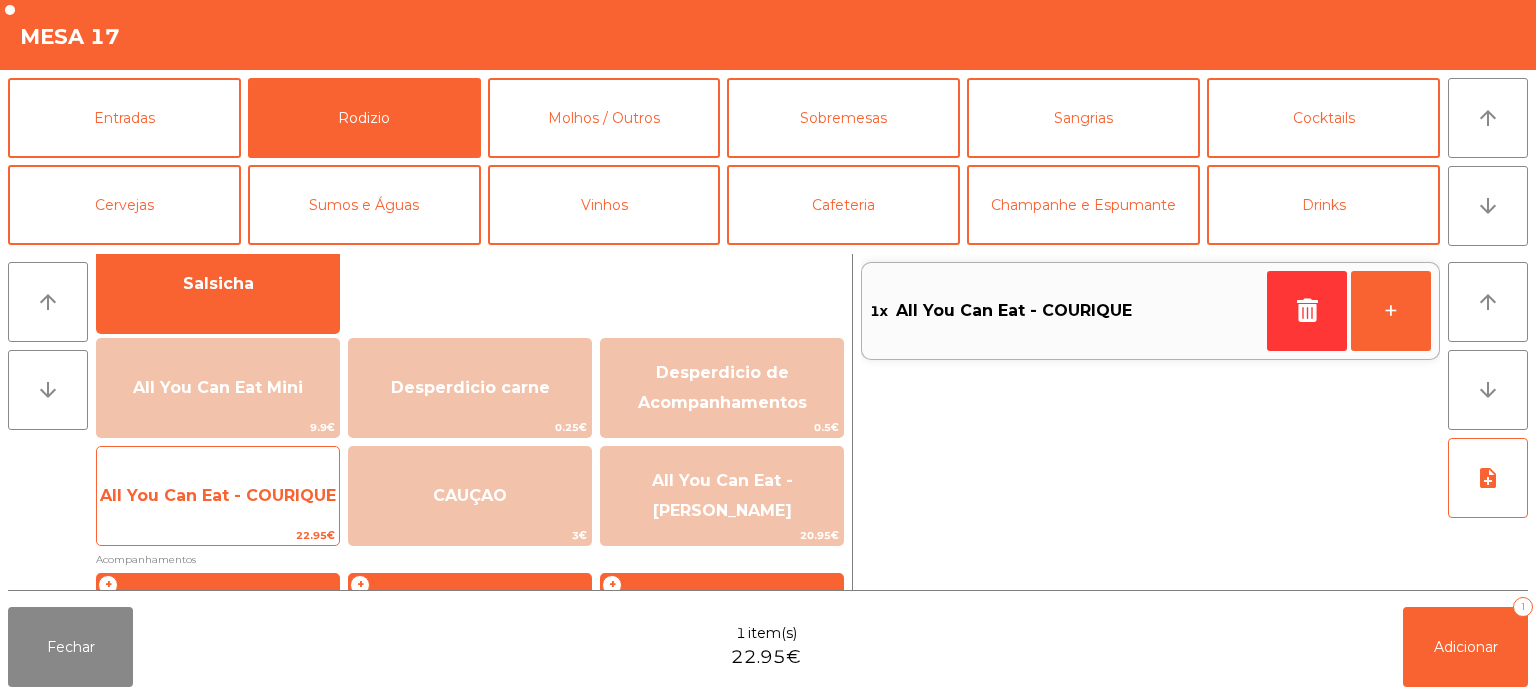 click on "All You Can Eat - COURIQUE" 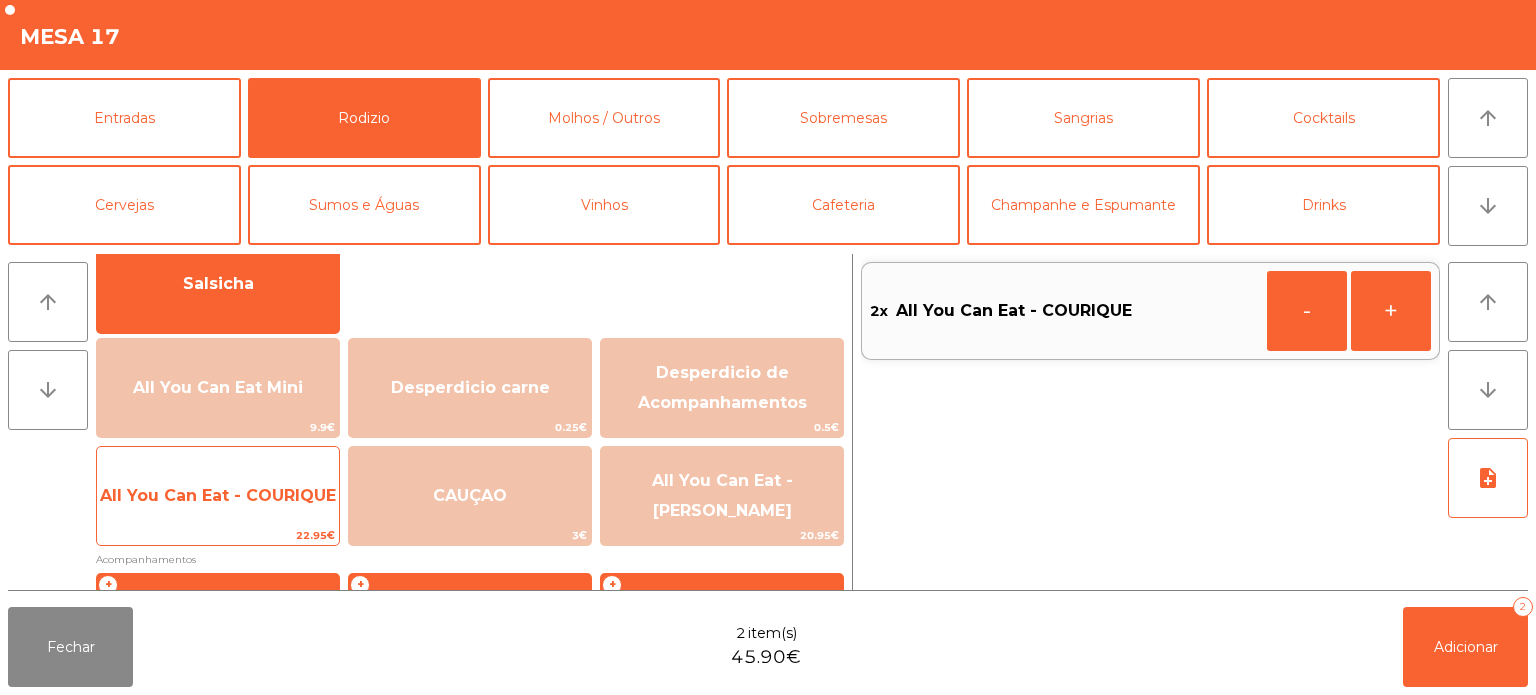 click on "All You Can Eat - COURIQUE" 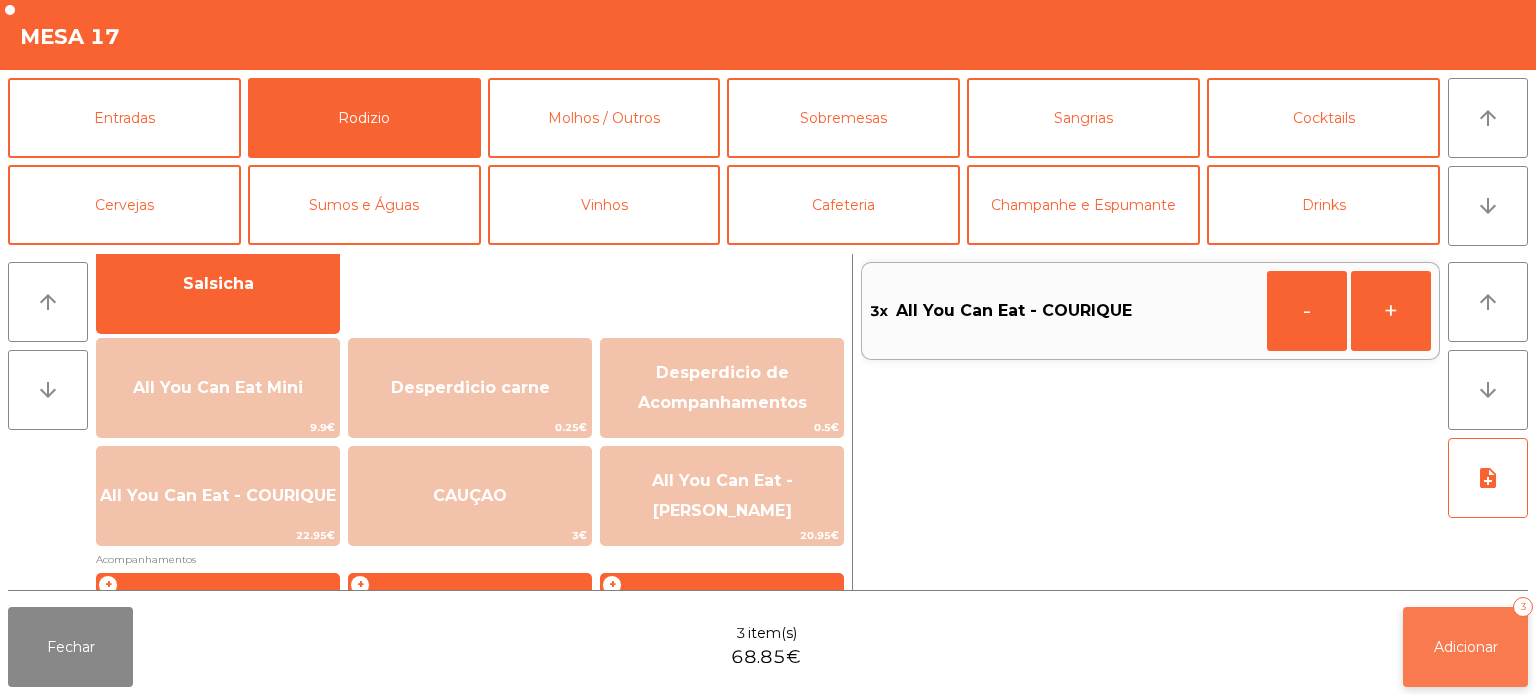 click on "Adicionar" 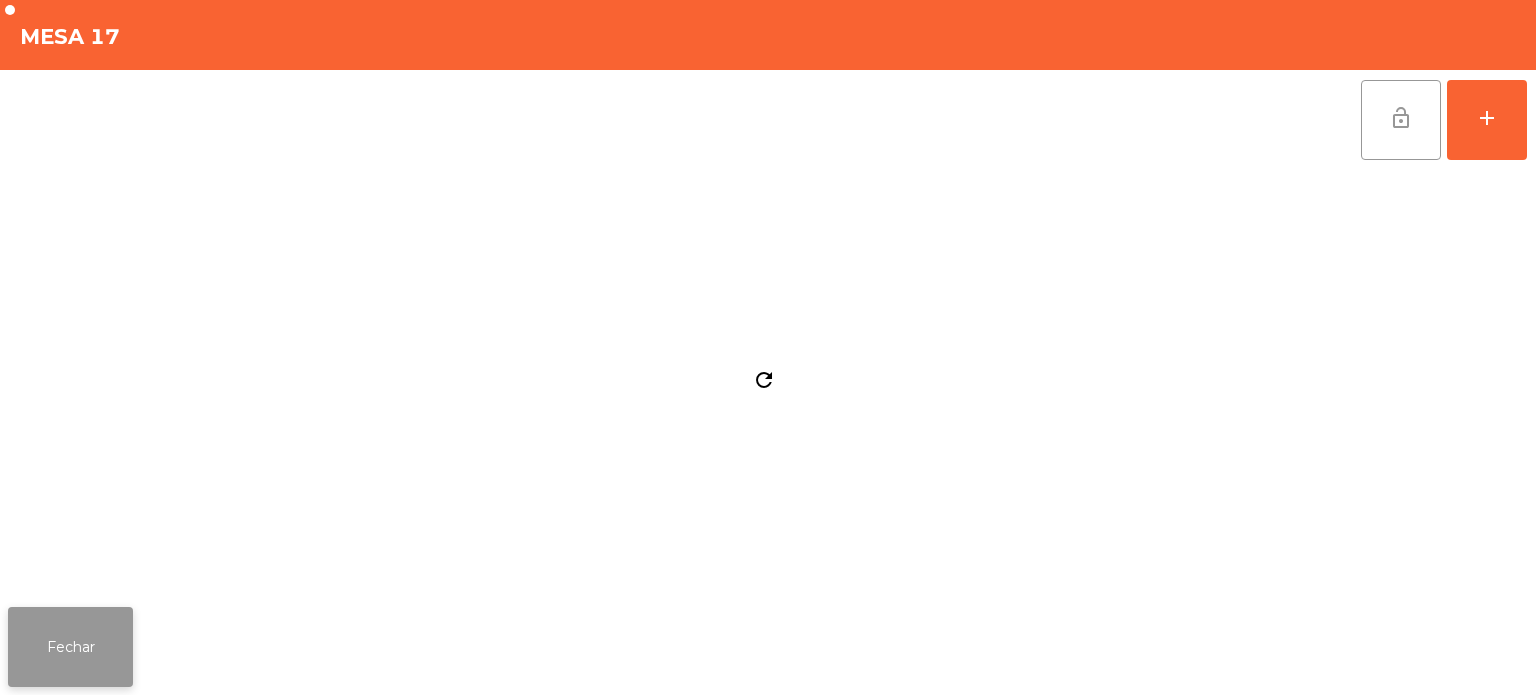 click on "Fechar" 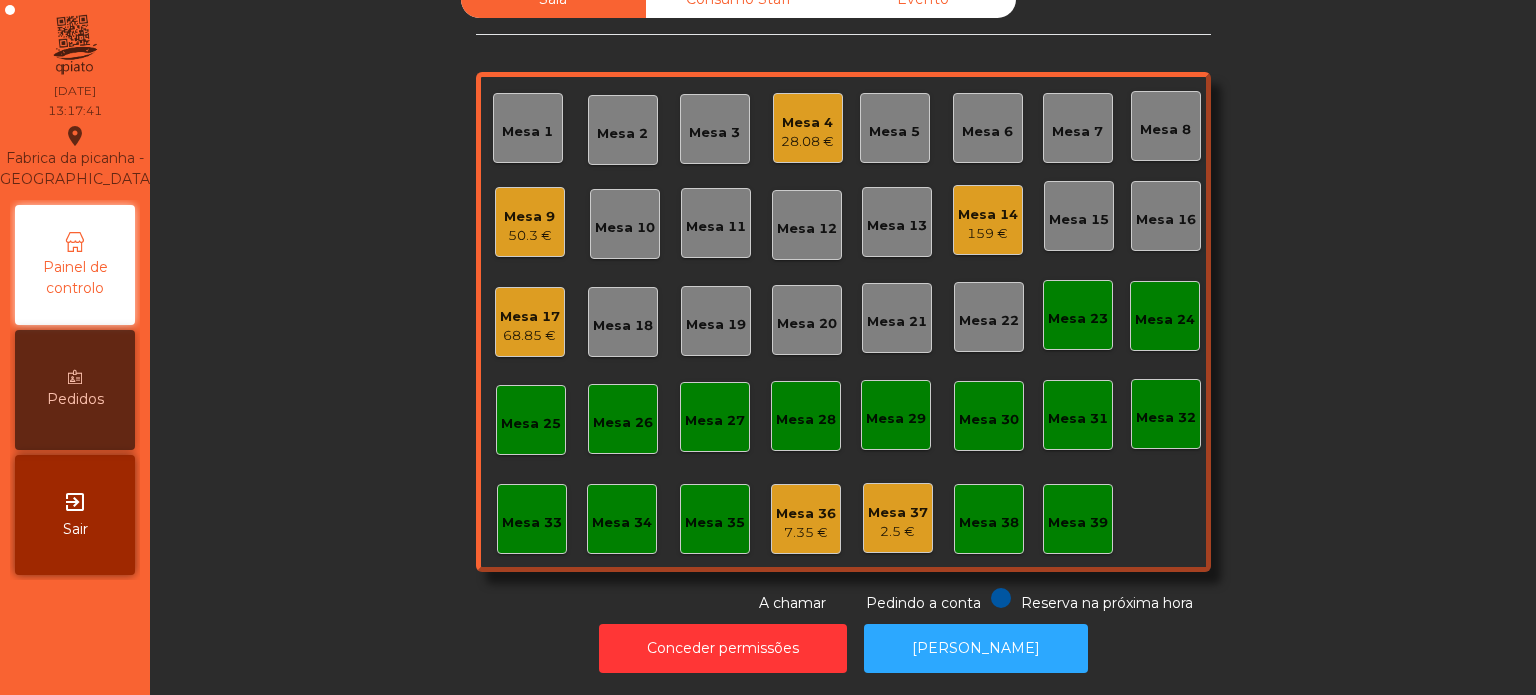 scroll, scrollTop: 0, scrollLeft: 0, axis: both 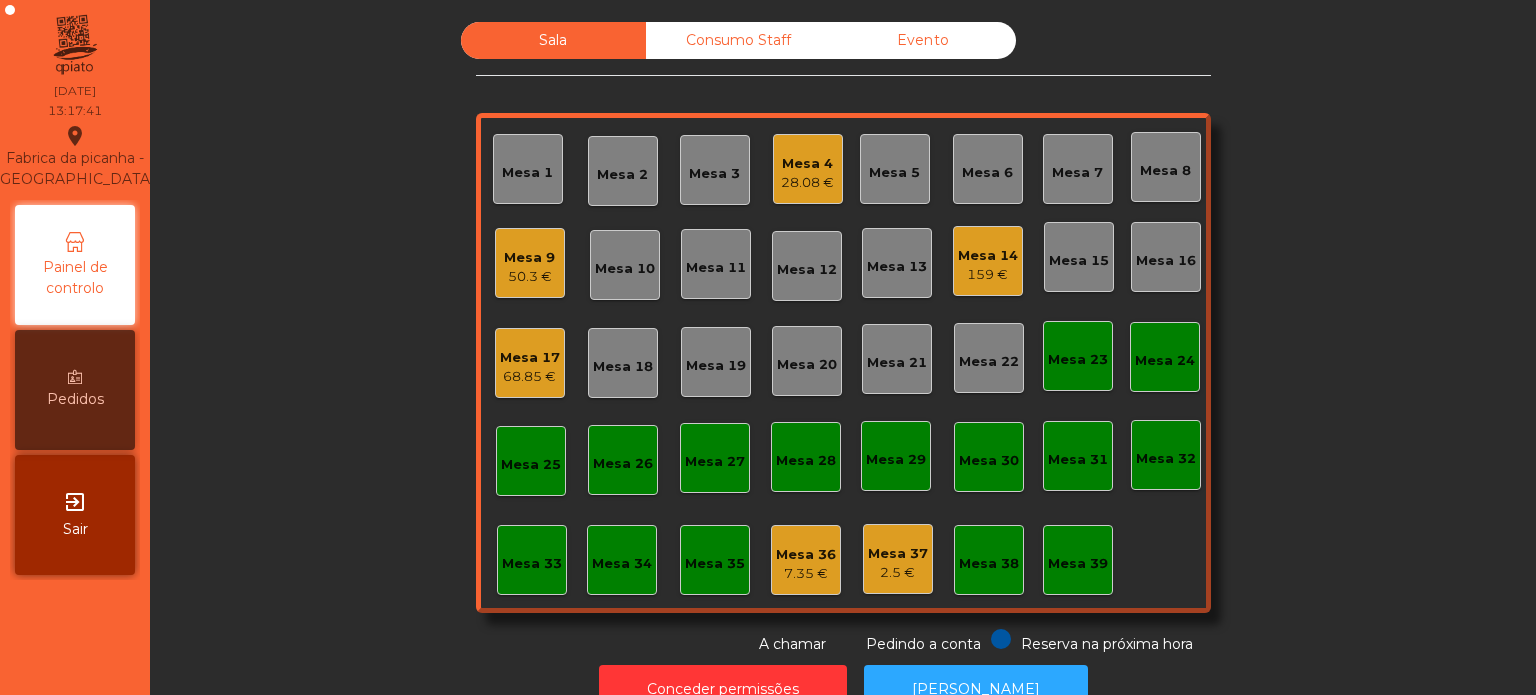 click on "Sala   Consumo Staff   Evento   Mesa 1   [GEOGRAPHIC_DATA] 4   28.08 €   [GEOGRAPHIC_DATA] 5   Mesa 6   Mesa 7   Mesa 8   Mesa 9   50.3 €   [GEOGRAPHIC_DATA] 10   Mesa 11   Mesa 12   Mesa 13   Mesa 14   159 €   [GEOGRAPHIC_DATA] 15   [GEOGRAPHIC_DATA] 16   [GEOGRAPHIC_DATA] 17   68.85 €   [GEOGRAPHIC_DATA] 18   [GEOGRAPHIC_DATA] 20   [GEOGRAPHIC_DATA] 21   [GEOGRAPHIC_DATA] 22   [GEOGRAPHIC_DATA] 23   [GEOGRAPHIC_DATA] 24   [GEOGRAPHIC_DATA] [GEOGRAPHIC_DATA] 26   [GEOGRAPHIC_DATA] 27   [GEOGRAPHIC_DATA] 28   [GEOGRAPHIC_DATA] 29   [GEOGRAPHIC_DATA] 30   [GEOGRAPHIC_DATA] 31   [GEOGRAPHIC_DATA] [GEOGRAPHIC_DATA] 34   [GEOGRAPHIC_DATA] 36   7.35 €   Mesa 37   2.5 €   Mesa 38   Mesa 39  Reserva na próxima hora Pedindo a conta A chamar" 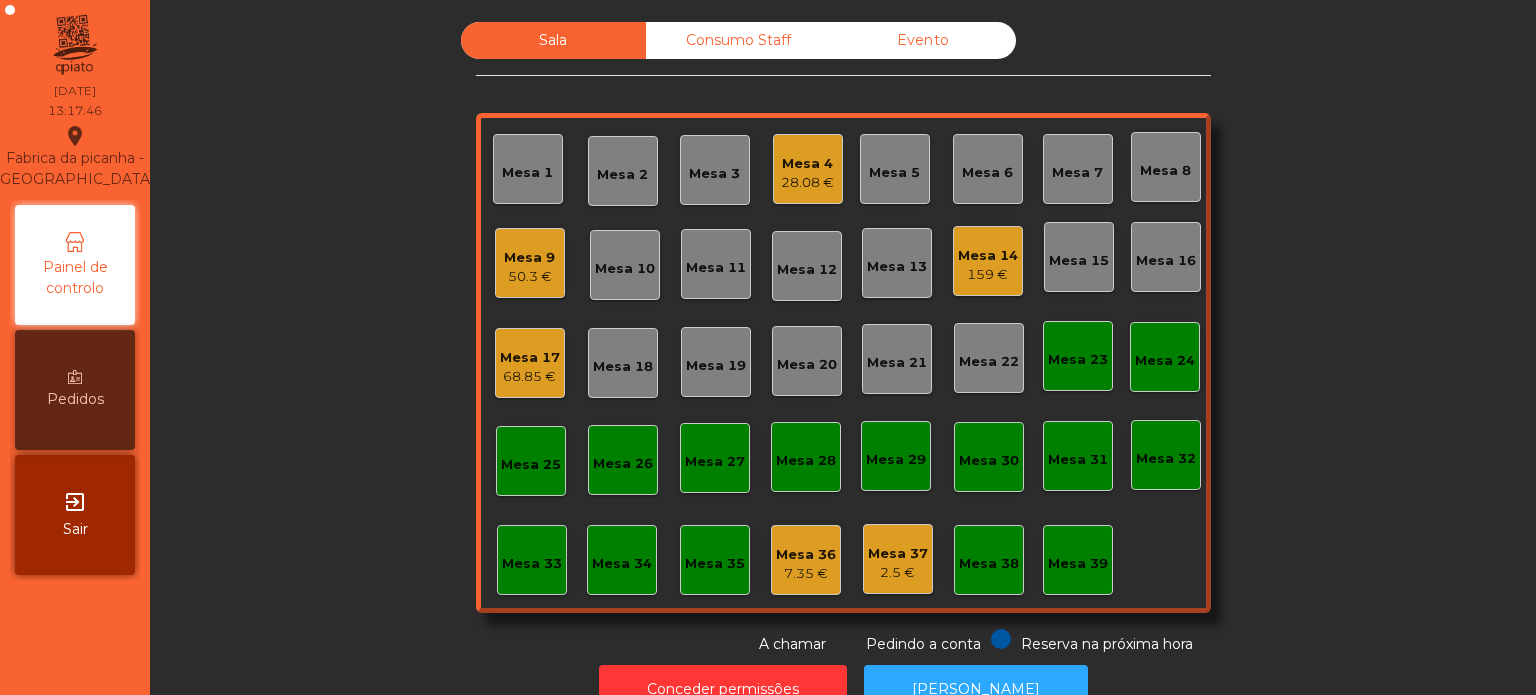 click on "Mesa 4" 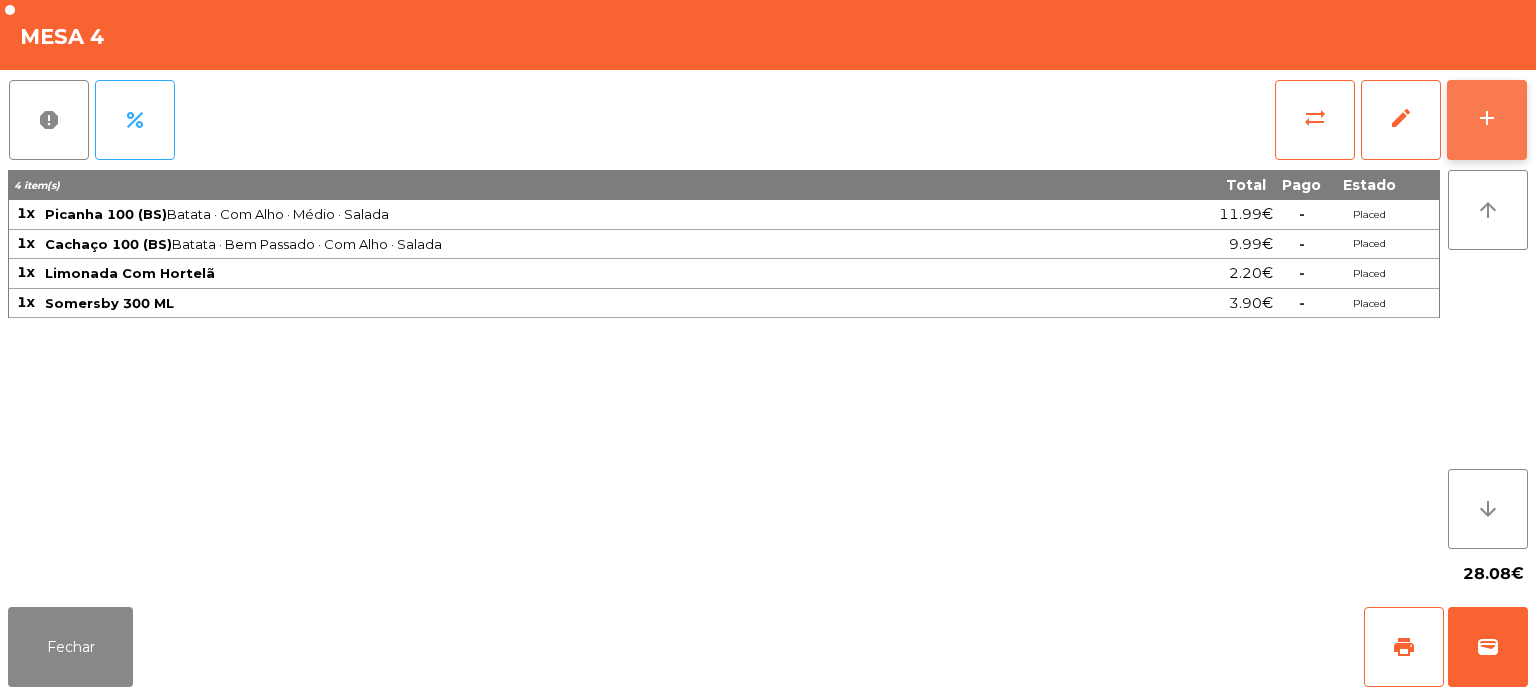 click on "add" 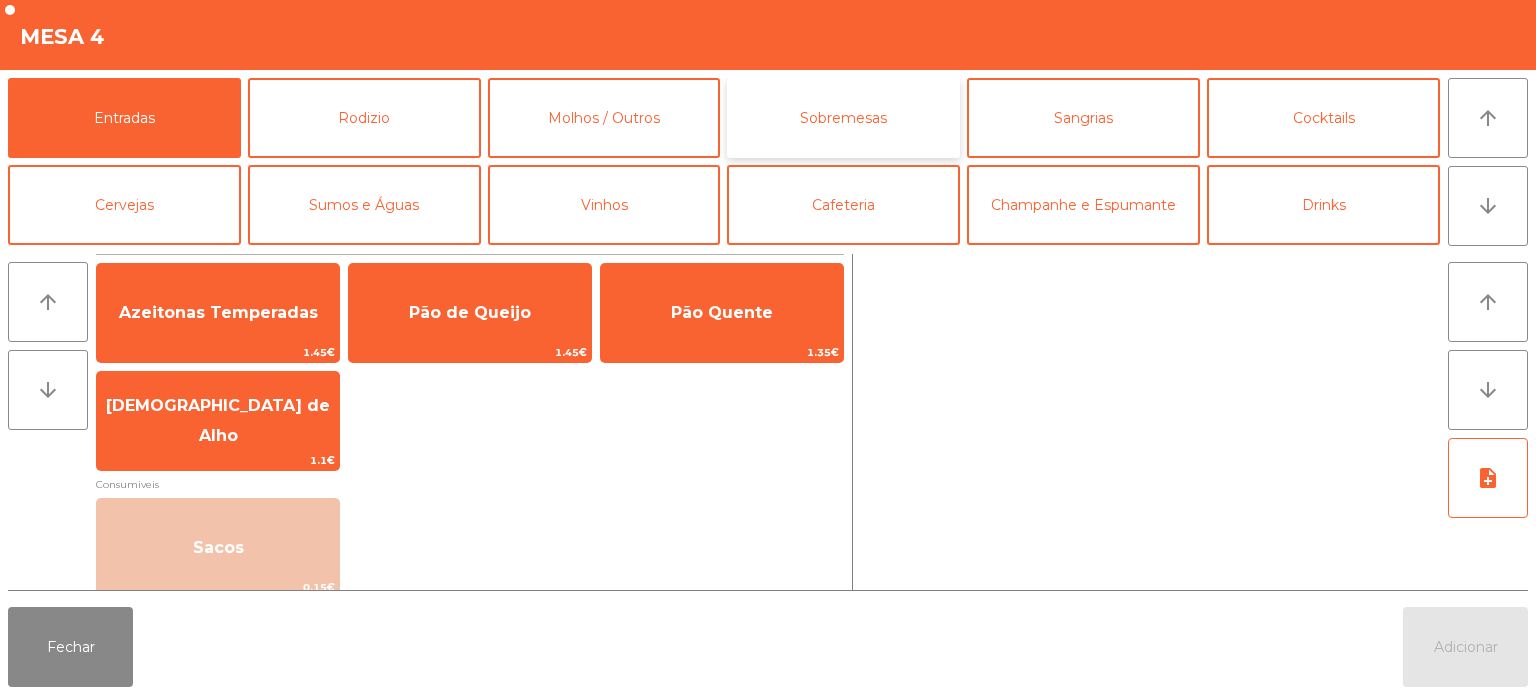 click on "Sobremesas" 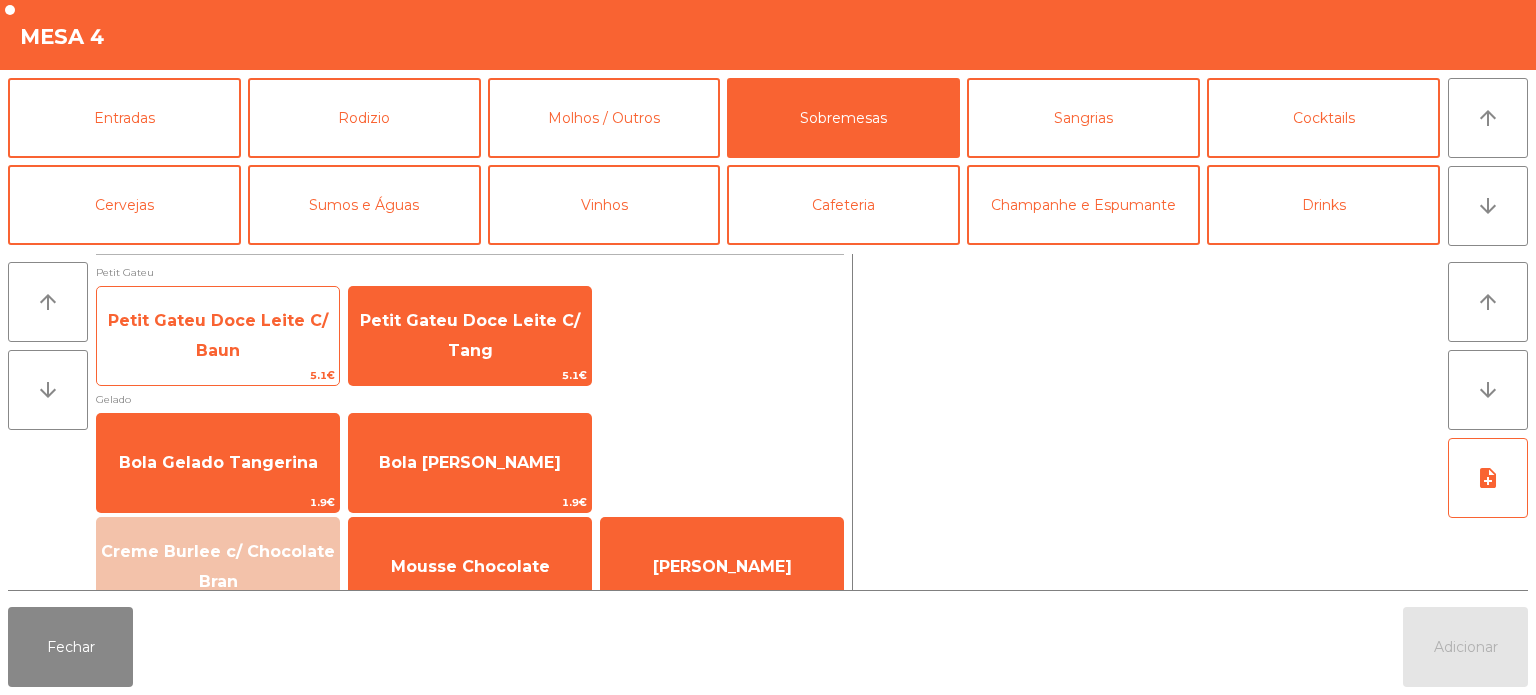 click on "Petit Gateu Doce Leite C/ Baun" 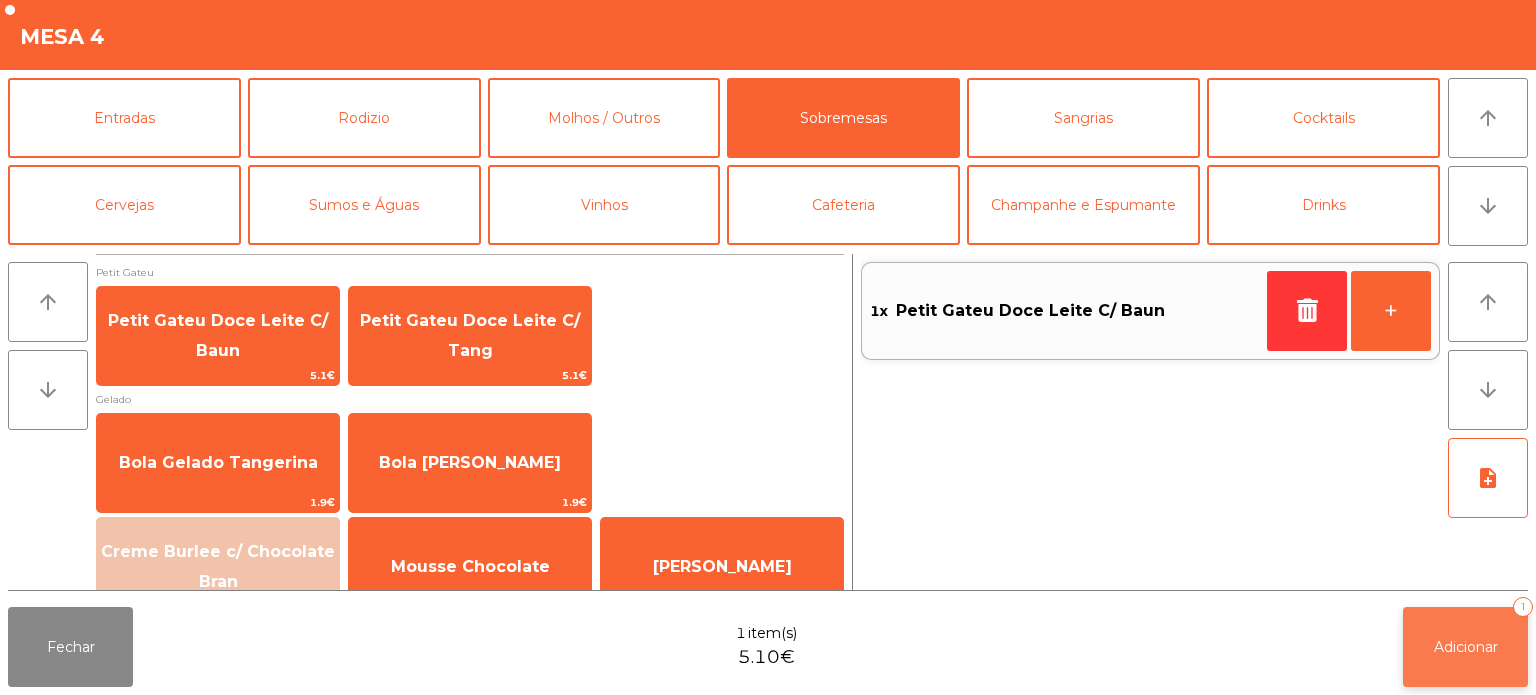 click on "Adicionar   1" 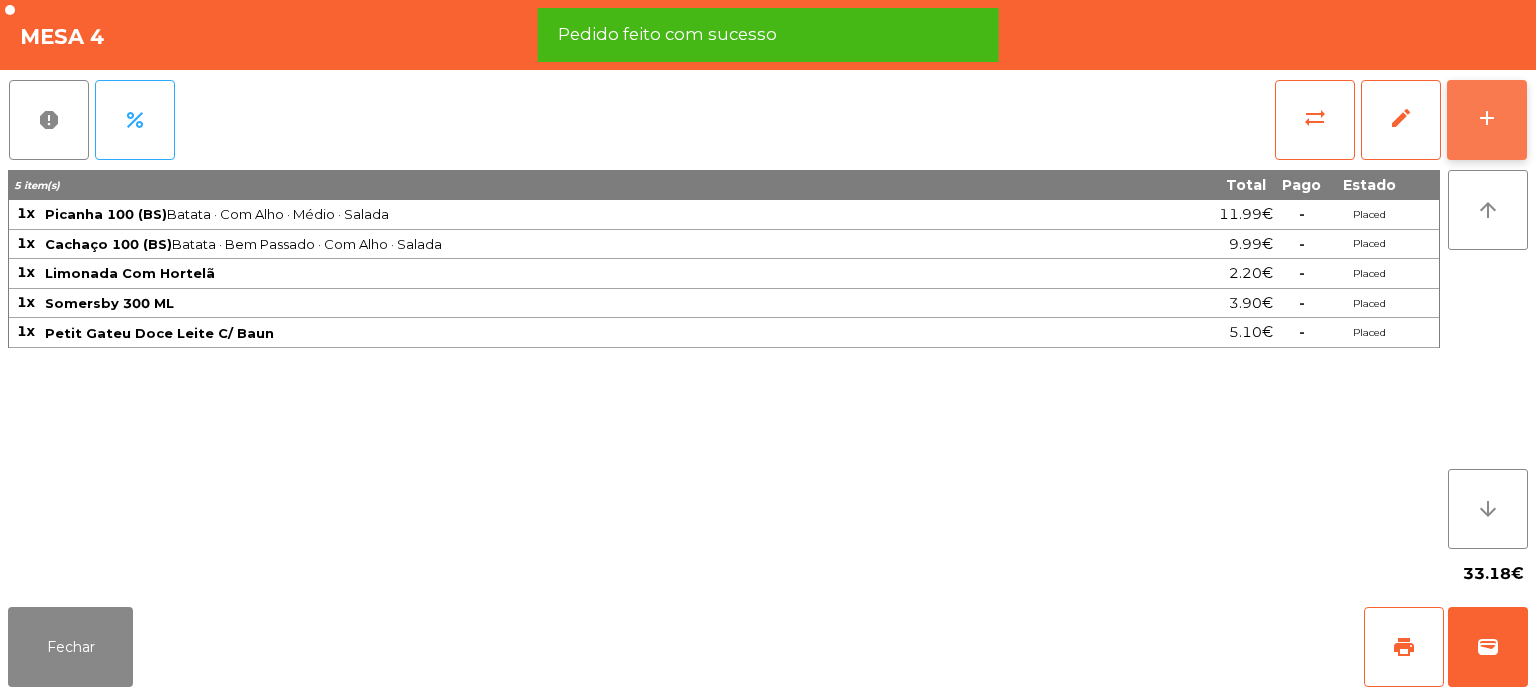click on "add" 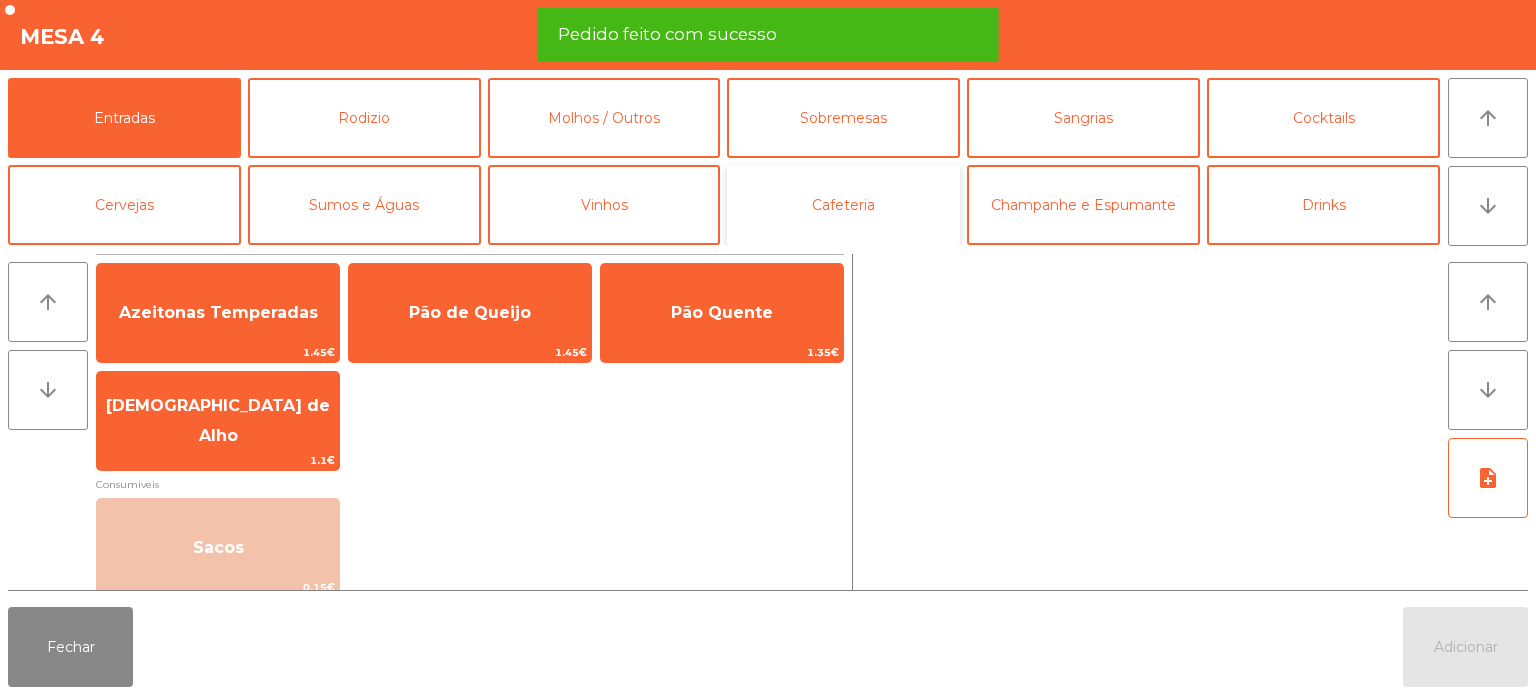 click on "Cafeteria" 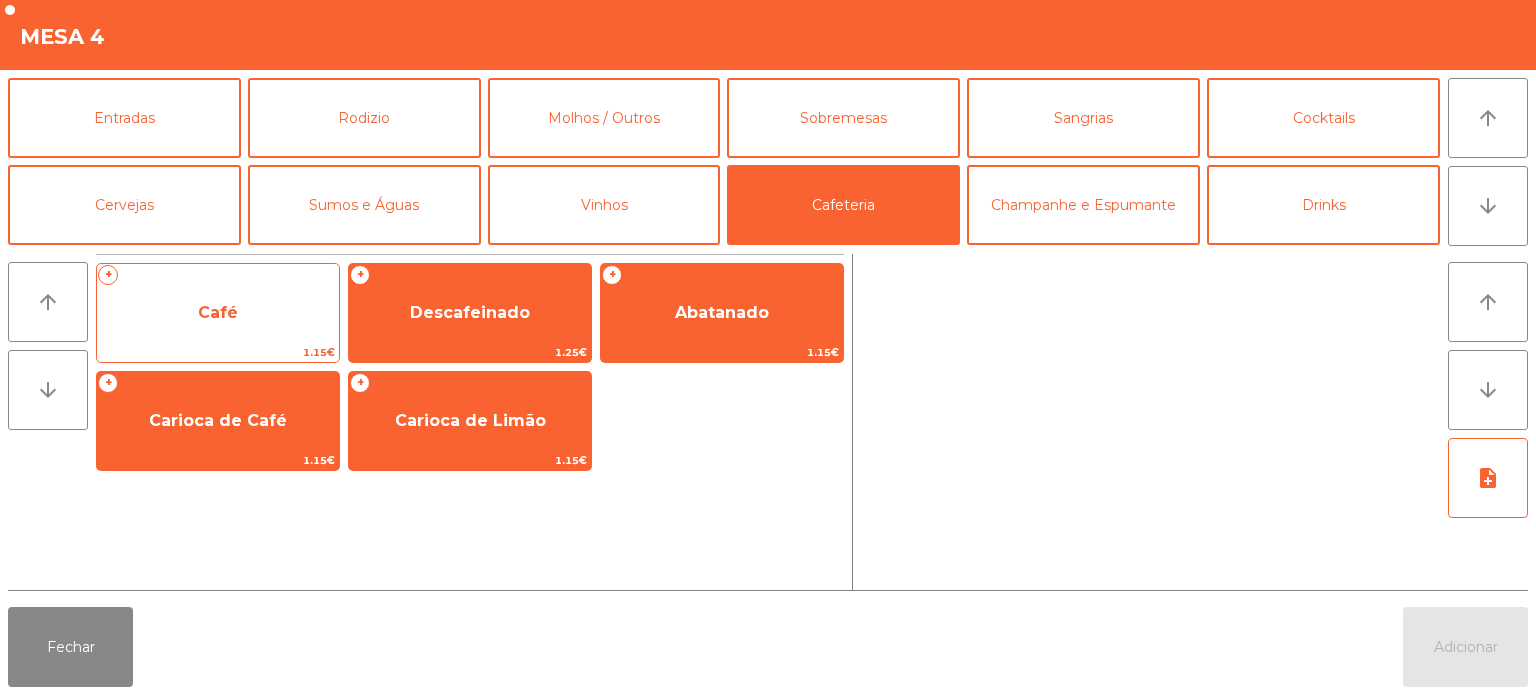 click on "Café" 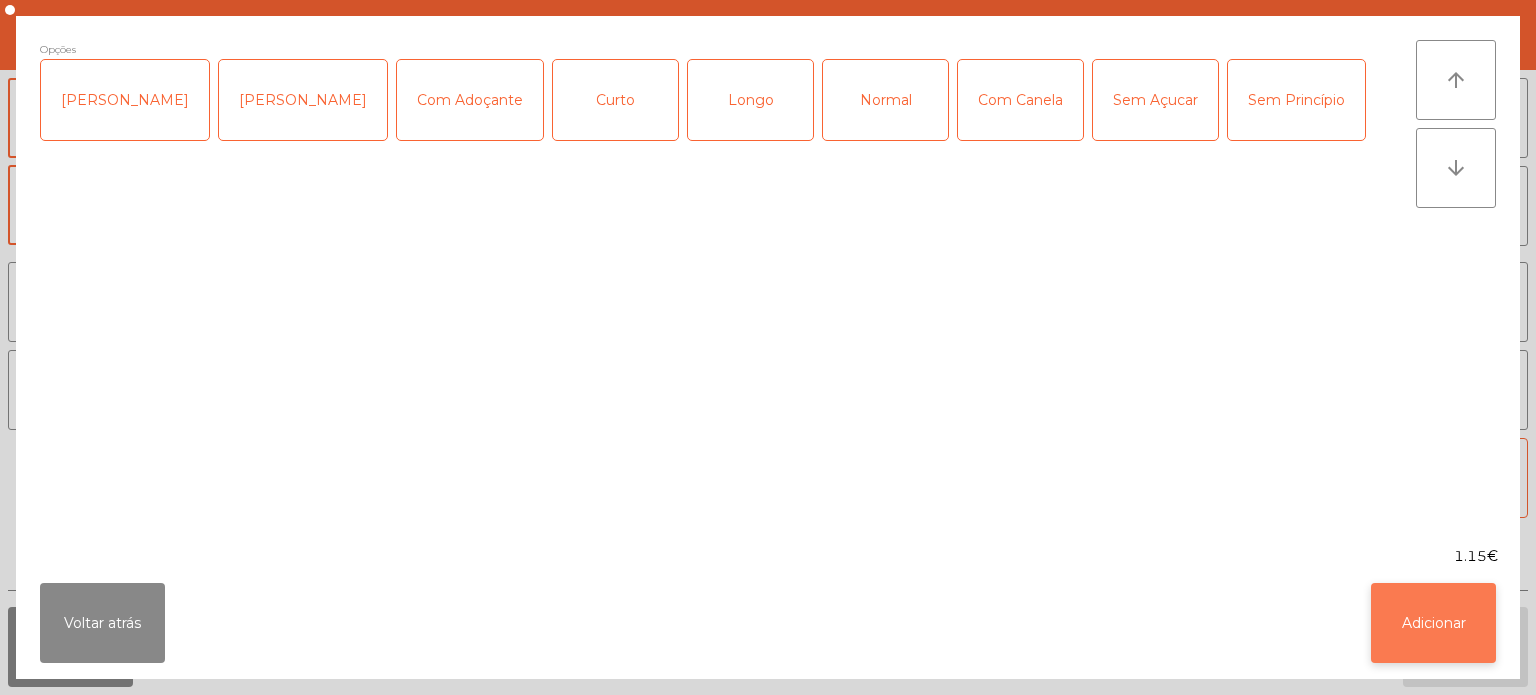 click on "Adicionar" 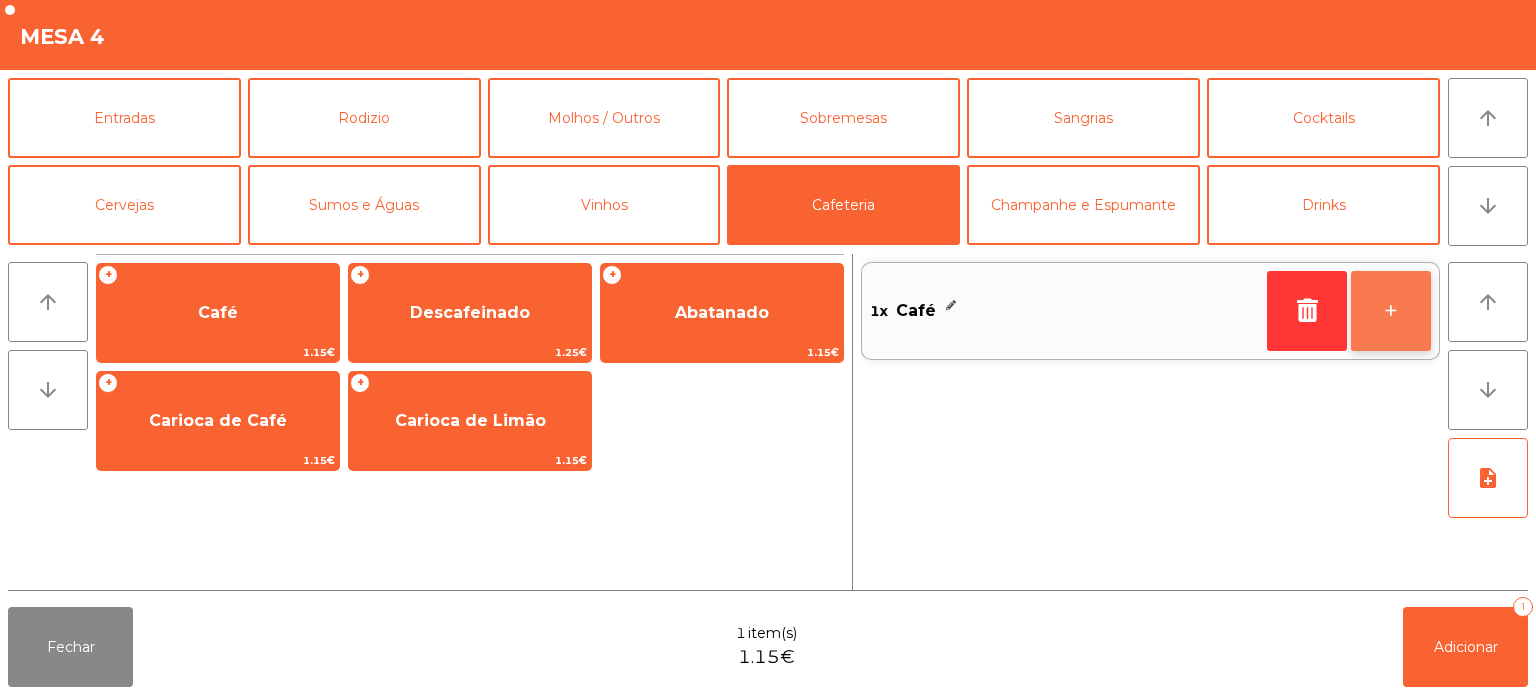 click on "+" 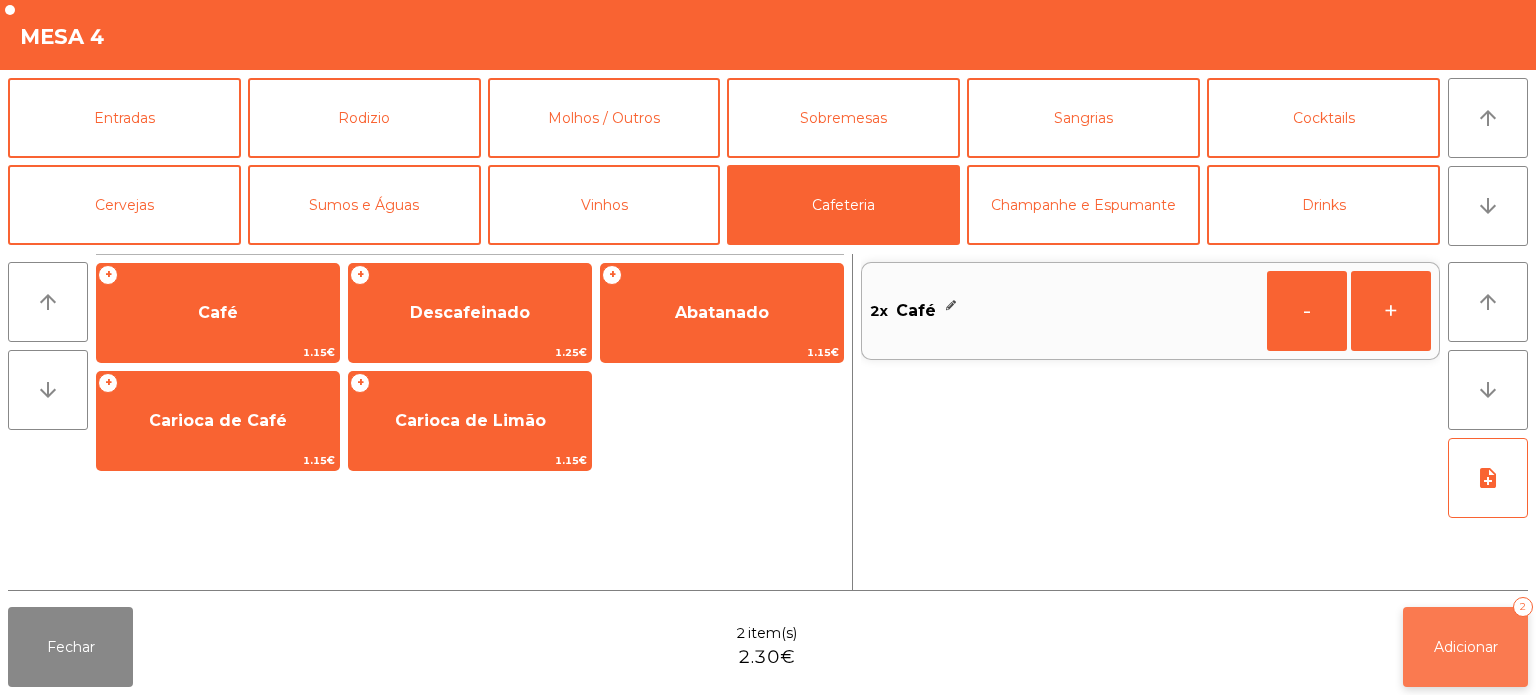click on "Adicionar   2" 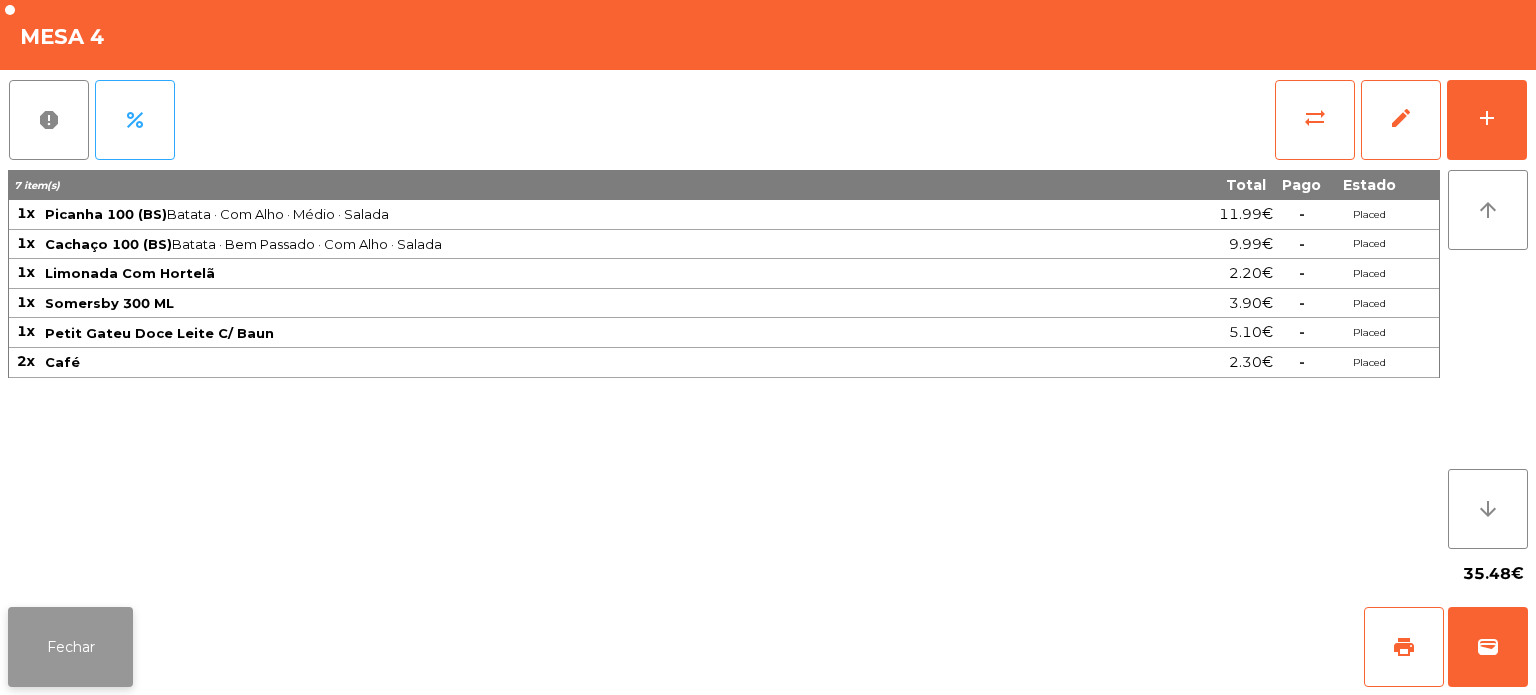 click on "Fechar" 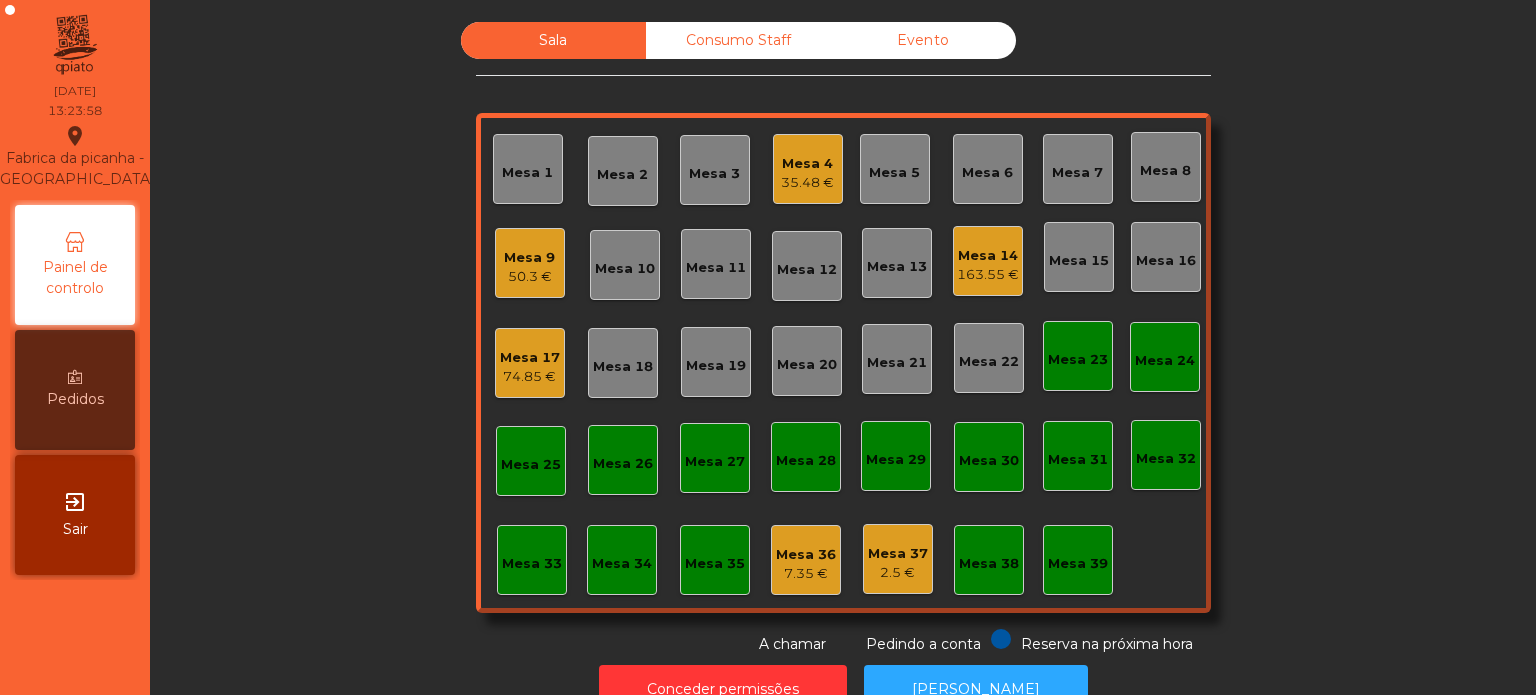 click on "Mesa 31" 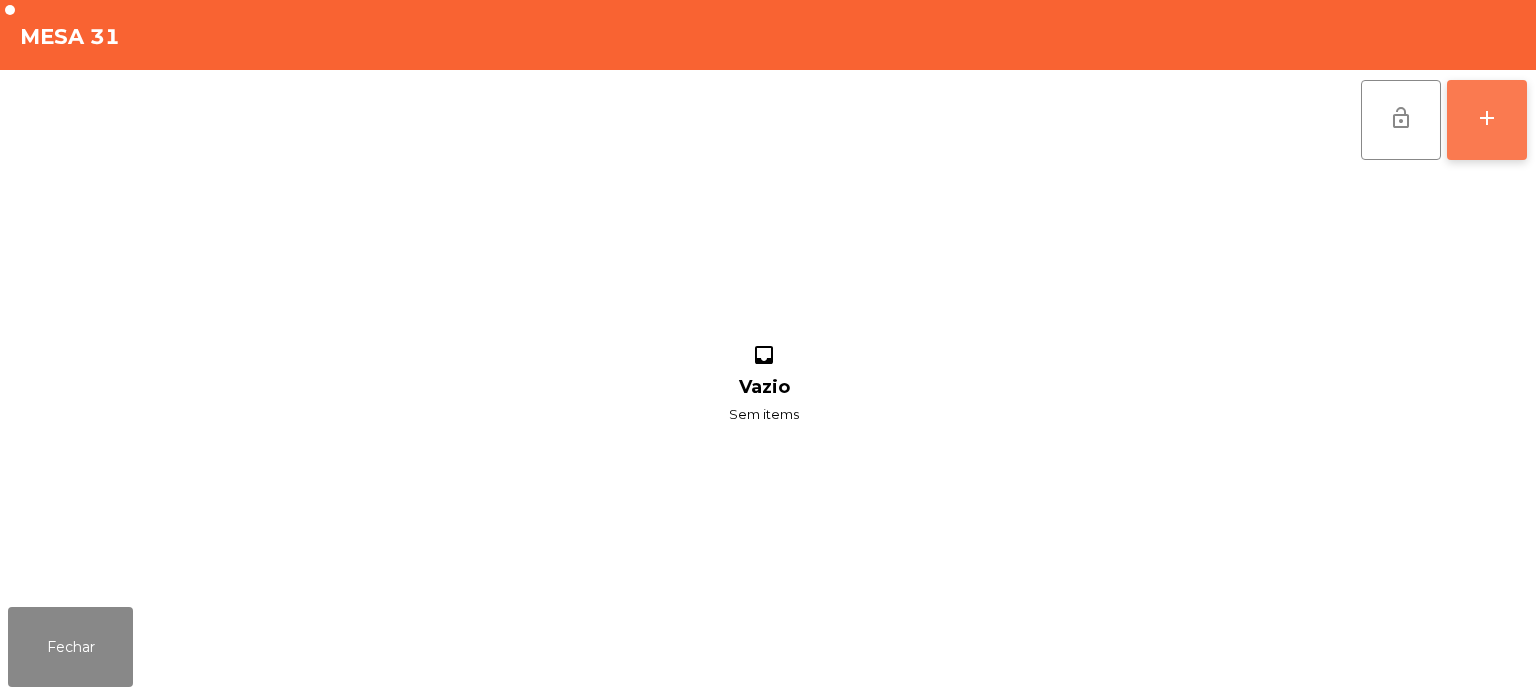 click on "add" 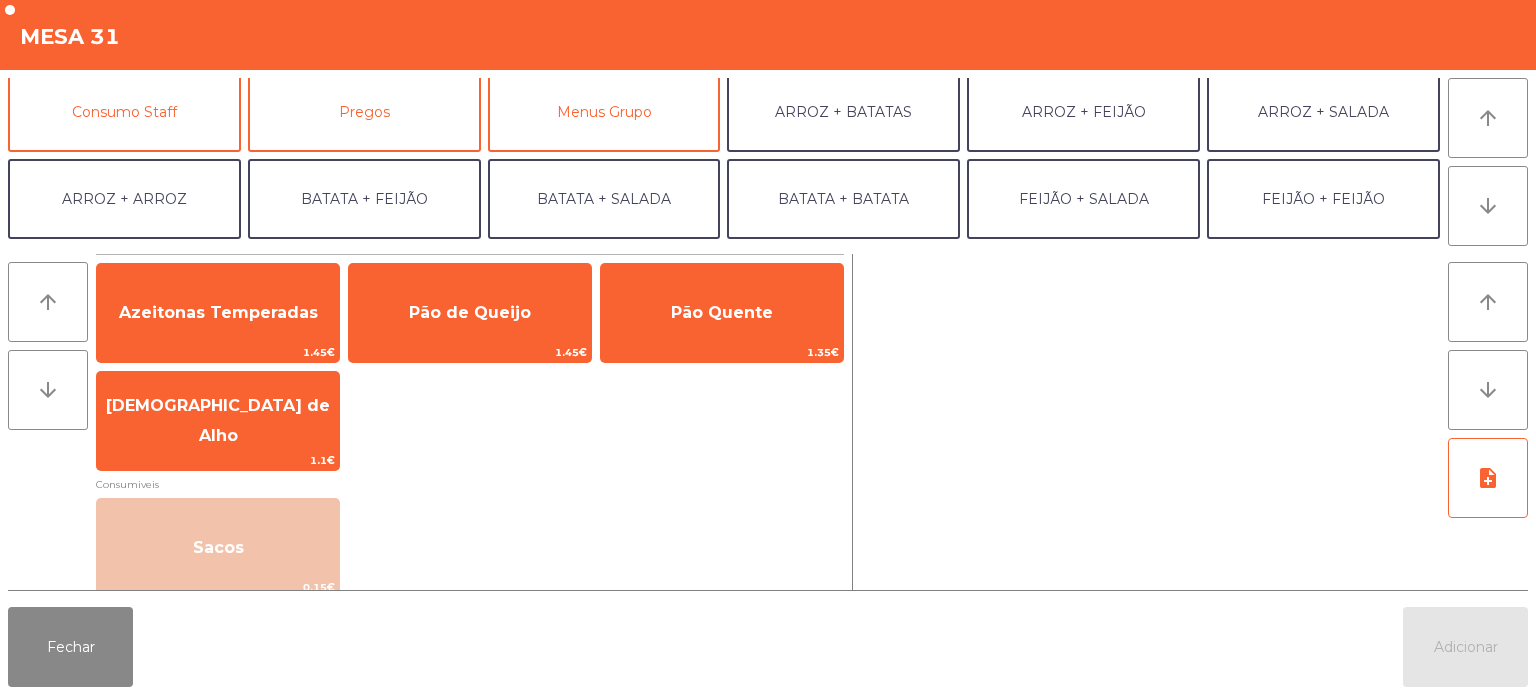 scroll, scrollTop: 181, scrollLeft: 0, axis: vertical 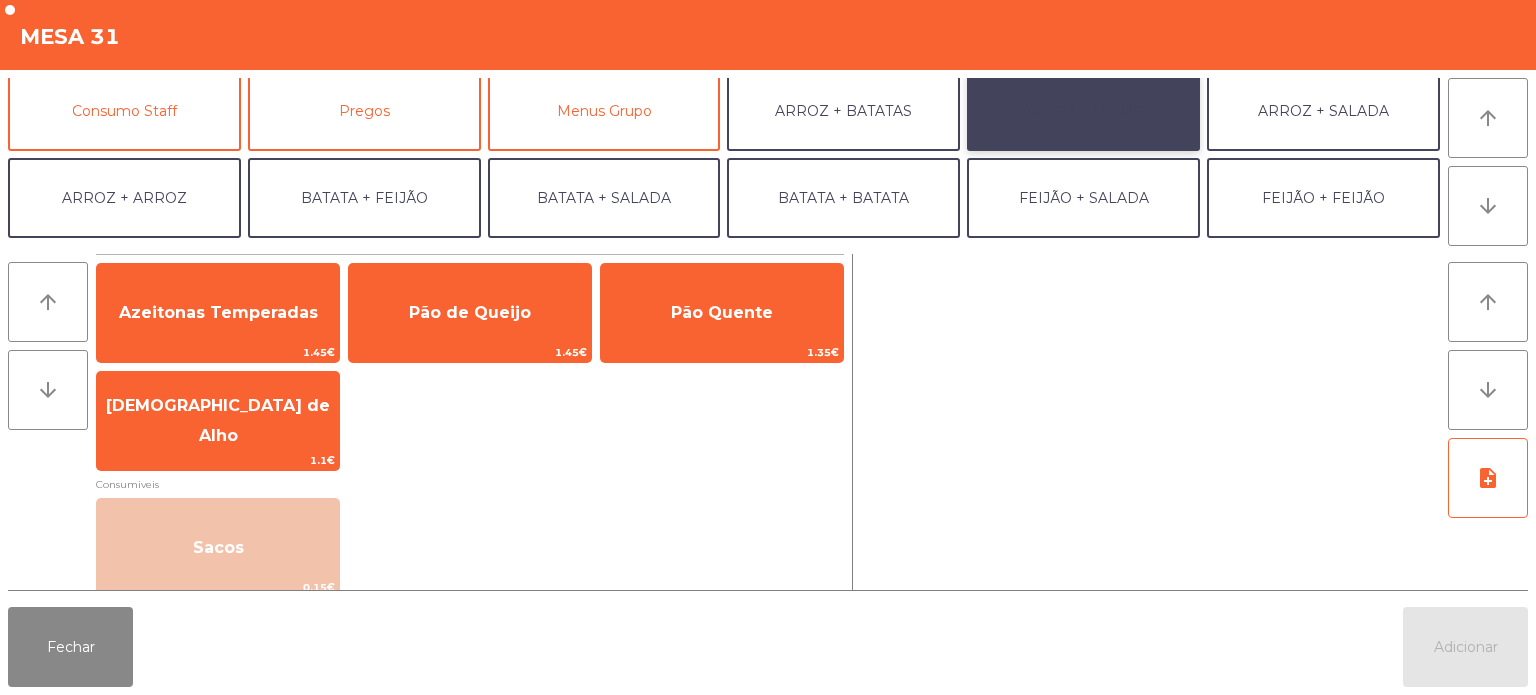 click on "ARROZ + FEIJÃO" 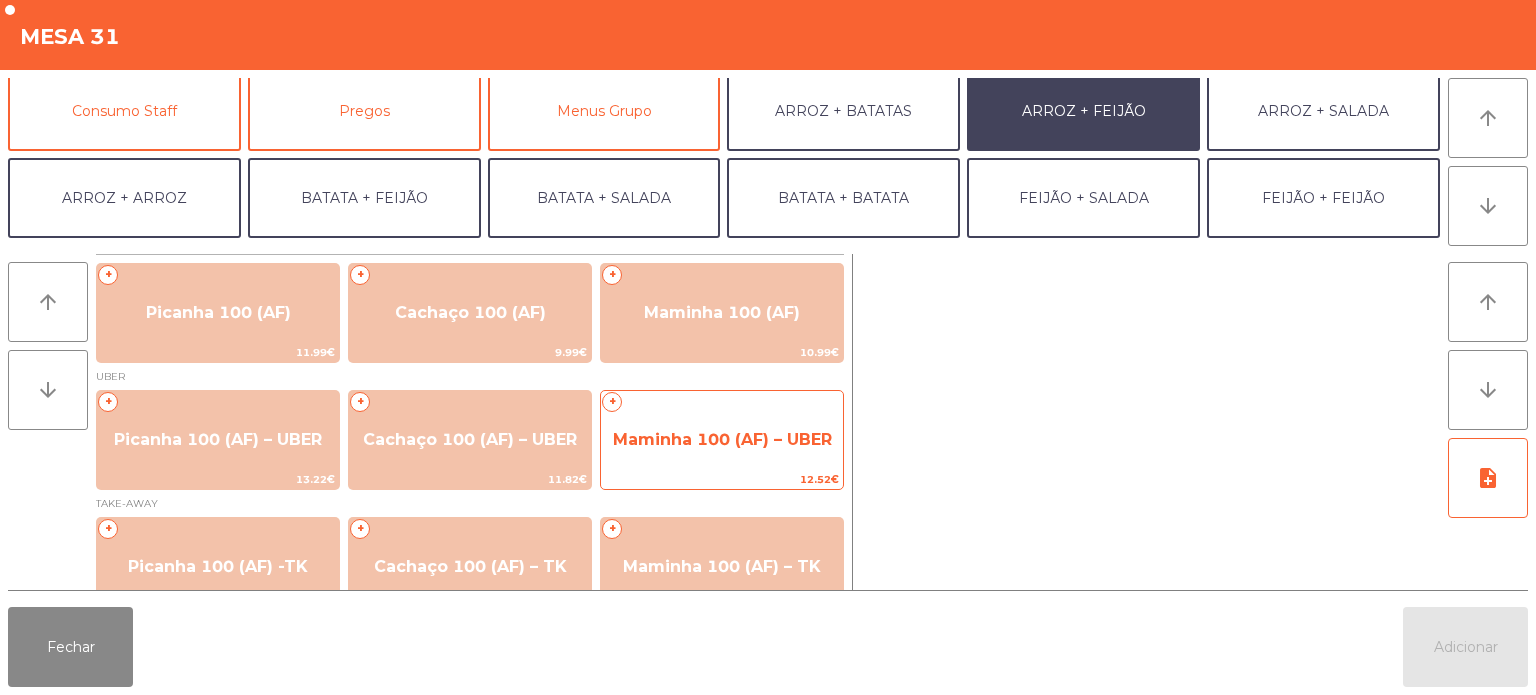 click on "Maminha 100 (AF) – UBER" 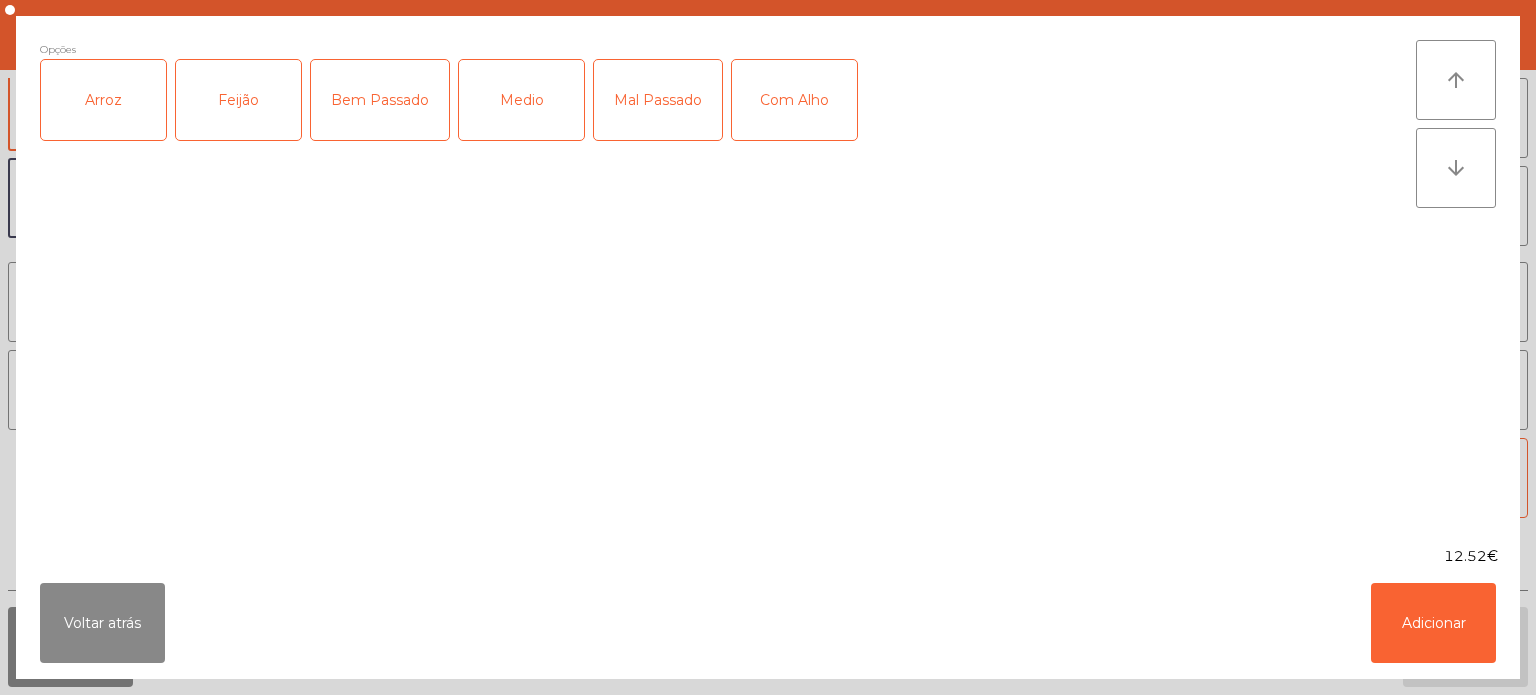 click on "Arroz" 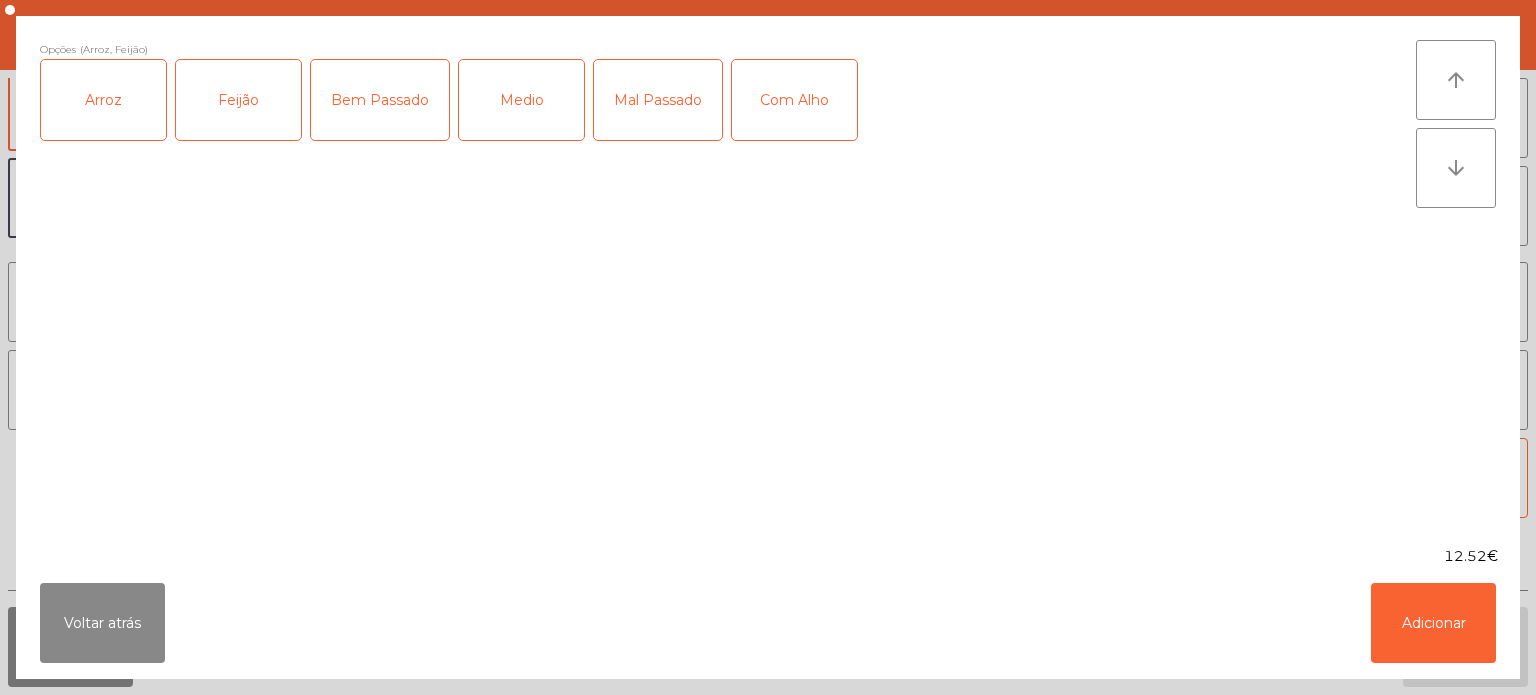 click on "Medio" 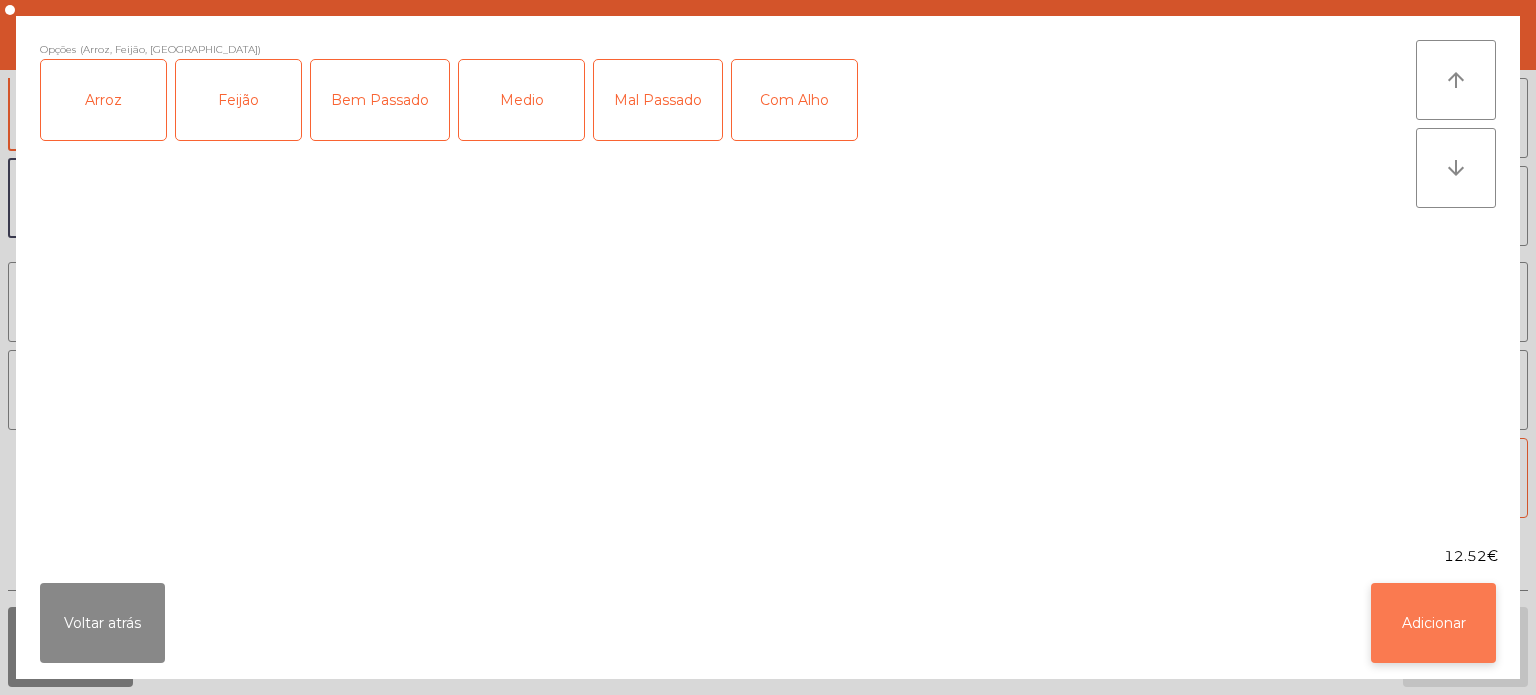 click on "Adicionar" 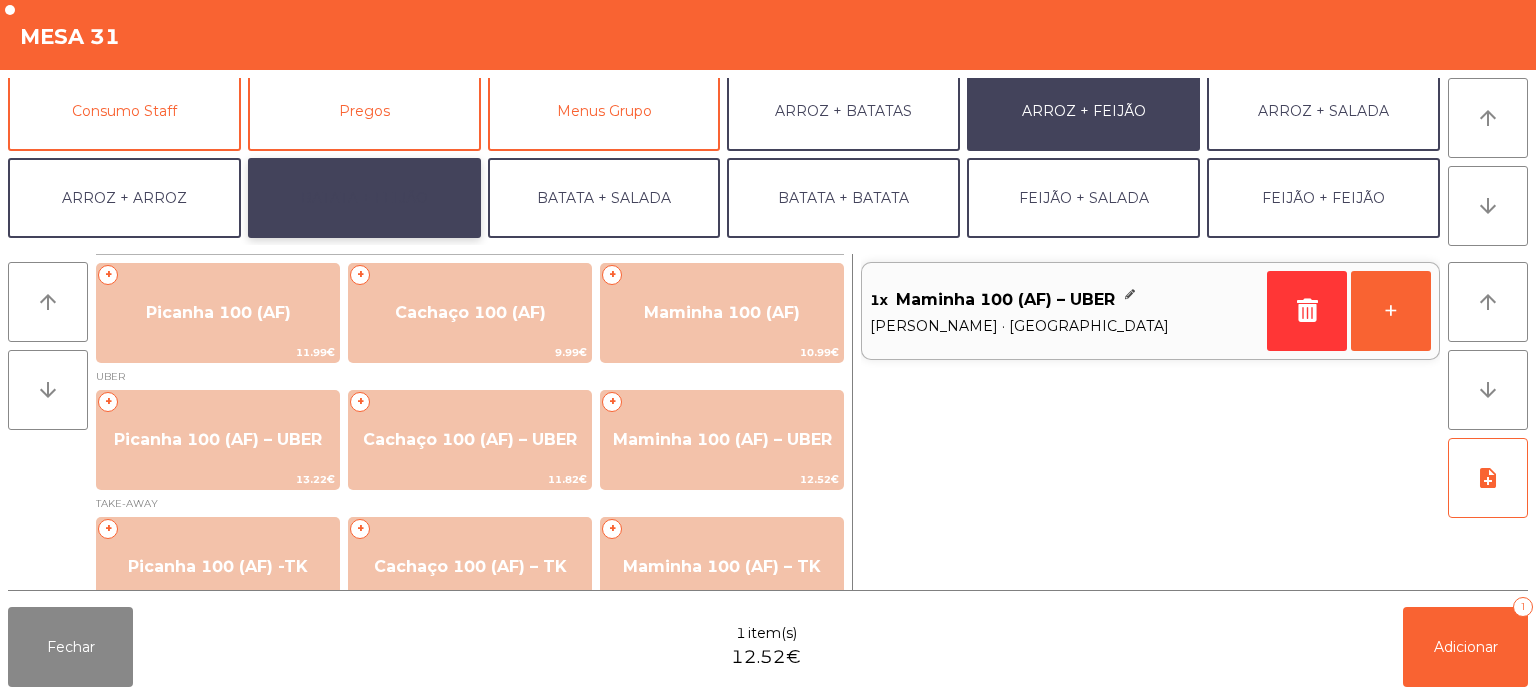 click on "BATATA + FEIJÃO" 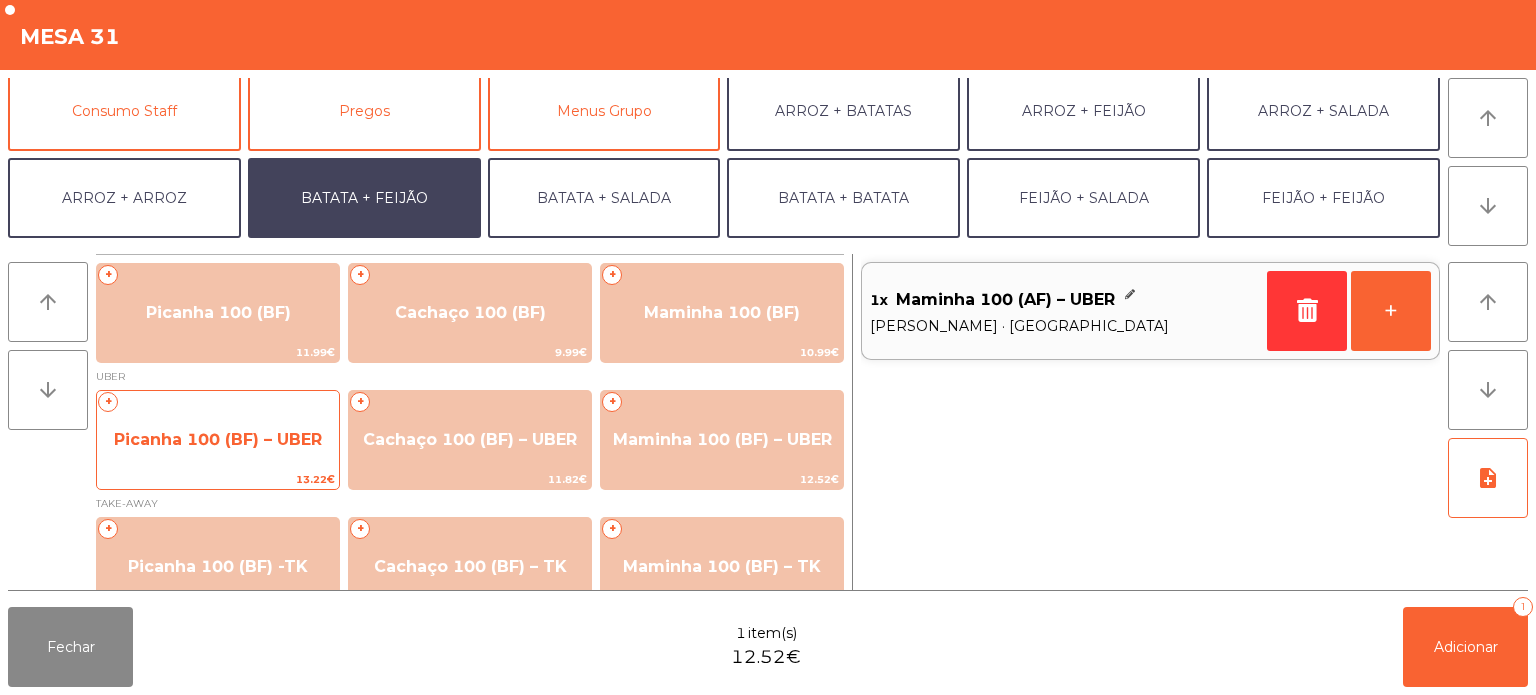 click on "Picanha 100 (BF) – UBER" 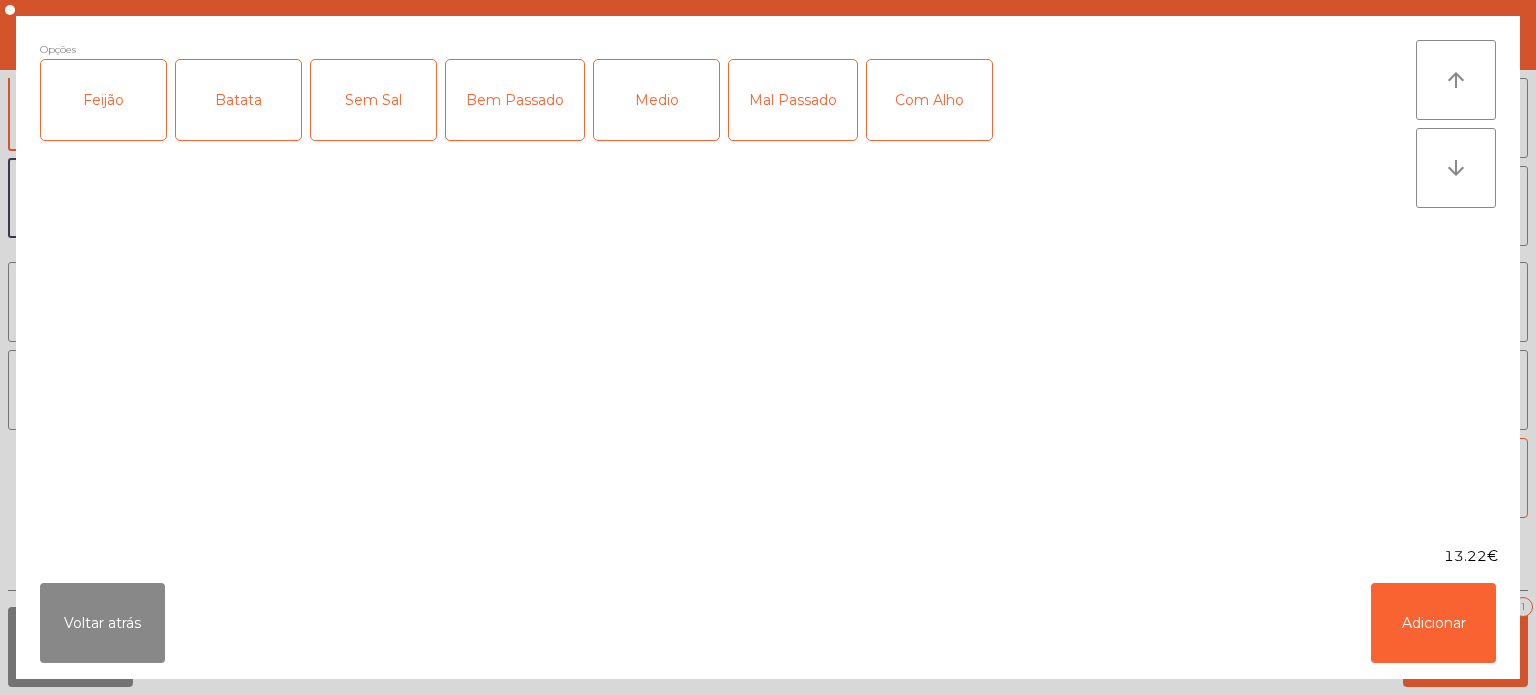 click on "Feijão" 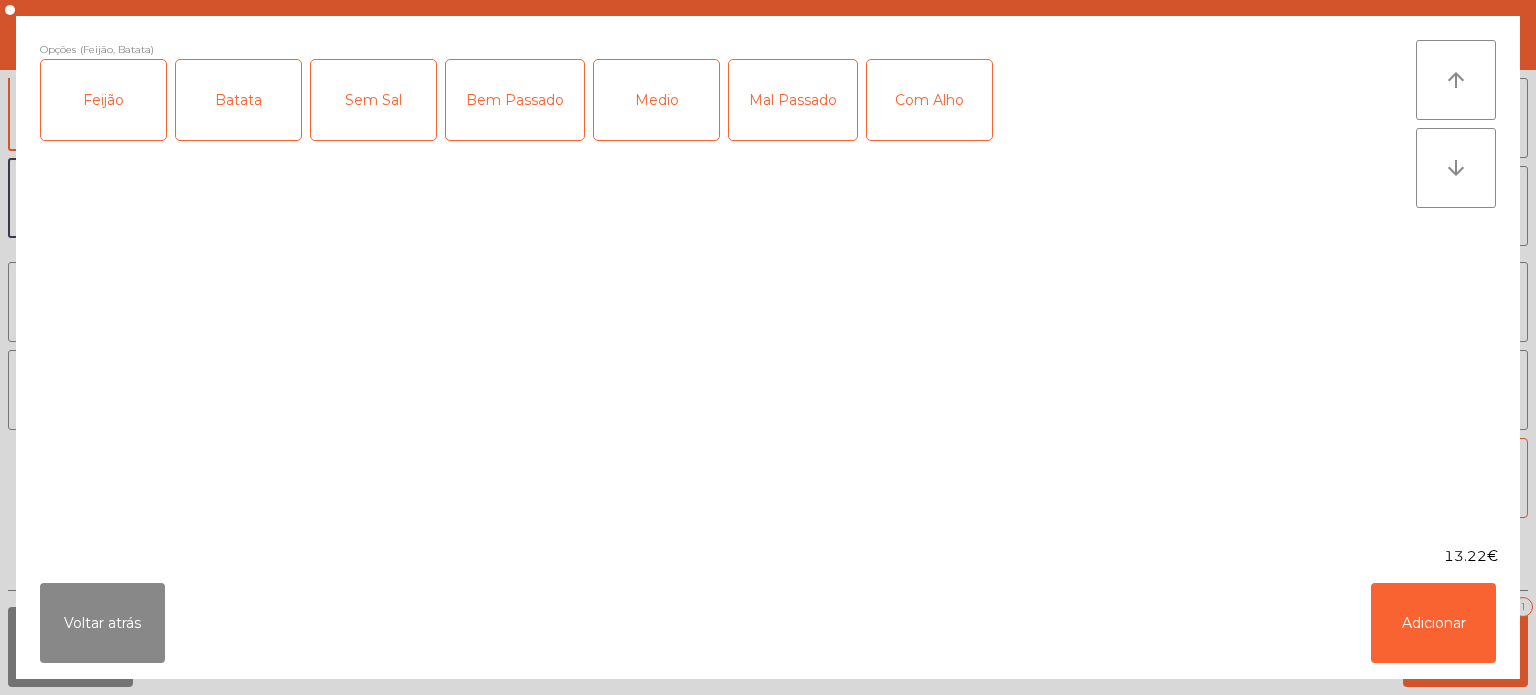 click on "Medio" 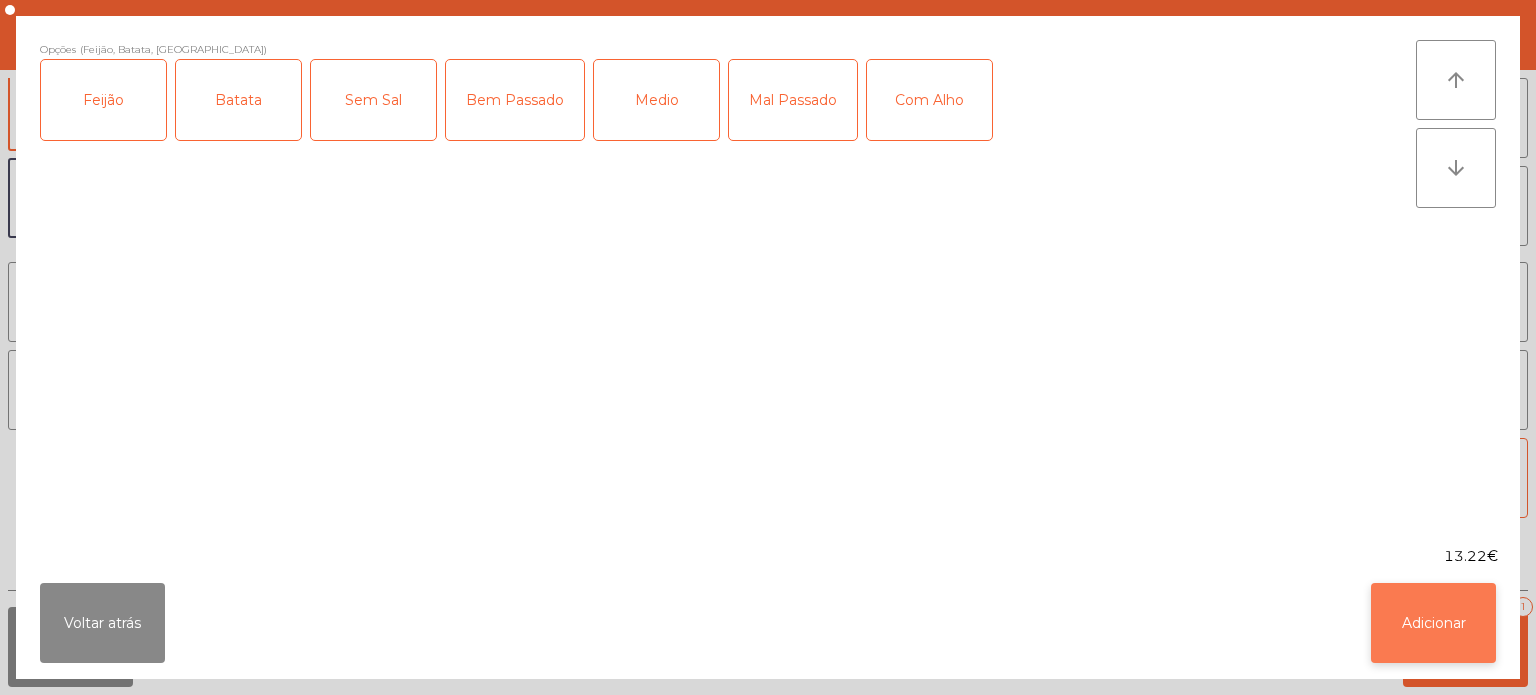 click on "Adicionar" 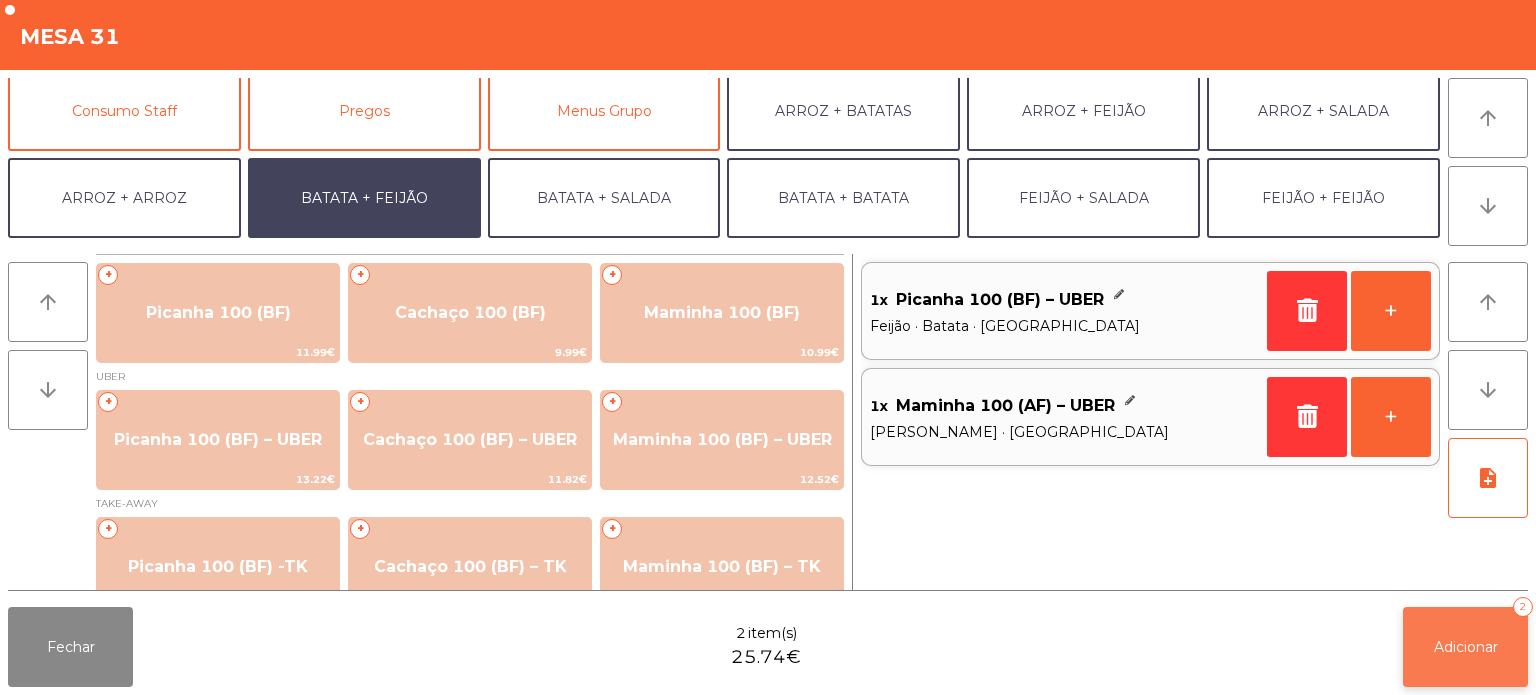 click on "Adicionar   2" 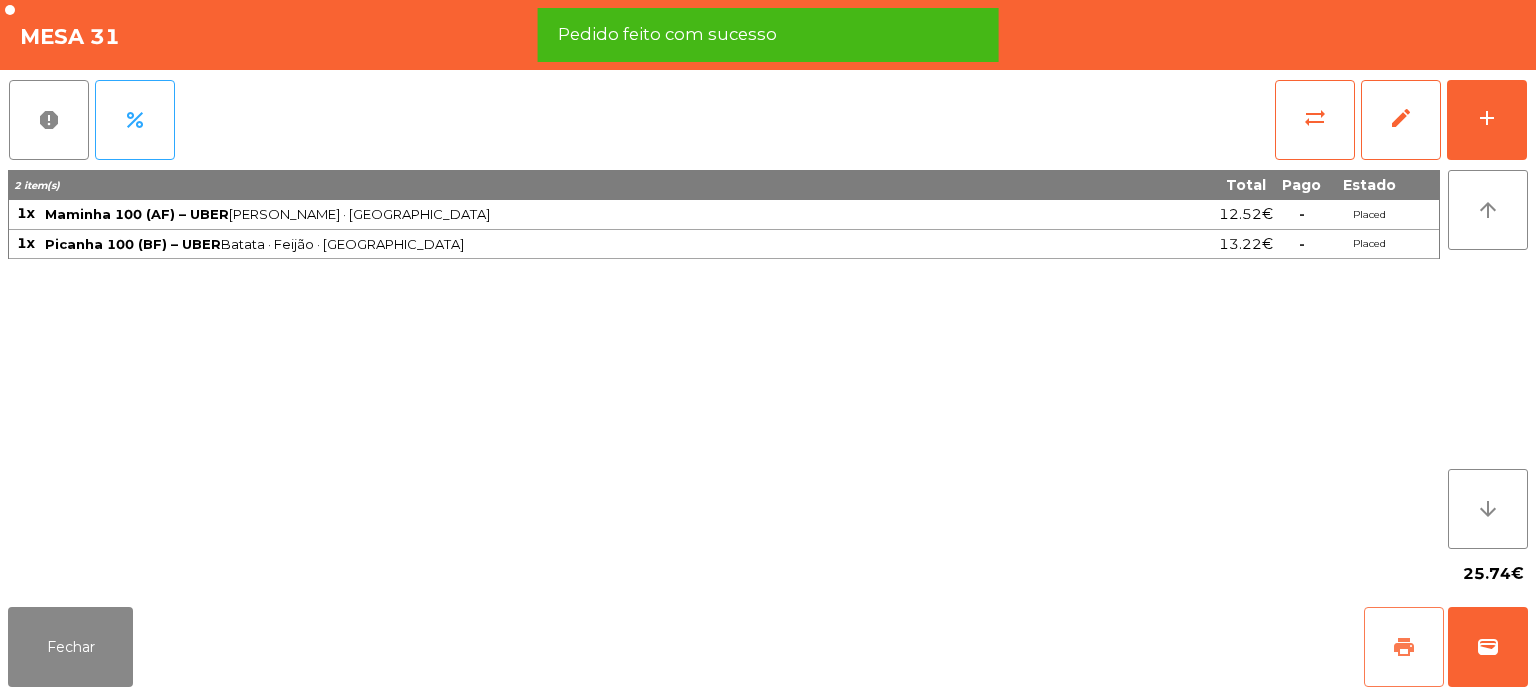 click on "print" 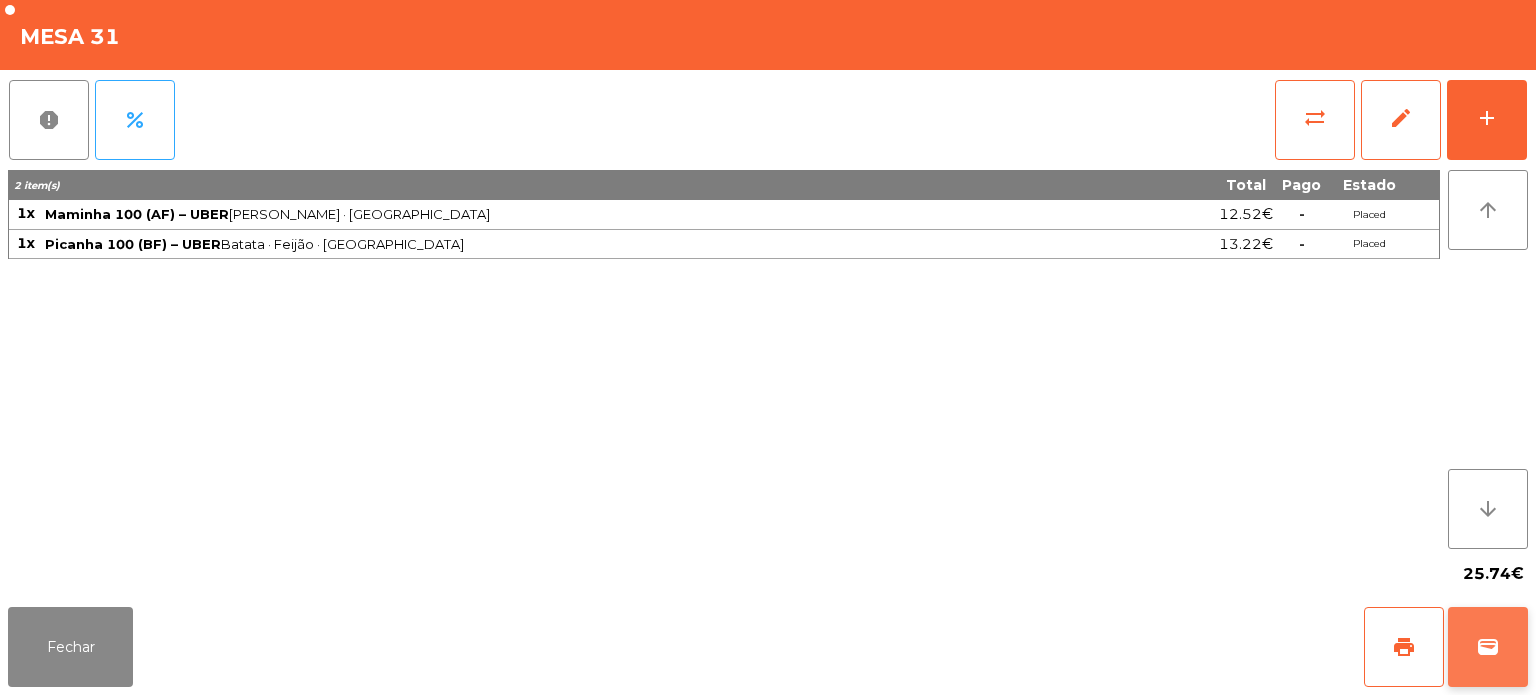 click on "wallet" 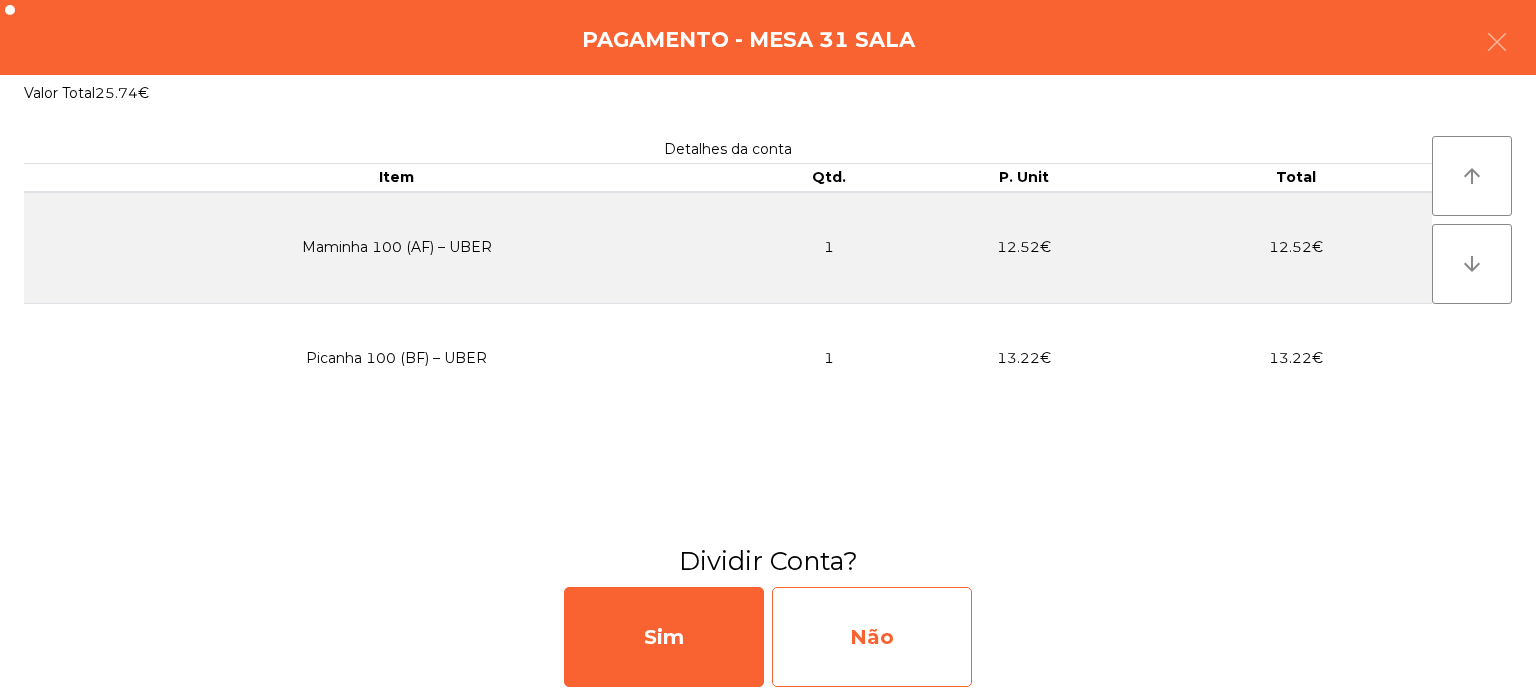click on "Não" 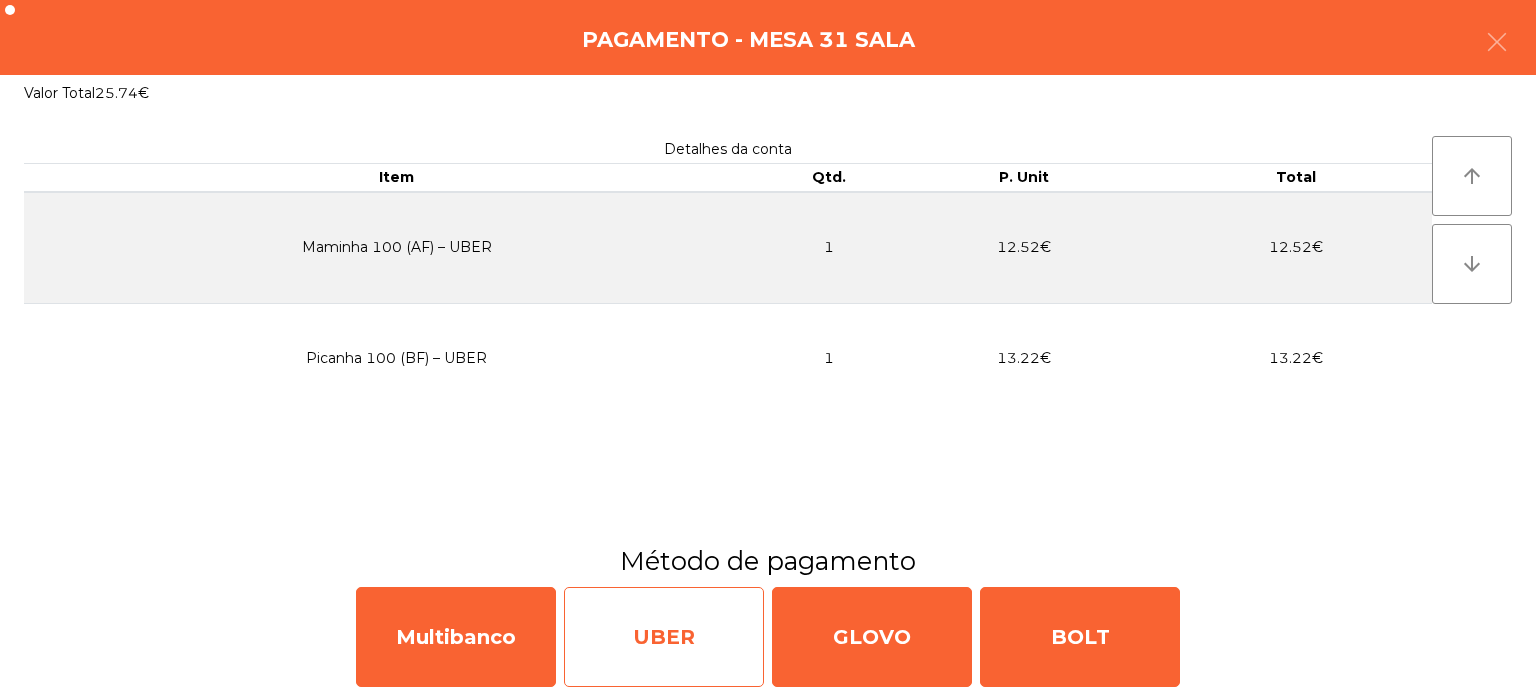 click on "UBER" 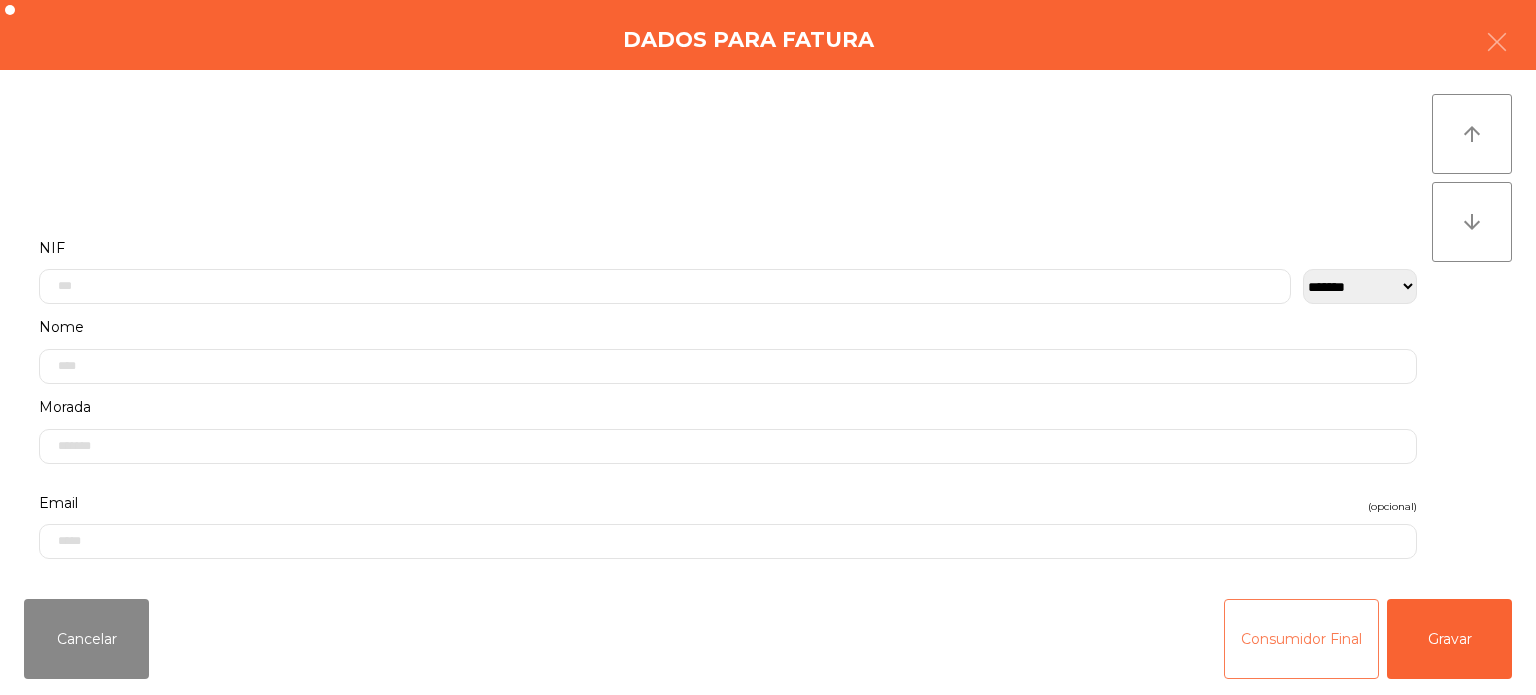 click on "Consumidor Final" 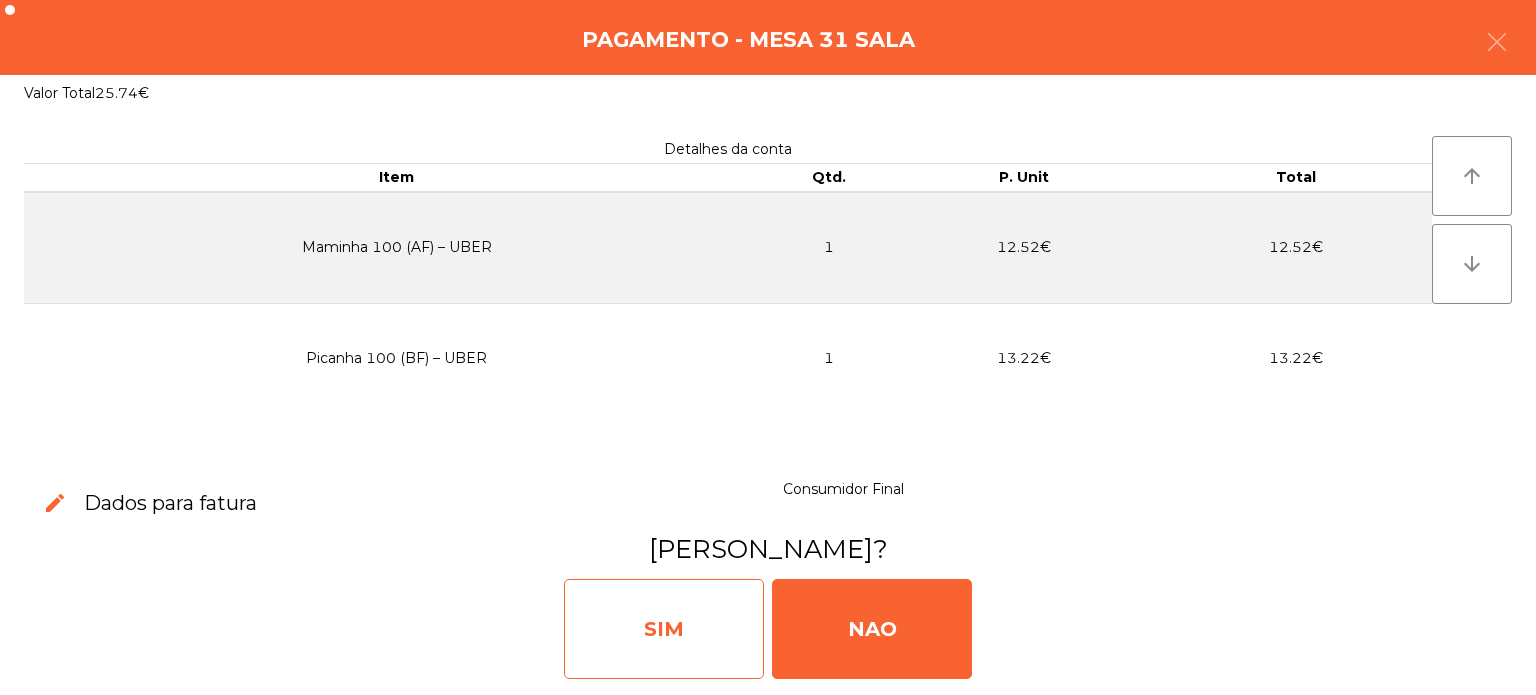 click on "SIM" 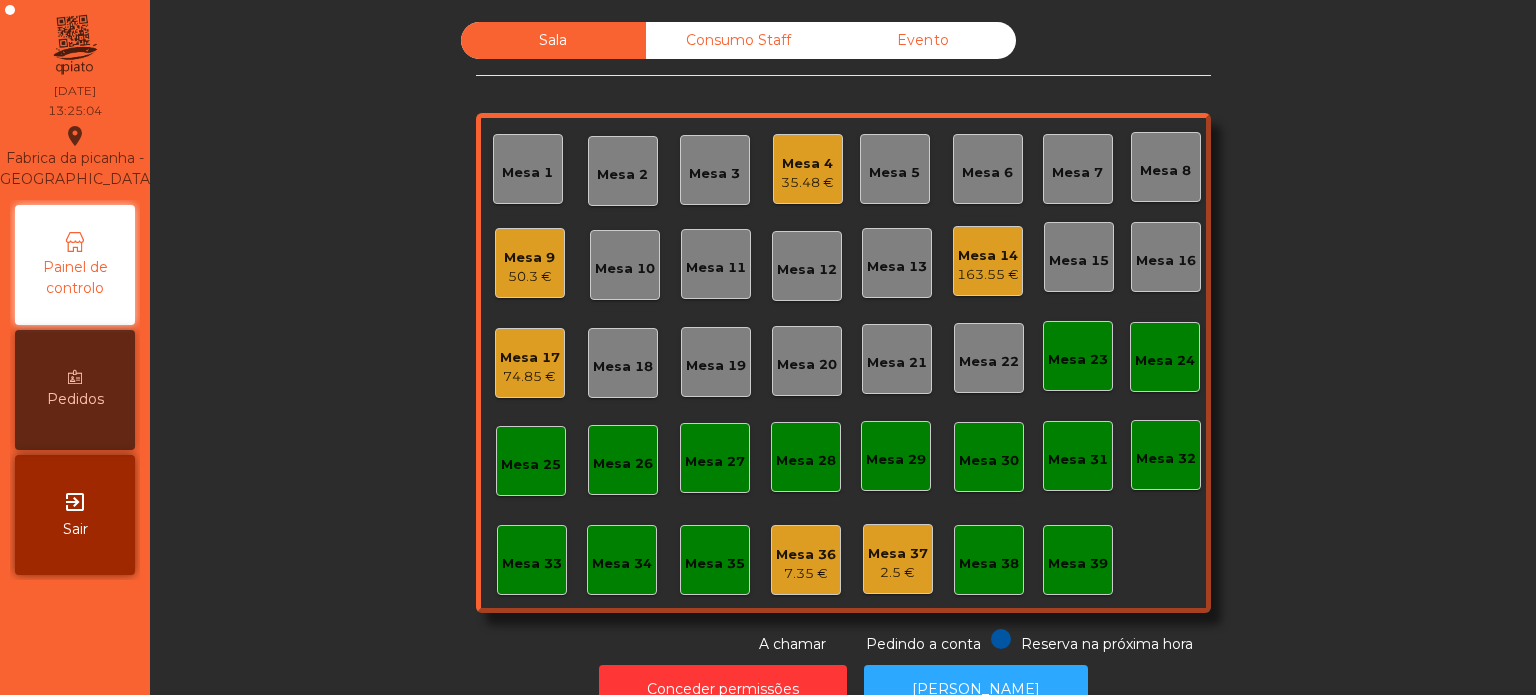 scroll, scrollTop: 55, scrollLeft: 0, axis: vertical 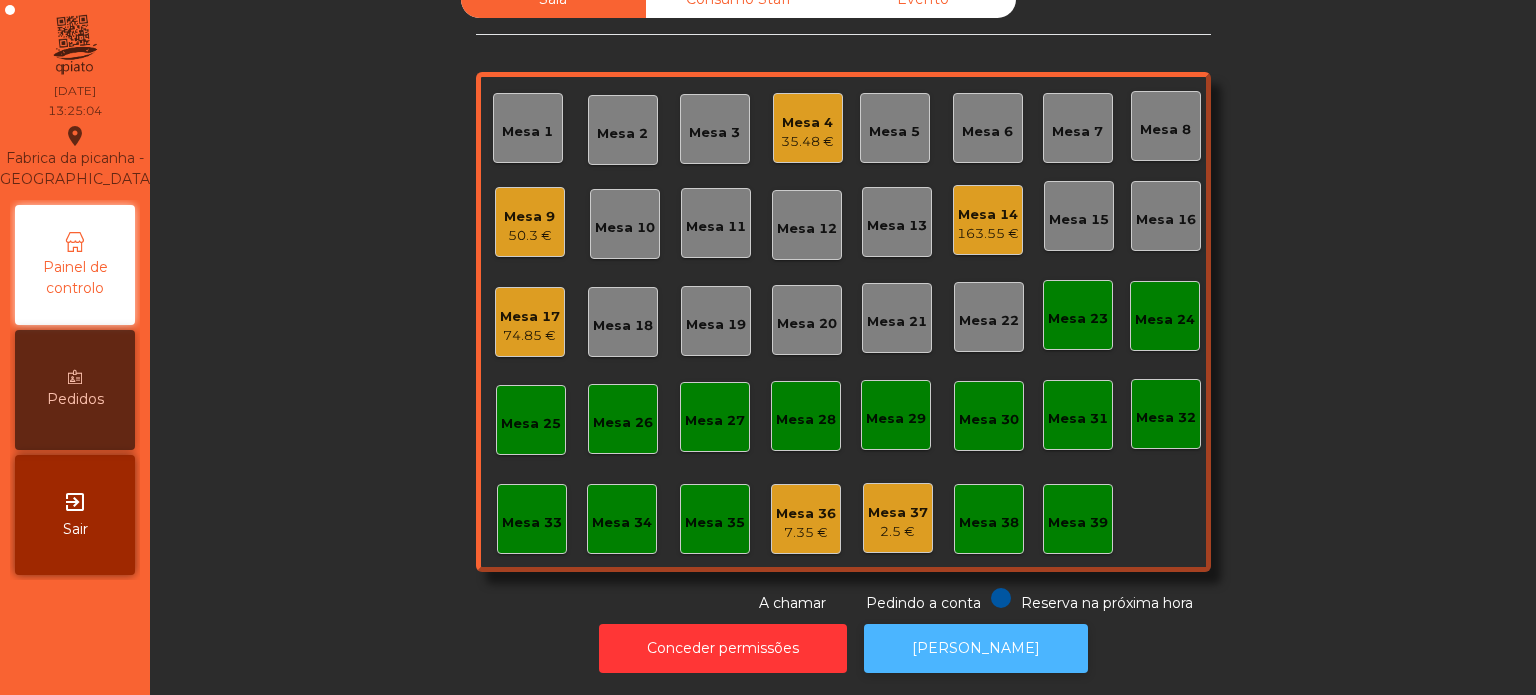 click on "[PERSON_NAME]" 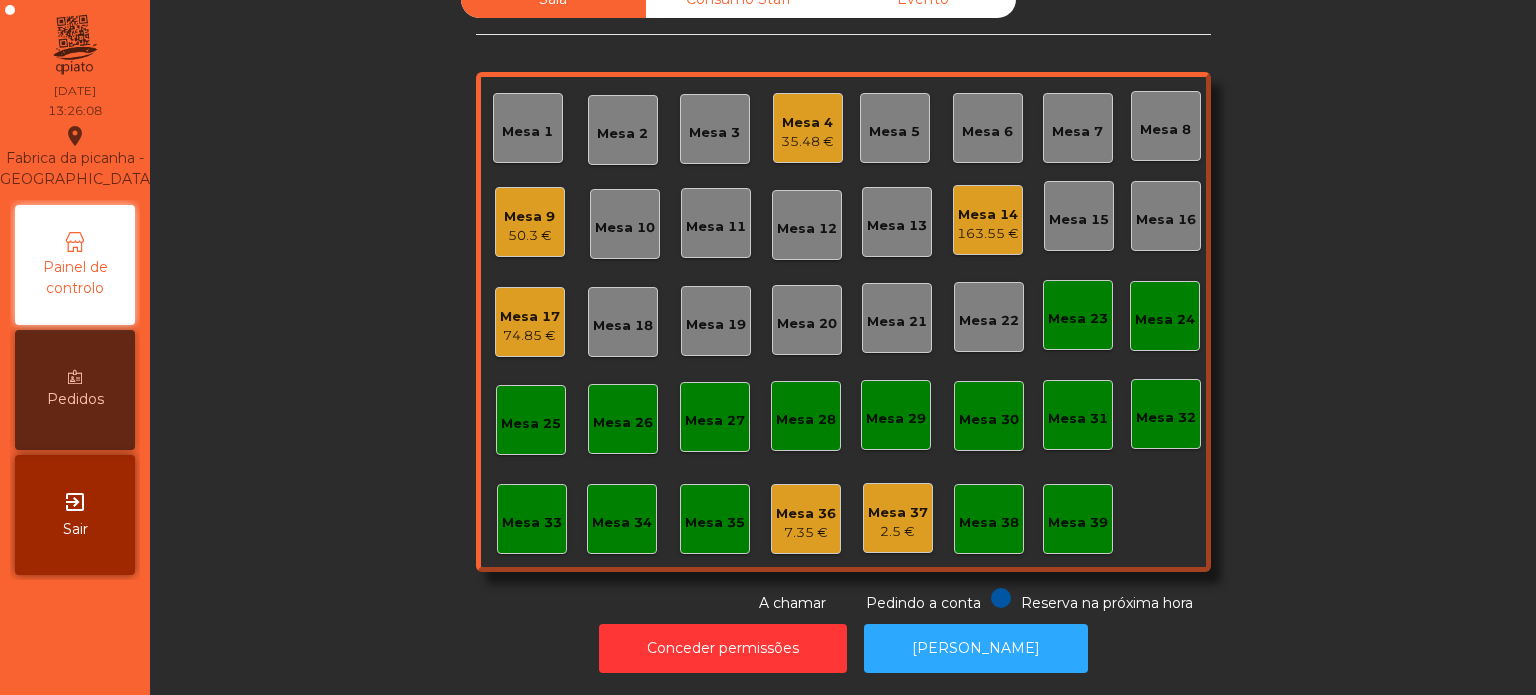 click on "Mesa 17" 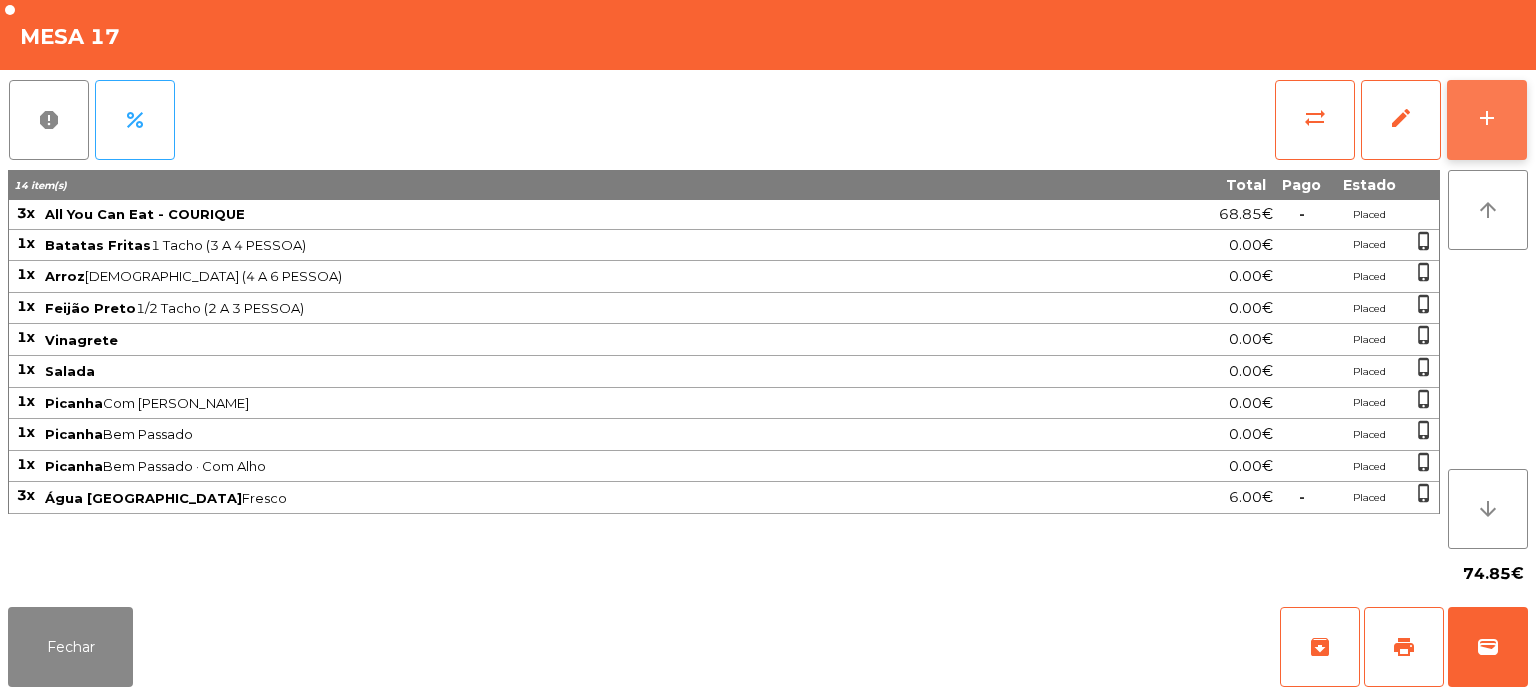 click on "add" 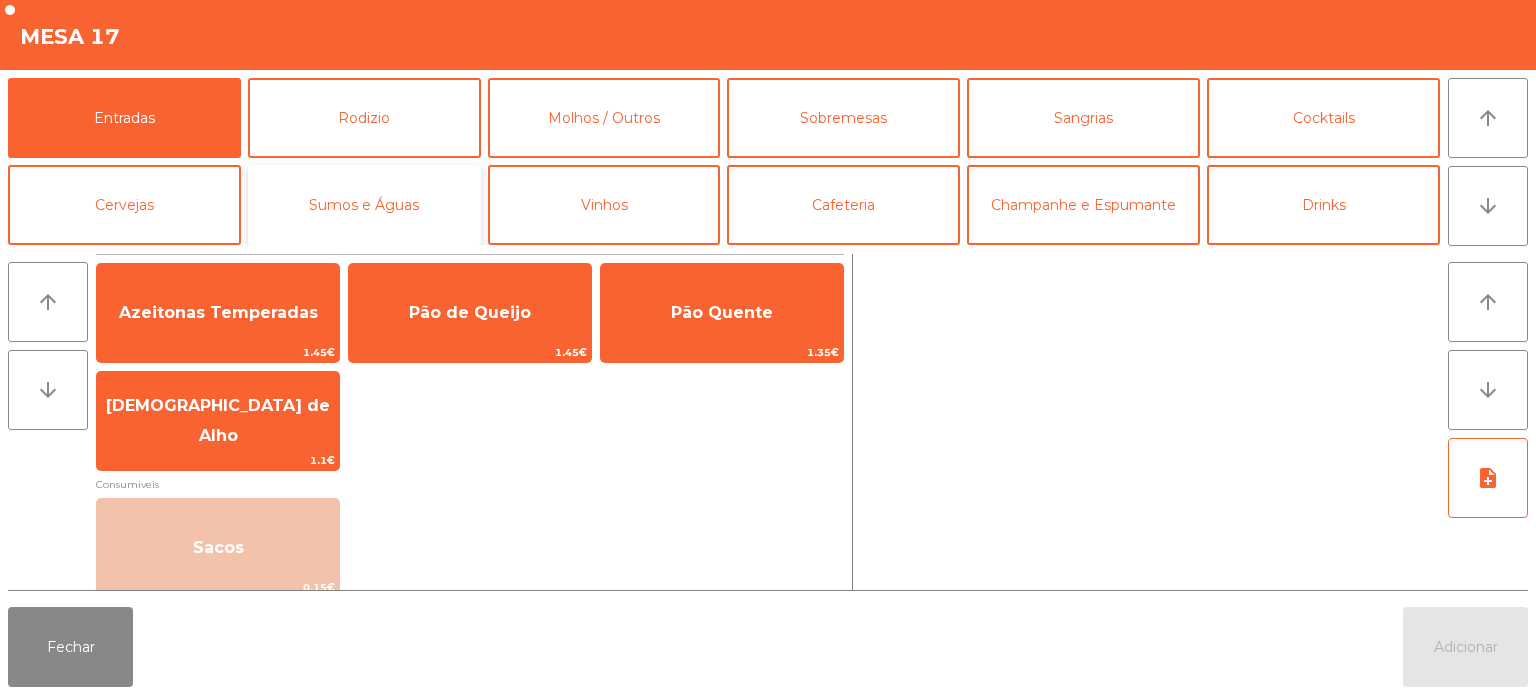 click on "Sumos e Águas" 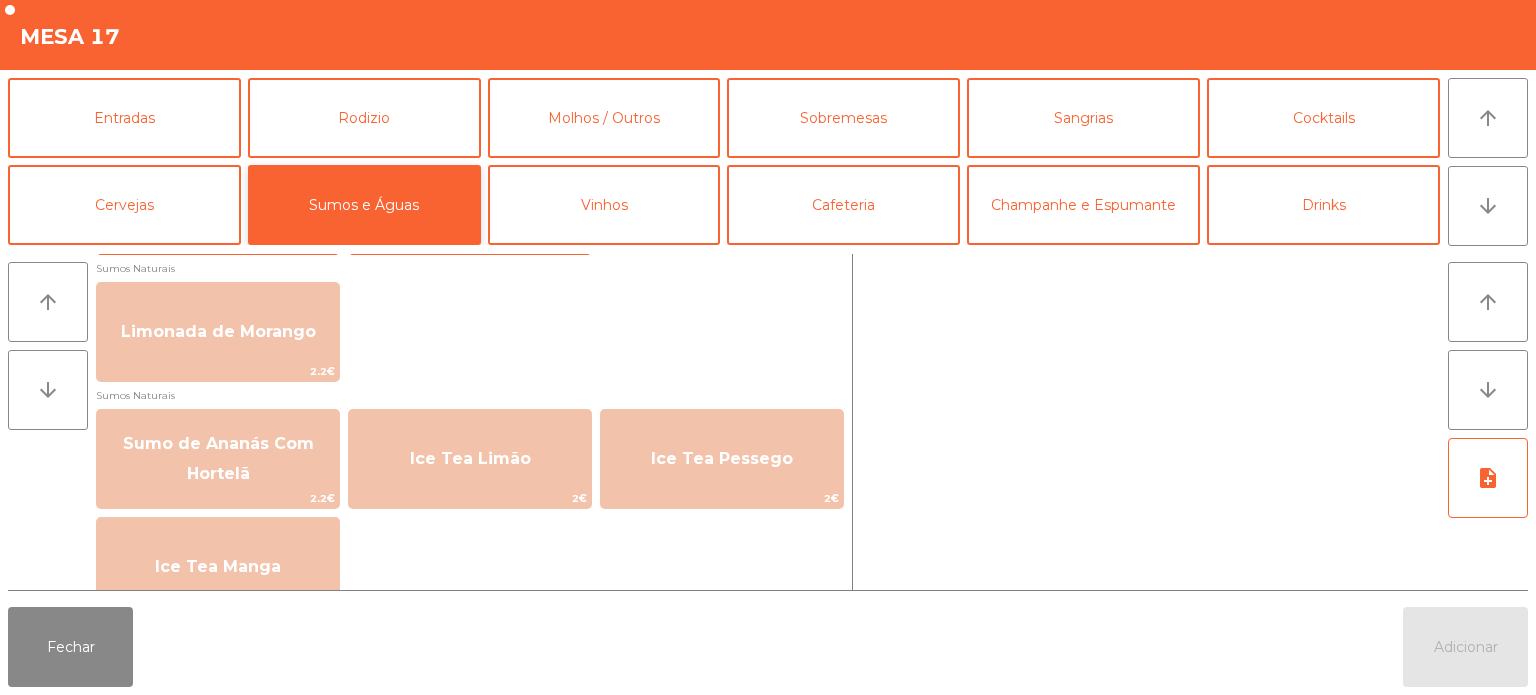 scroll, scrollTop: 866, scrollLeft: 0, axis: vertical 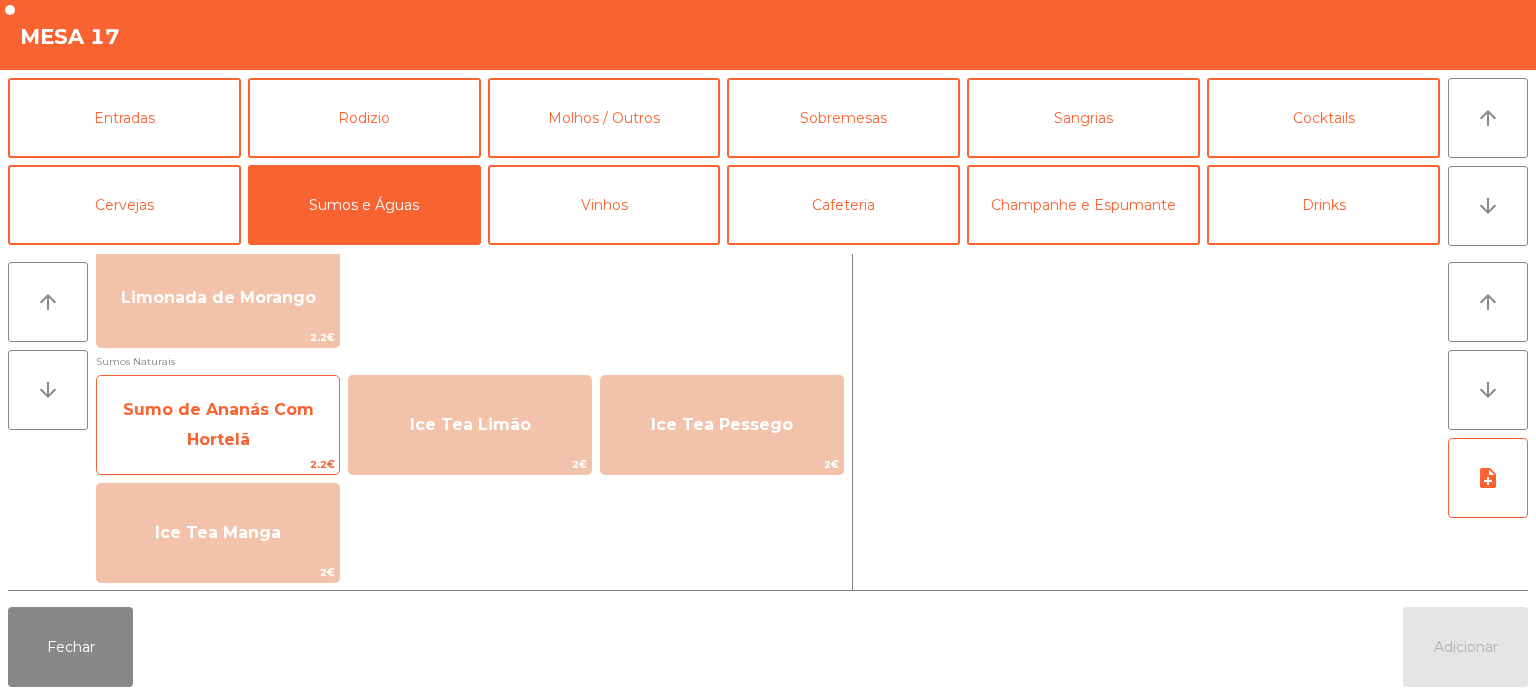 click on "Sumo de Ananás Com Hortelã" 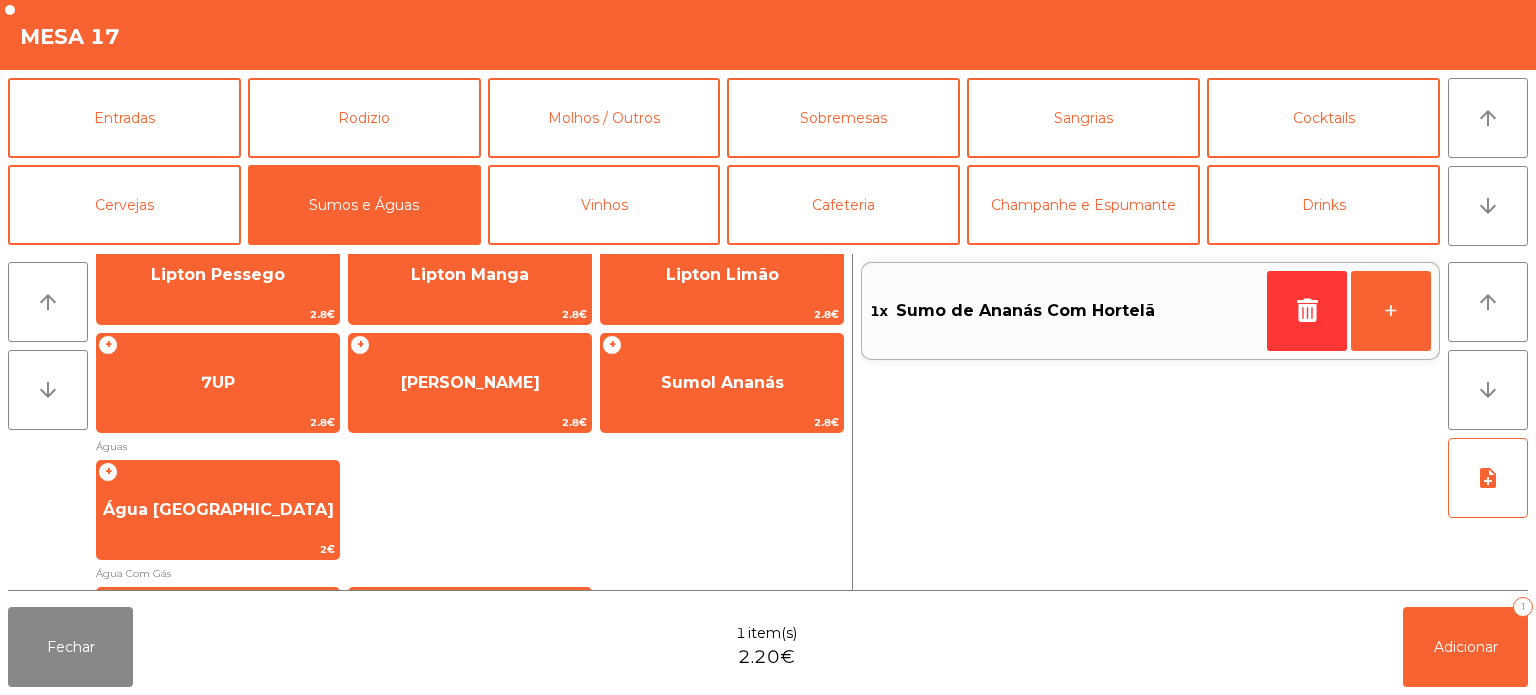 scroll, scrollTop: 0, scrollLeft: 0, axis: both 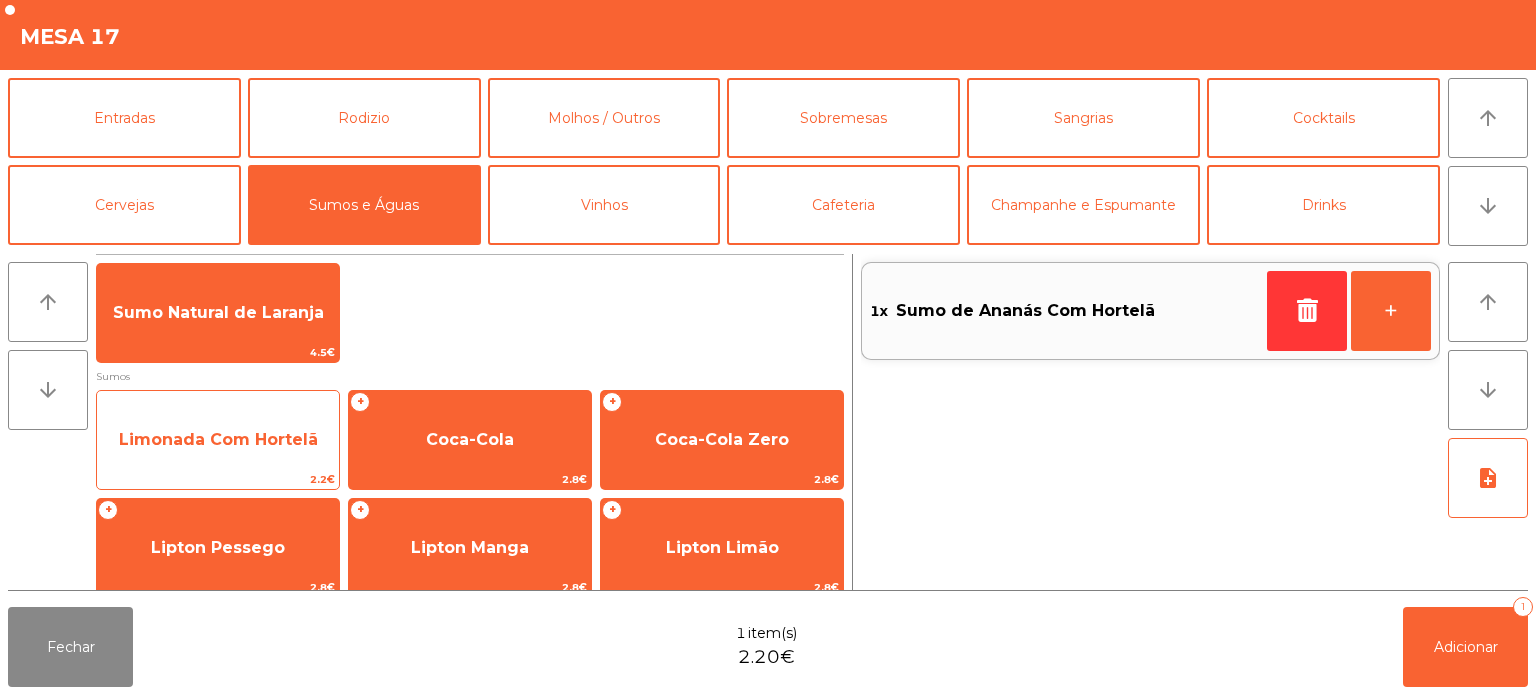 click on "Limonada Com Hortelã" 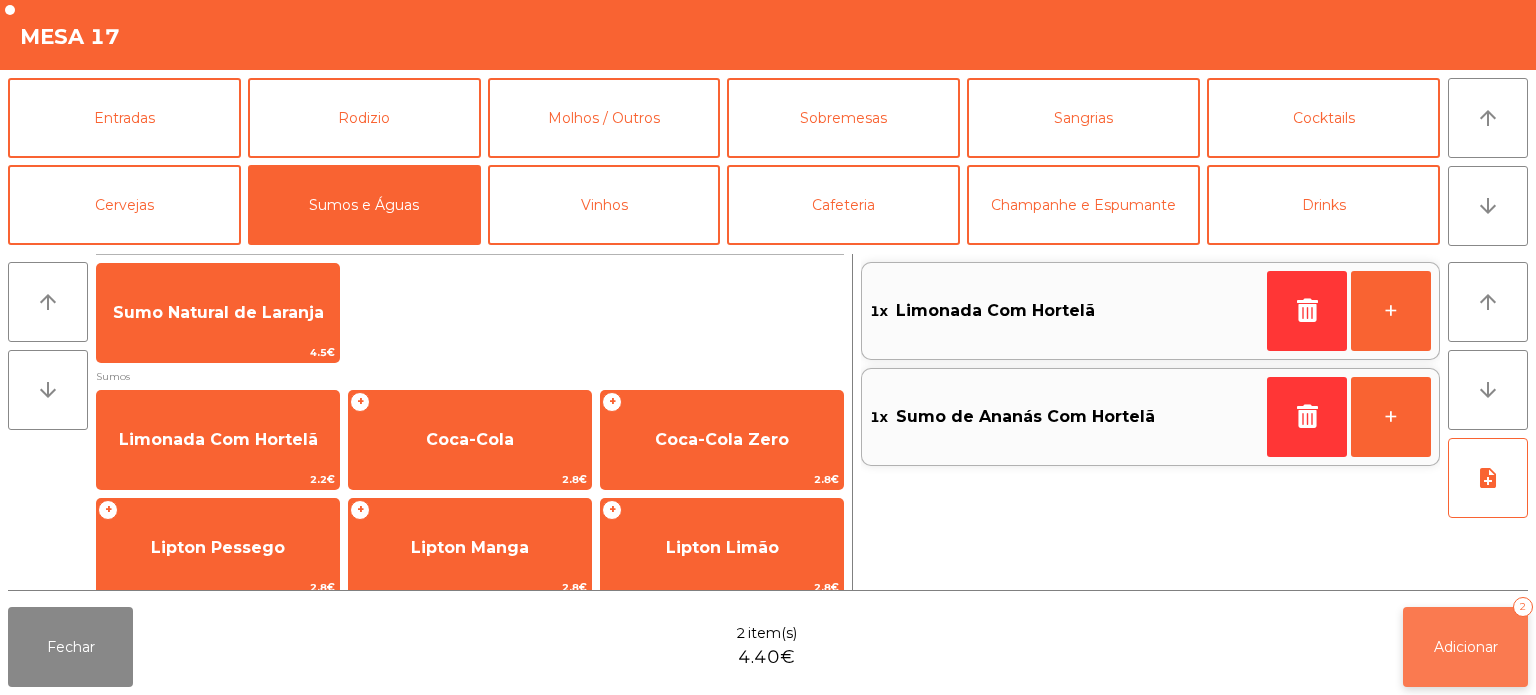 click on "Adicionar   2" 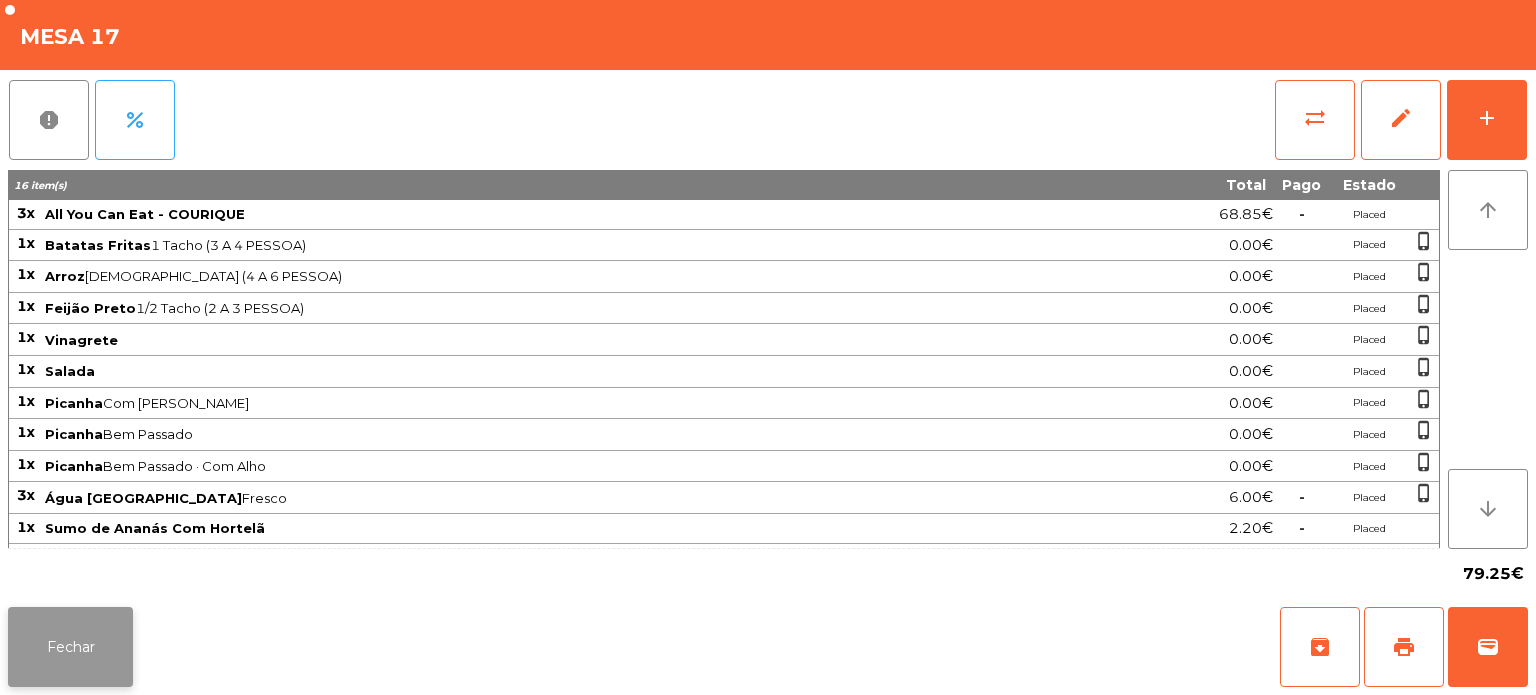 click on "Fechar" 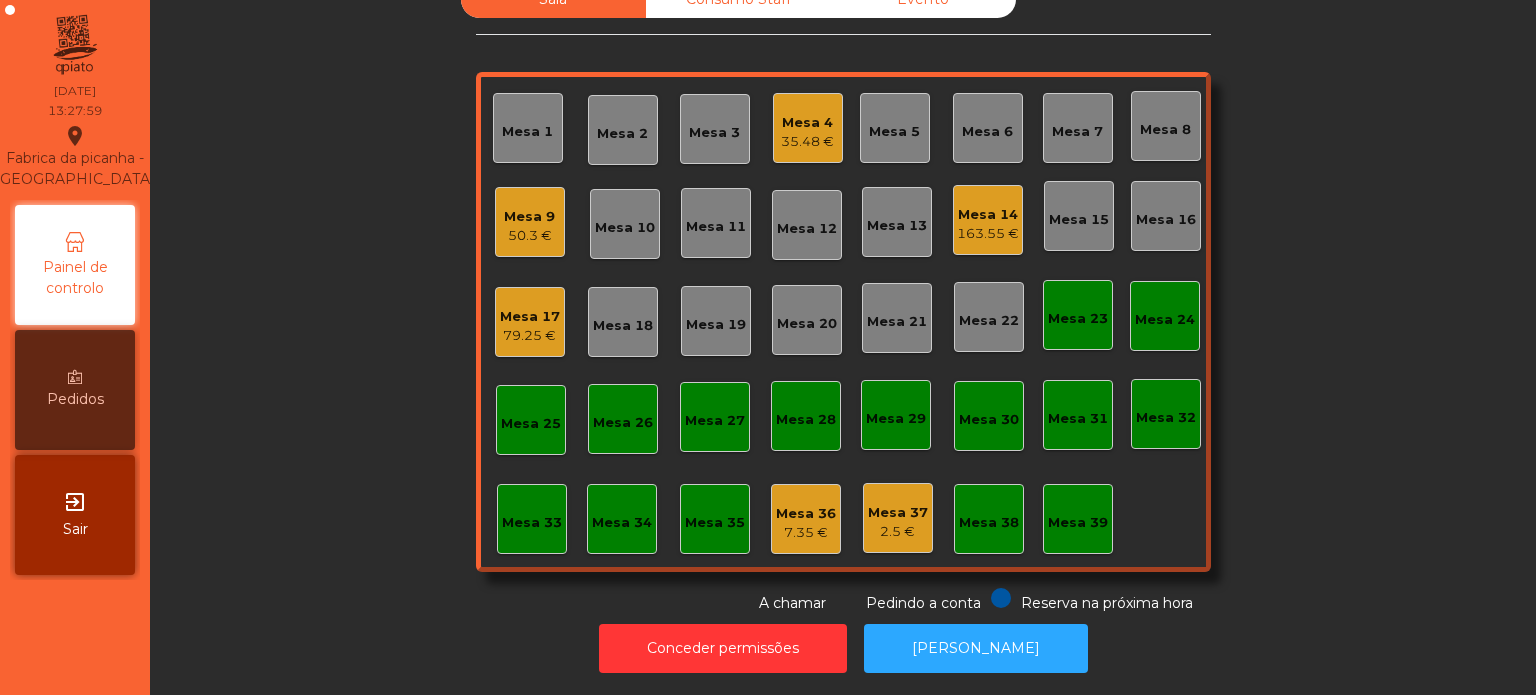 click on "163.55 €" 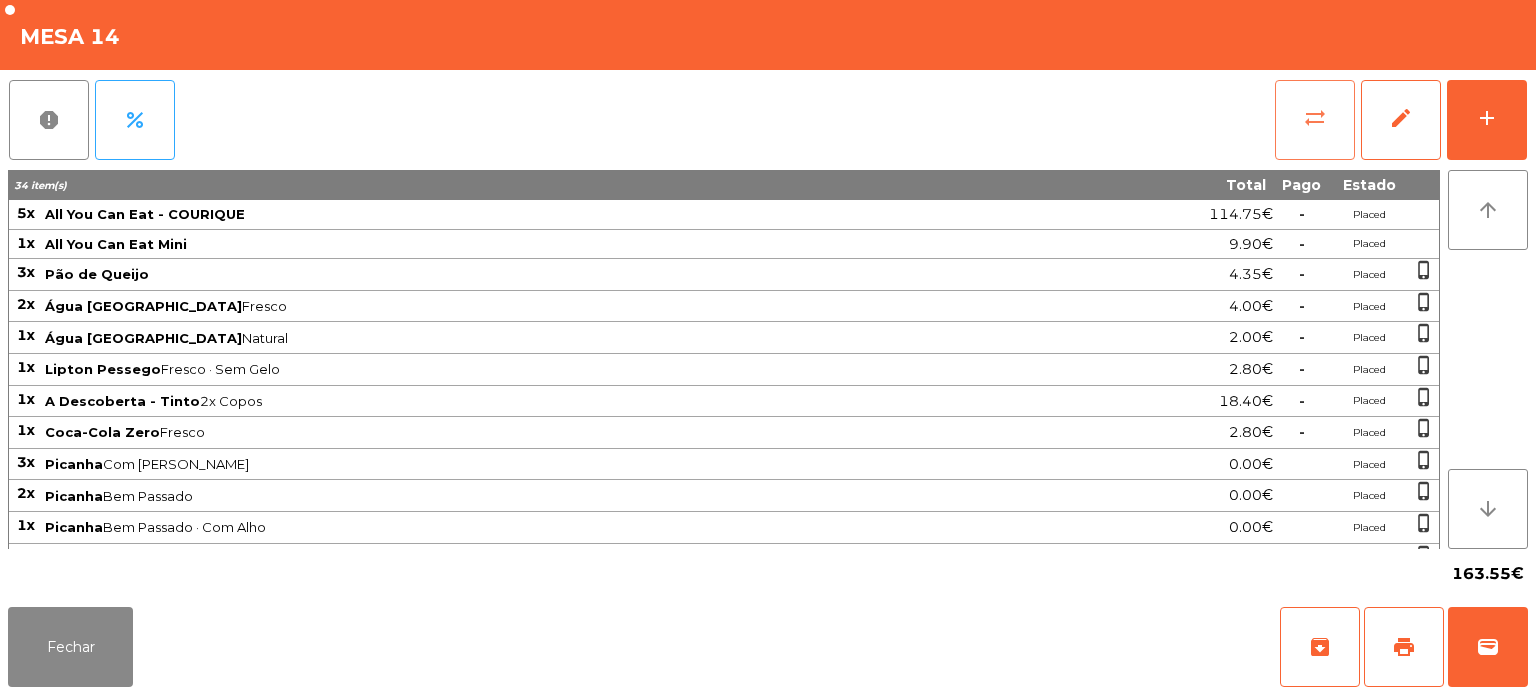 click on "sync_alt" 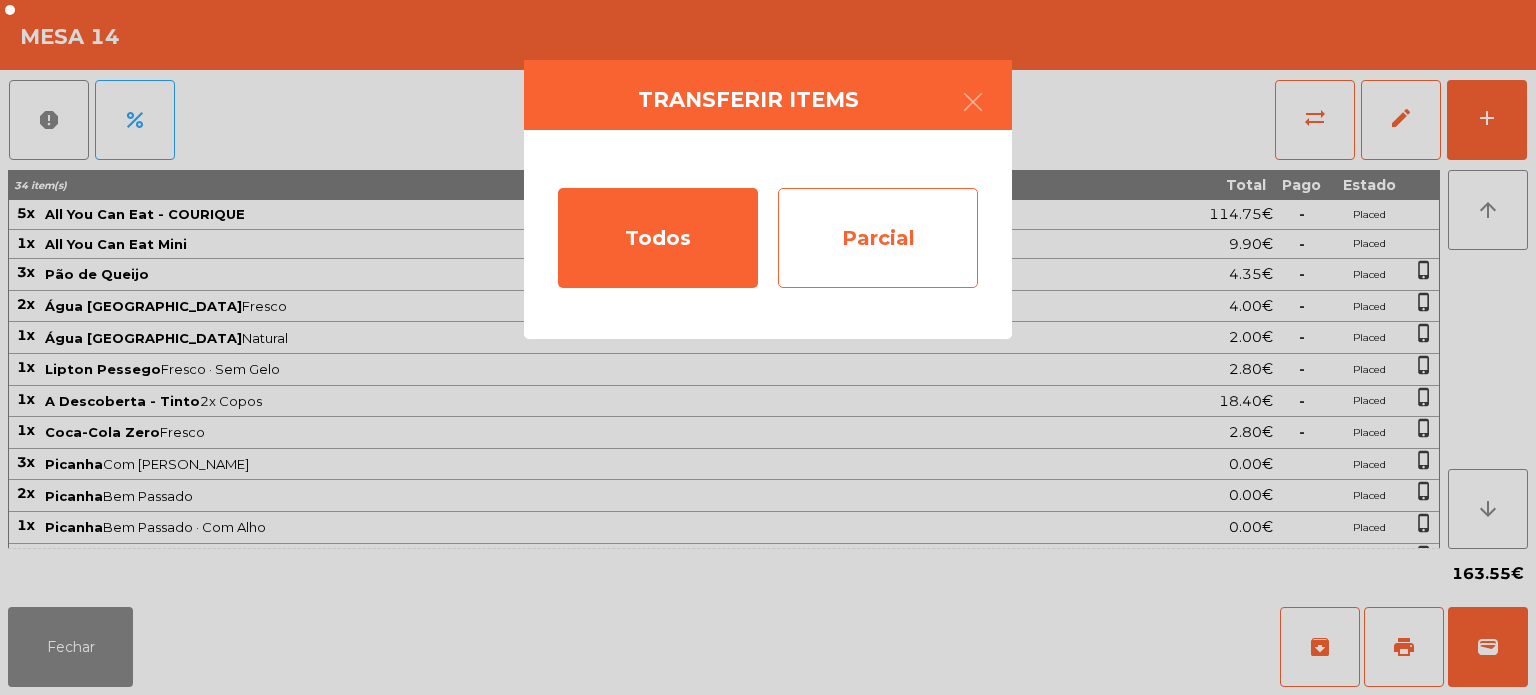 click on "Parcial" 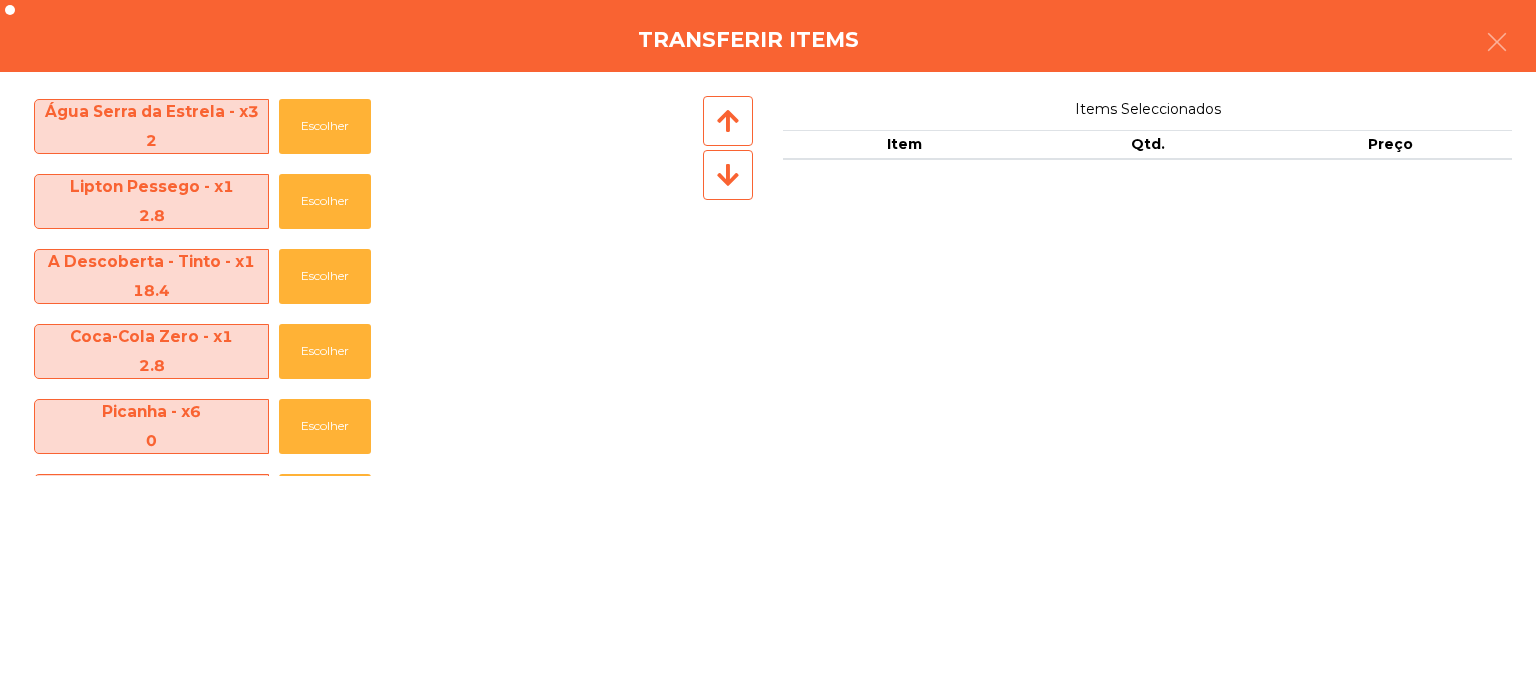 scroll, scrollTop: 224, scrollLeft: 0, axis: vertical 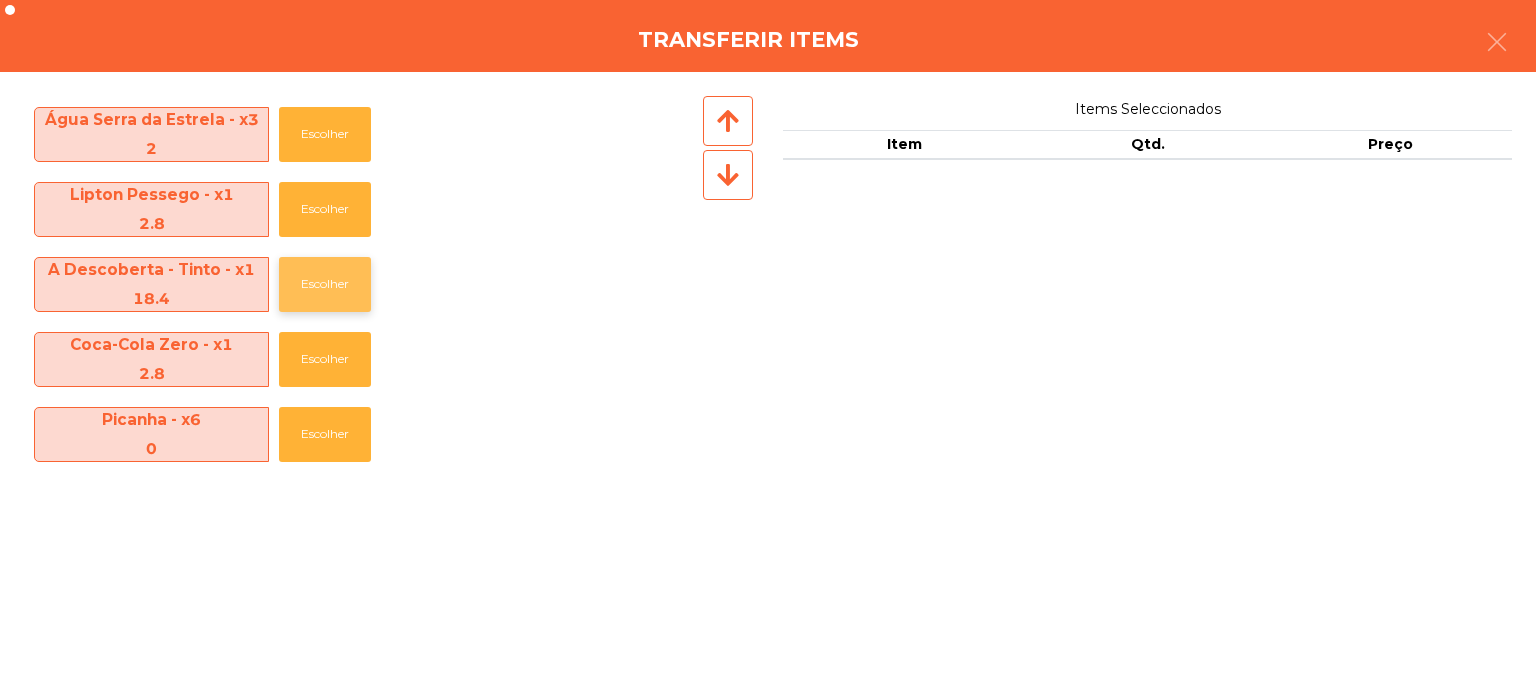 click on "Escolher" 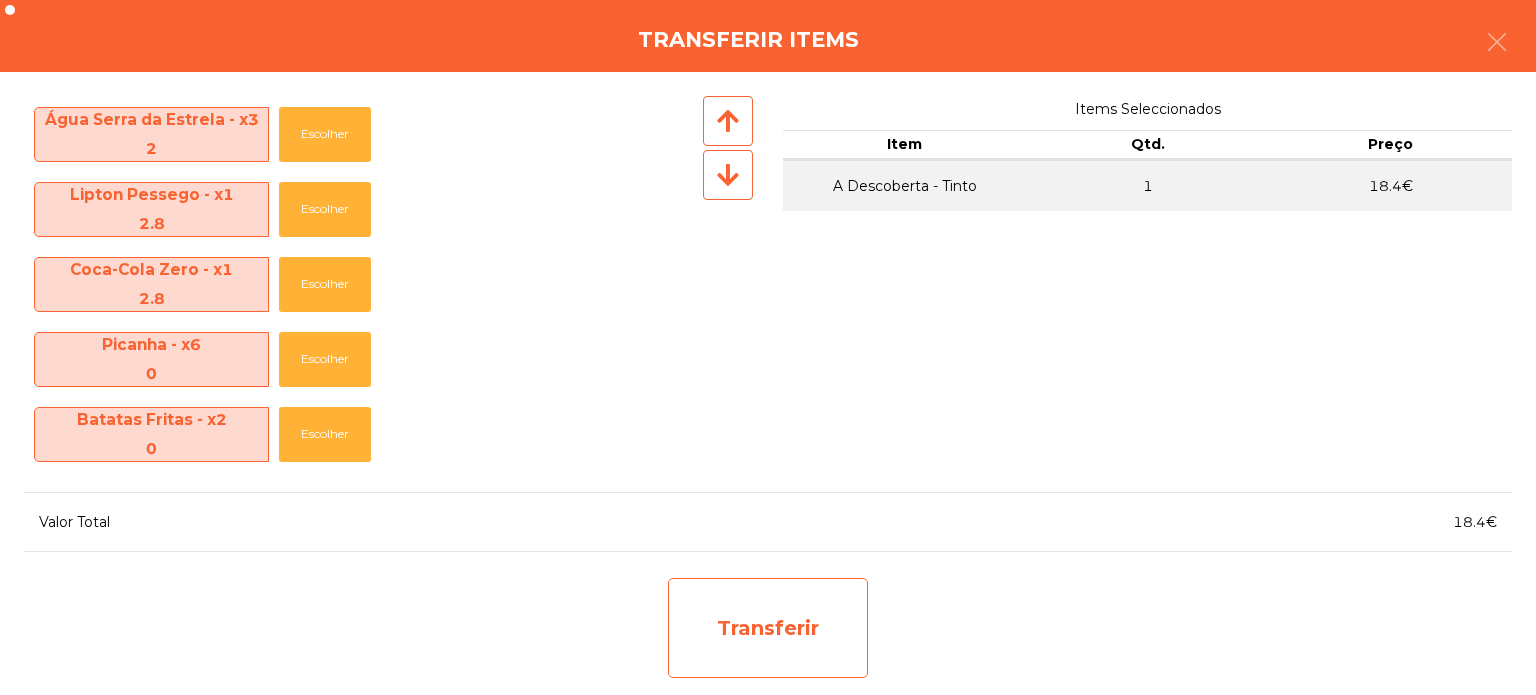 click on "Transferir" 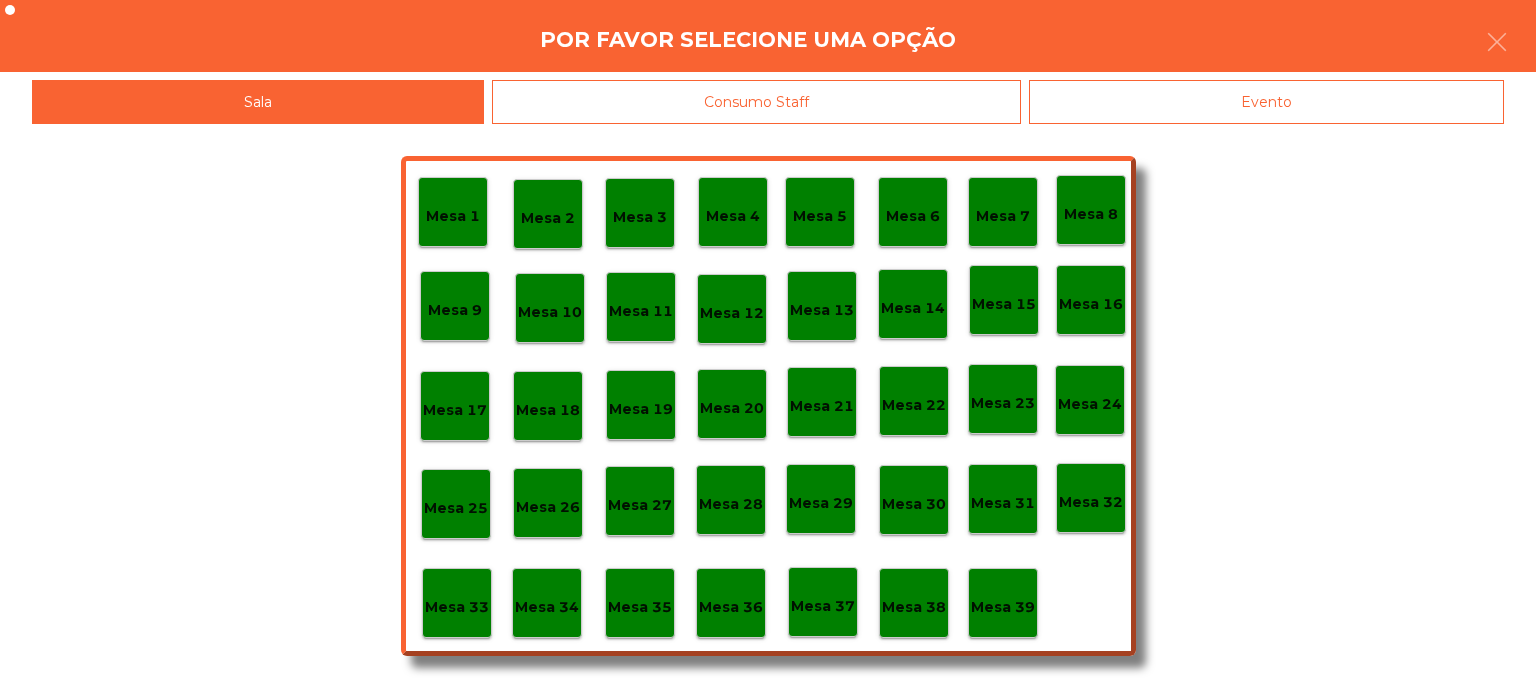 click on "Mesa 37" 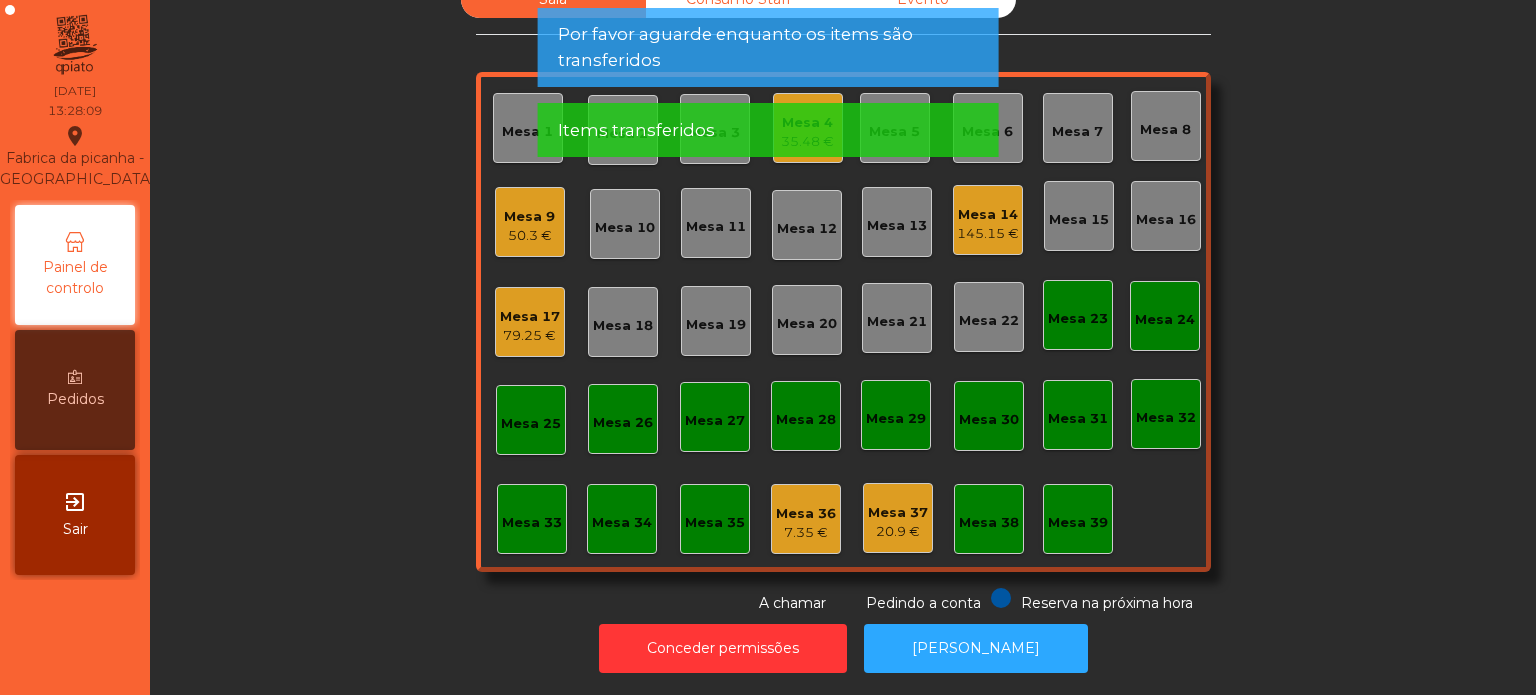 click on "Mesa 14   145.15 €" 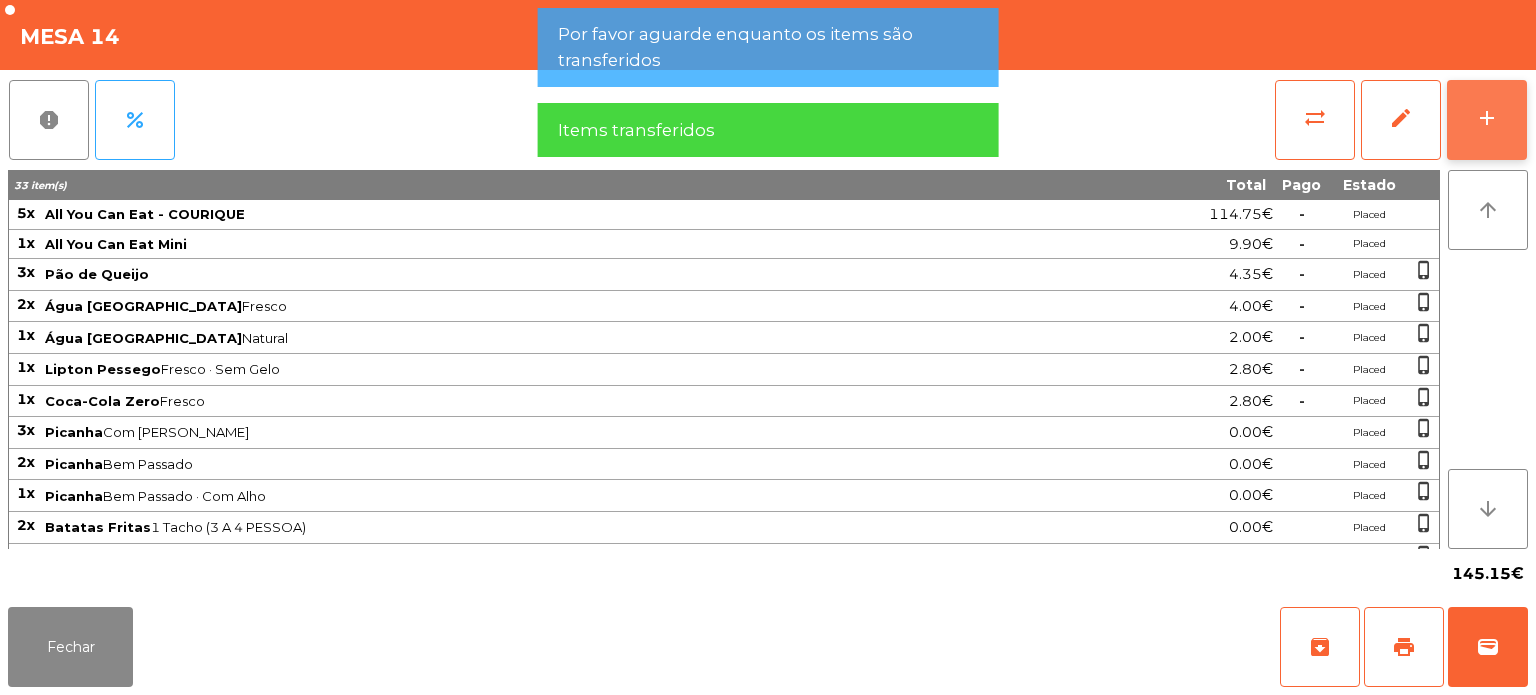 click on "add" 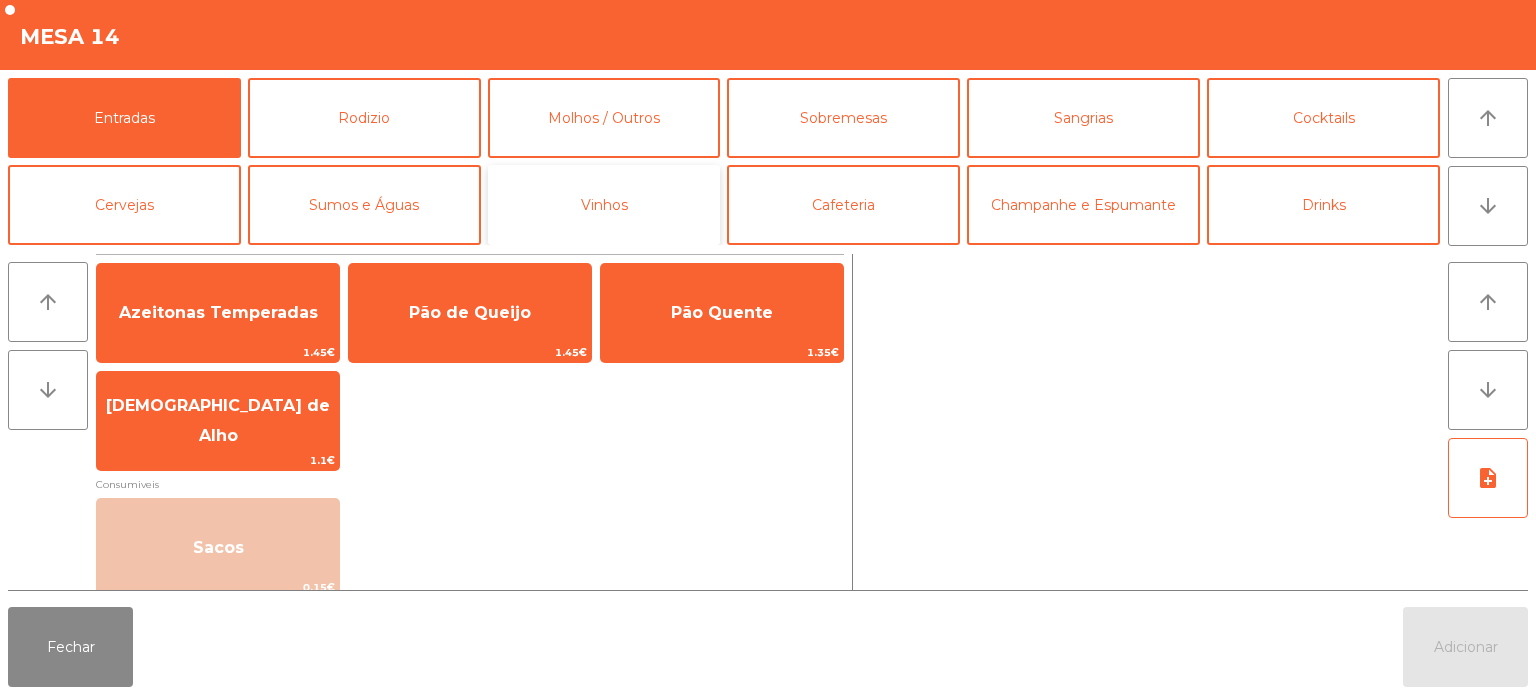 click on "Vinhos" 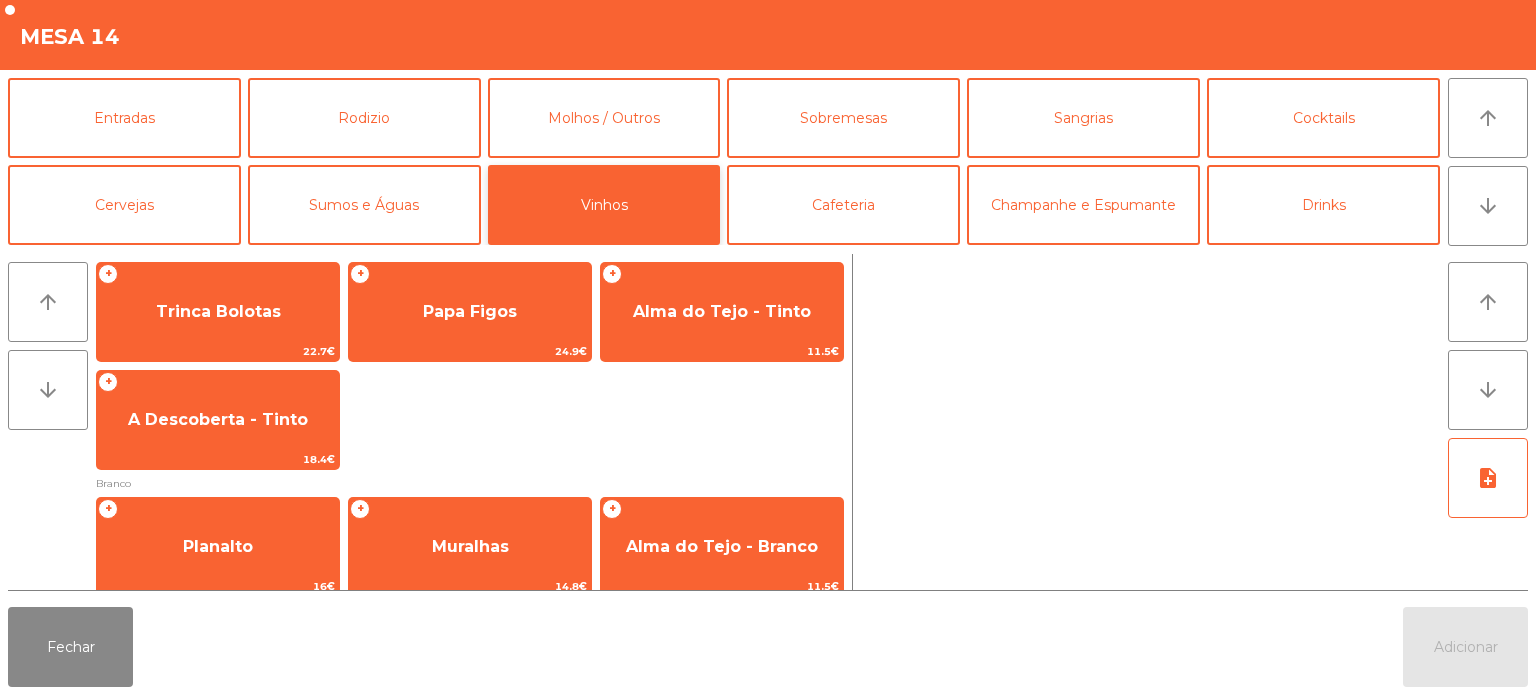 scroll, scrollTop: 0, scrollLeft: 0, axis: both 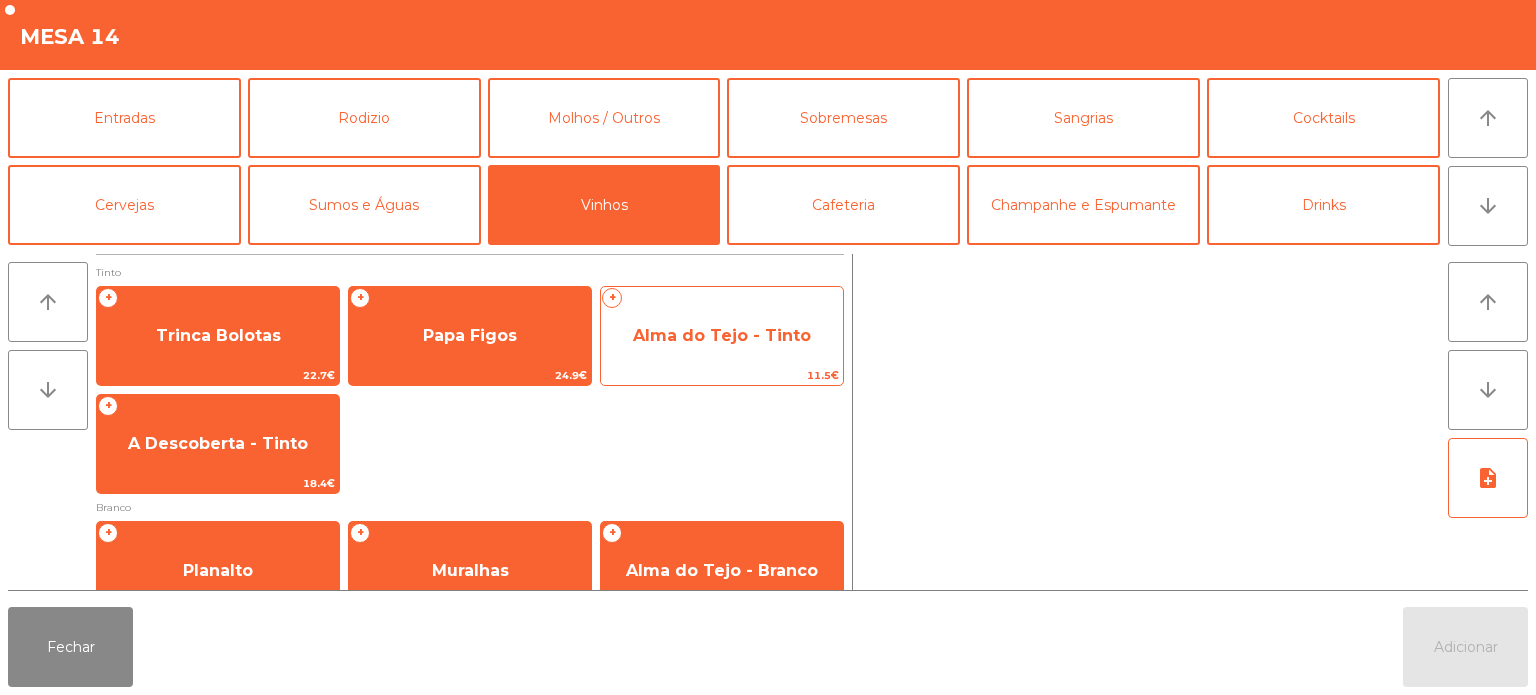 click on "+   Alma do Tejo  - Tinto   11.5€" 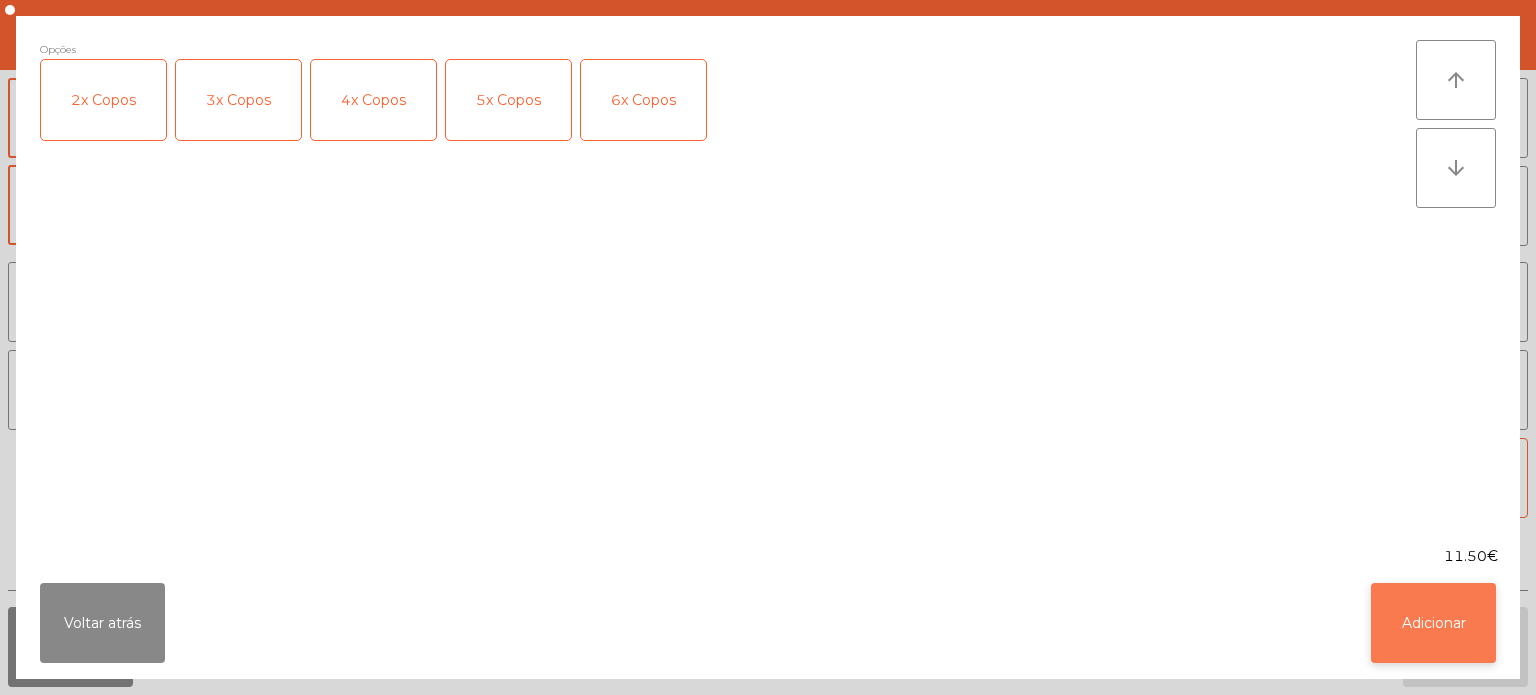 click on "Adicionar" 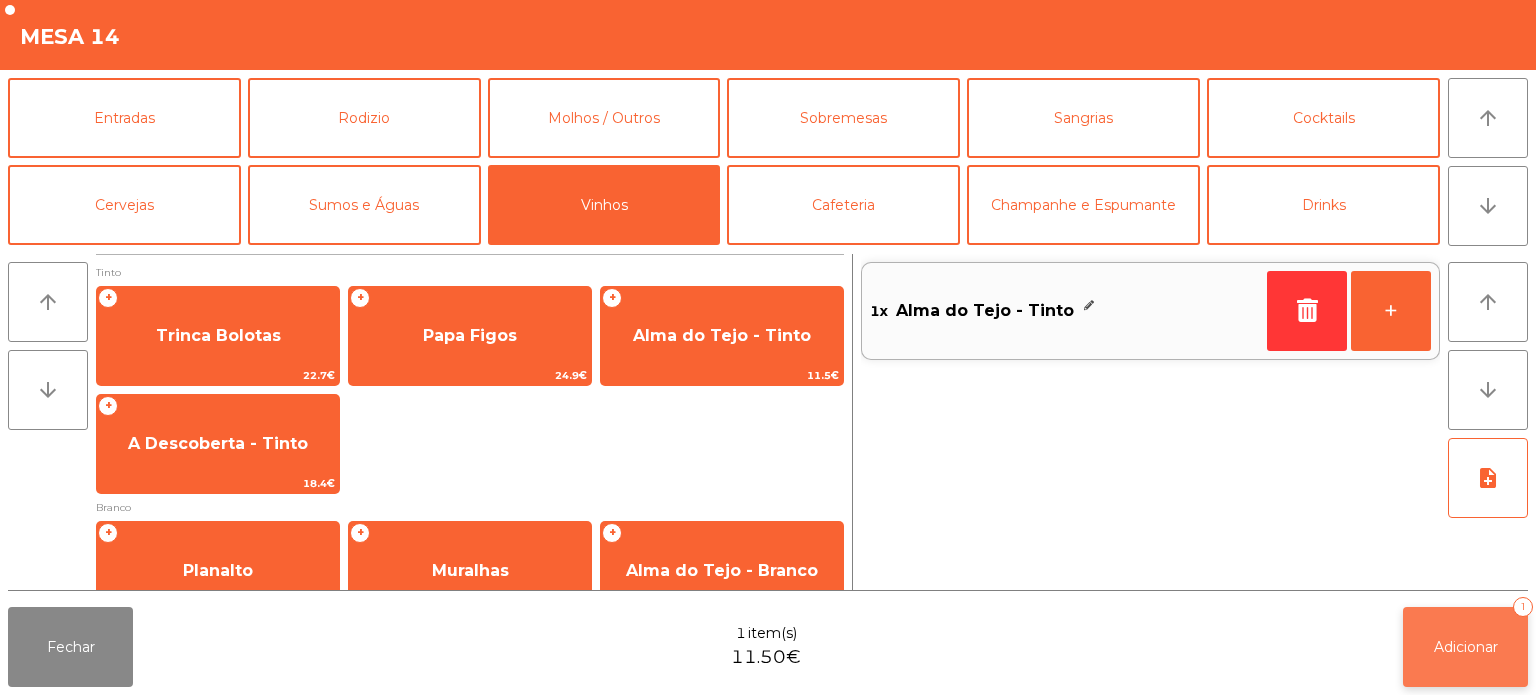 click on "Adicionar   1" 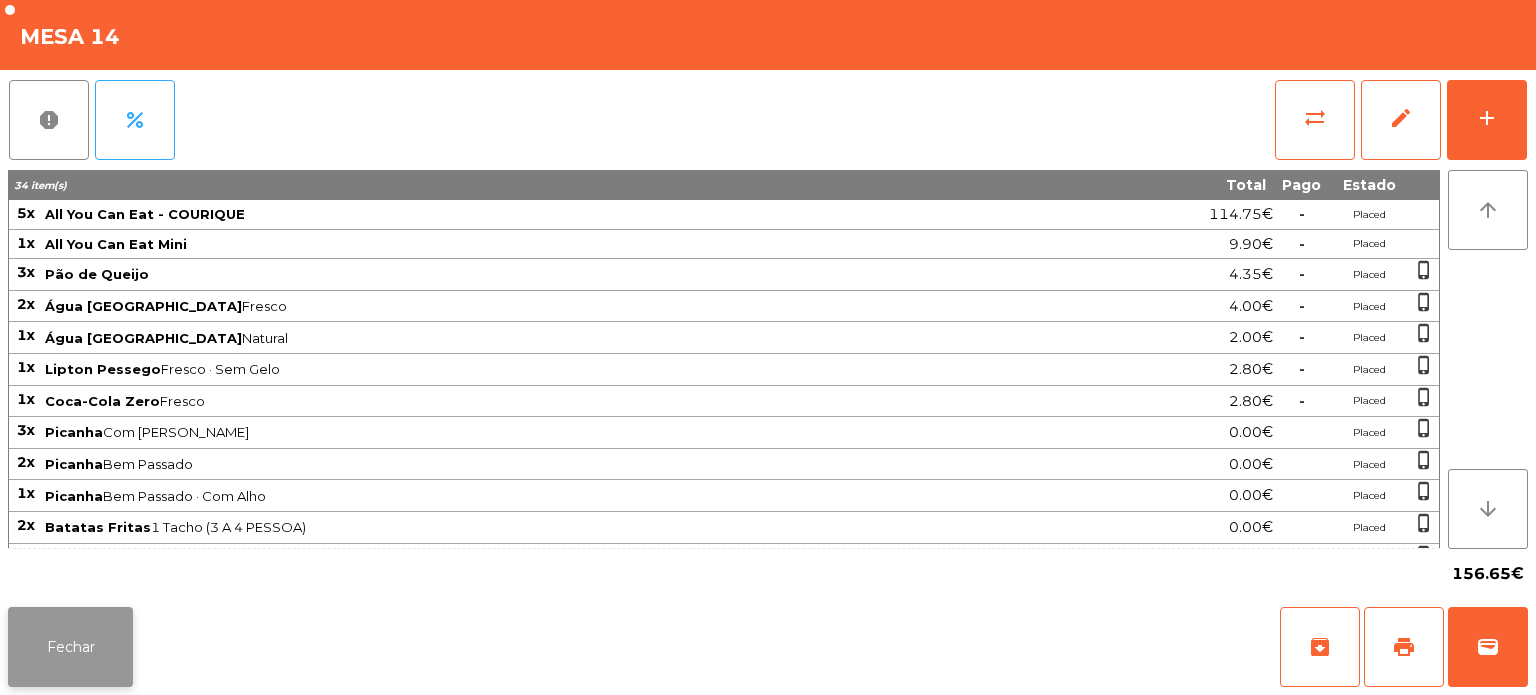 click on "Fechar" 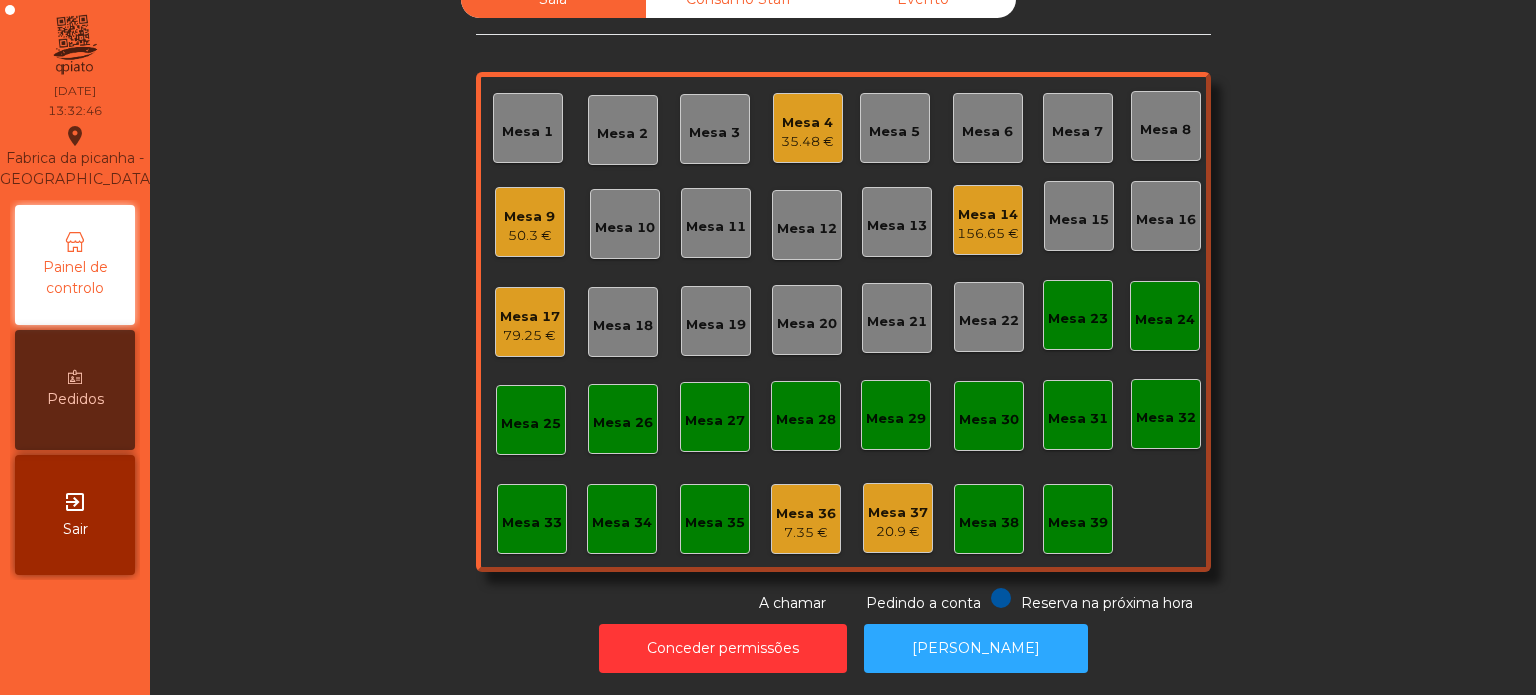 click on "Mesa 9   50.3 €" 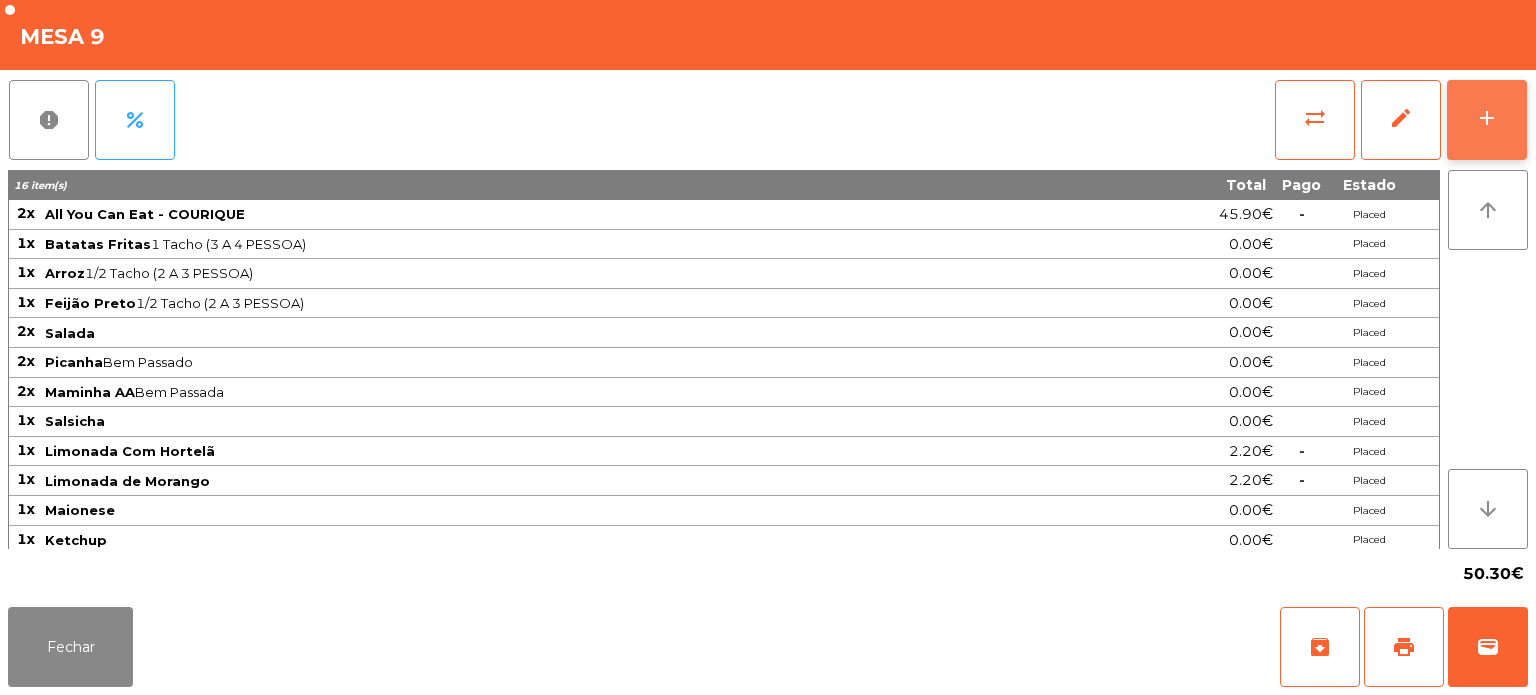 click on "add" 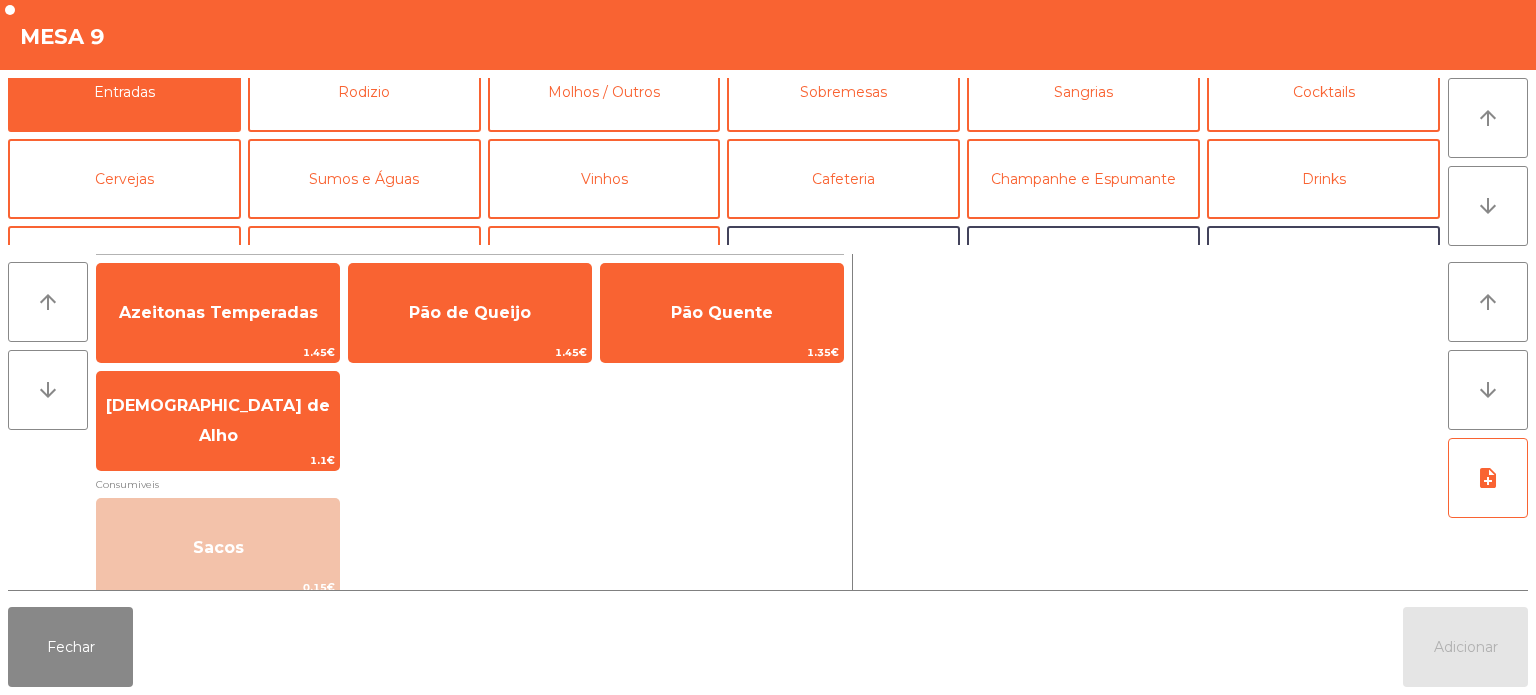 scroll, scrollTop: 0, scrollLeft: 0, axis: both 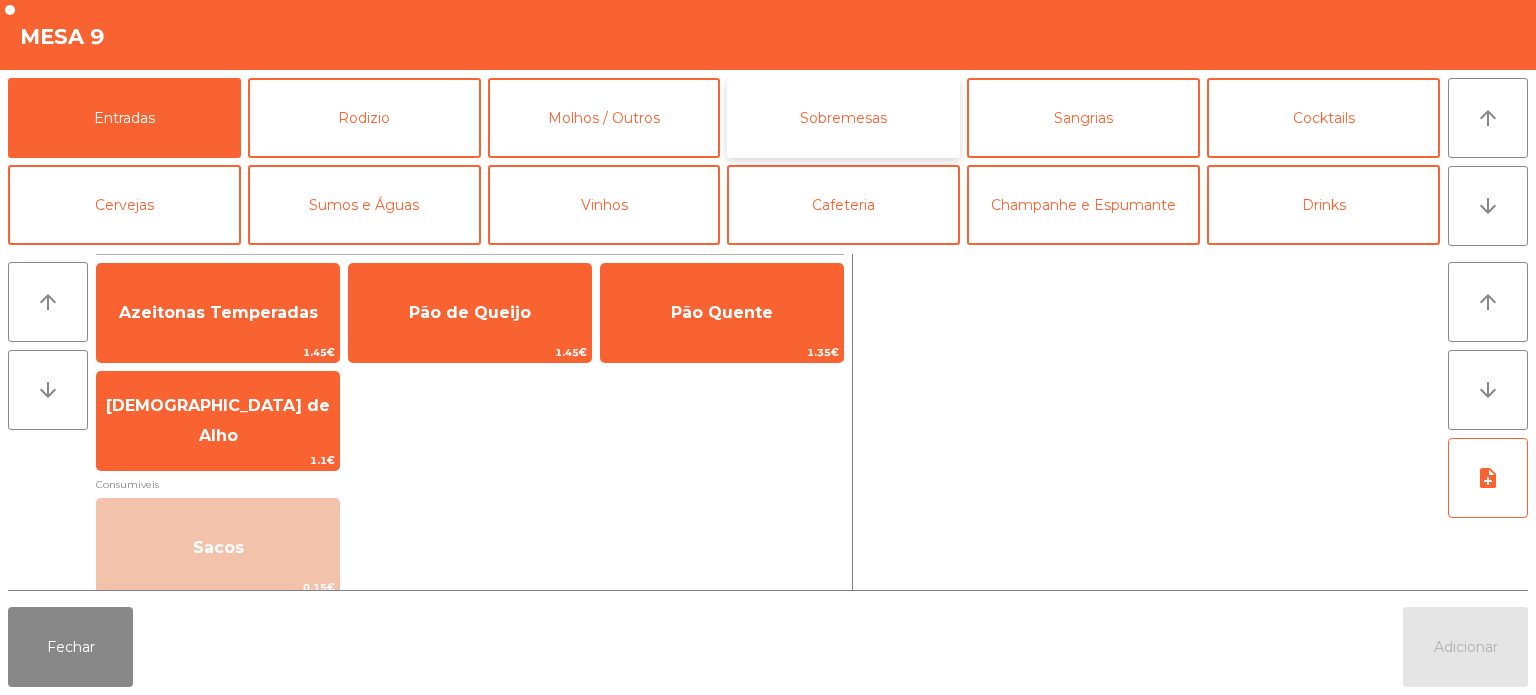click on "Sobremesas" 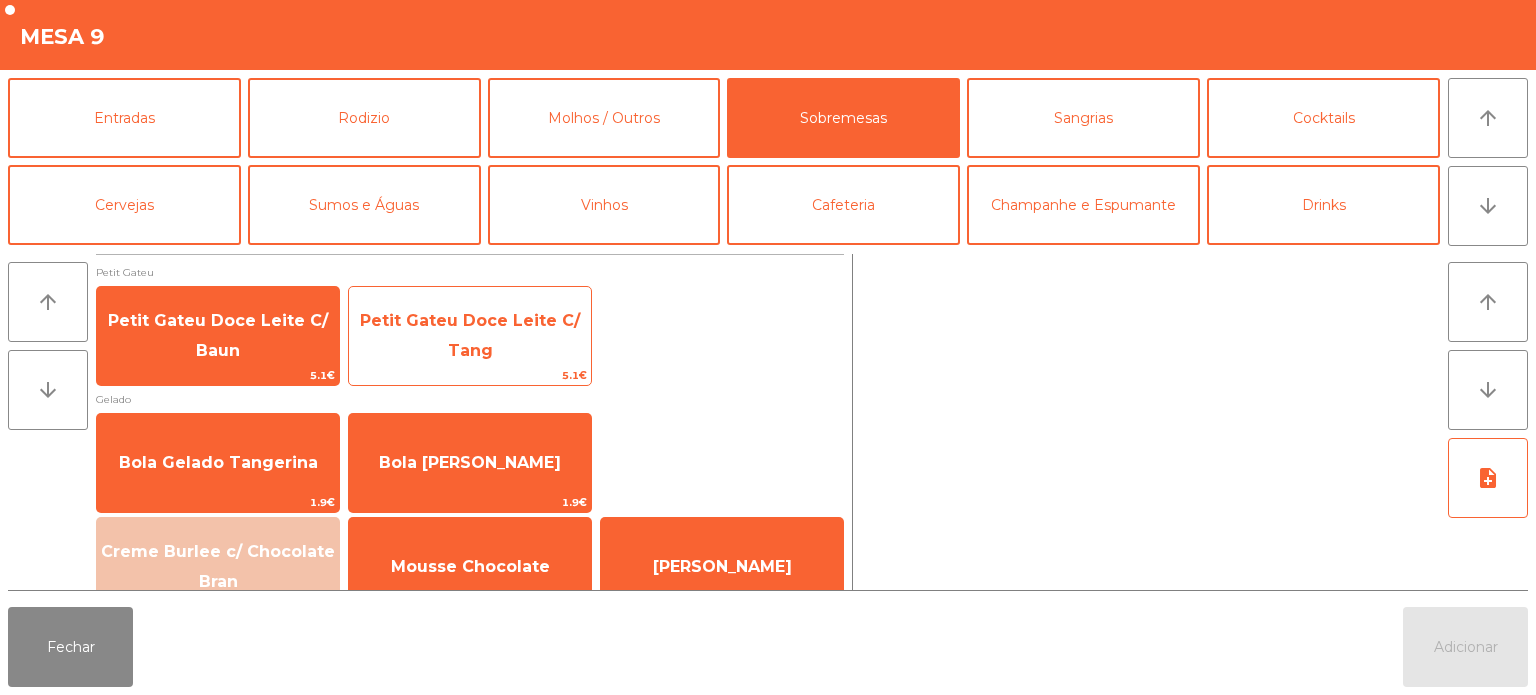 click on "Petit Gateu Doce Leite C/ Tang" 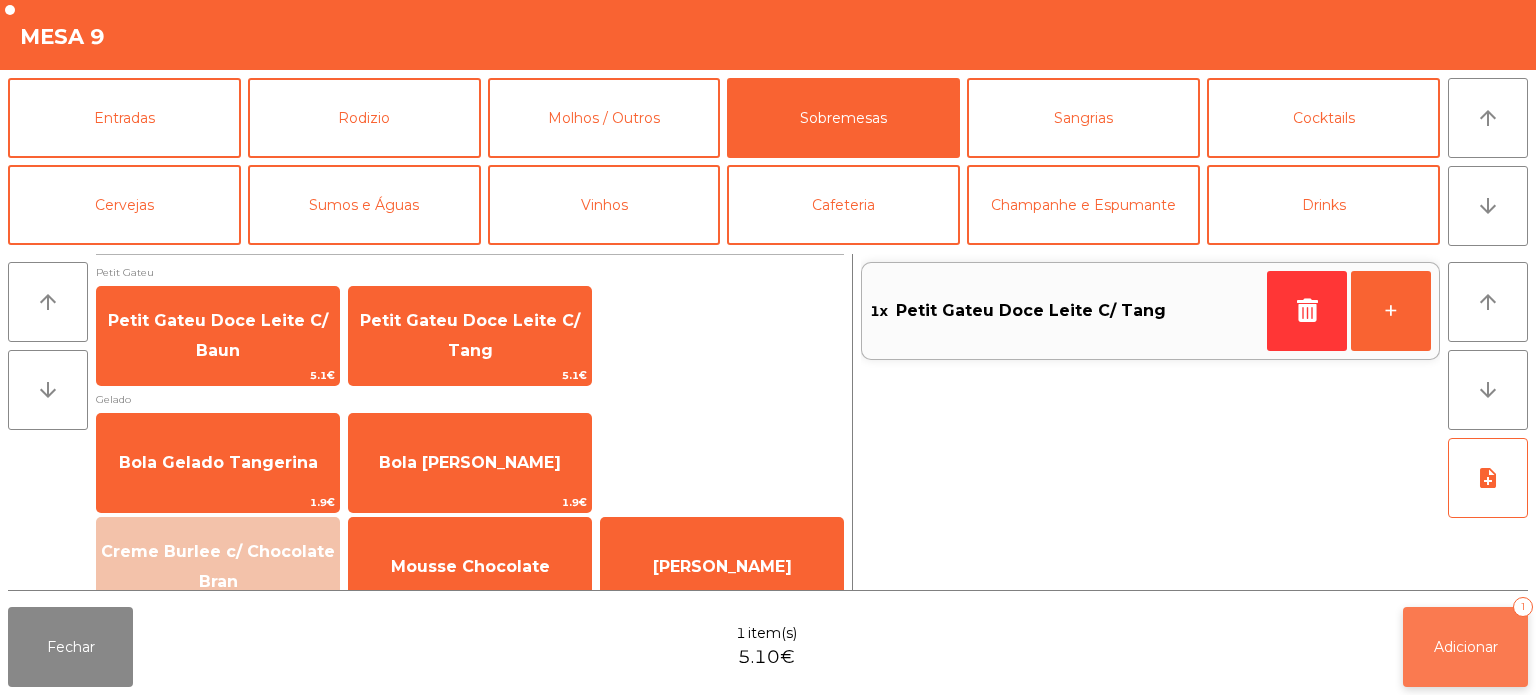 click on "Adicionar" 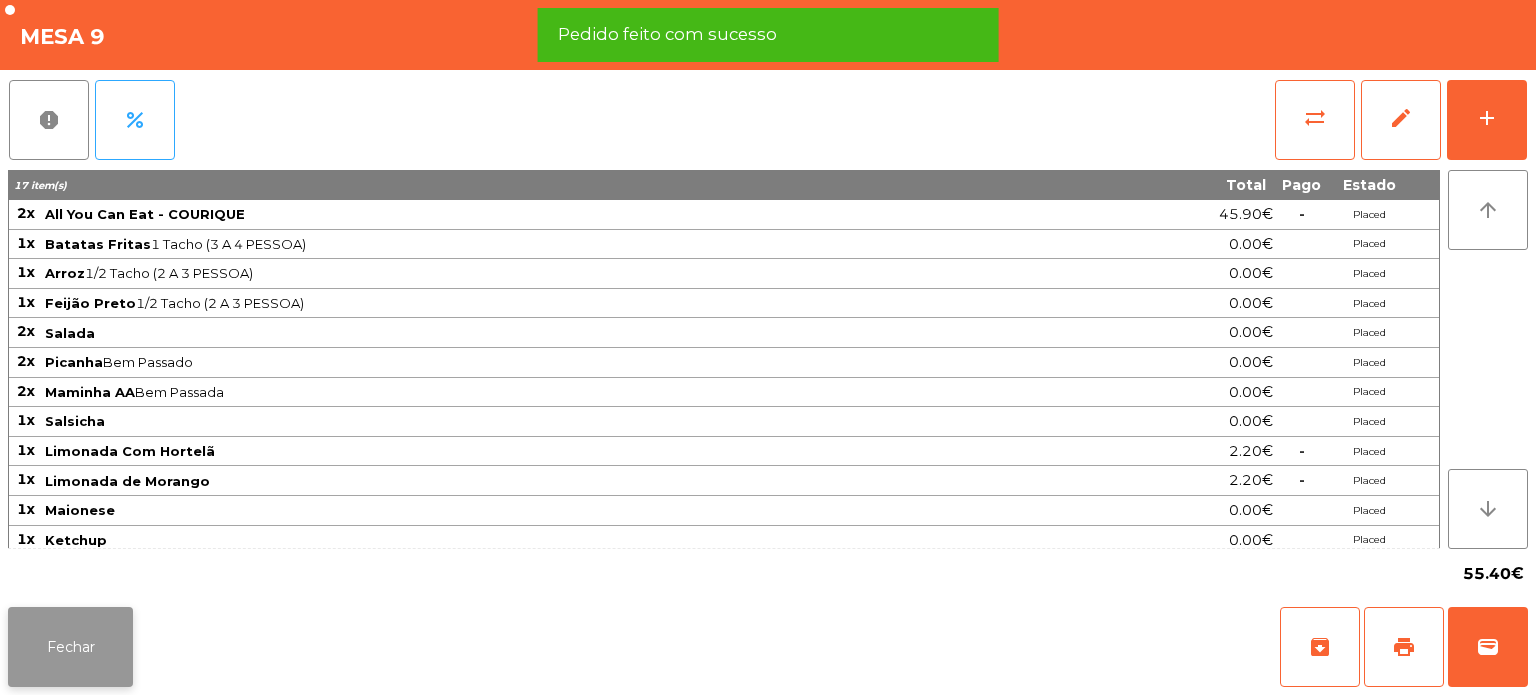 click on "Fechar" 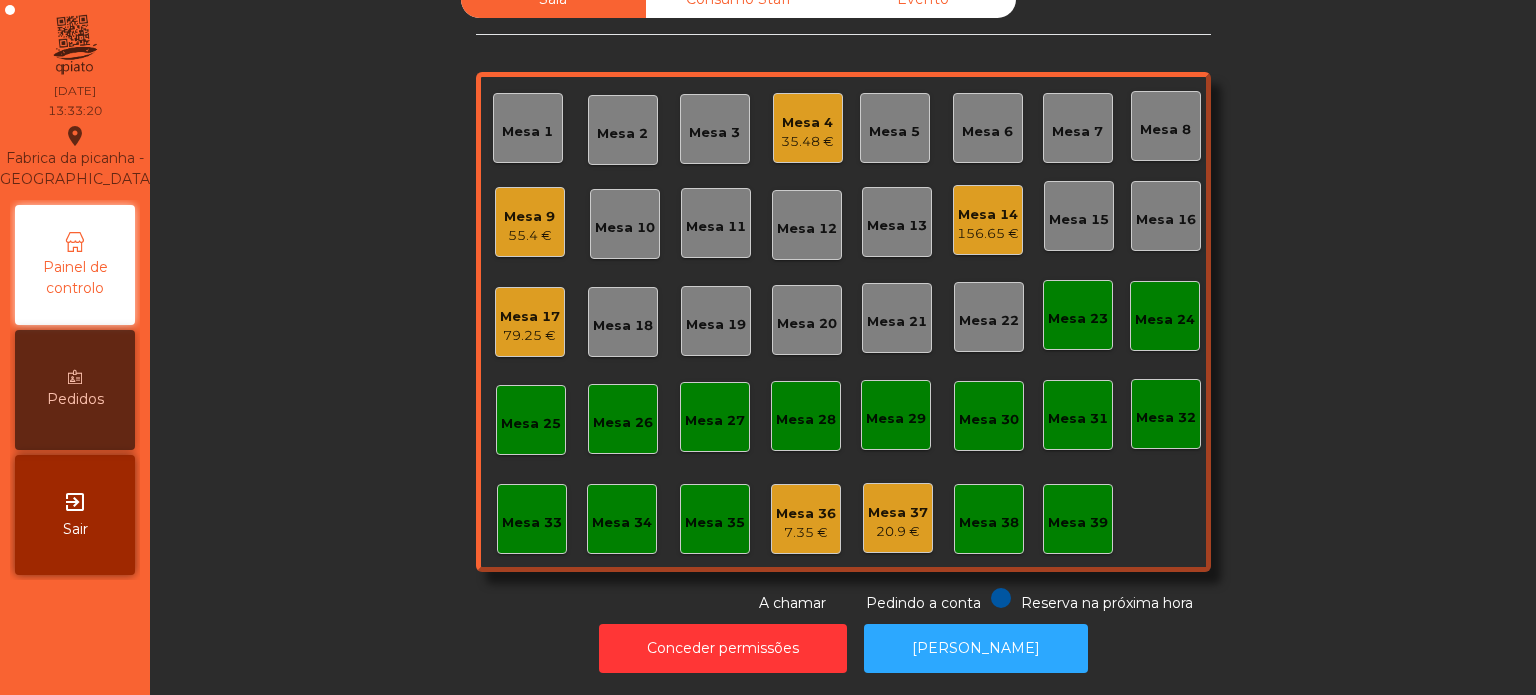 click on "Mesa 32" 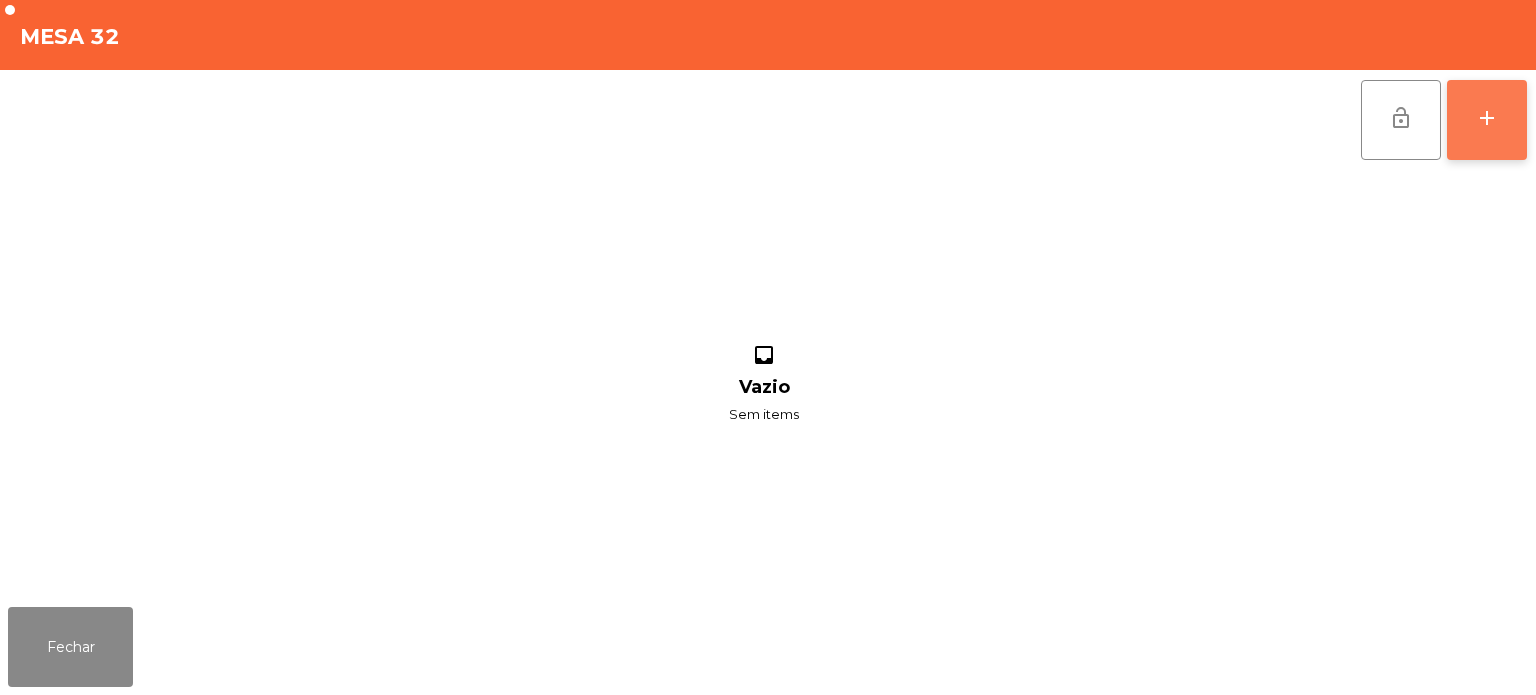 click on "add" 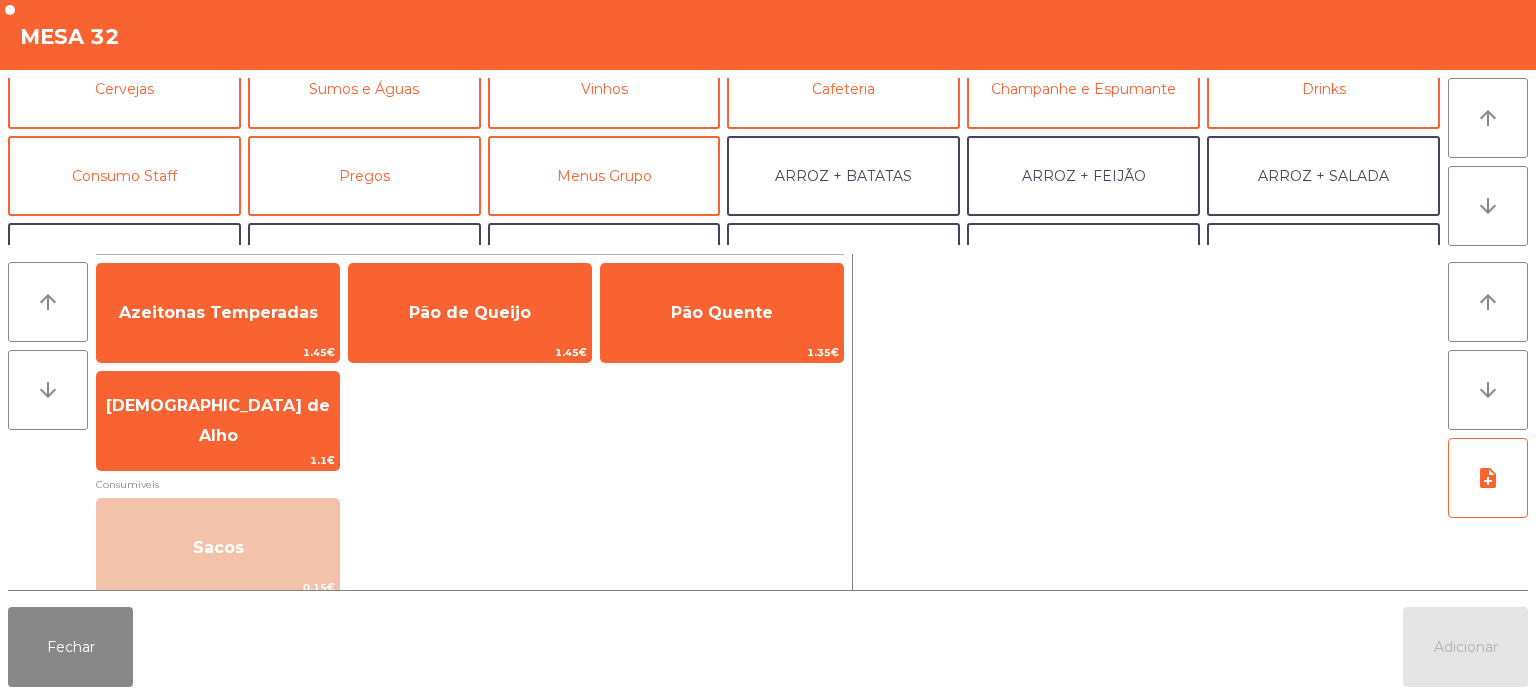 scroll, scrollTop: 117, scrollLeft: 0, axis: vertical 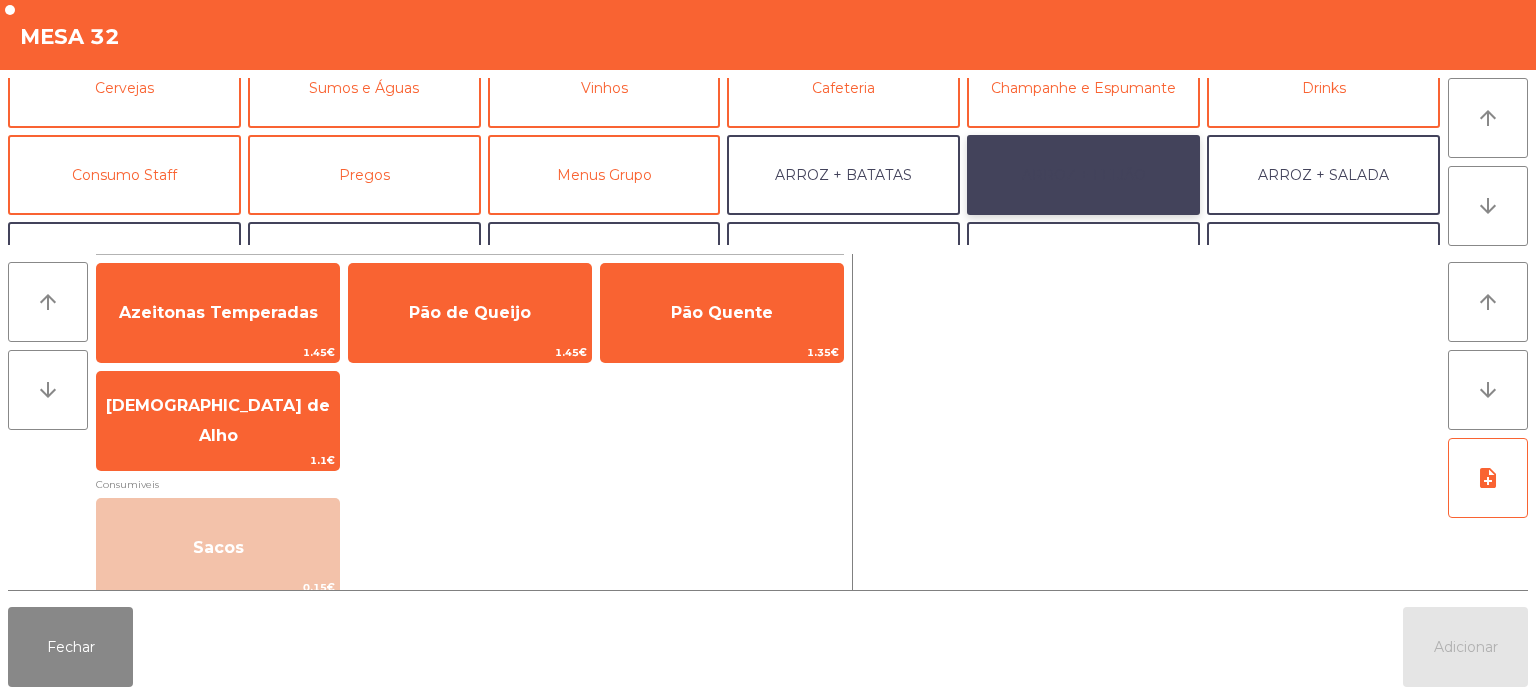 click on "ARROZ + FEIJÃO" 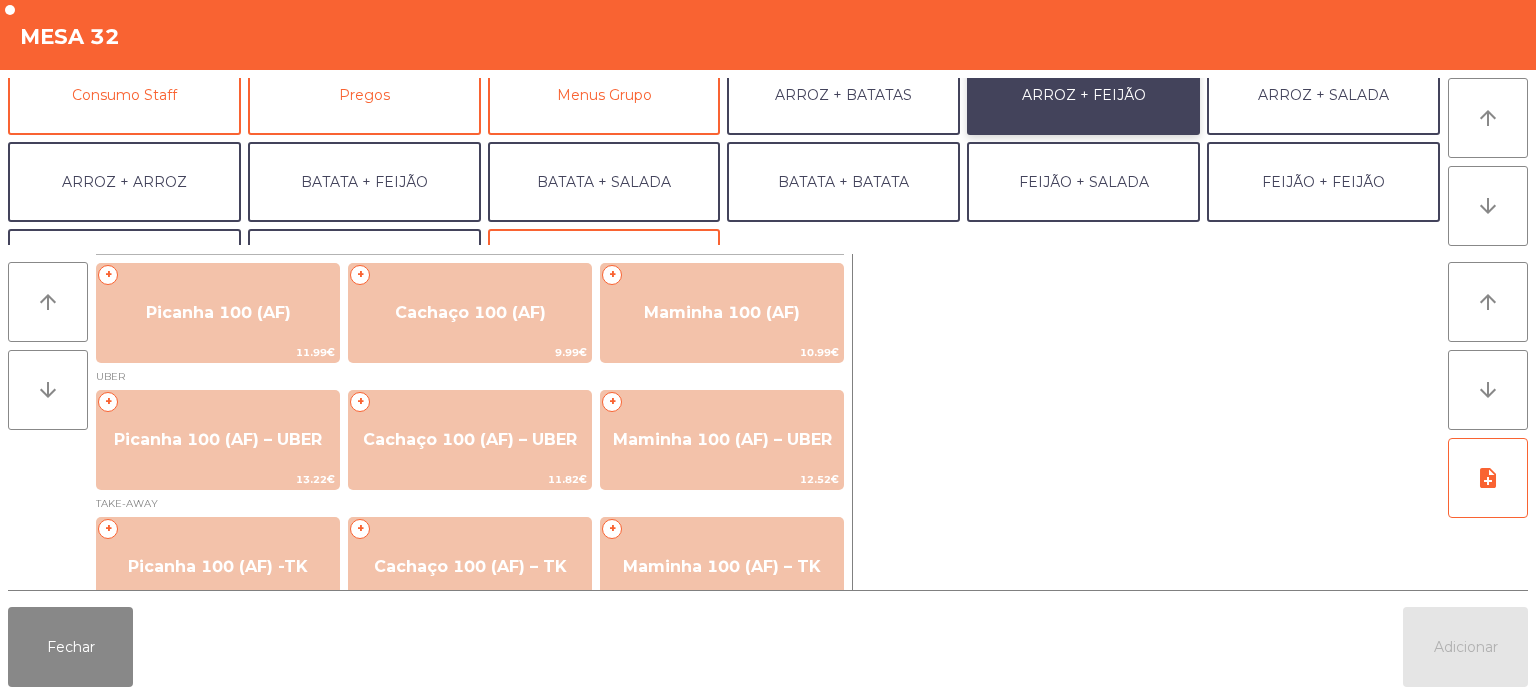 scroll, scrollTop: 208, scrollLeft: 0, axis: vertical 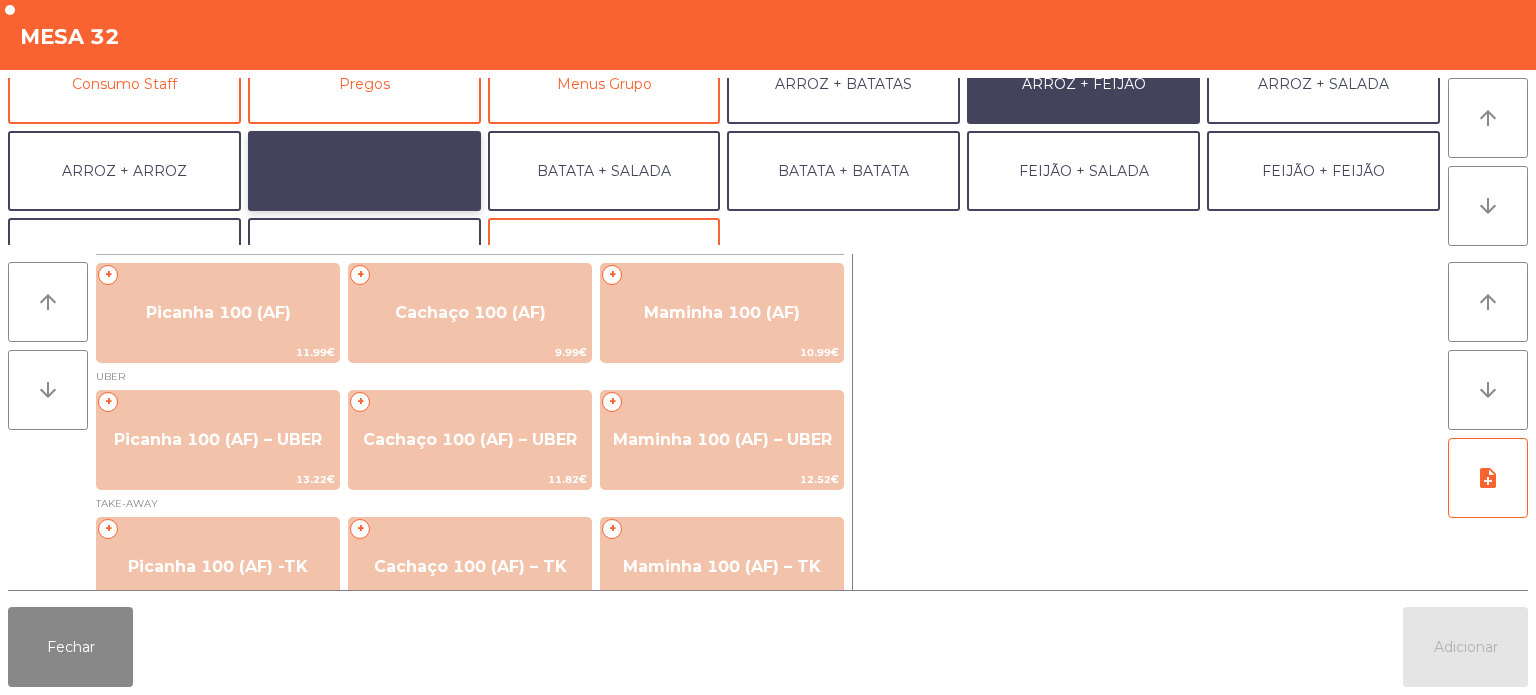 click on "BATATA + FEIJÃO" 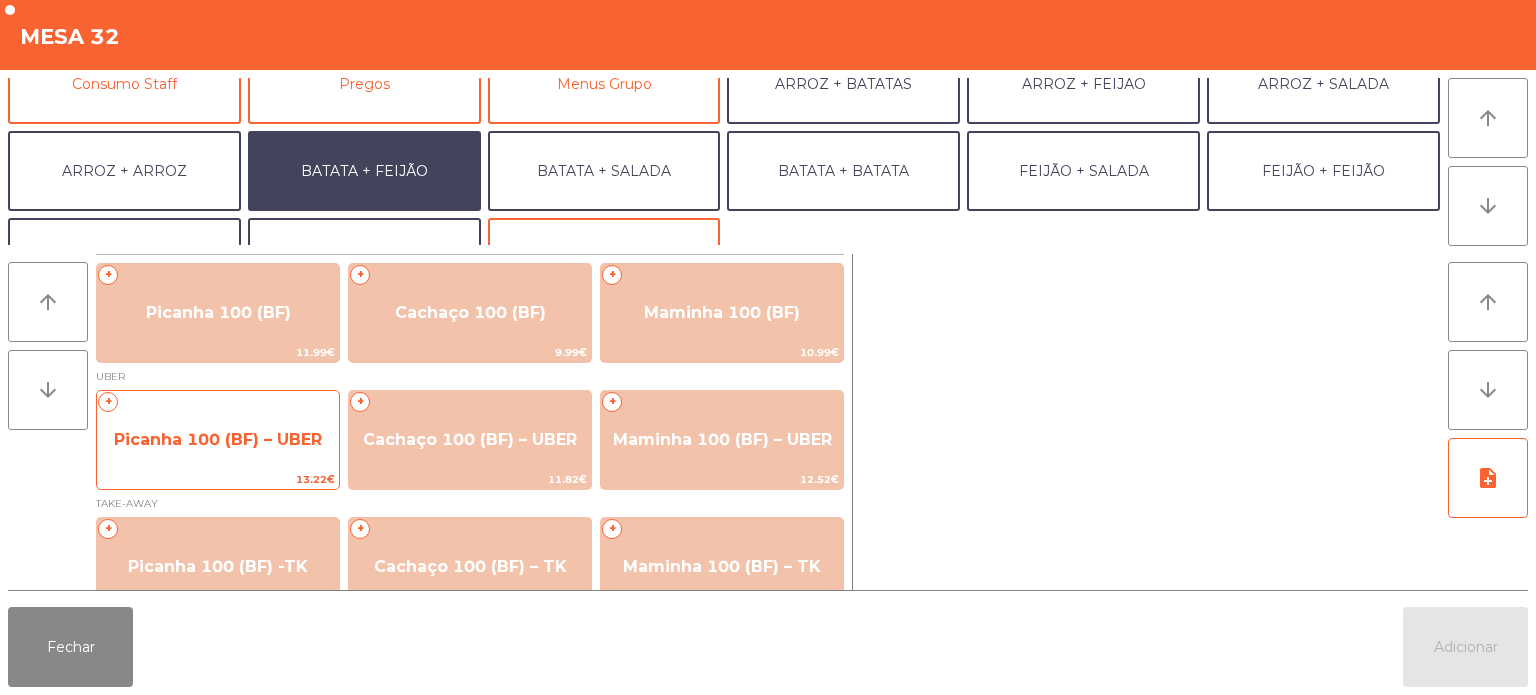 click on "Picanha 100 (BF) – UBER" 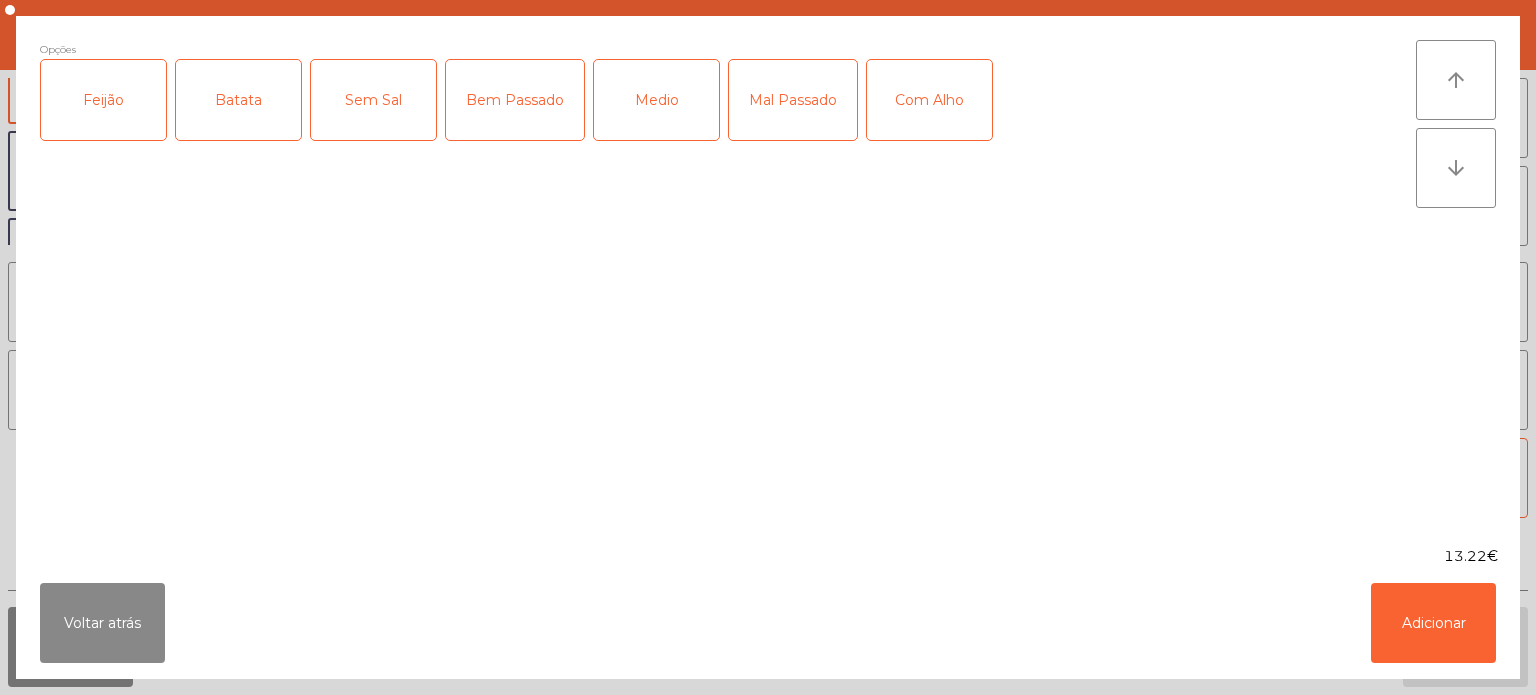 click on "Feijão" 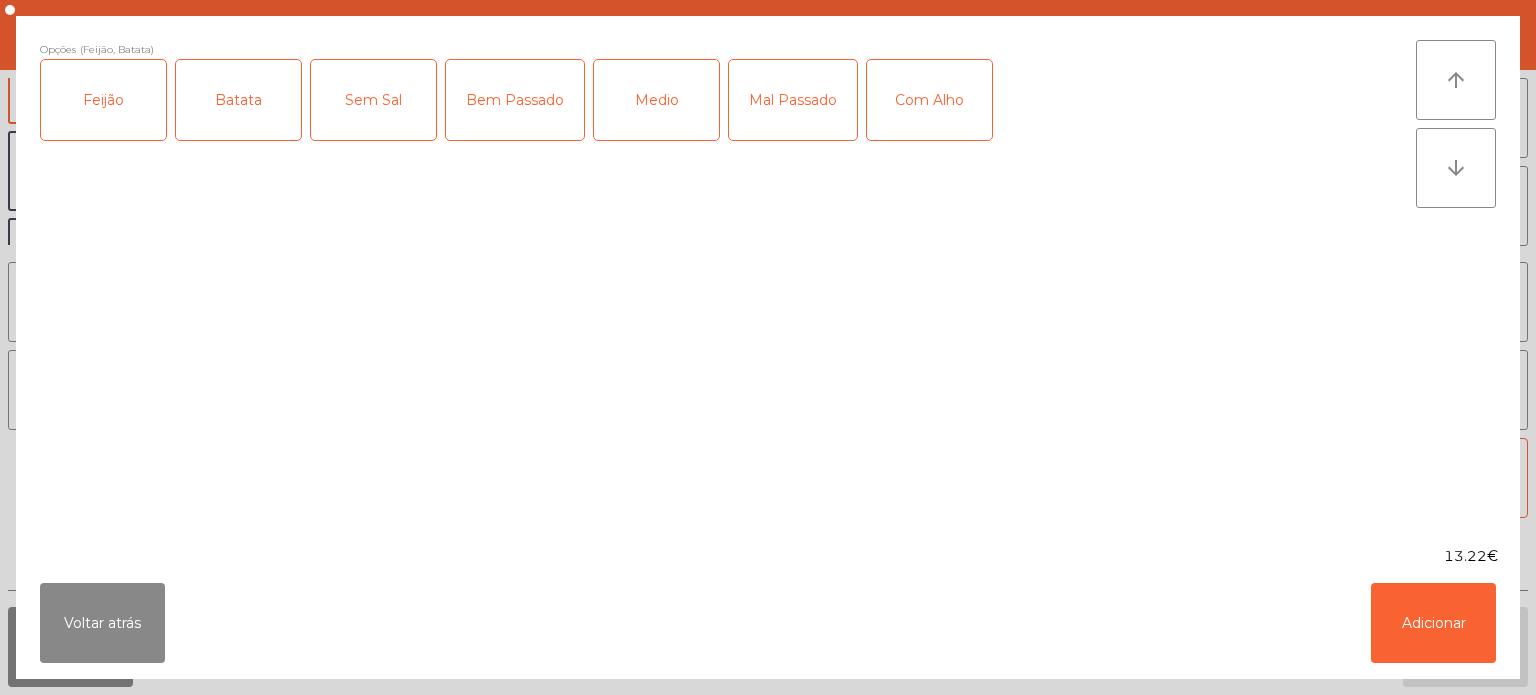 click on "Medio" 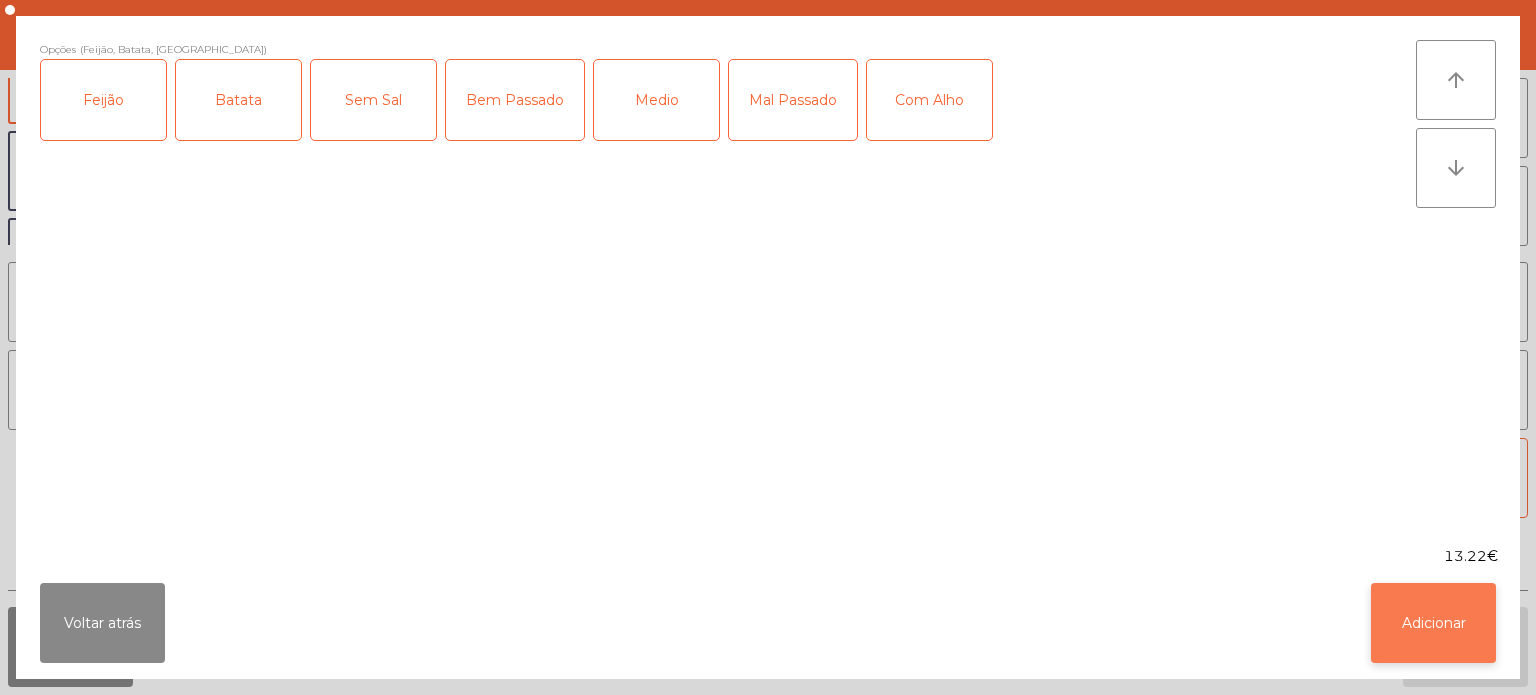 click on "Adicionar" 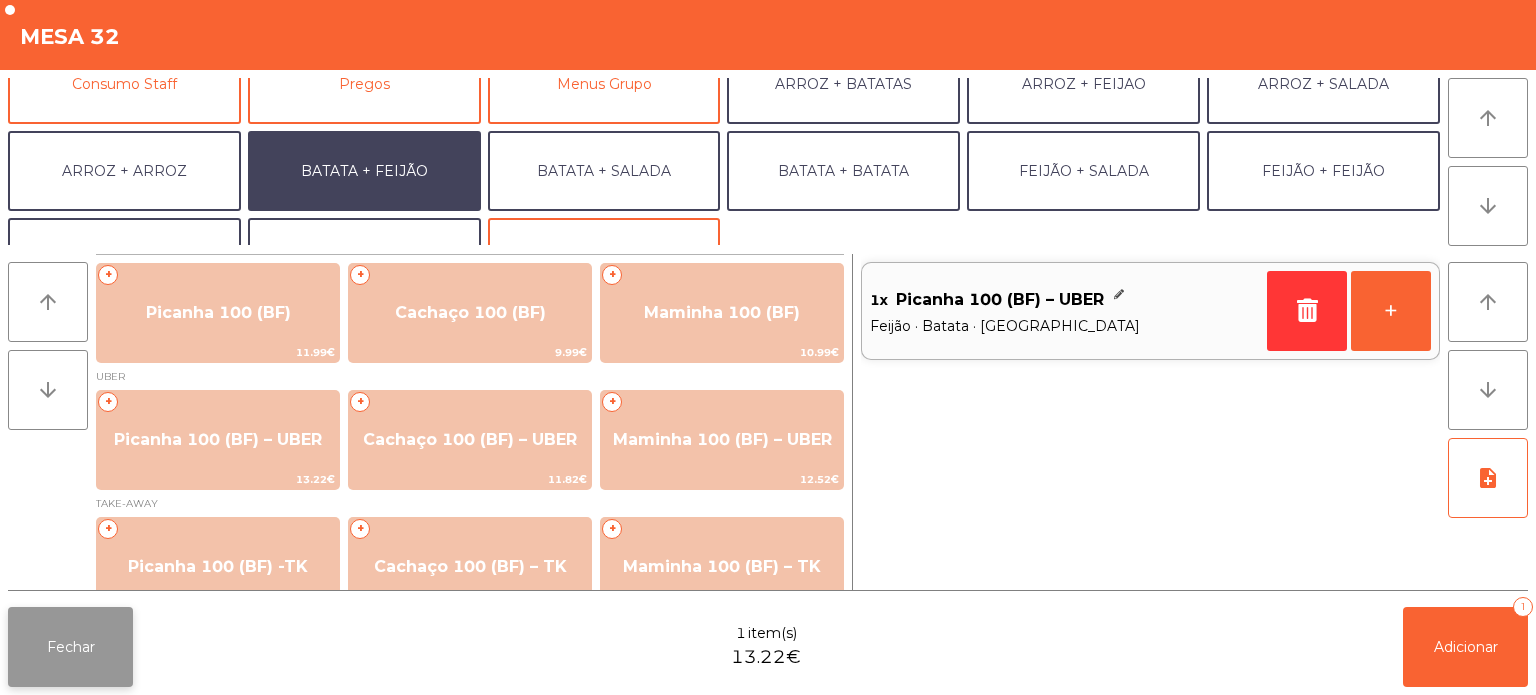 click on "Fechar" 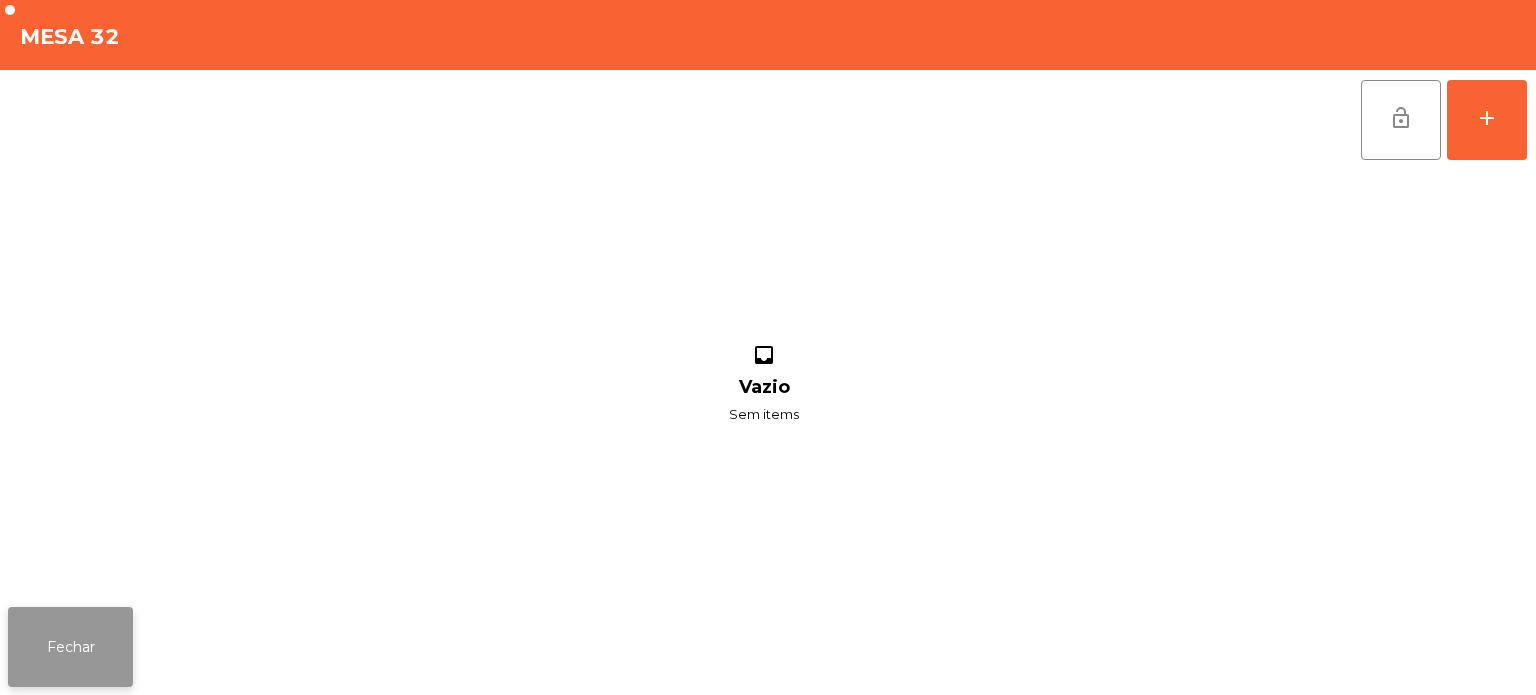 click on "Fechar" 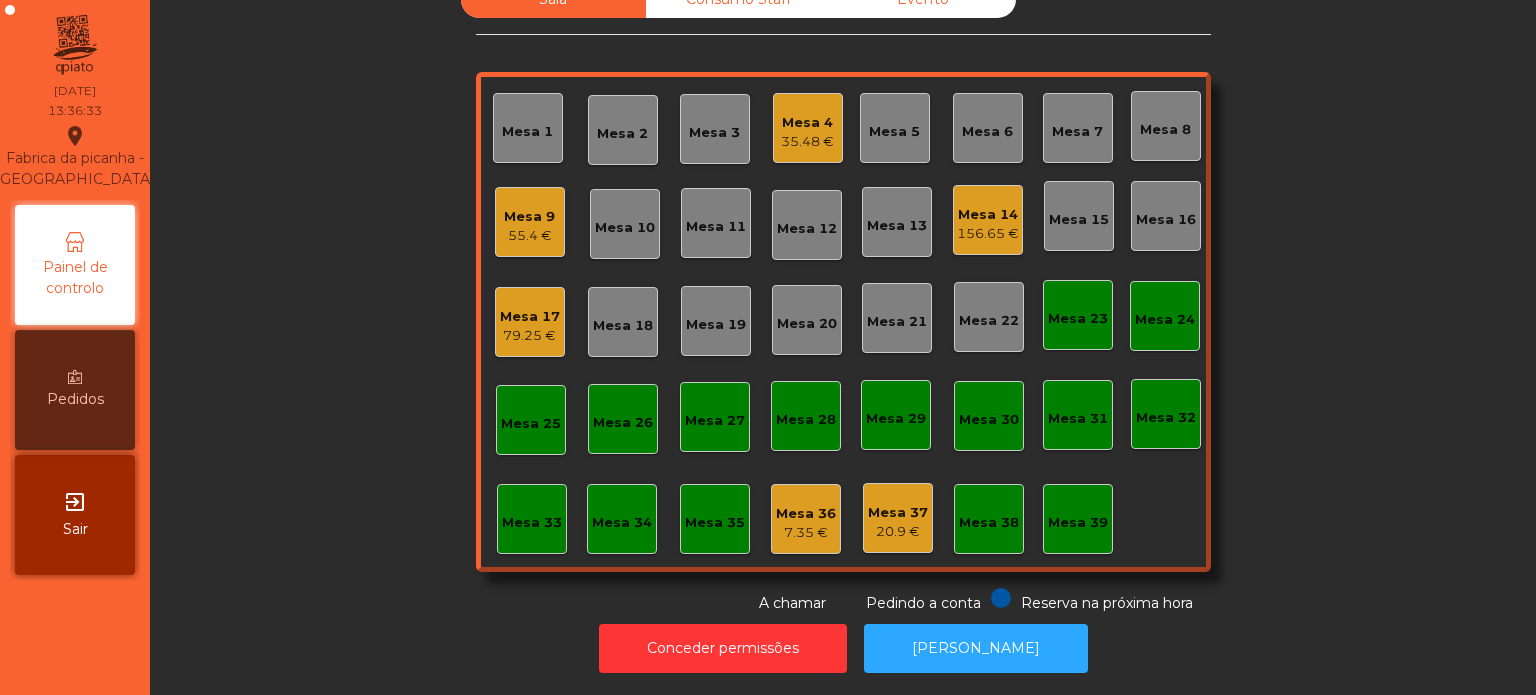 click on "79.25 €" 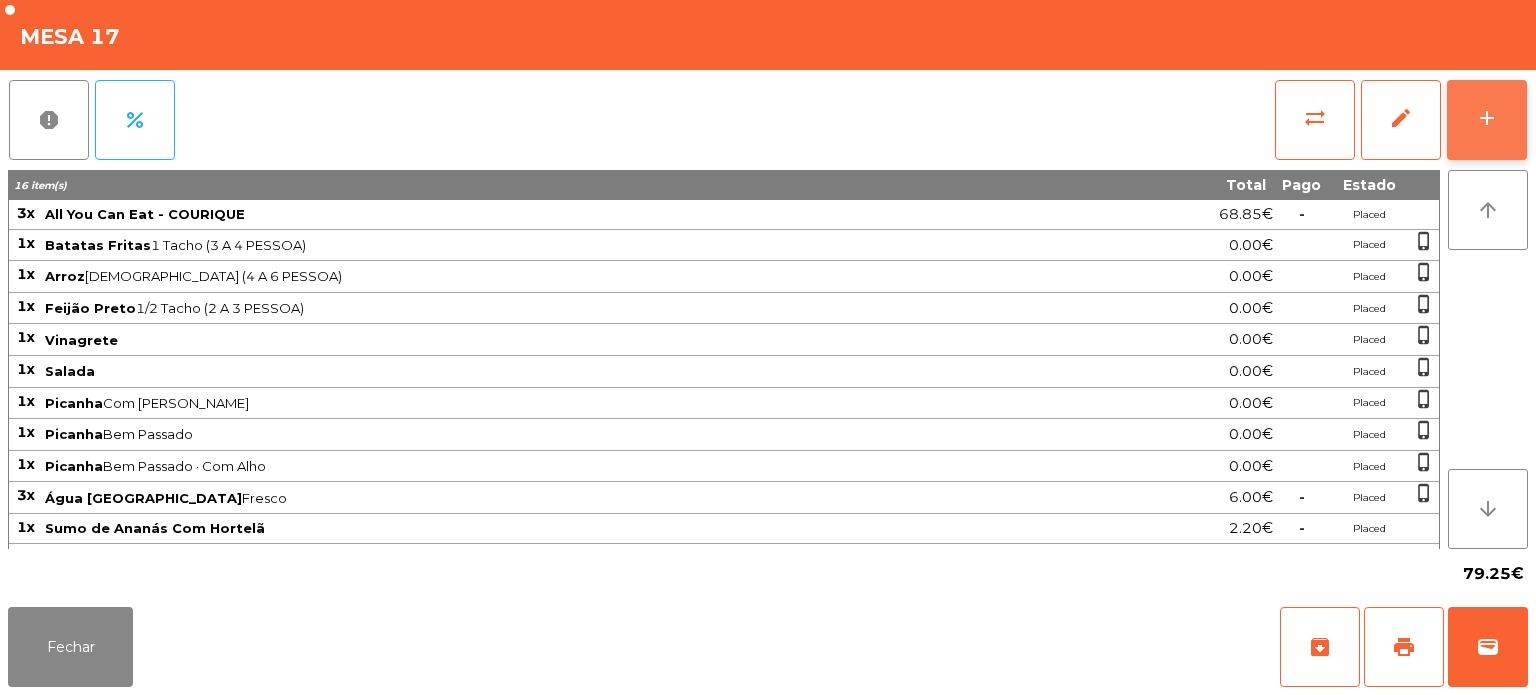 click on "add" 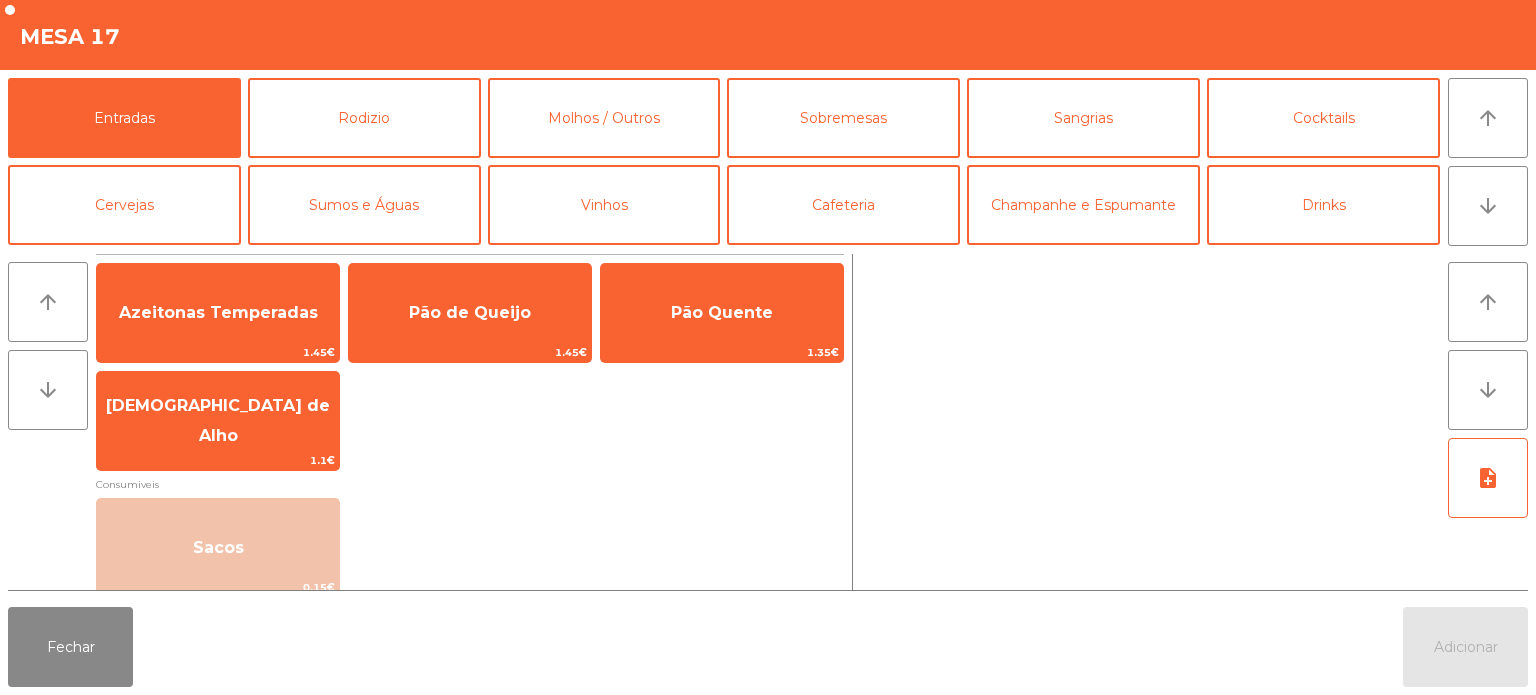 scroll, scrollTop: 4, scrollLeft: 0, axis: vertical 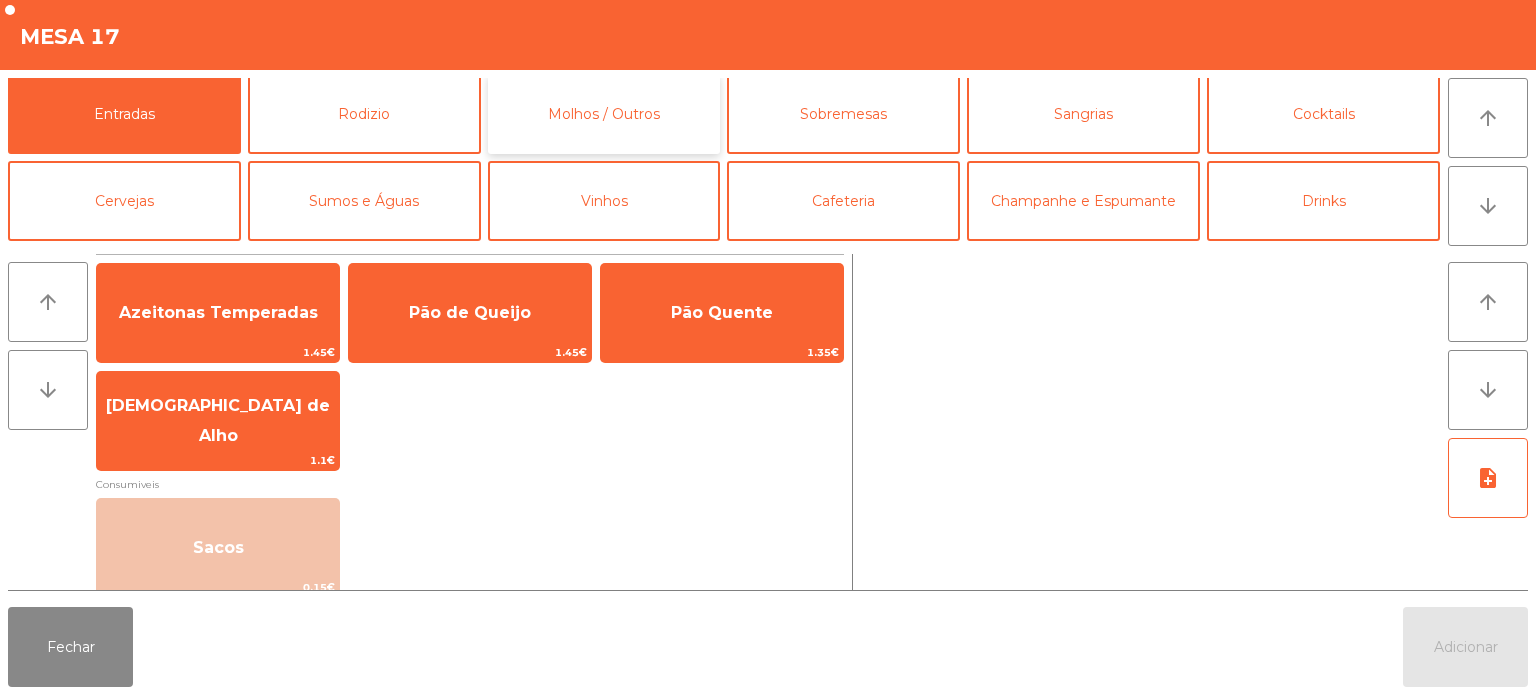 click on "Molhos / Outros" 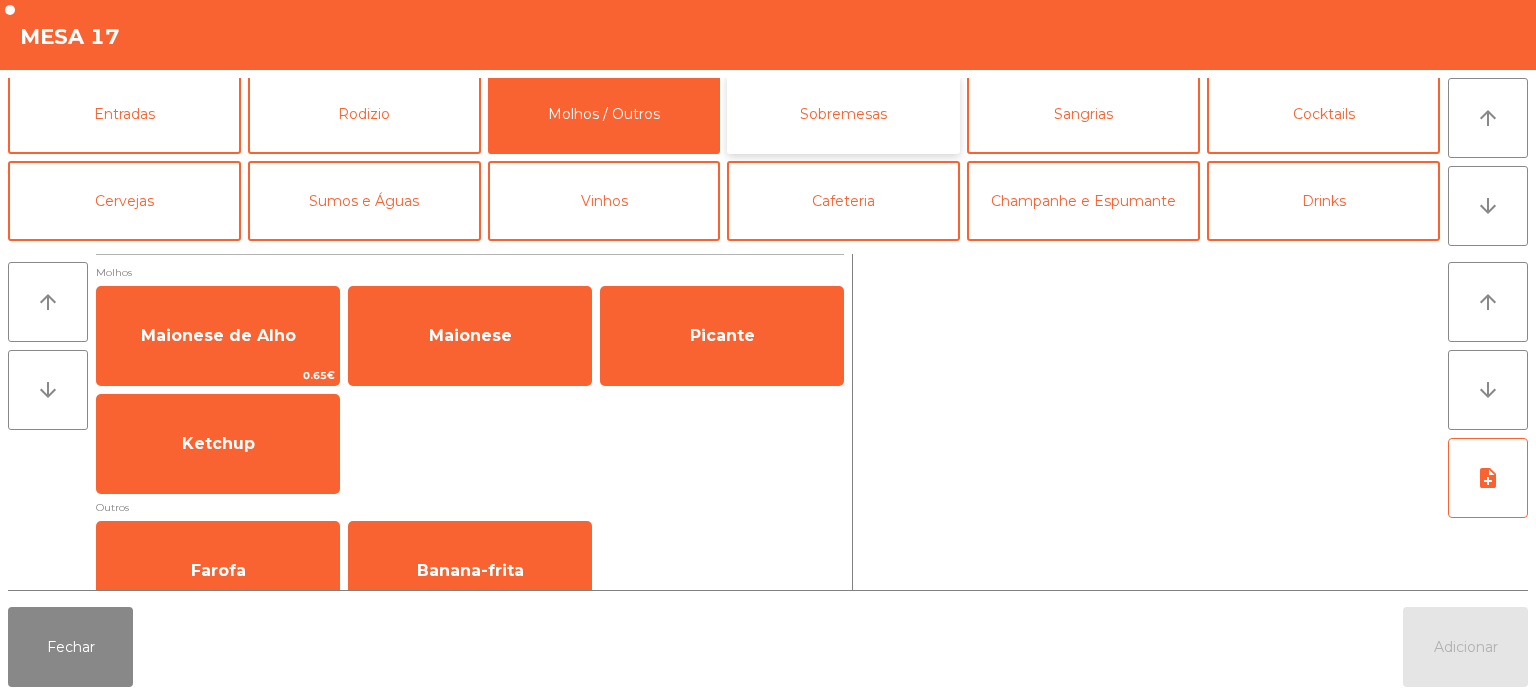 click on "Sobremesas" 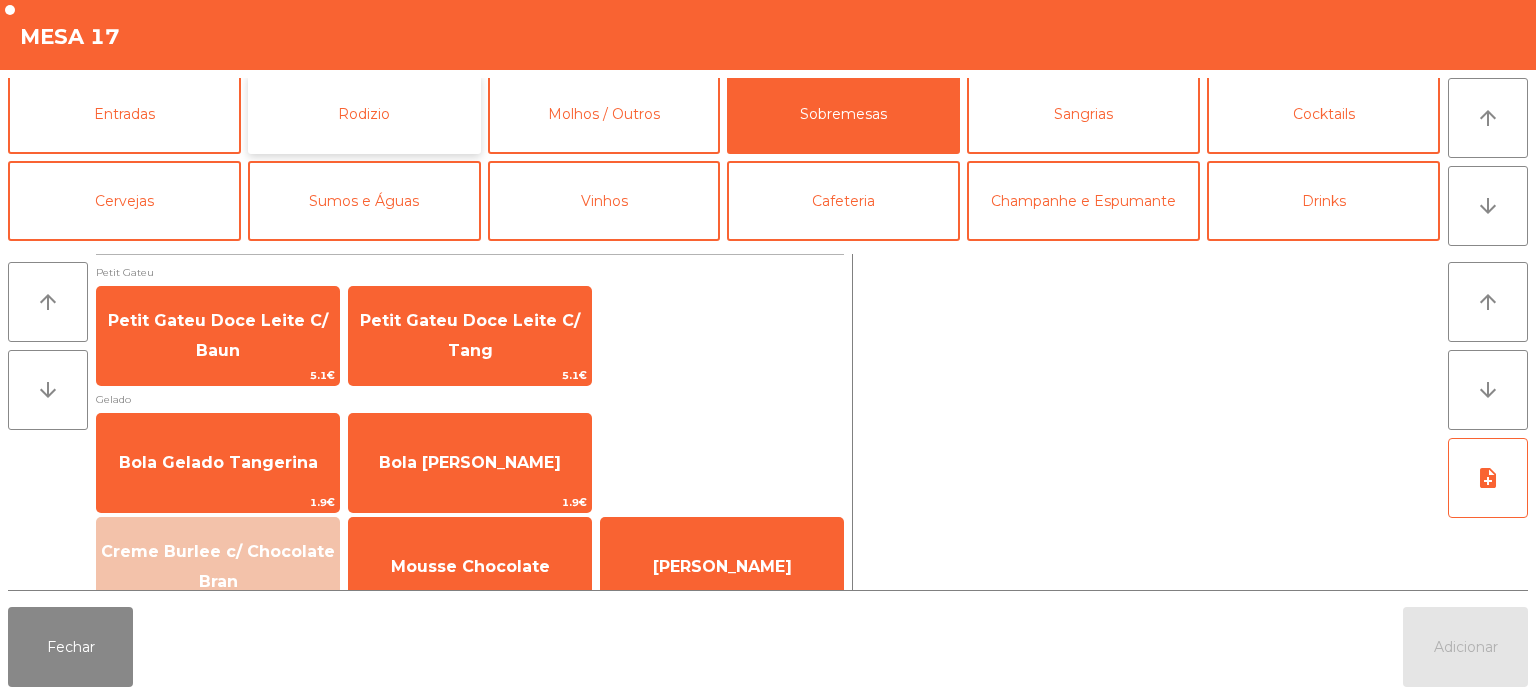 click on "Rodizio" 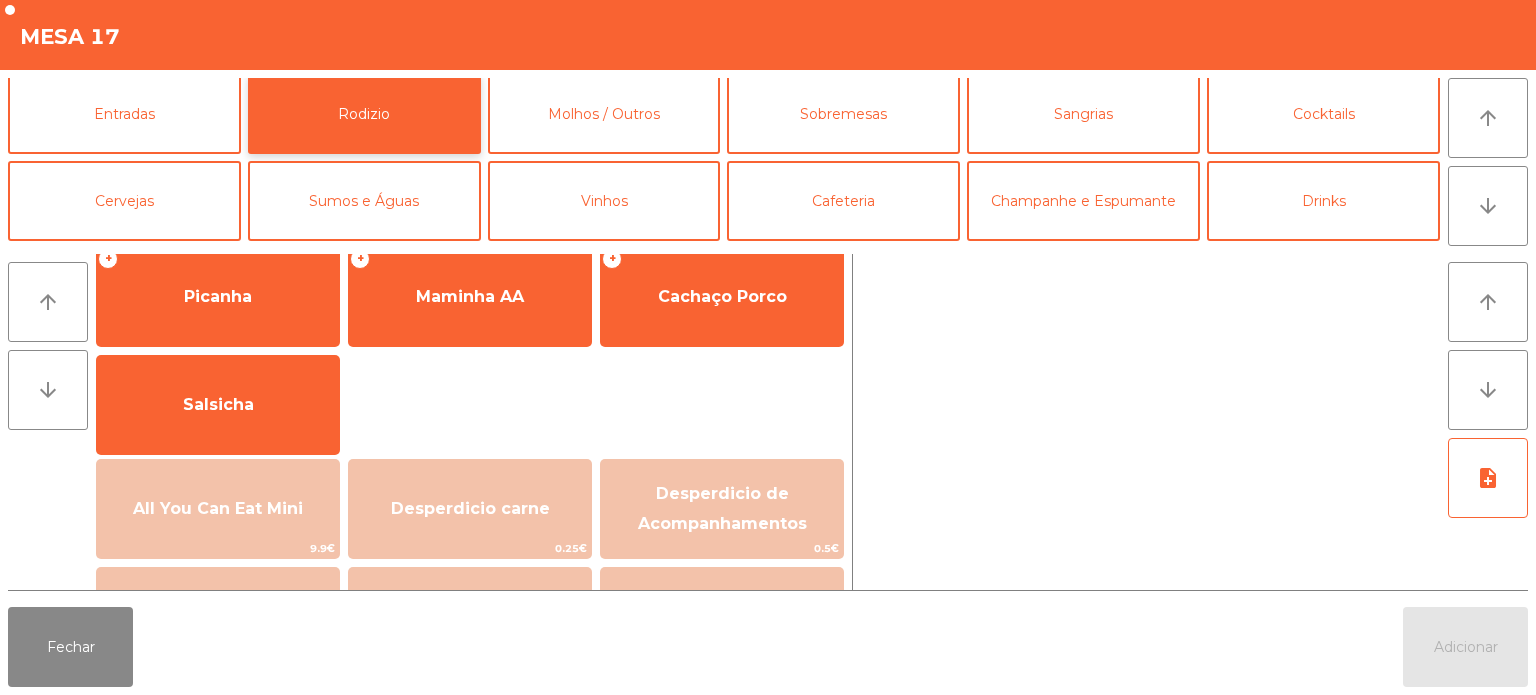 scroll, scrollTop: 0, scrollLeft: 0, axis: both 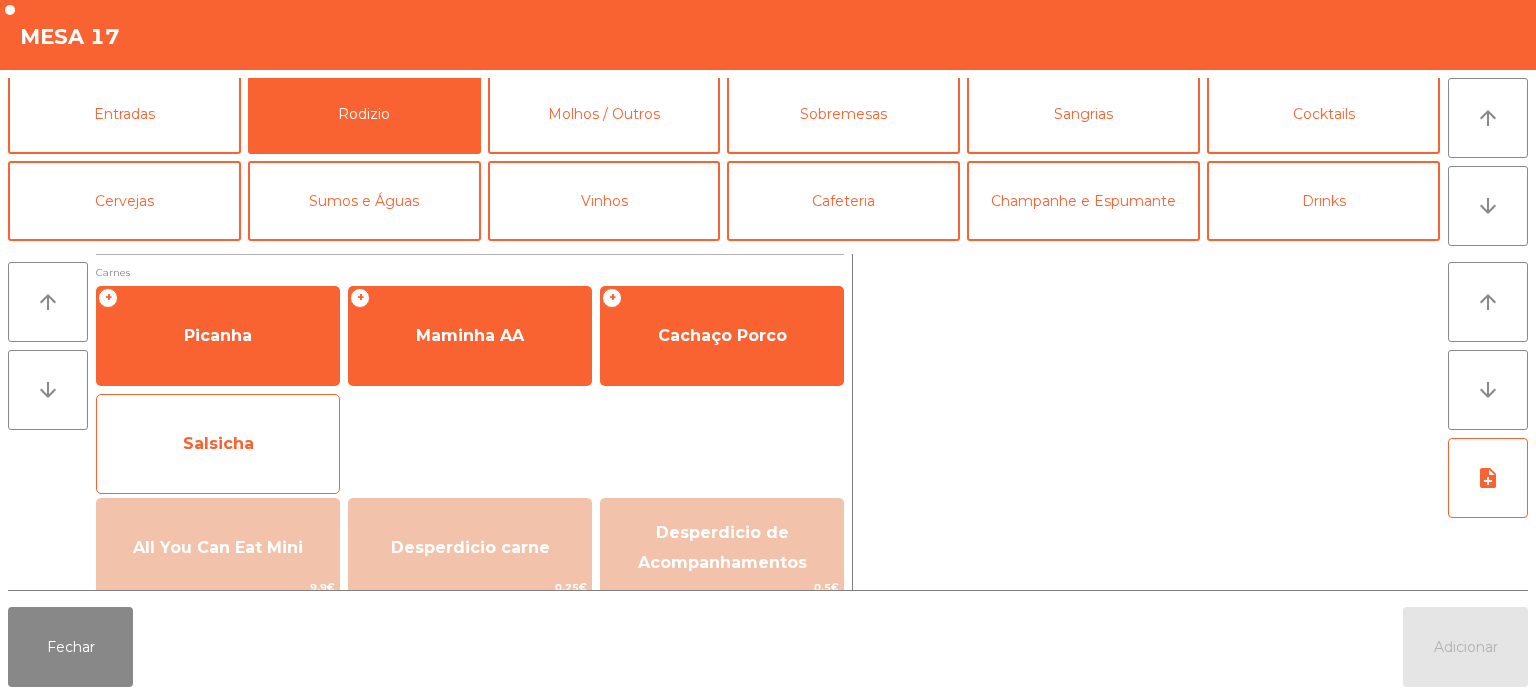 click on "Salsicha" 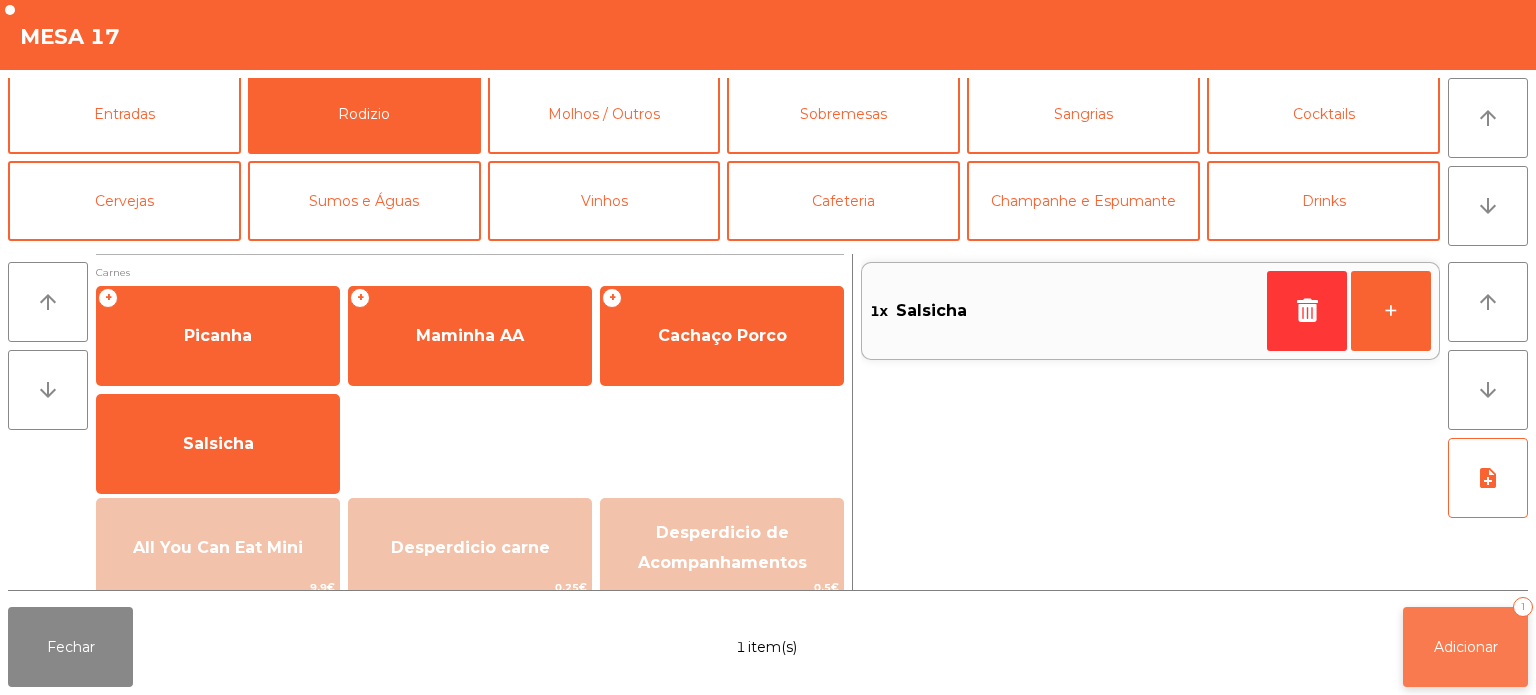 click on "Adicionar   1" 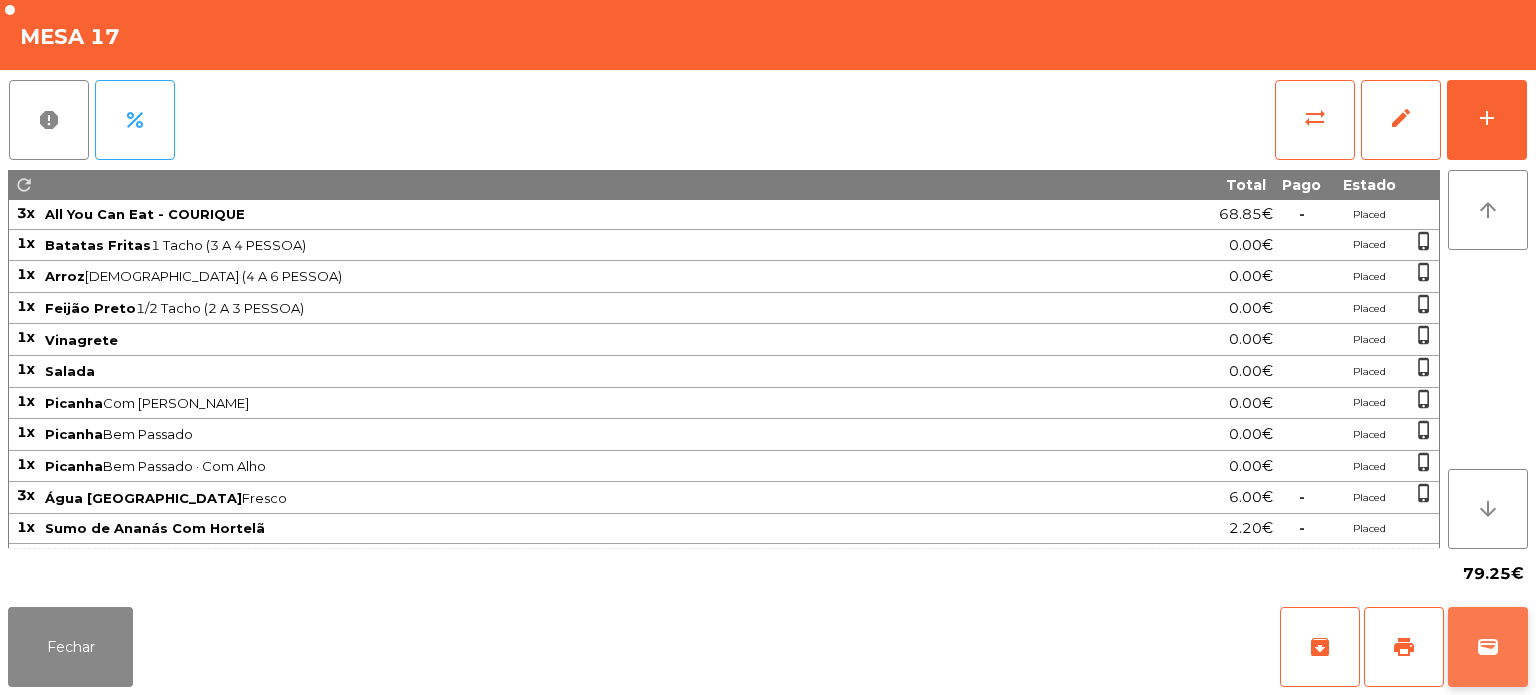 click on "wallet" 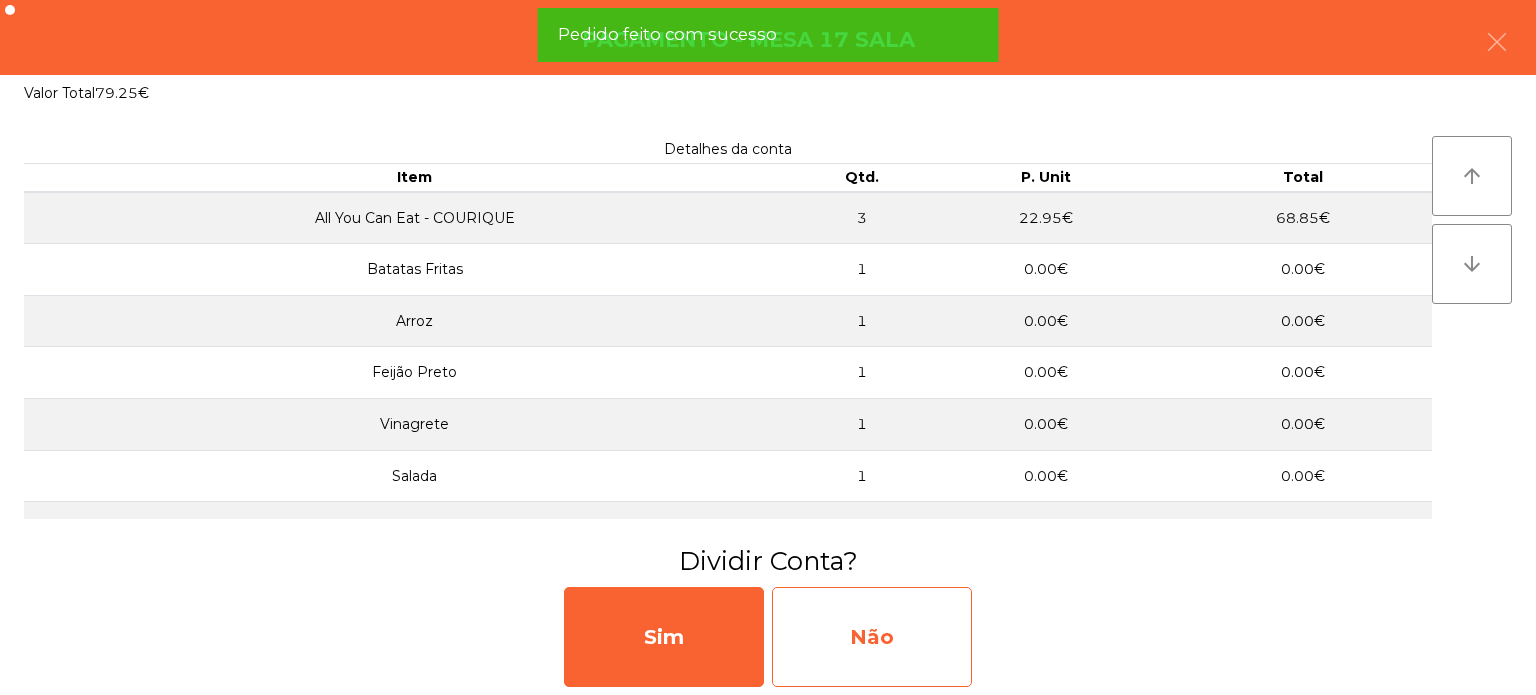 click on "Não" 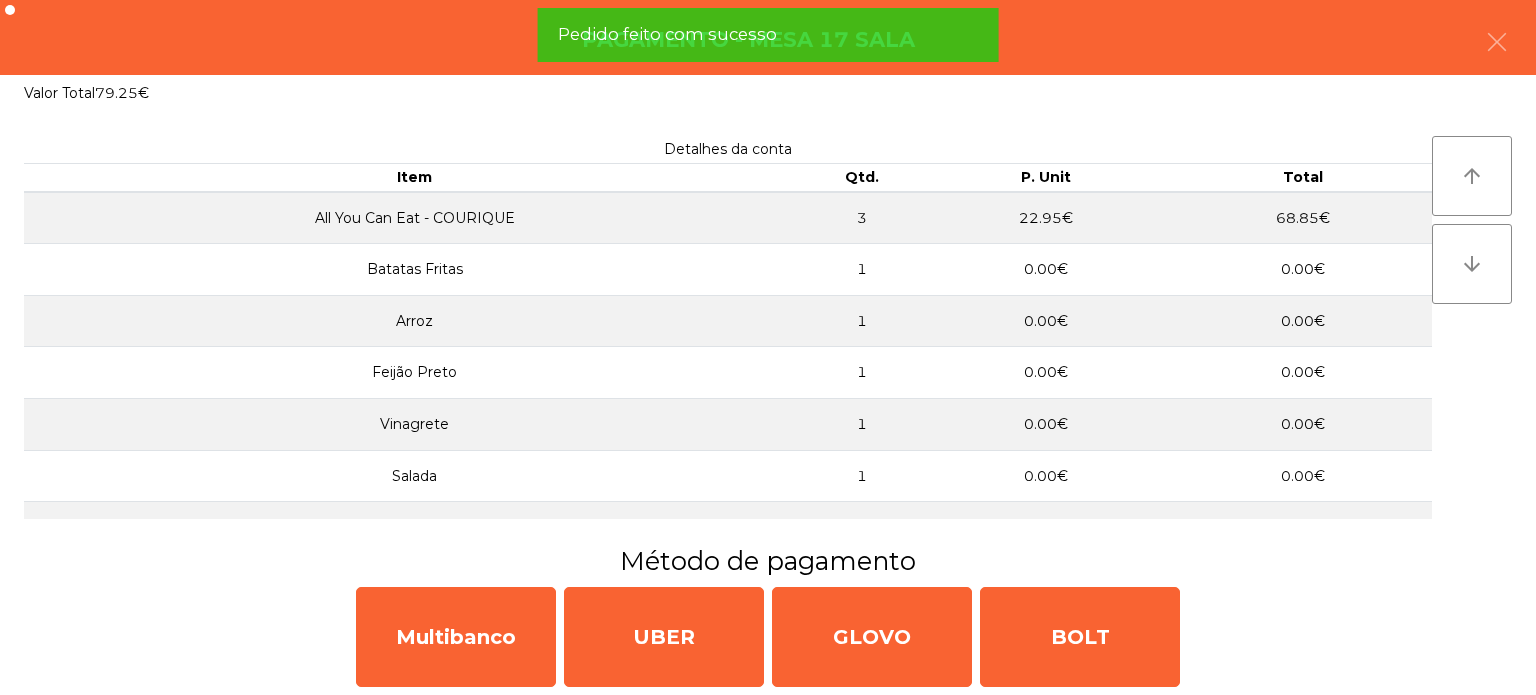 click on "Pagamento - Mesa 17 Sala" 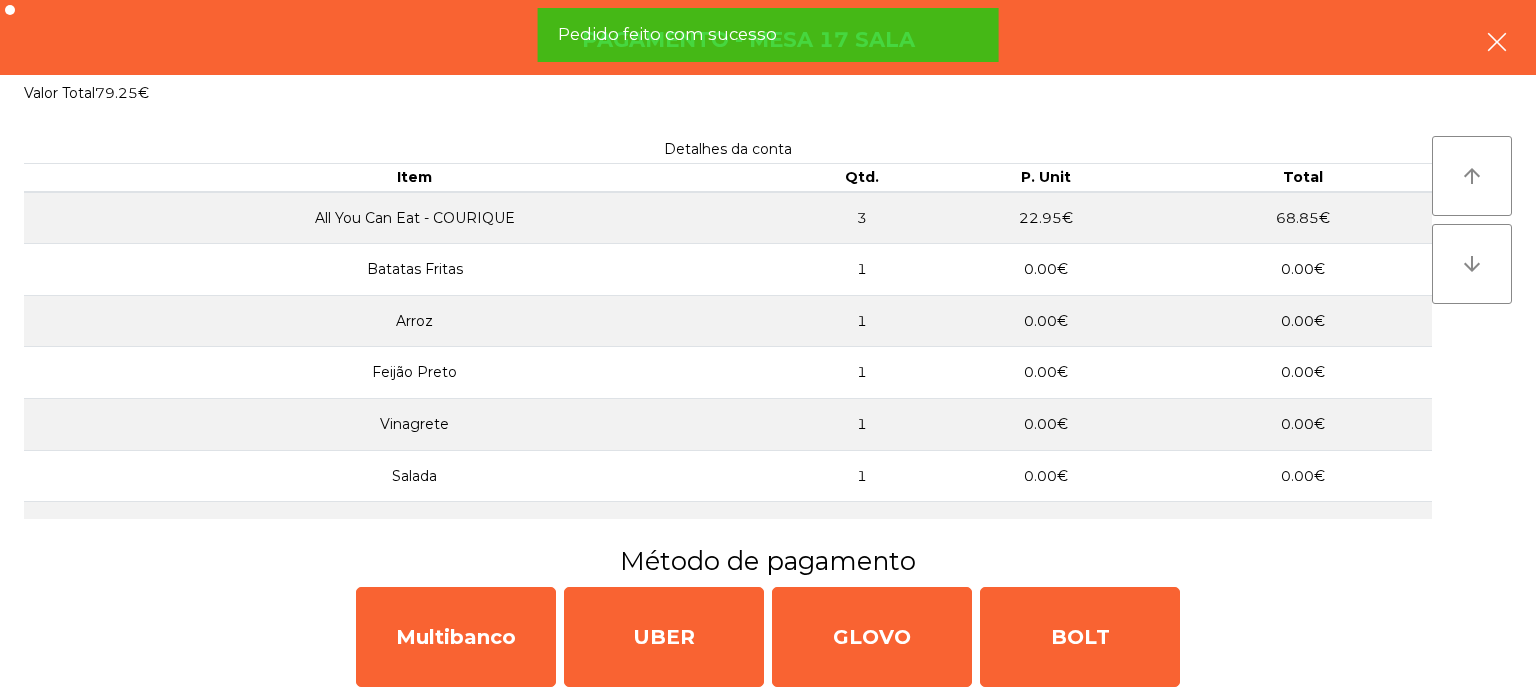 click 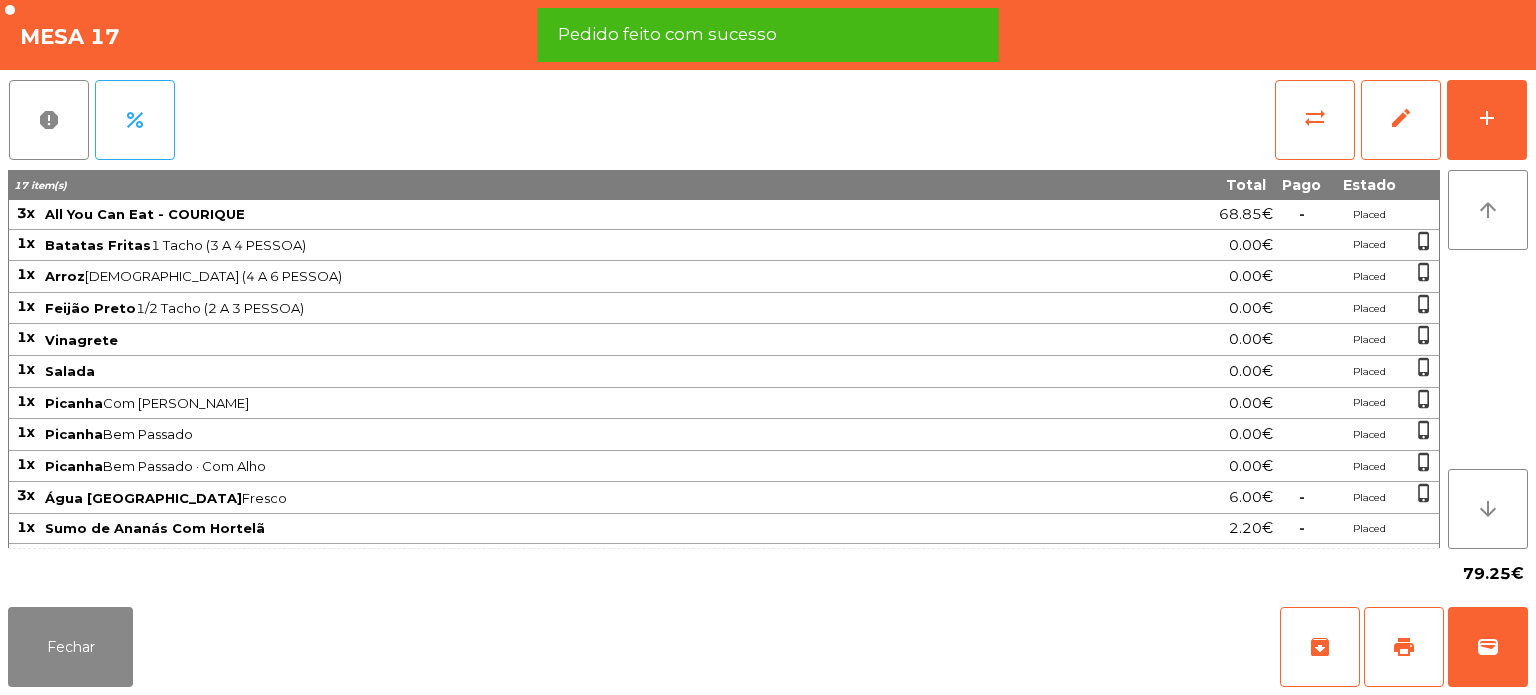 click on "Mesa 17" 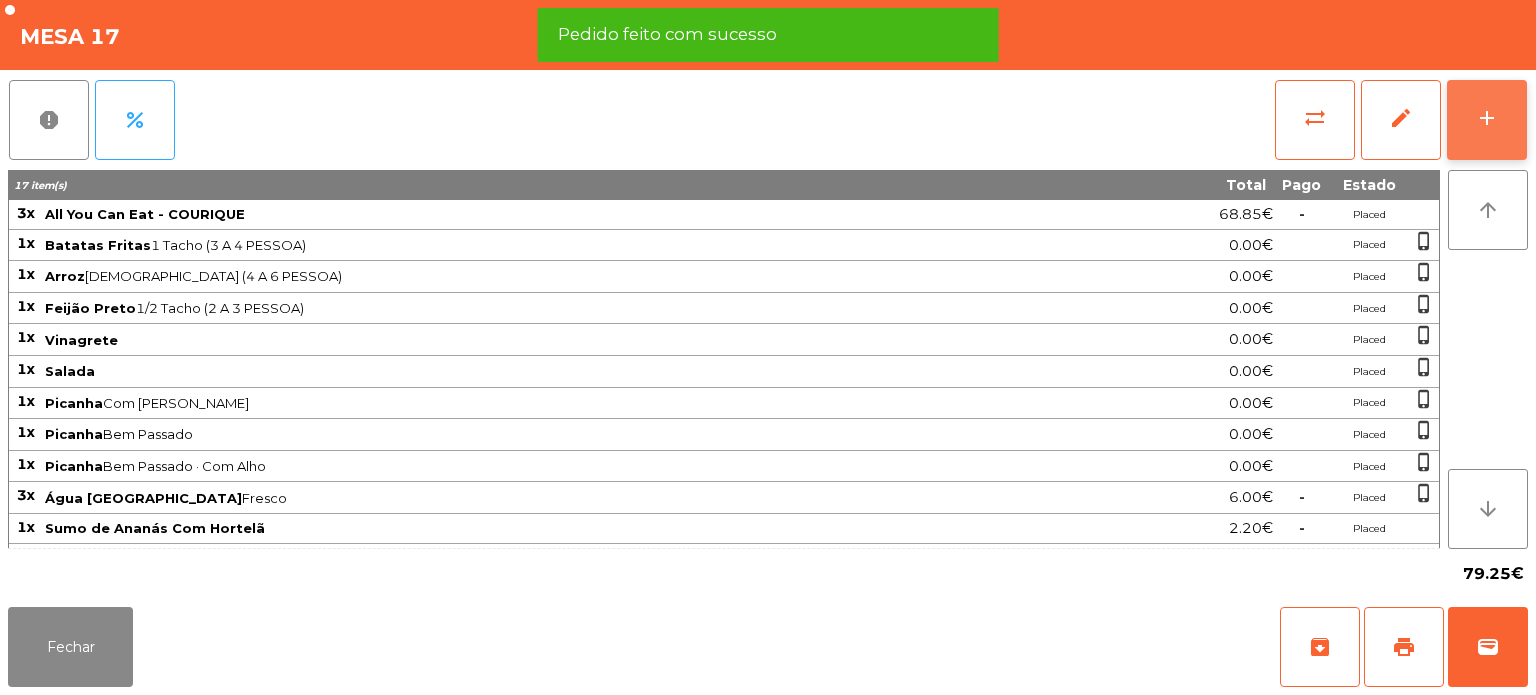 click on "add" 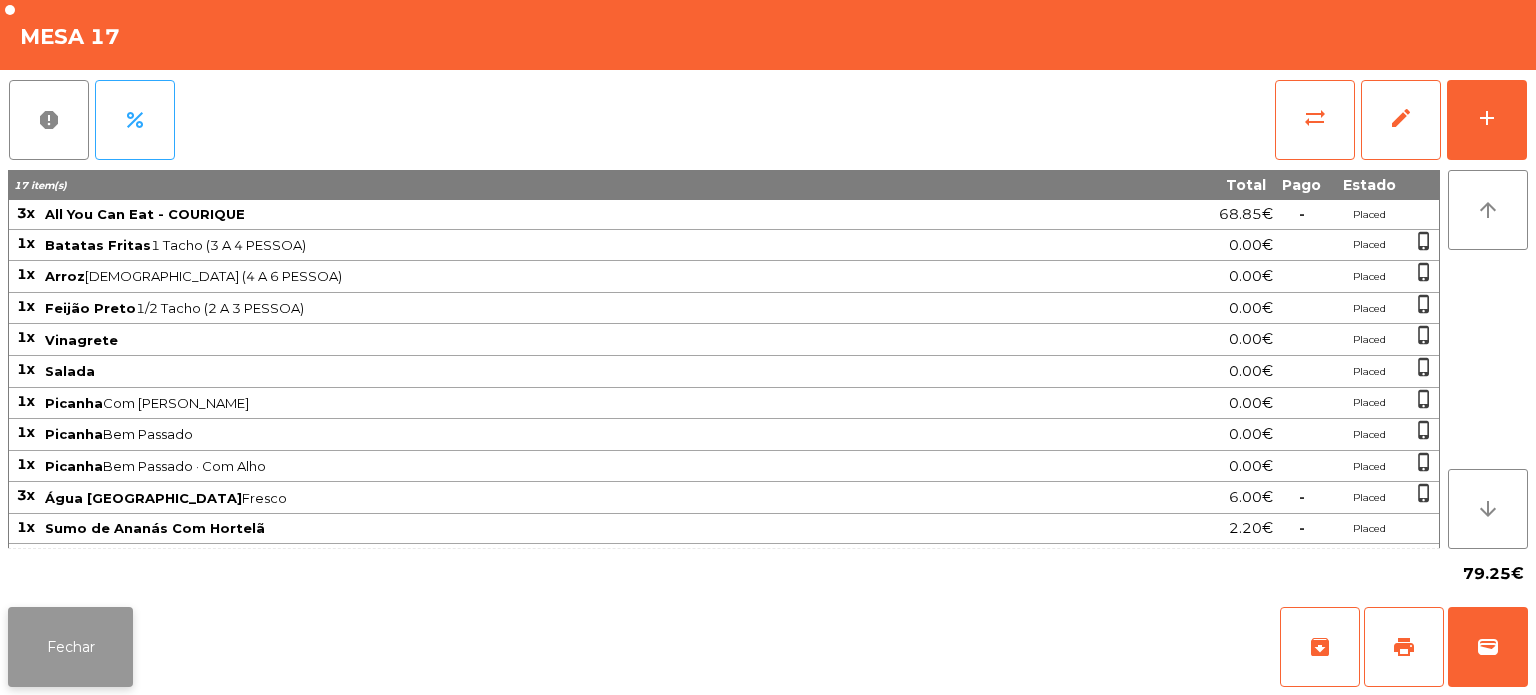 click on "Fechar" 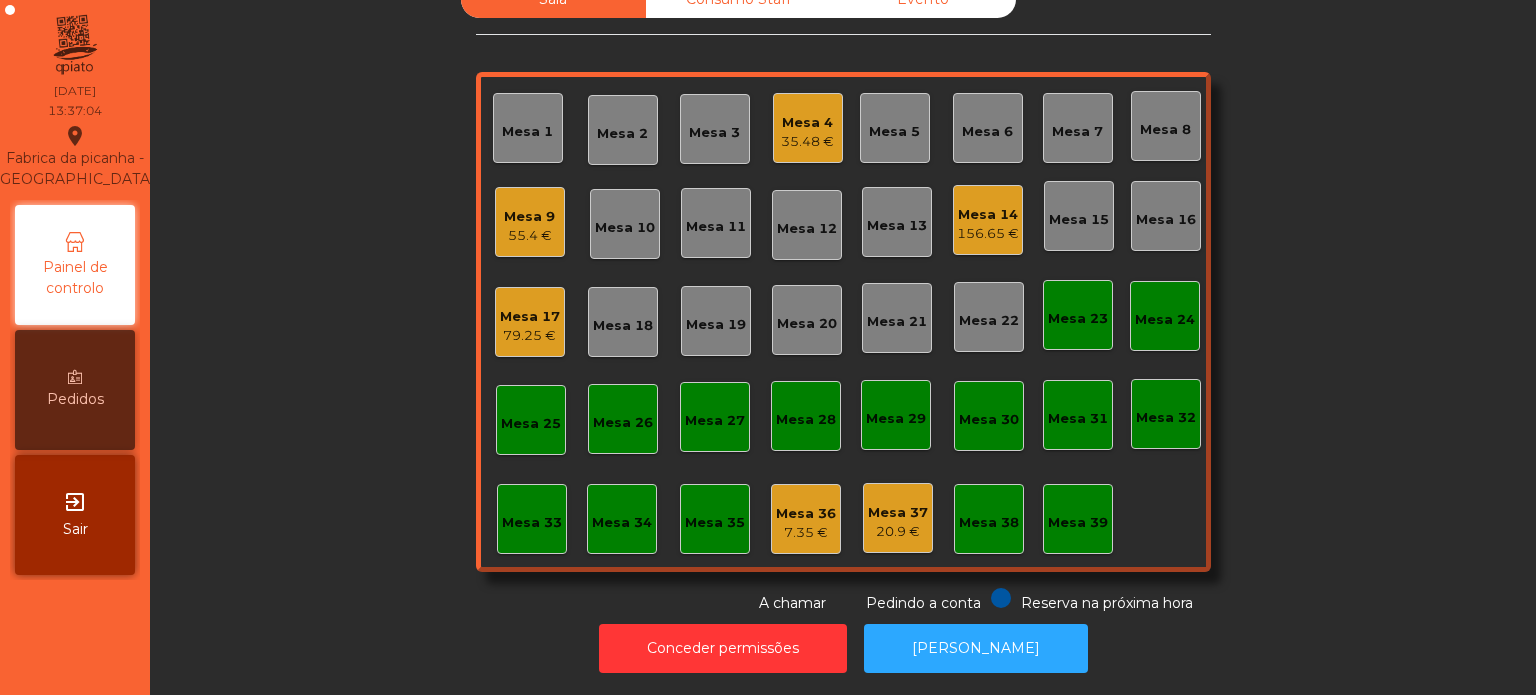 click on "35.48 €" 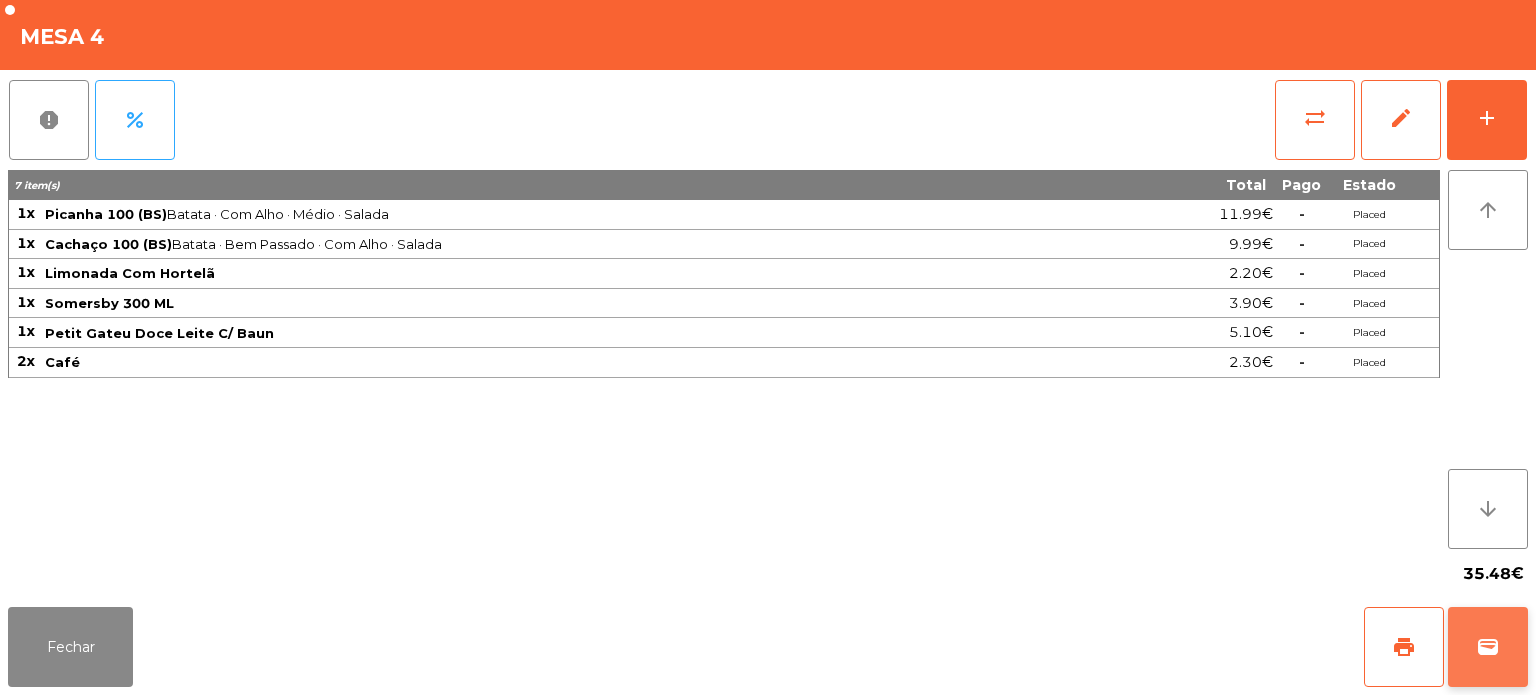 click on "wallet" 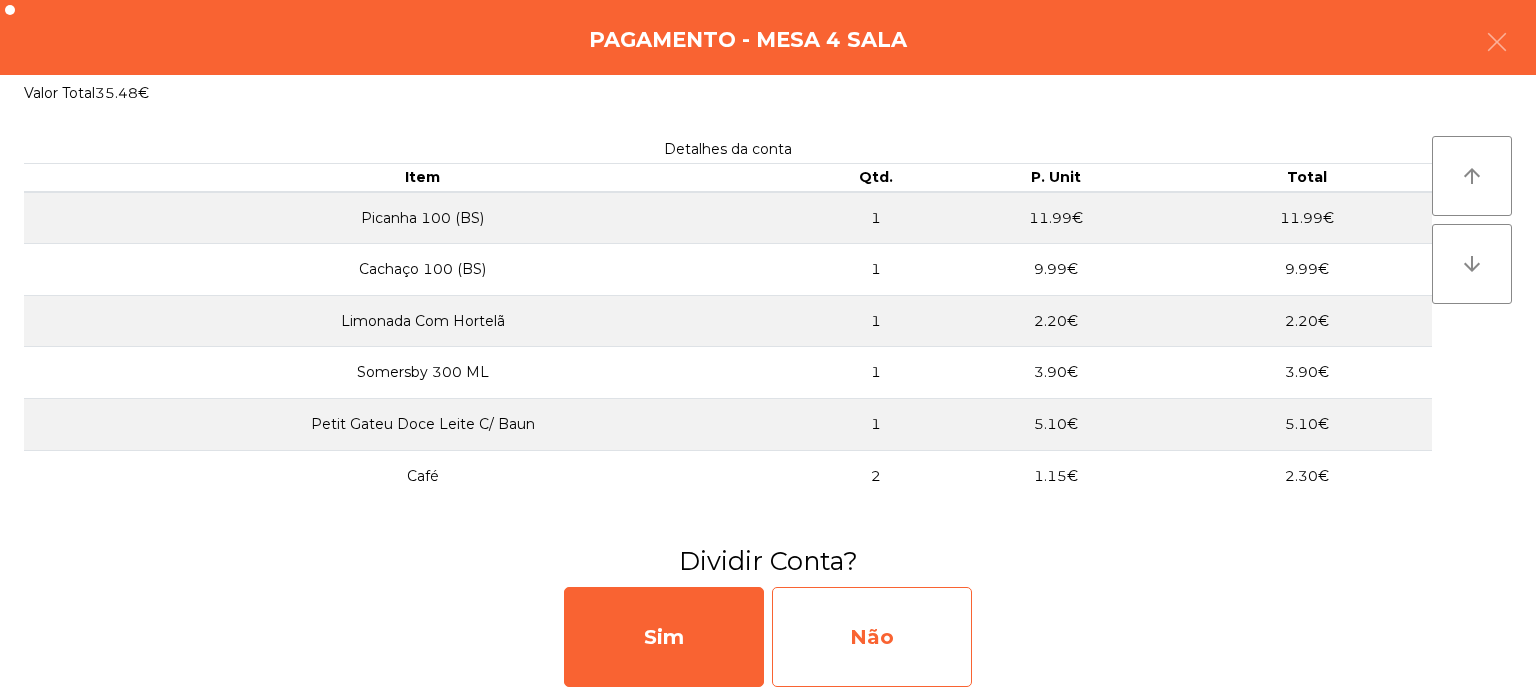 click on "Não" 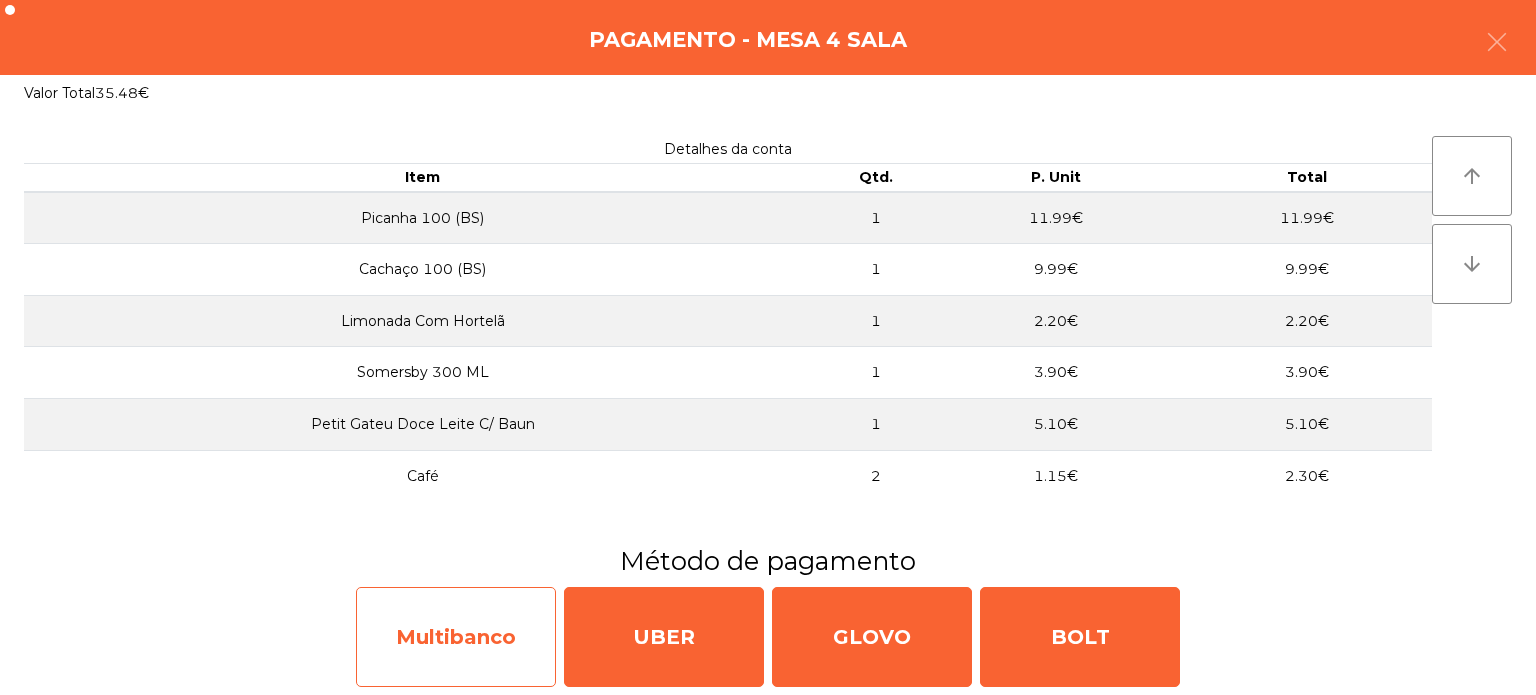 click on "Multibanco" 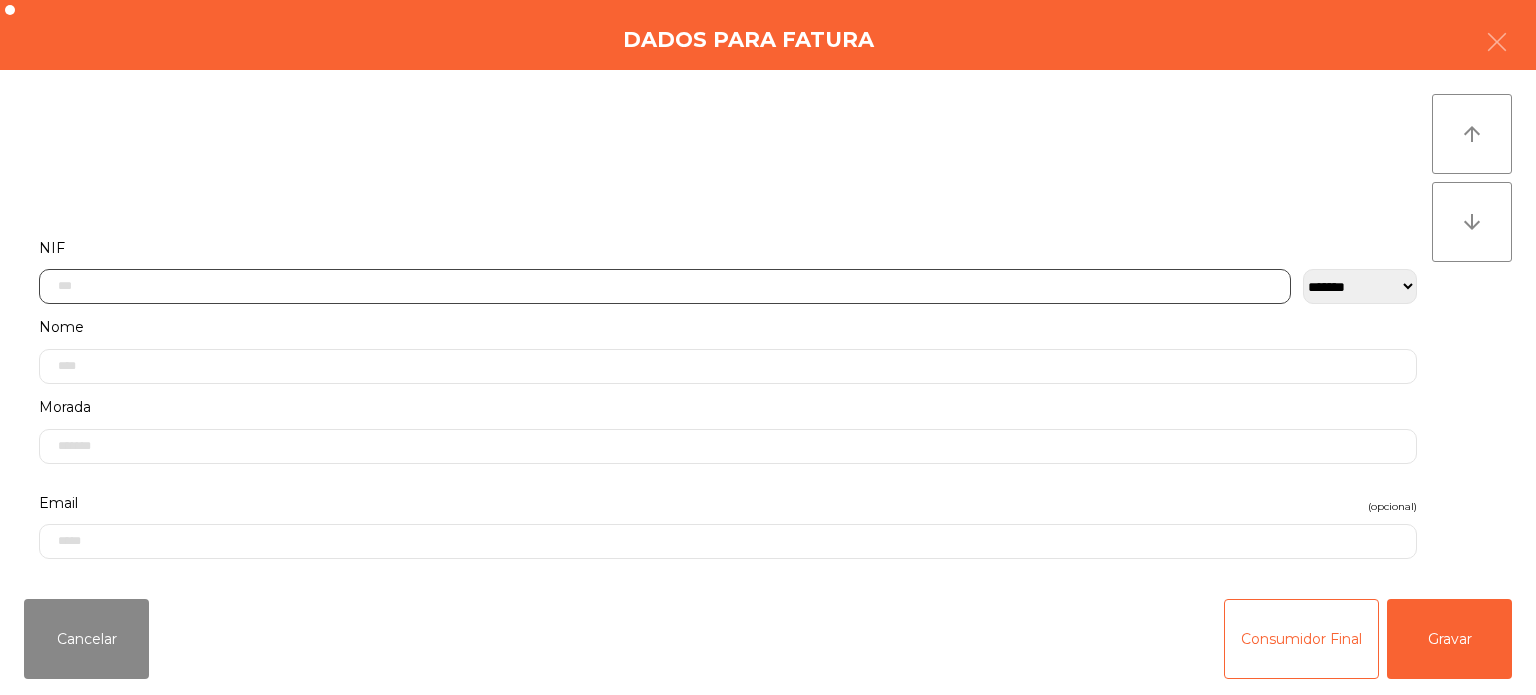click 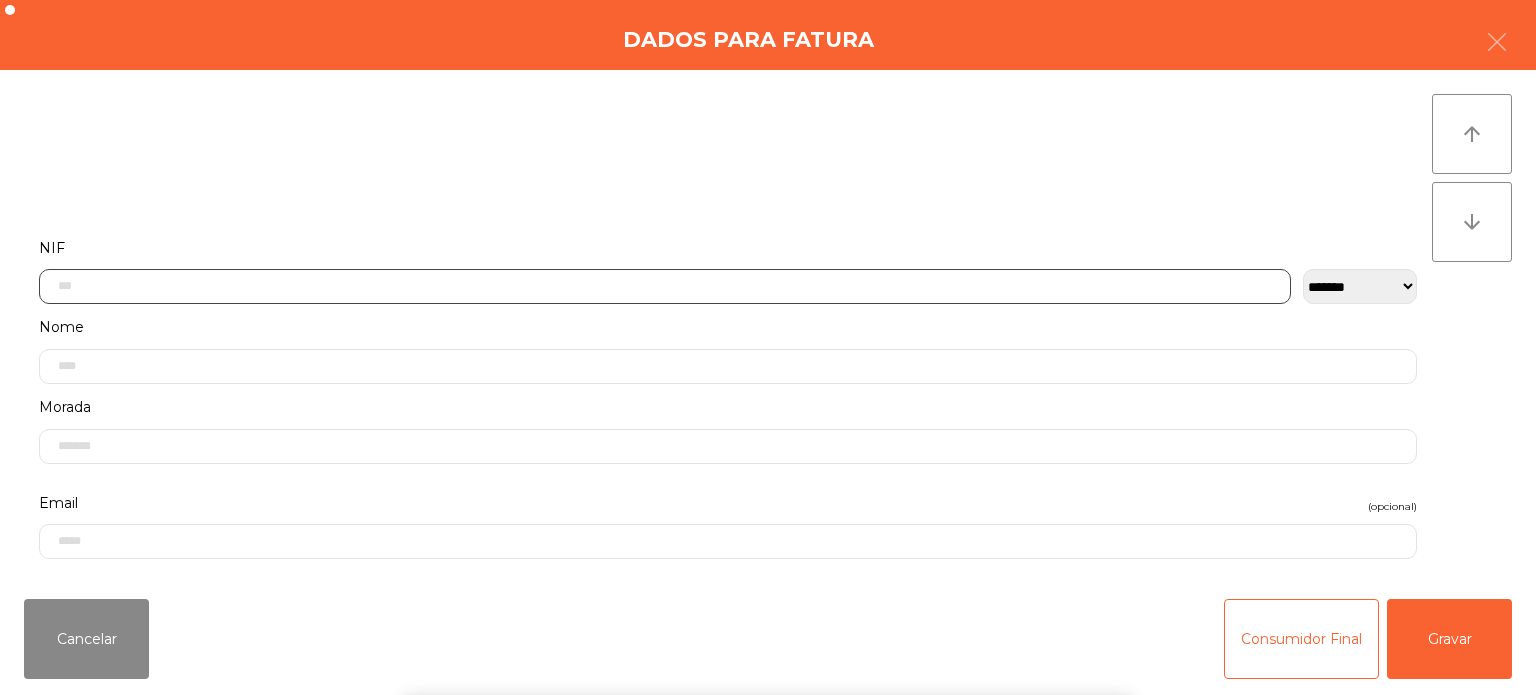 scroll, scrollTop: 139, scrollLeft: 0, axis: vertical 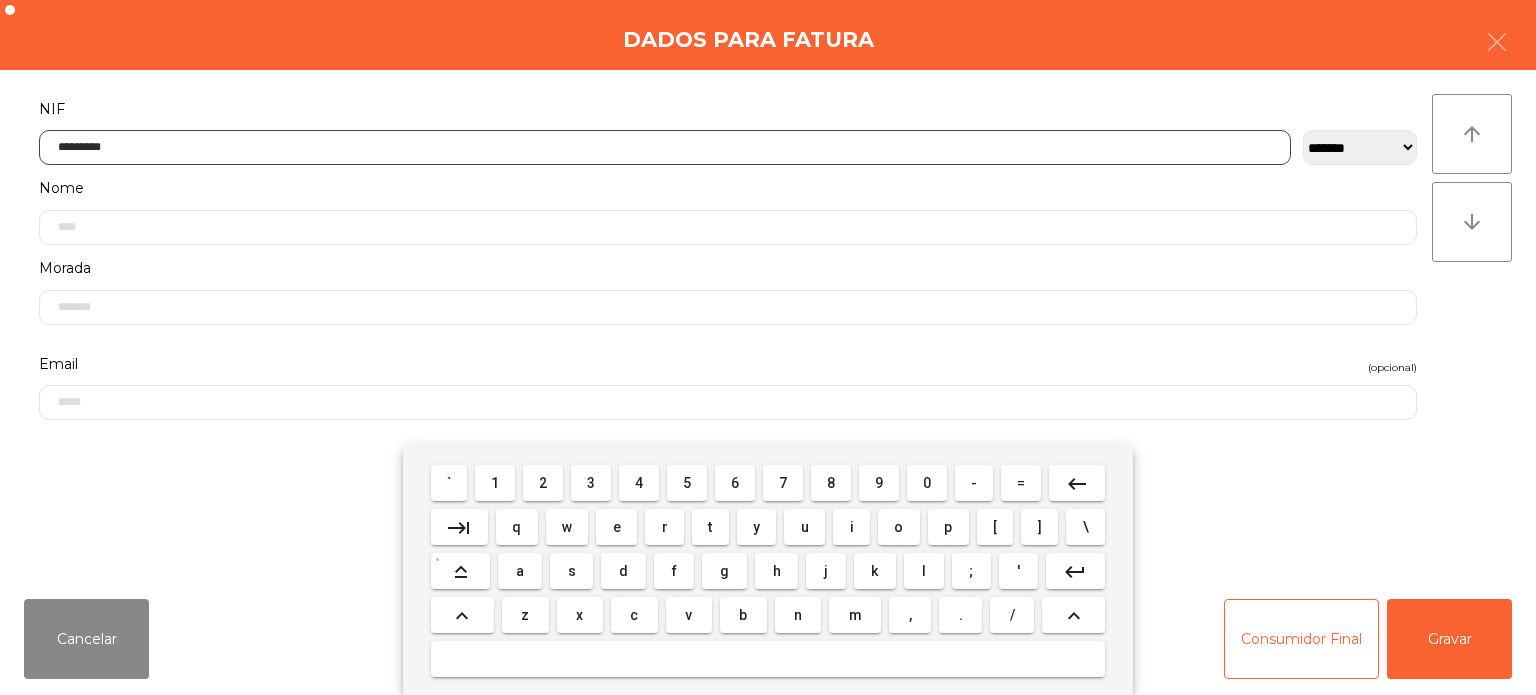 type on "*********" 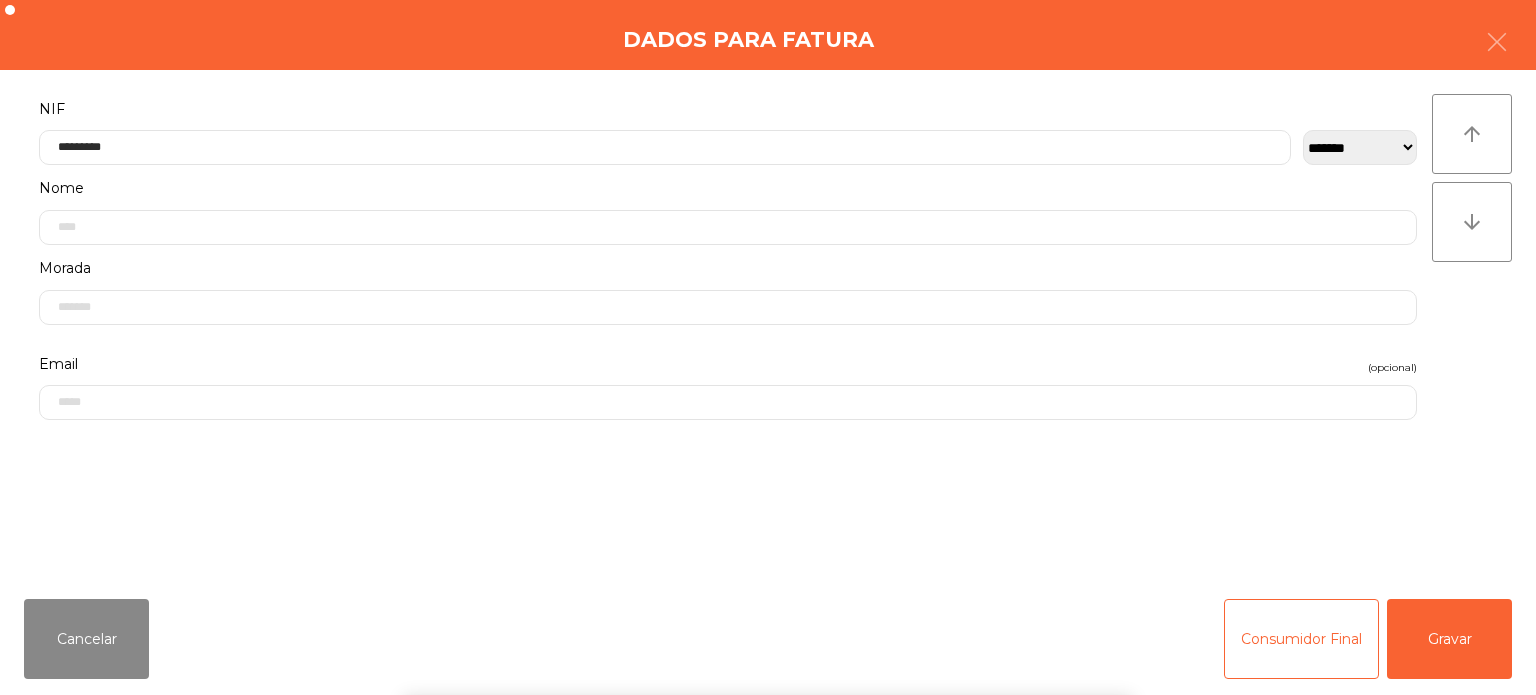 click on "` 1 2 3 4 5 6 7 8 9 0 - = keyboard_backspace keyboard_tab q w e r t y u i o p [ ] \ keyboard_capslock a s d f g h j k l ; ' keyboard_return keyboard_arrow_up z x c v b n m , . / keyboard_arrow_up" at bounding box center (768, 571) 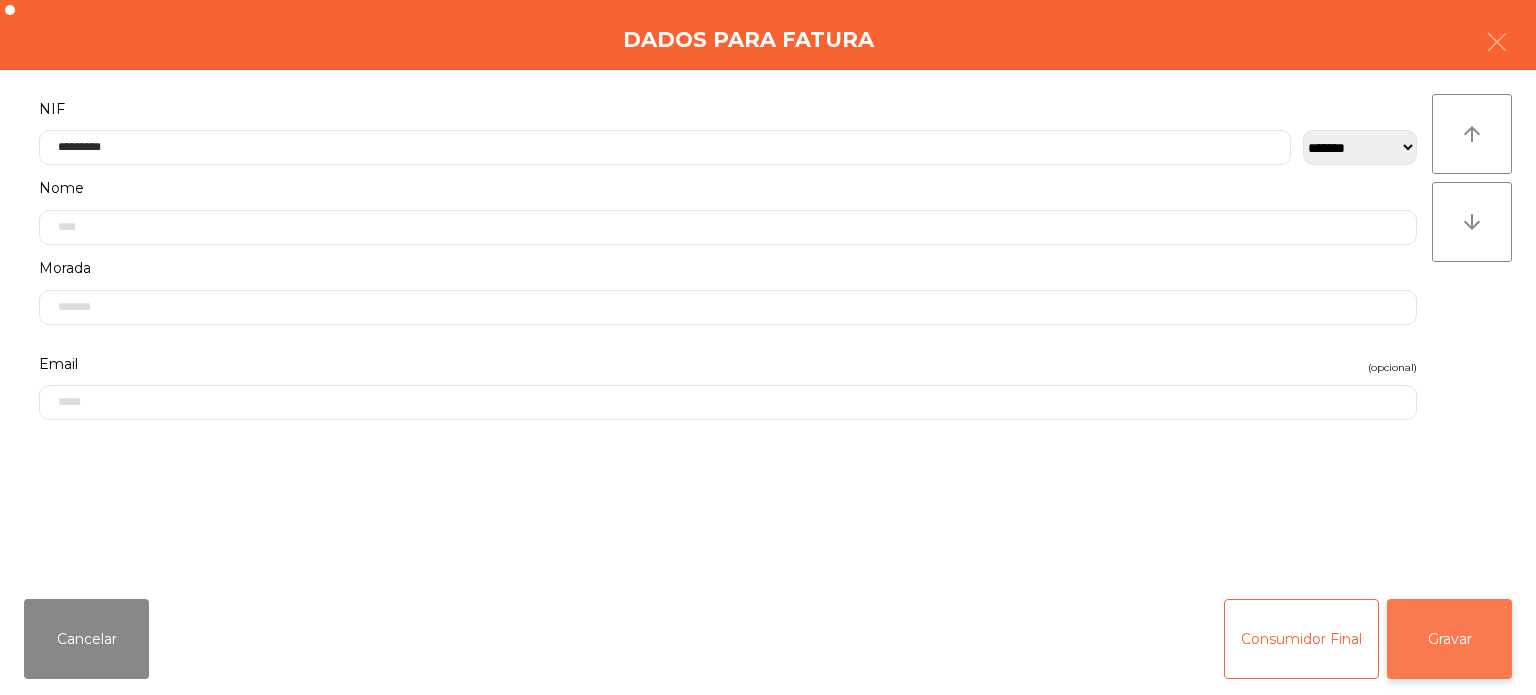 click on "Gravar" 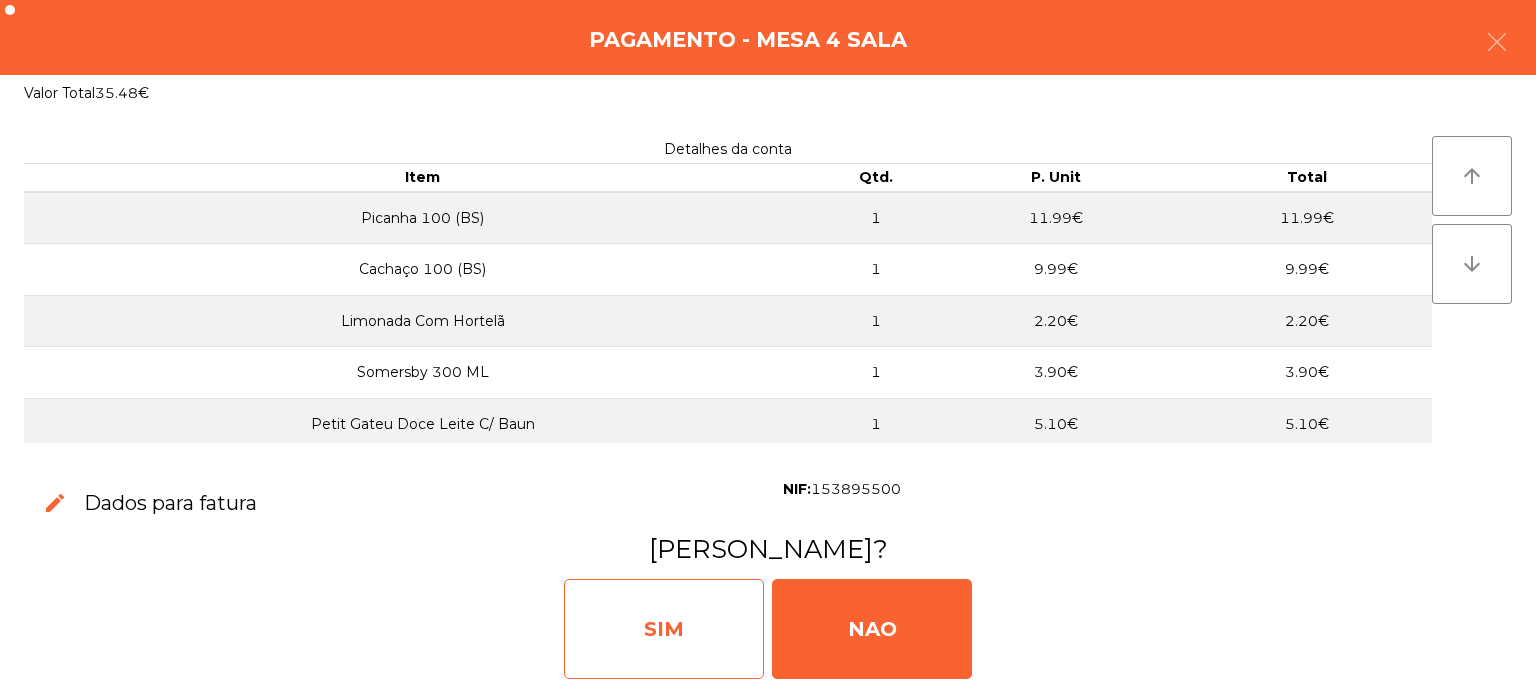 click on "SIM" 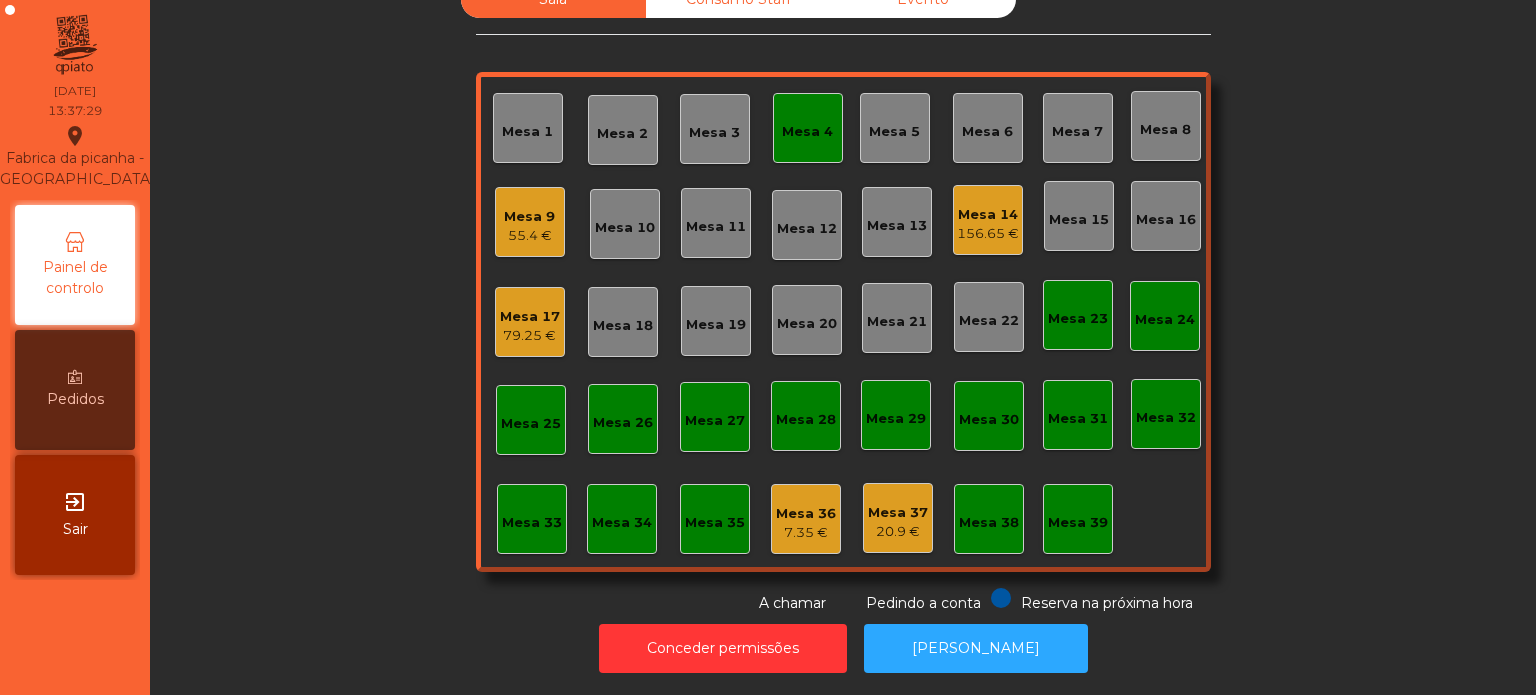 click on "Mesa 4" 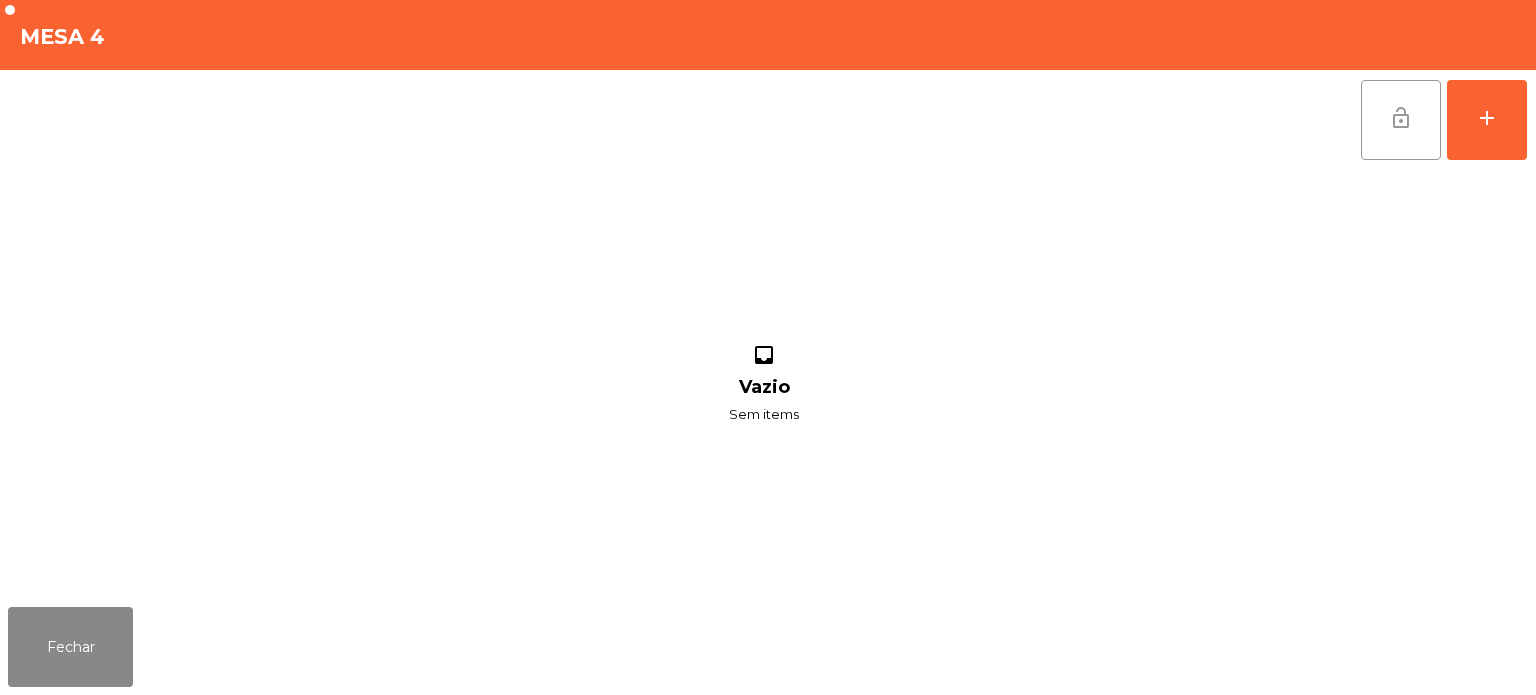 click on "lock_open" 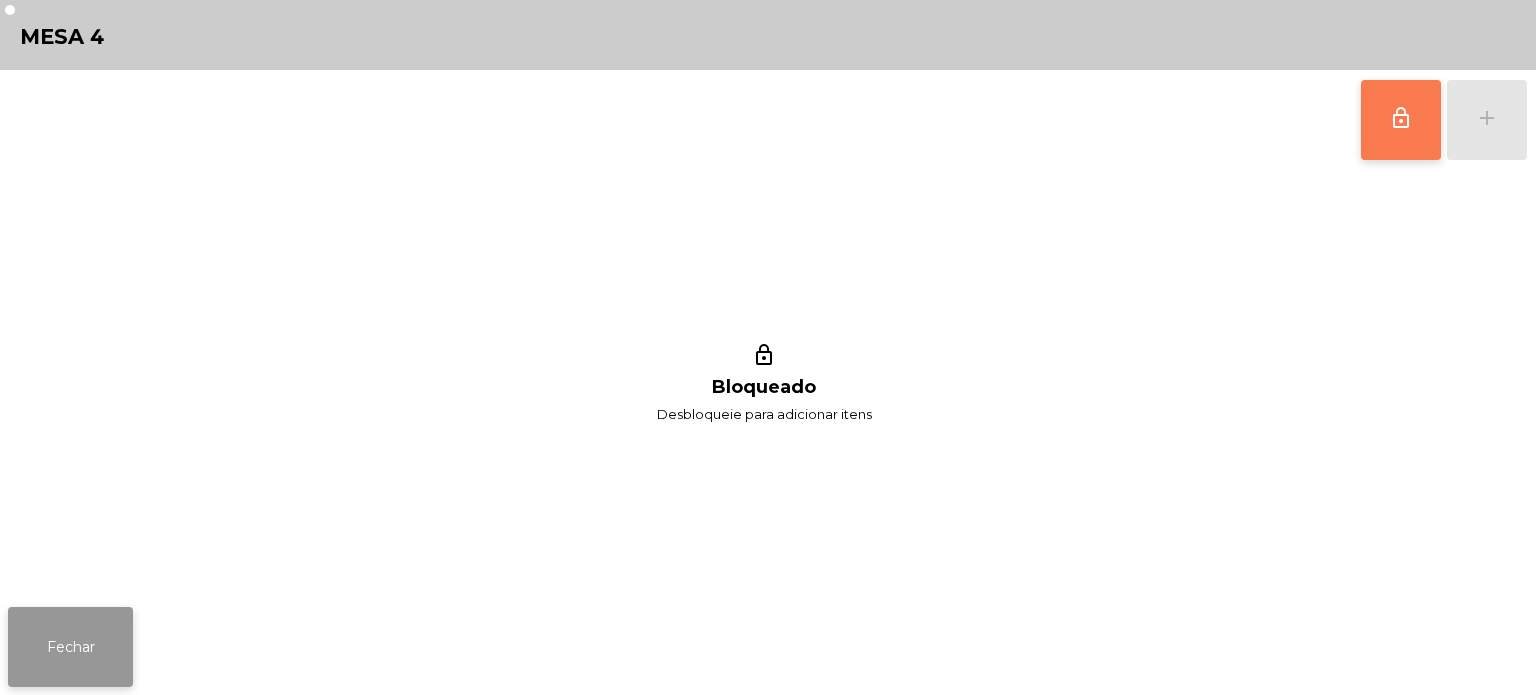 click on "Fechar" 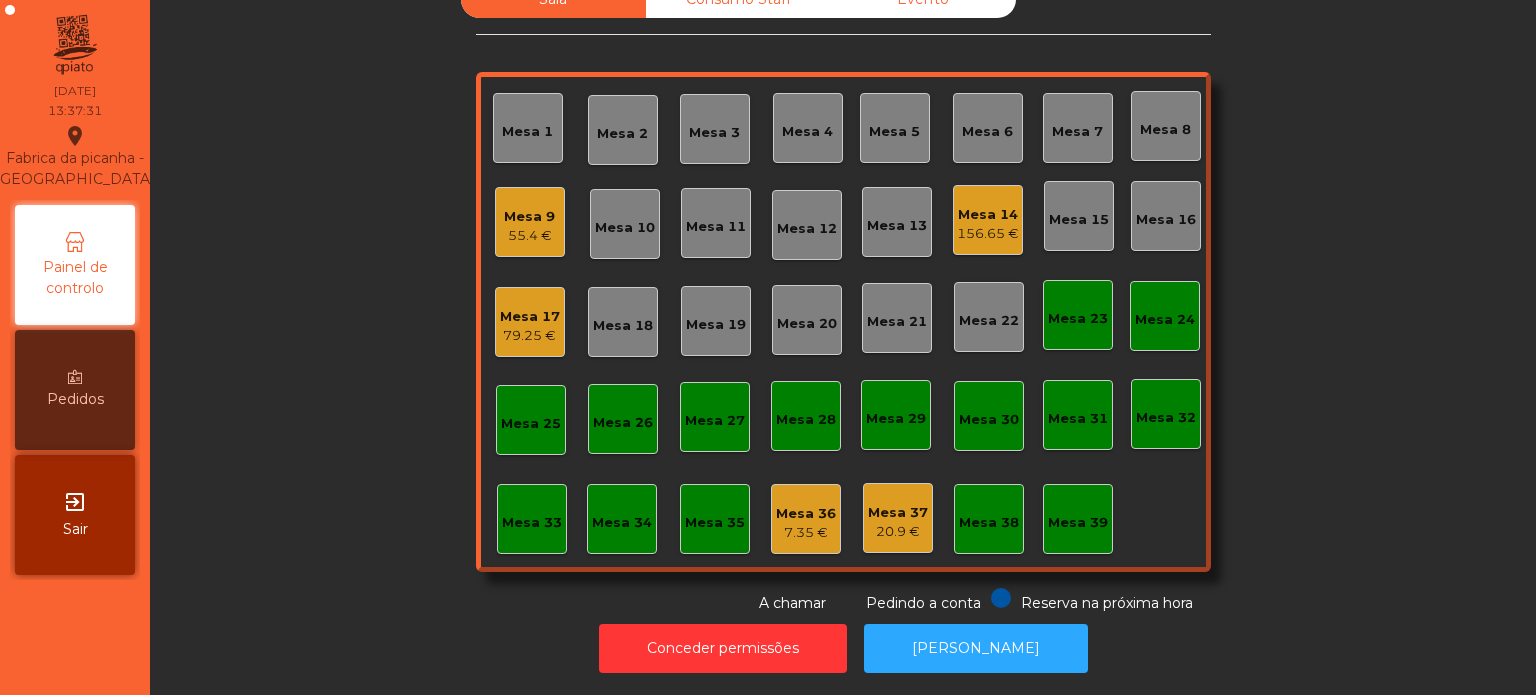 click on "Mesa 32" 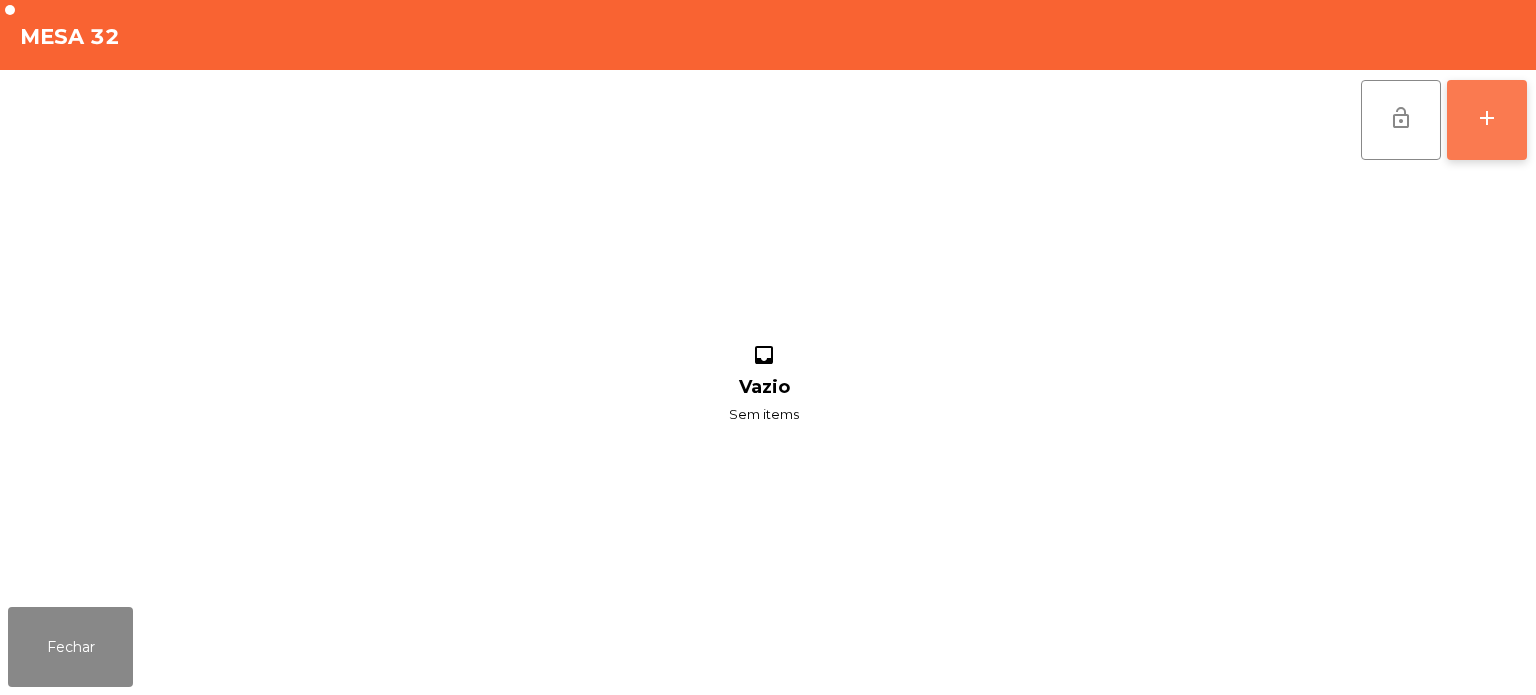 click on "add" 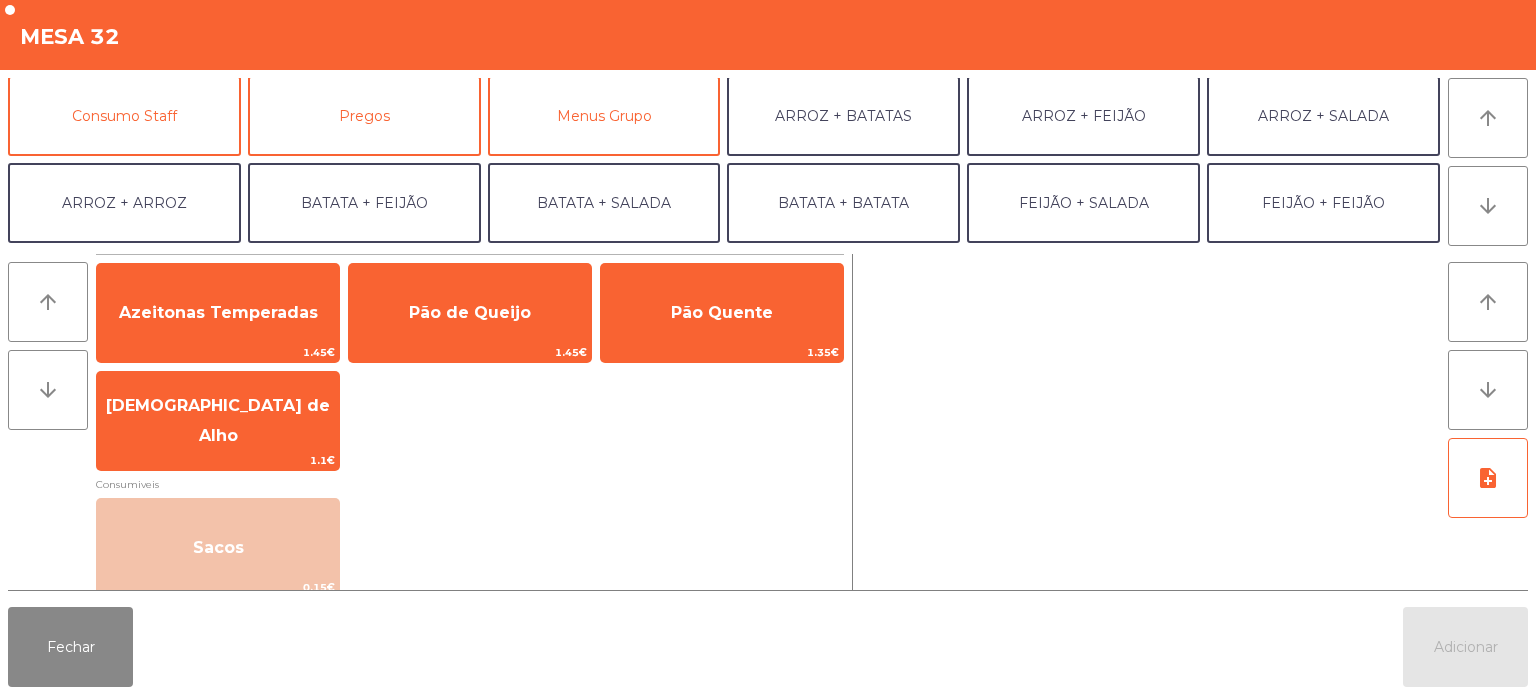 scroll, scrollTop: 249, scrollLeft: 0, axis: vertical 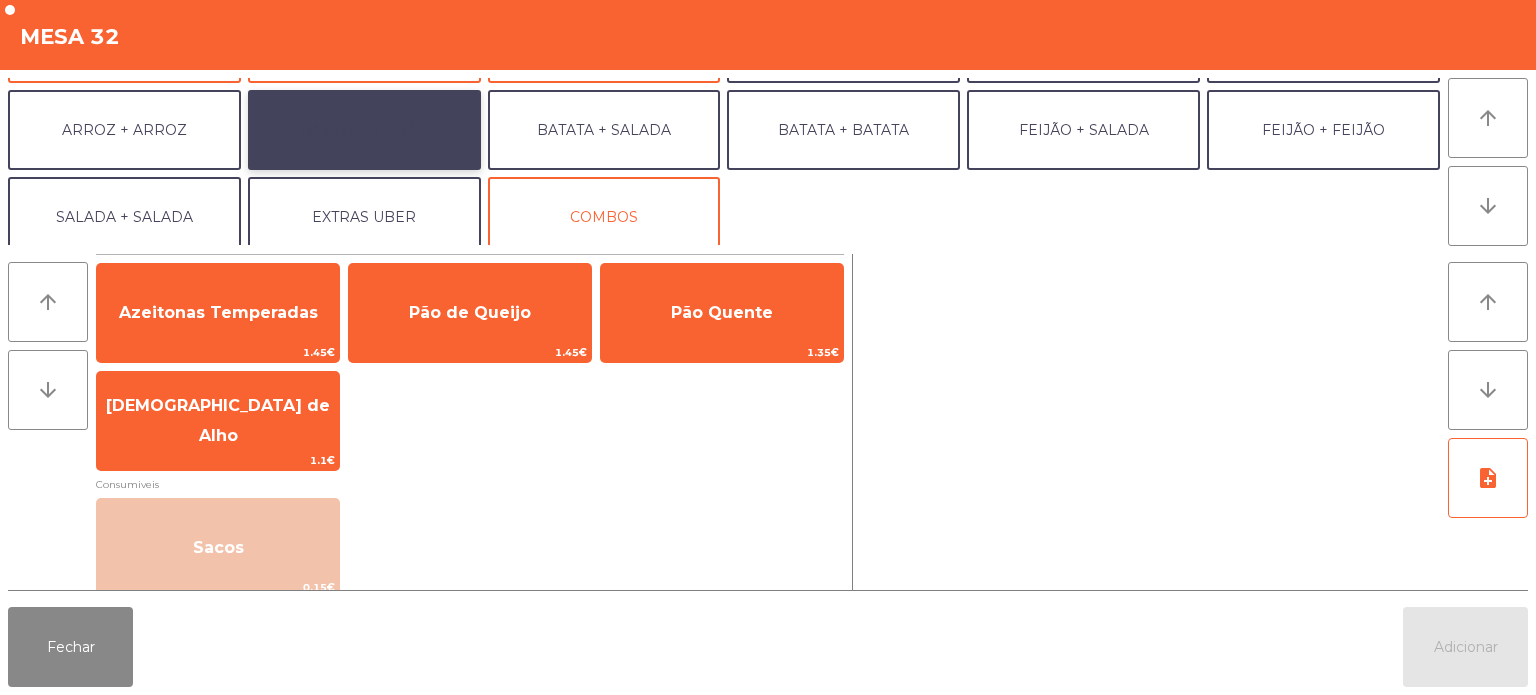 click on "BATATA + FEIJÃO" 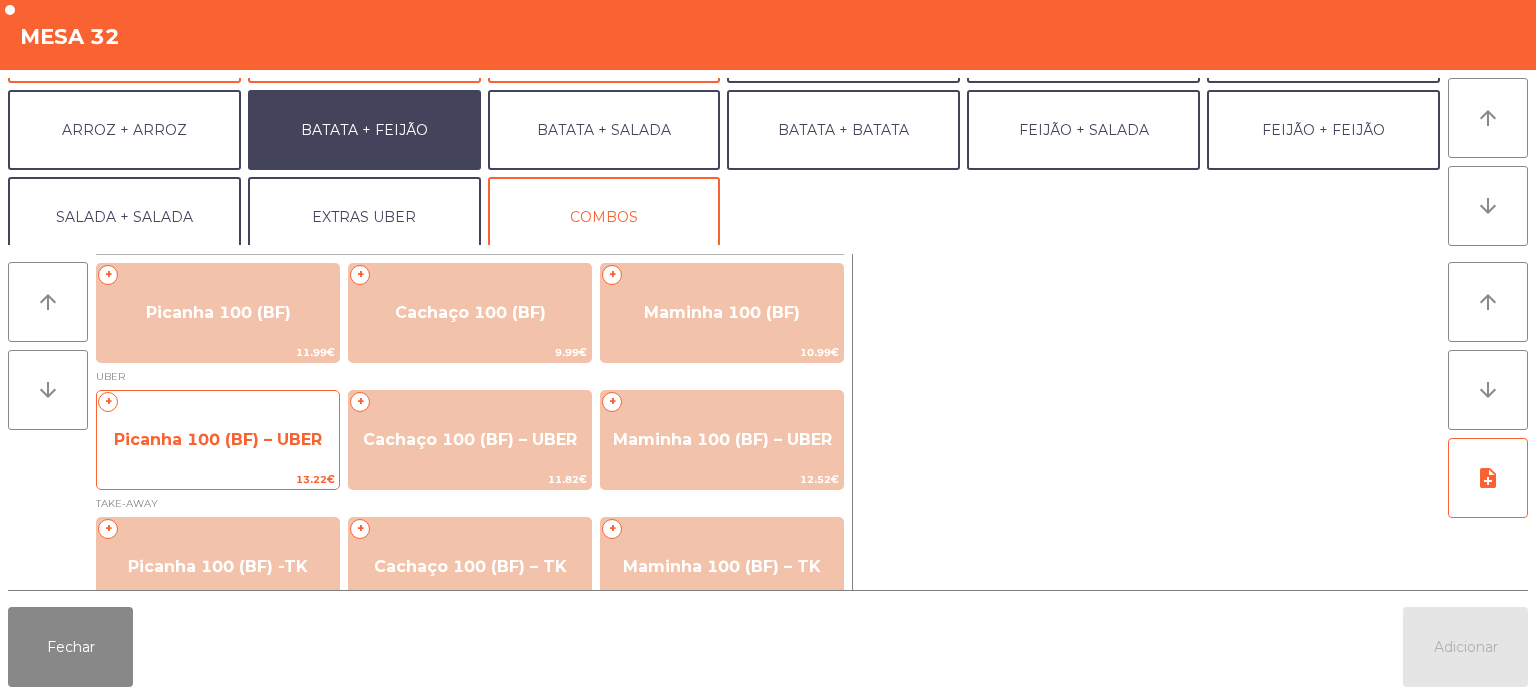 click on "Picanha 100 (BF) – UBER" 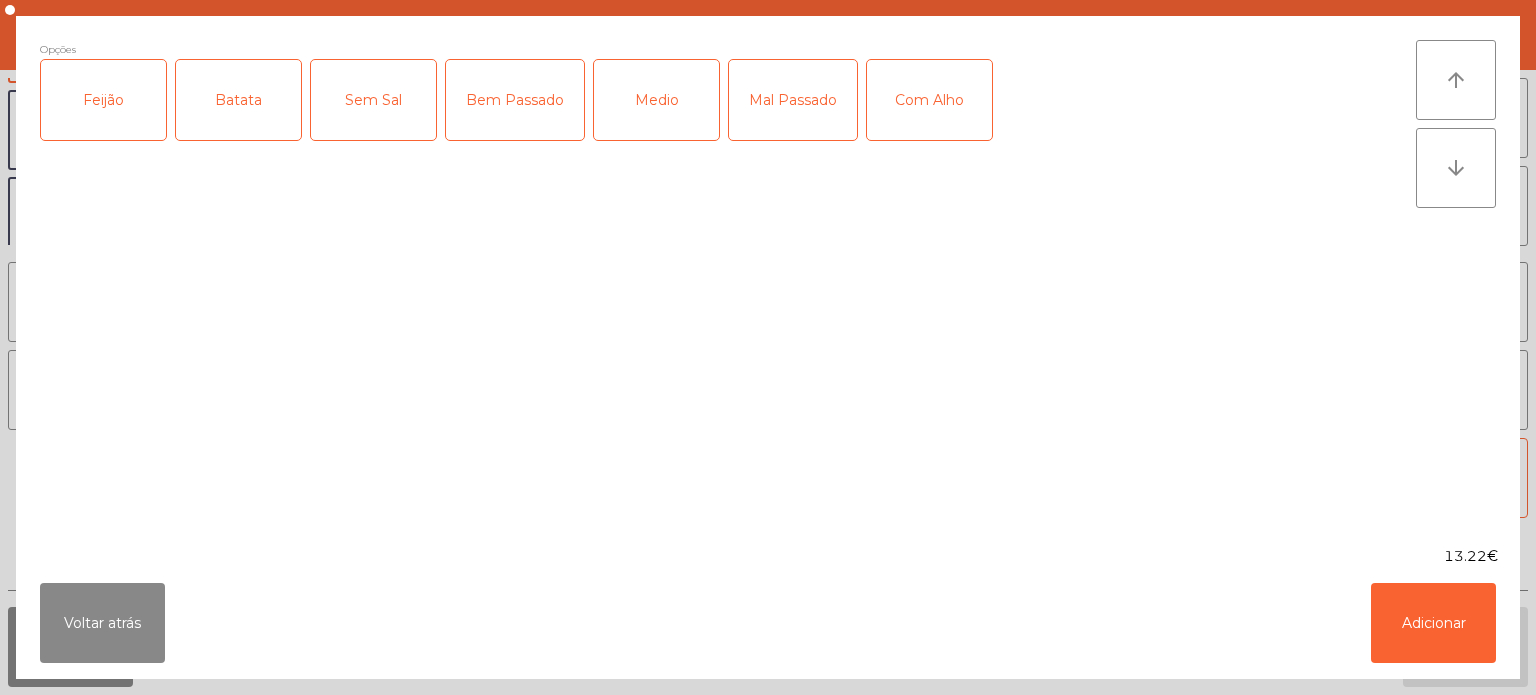 click on "Feijão" 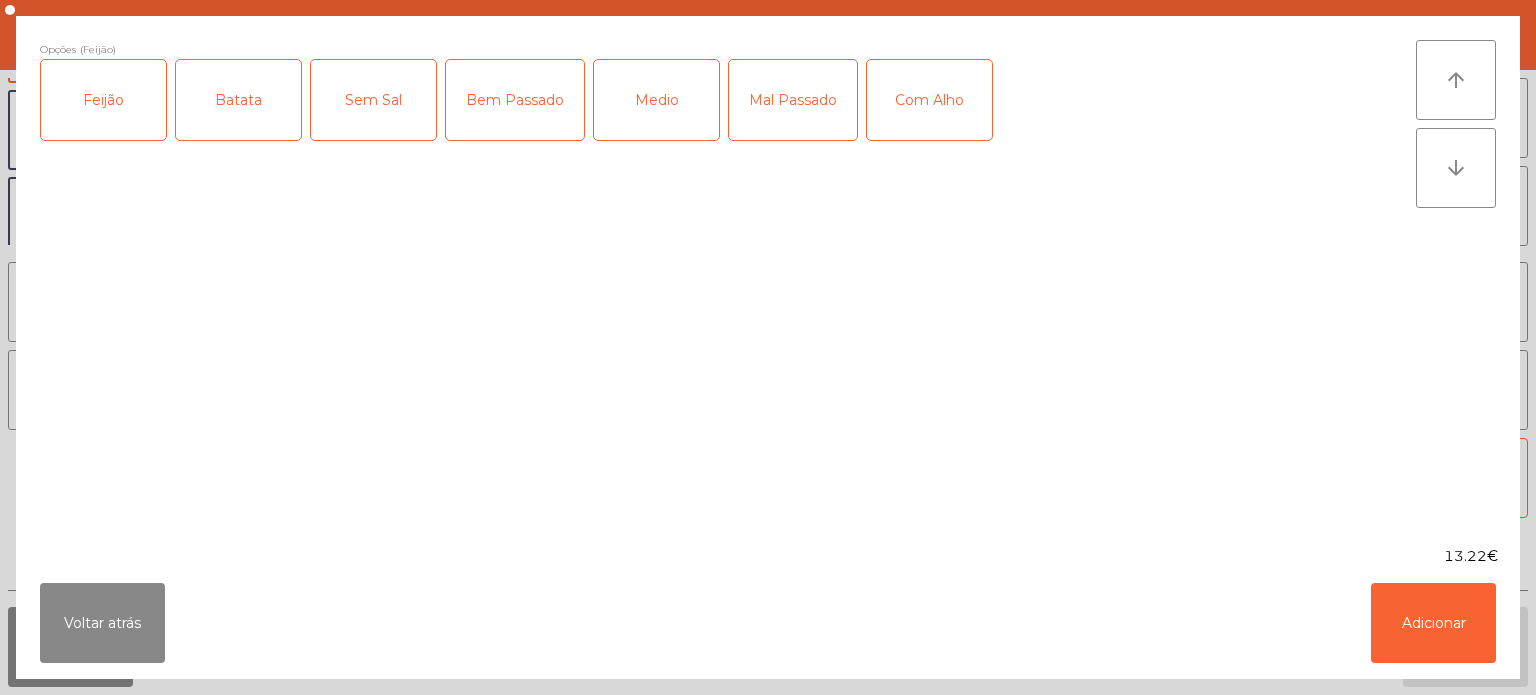 click on "Batata" 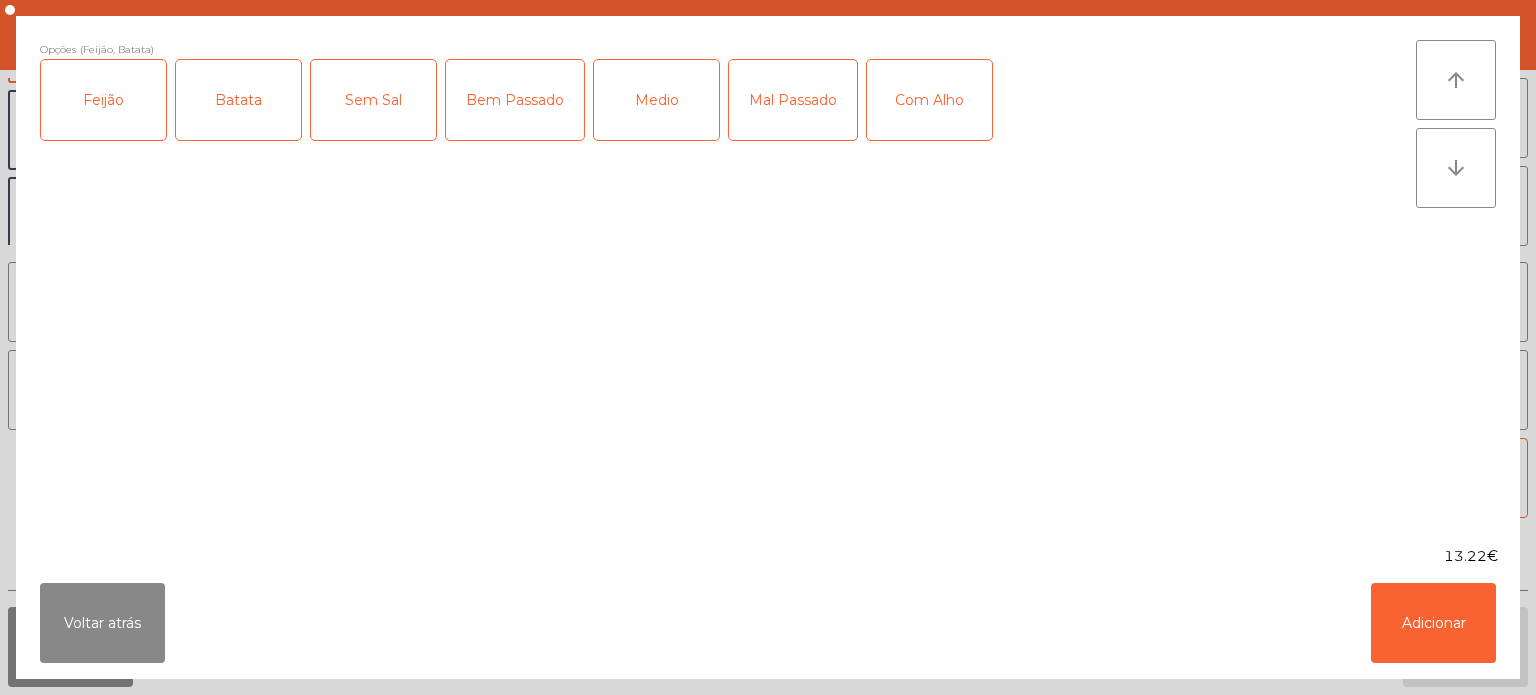 click on "Medio" 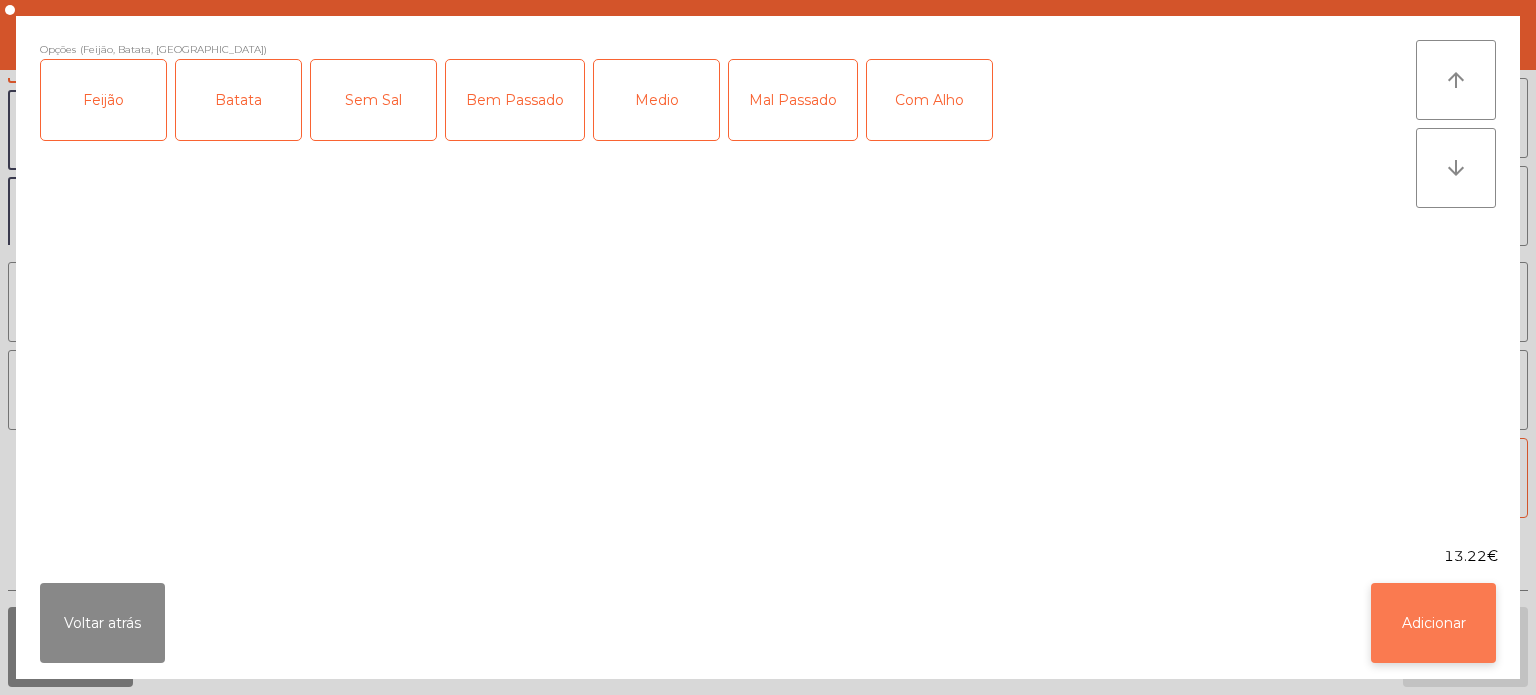 click on "Adicionar" 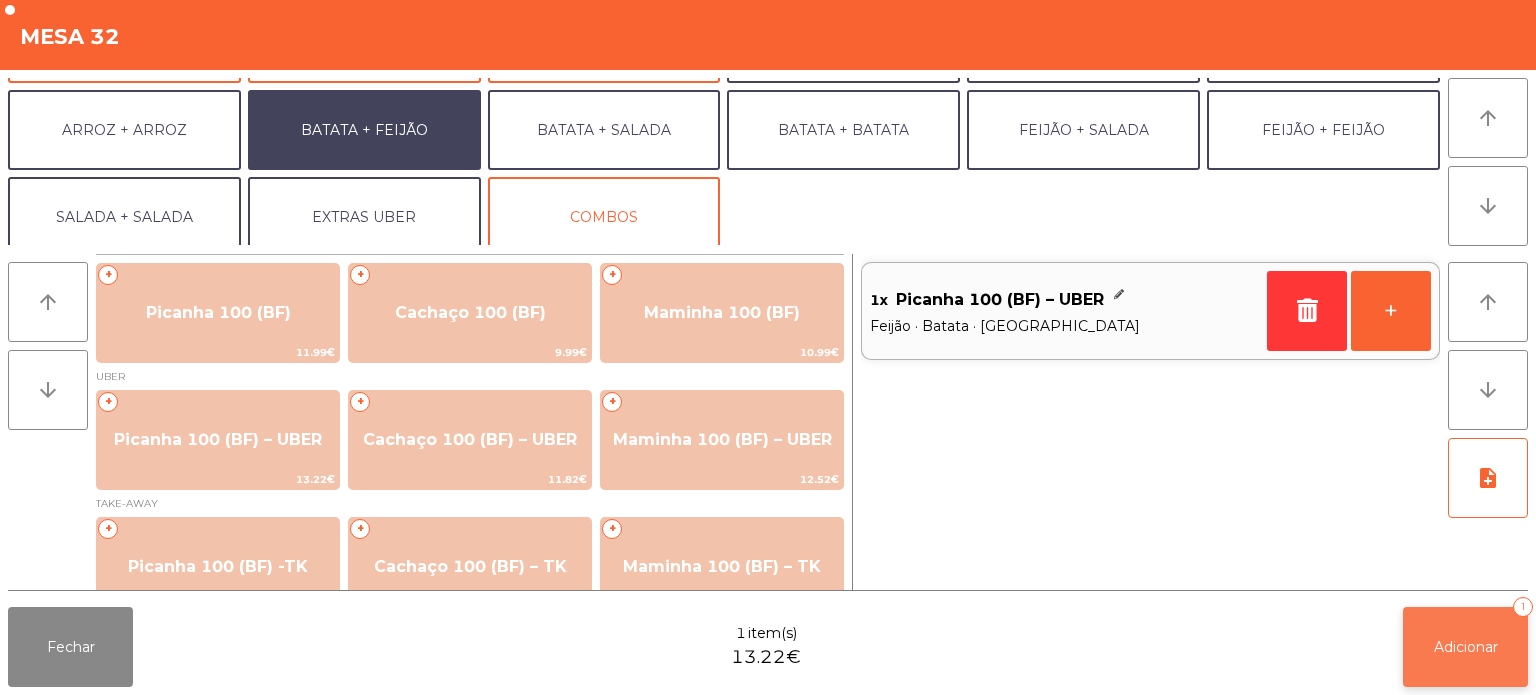 click on "Adicionar" 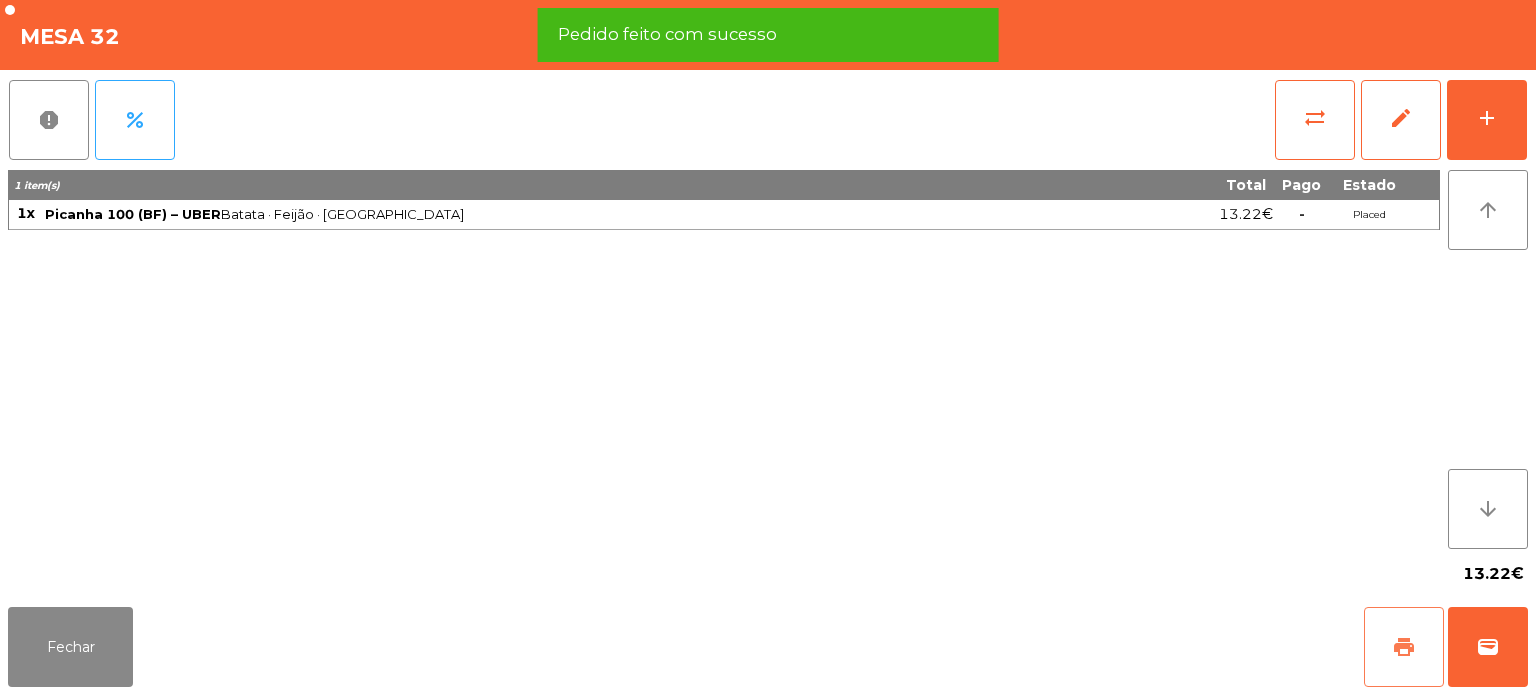 click on "print" 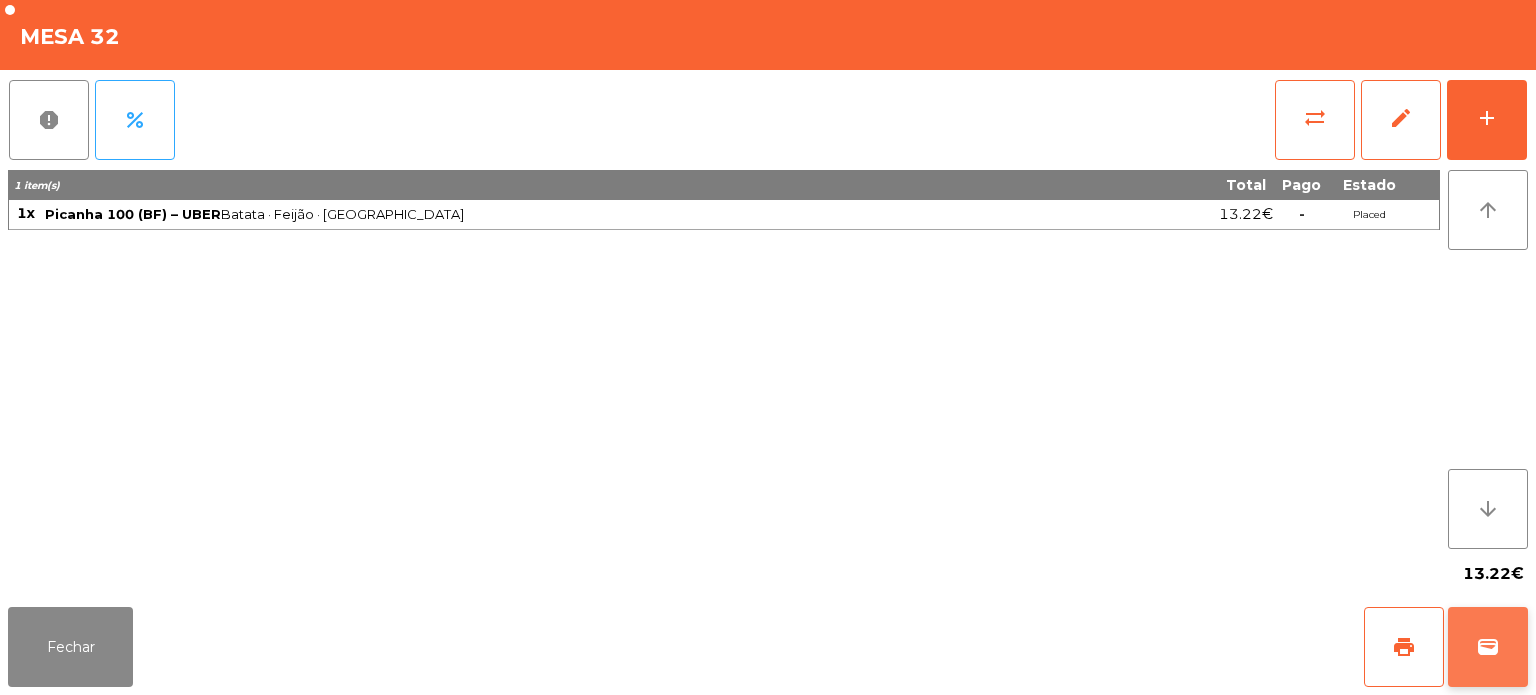 click on "wallet" 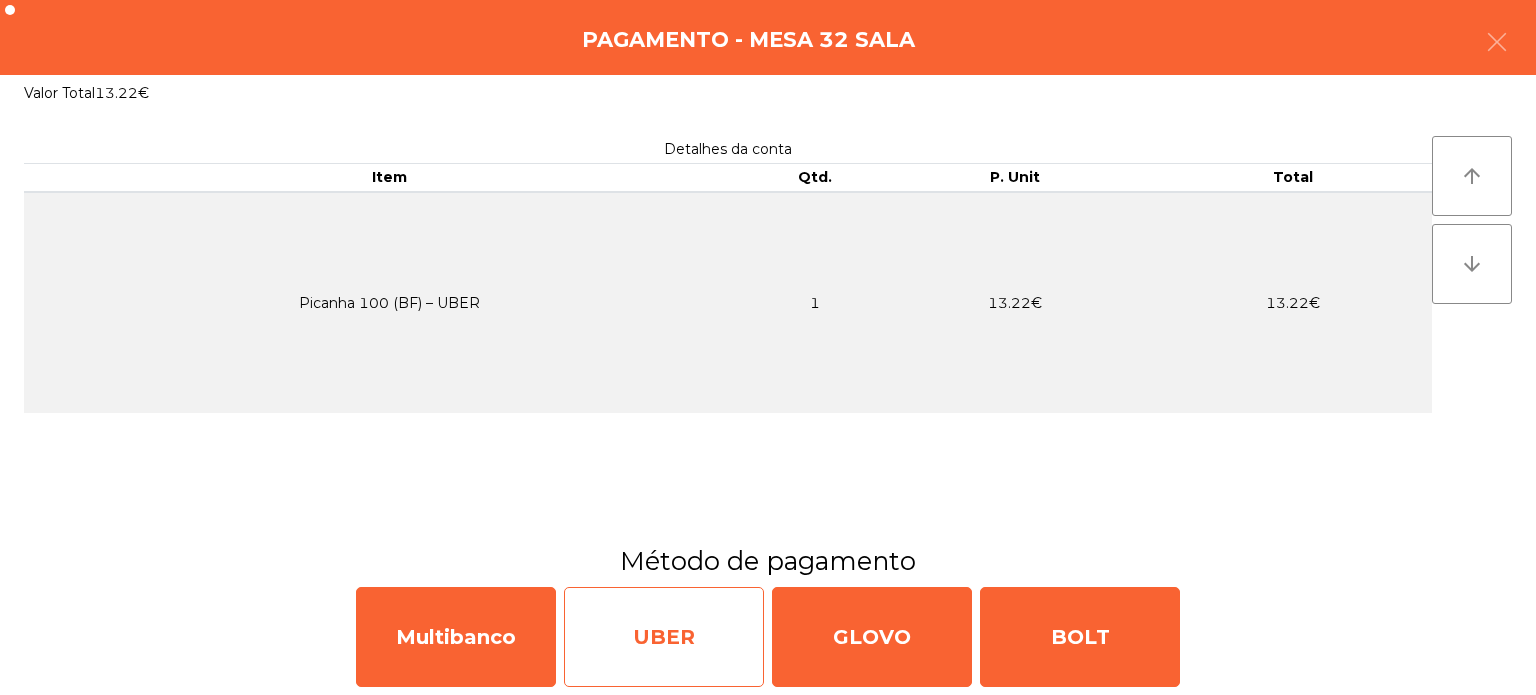 click on "UBER" 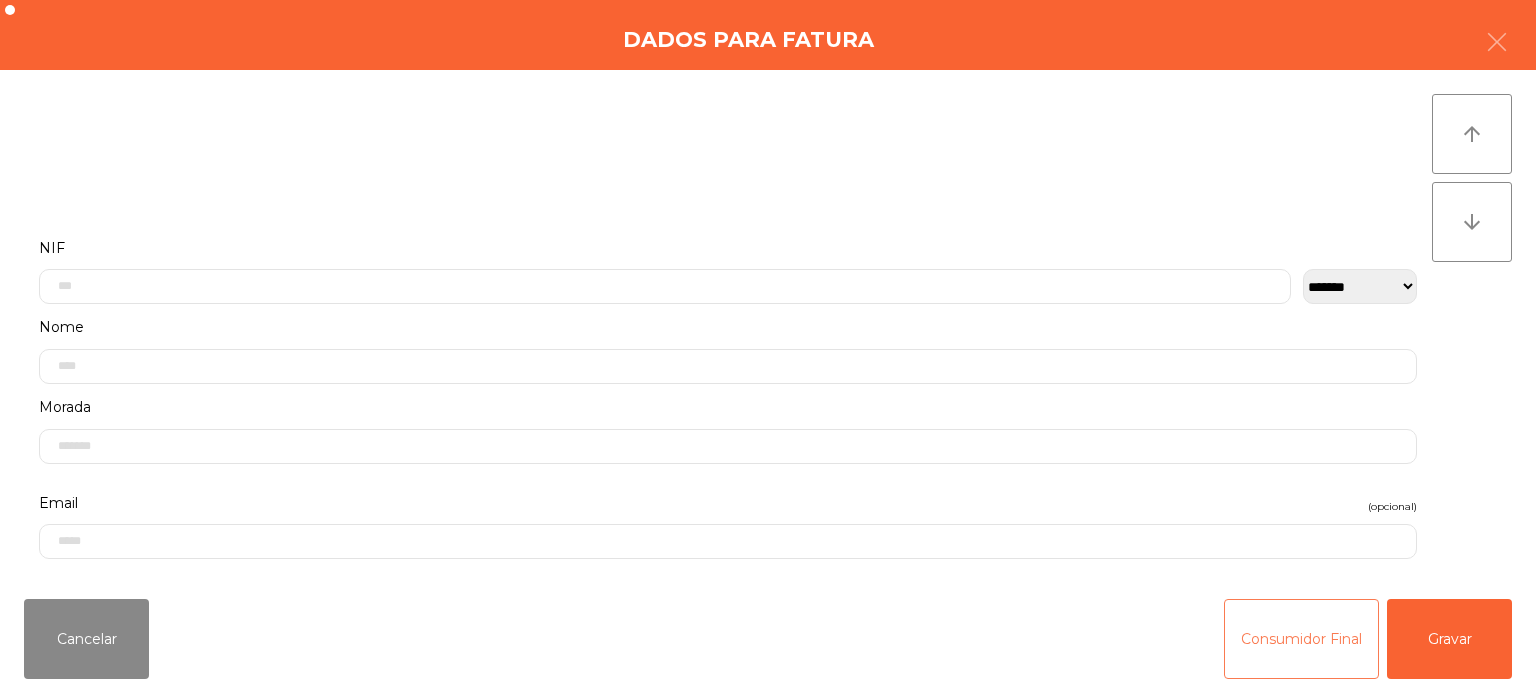 click on "Consumidor Final" 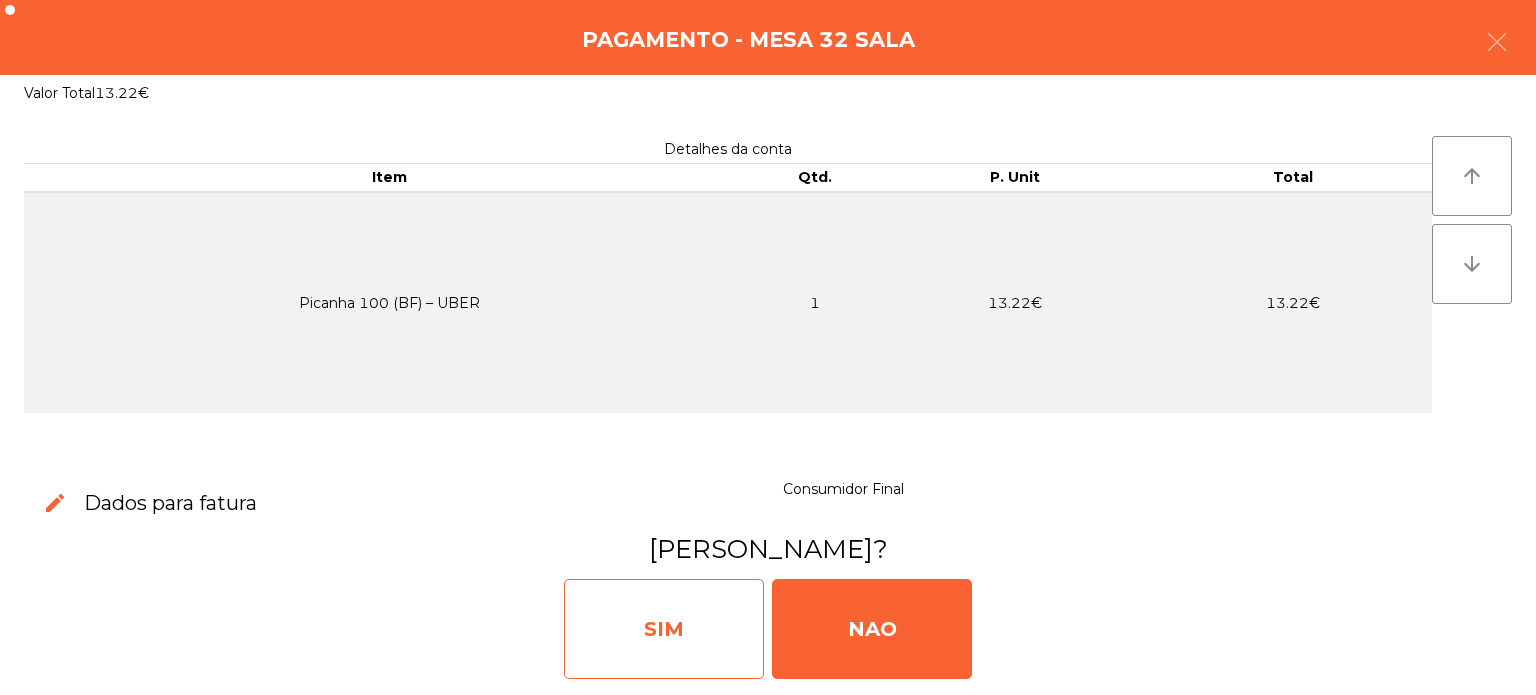 click on "SIM" 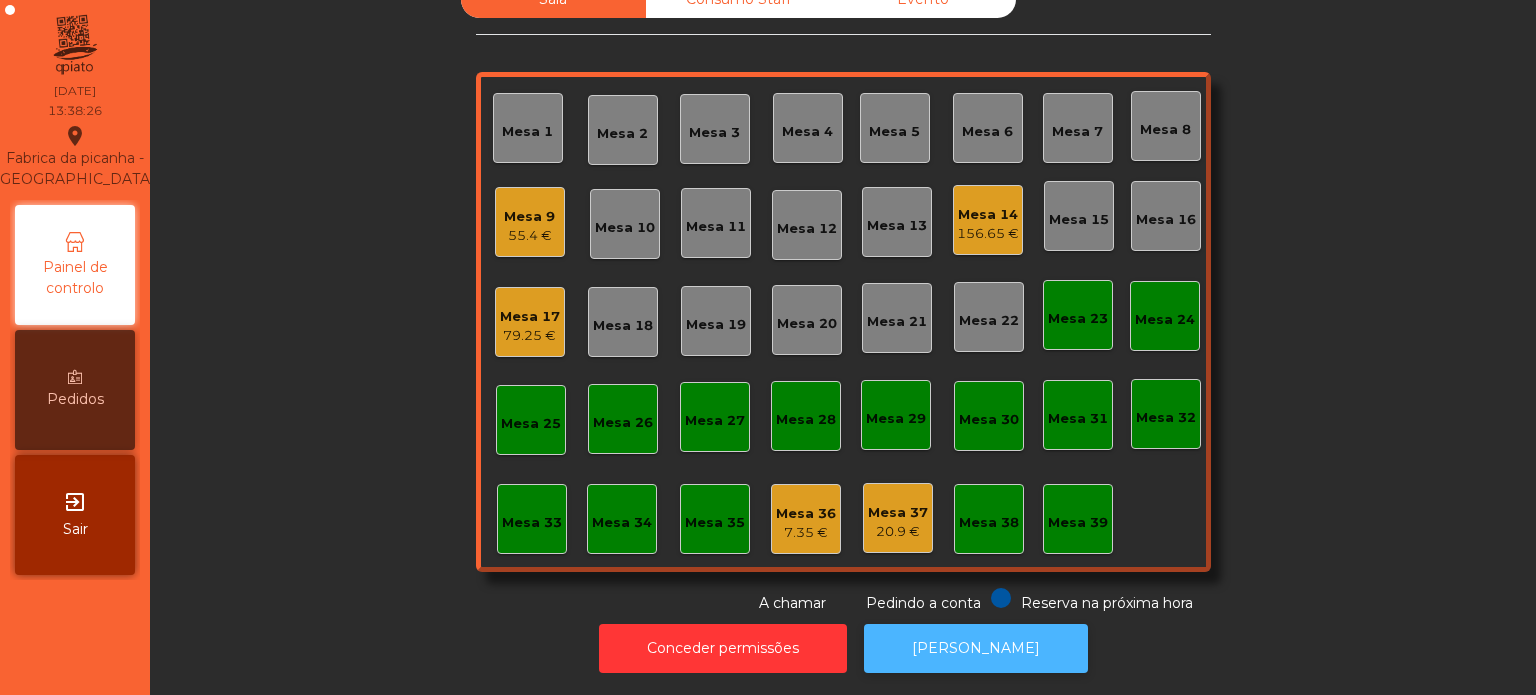 click on "[PERSON_NAME]" 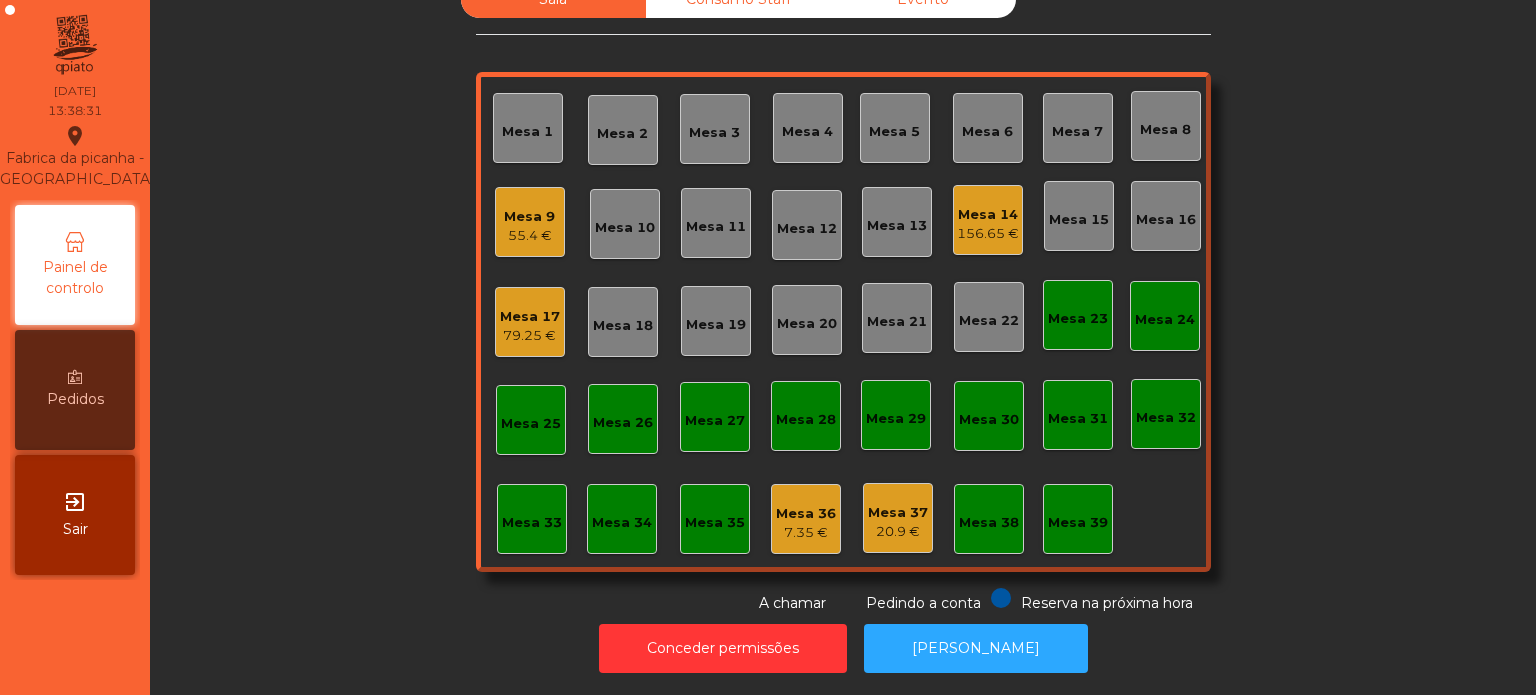 click on "Mesa 26" 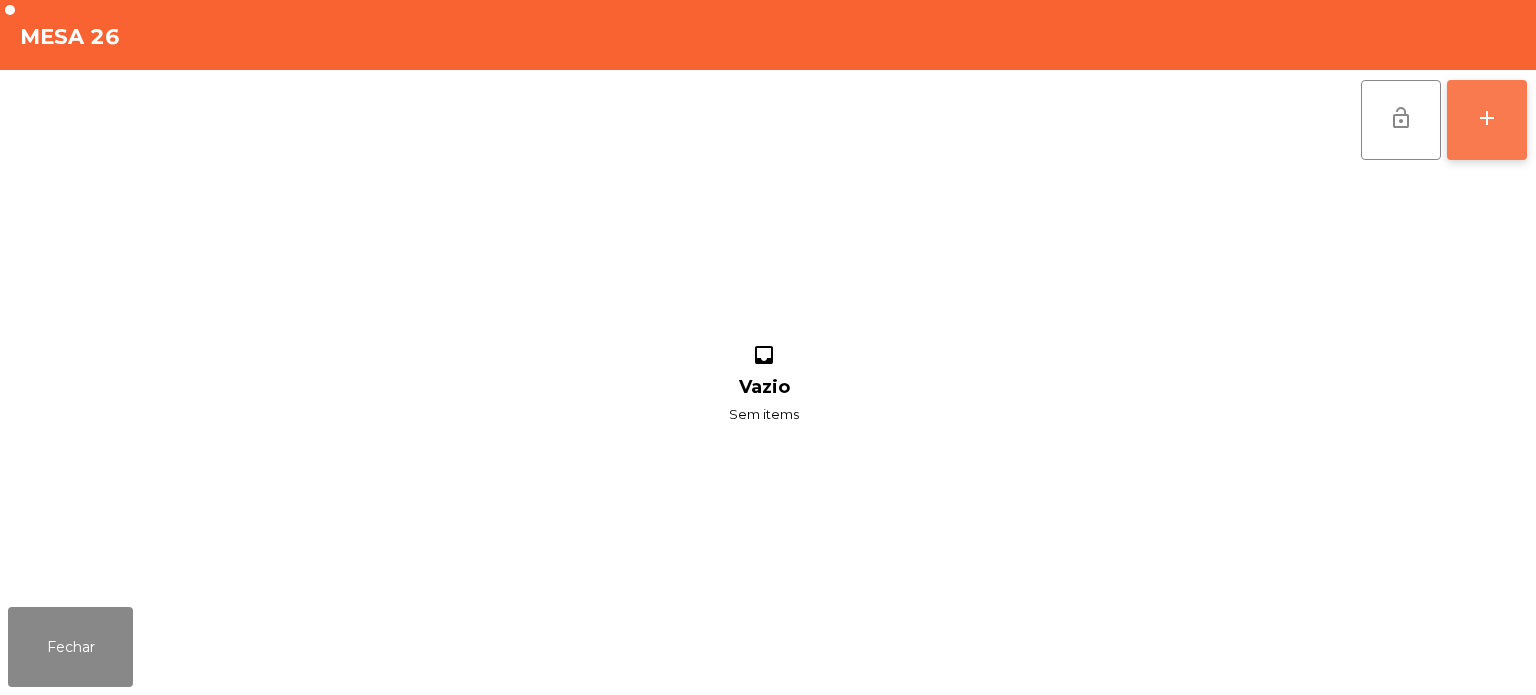 click on "add" 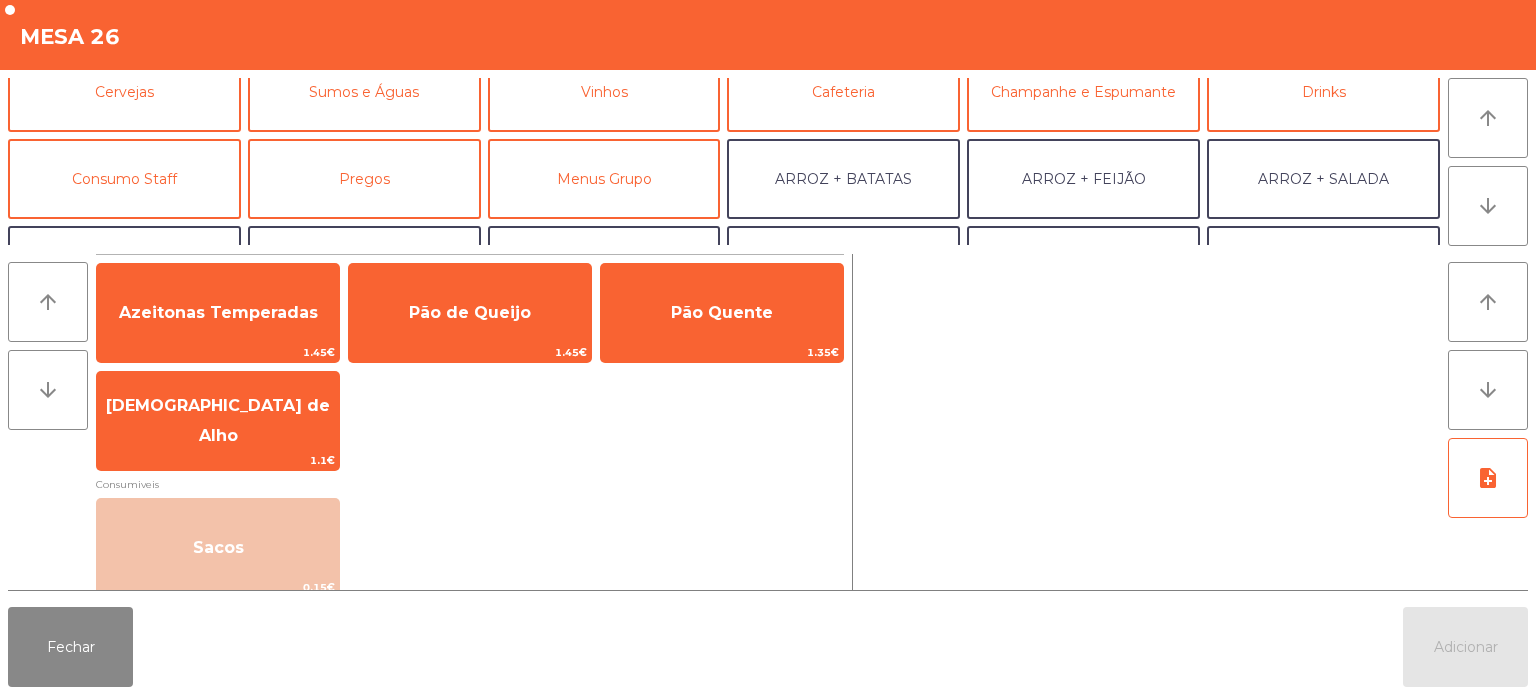 scroll, scrollTop: 132, scrollLeft: 0, axis: vertical 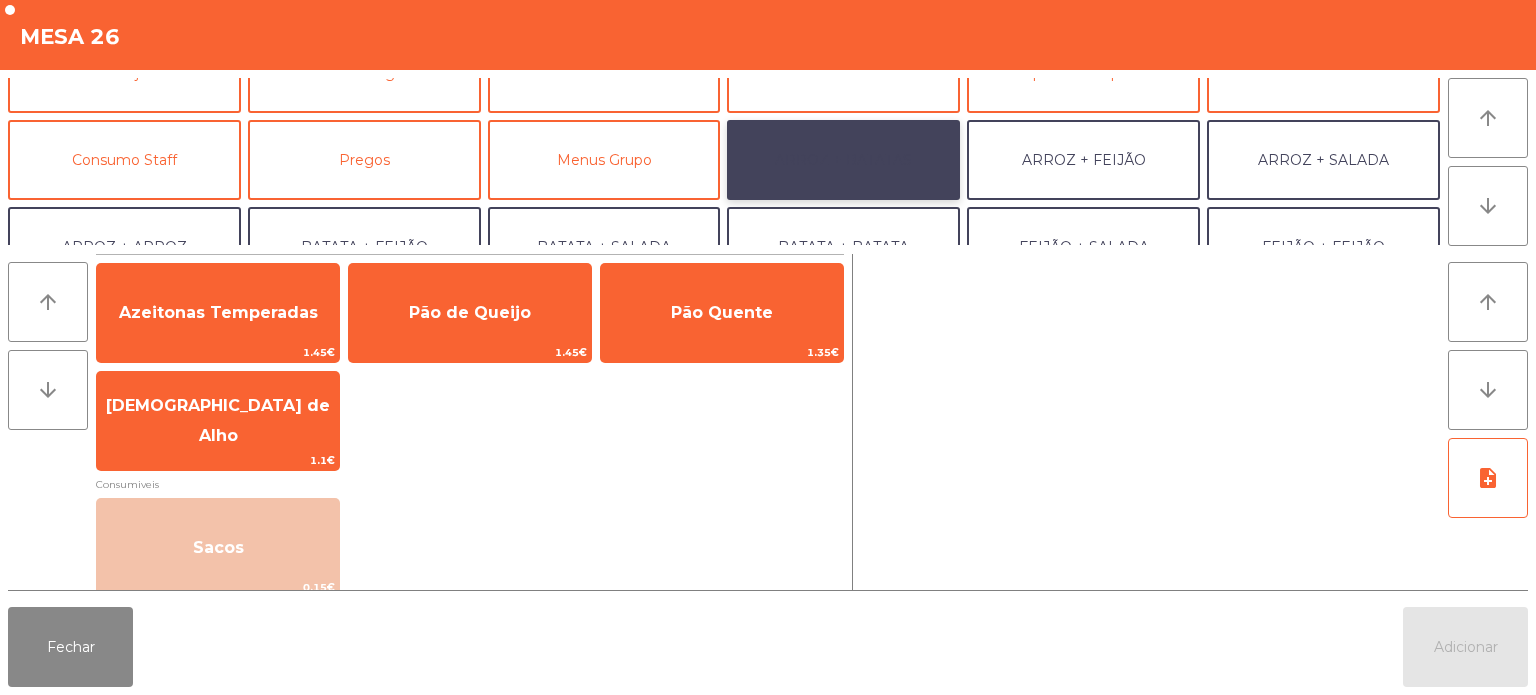 click on "ARROZ + BATATAS" 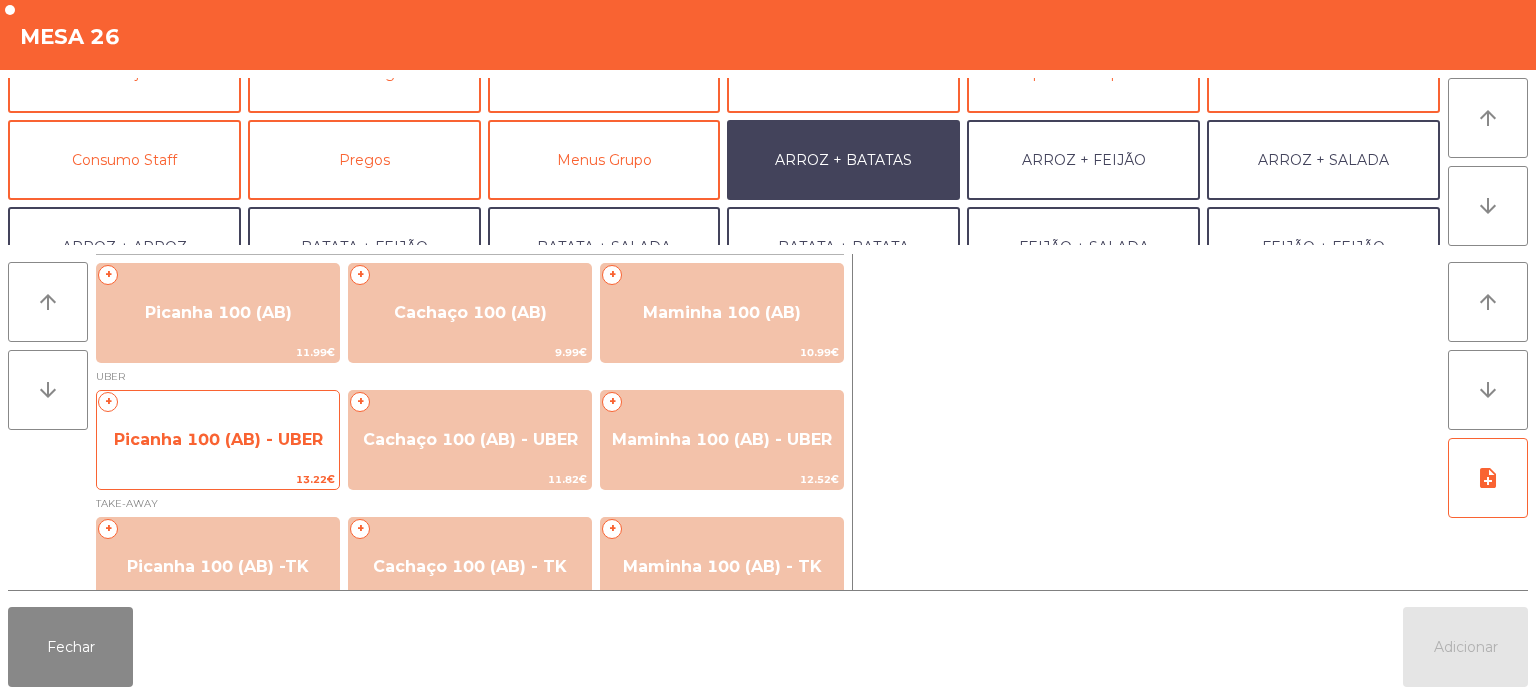 click on "Picanha 100 (AB) - UBER" 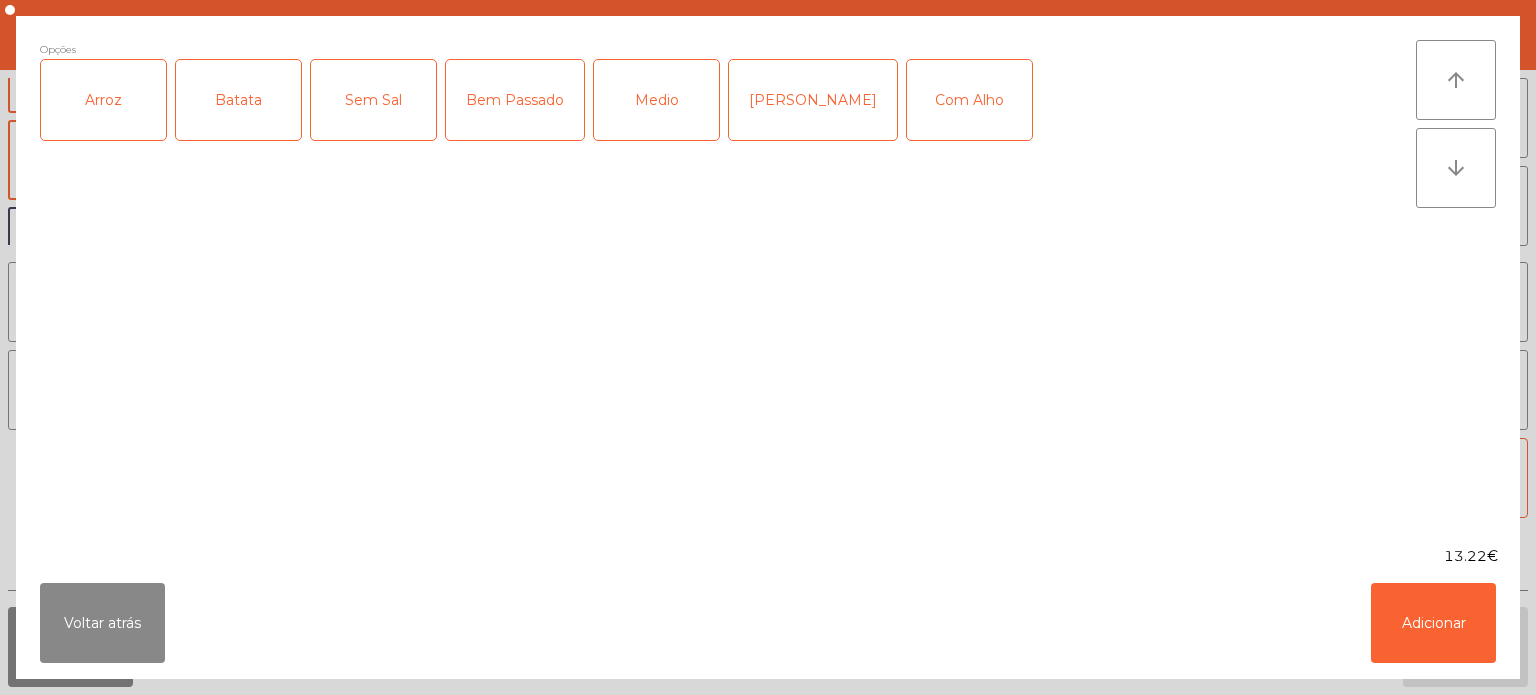 click on "Arroz" 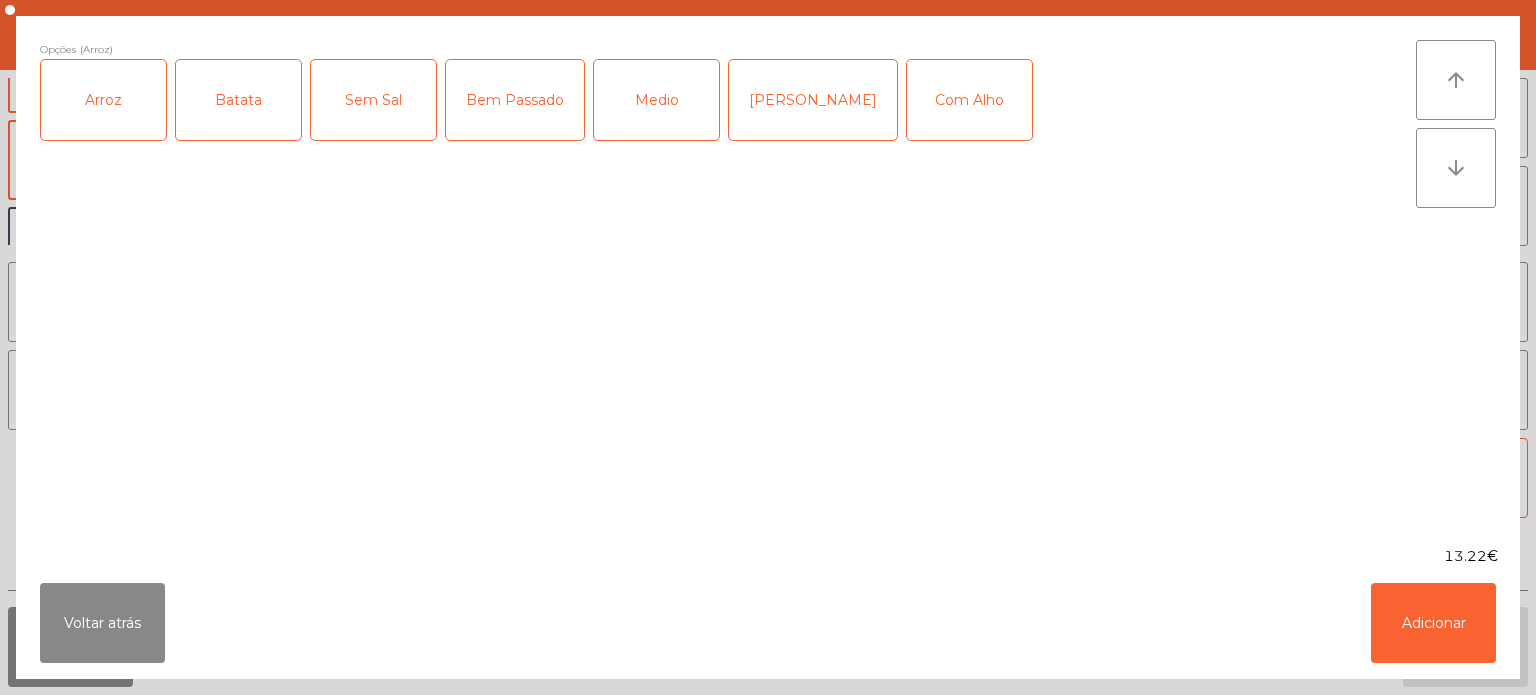 click on "Batata" 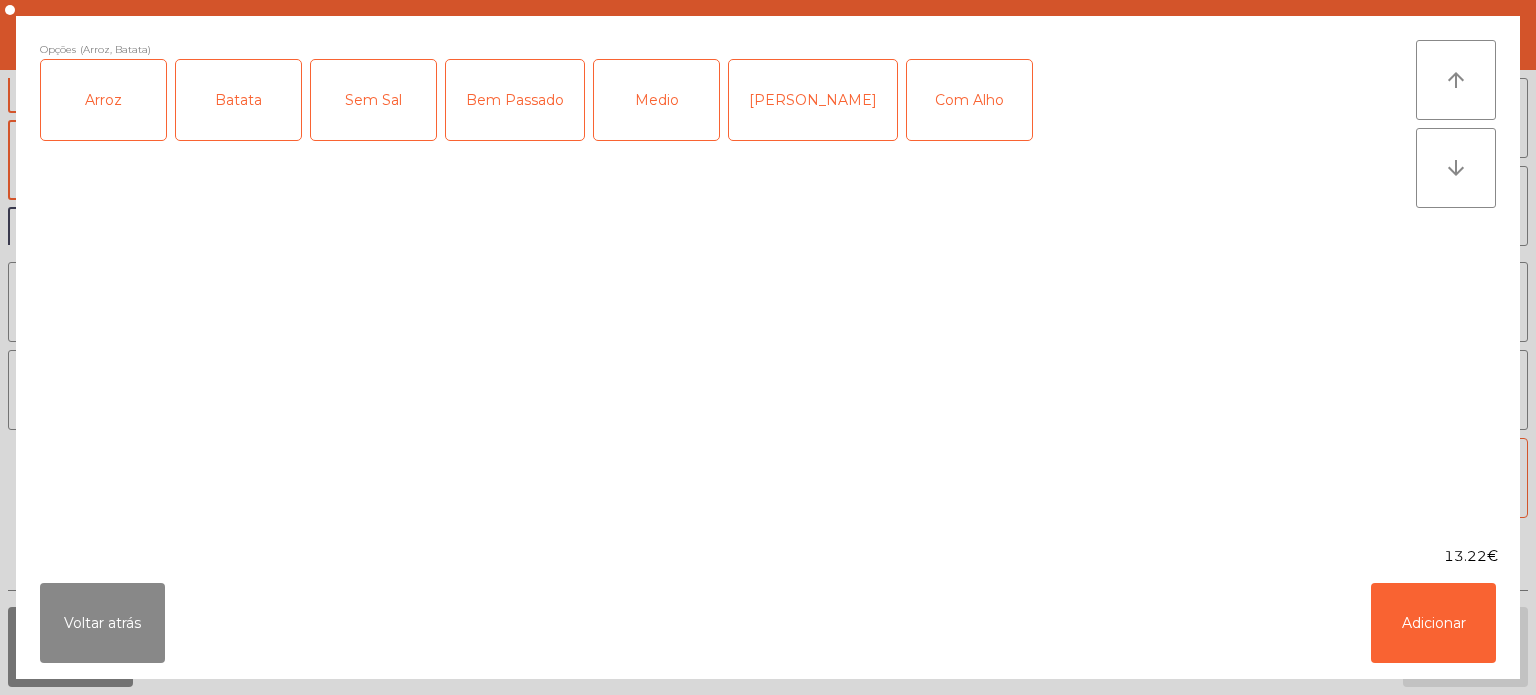 click on "Medio" 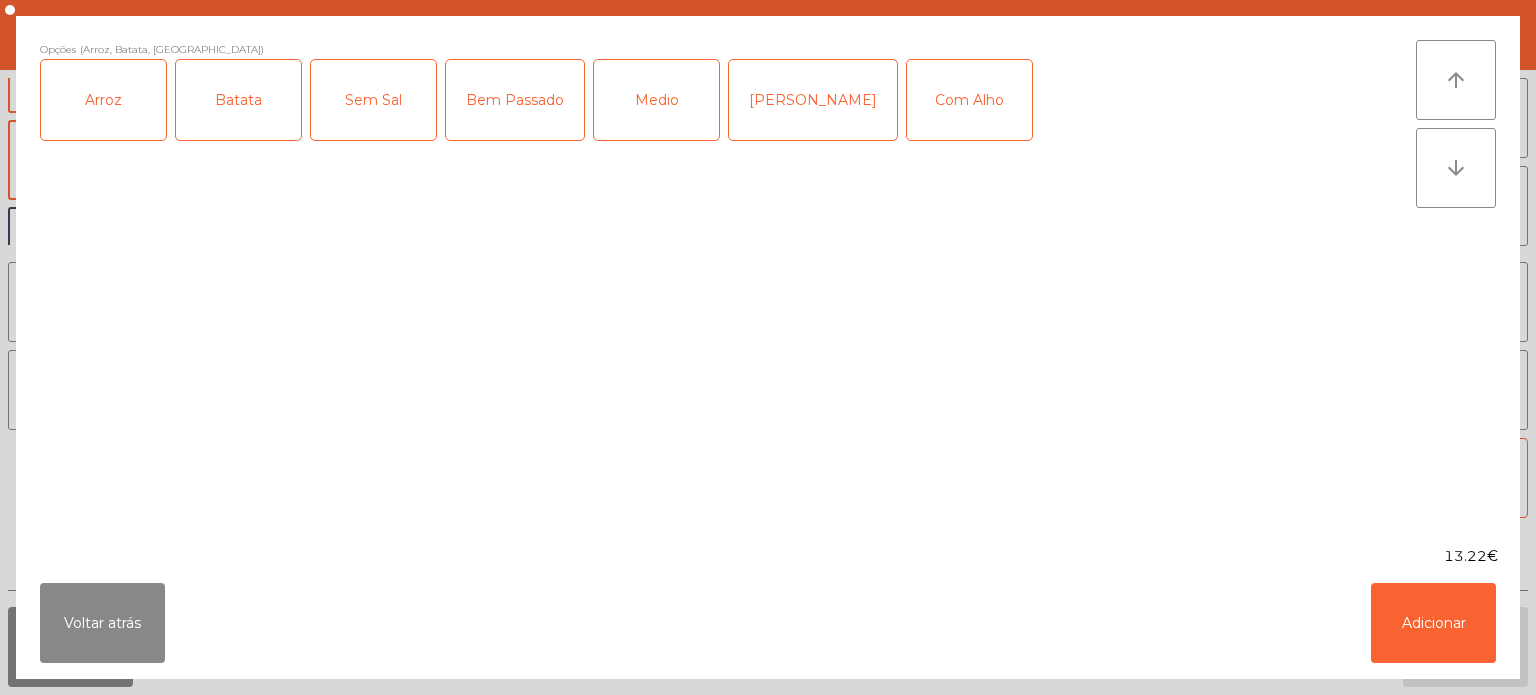 click on "Com Alho" 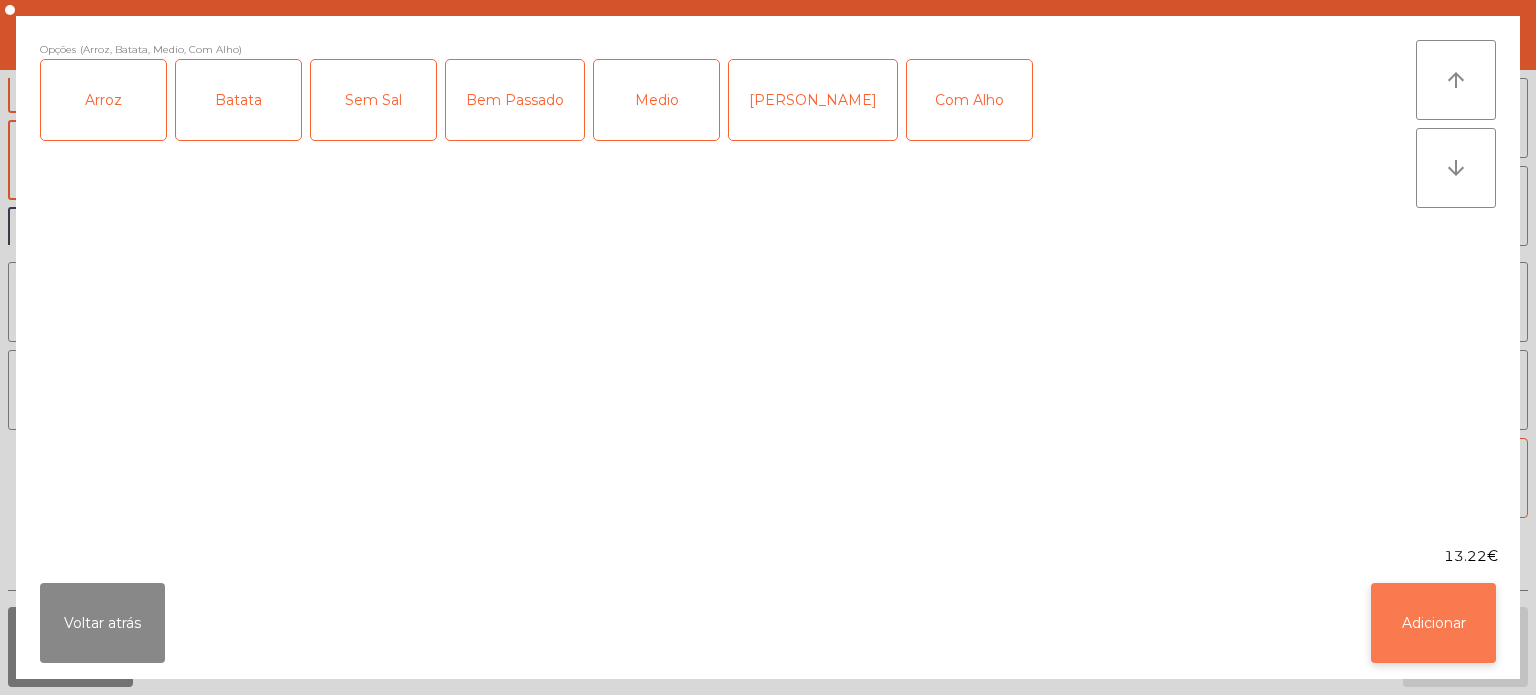 click on "Adicionar" 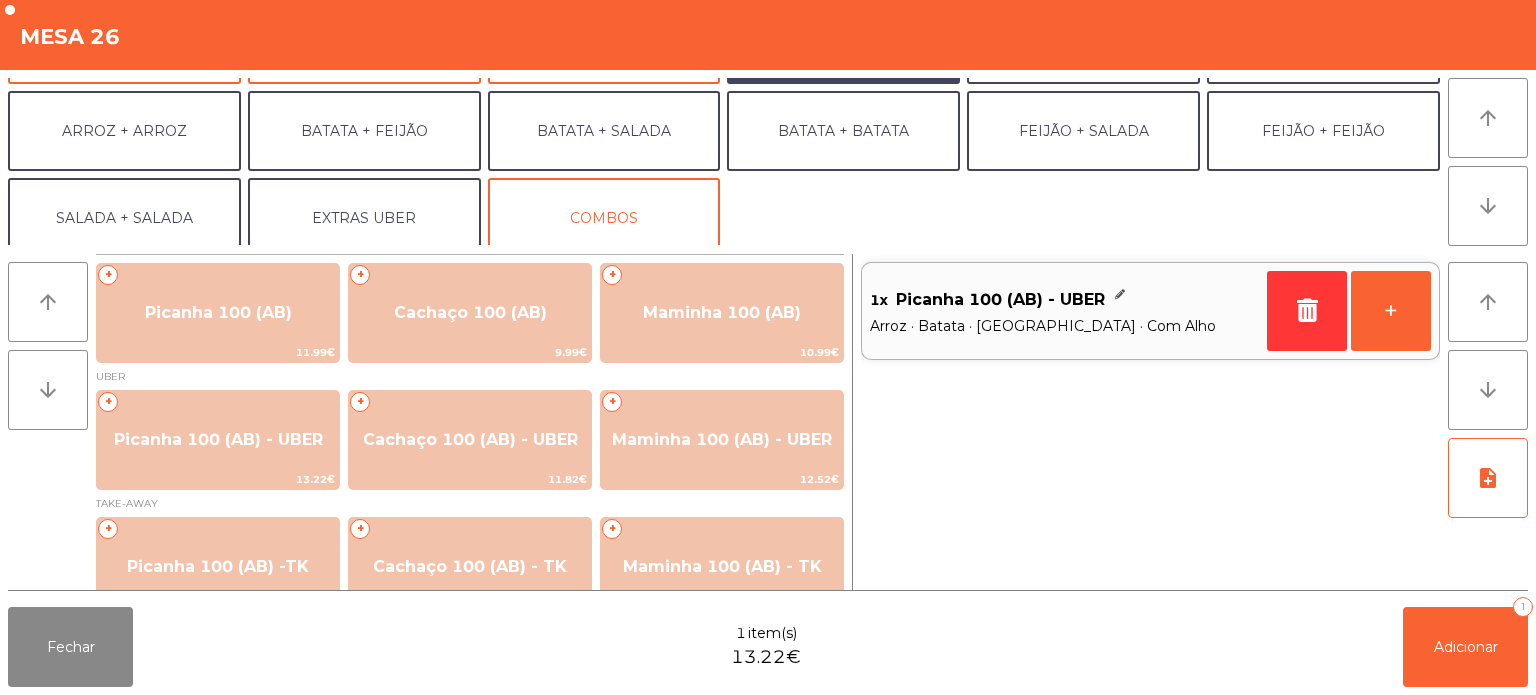 scroll, scrollTop: 260, scrollLeft: 0, axis: vertical 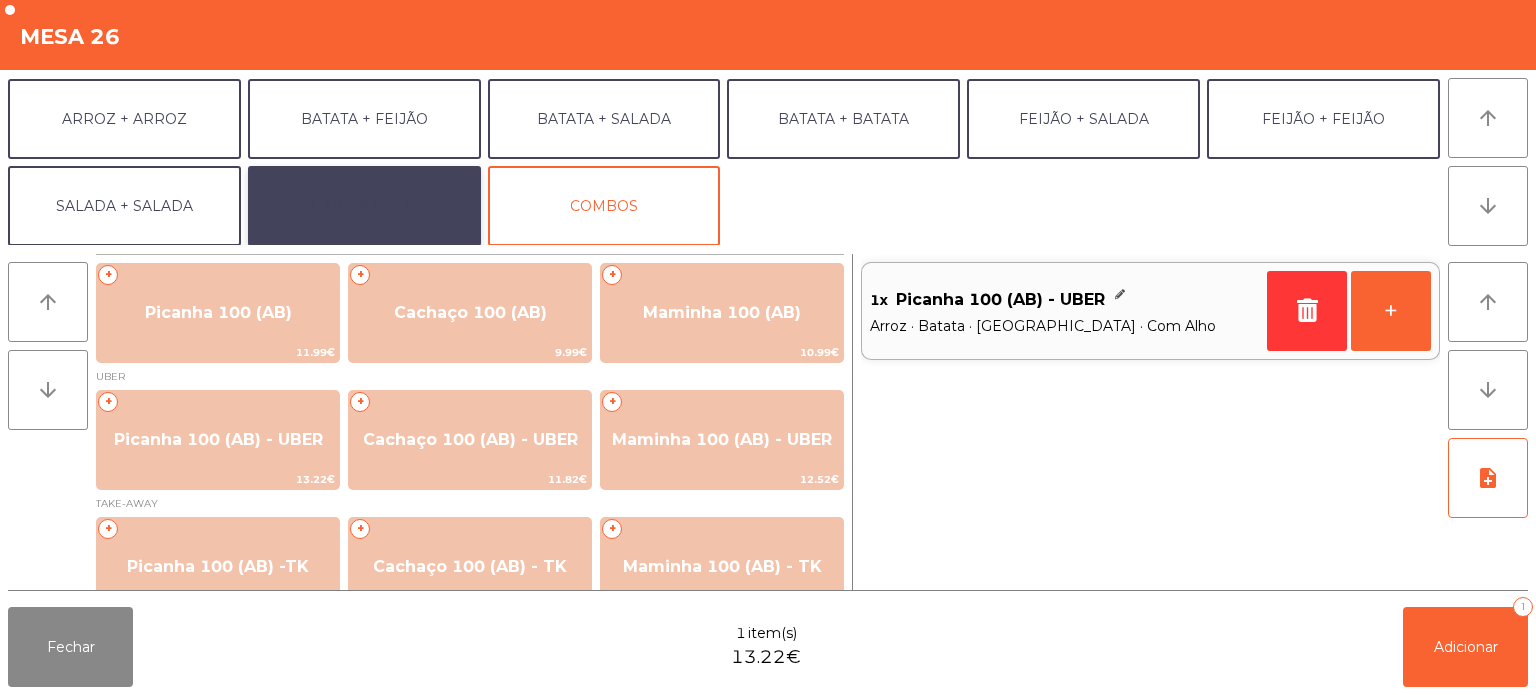 click on "EXTRAS UBER" 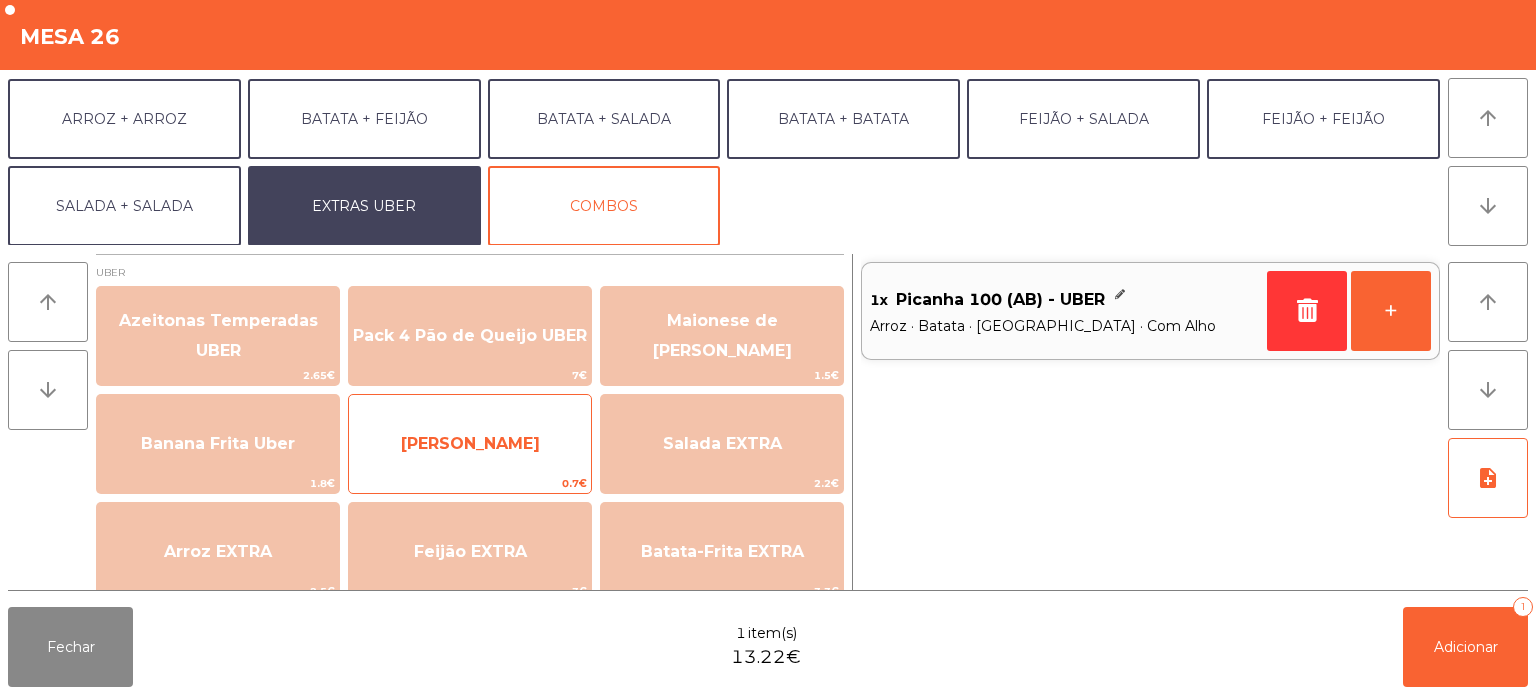 click on "0.7€" 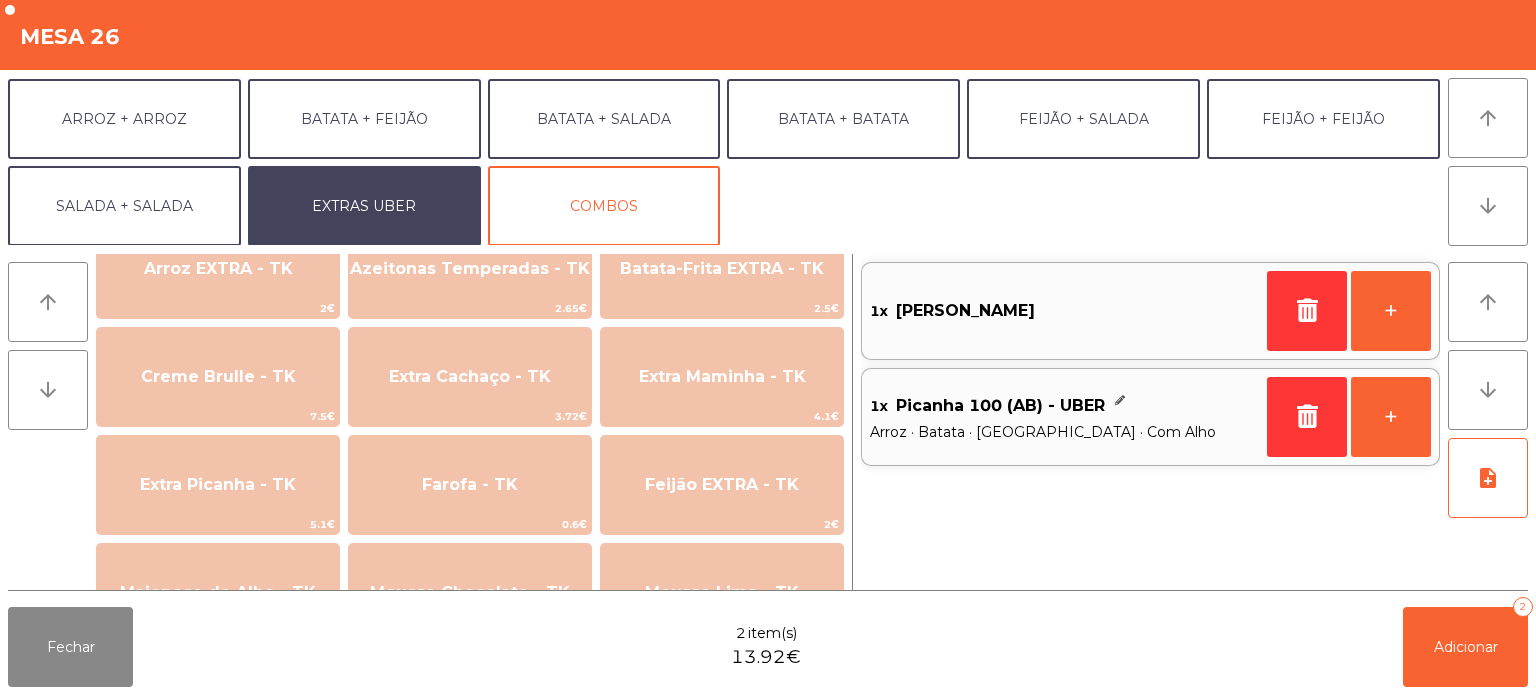 scroll, scrollTop: 838, scrollLeft: 0, axis: vertical 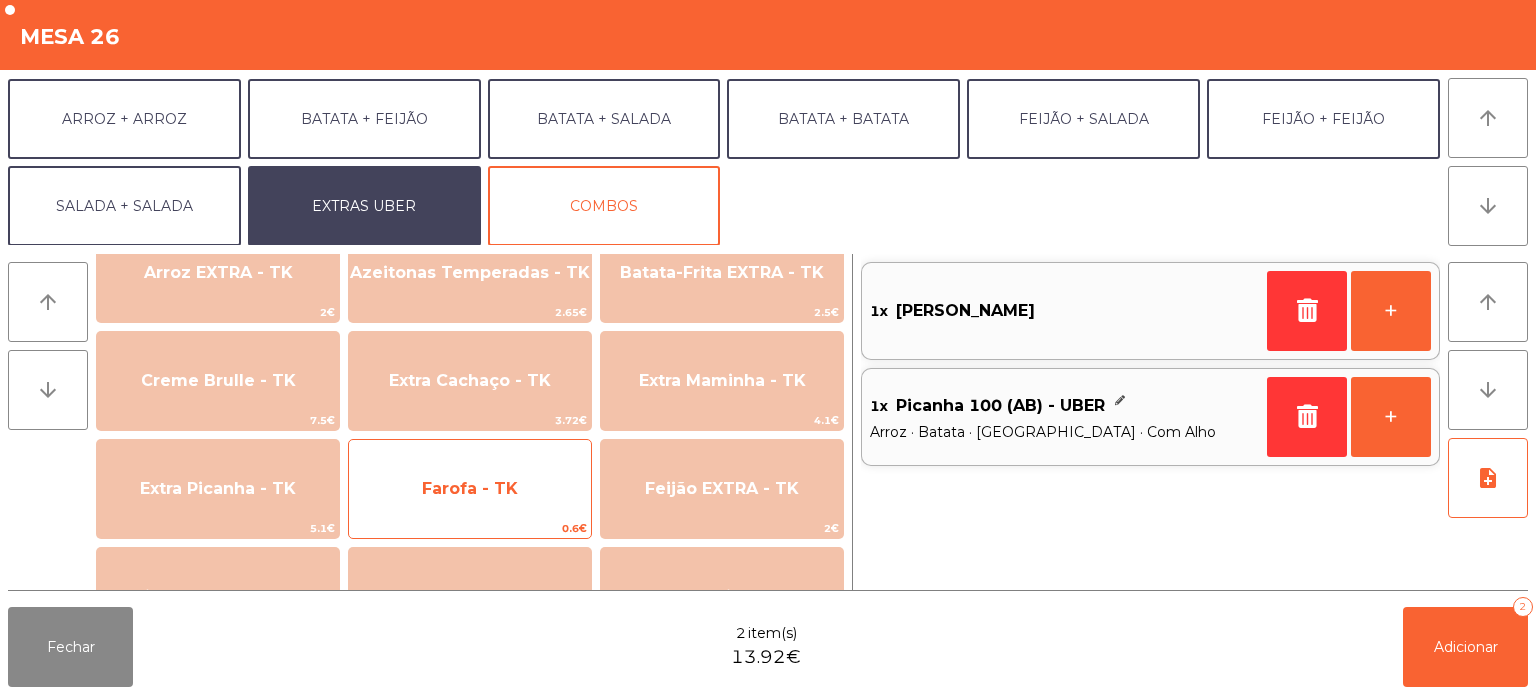 click on "Farofa - TK" 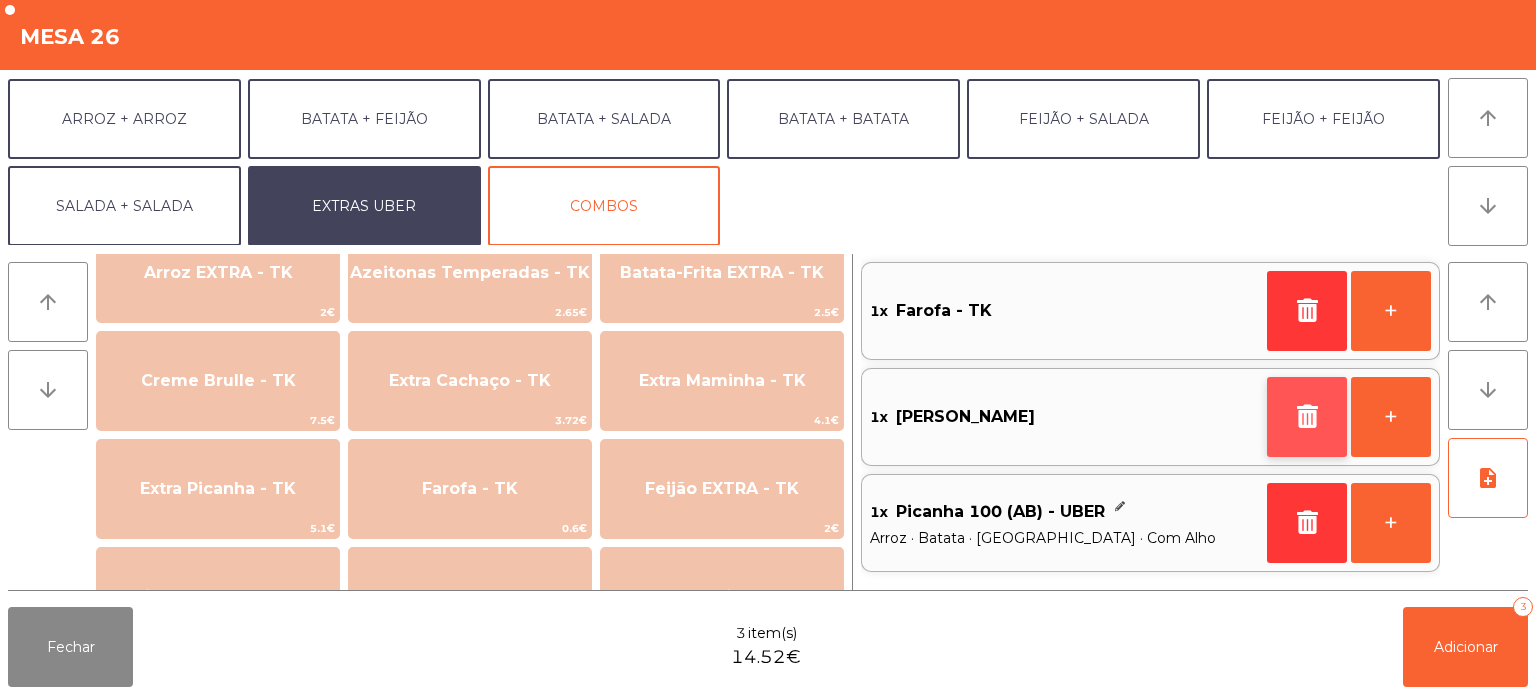 click 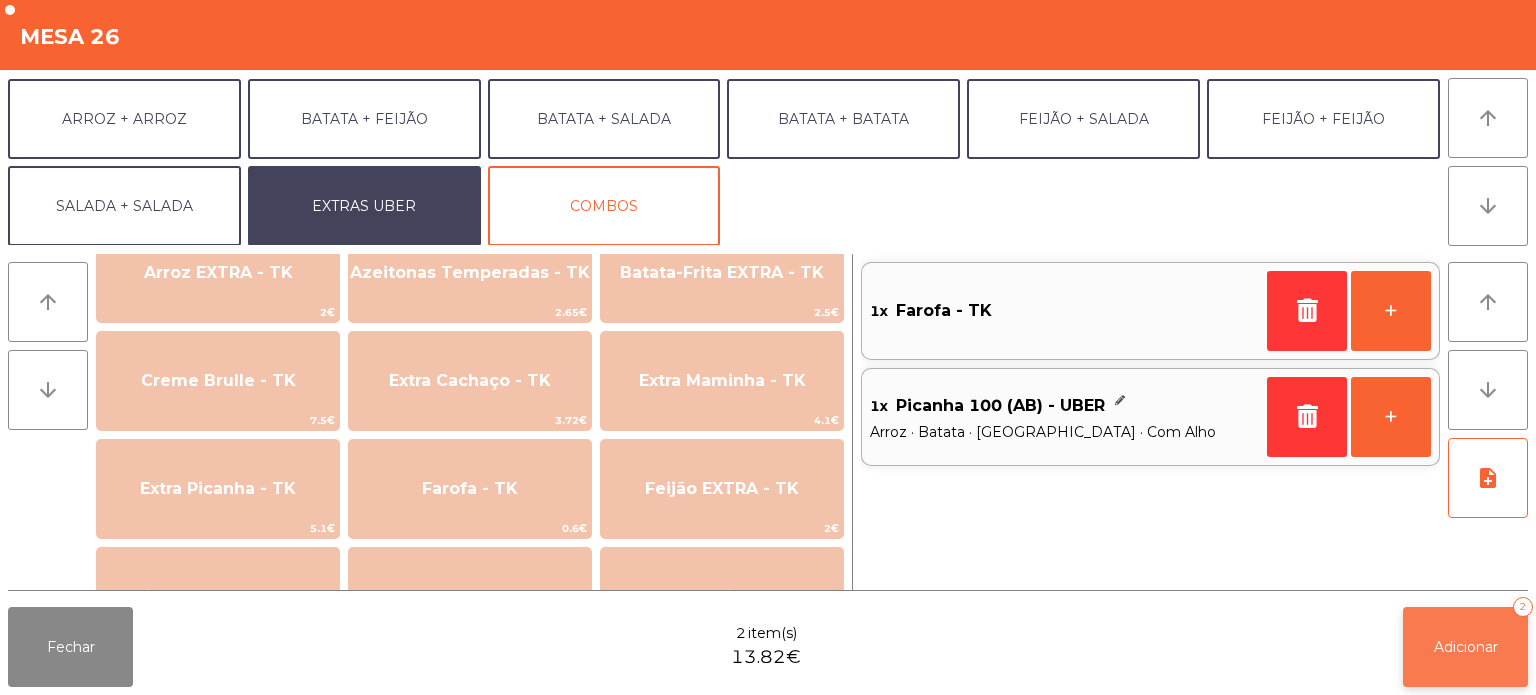 click on "Adicionar   2" 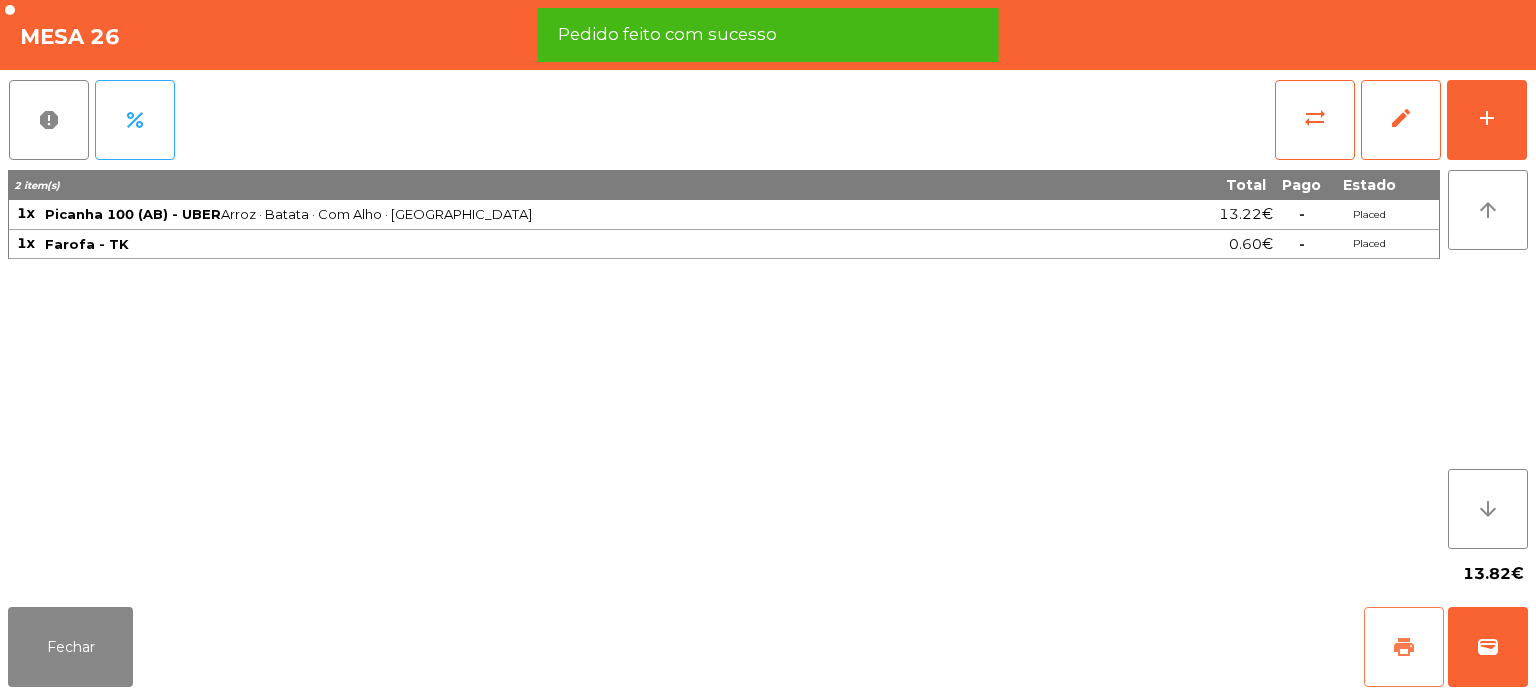 click on "print" 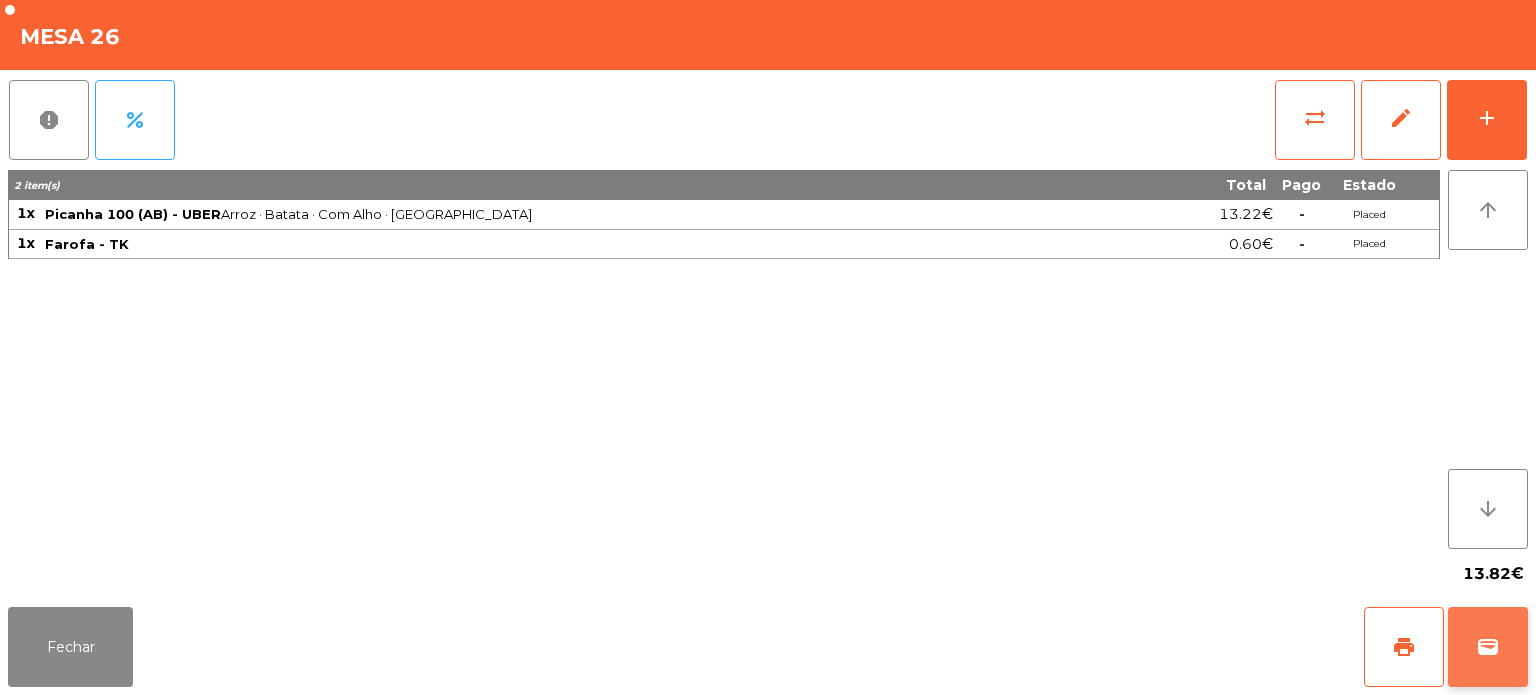 click on "wallet" 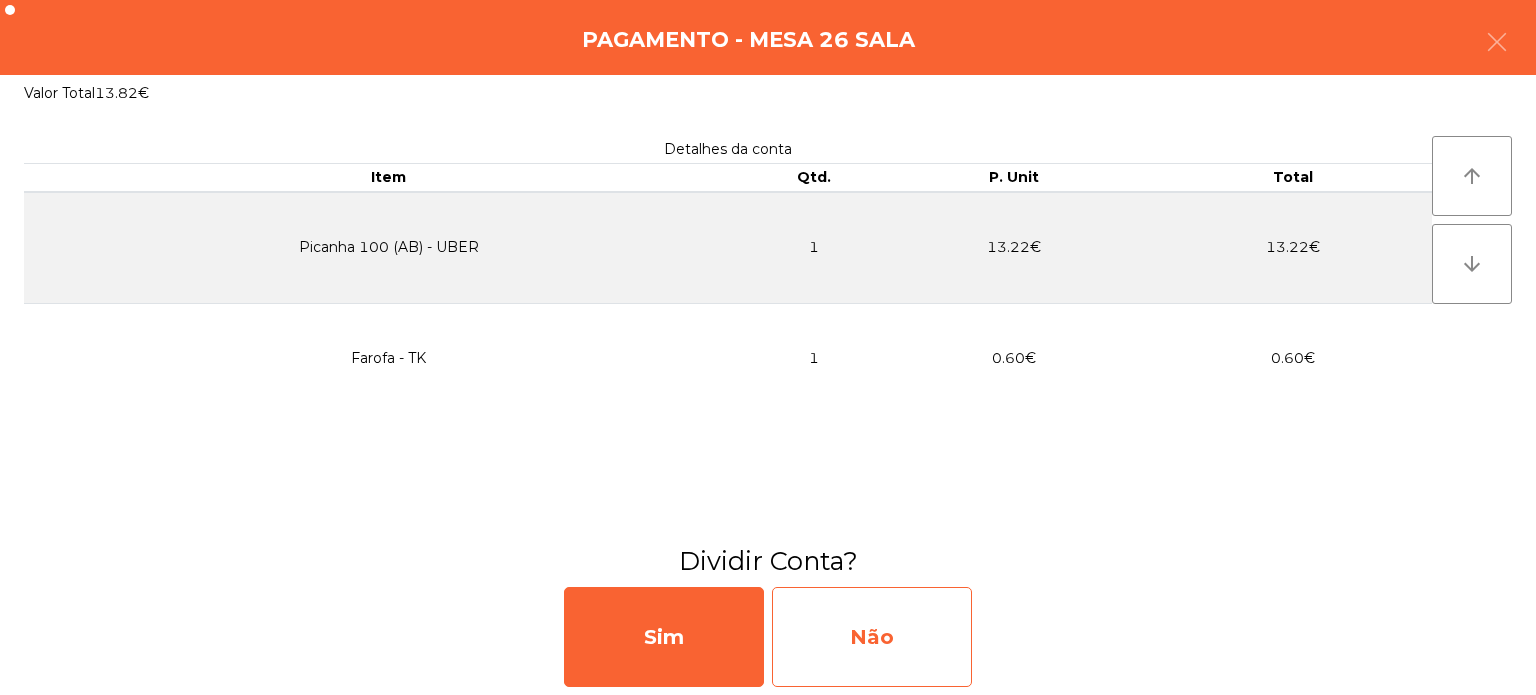 click on "Não" 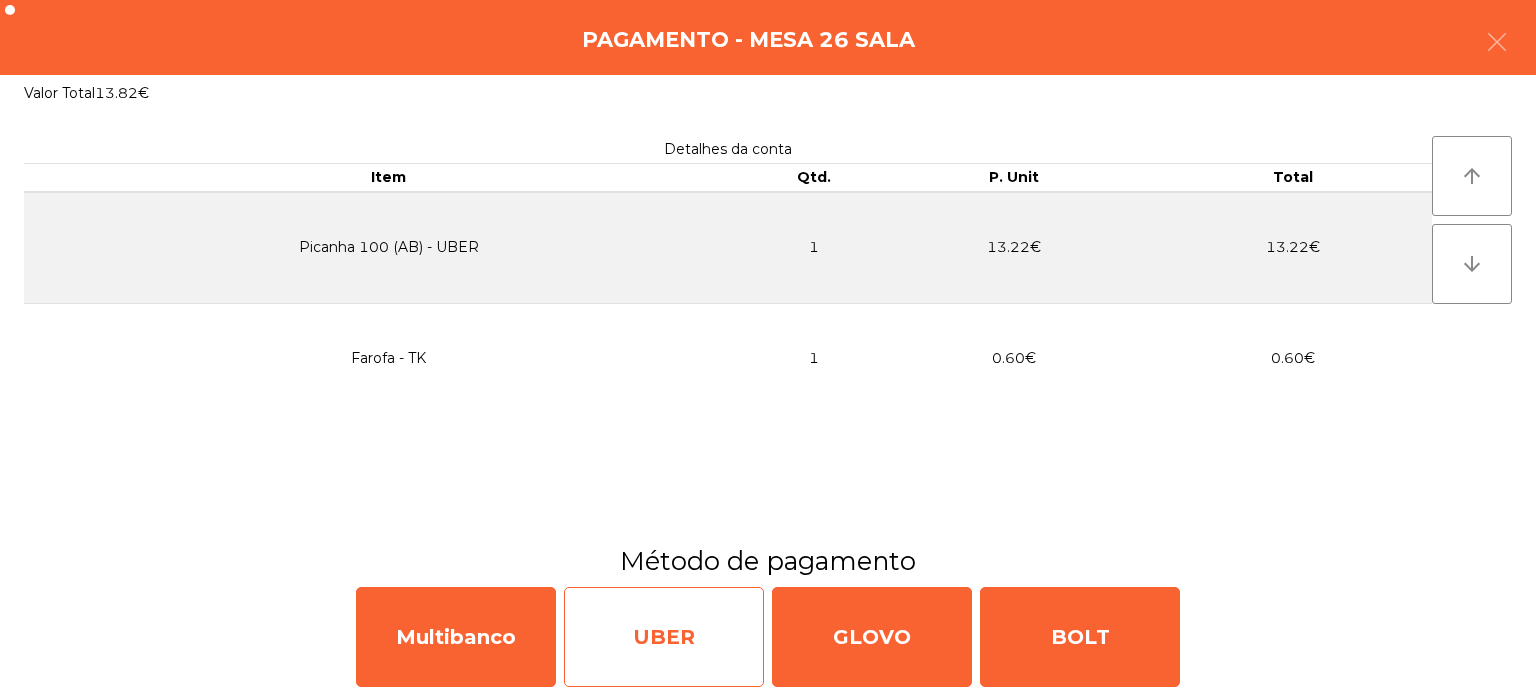 click on "UBER" 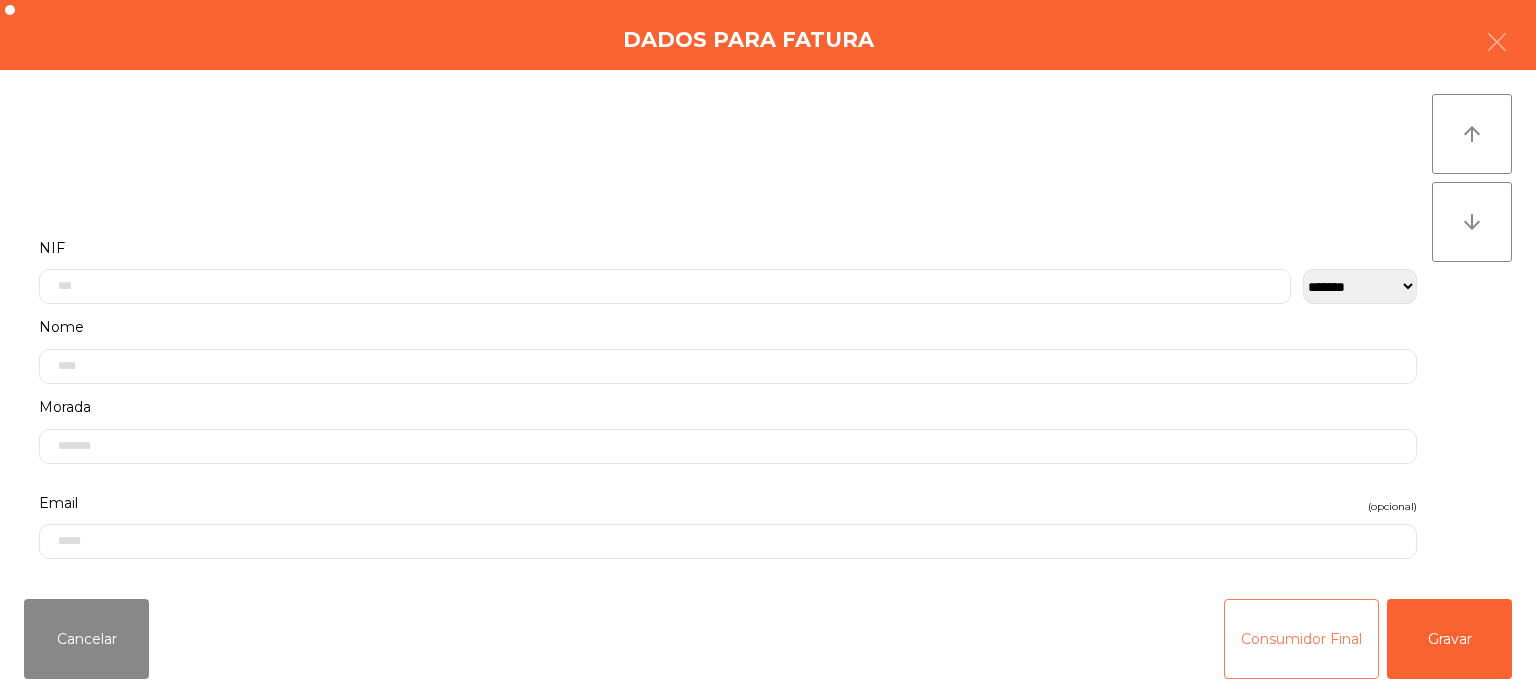 click on "Consumidor Final" 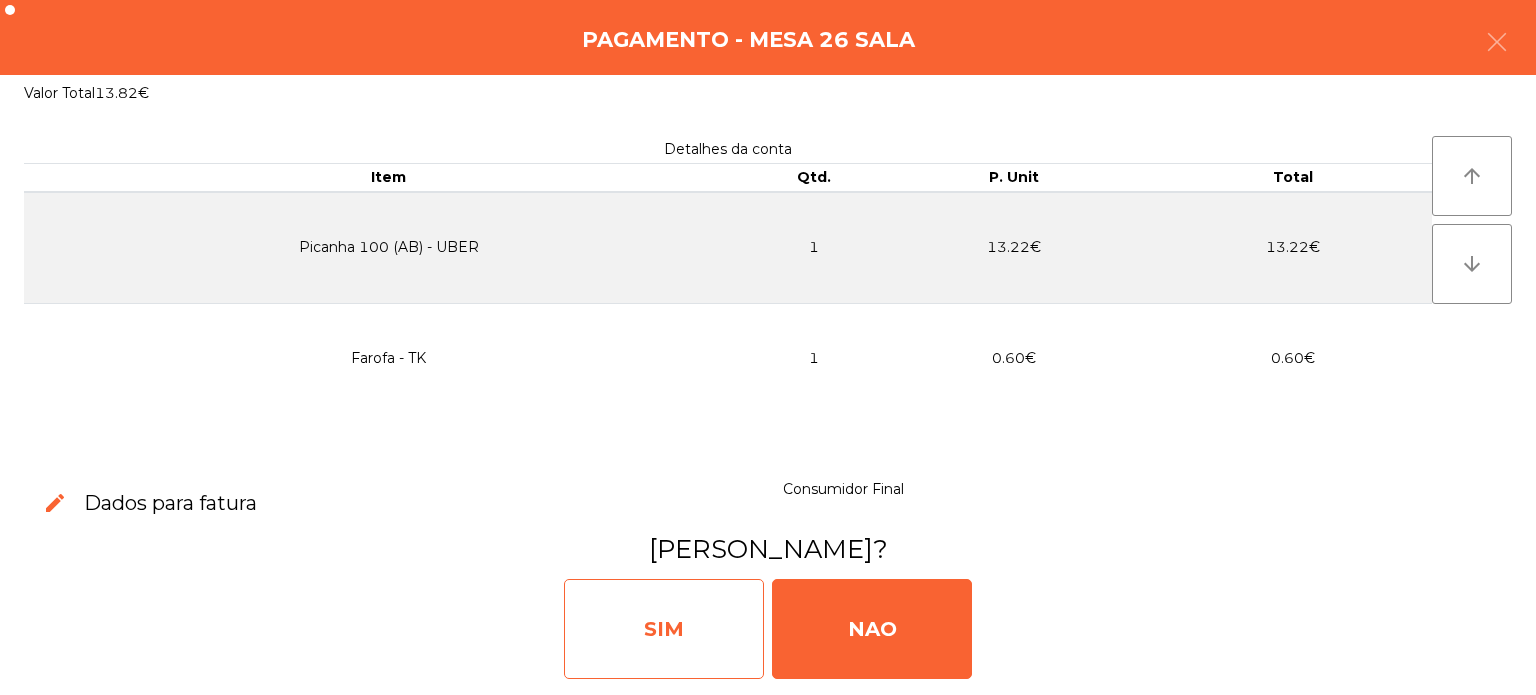 click on "SIM" 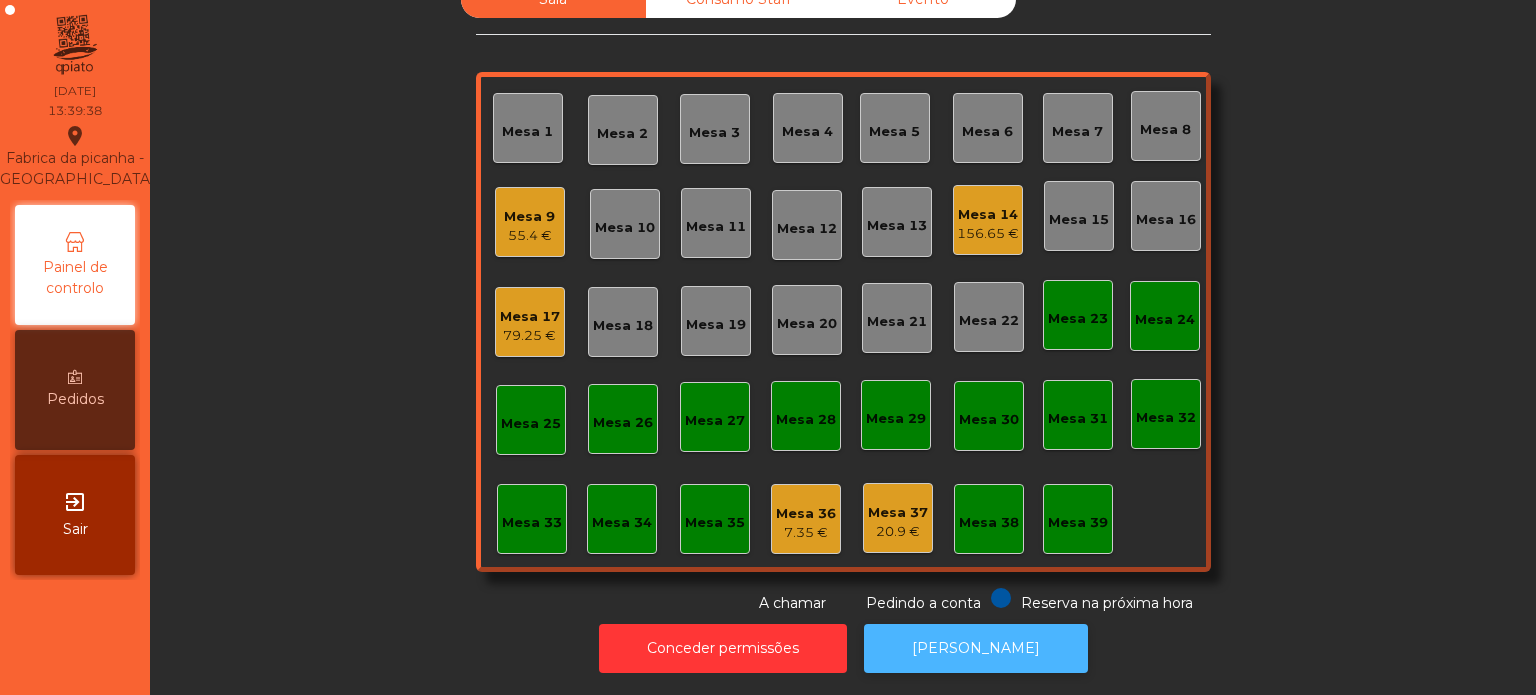 click on "[PERSON_NAME]" 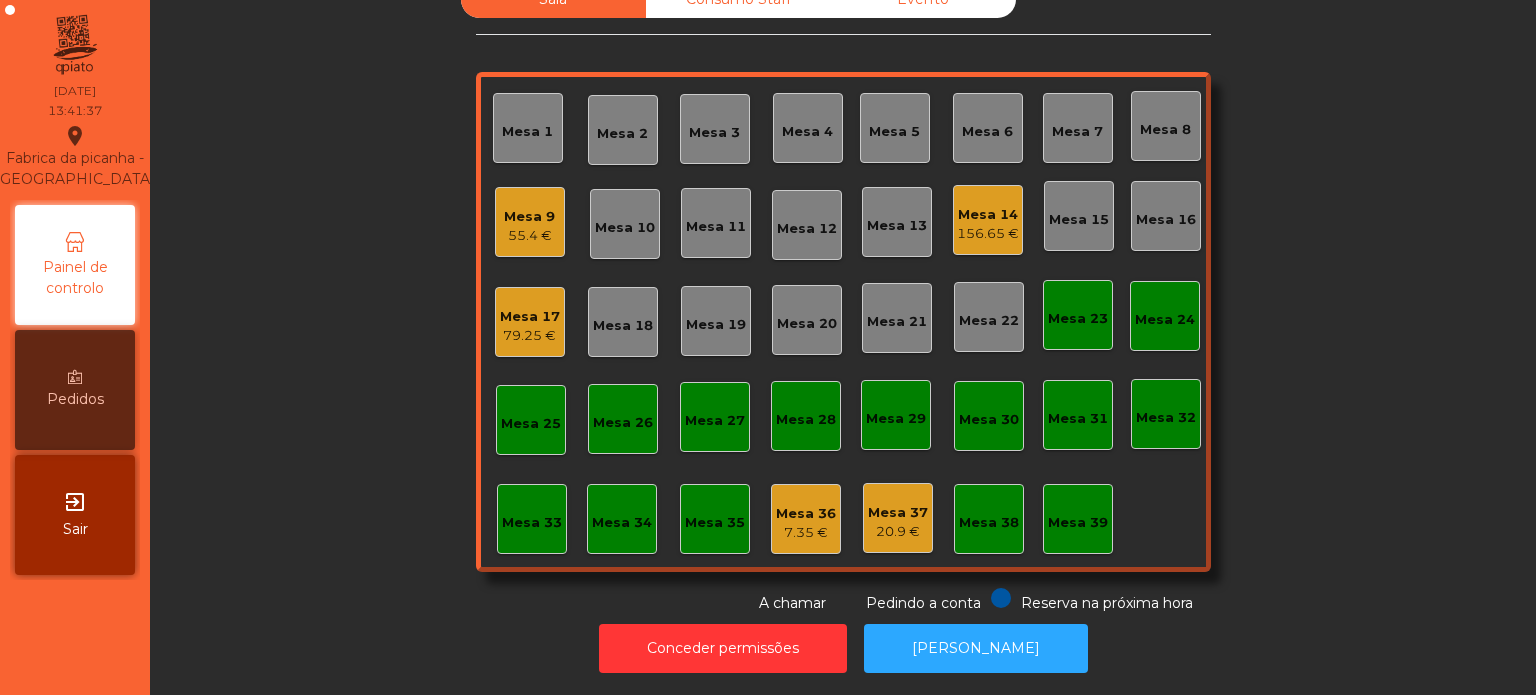 click on "79.25 €" 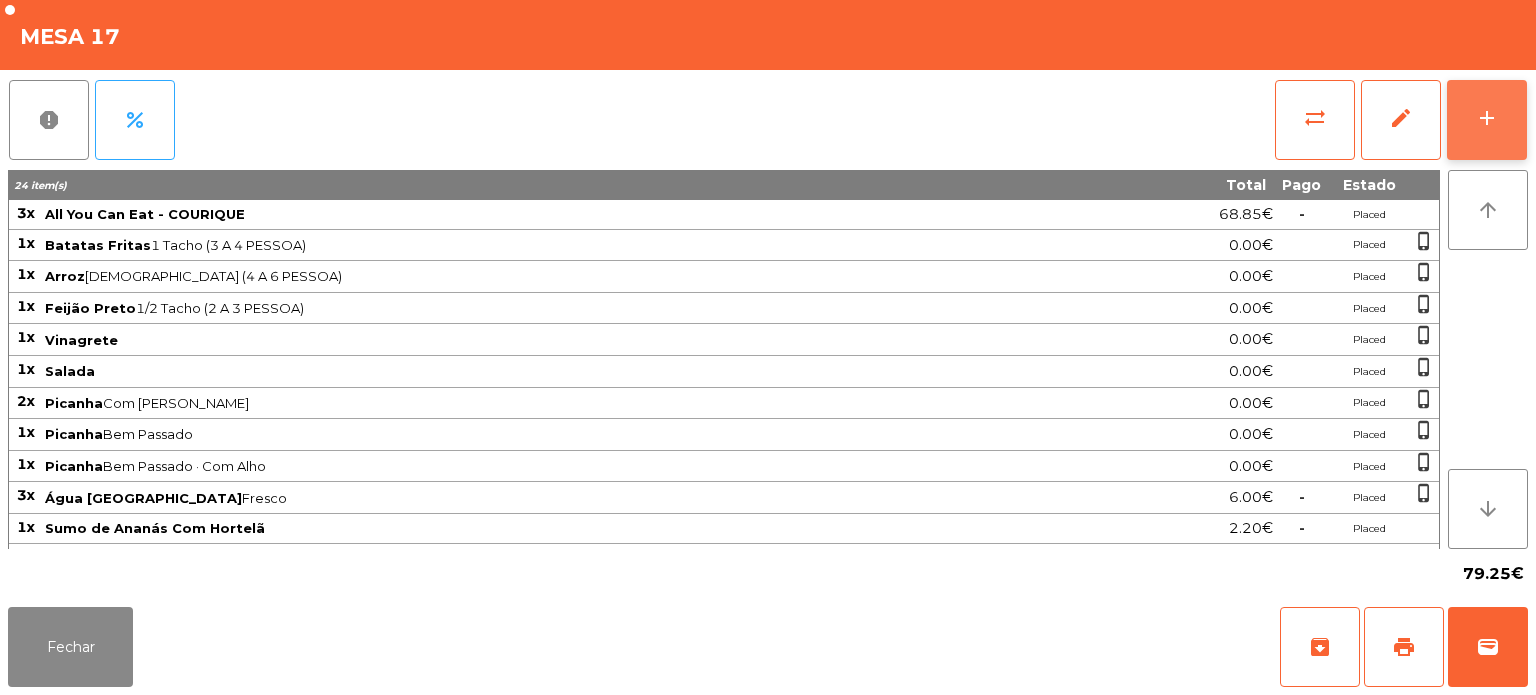 click on "add" 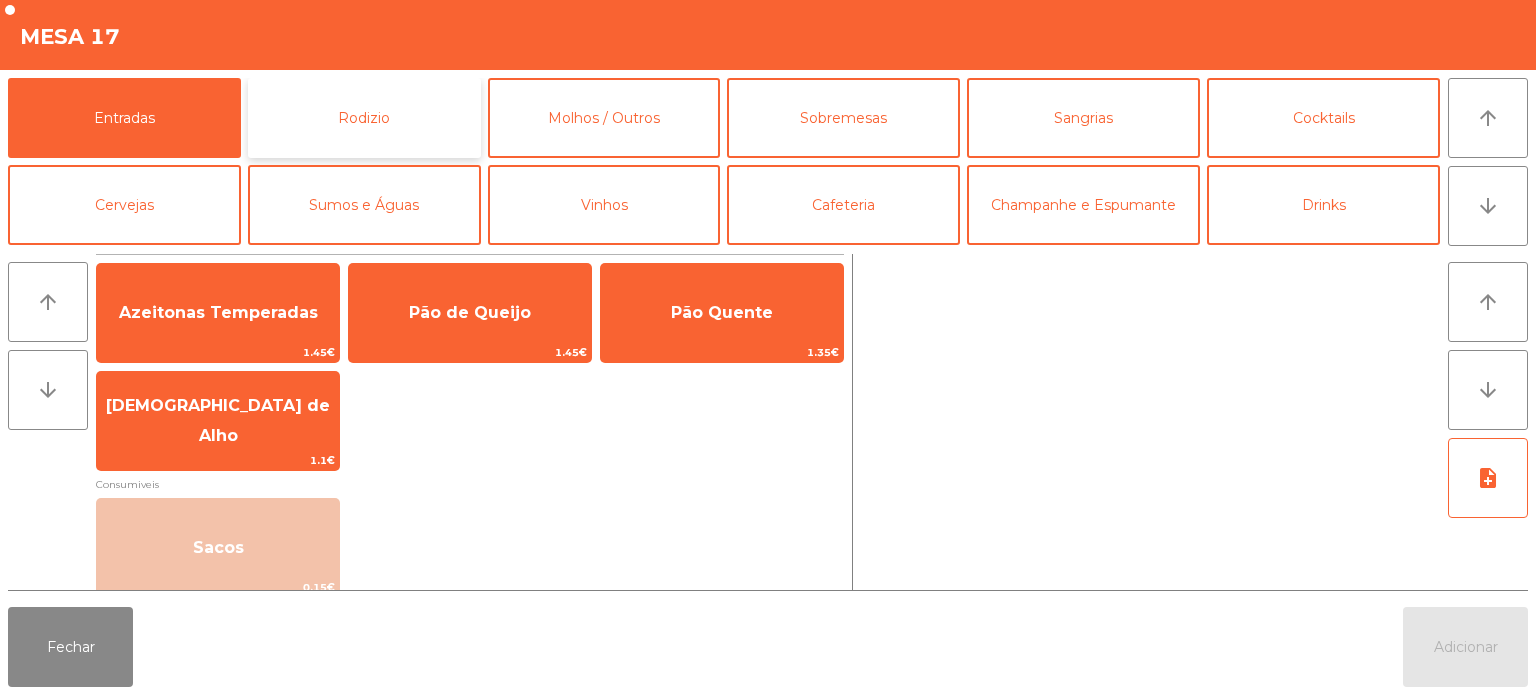 click on "Rodizio" 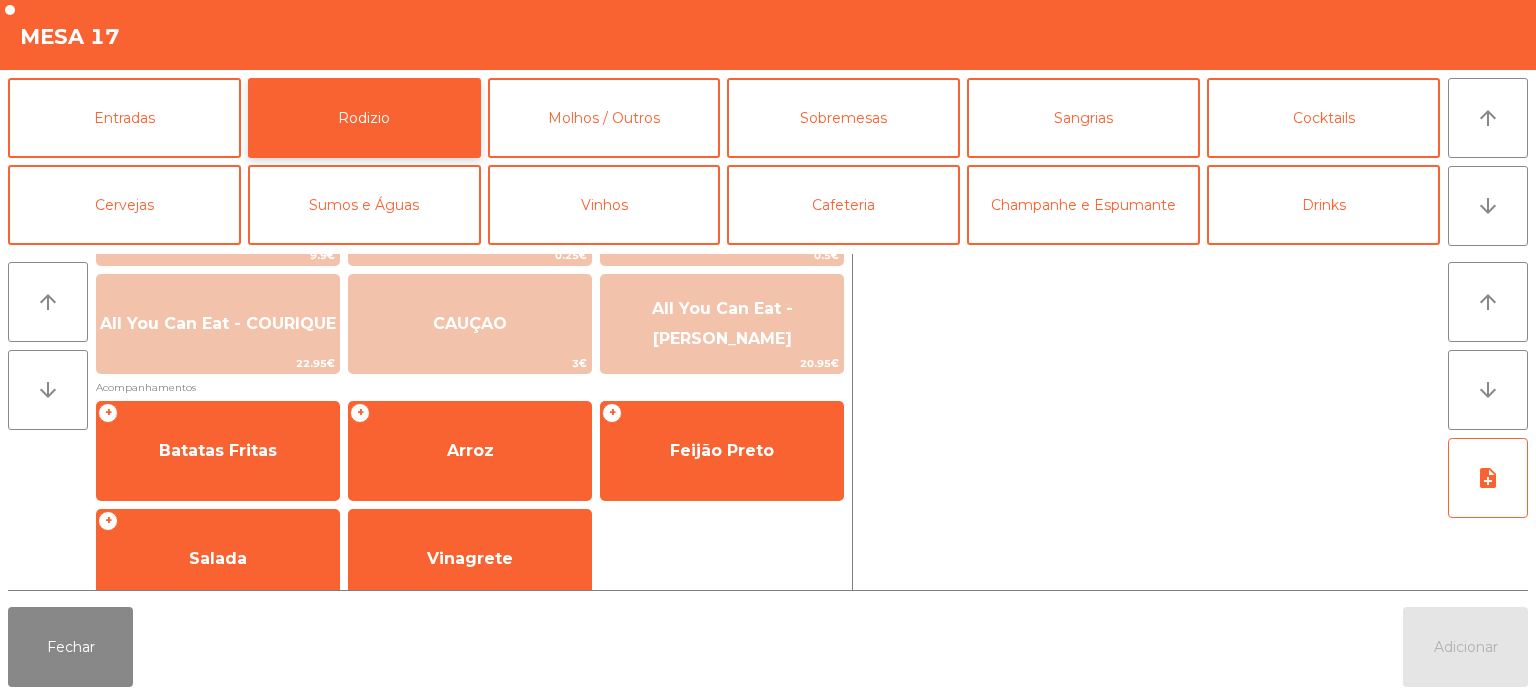 scroll, scrollTop: 358, scrollLeft: 0, axis: vertical 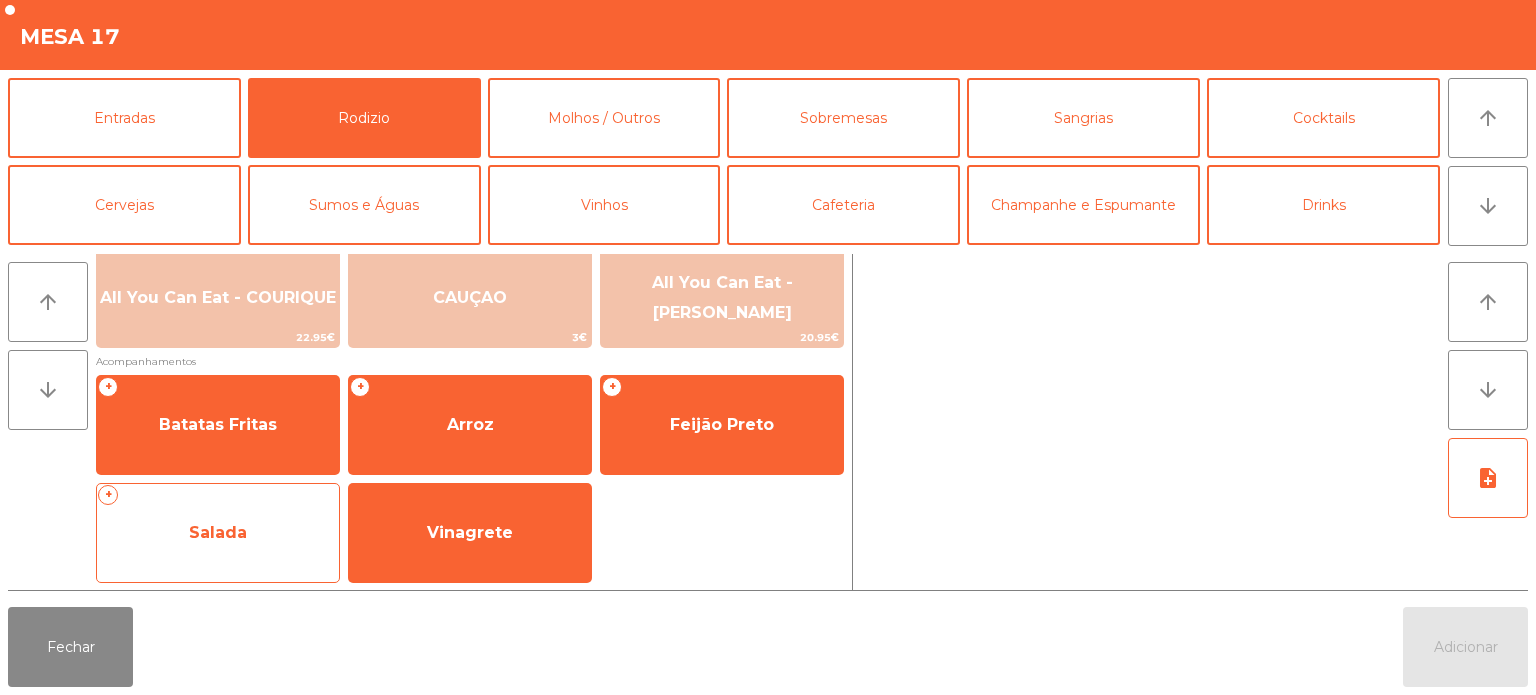 click on "Salada" 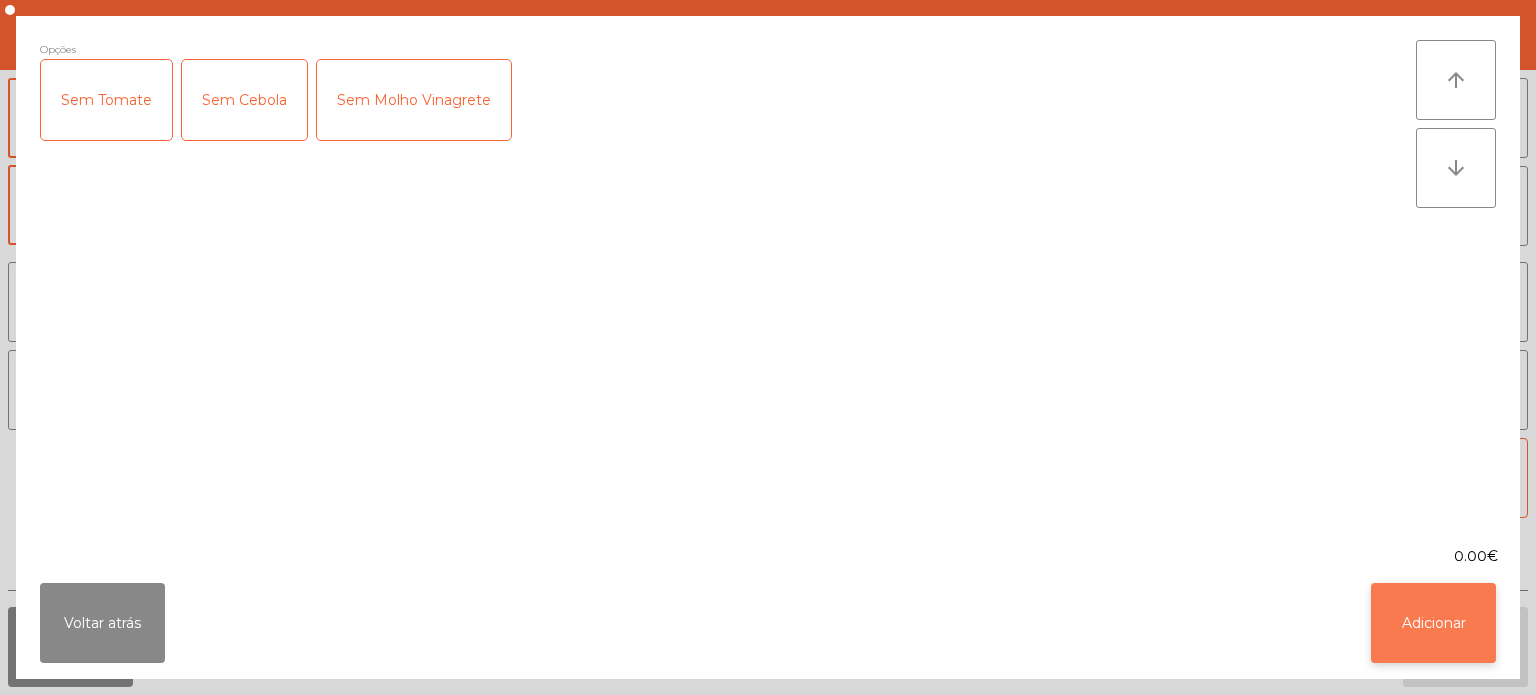 click on "Adicionar" 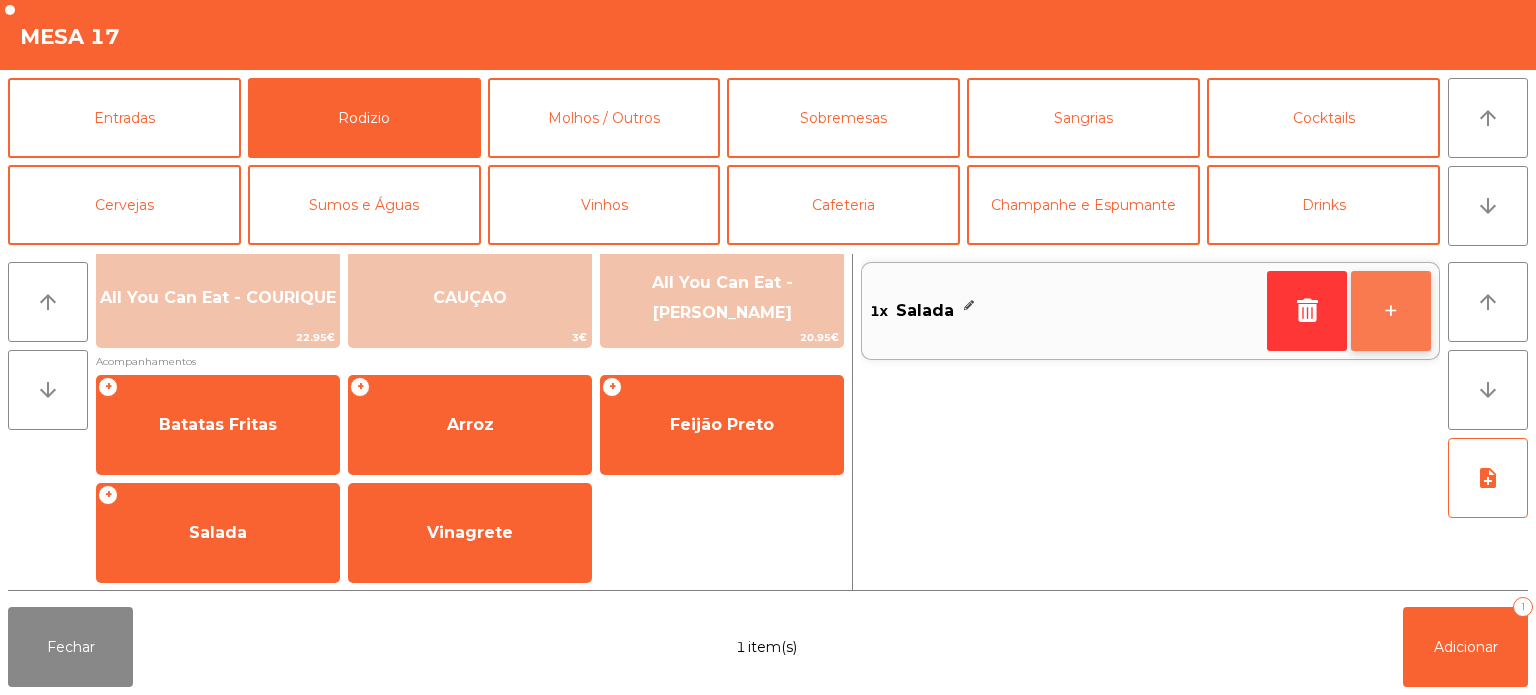 click on "+" 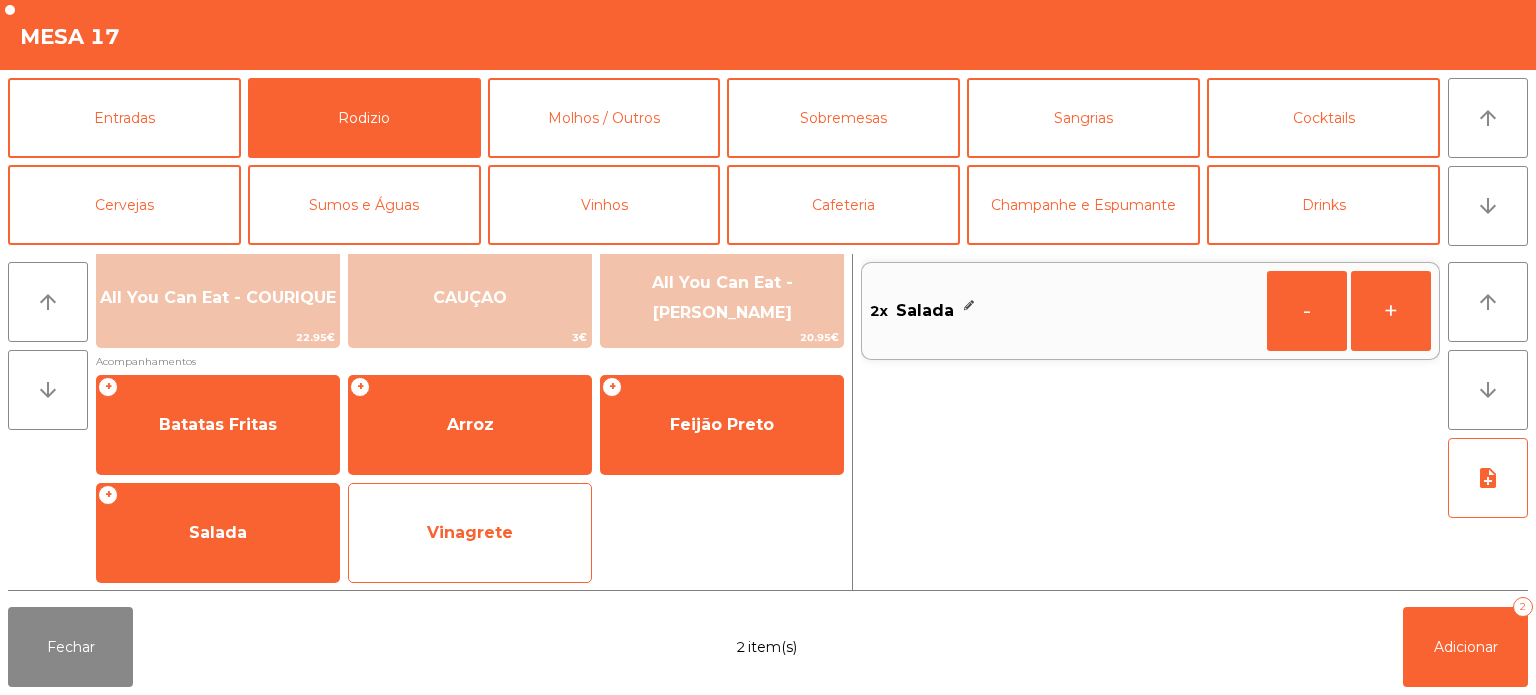 click on "Vinagrete" 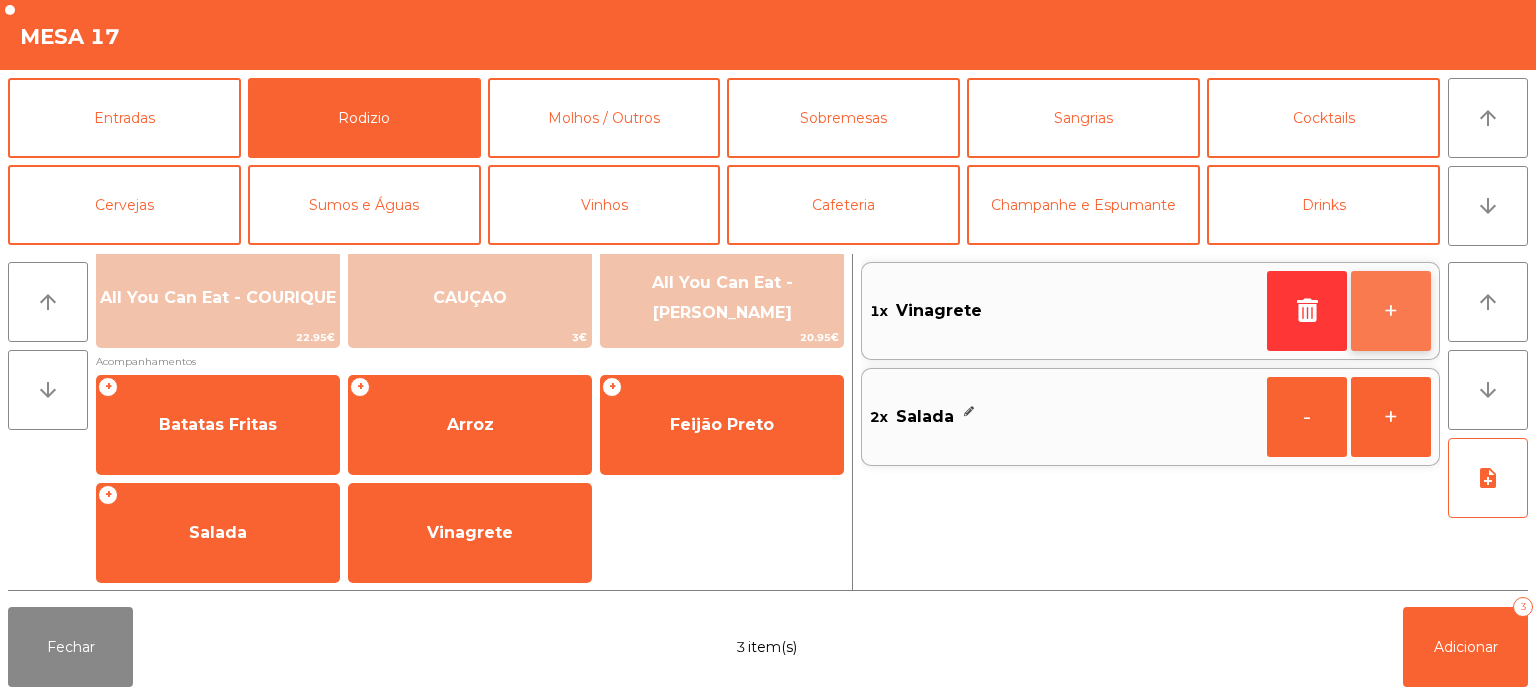click on "+" 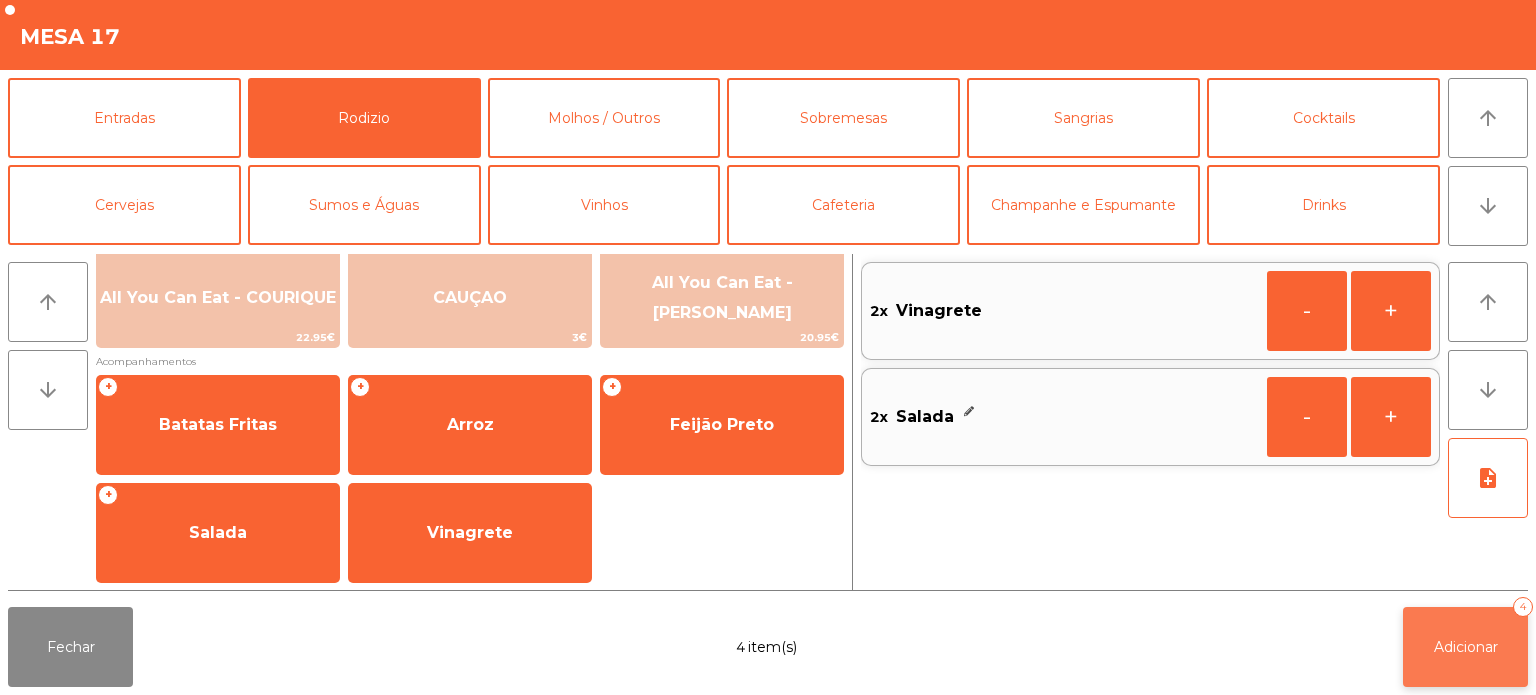 click on "Adicionar   4" 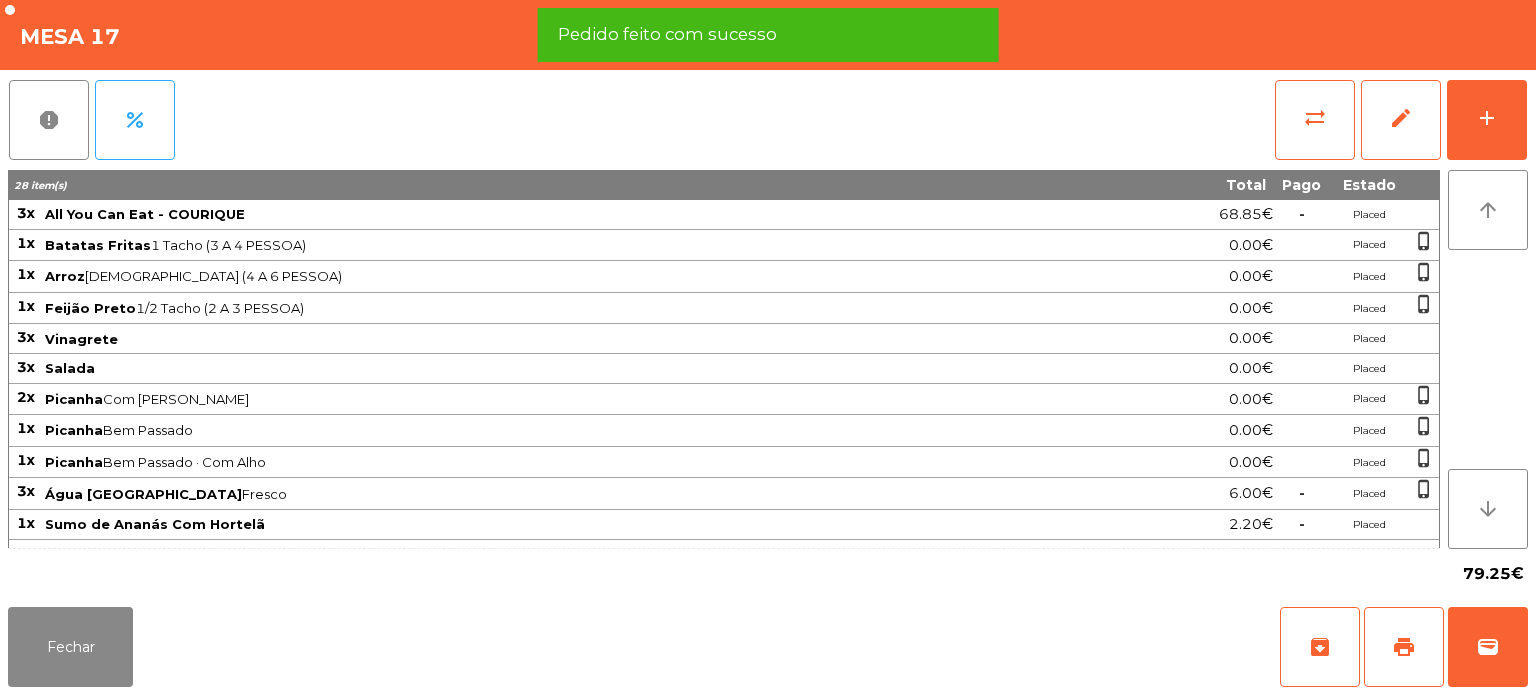 click on "79.25€" 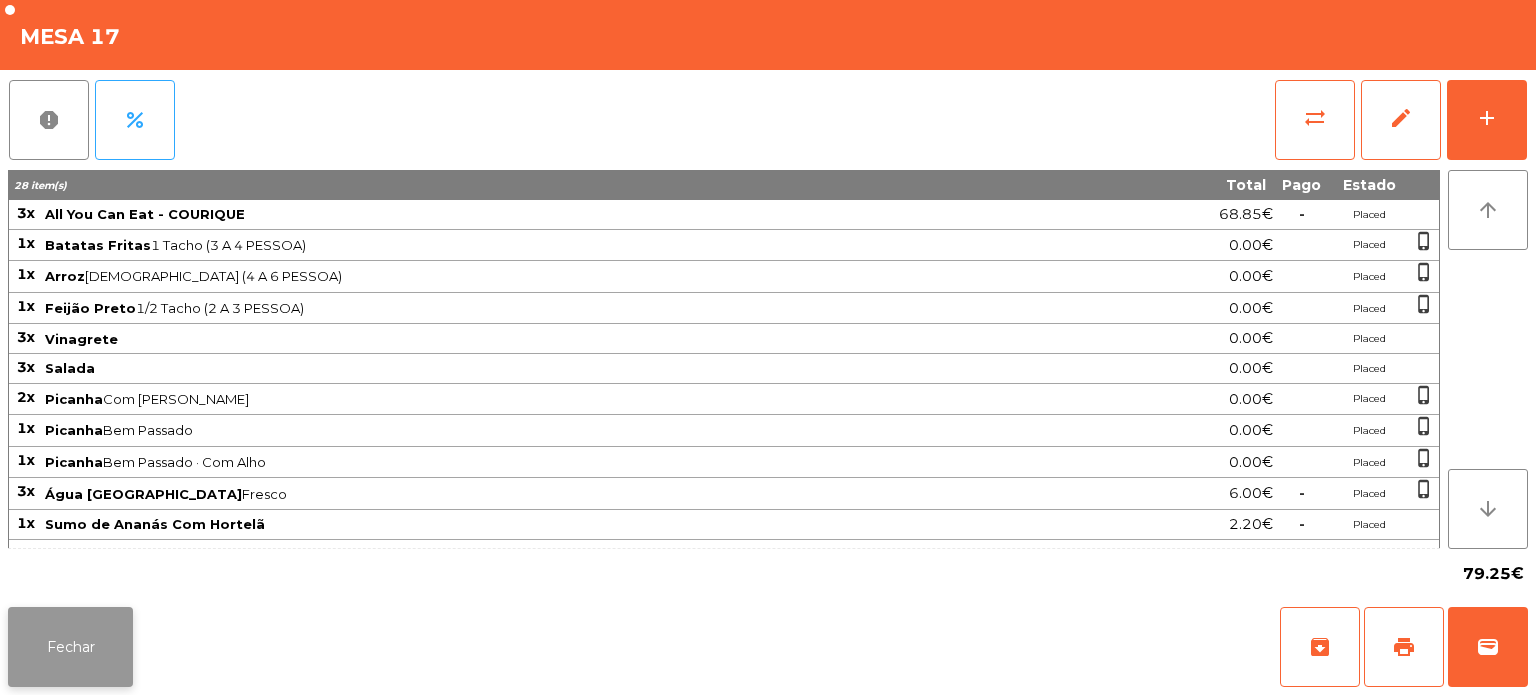 click on "Fechar" 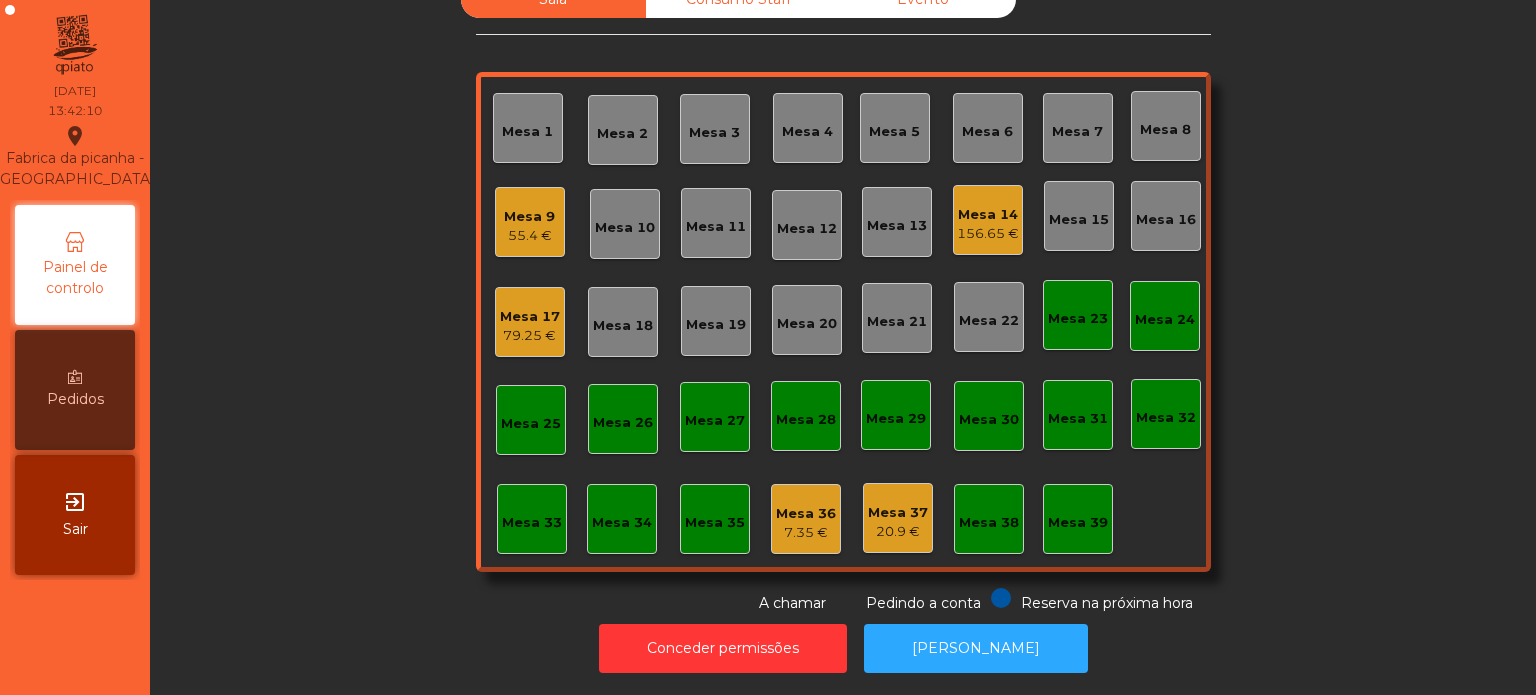 click on "Mesa 9" 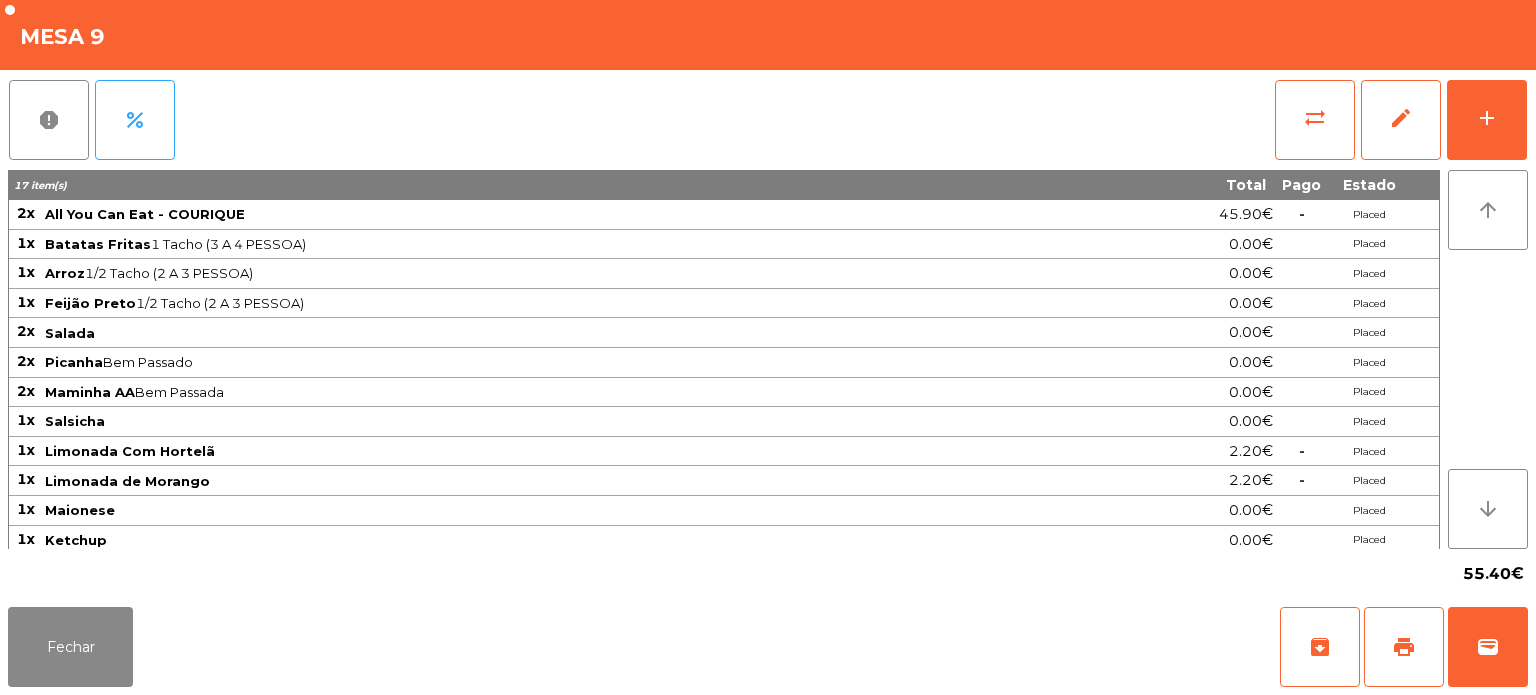 scroll, scrollTop: 32, scrollLeft: 0, axis: vertical 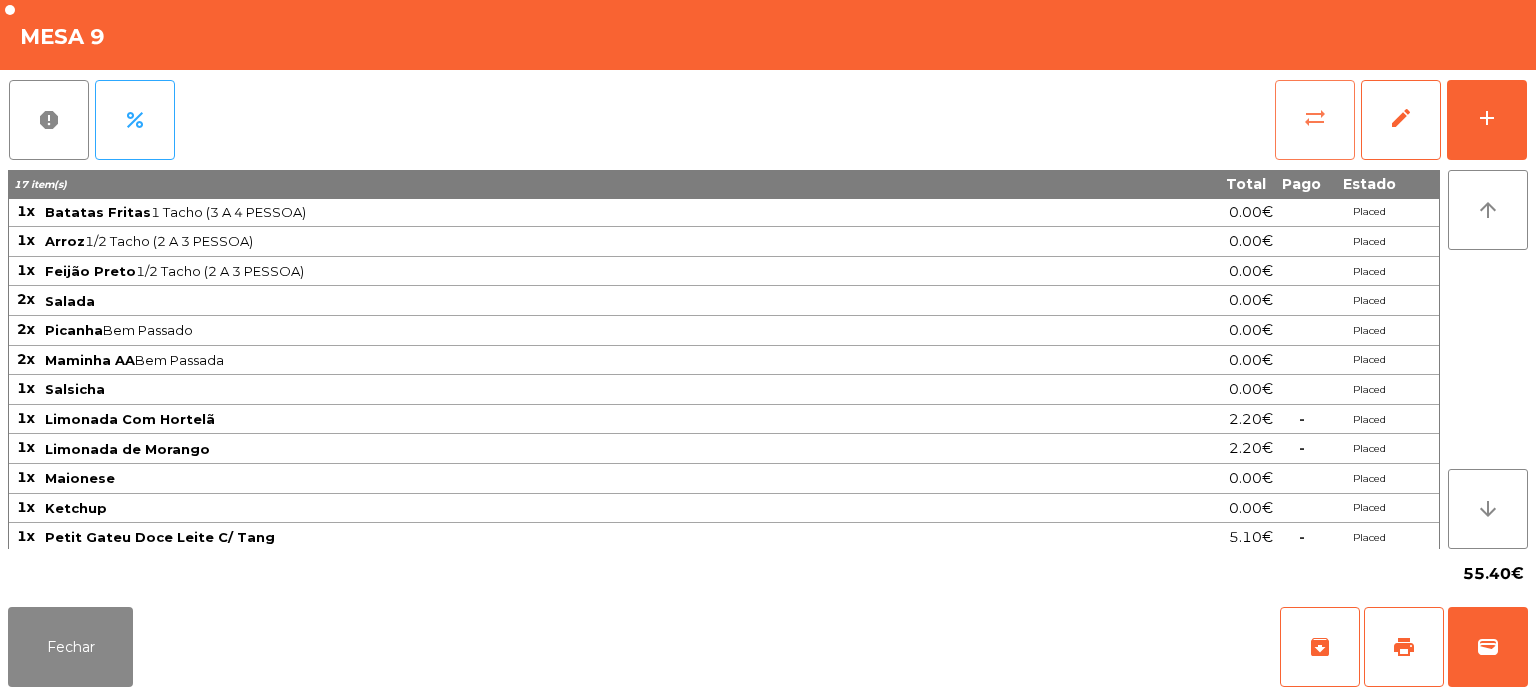 click on "sync_alt" 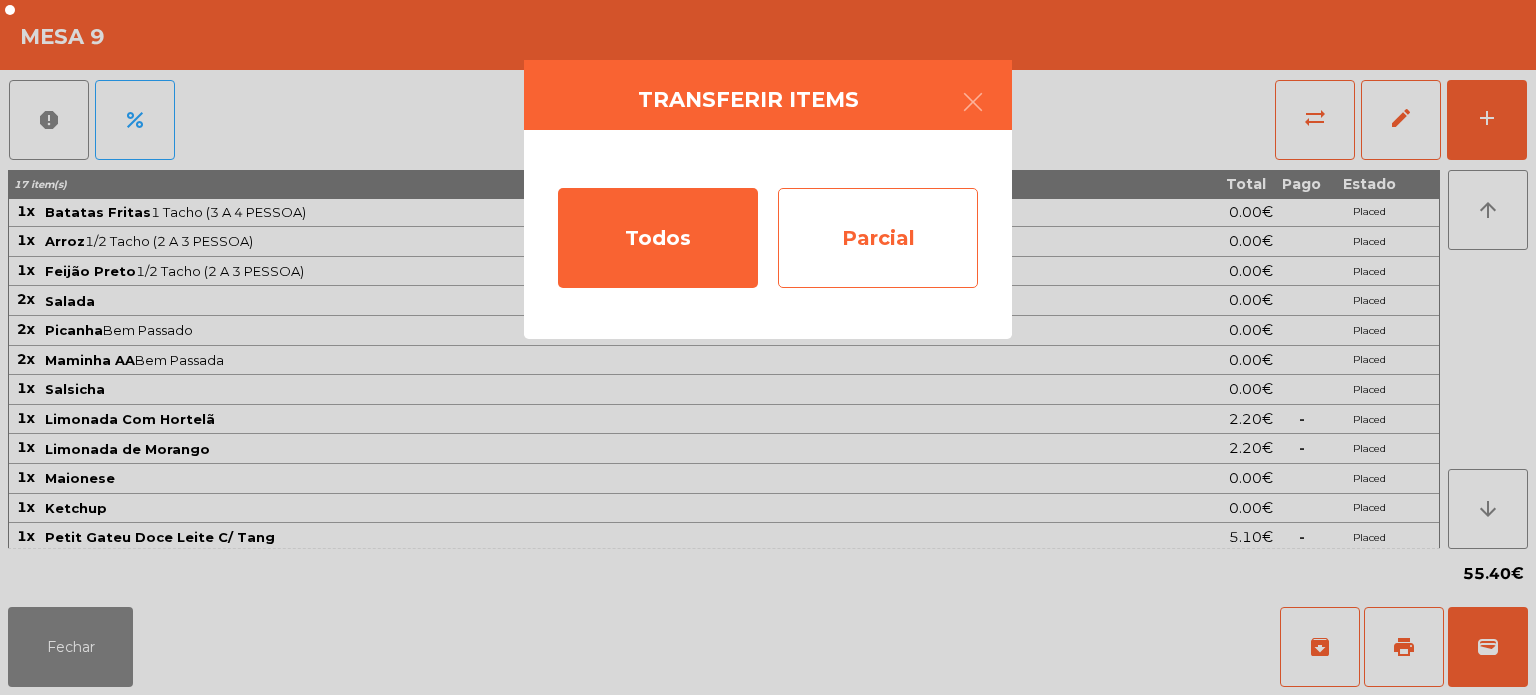 click on "Parcial" 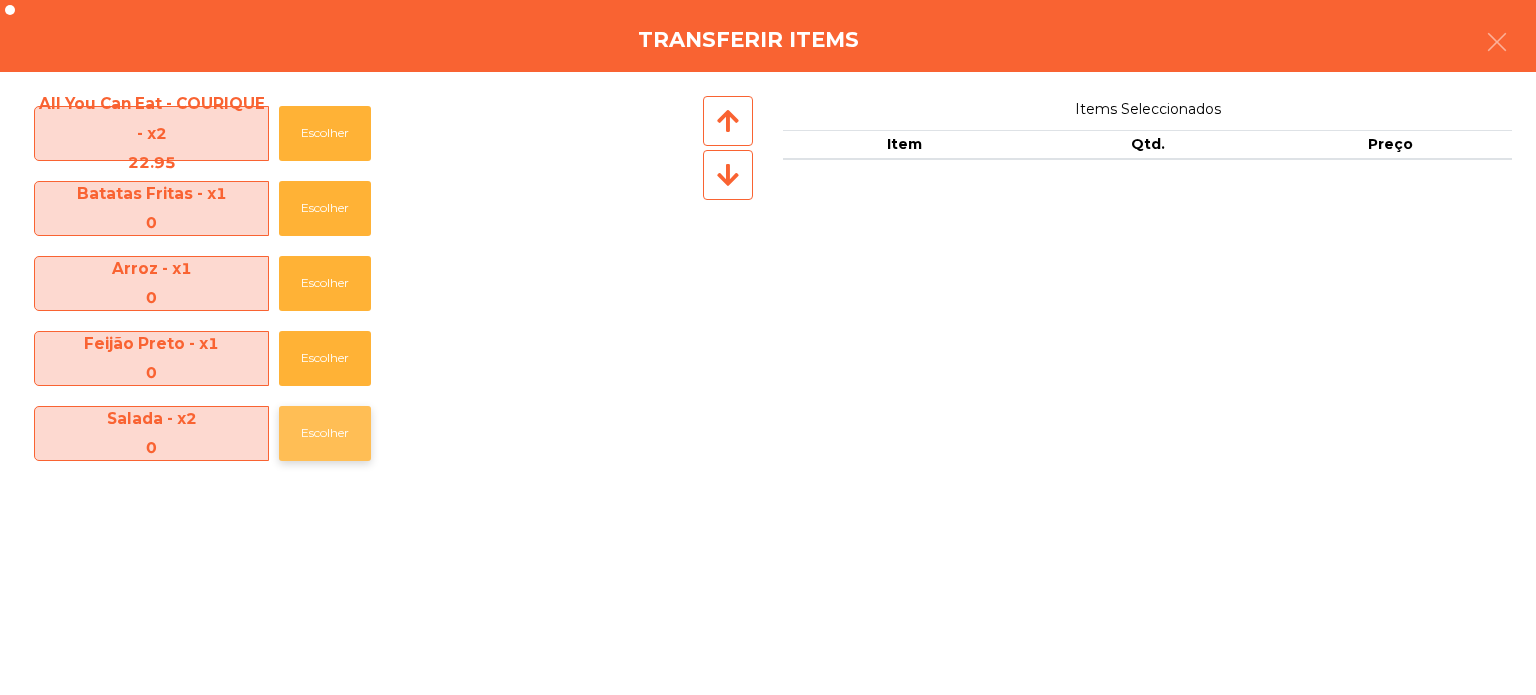 click on "Escolher" 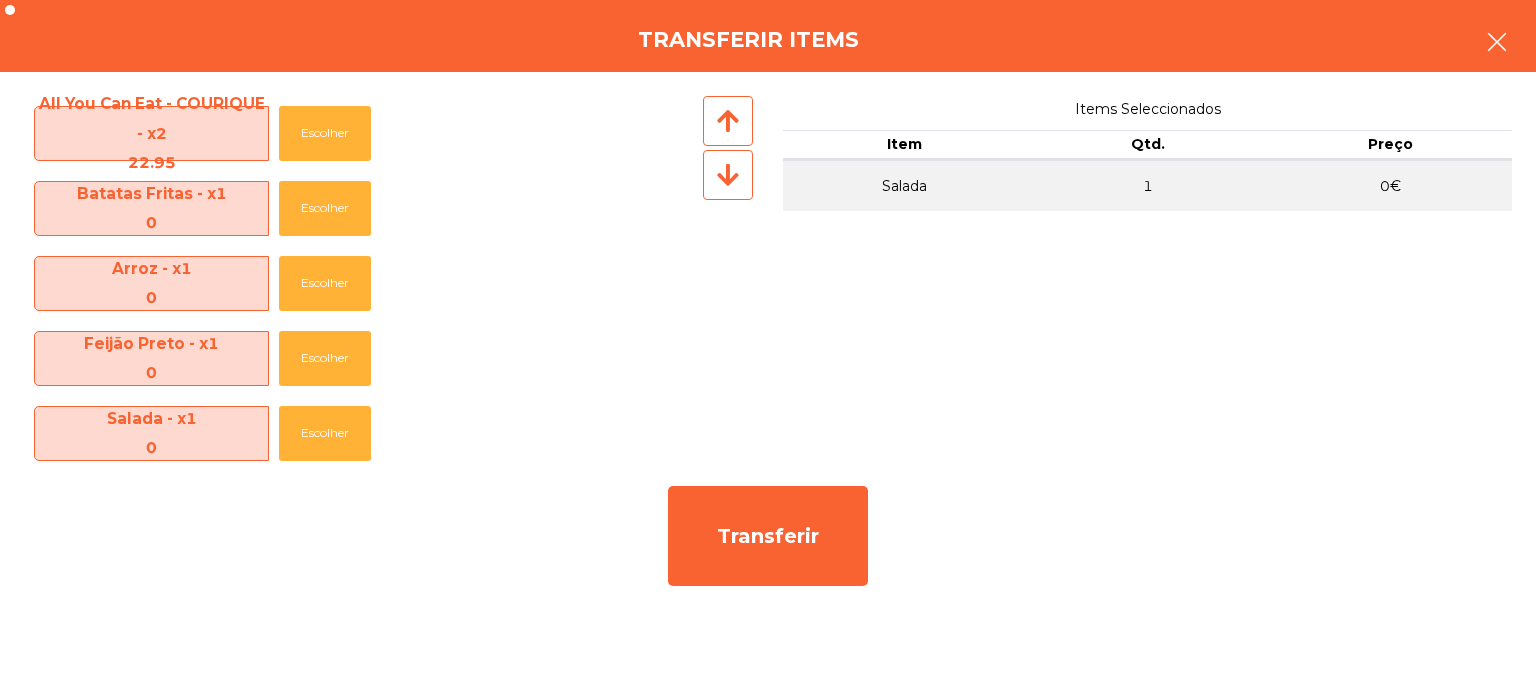 click 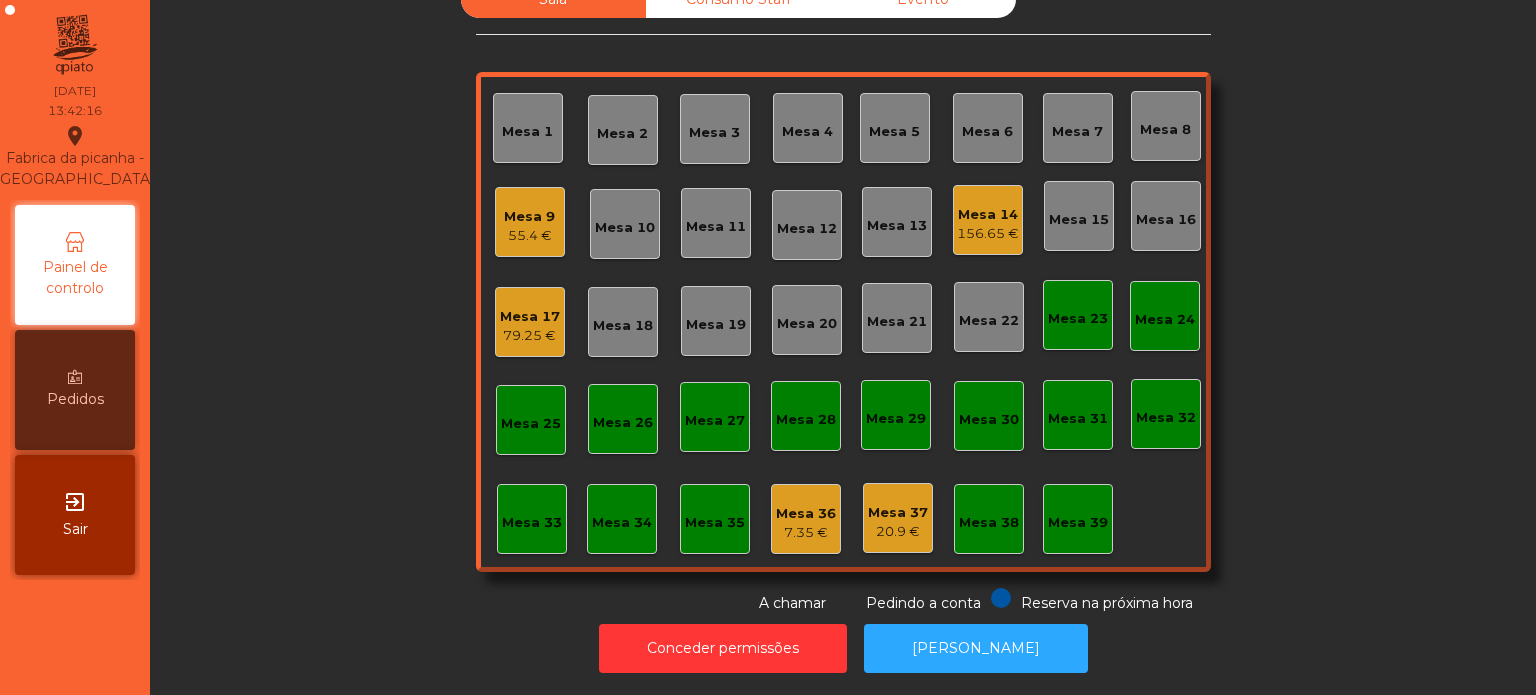 click on "Mesa 17" 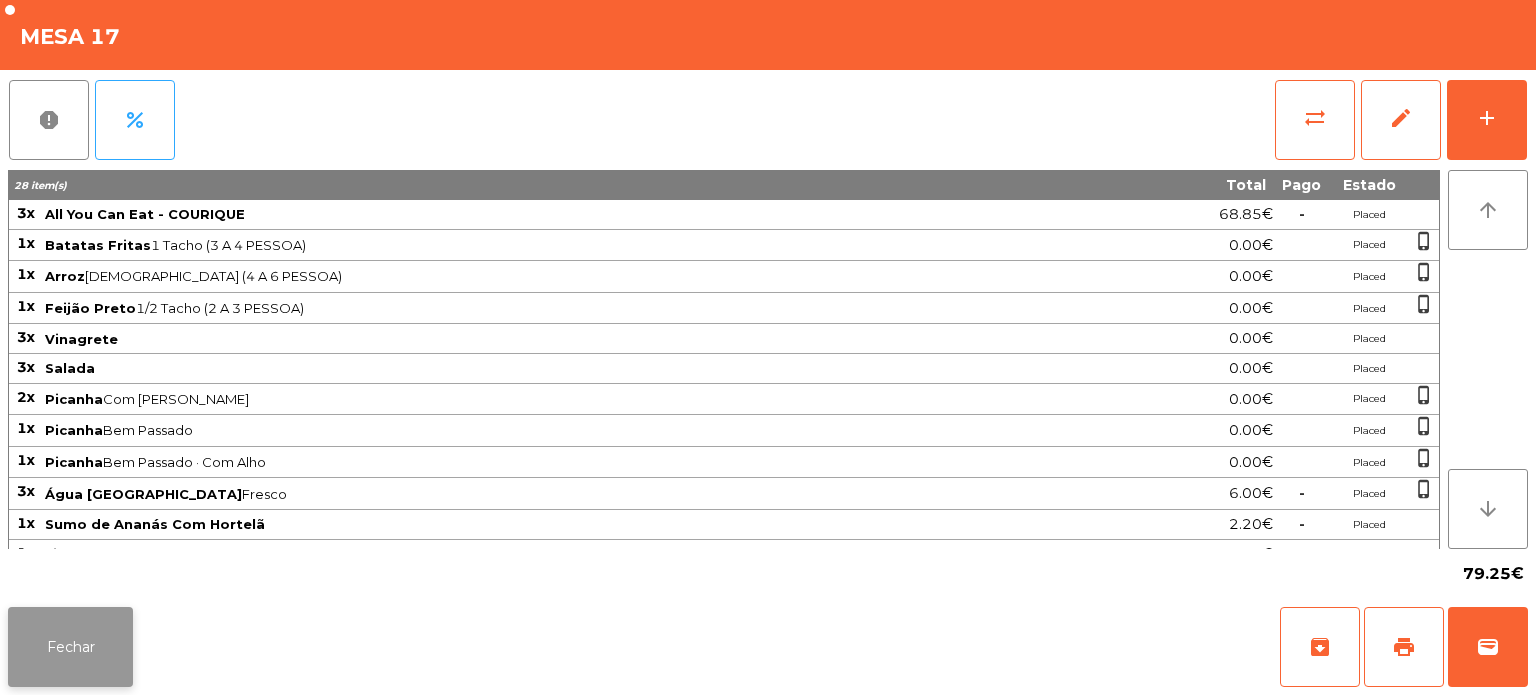click on "Fechar" 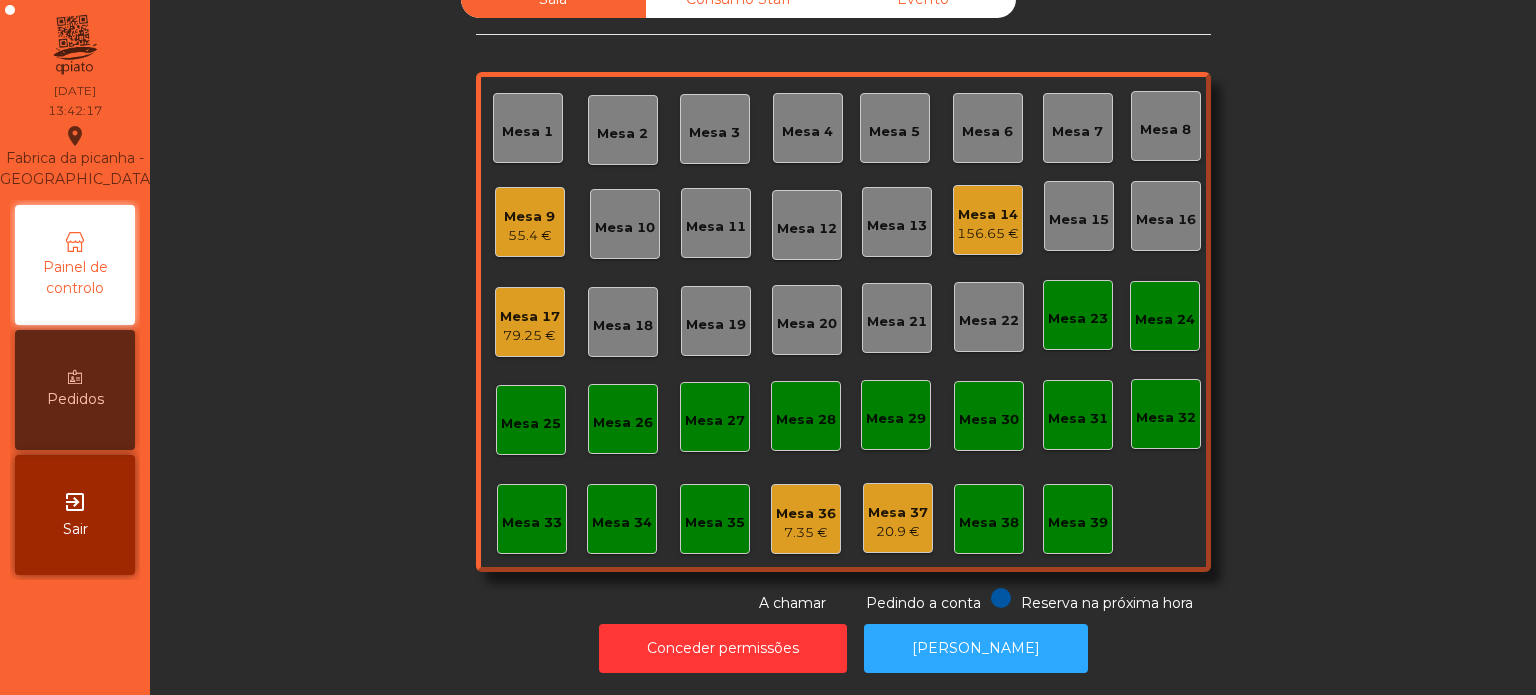 click on "Mesa 9" 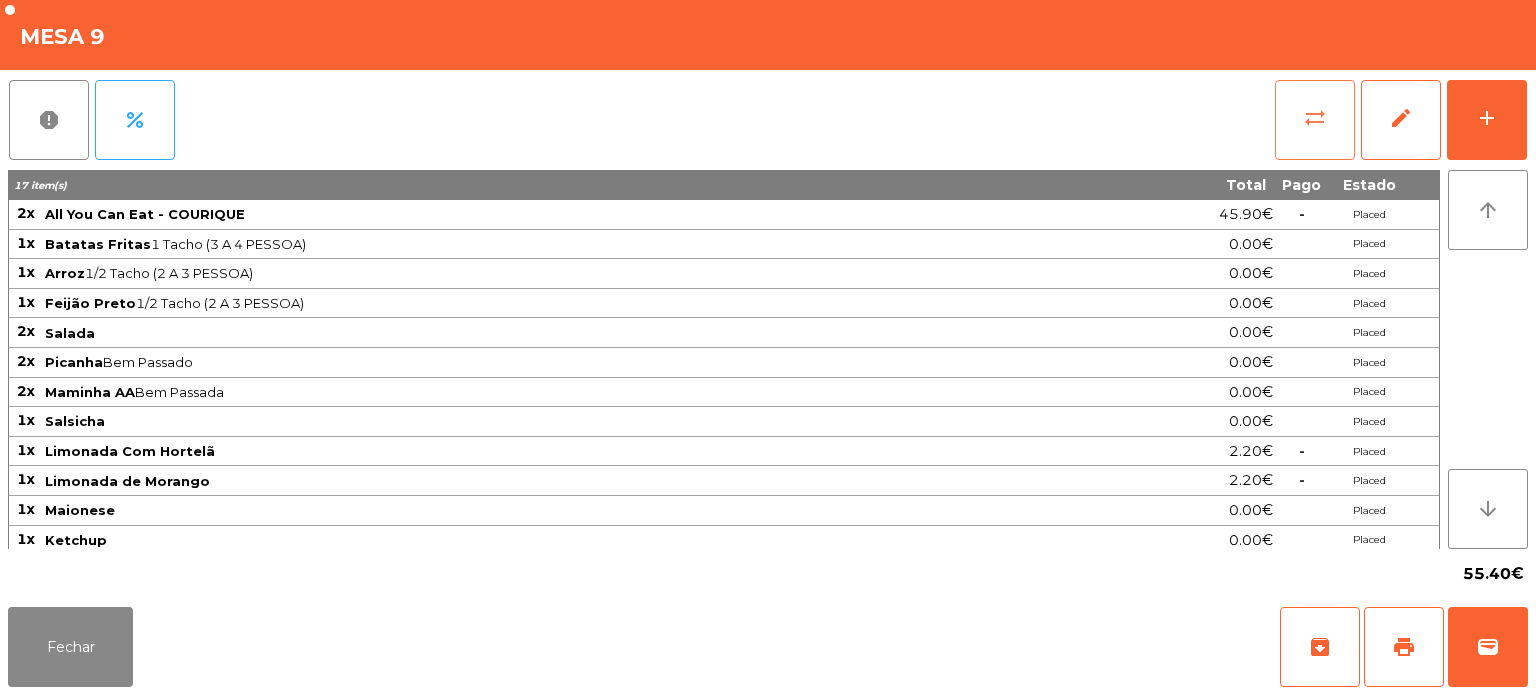 click on "sync_alt" 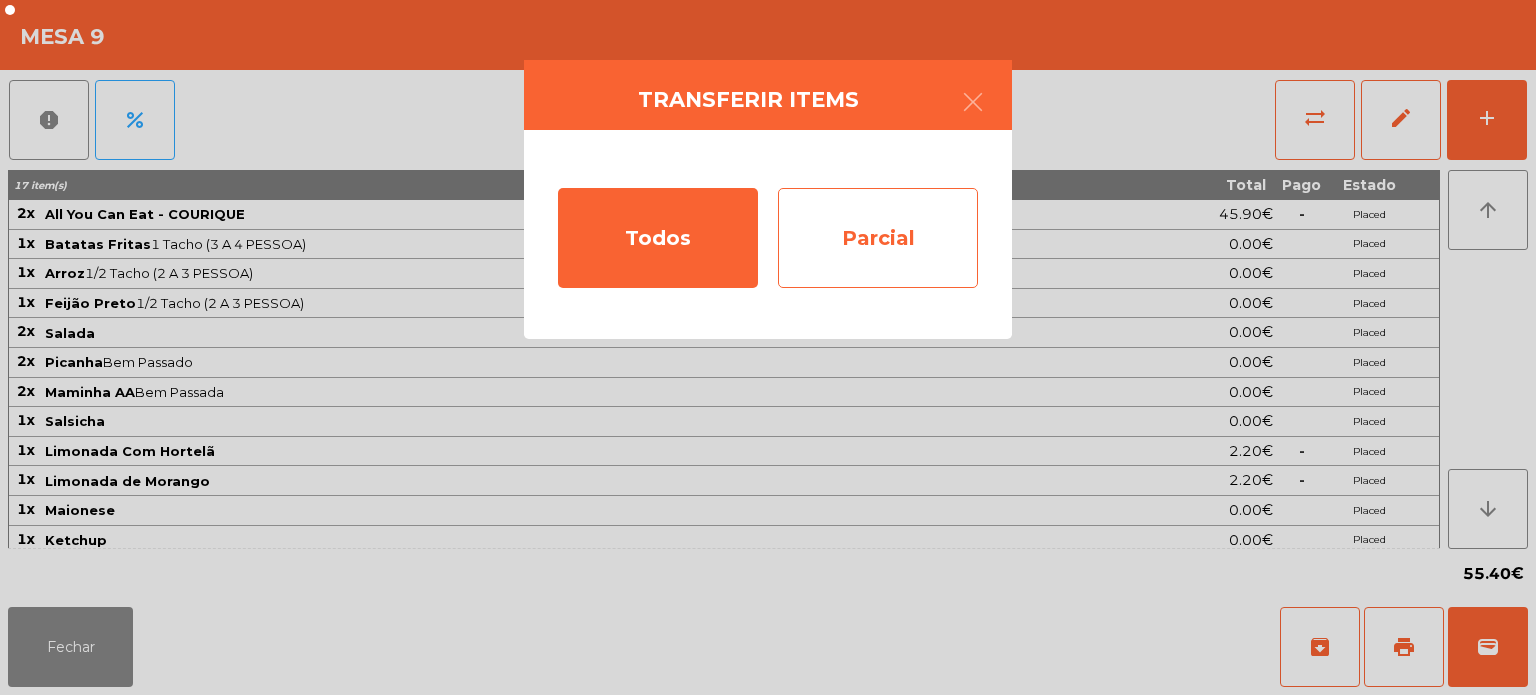 click on "Parcial" 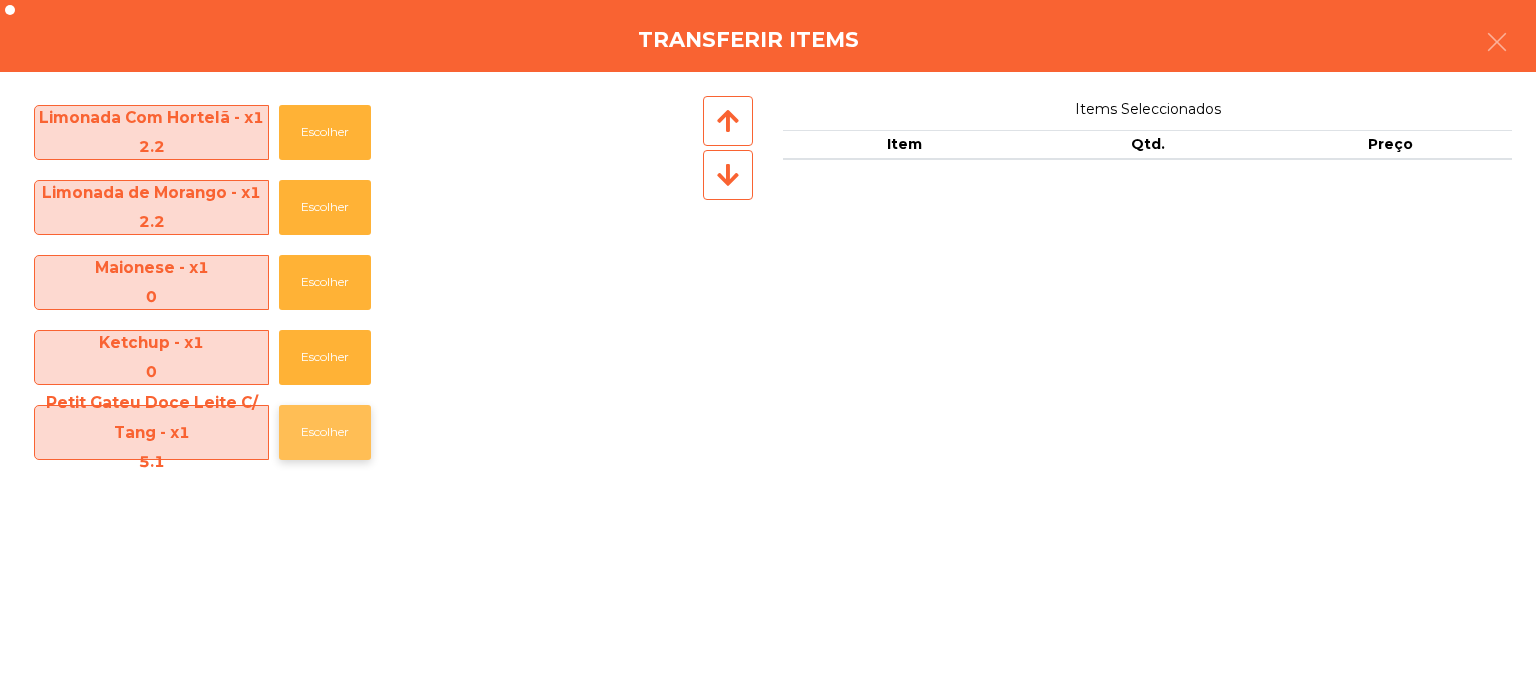 click on "Escolher" 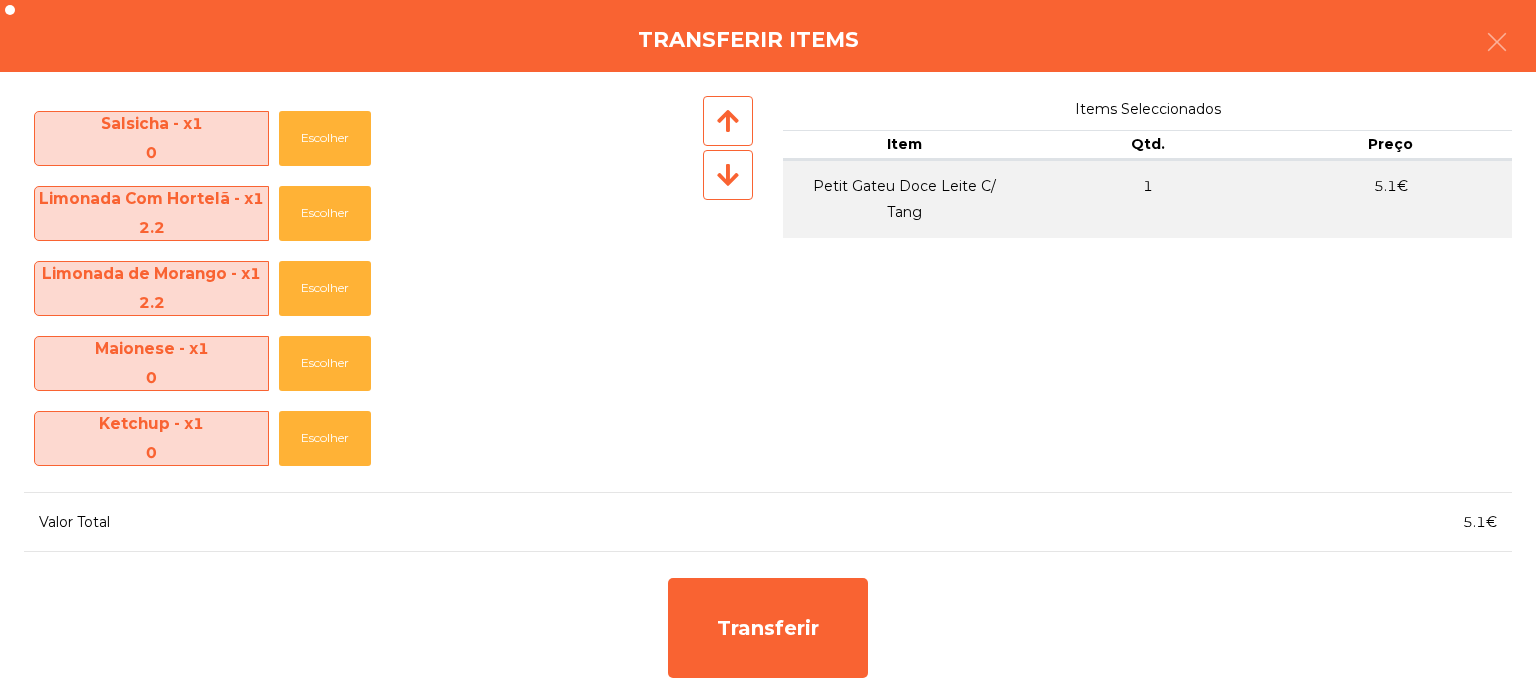 scroll, scrollTop: 520, scrollLeft: 0, axis: vertical 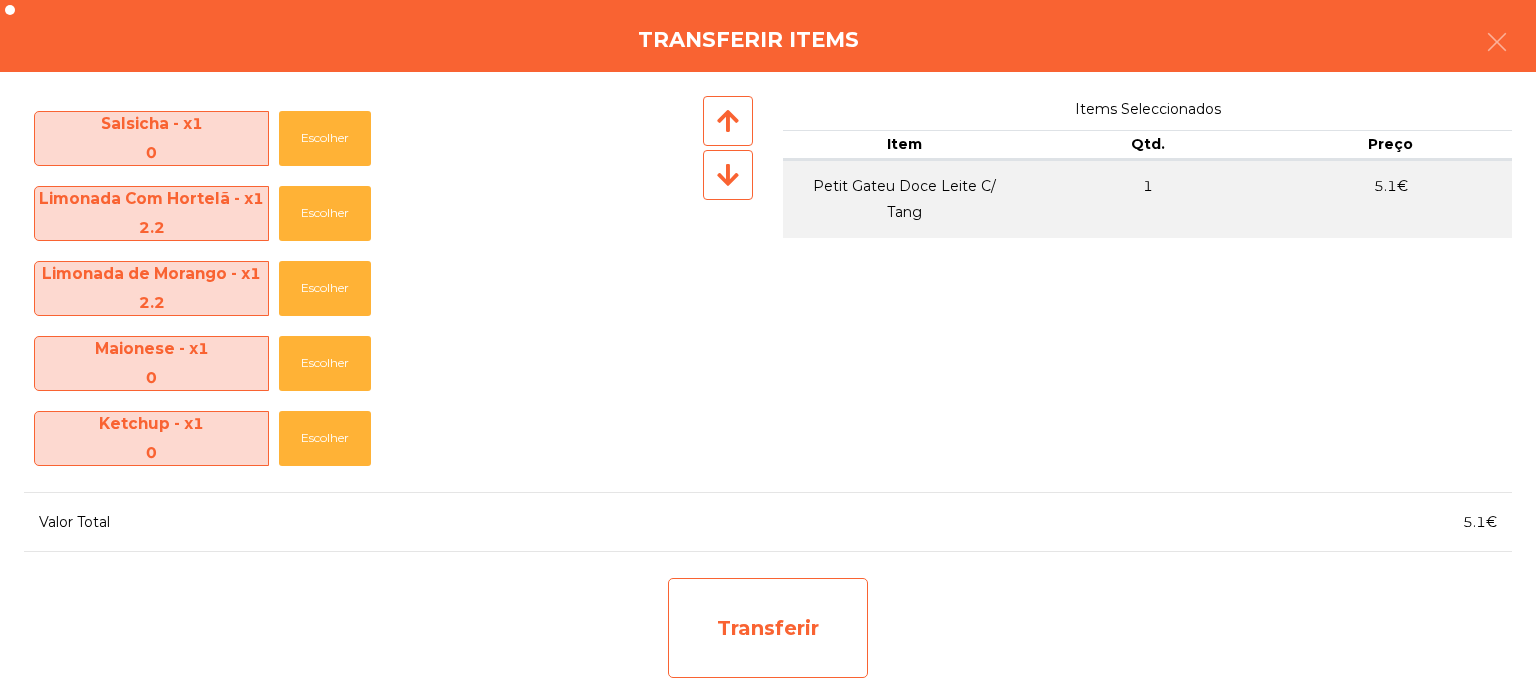 click on "Transferir" 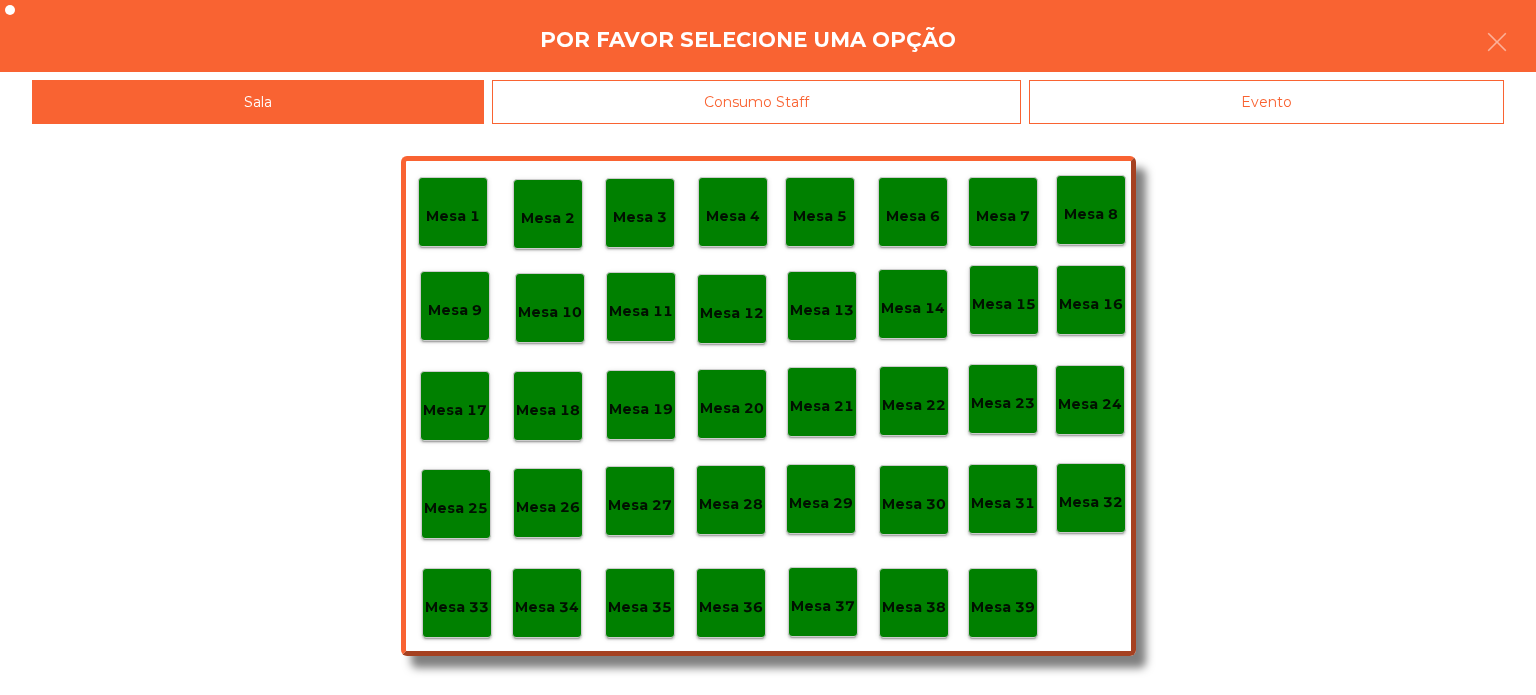 click on "Mesa 39" 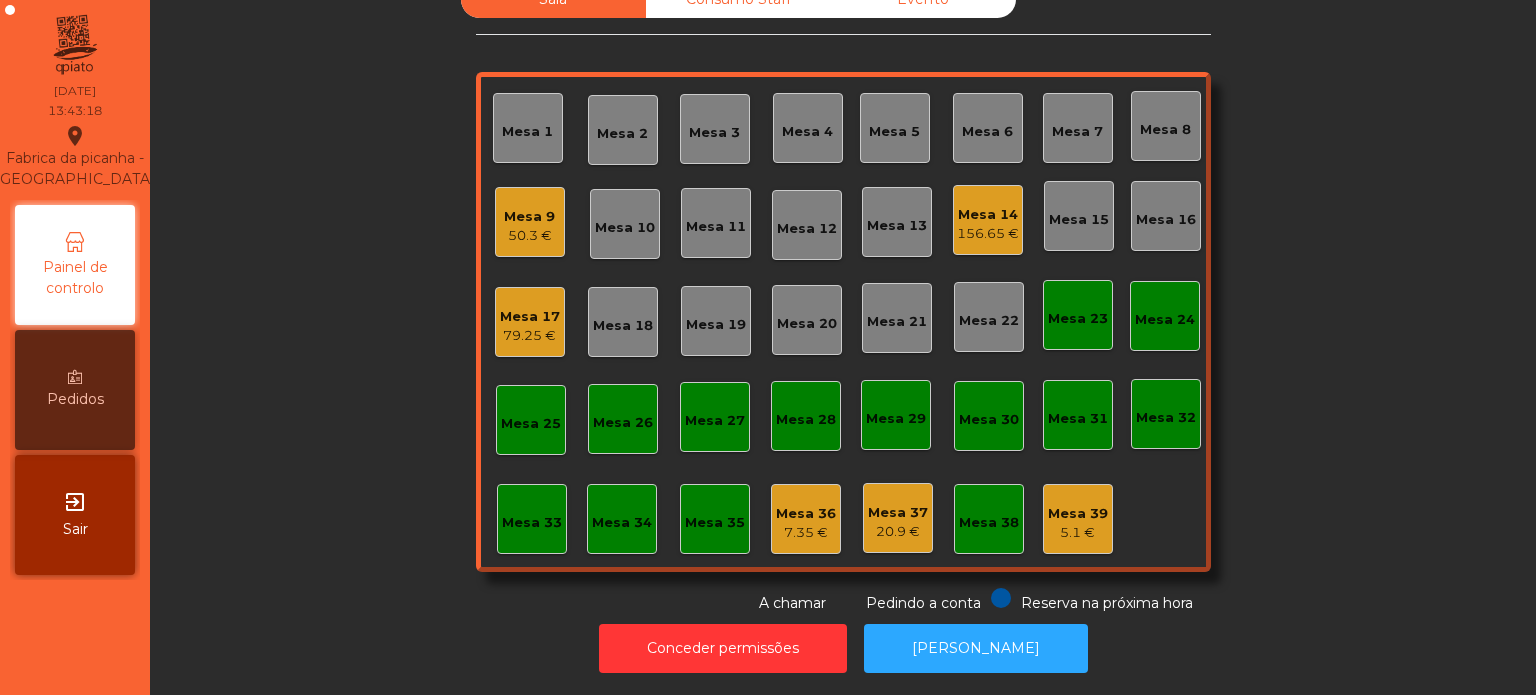 click on "Mesa 9" 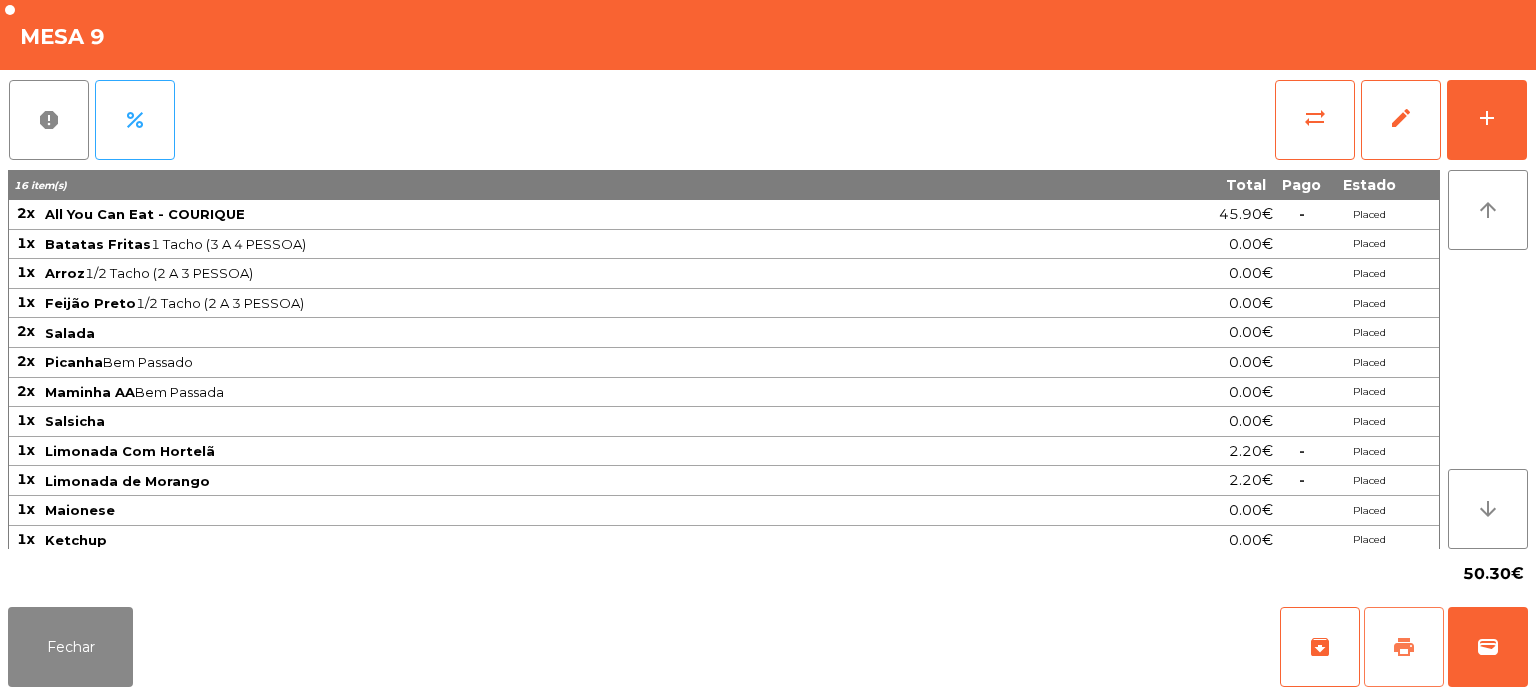 click on "print" 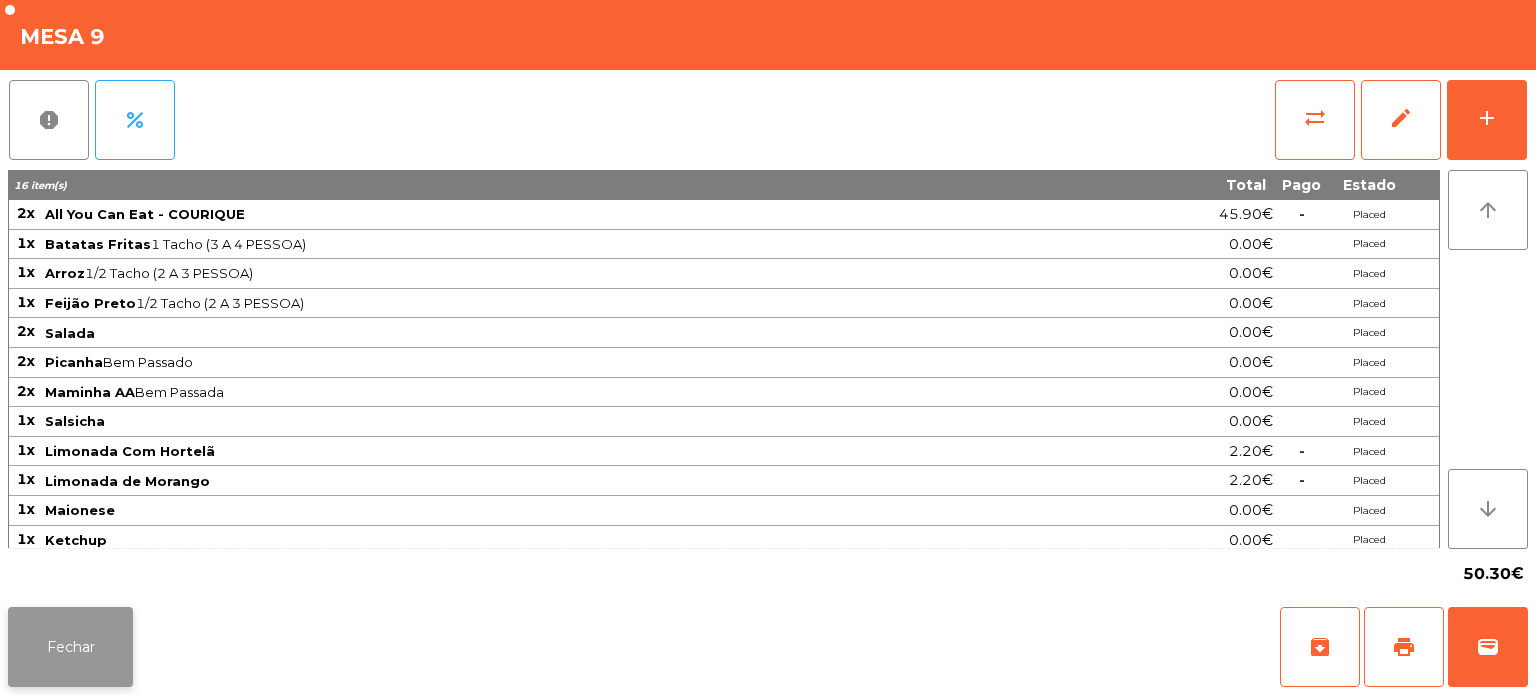 click on "Fechar" 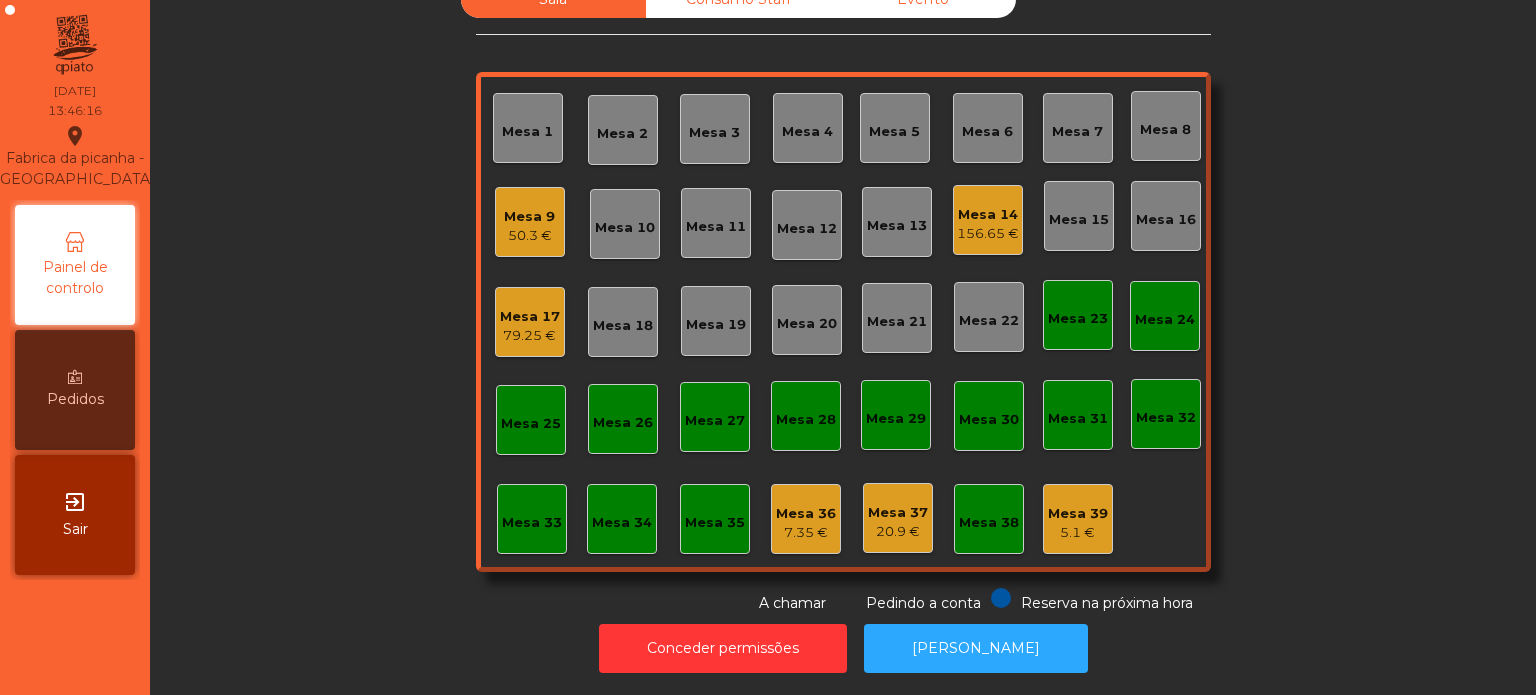 click on "50.3 €" 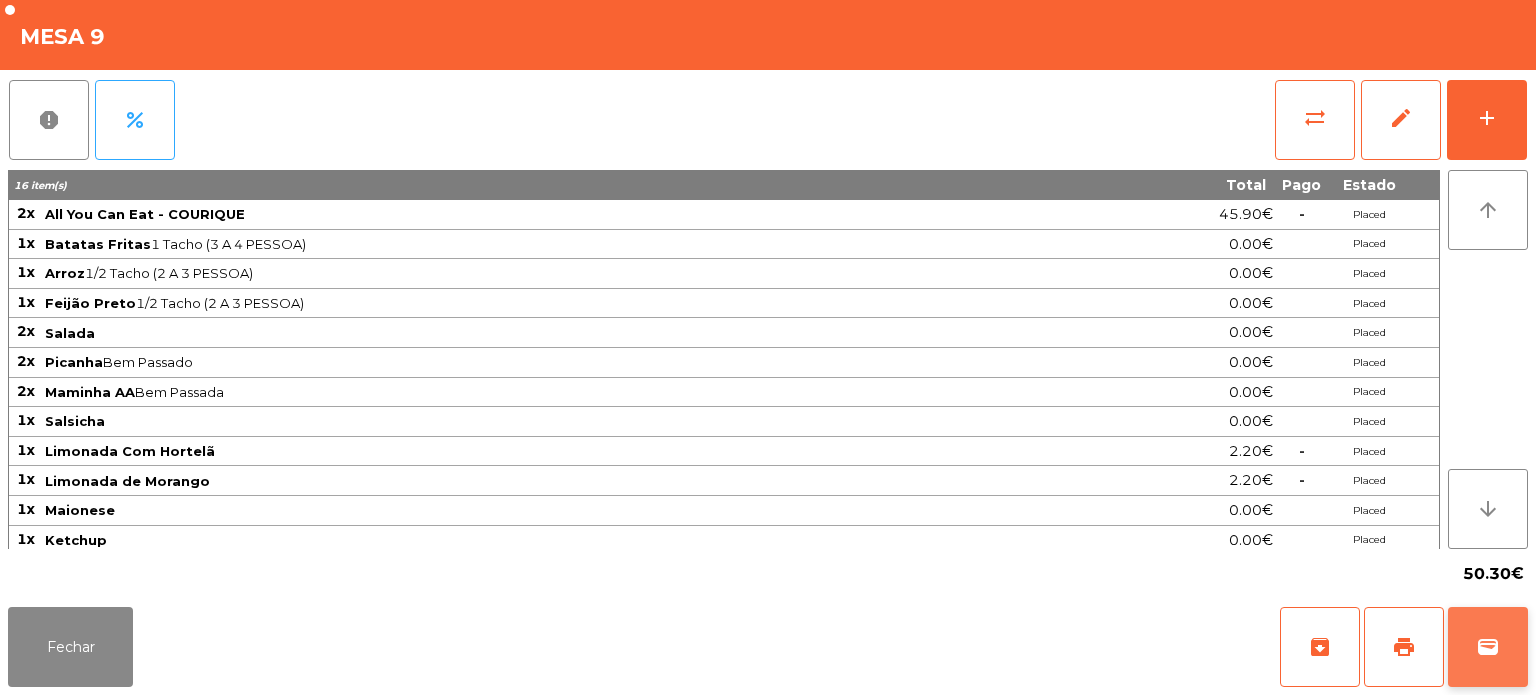 click on "wallet" 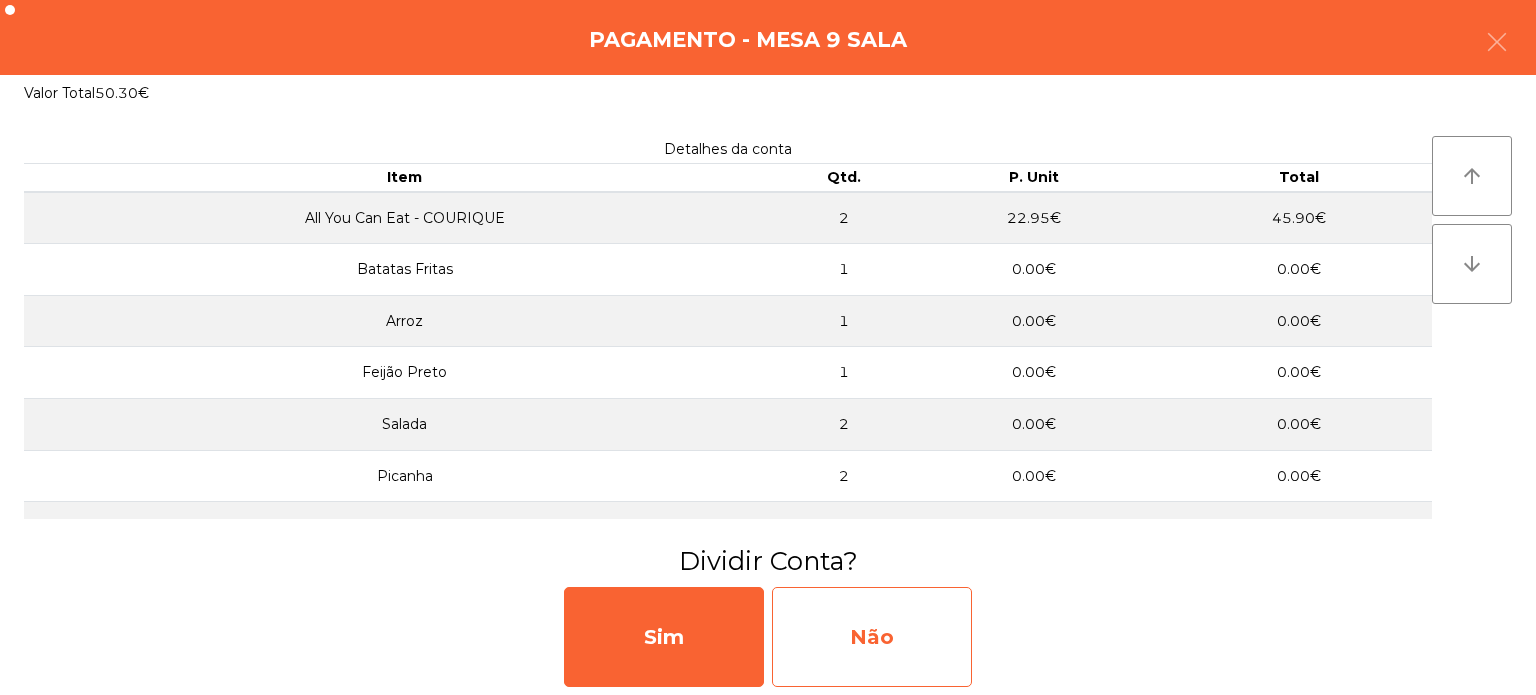 click on "Não" 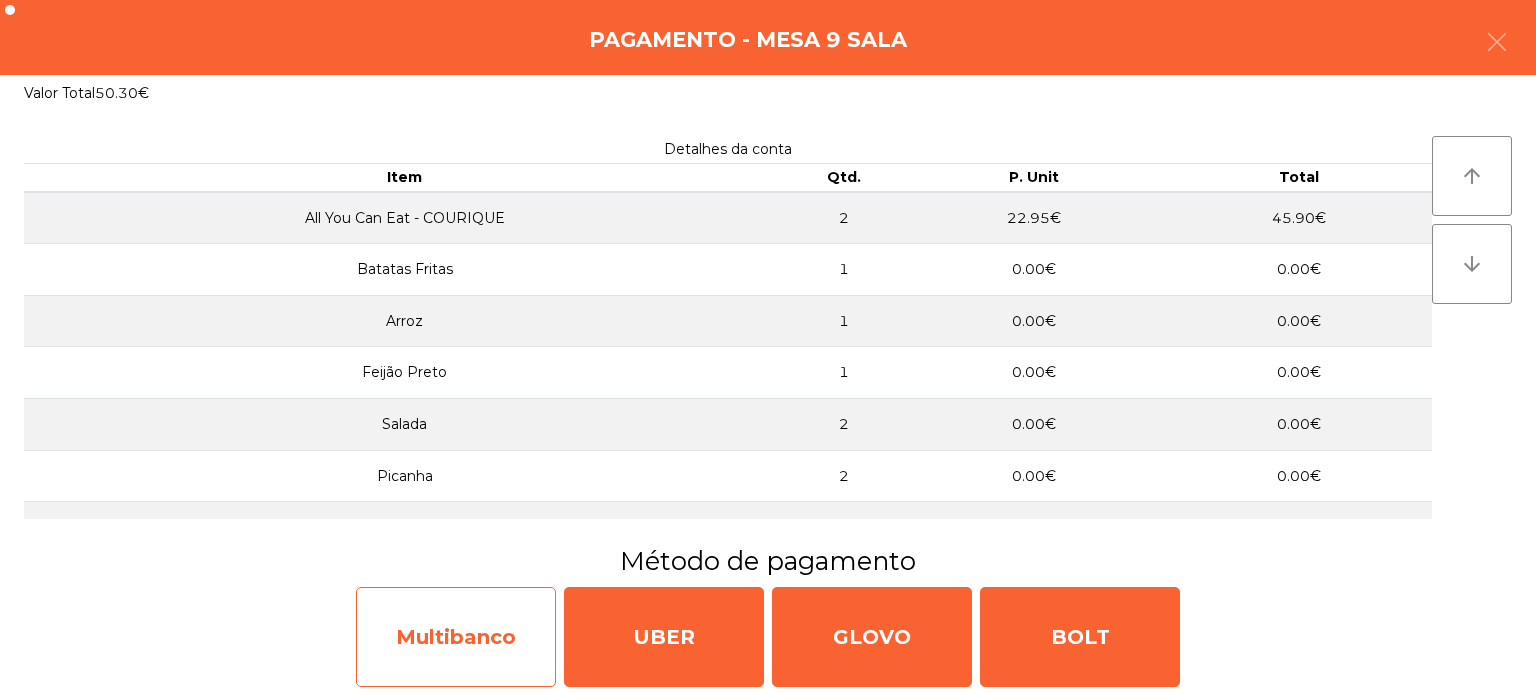 click on "Multibanco" 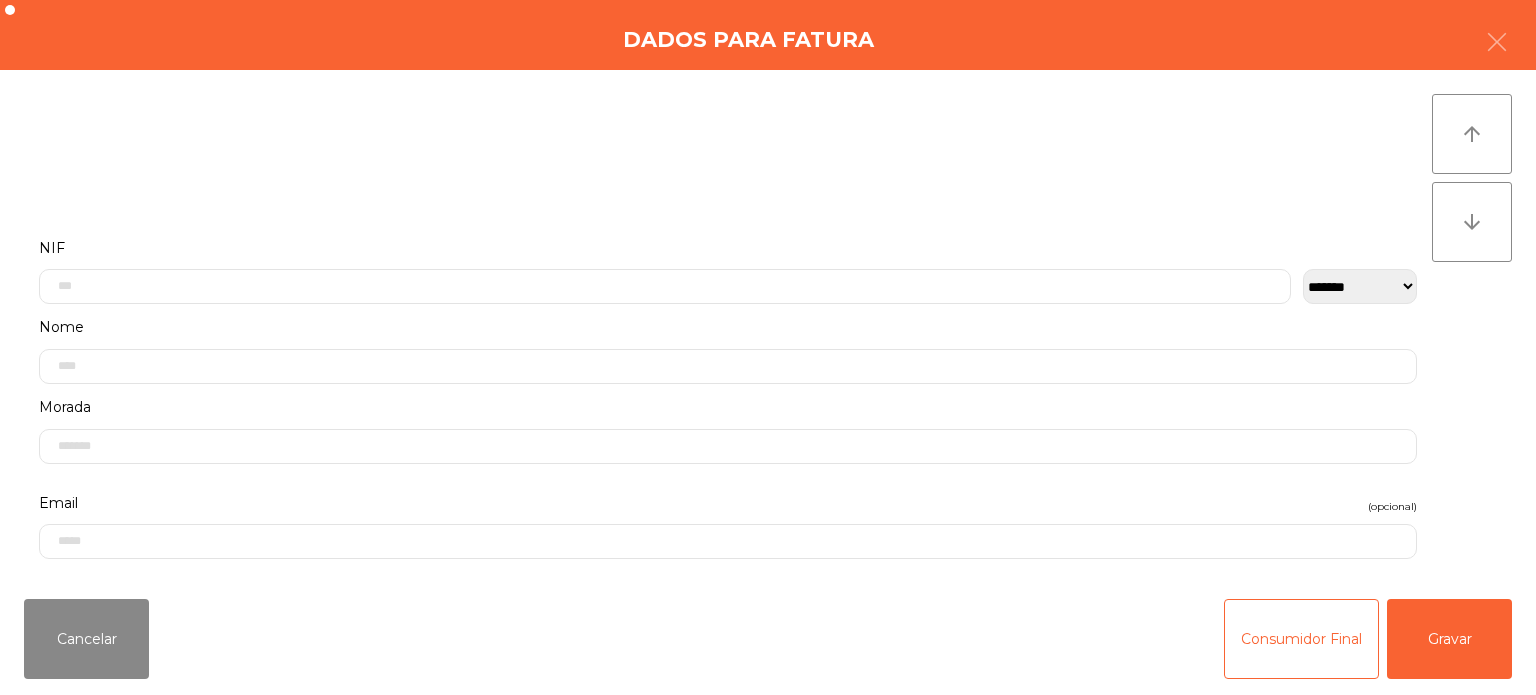 click on "Nome" 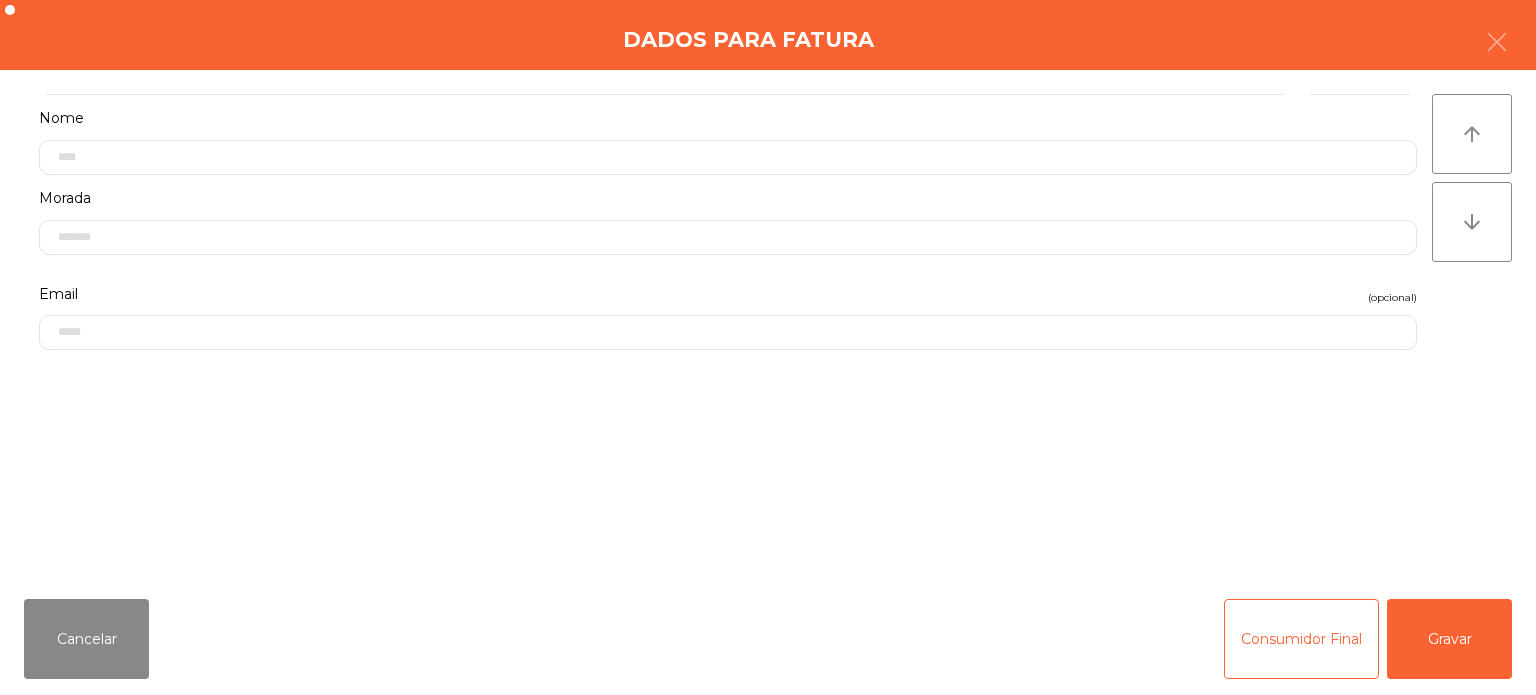scroll, scrollTop: 220, scrollLeft: 0, axis: vertical 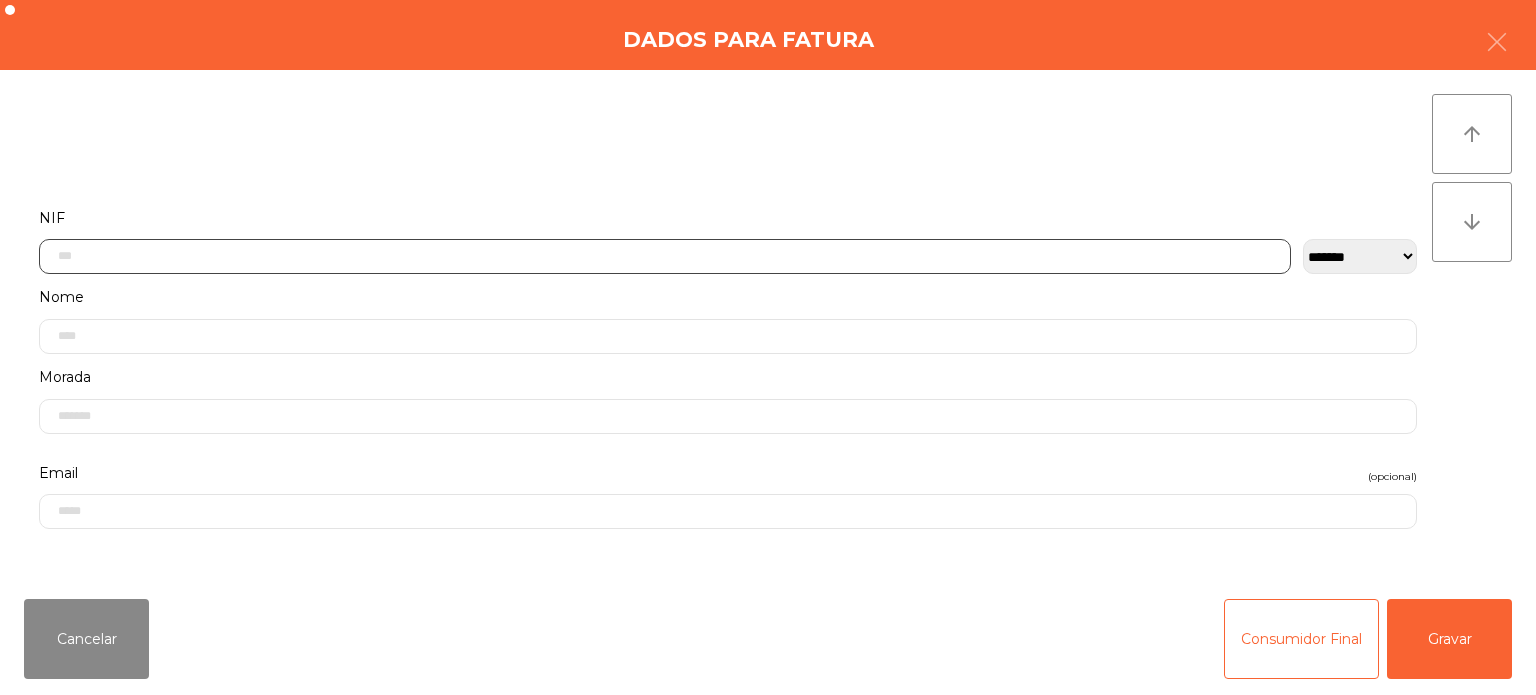 click 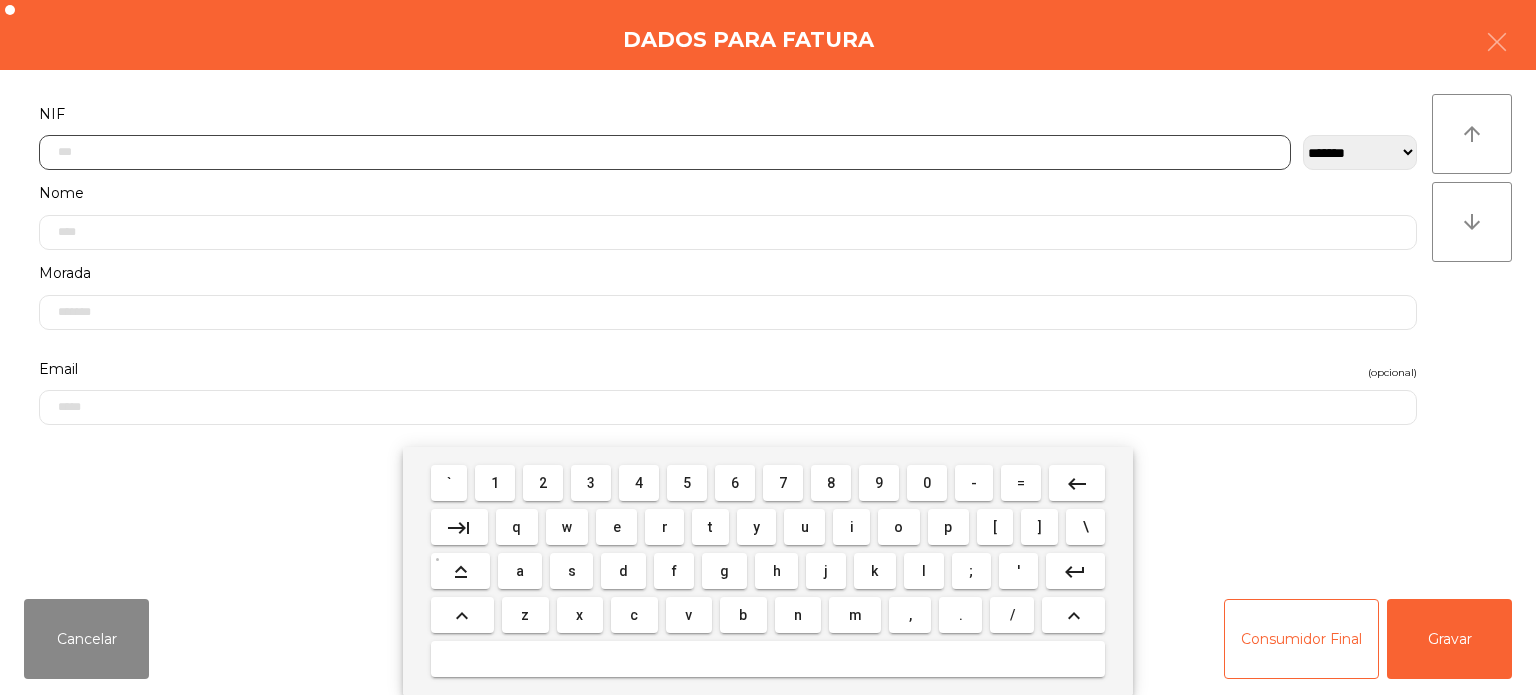 scroll, scrollTop: 139, scrollLeft: 0, axis: vertical 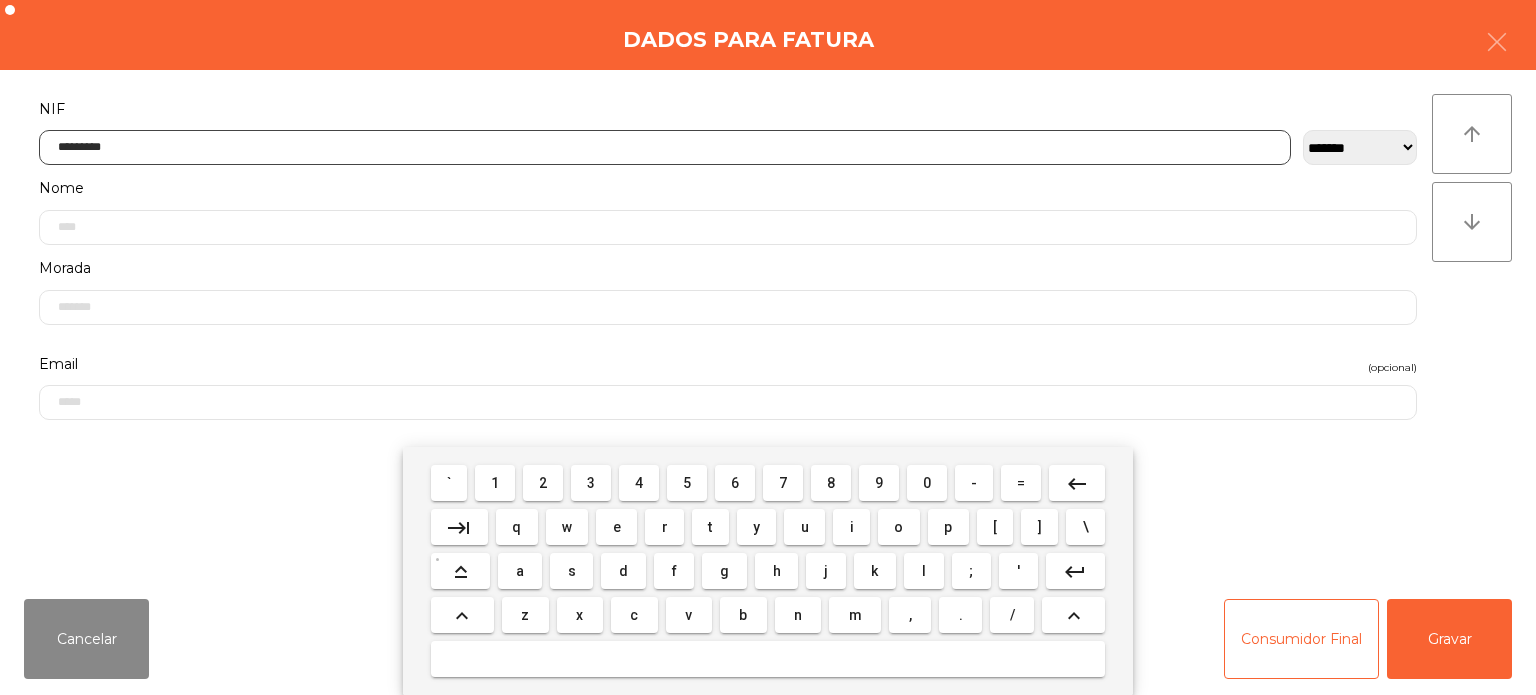 type on "*********" 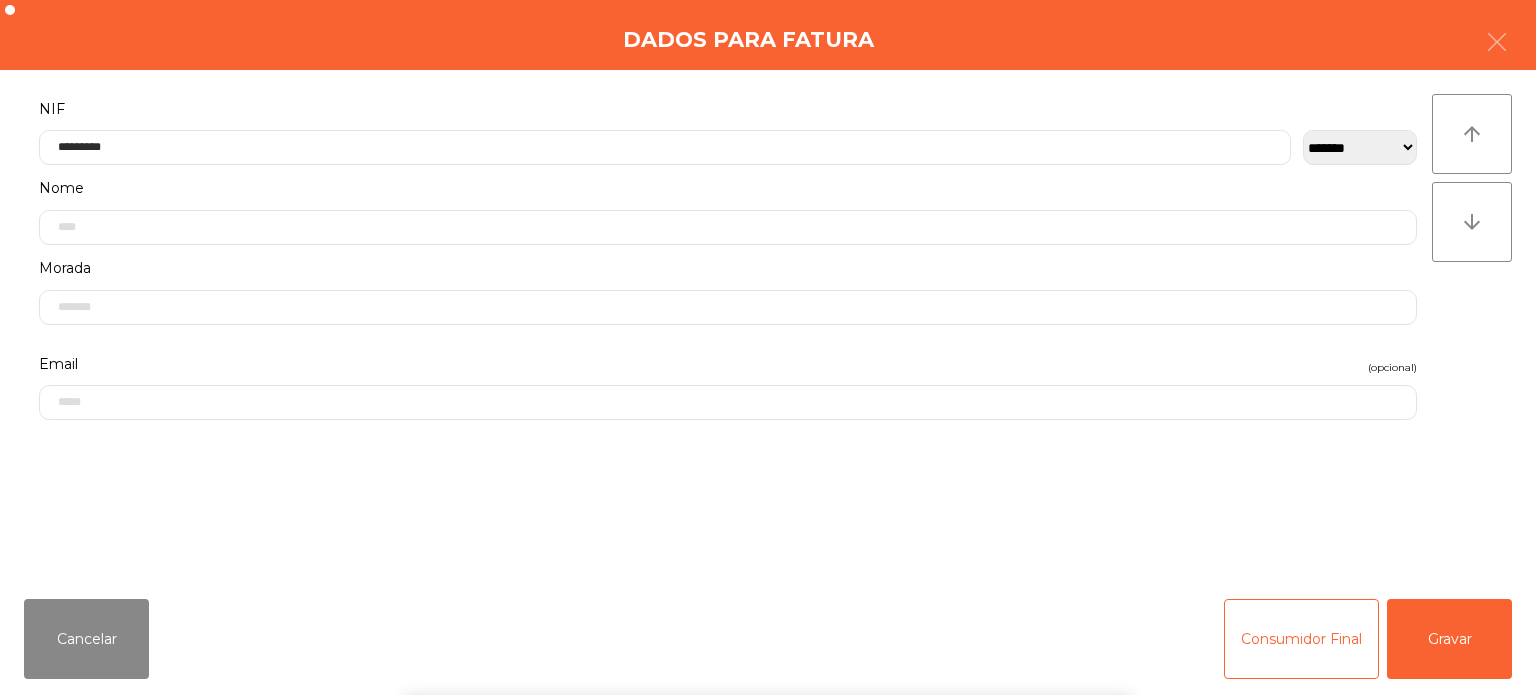 click on "arrow_upward arrow_downward" 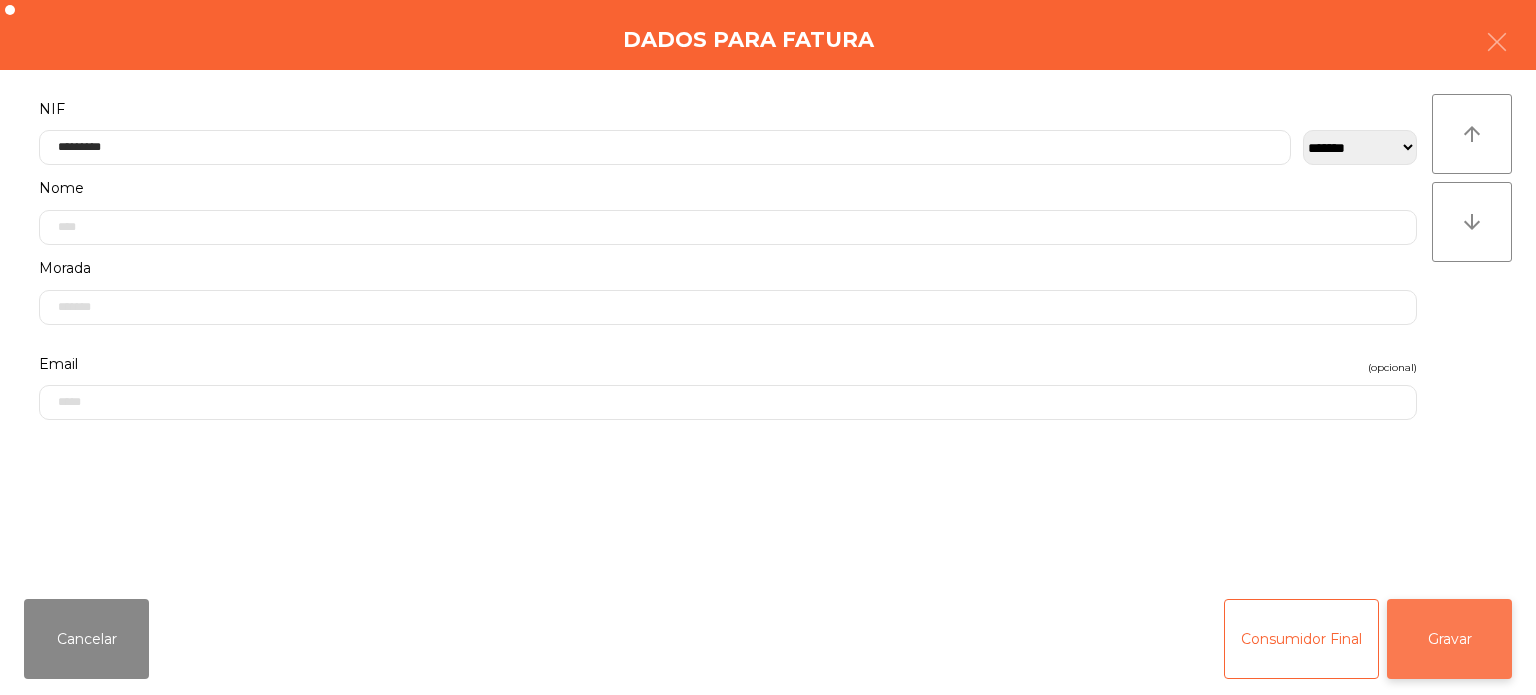 click on "Gravar" 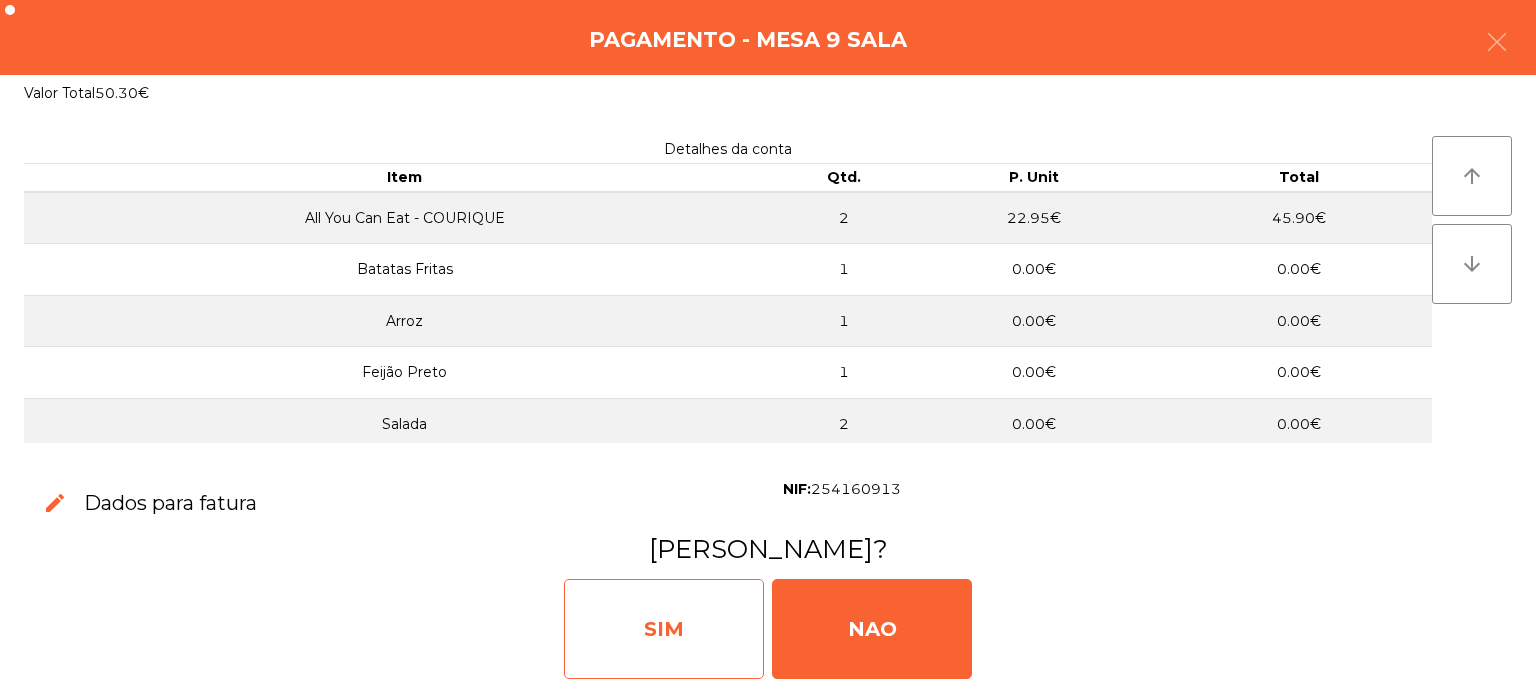 click on "SIM" 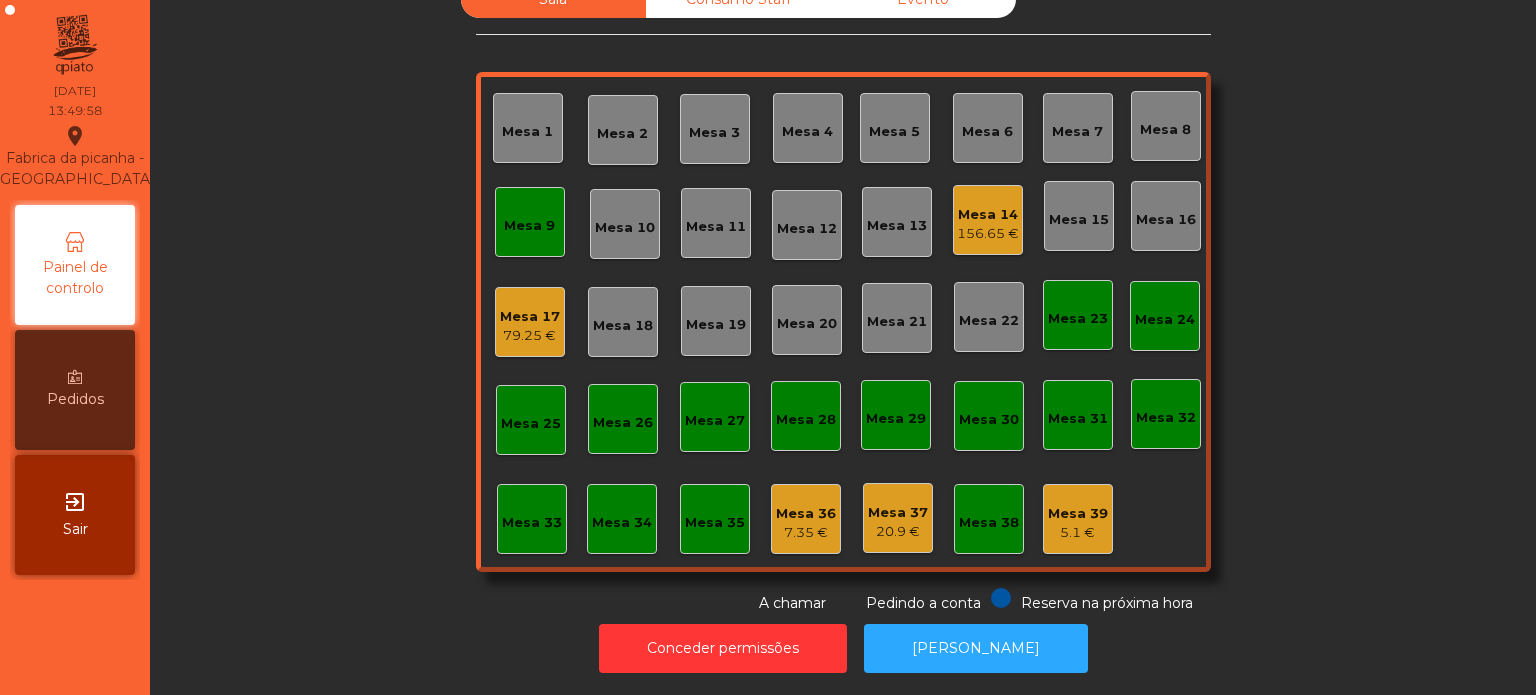 click on "Mesa 9" 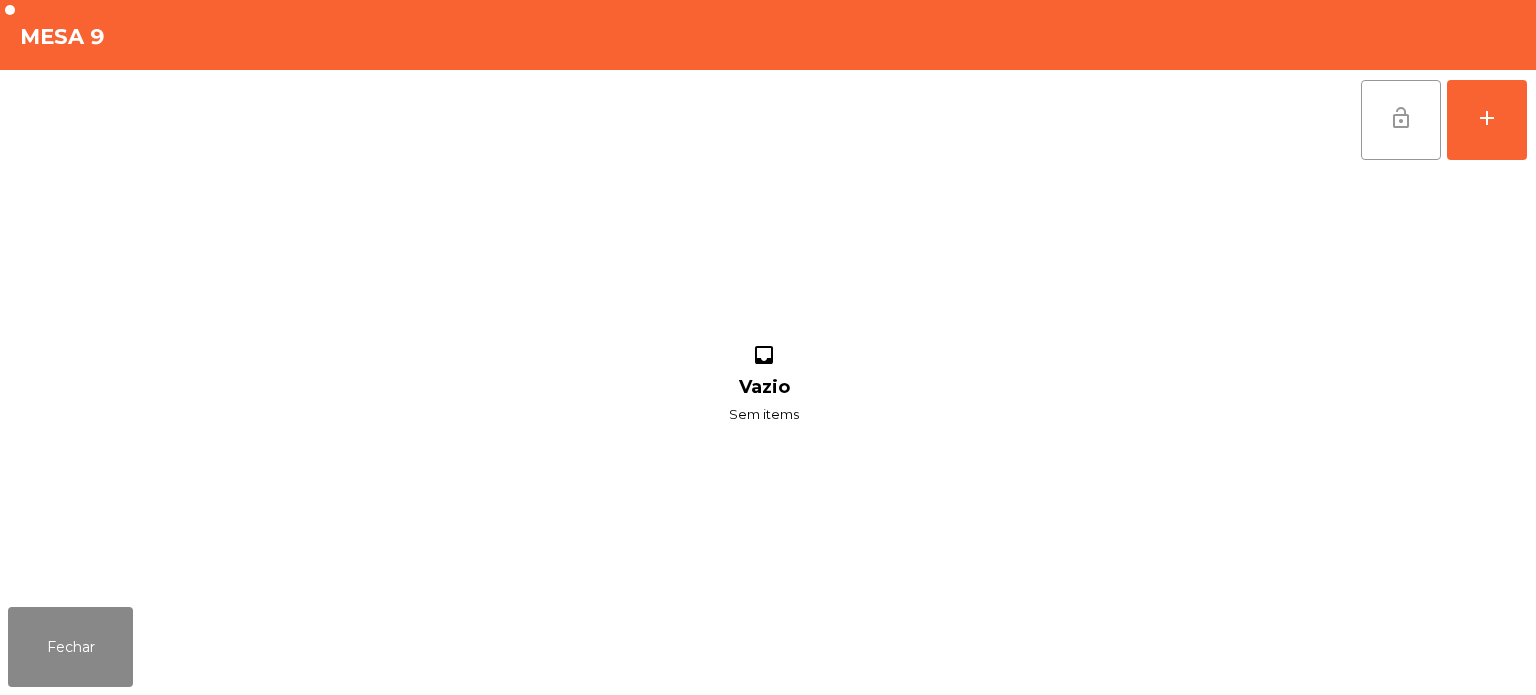 click on "lock_open" 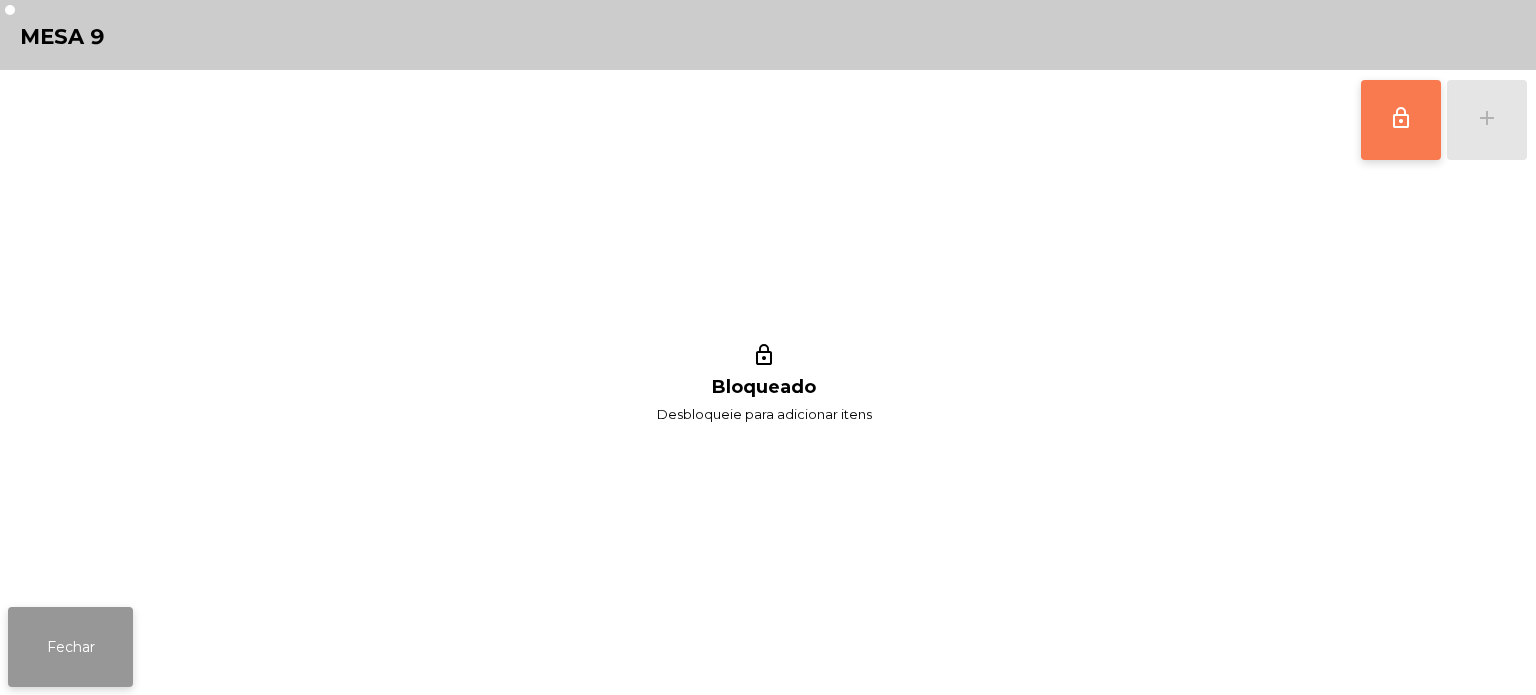 click on "Fechar" 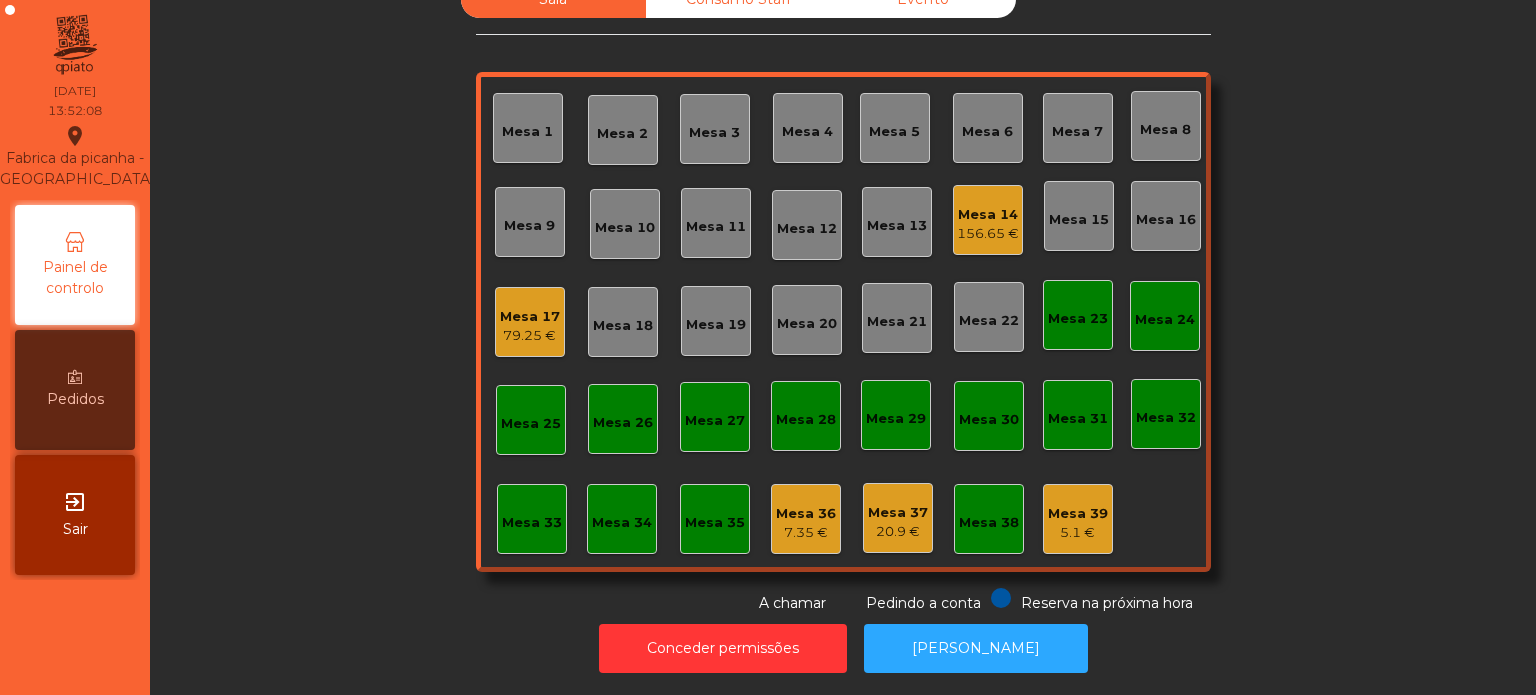 click on "Mesa 39   5.1 €" 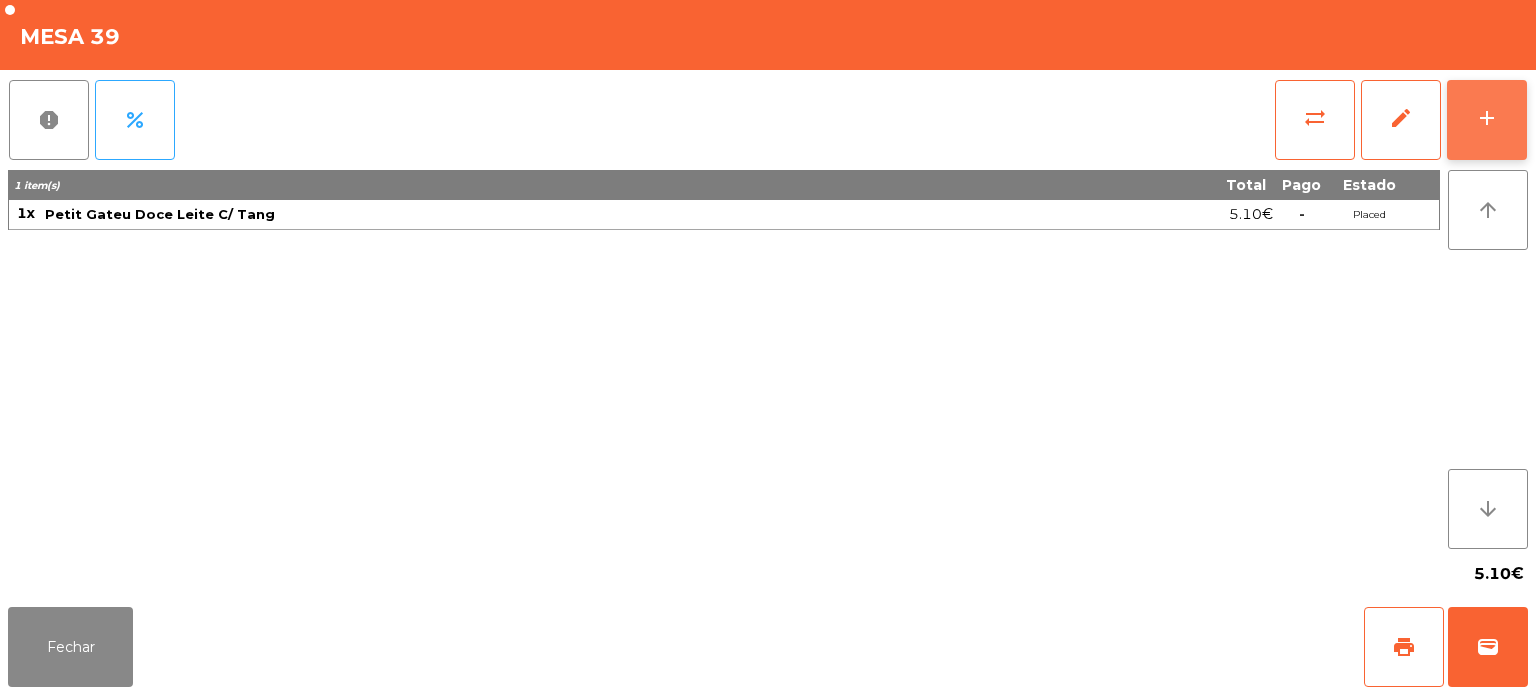 click on "add" 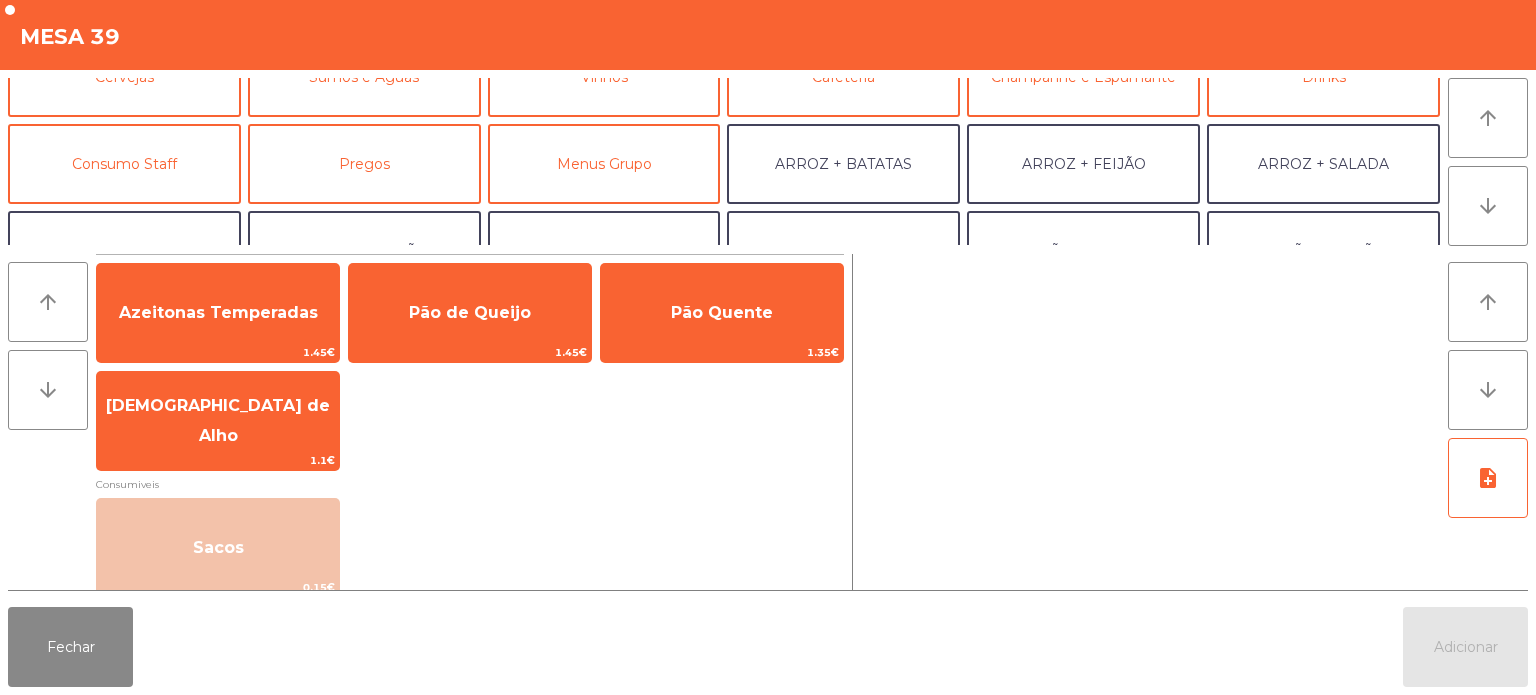 scroll, scrollTop: 136, scrollLeft: 0, axis: vertical 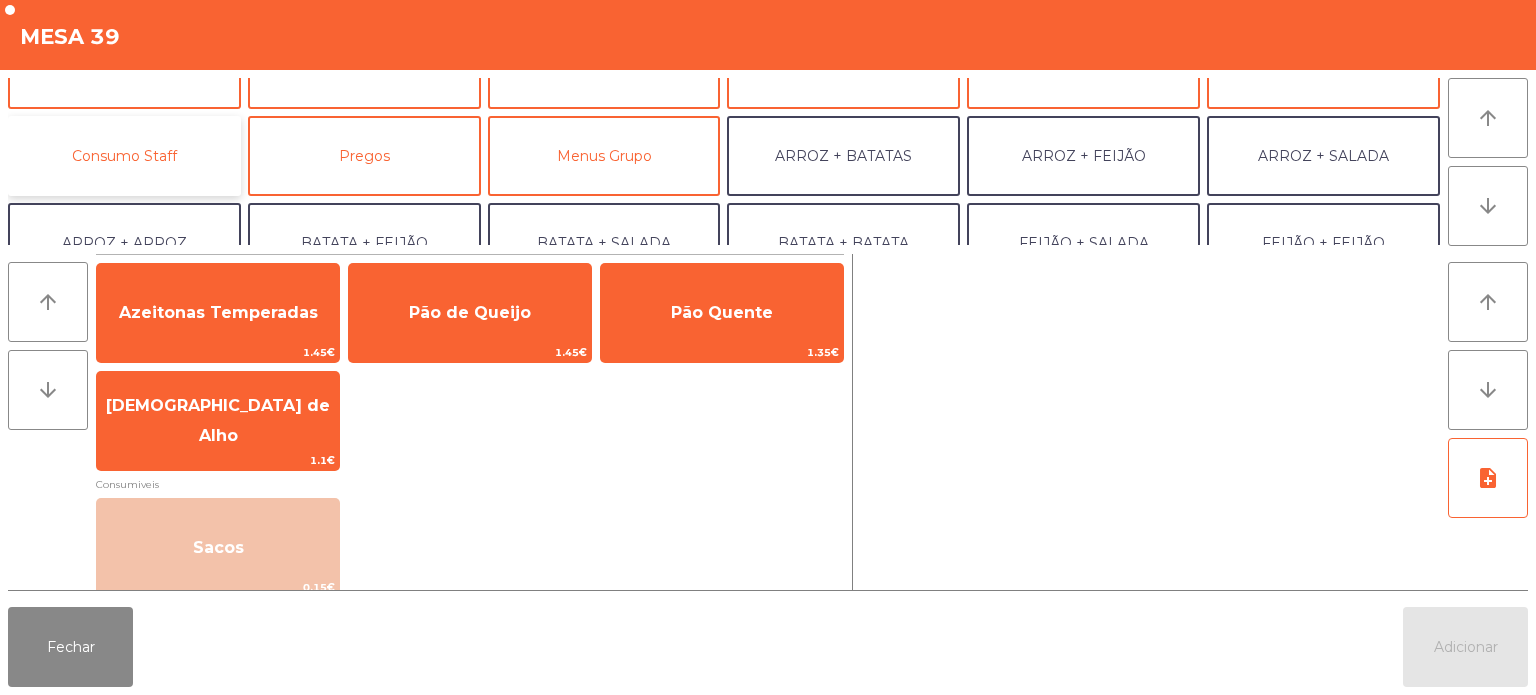 click on "Consumo Staff" 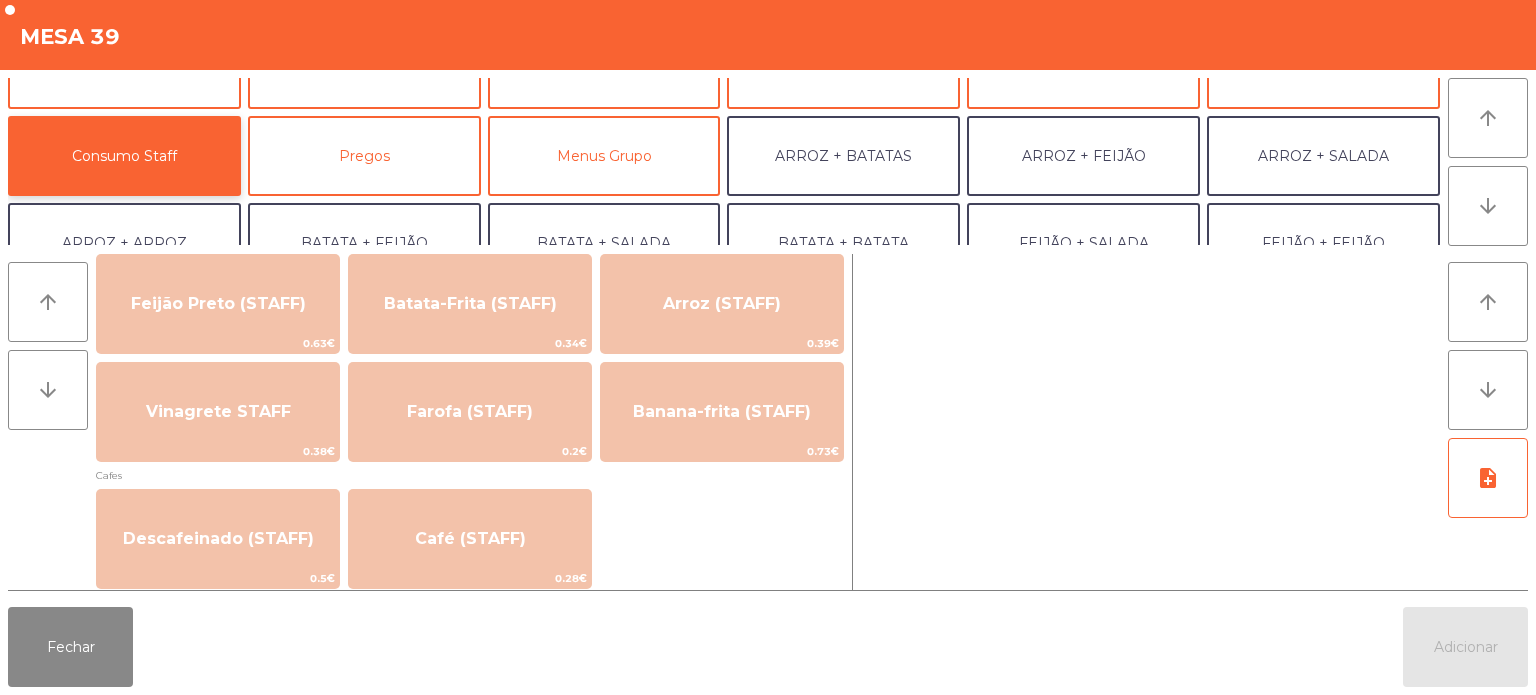 scroll, scrollTop: 888, scrollLeft: 0, axis: vertical 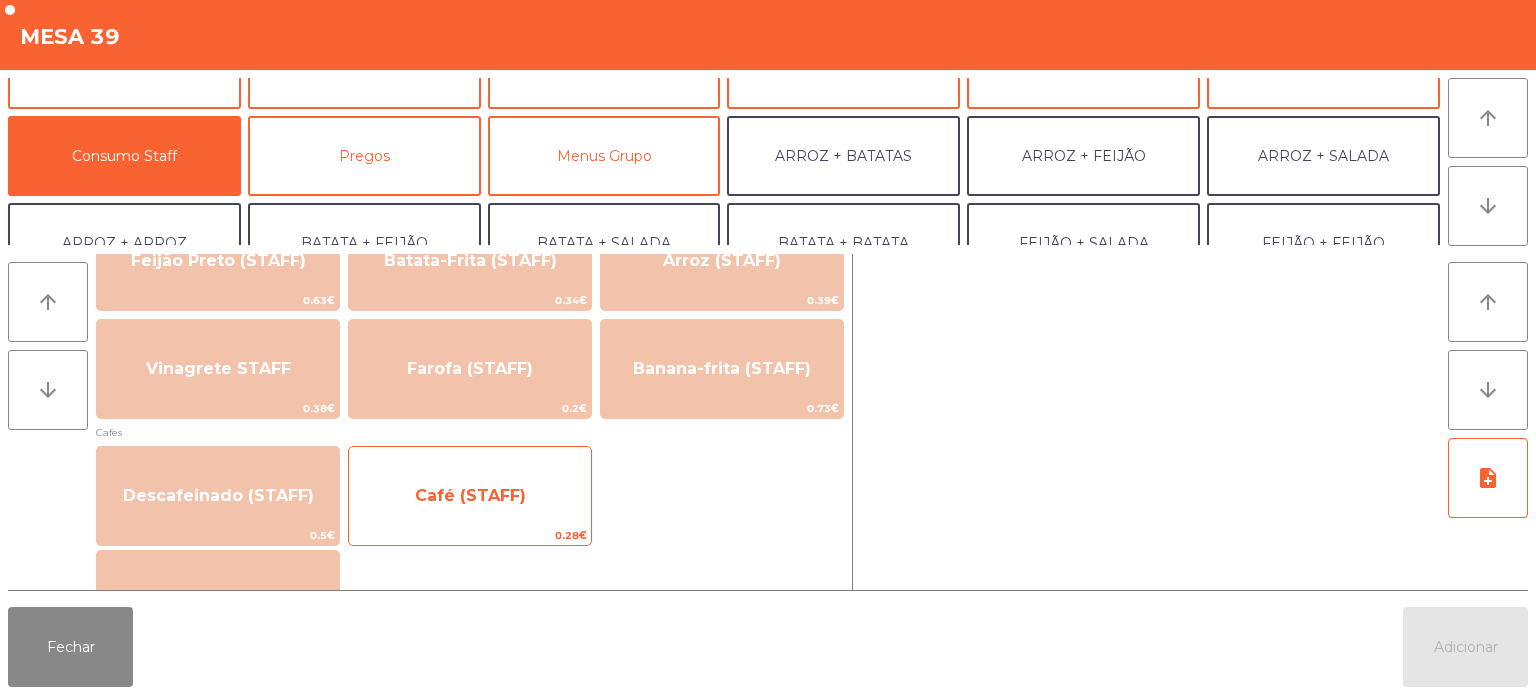 click on "Café (STAFF)" 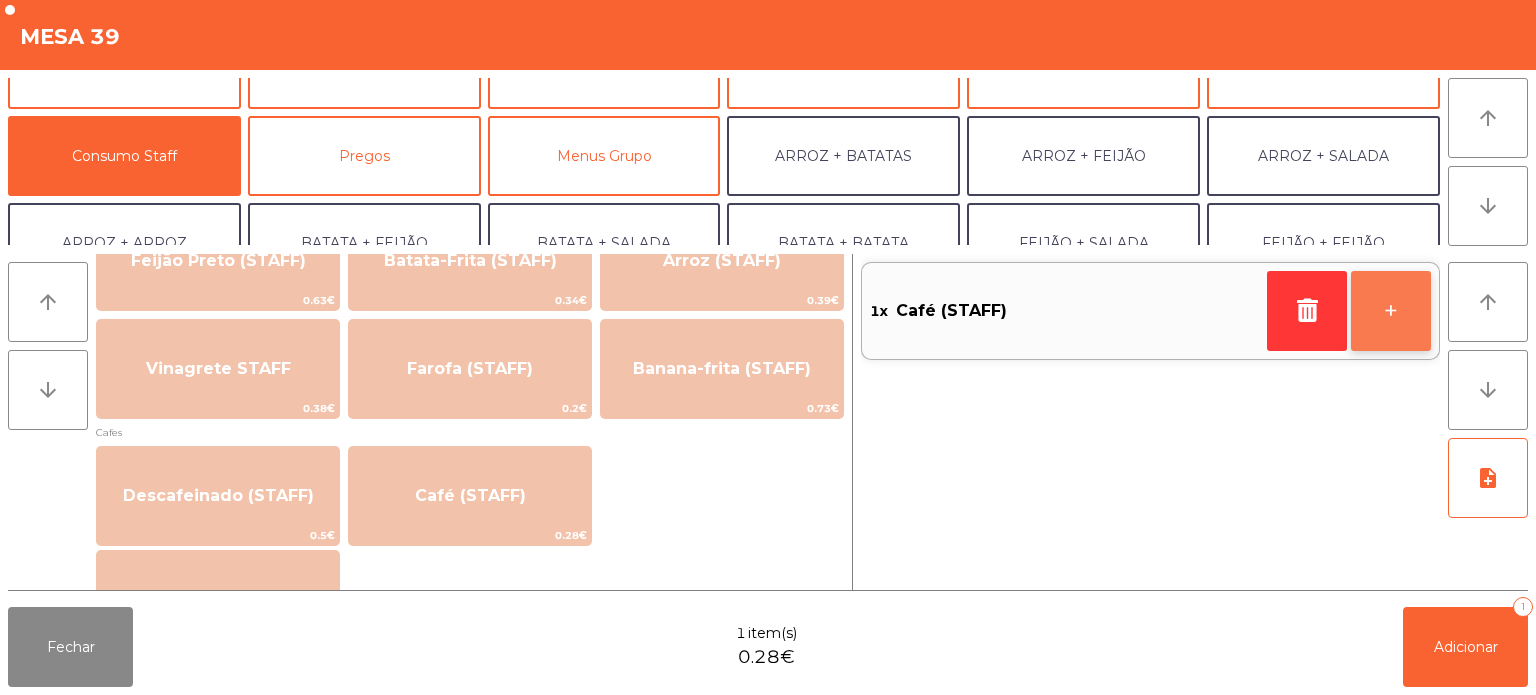 click on "+" 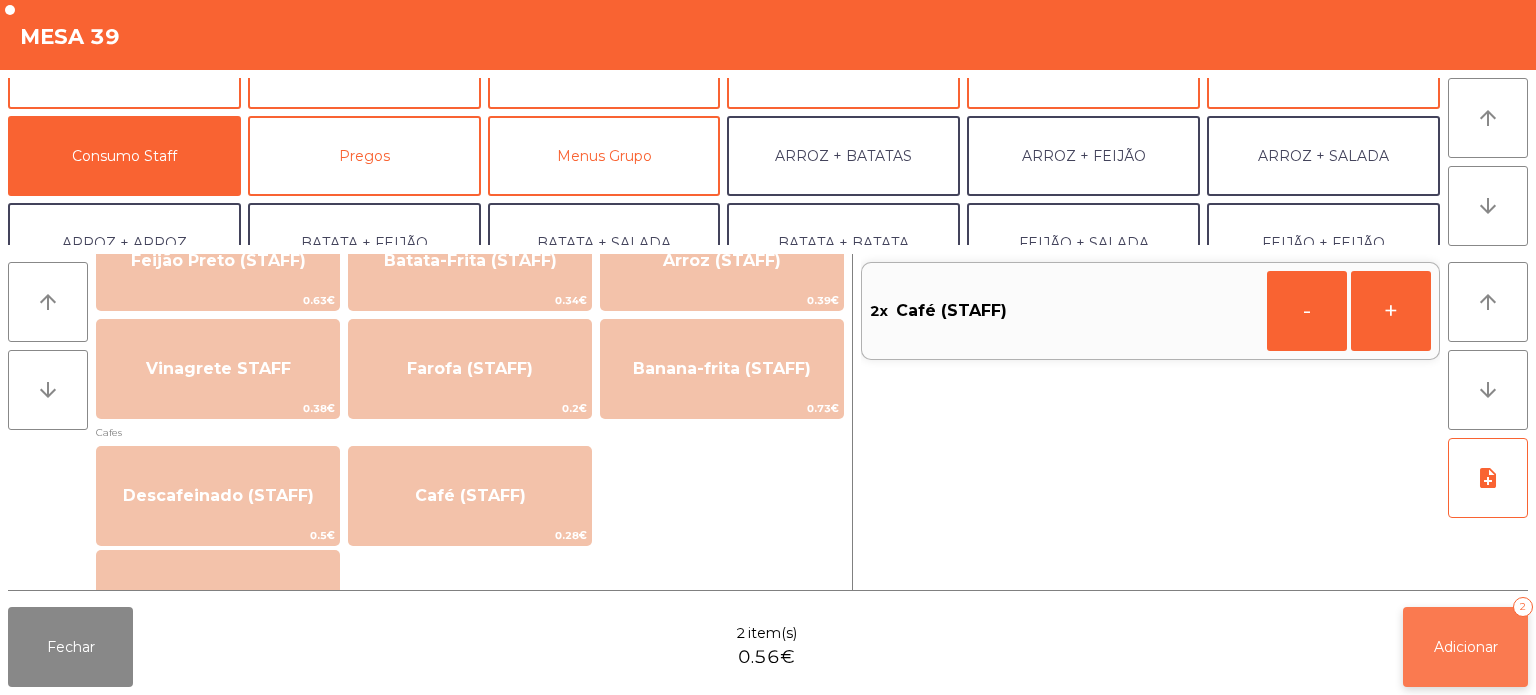 click on "Adicionar" 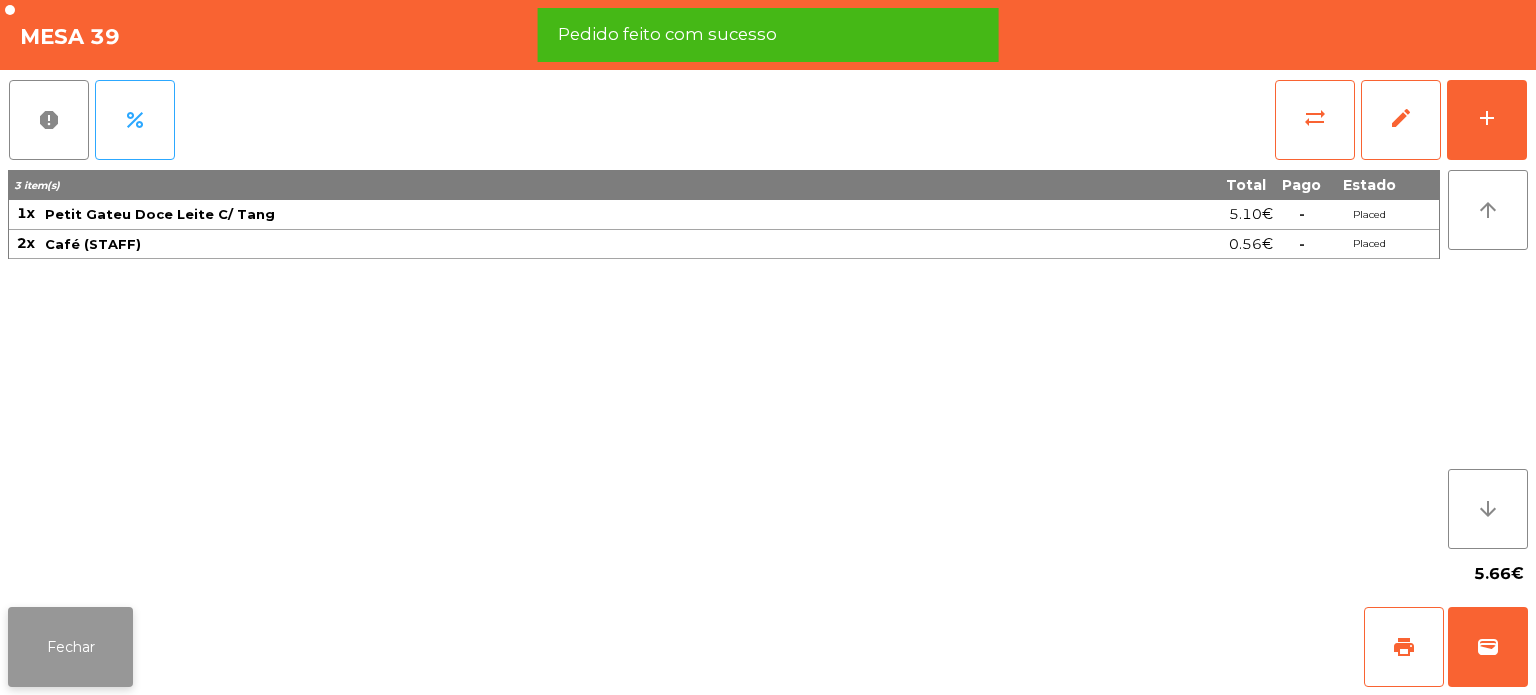 click on "Fechar" 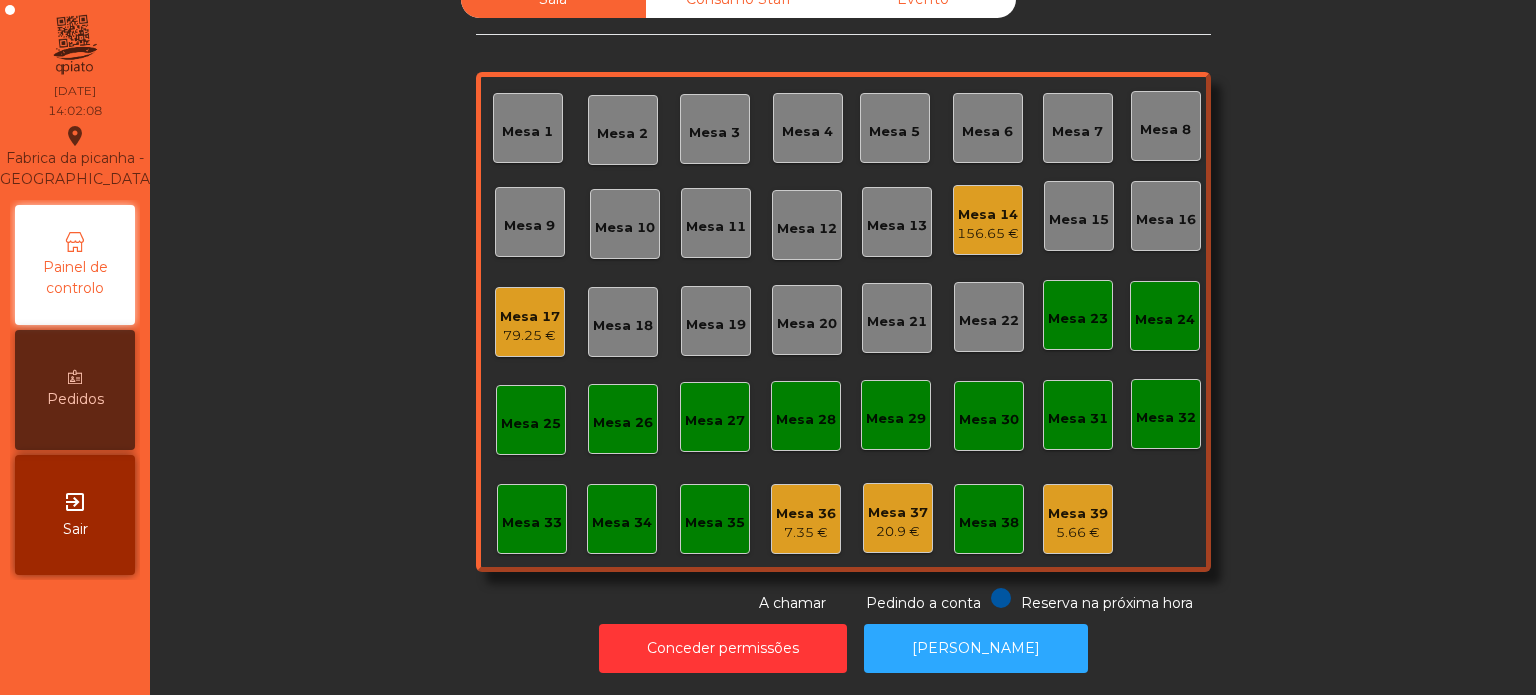click on "Sala   Consumo Staff   Evento   Mesa 1   [GEOGRAPHIC_DATA] 3   Mesa 4   Mesa 5   [GEOGRAPHIC_DATA] 8   [GEOGRAPHIC_DATA] 9   [GEOGRAPHIC_DATA] 10   [GEOGRAPHIC_DATA] 11   [GEOGRAPHIC_DATA] 14   156.65 €   [GEOGRAPHIC_DATA] 15   [GEOGRAPHIC_DATA] 17   79.25 €   [GEOGRAPHIC_DATA] 18   [GEOGRAPHIC_DATA] 19   [GEOGRAPHIC_DATA] 20   [GEOGRAPHIC_DATA] 22   [GEOGRAPHIC_DATA] 24   [GEOGRAPHIC_DATA] 25   [GEOGRAPHIC_DATA] 26   [GEOGRAPHIC_DATA] 27   [GEOGRAPHIC_DATA] 28   [GEOGRAPHIC_DATA] 30   [GEOGRAPHIC_DATA] 31   [GEOGRAPHIC_DATA] 32   [GEOGRAPHIC_DATA] 34   [GEOGRAPHIC_DATA] 36   7.35 €   Mesa 37   20.9 €   [GEOGRAPHIC_DATA] 39   5.66 €  Reserva na próxima hora Pedindo a conta A chamar" 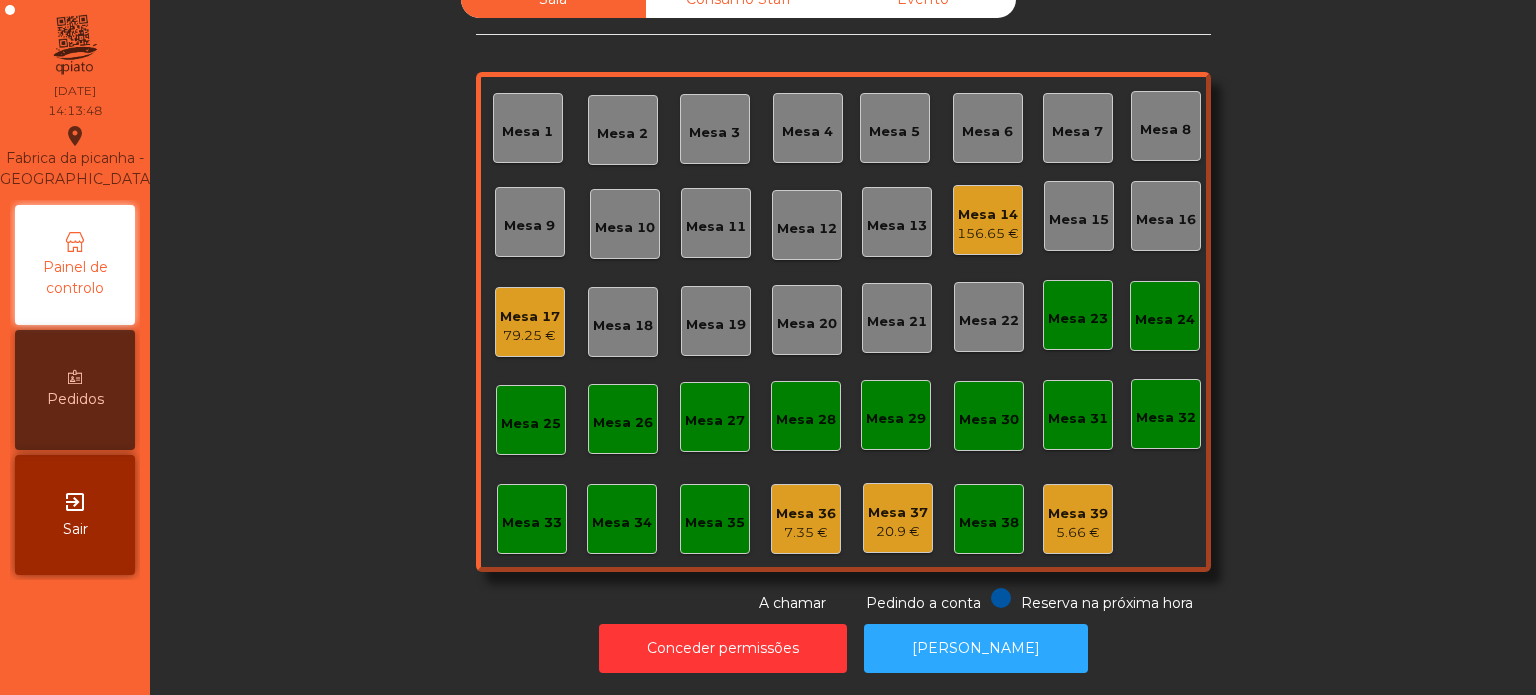 click on "79.25 €" 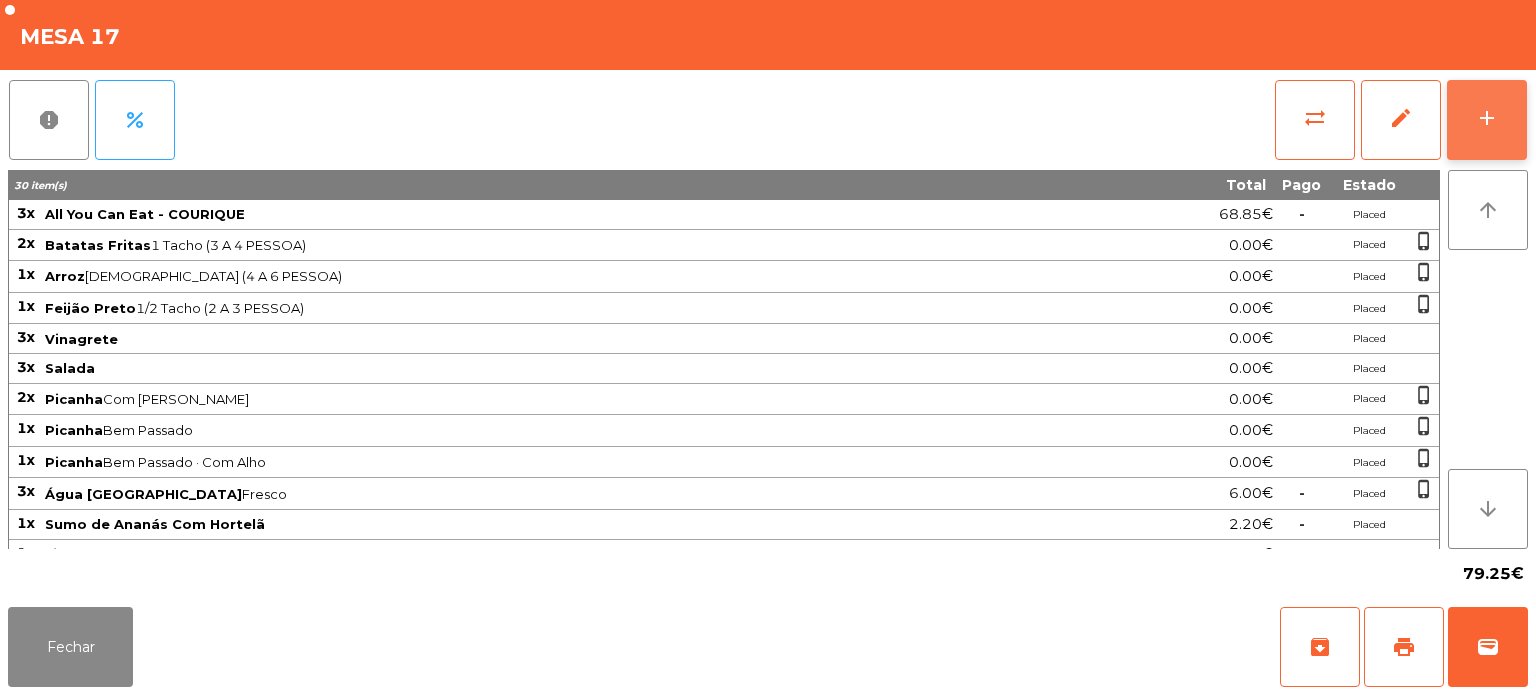 click on "add" 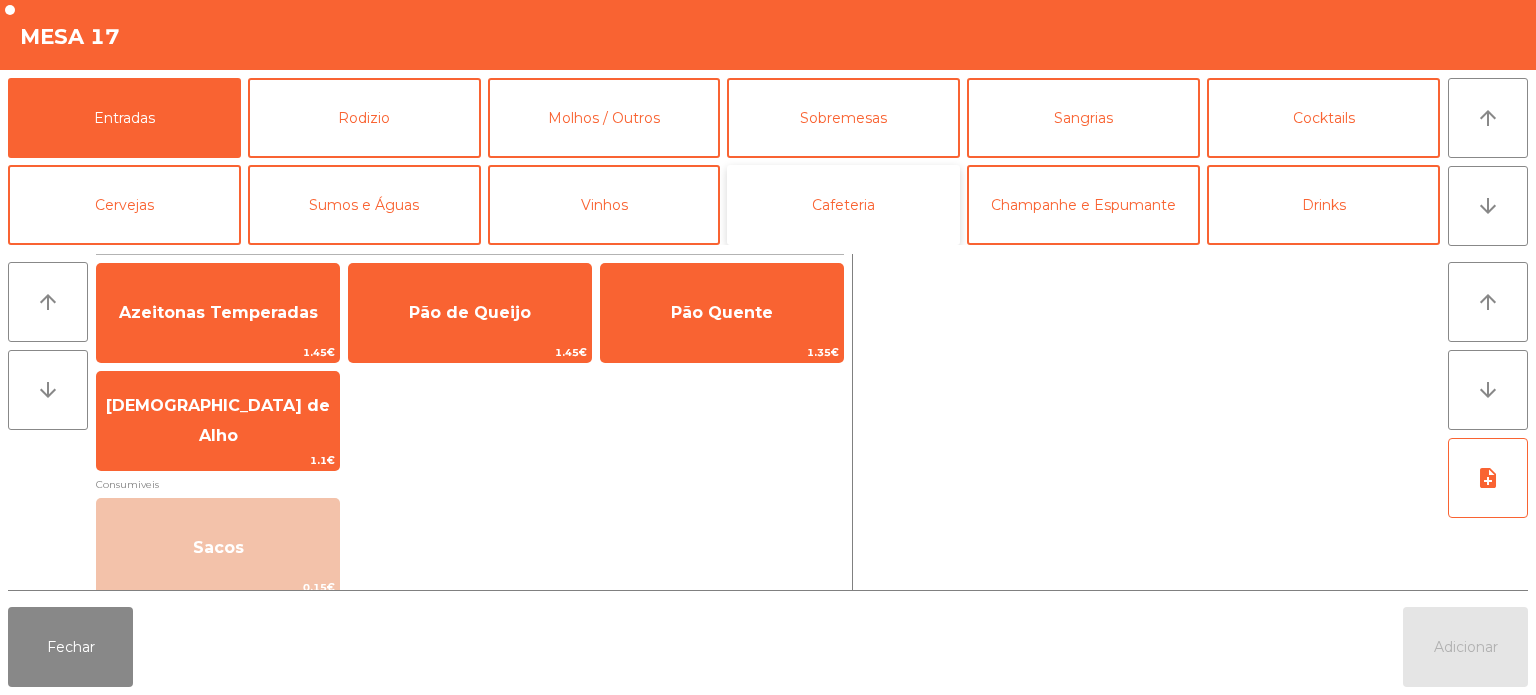 click on "Cafeteria" 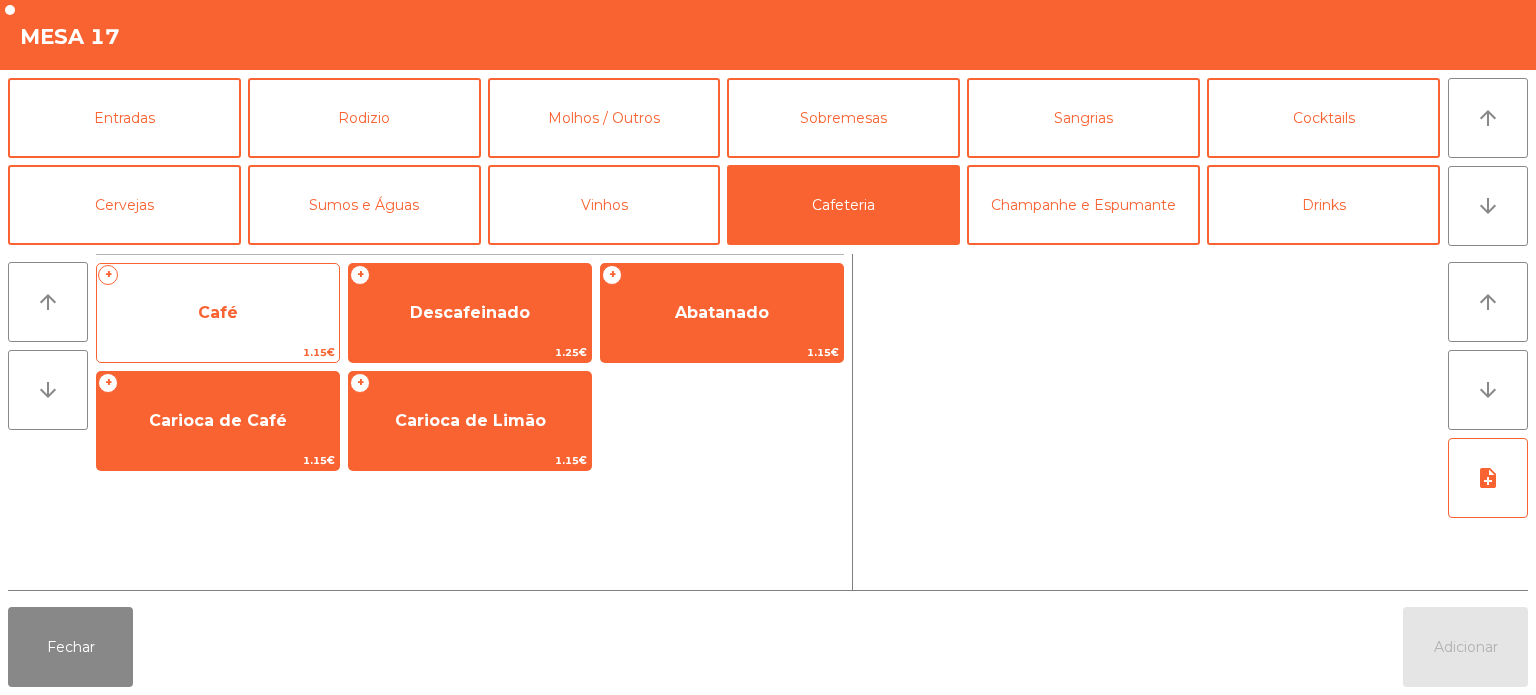 click on "Café" 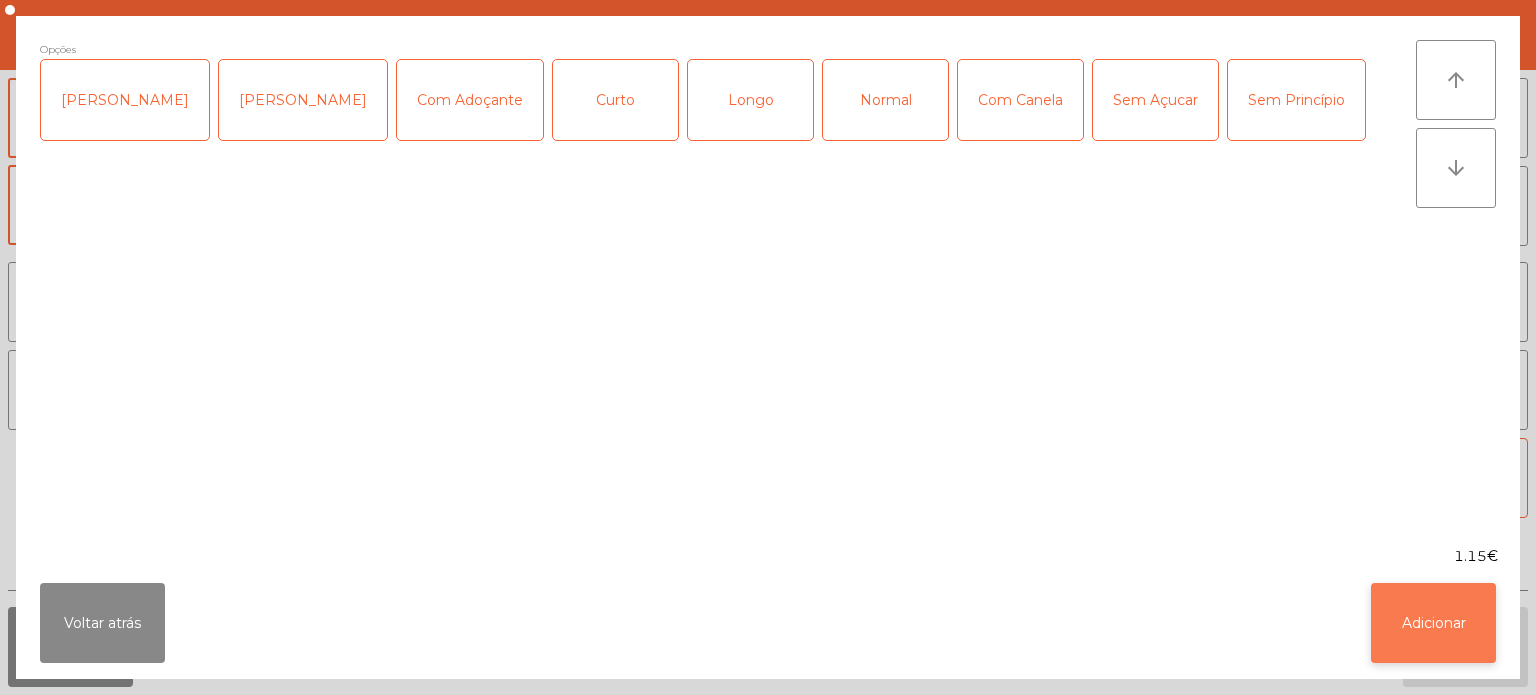 click on "Adicionar" 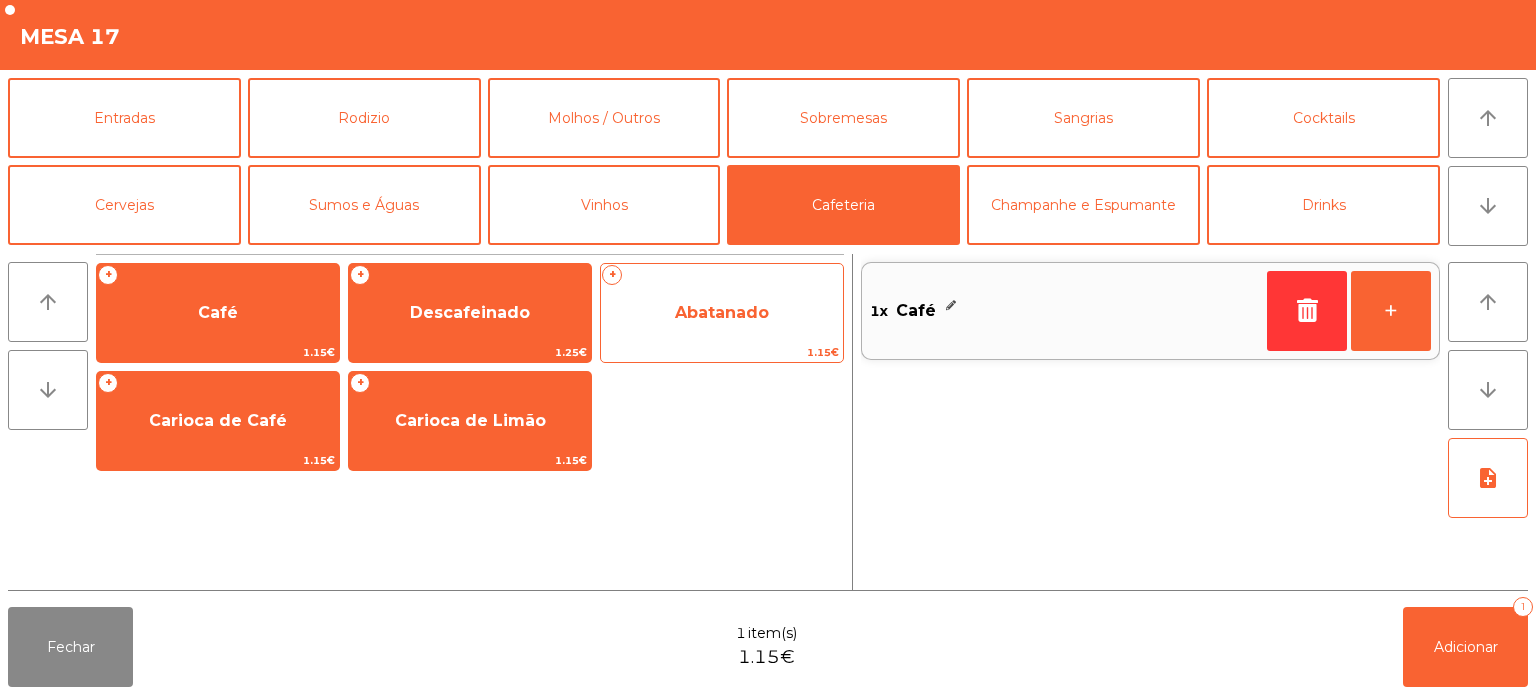 click on "1.15€" 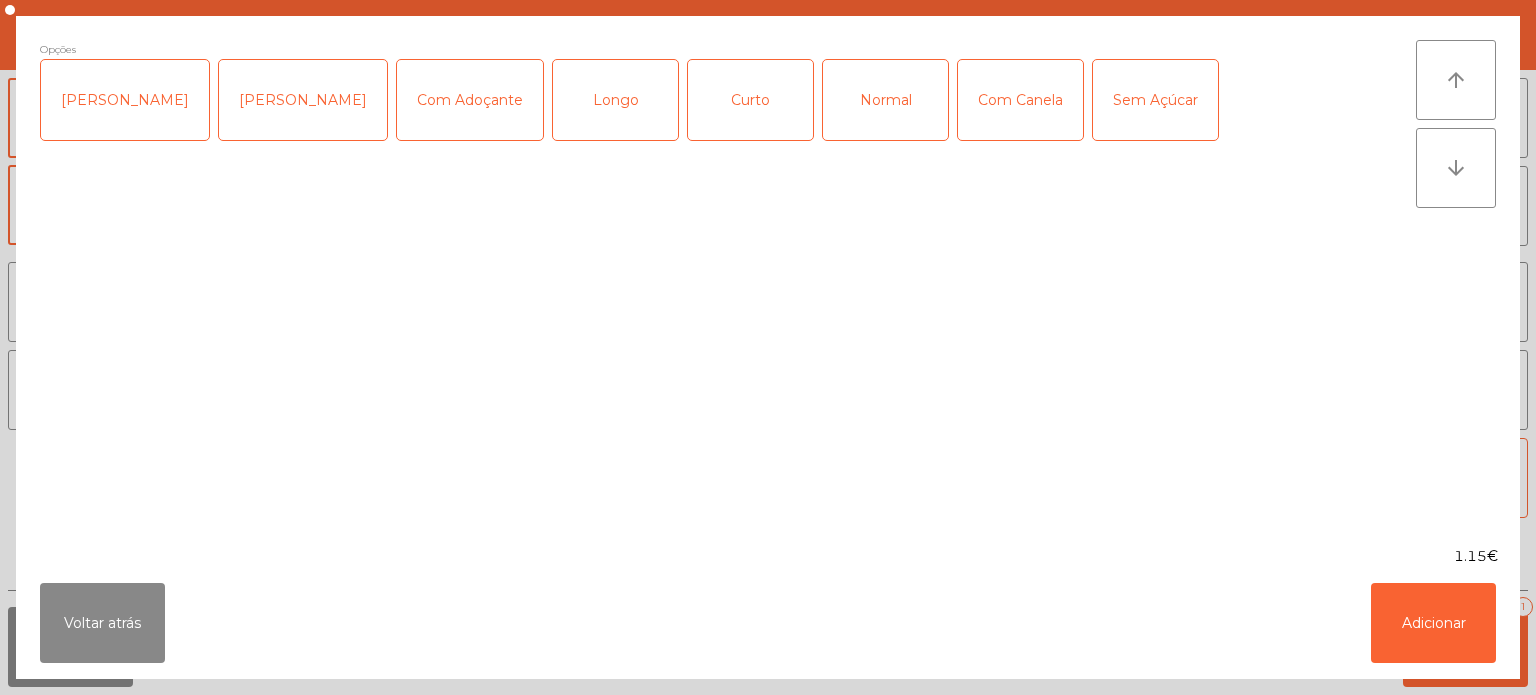 click on "Longo" 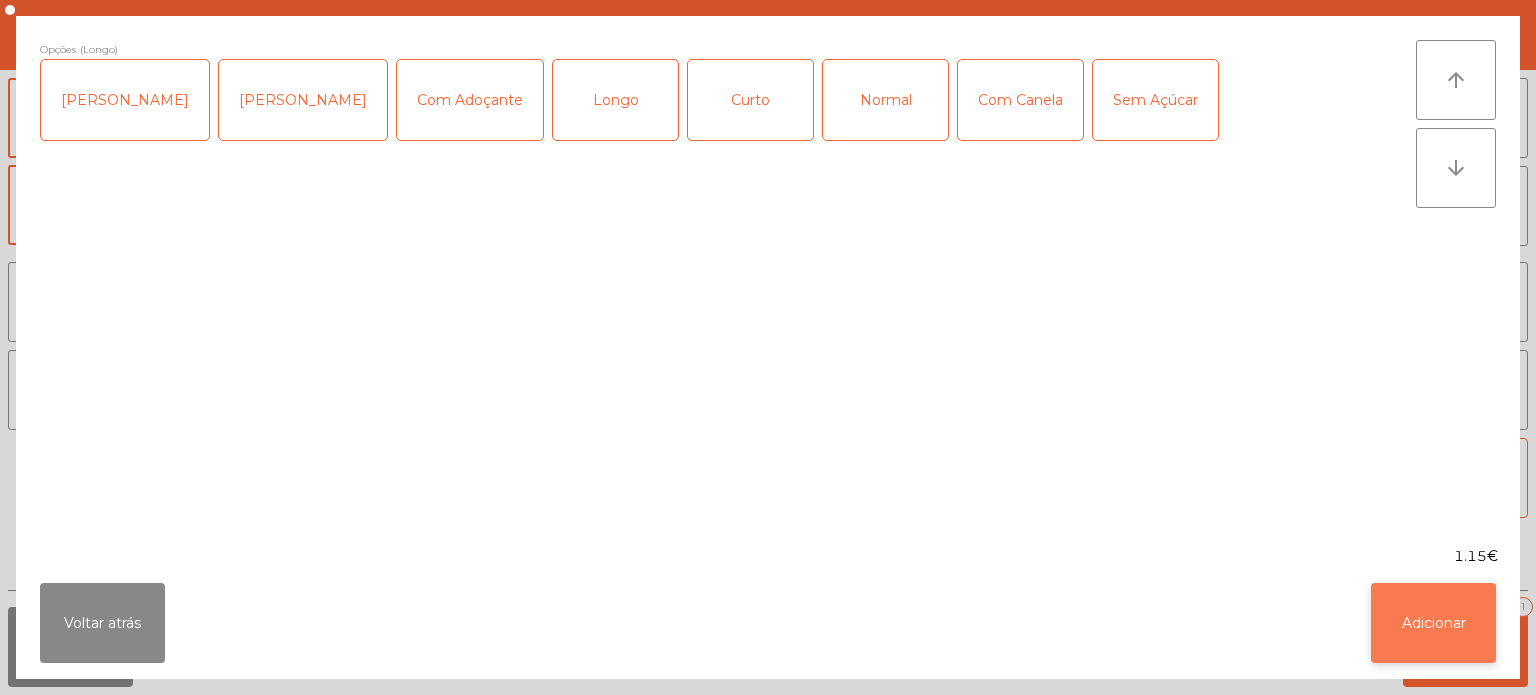click on "Adicionar" 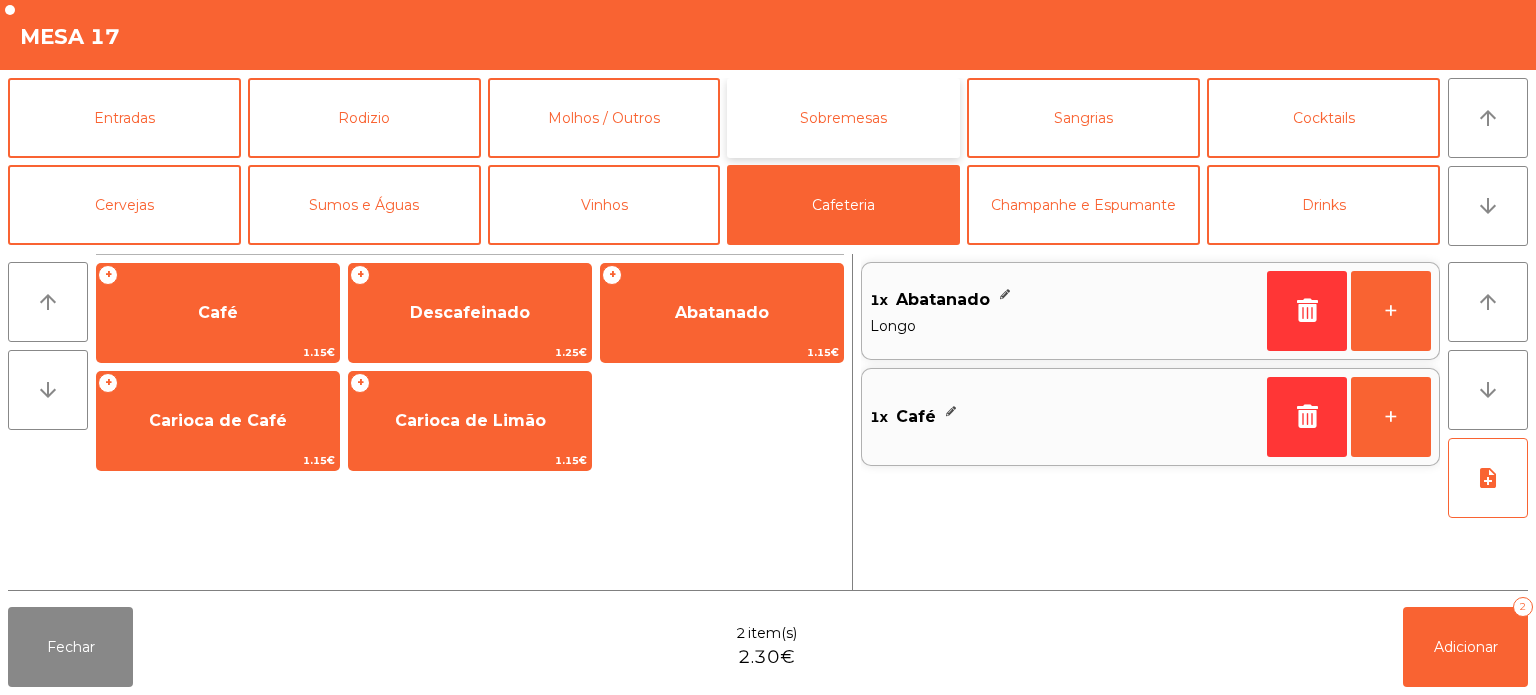 click on "Sobremesas" 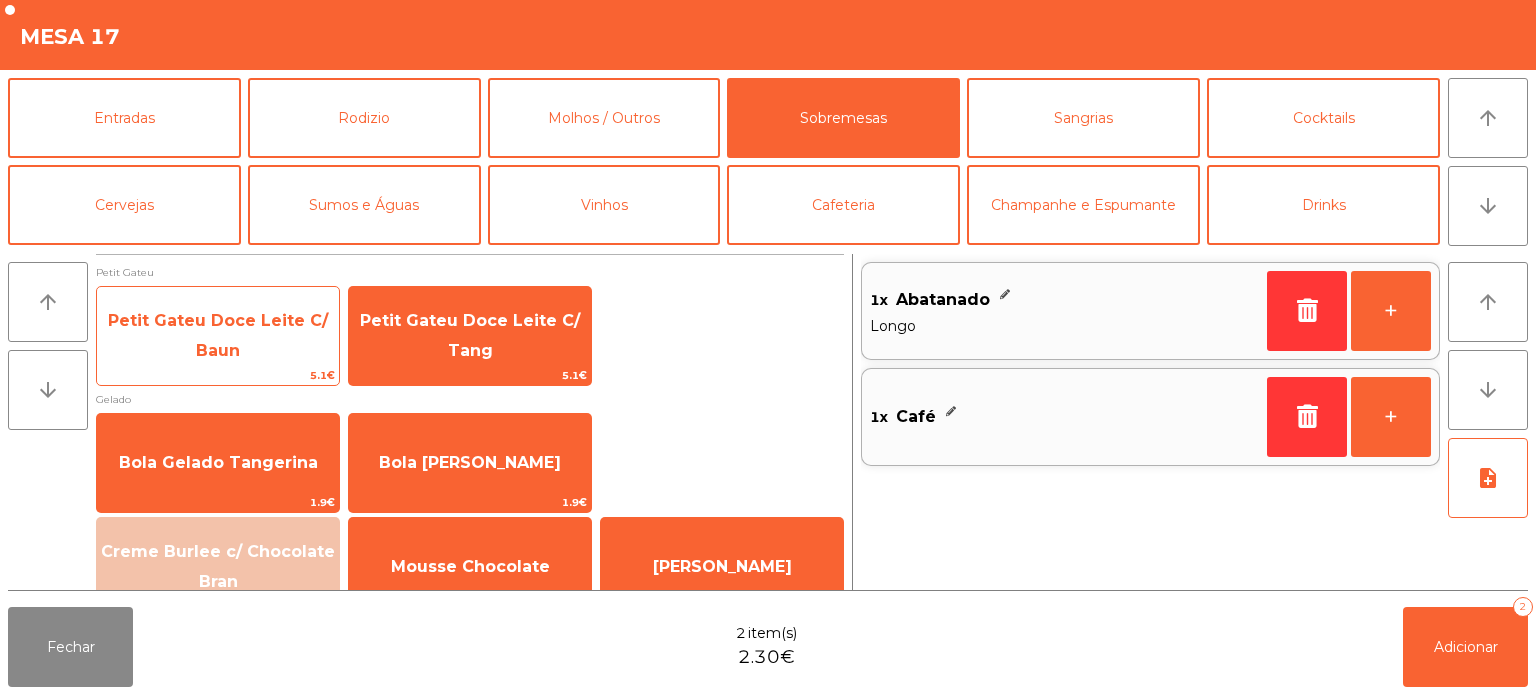click on "Petit Gateu Doce Leite C/ Baun" 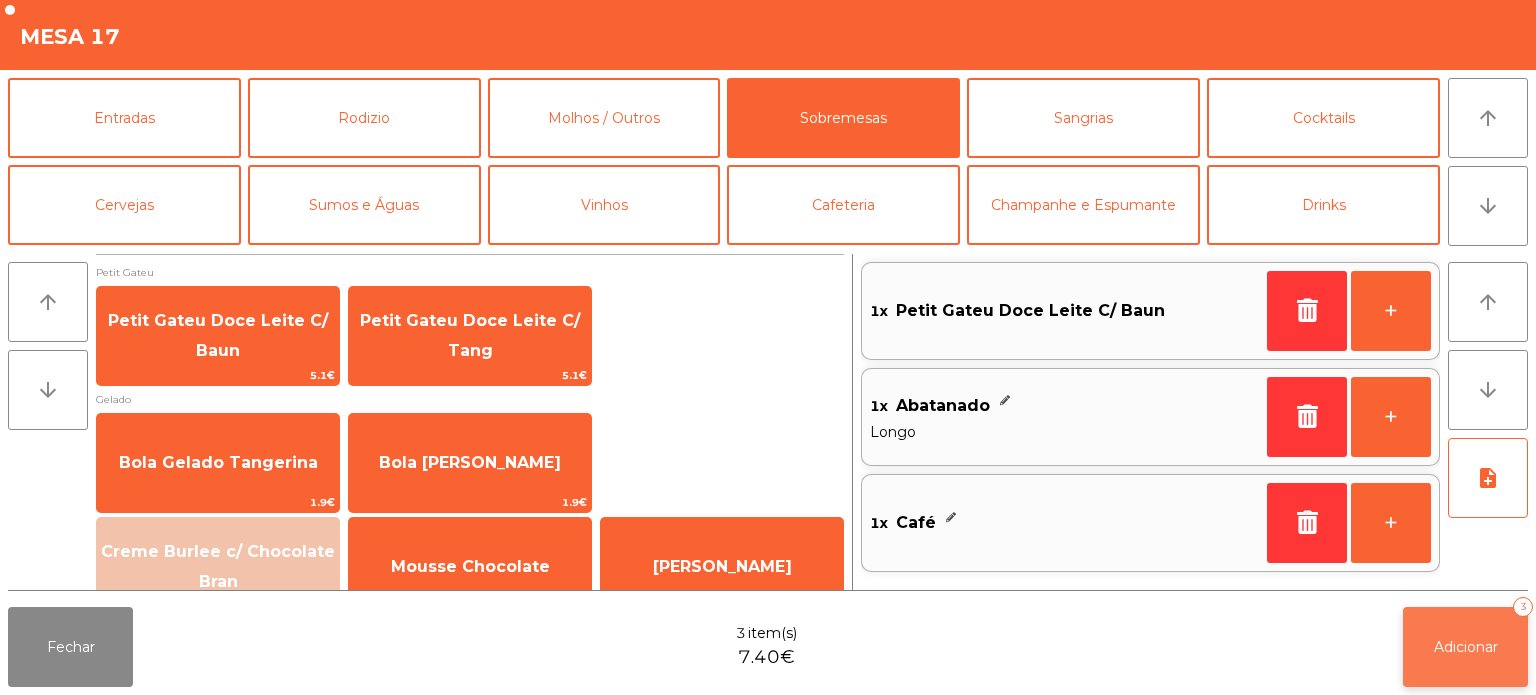 click on "Adicionar" 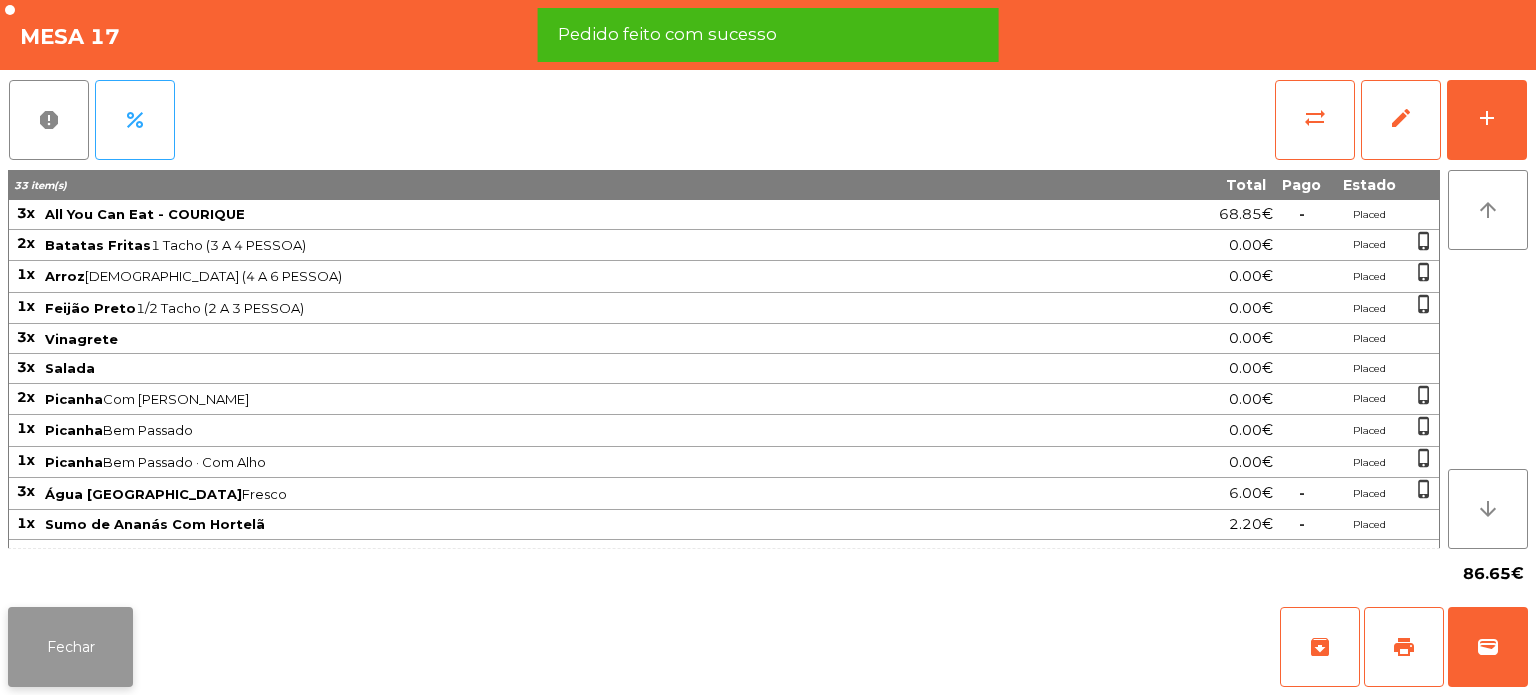 click on "Fechar" 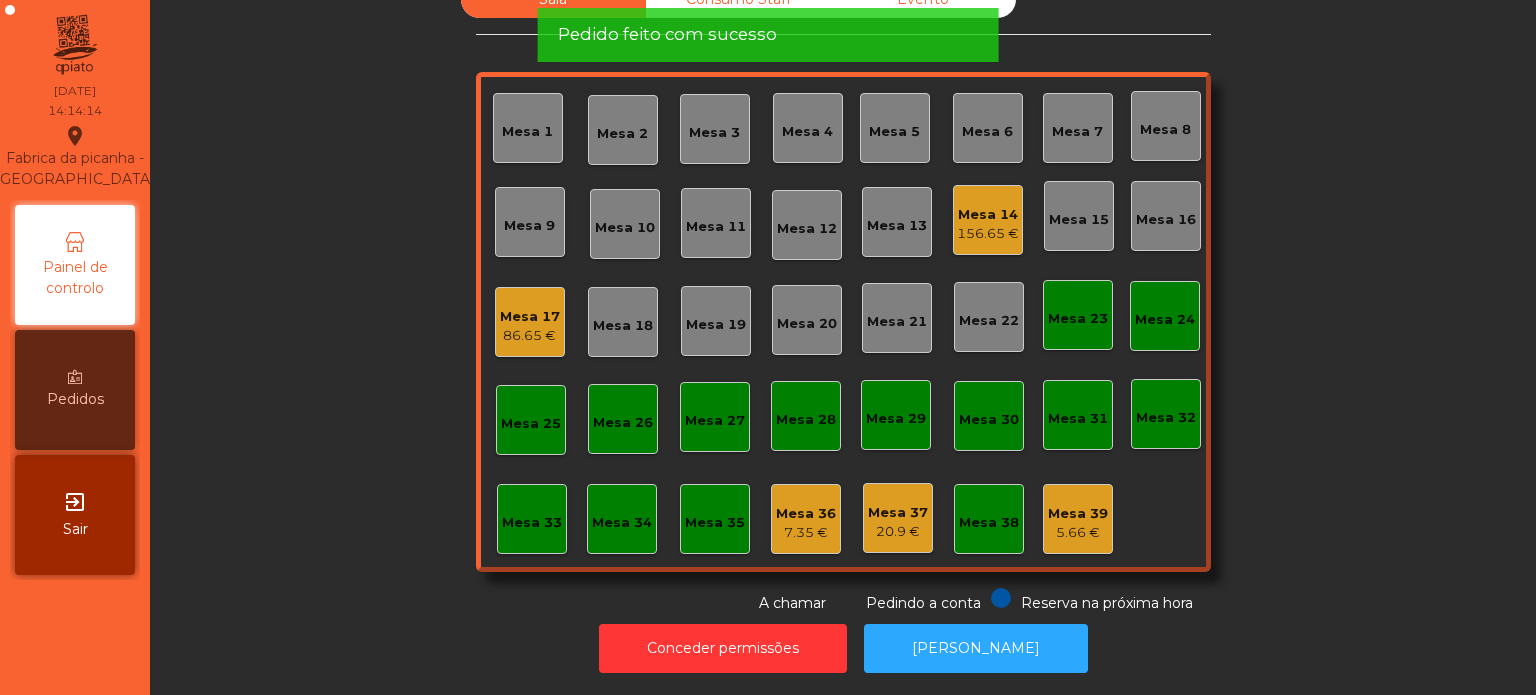 click on "156.65 €" 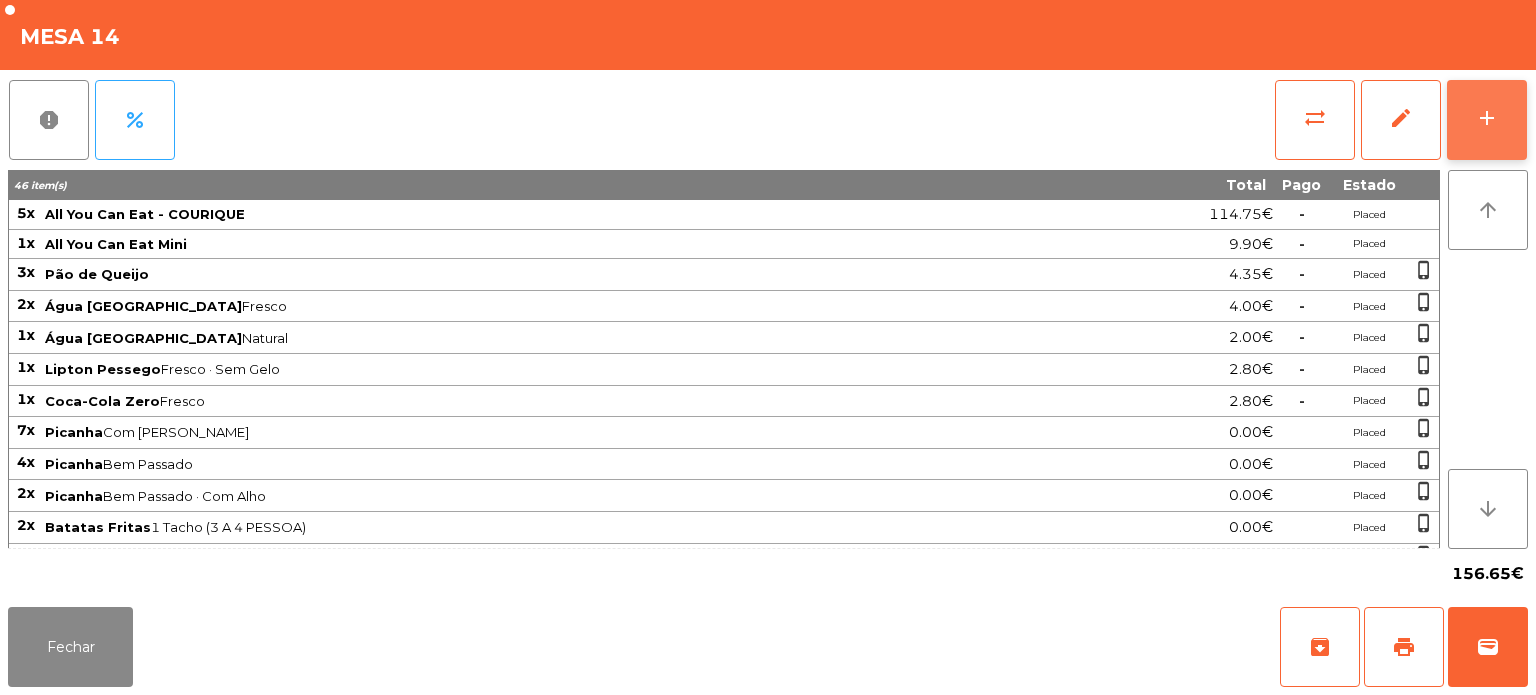 click on "add" 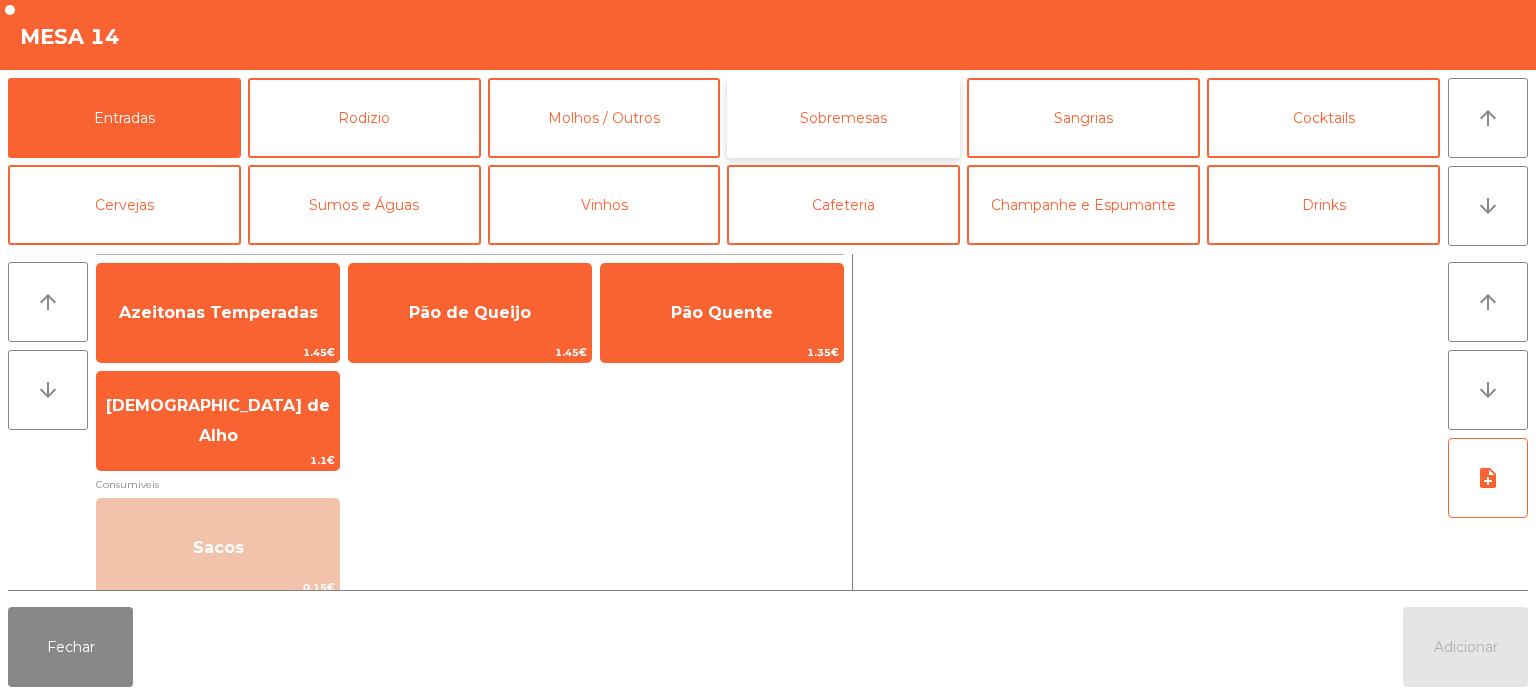 click on "Sobremesas" 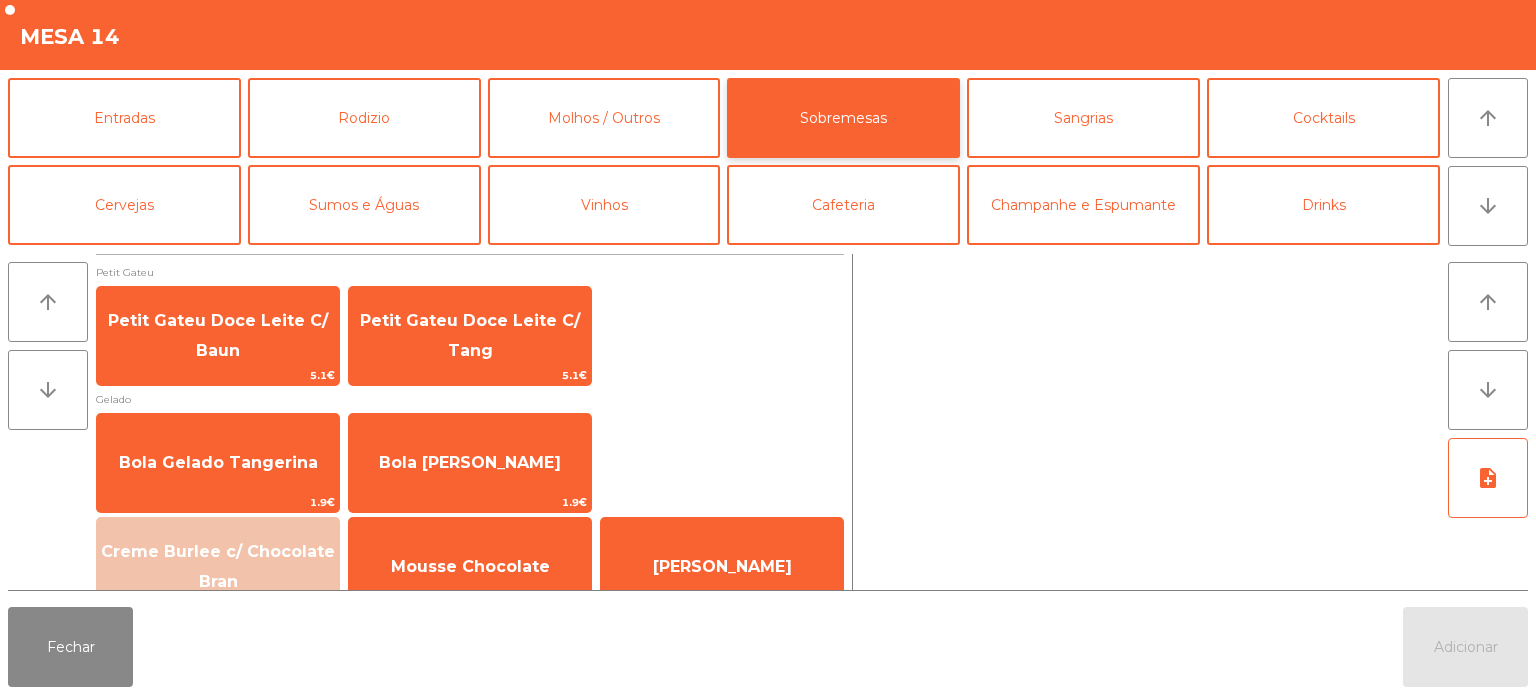 scroll, scrollTop: 34, scrollLeft: 0, axis: vertical 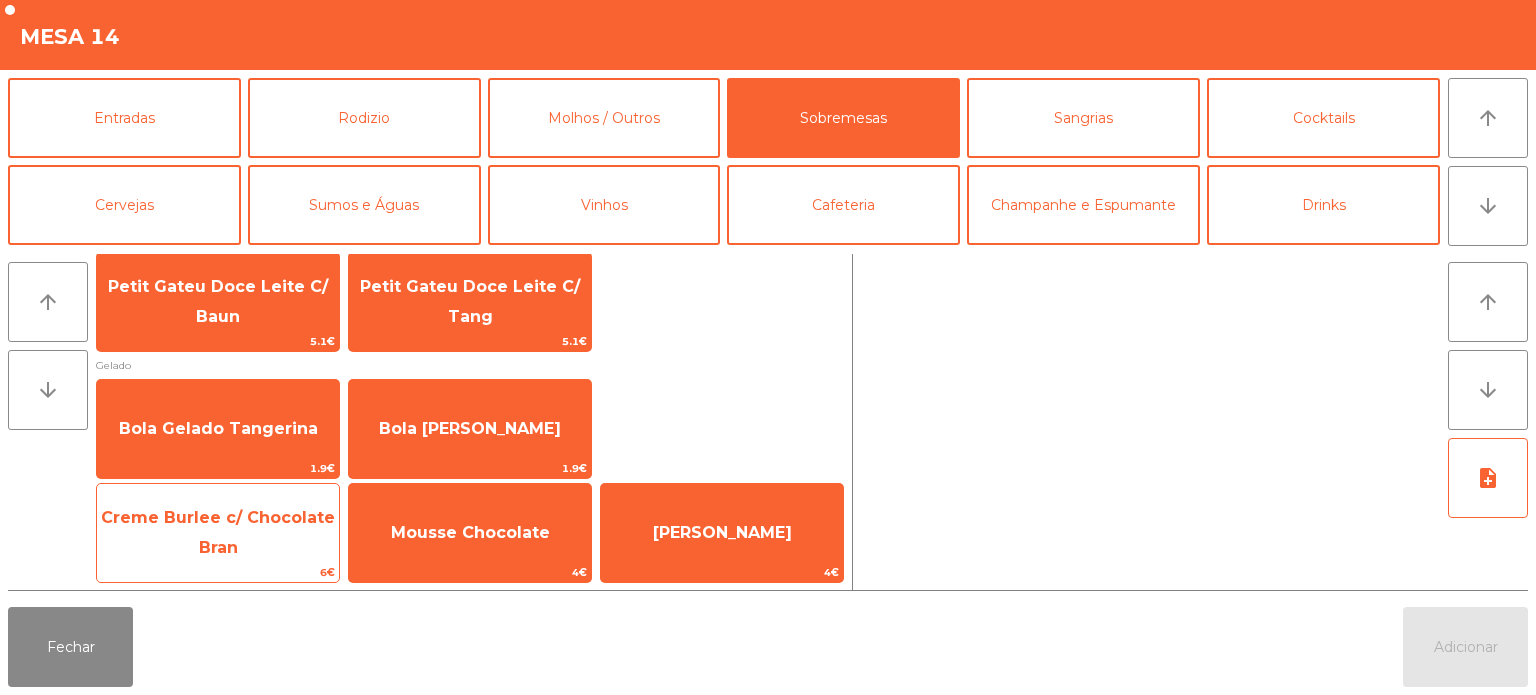 click on "Creme Burlee c/ Chocolate Bran" 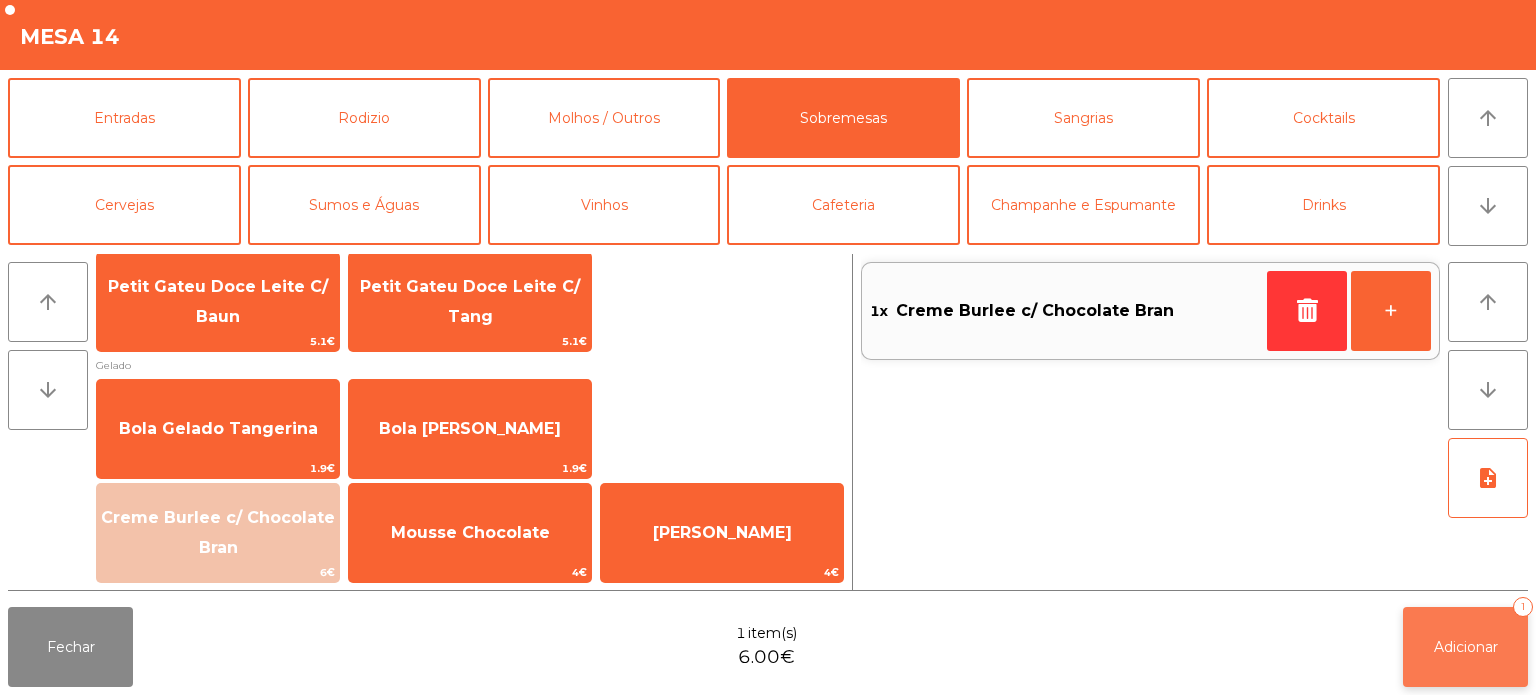 click on "Adicionar" 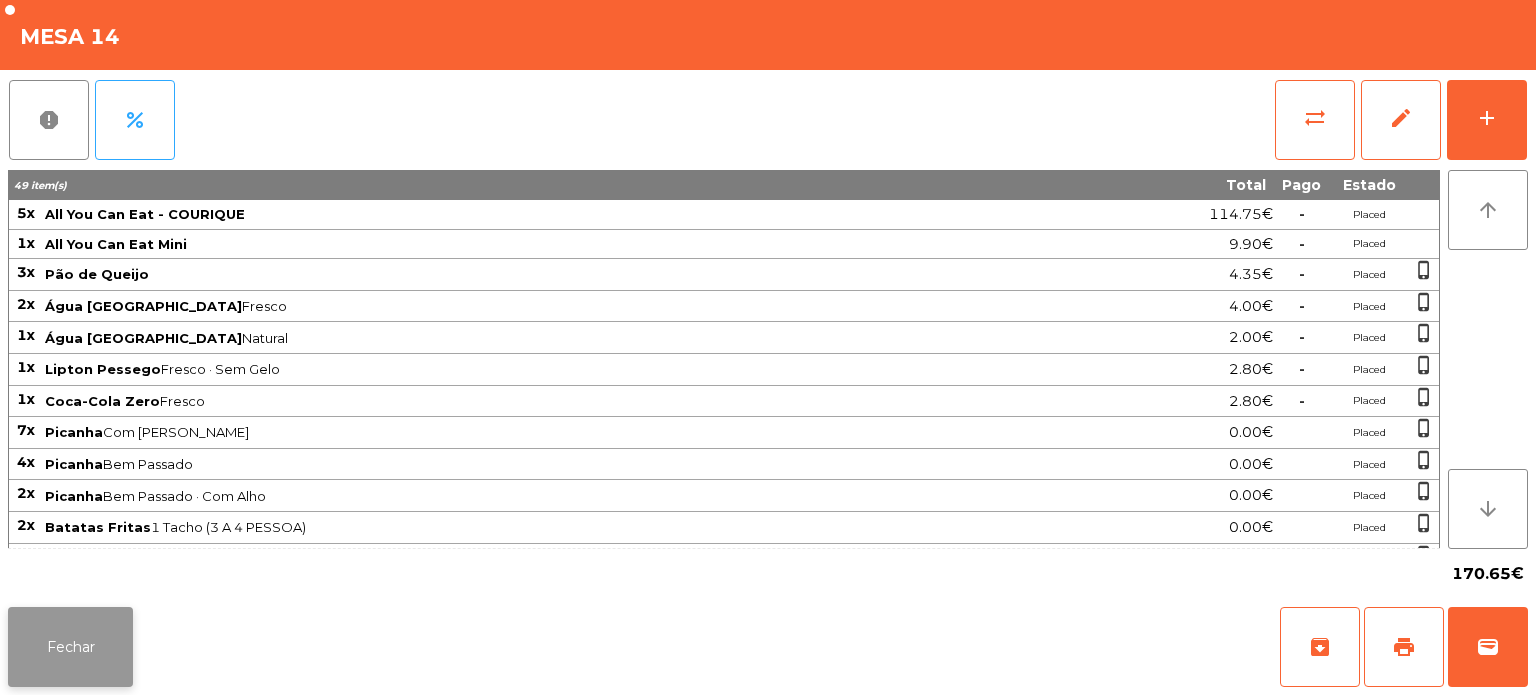 click on "Fechar" 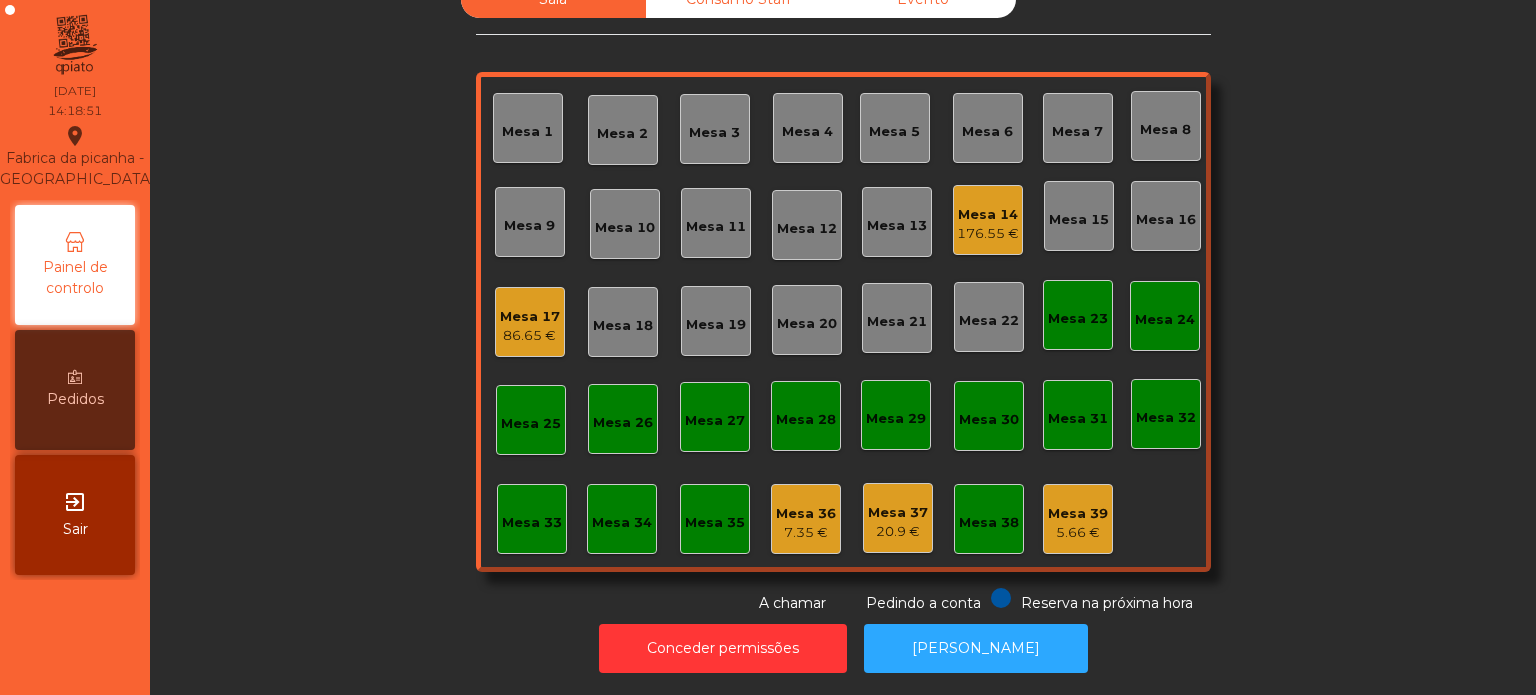 click on "5.66 €" 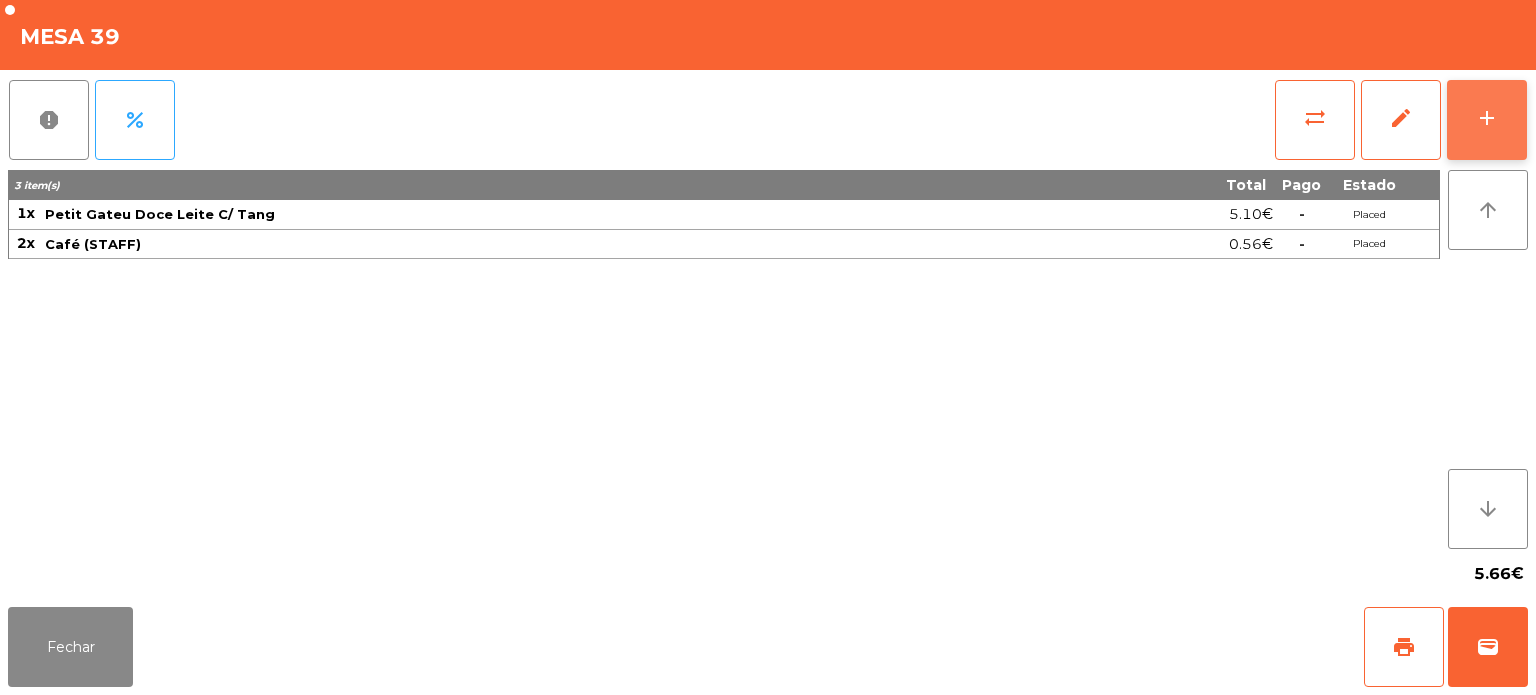 click on "add" 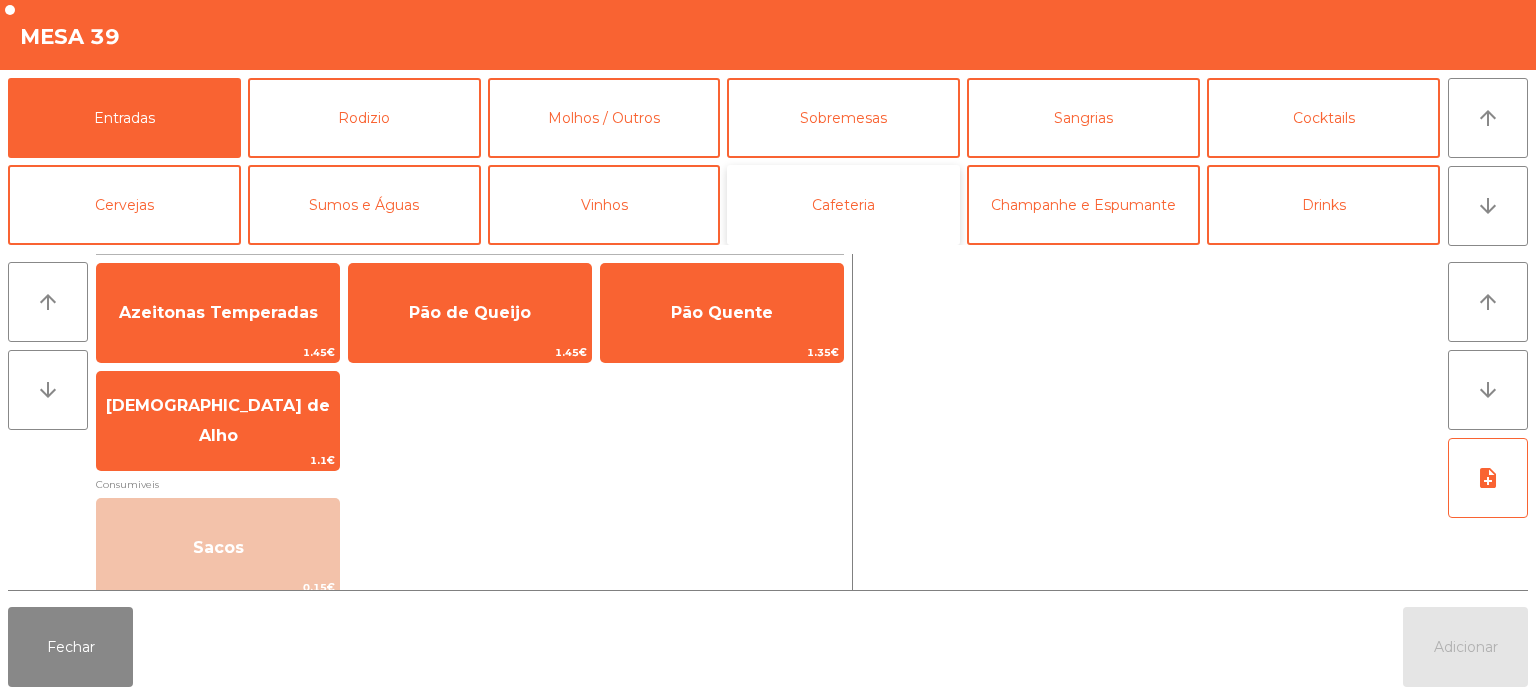 click on "Cafeteria" 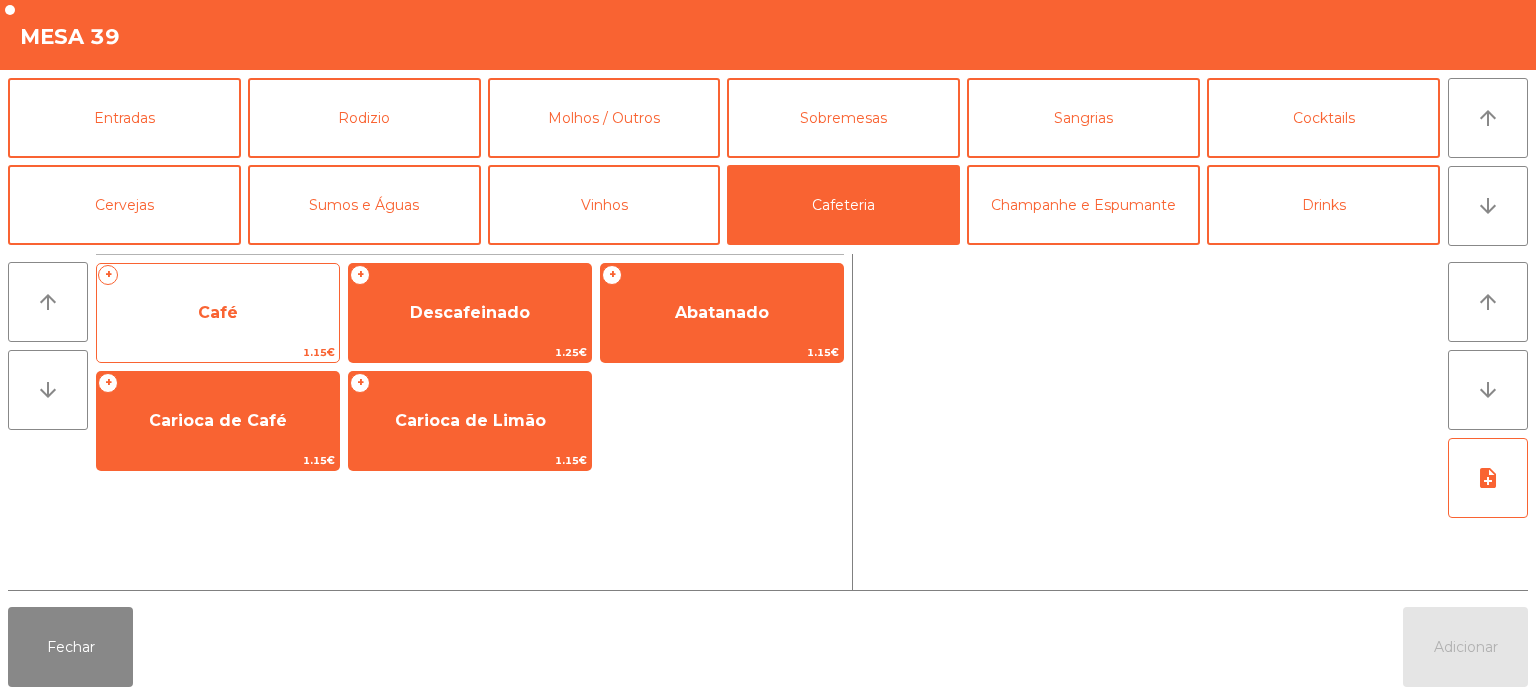 click on "Café" 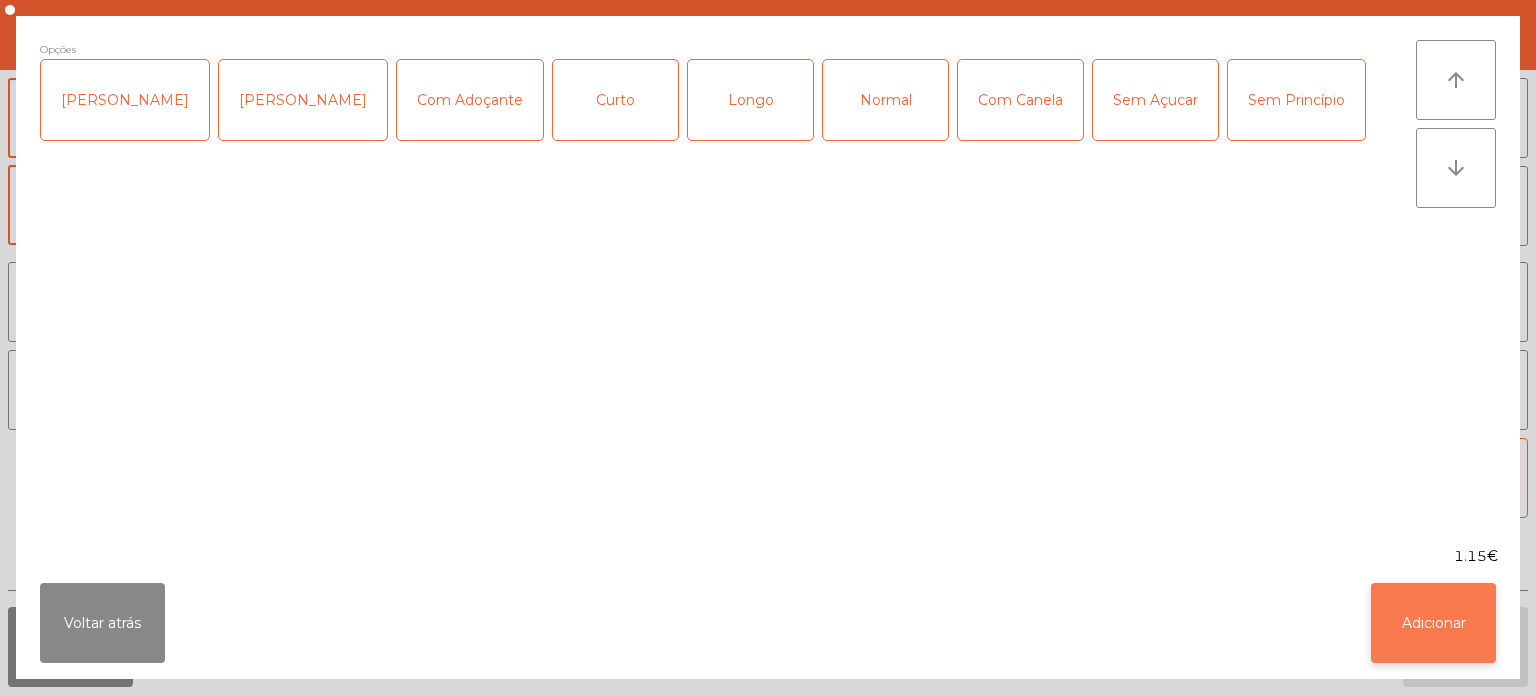 click on "Adicionar" 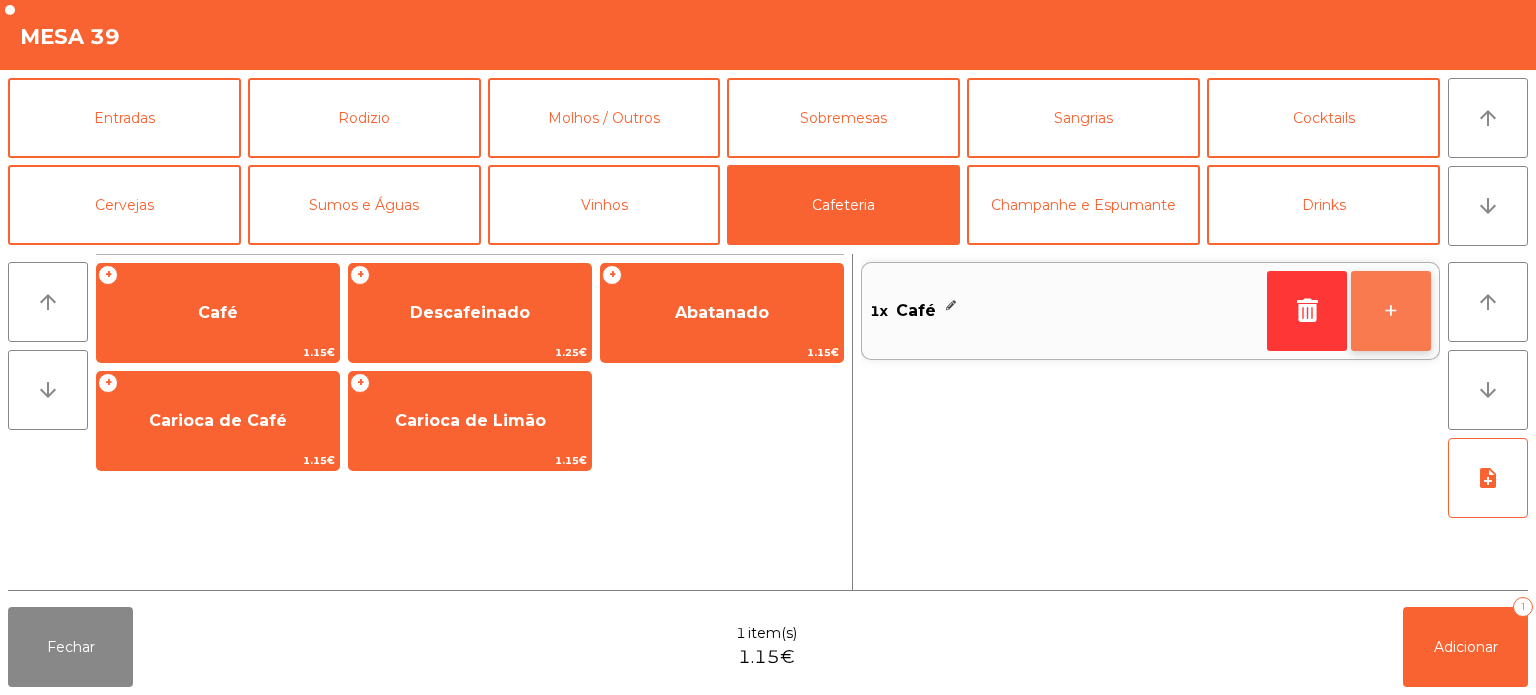 click on "+" 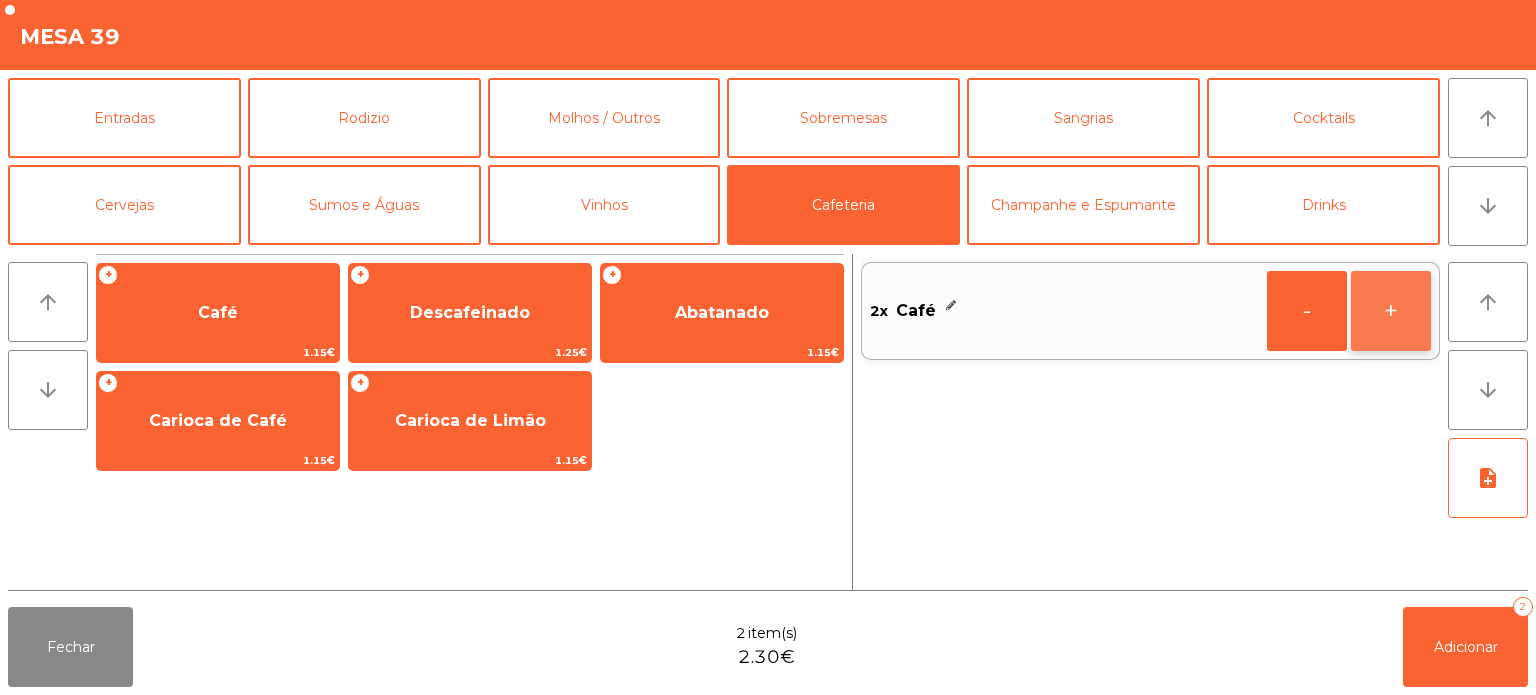 click on "+" 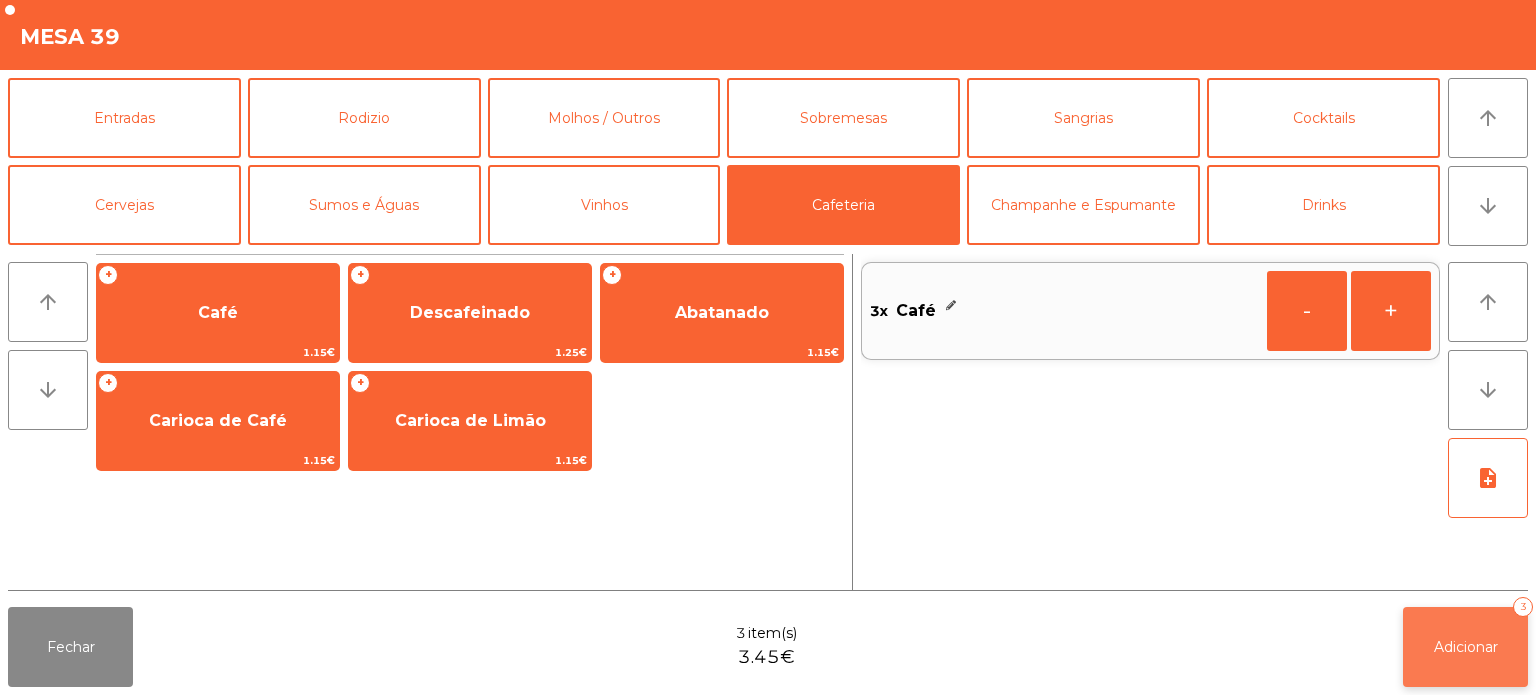 click on "Adicionar   3" 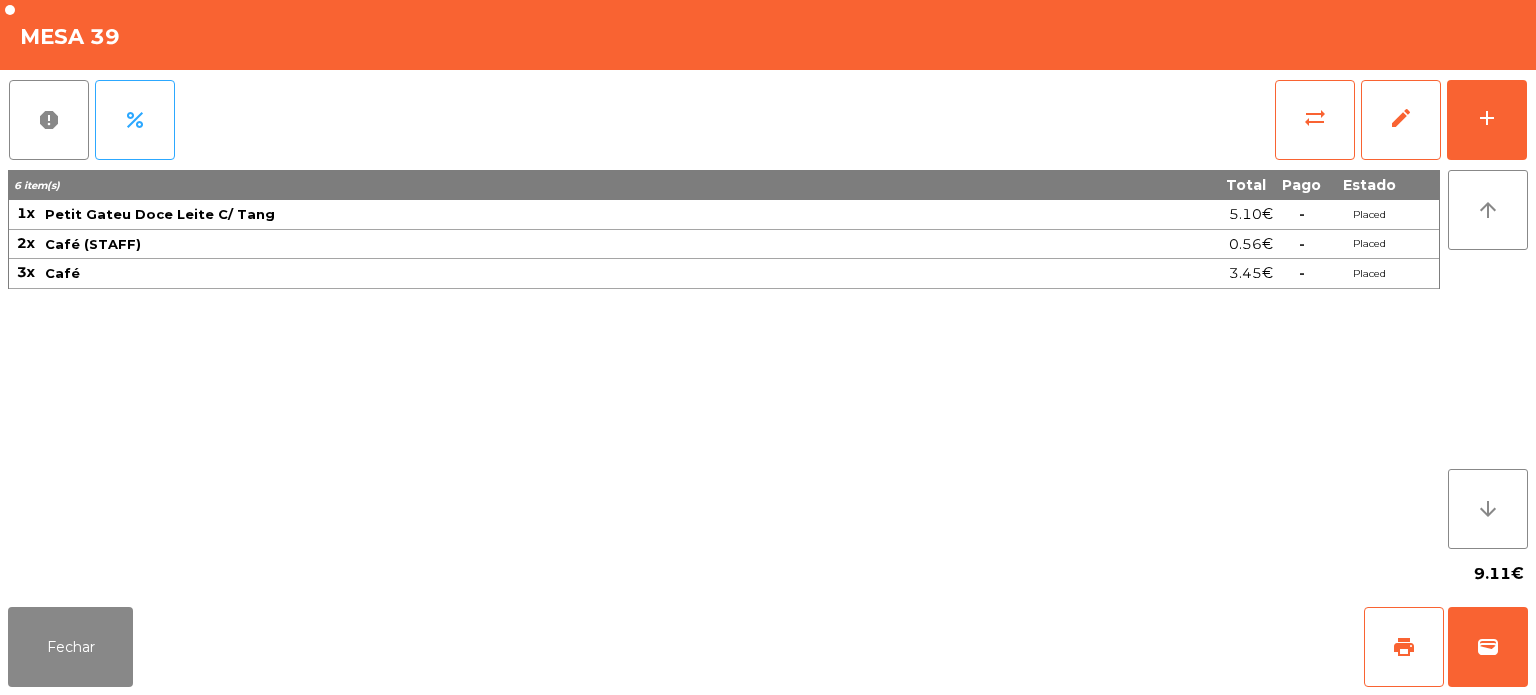 click on "9.11€" 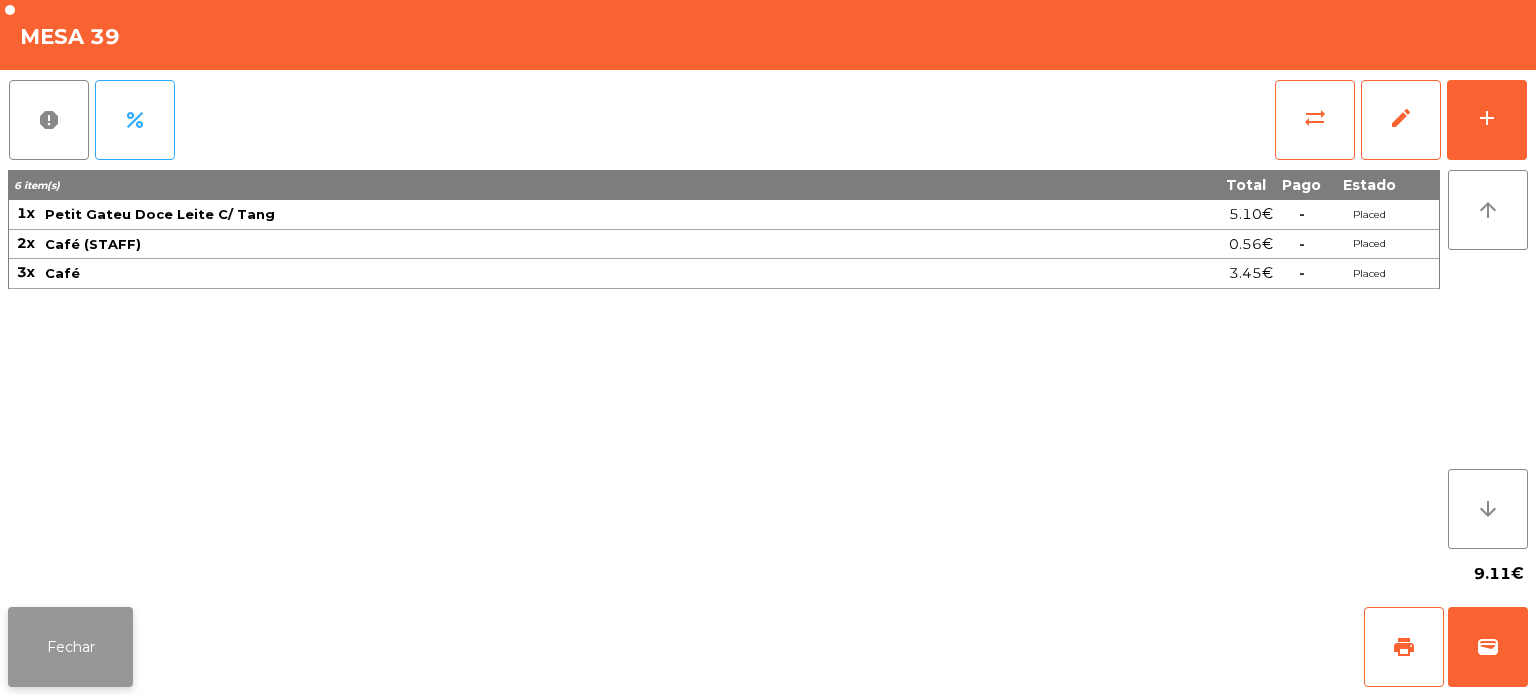 click on "Fechar" 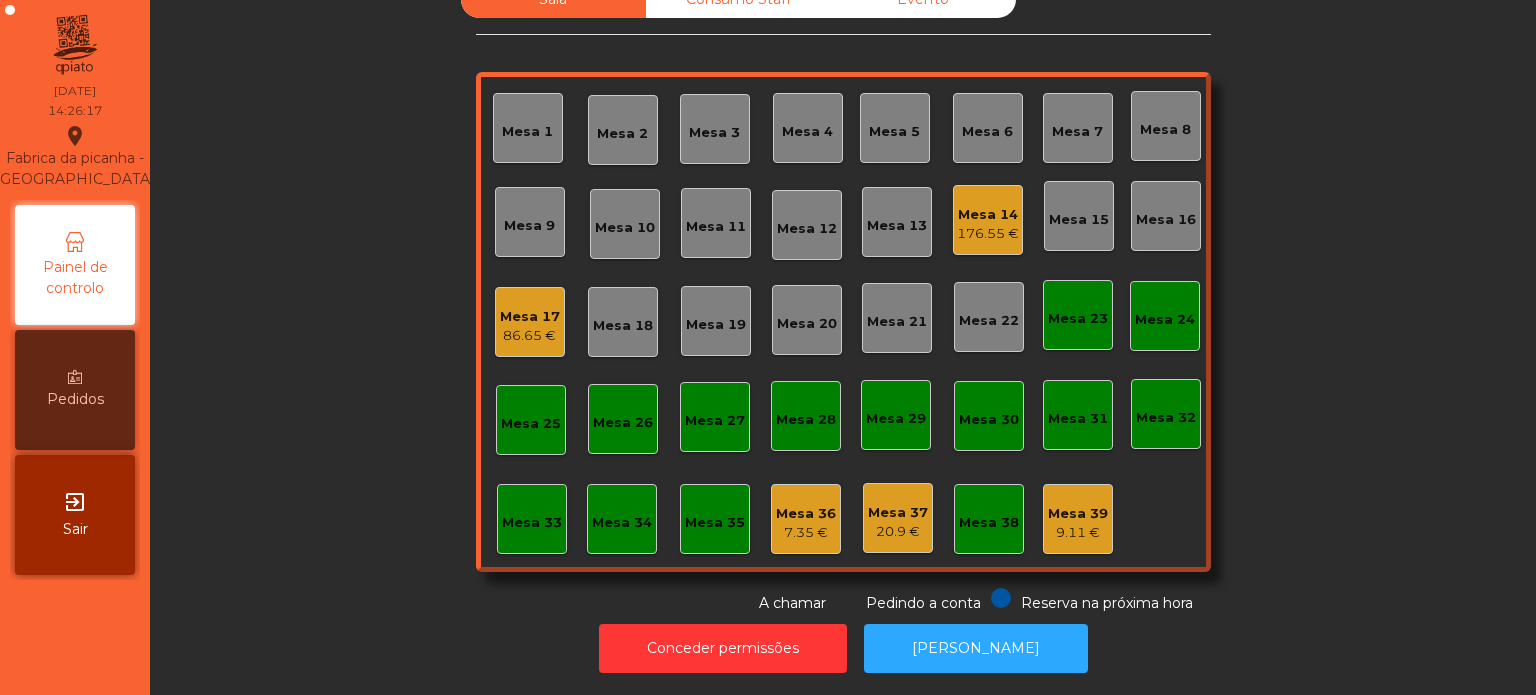 click on "Mesa 17" 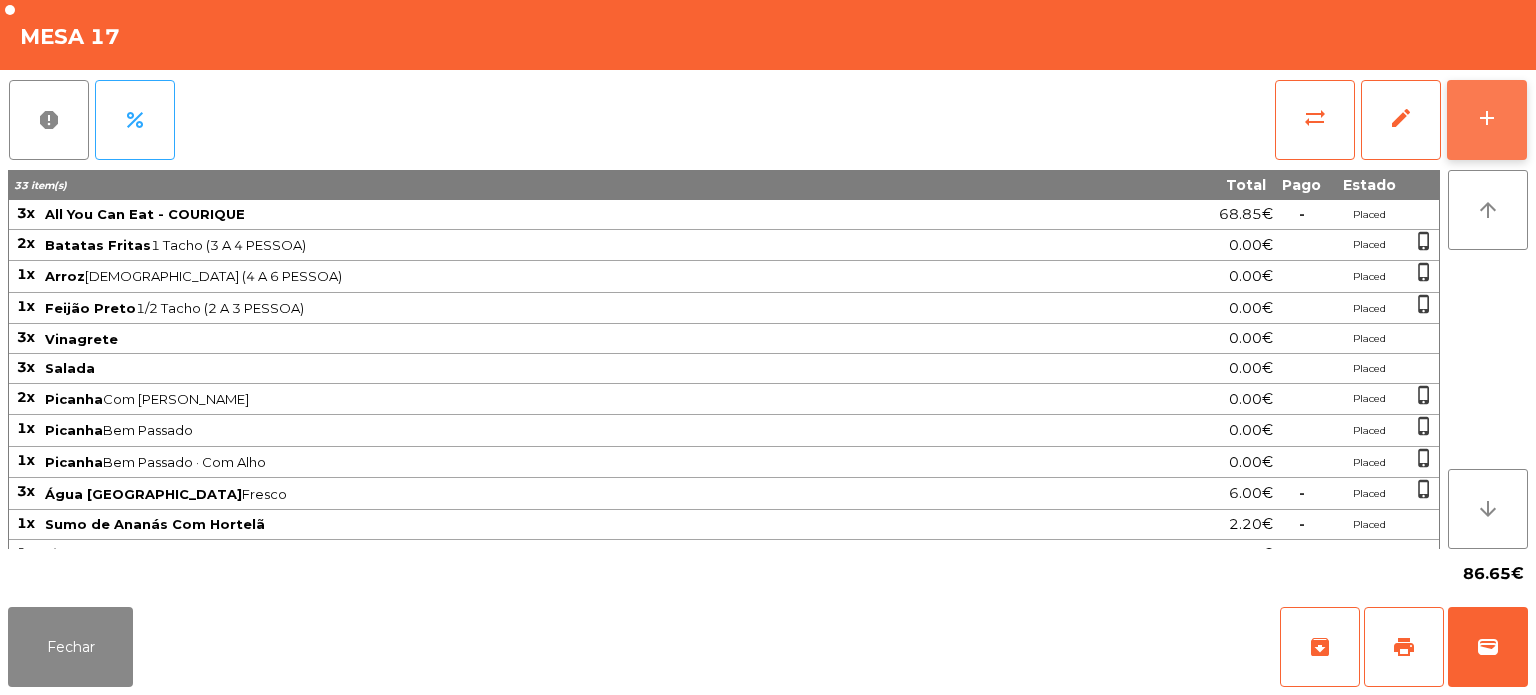click on "add" 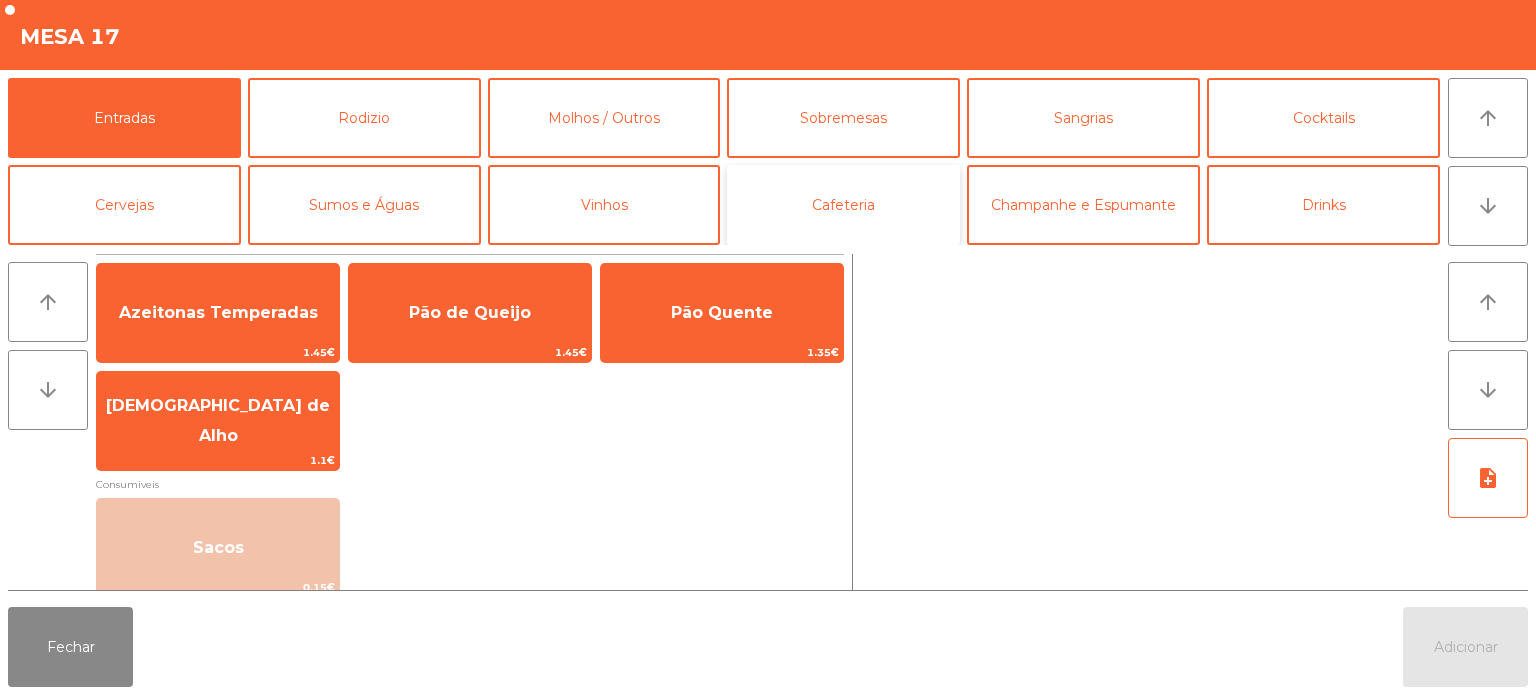 click on "Cafeteria" 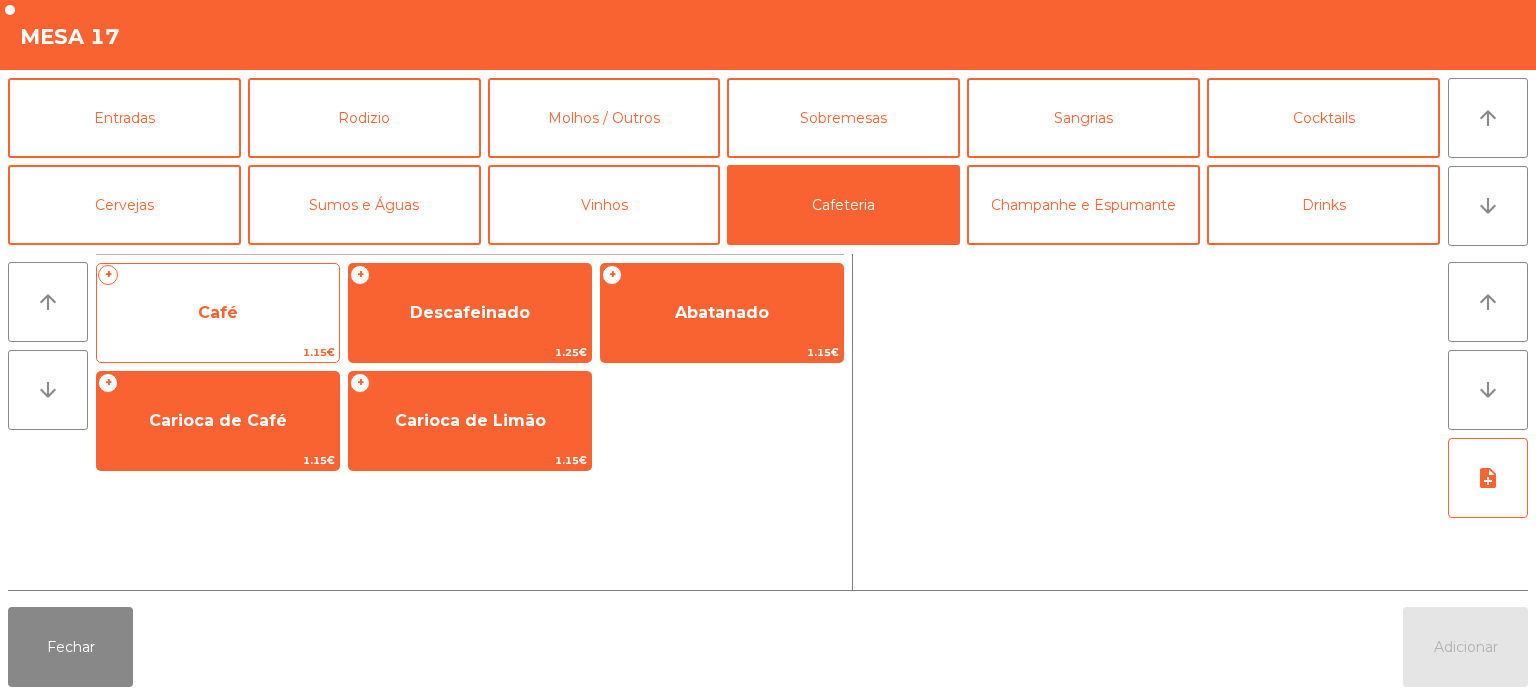 click on "Café" 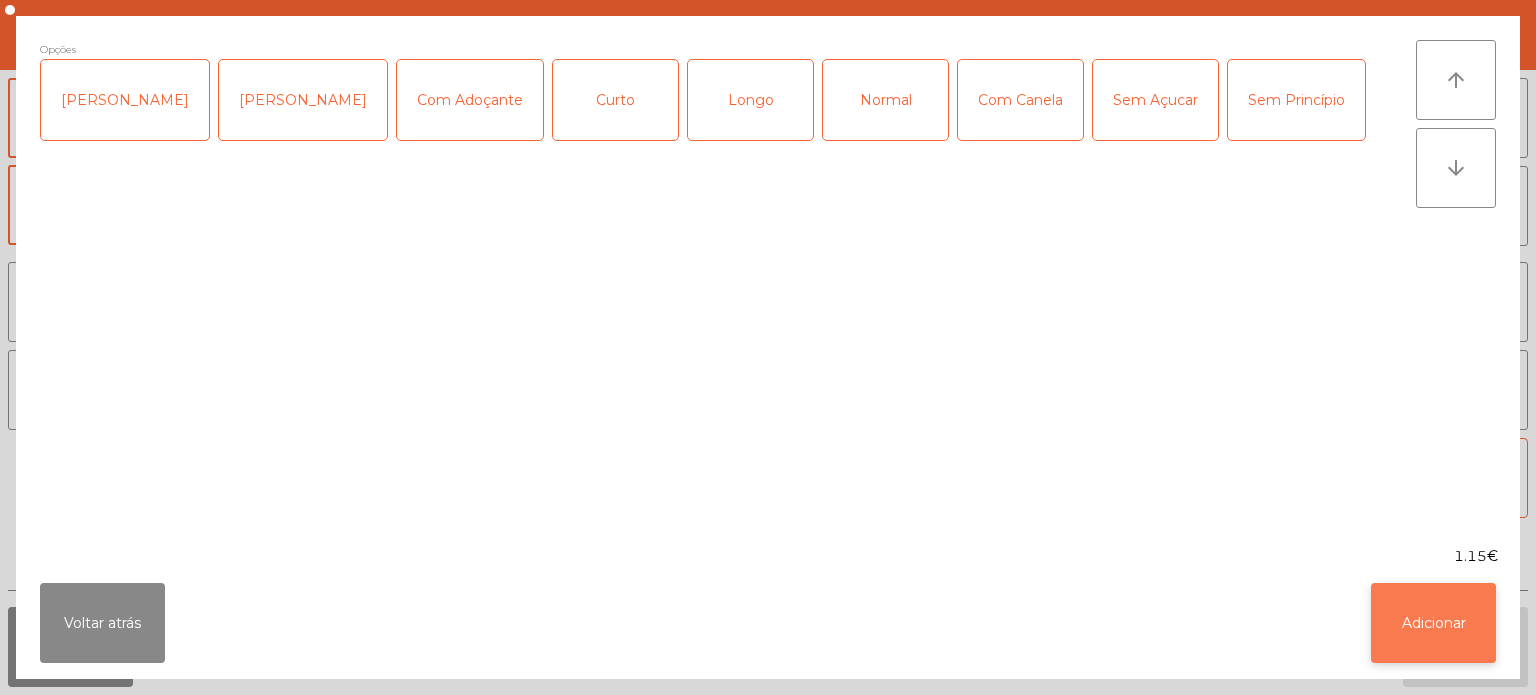 click on "Adicionar" 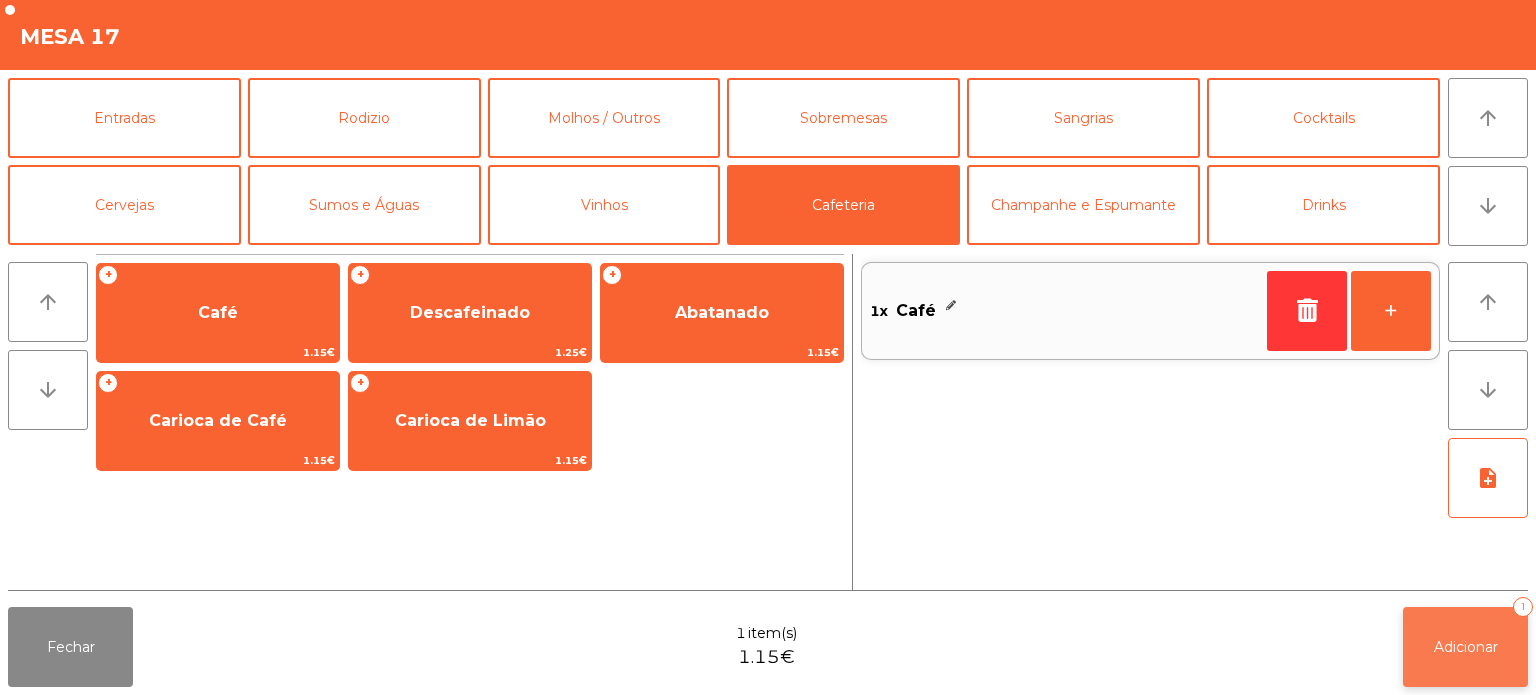 click on "Adicionar" 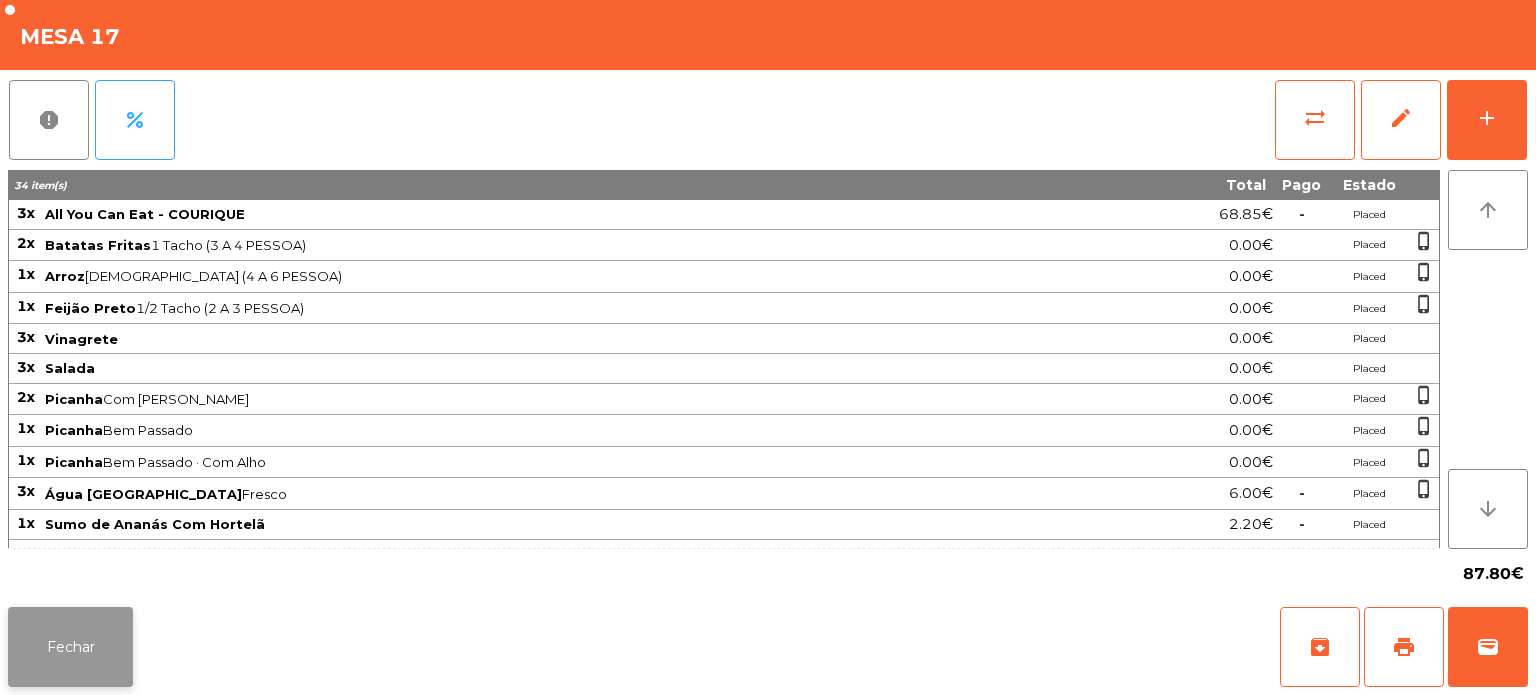 click on "Fechar" 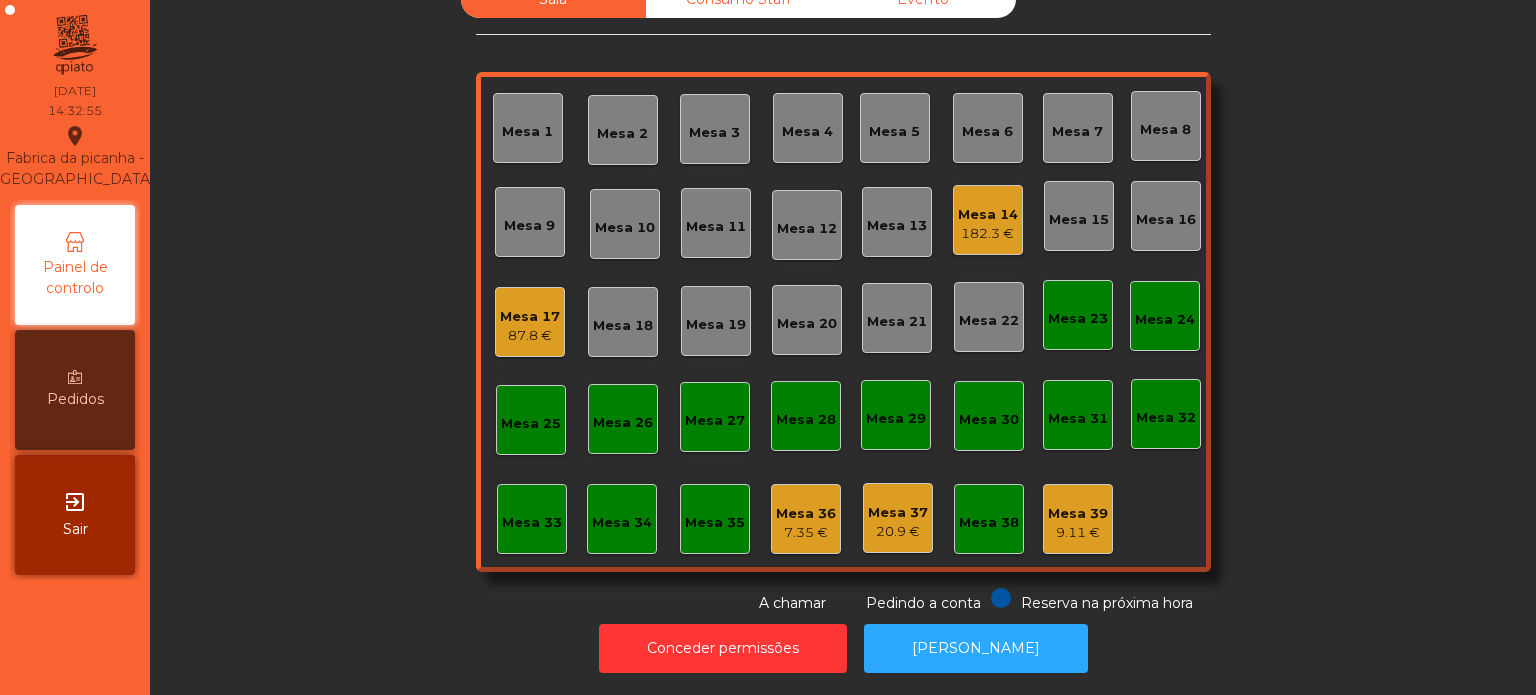 click on "Mesa 33" 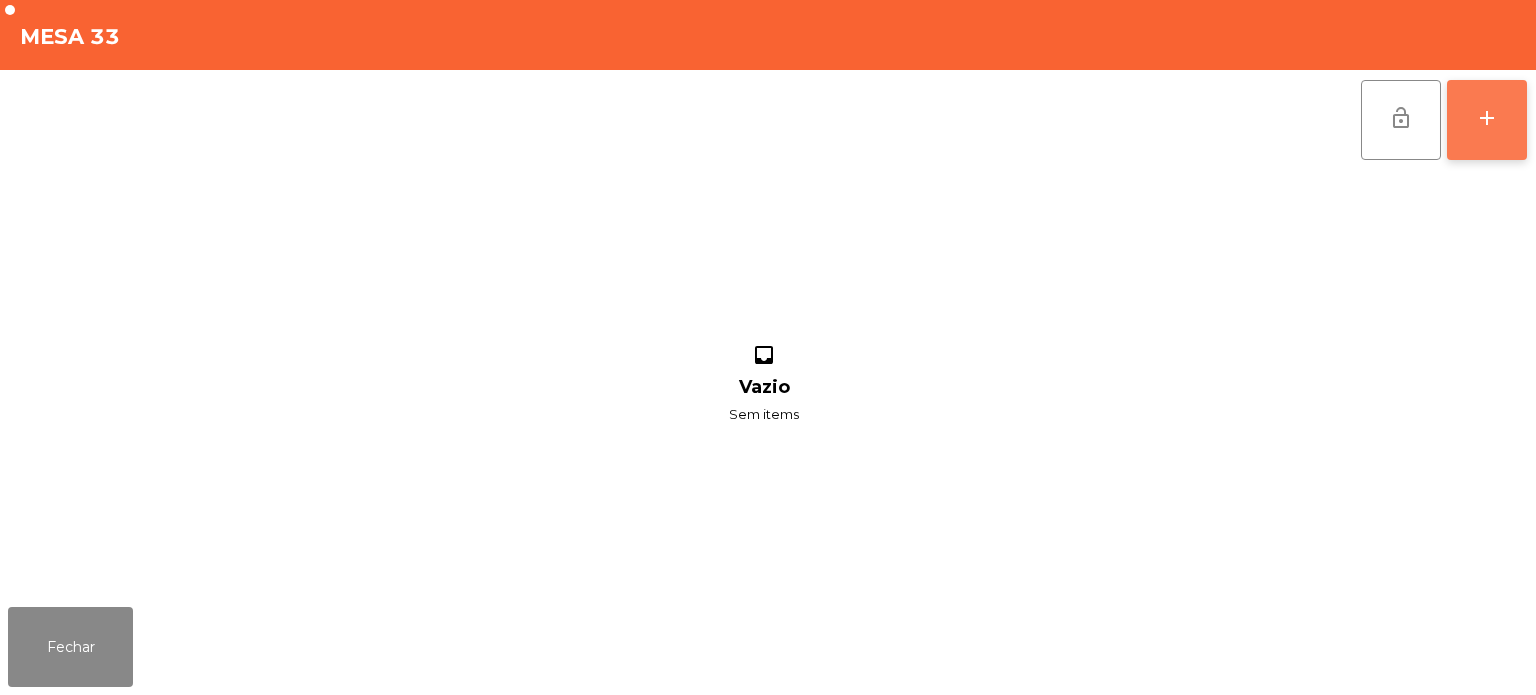 click on "add" 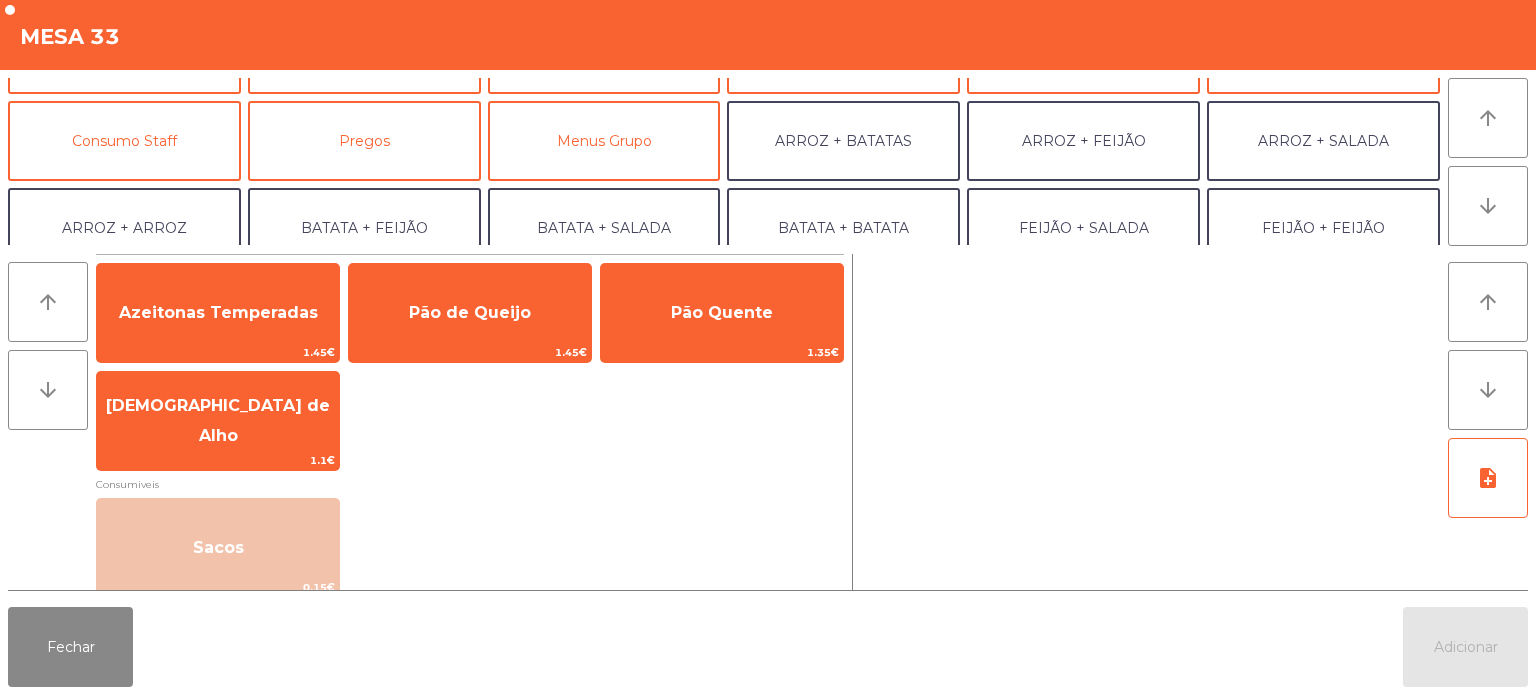 scroll, scrollTop: 157, scrollLeft: 0, axis: vertical 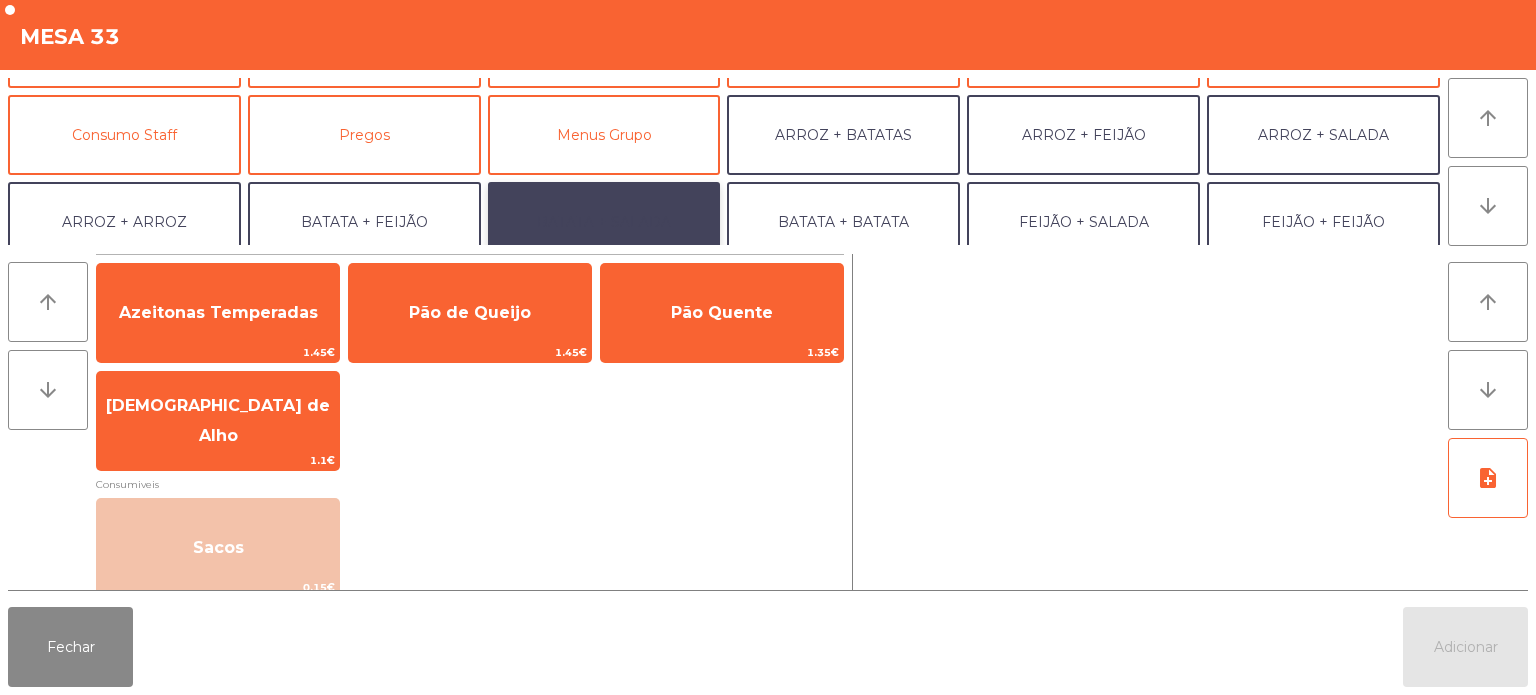click on "BATATA + SALADA" 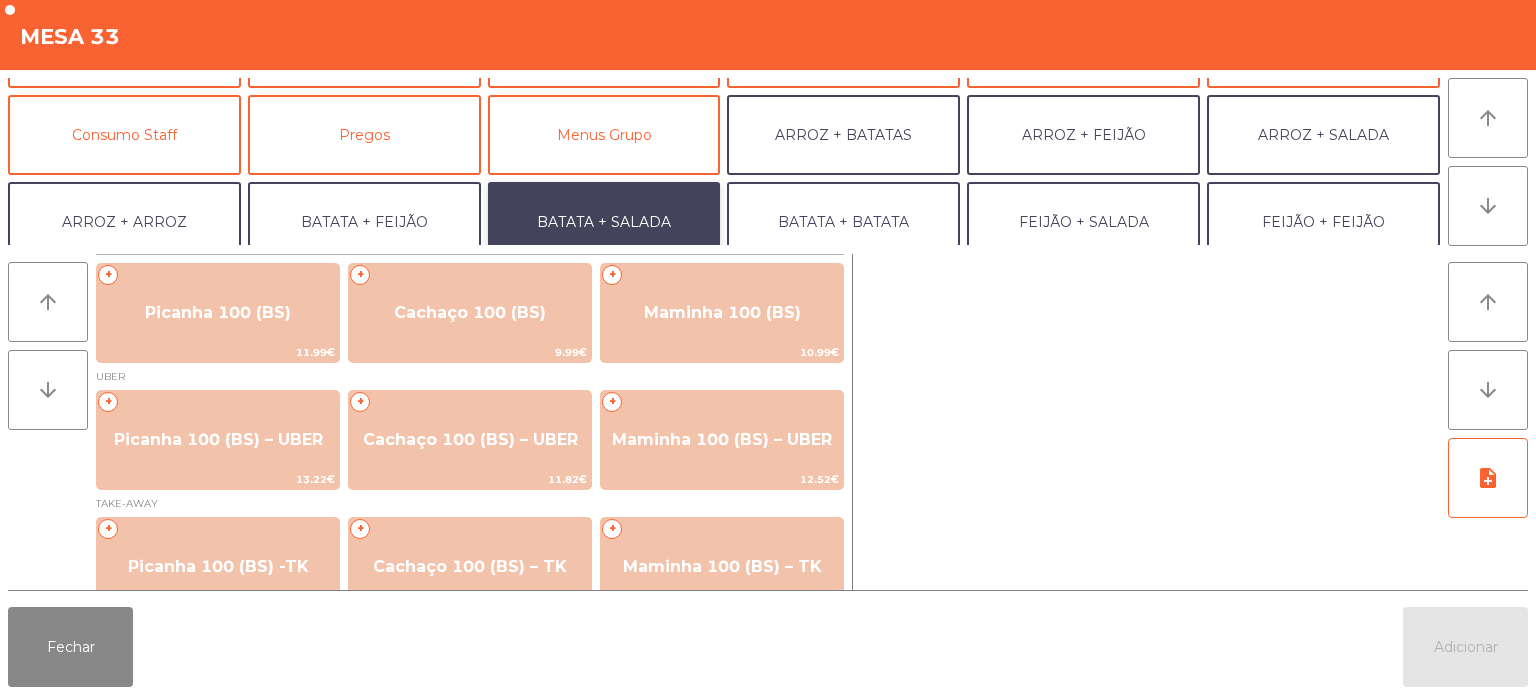 scroll, scrollTop: 34, scrollLeft: 0, axis: vertical 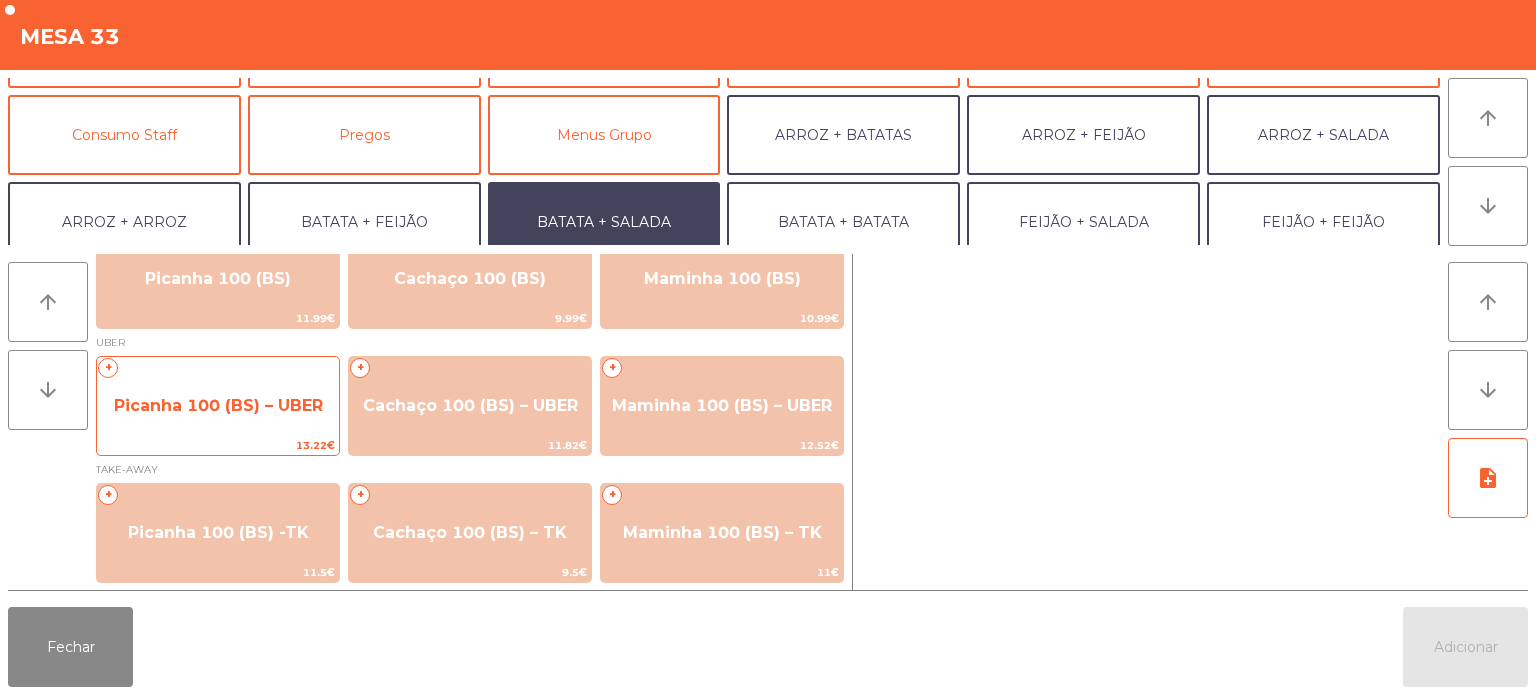 click on "Picanha 100 (BS) – UBER" 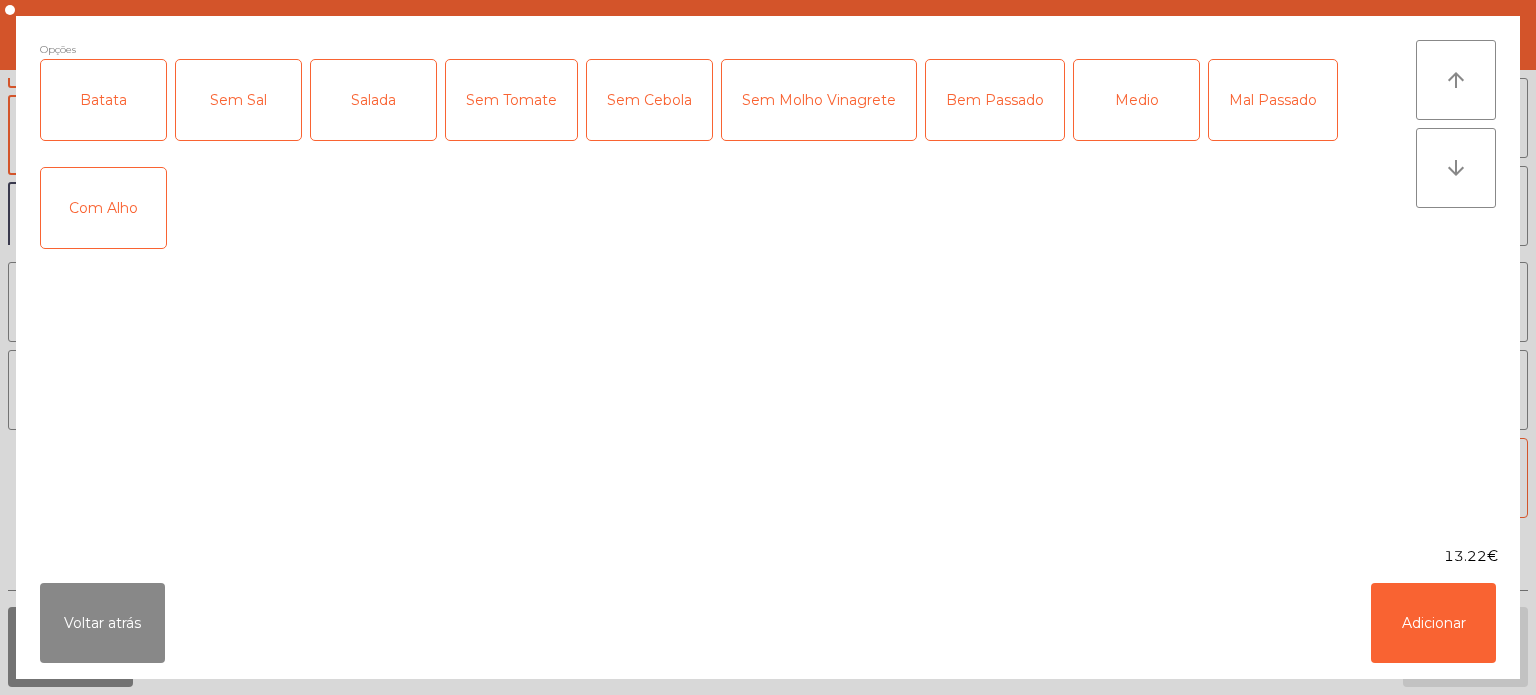 click on "Batata" 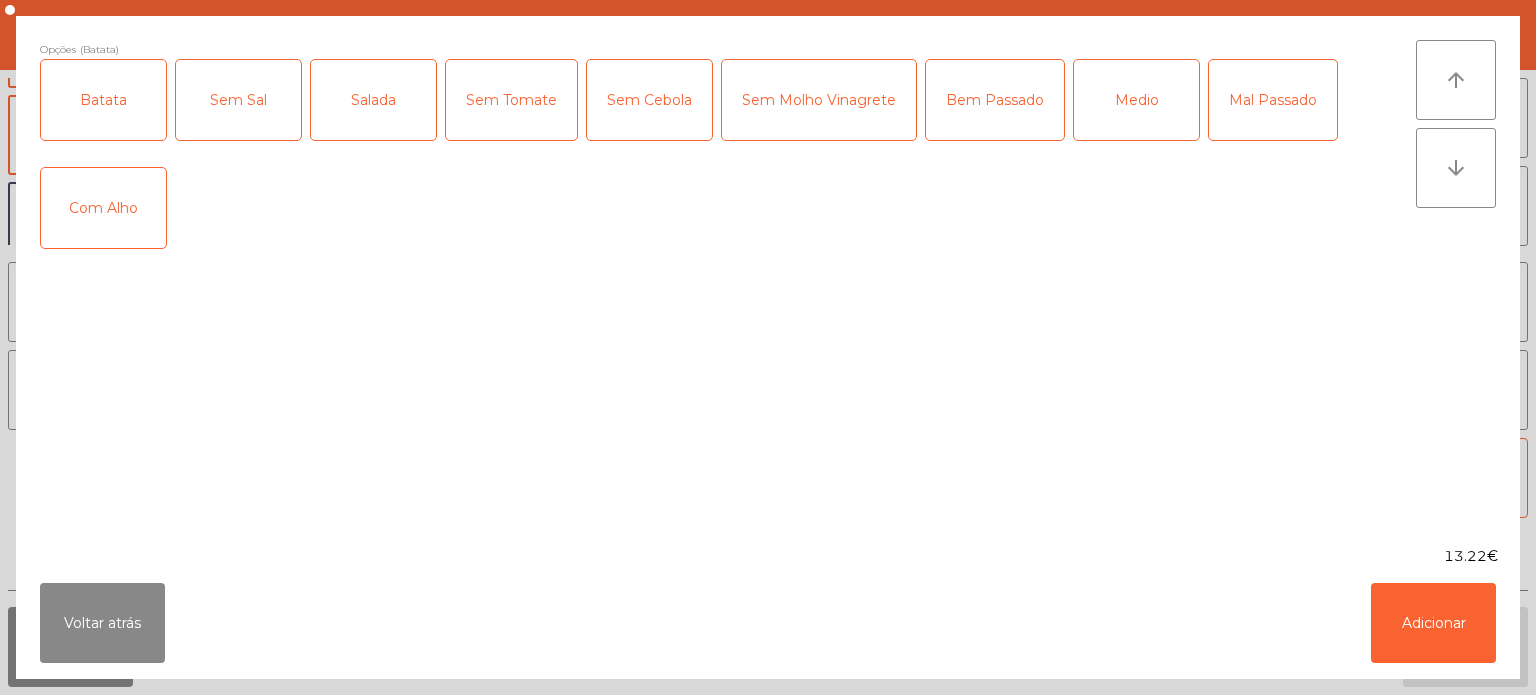 click on "Salada" 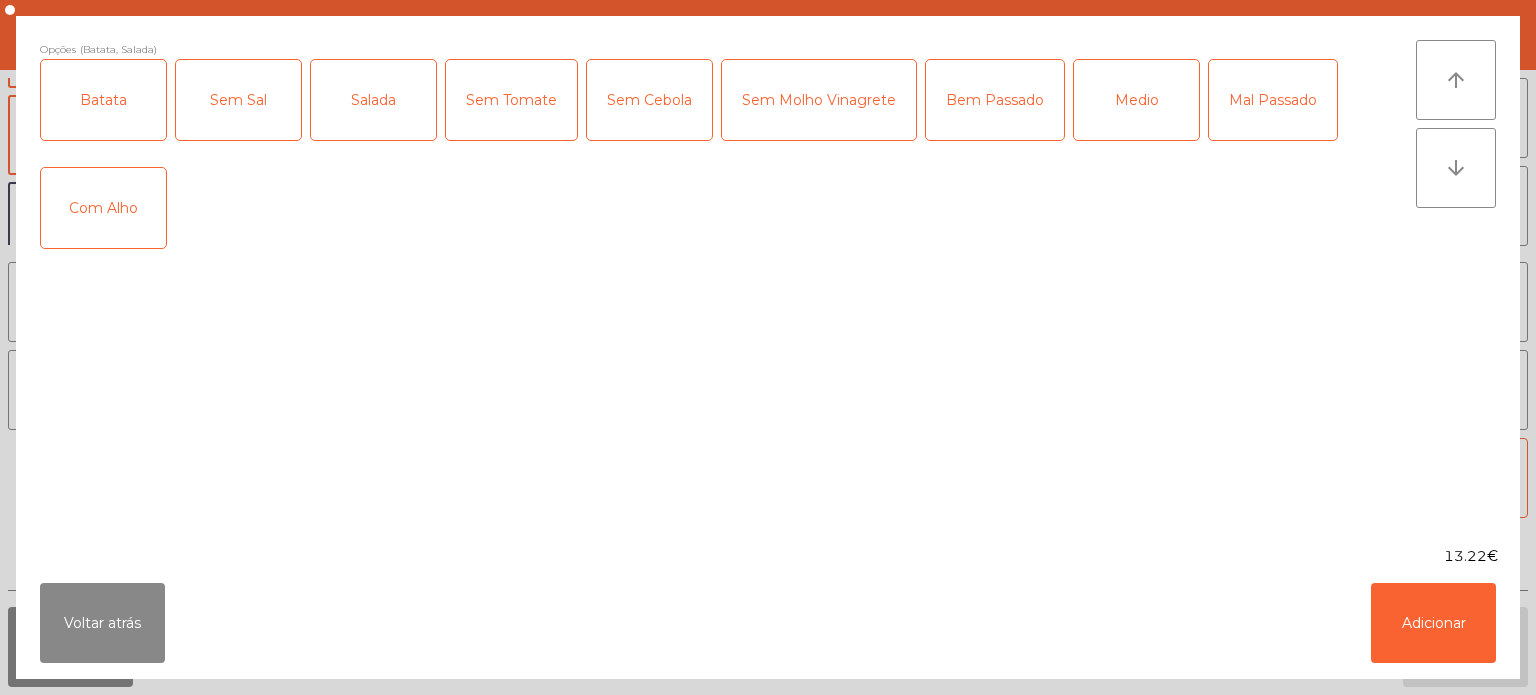 click on "Medio" 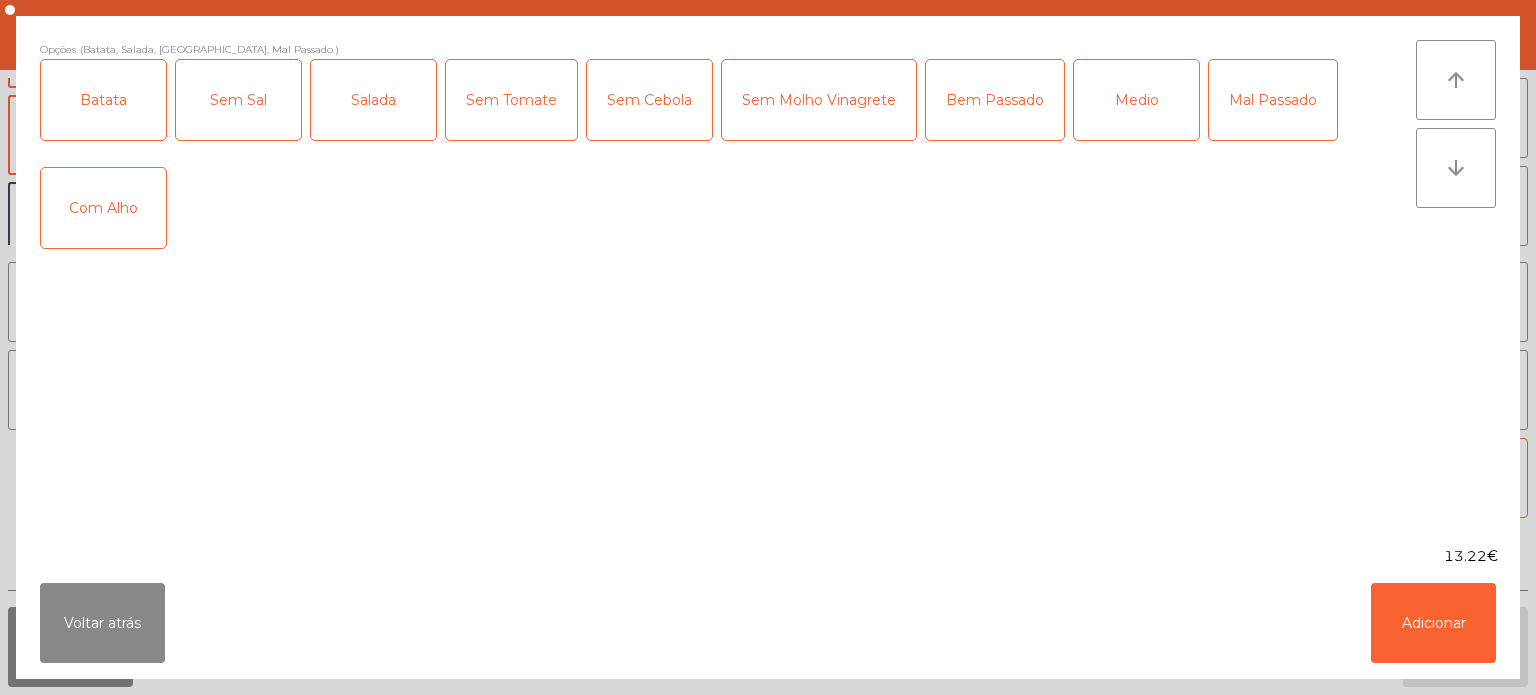 click on "Mal Passado" 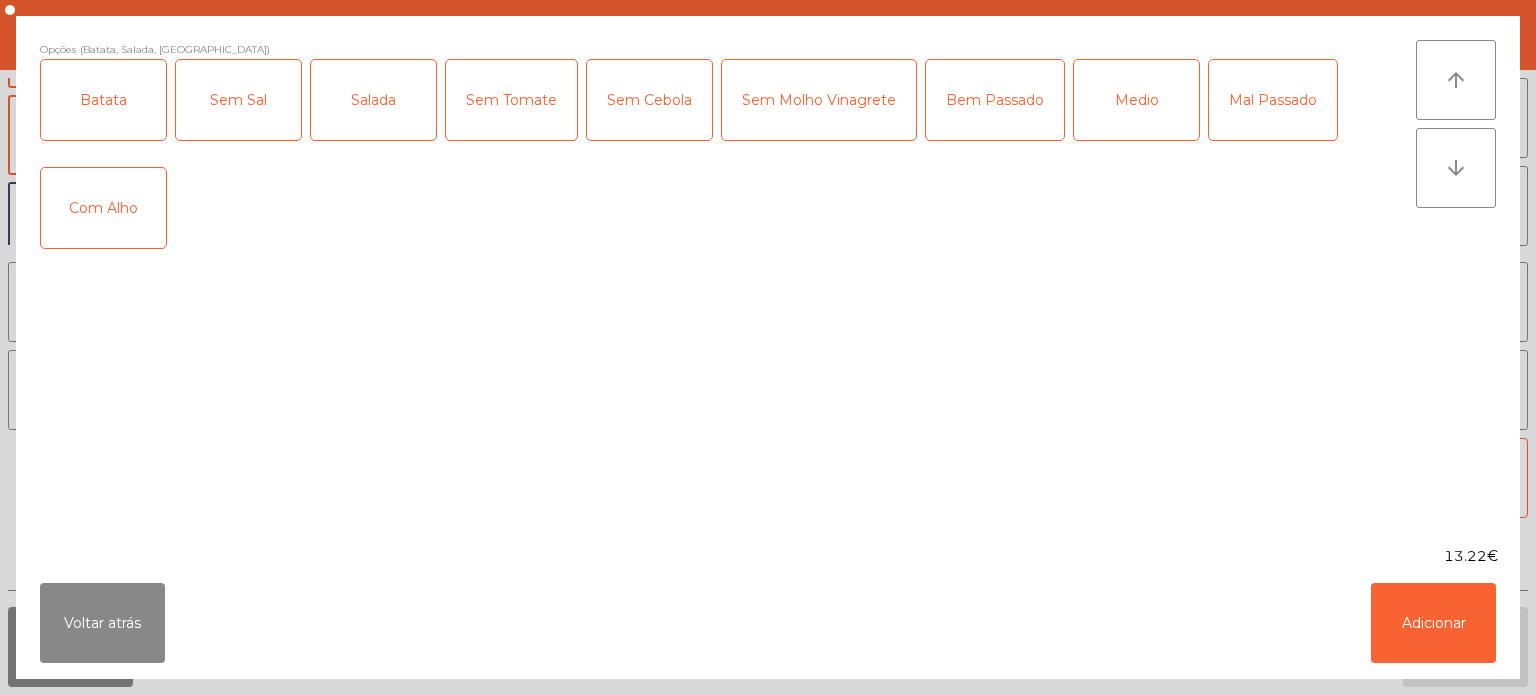 click on "Com Alho" 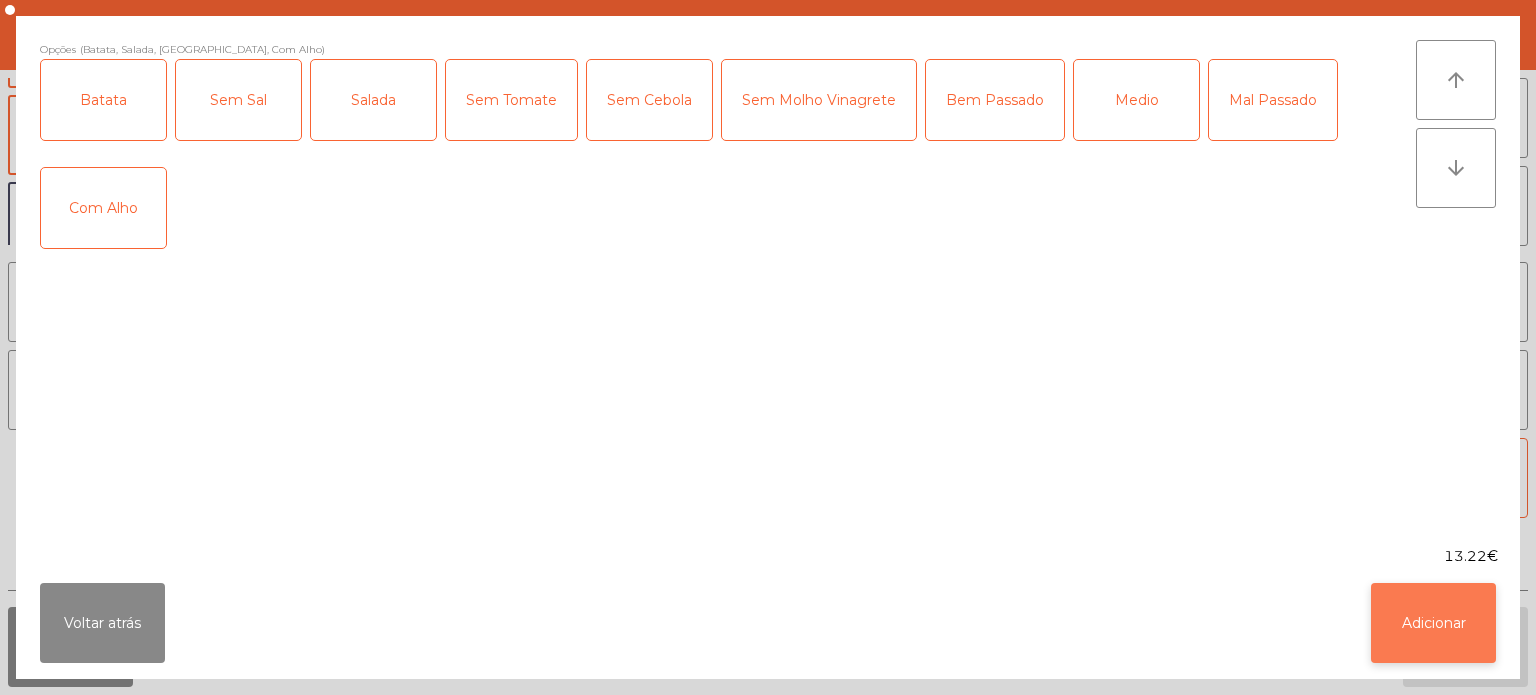 click on "Adicionar" 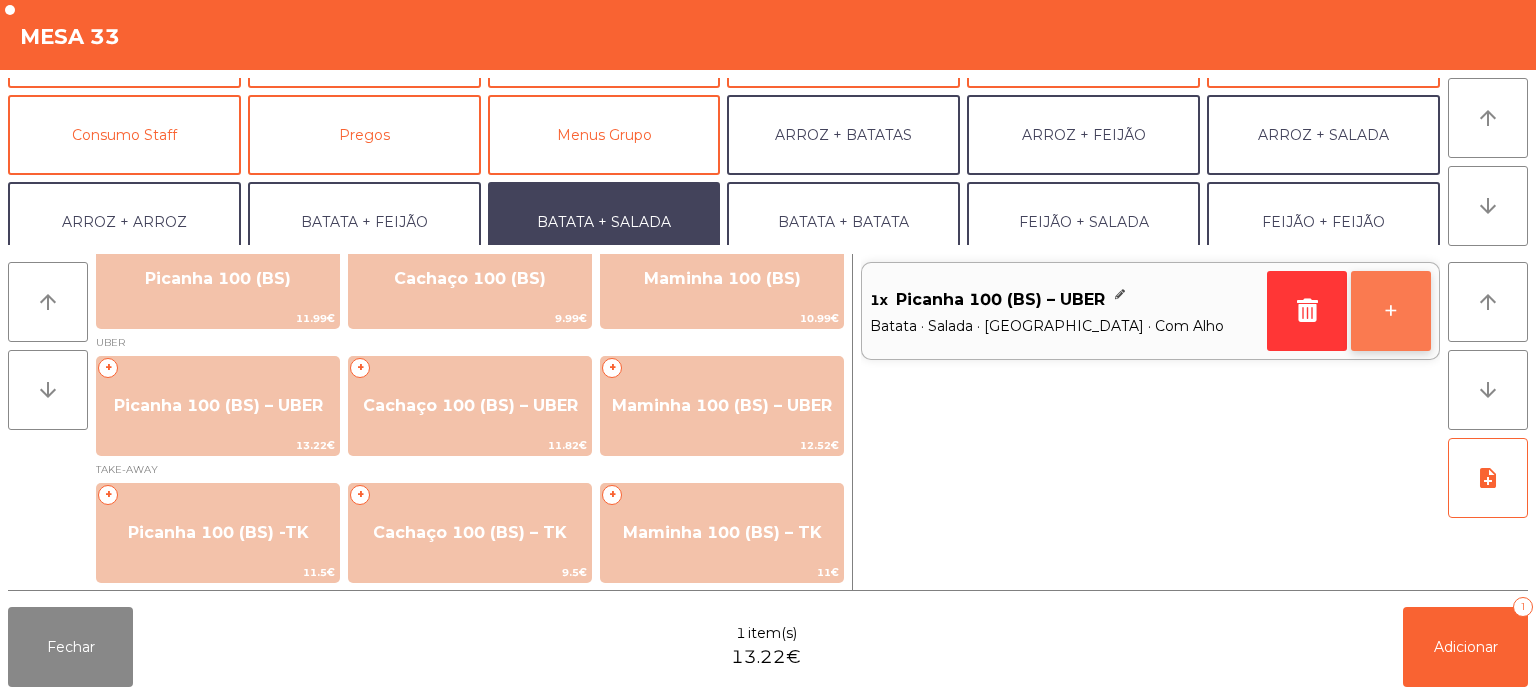 click on "+" 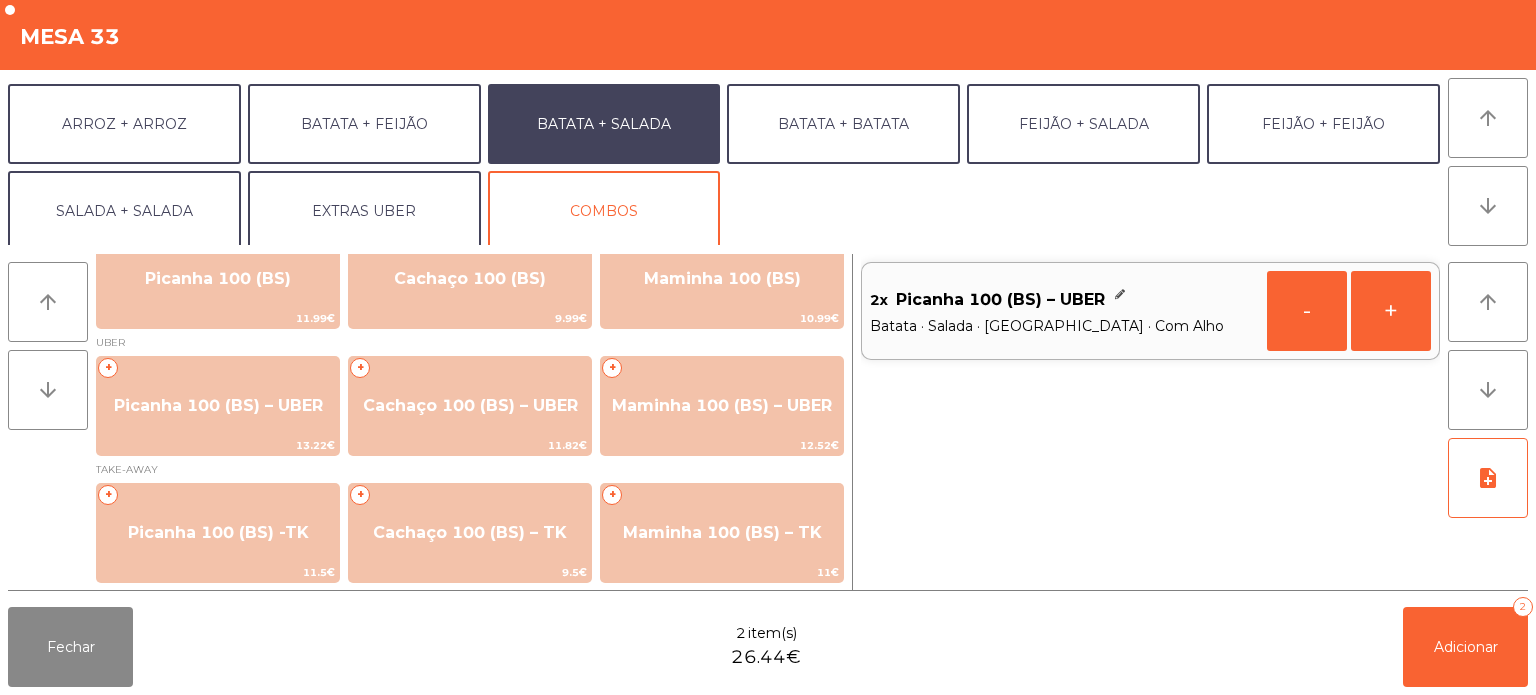scroll, scrollTop: 260, scrollLeft: 0, axis: vertical 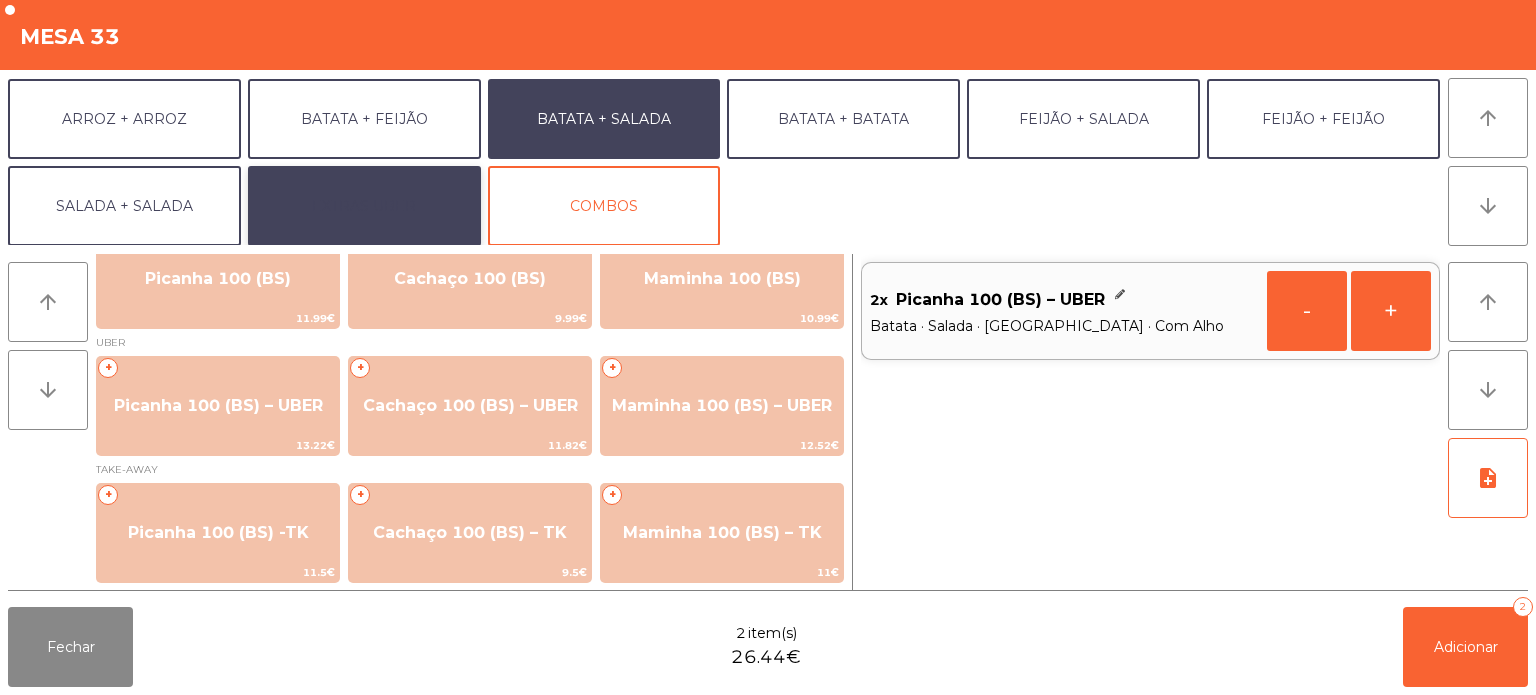 click on "EXTRAS UBER" 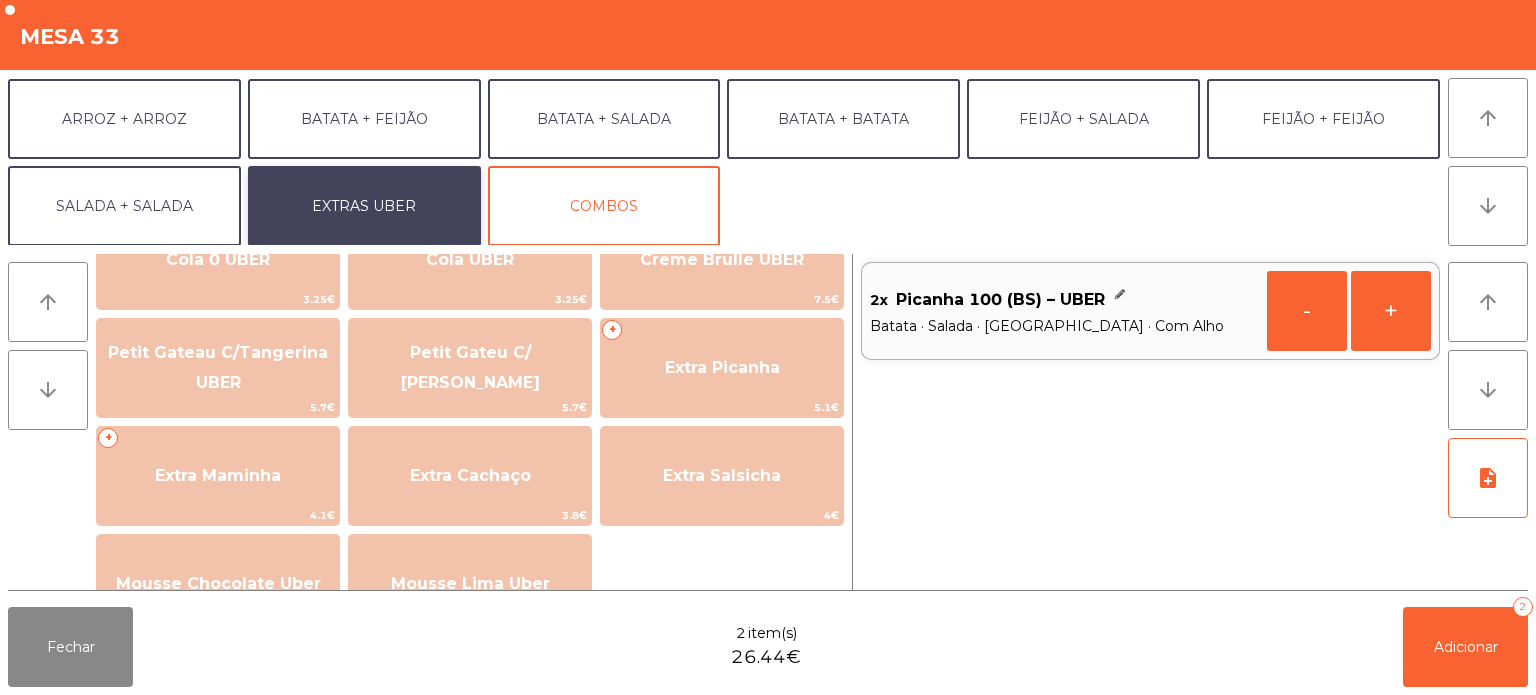 scroll, scrollTop: 0, scrollLeft: 0, axis: both 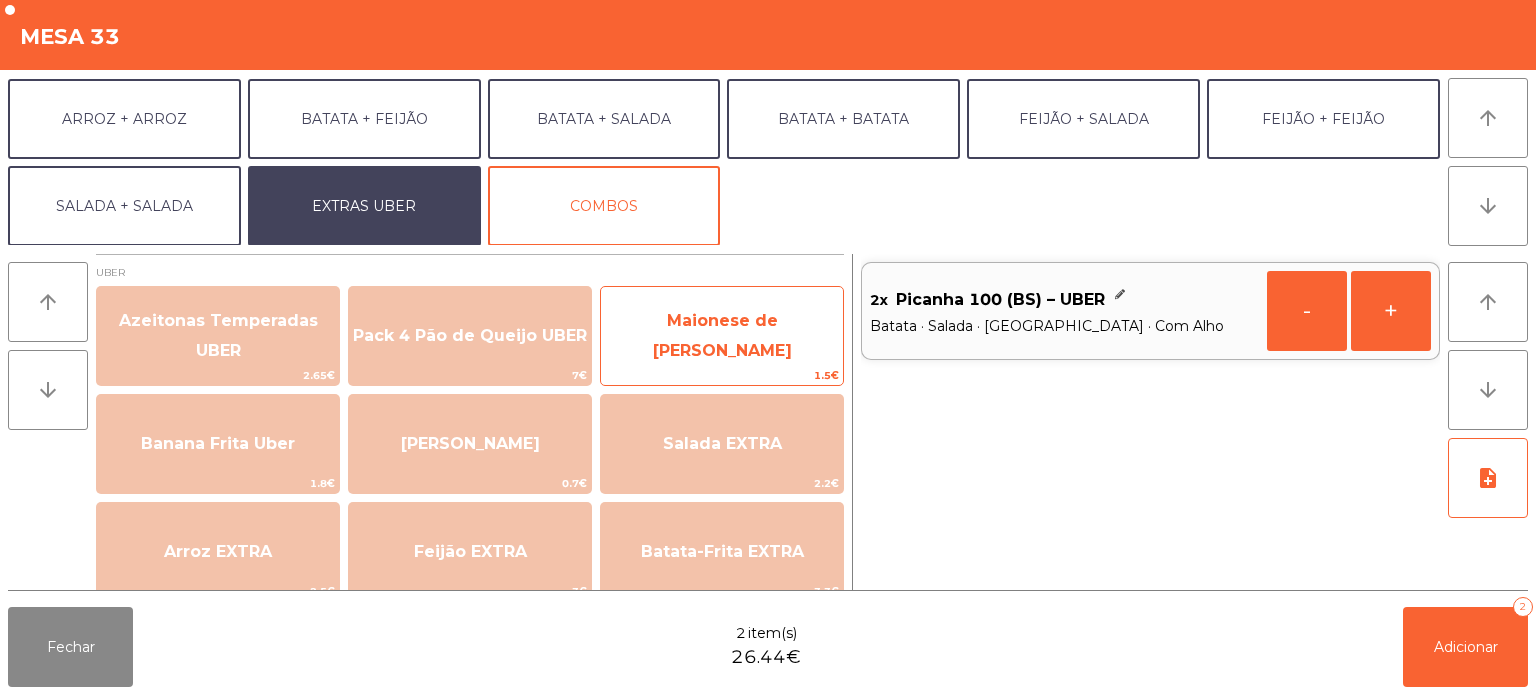 click on "Maionese de [PERSON_NAME]" 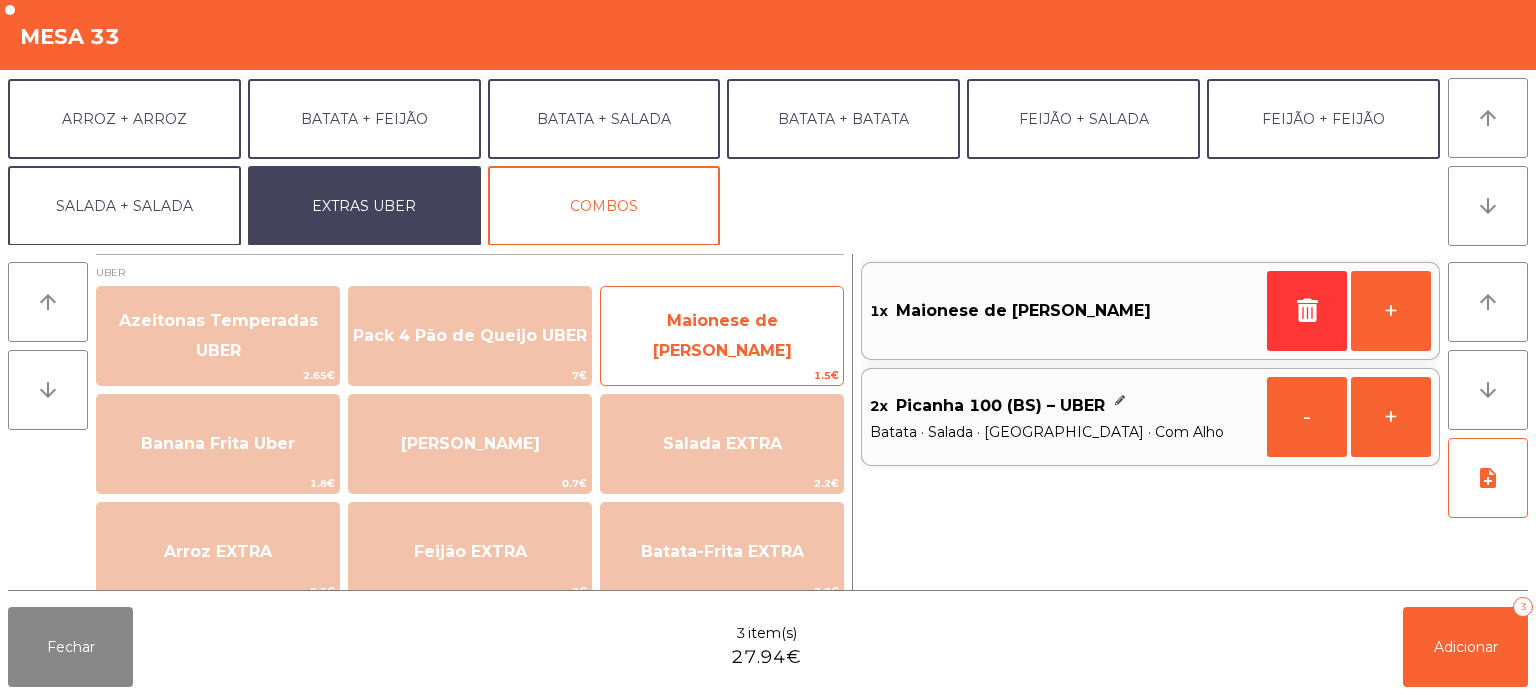 click on "Maionese de [PERSON_NAME]" 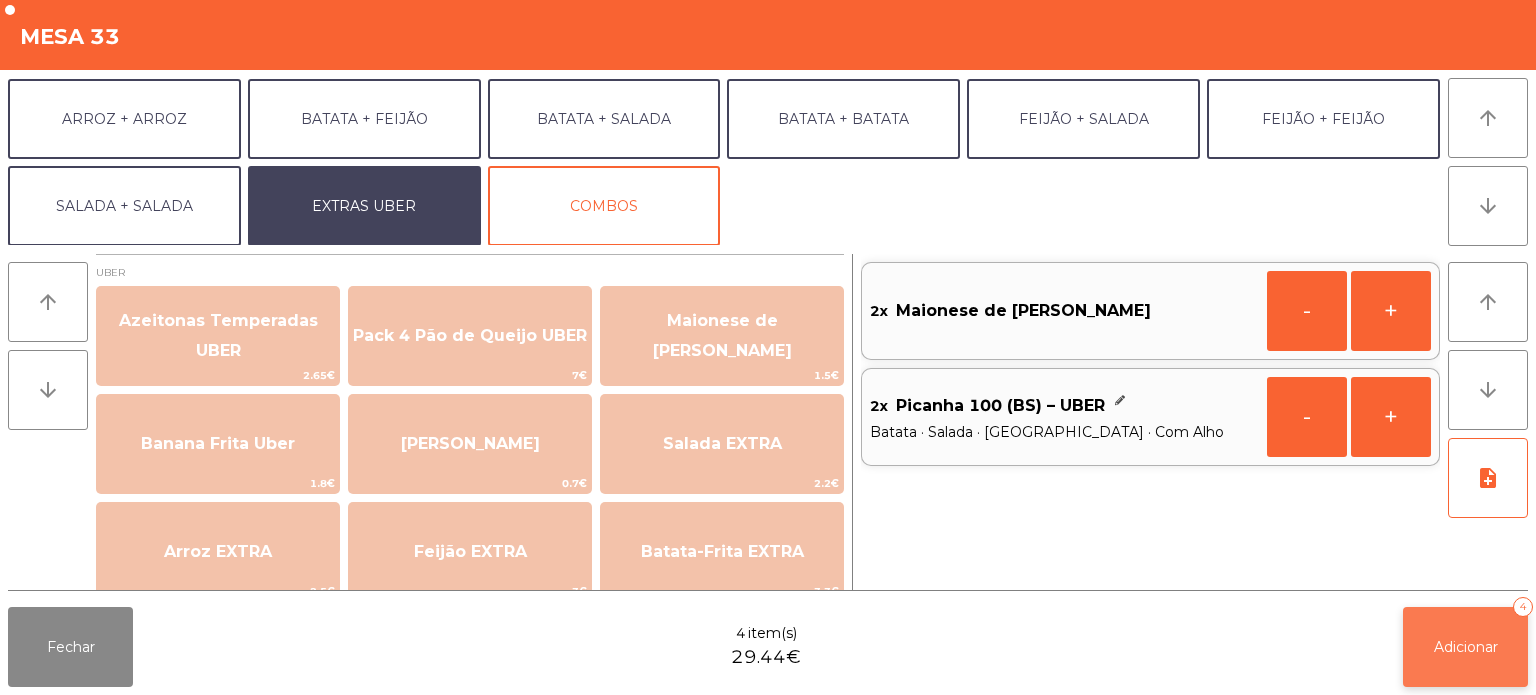 click on "Adicionar" 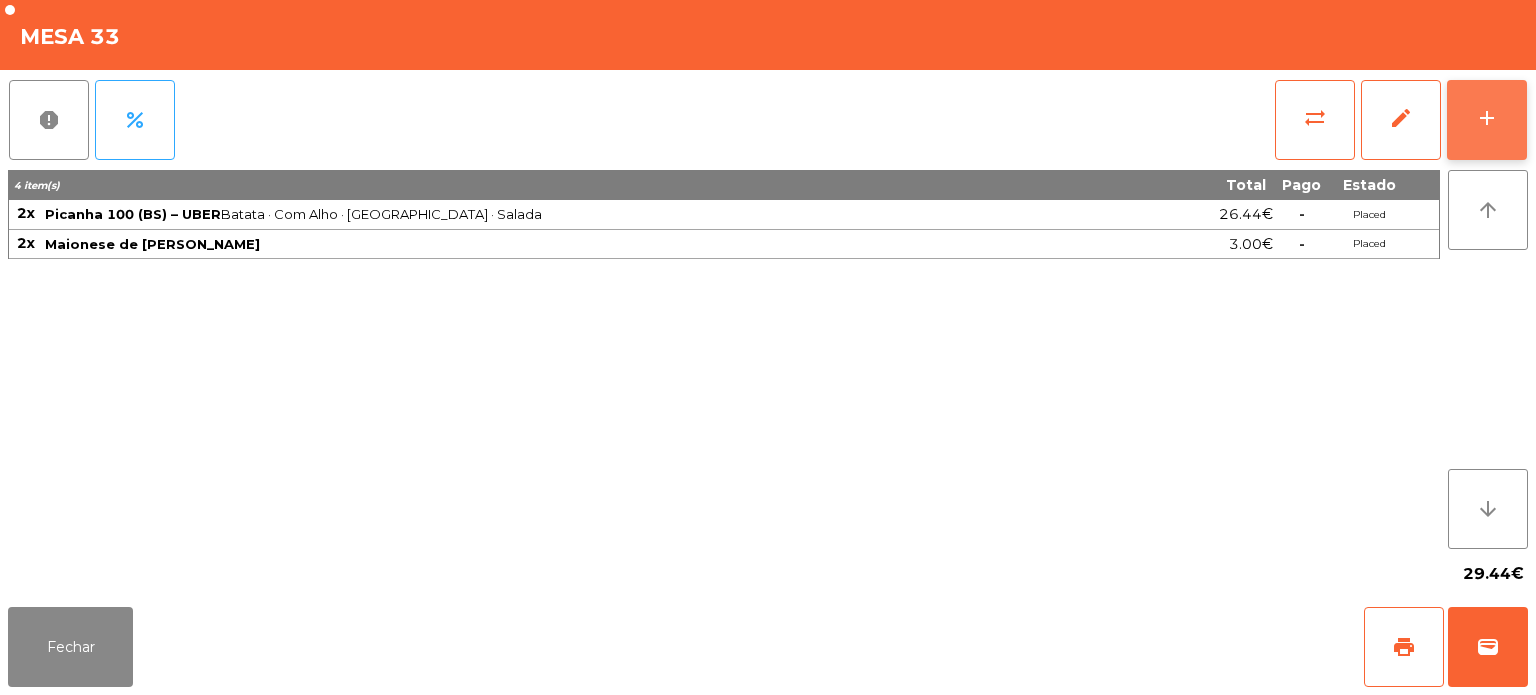 click on "add" 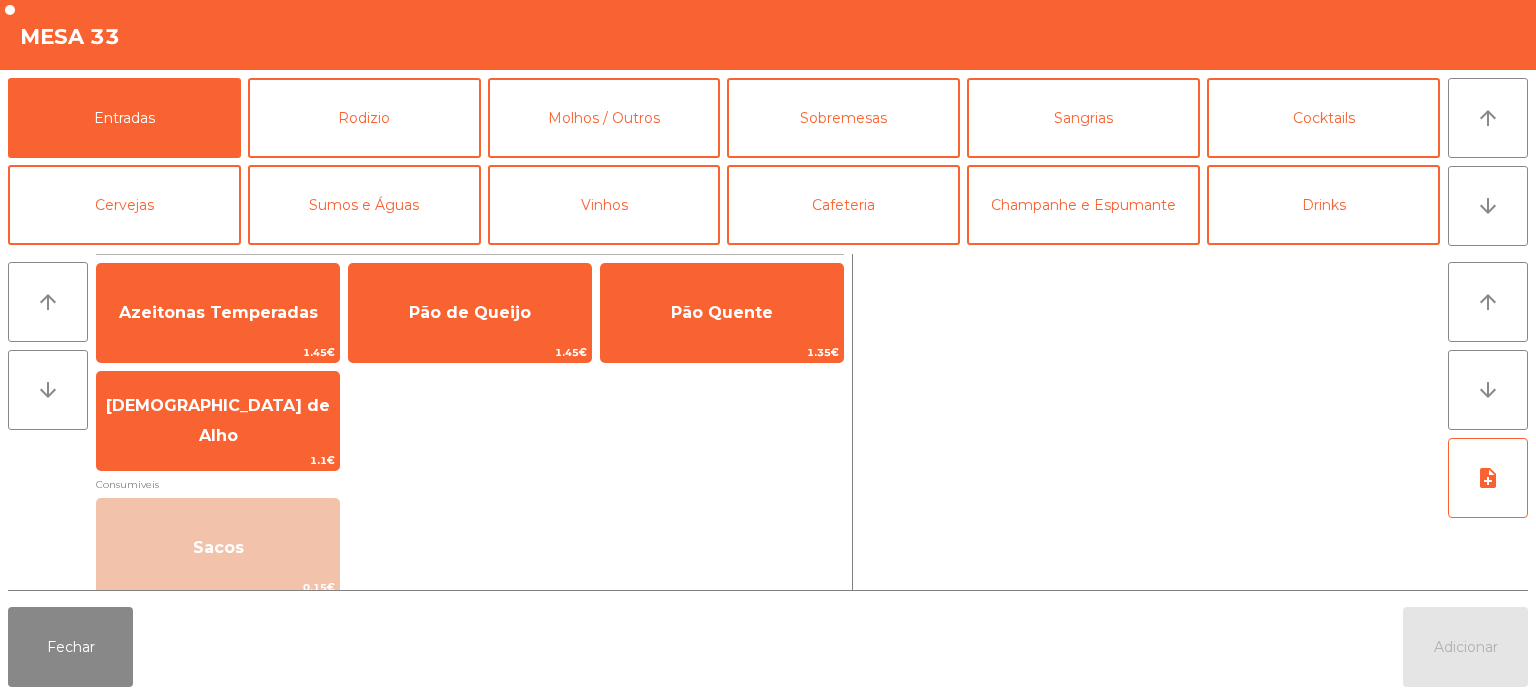 scroll, scrollTop: 15, scrollLeft: 0, axis: vertical 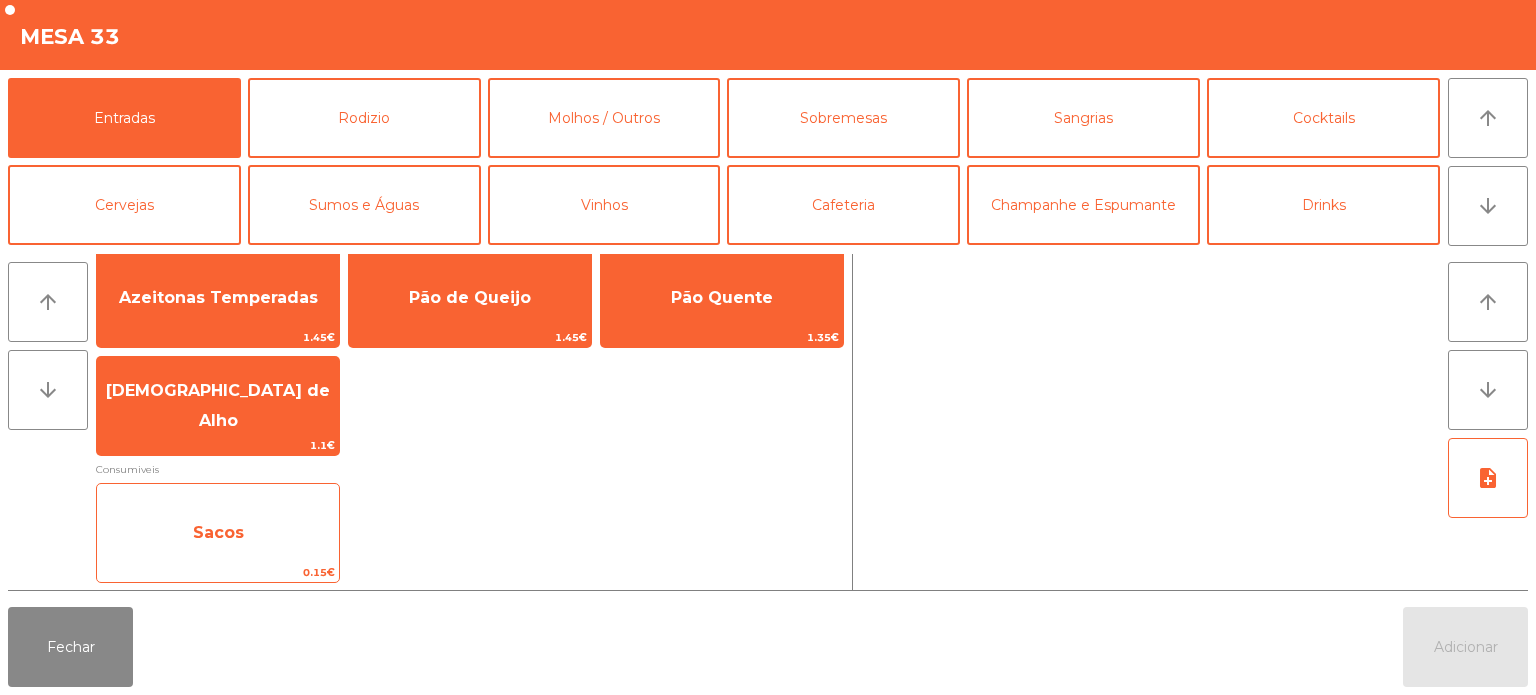 click on "Sacos" 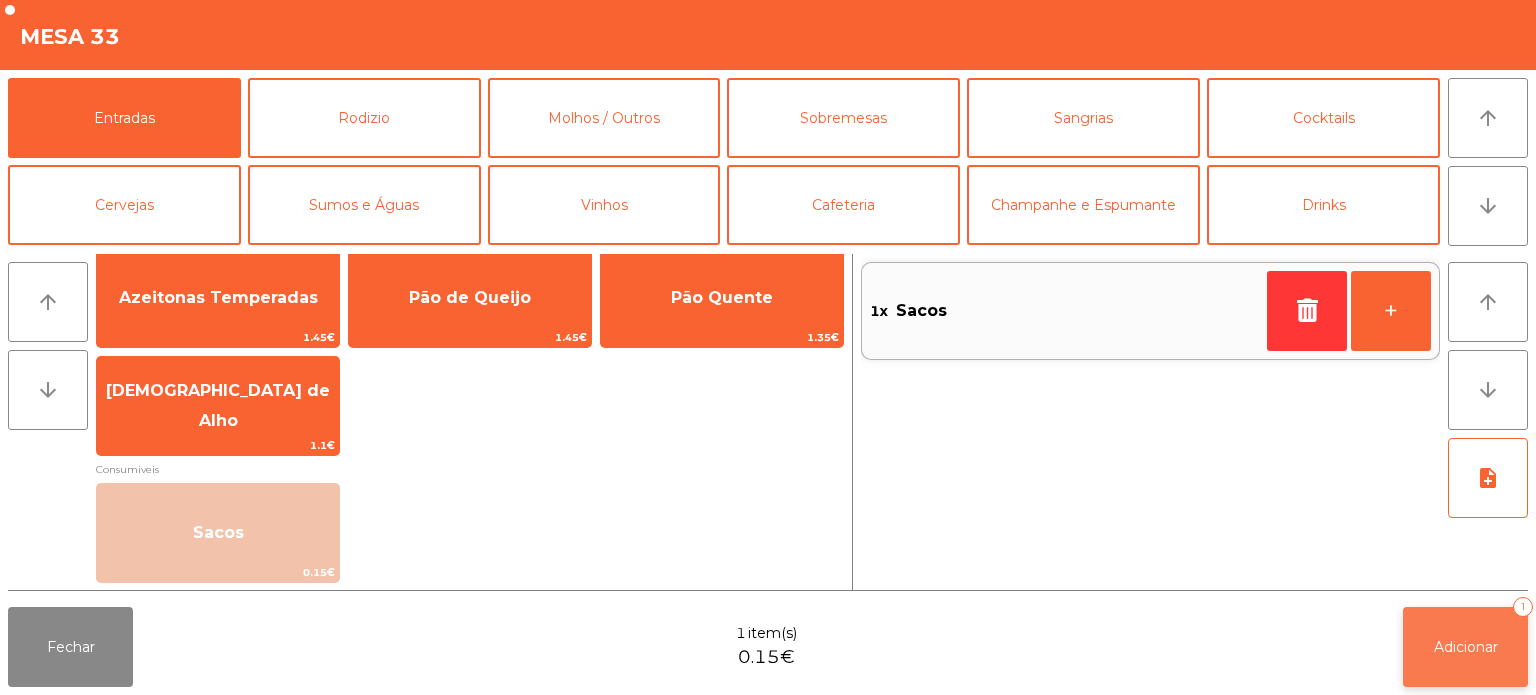 click on "Adicionar   1" 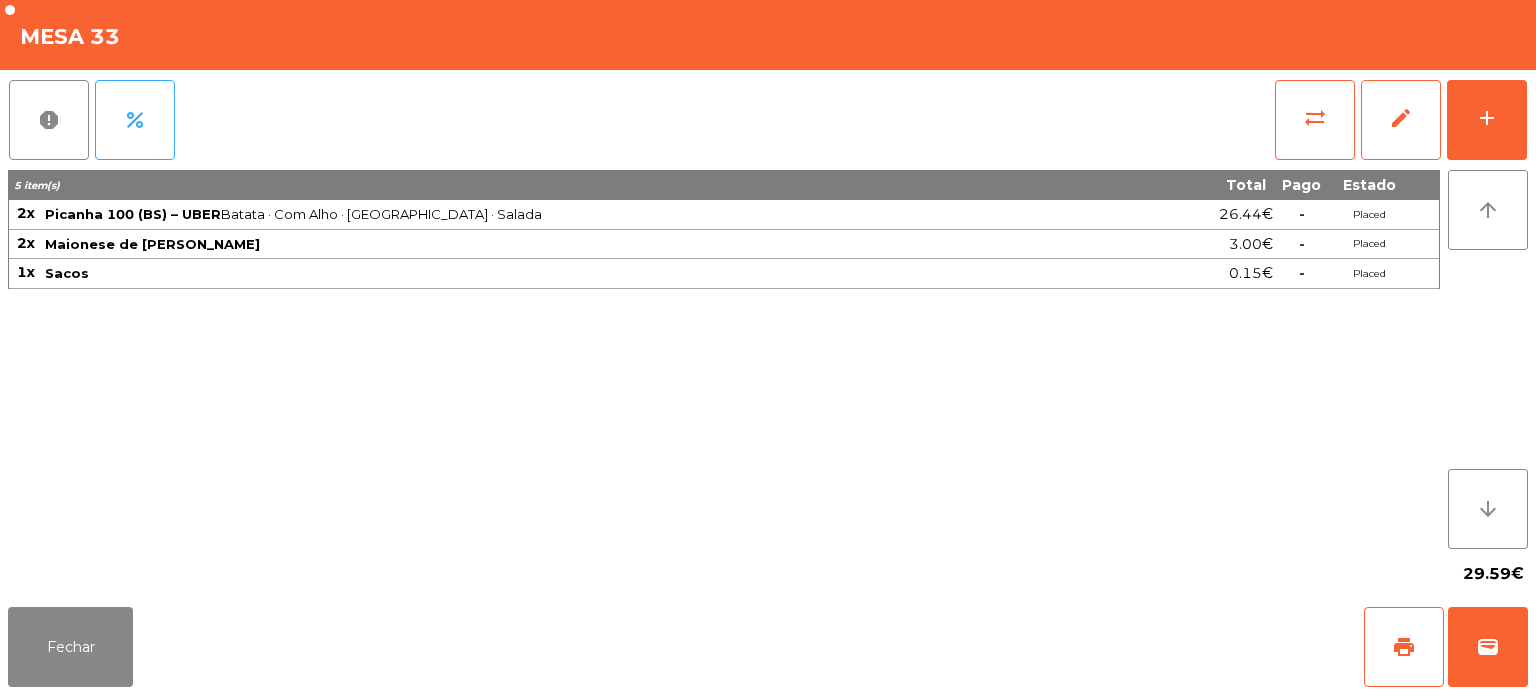 click on "29.59€" 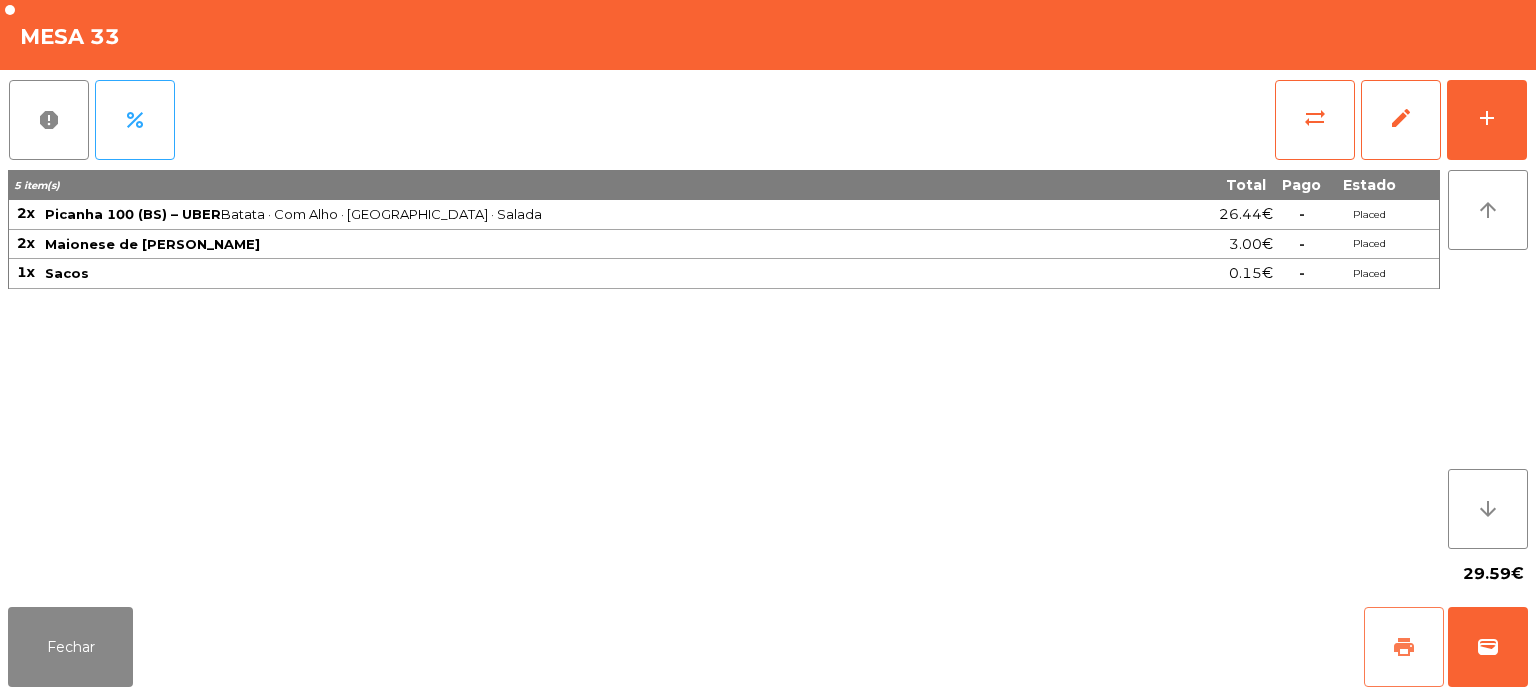 click on "print" 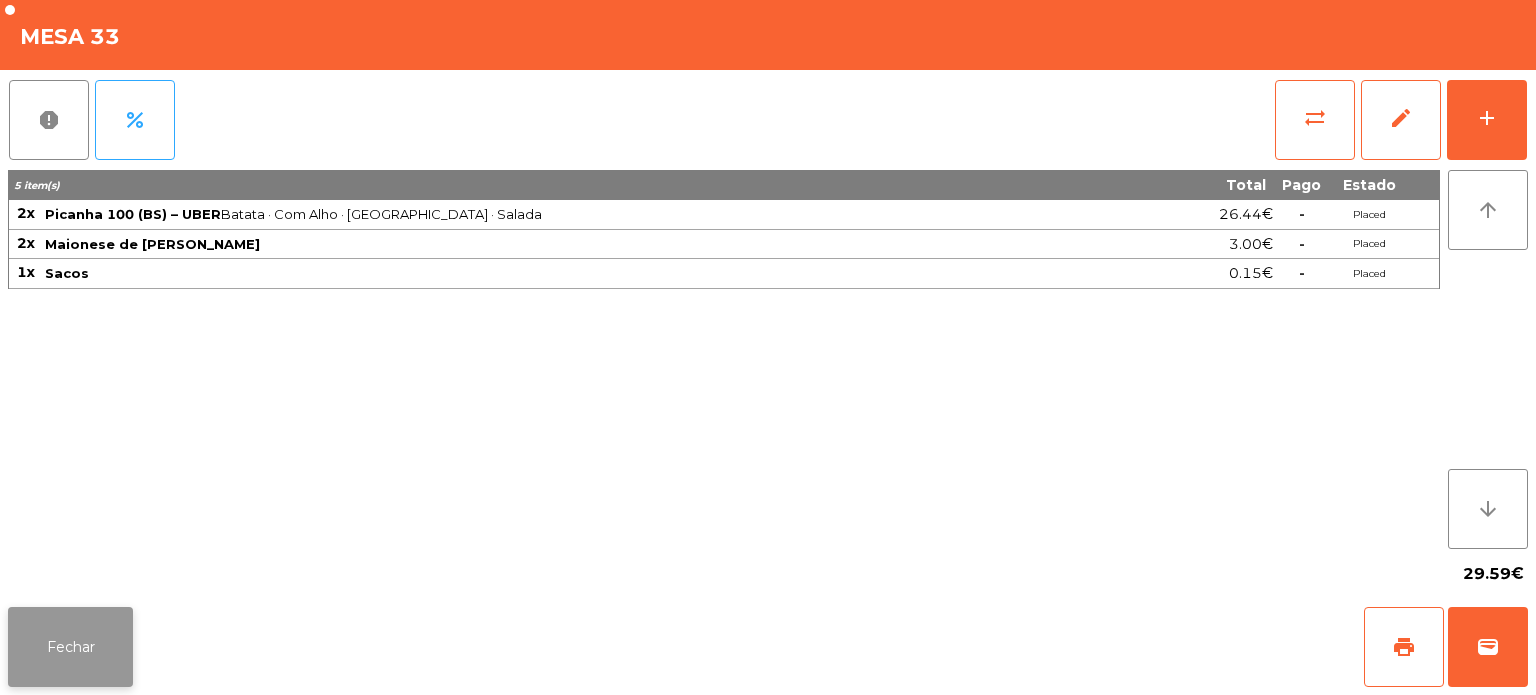 click on "Fechar" 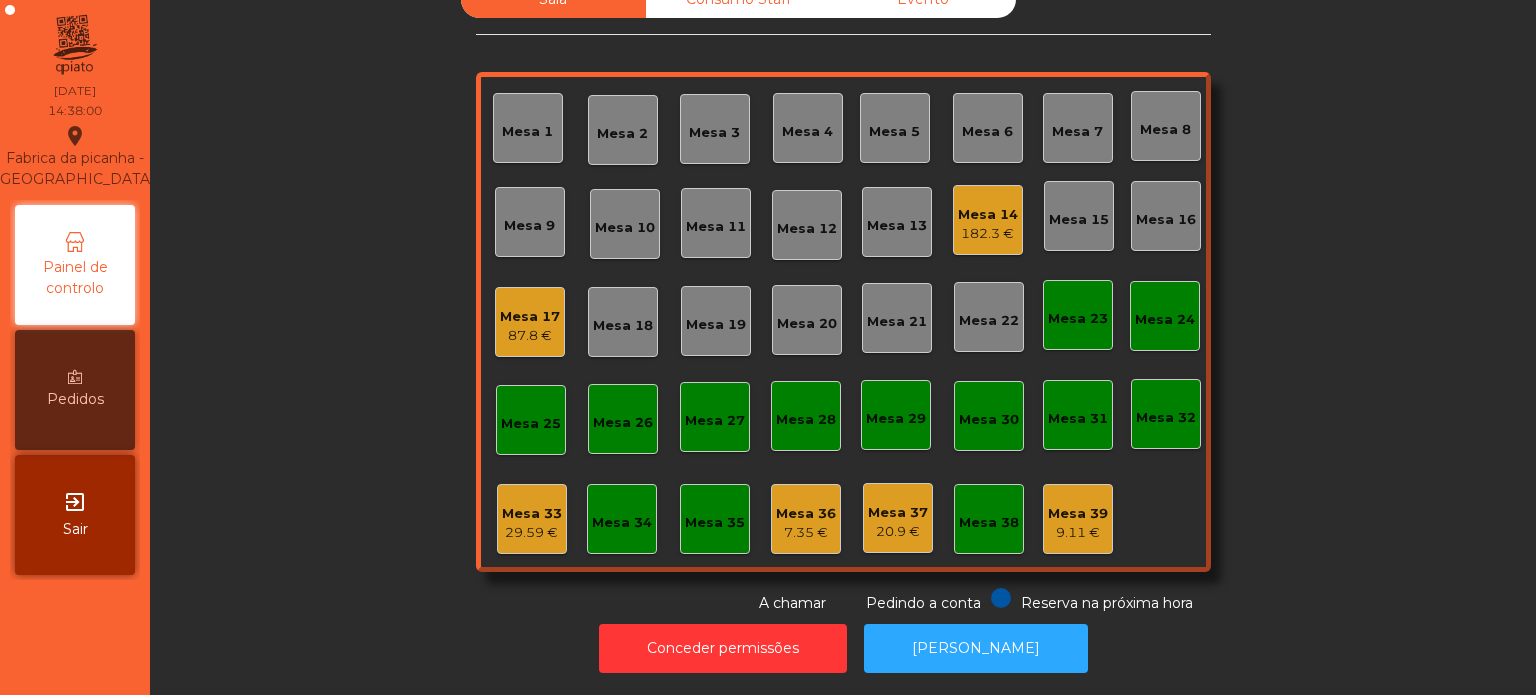 click on "Mesa 33   29.59 €" 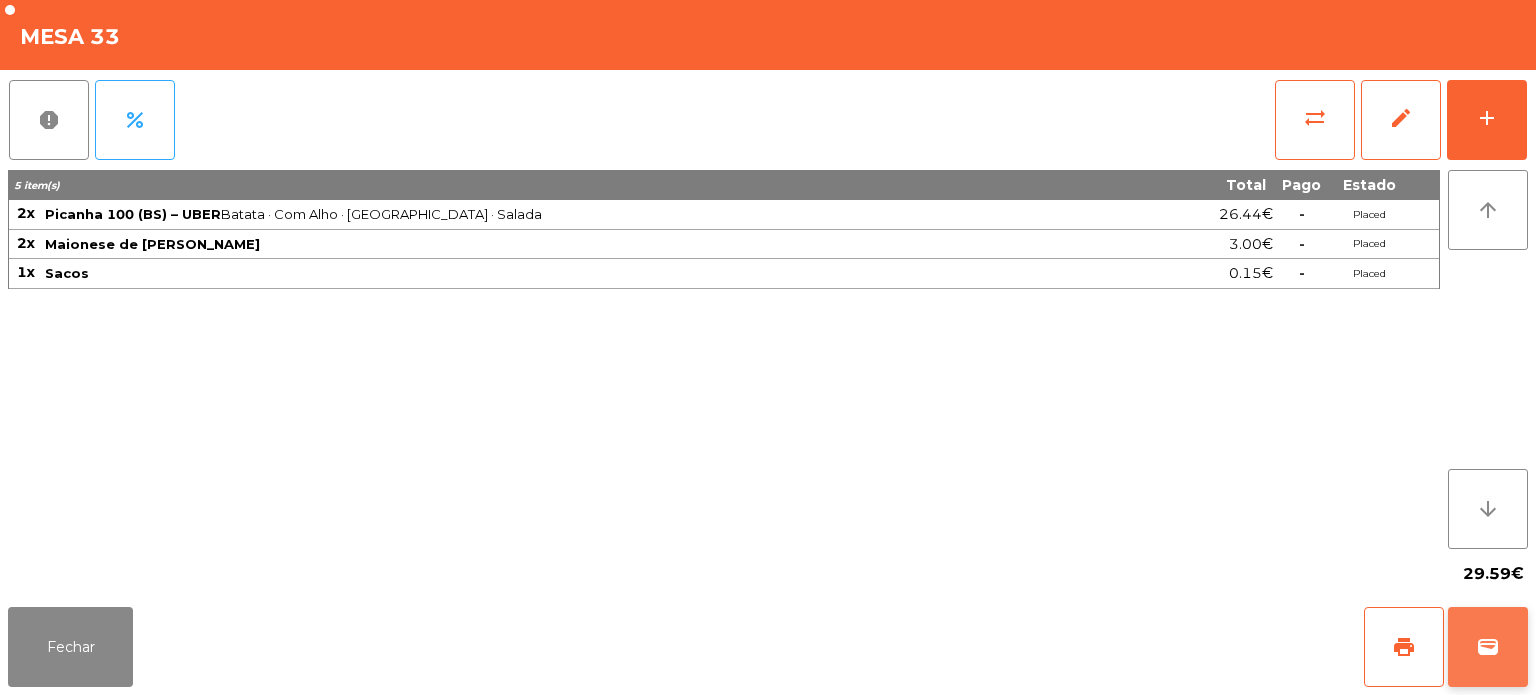click on "wallet" 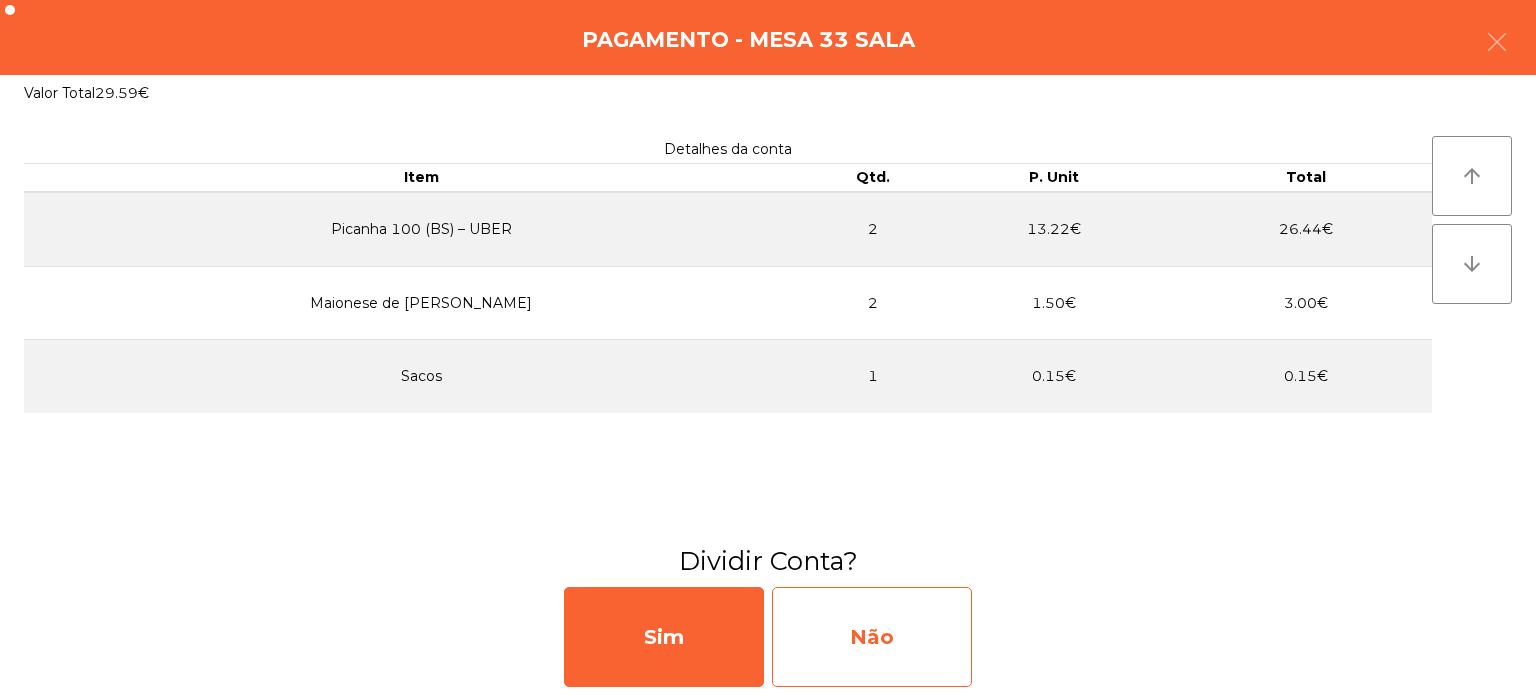 click on "Não" 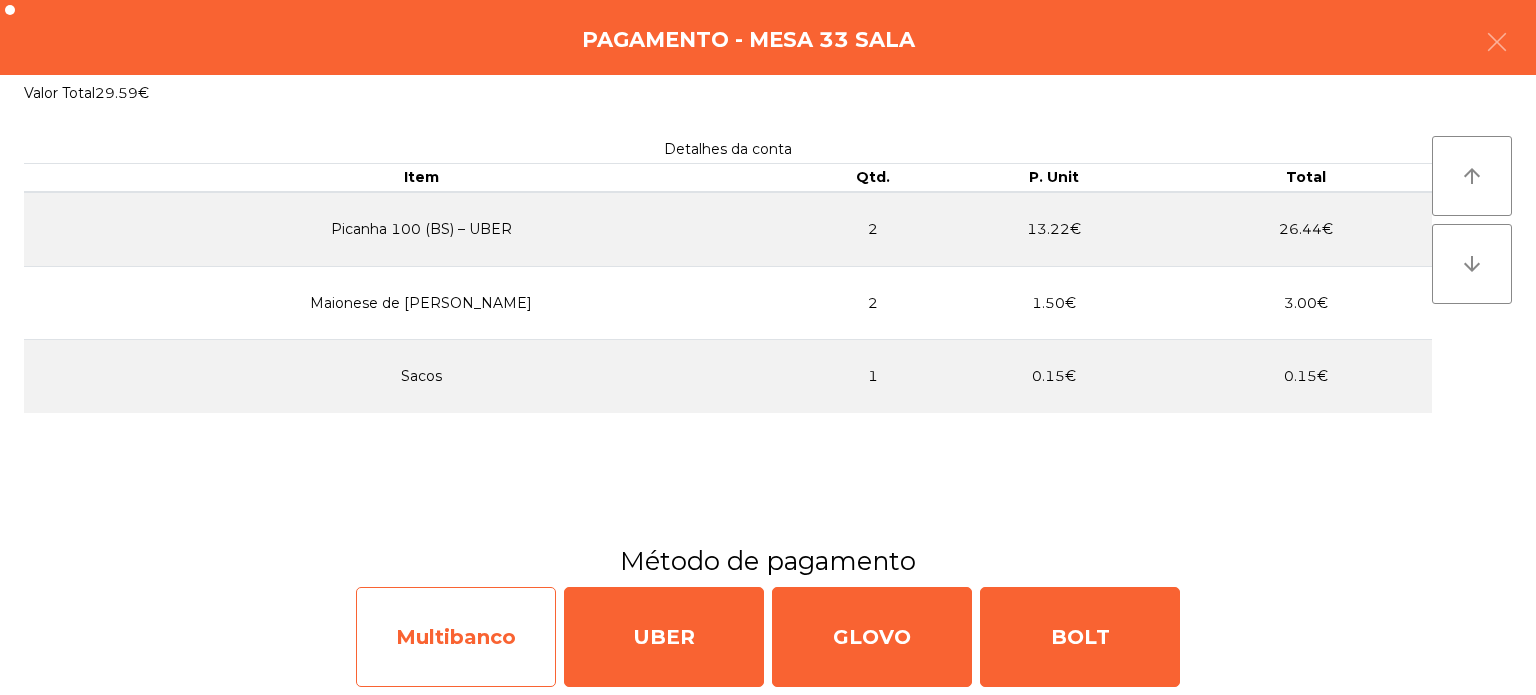 click on "Multibanco" 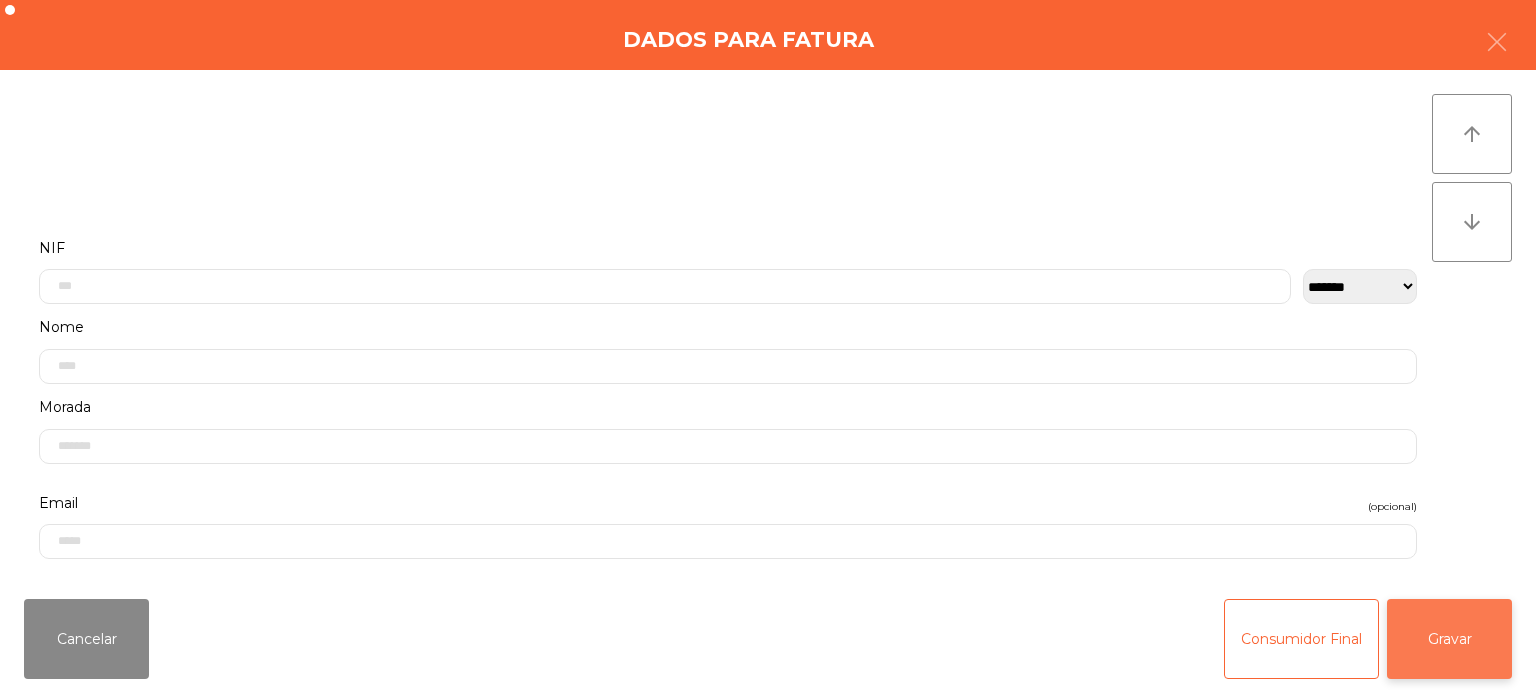 click on "Gravar" 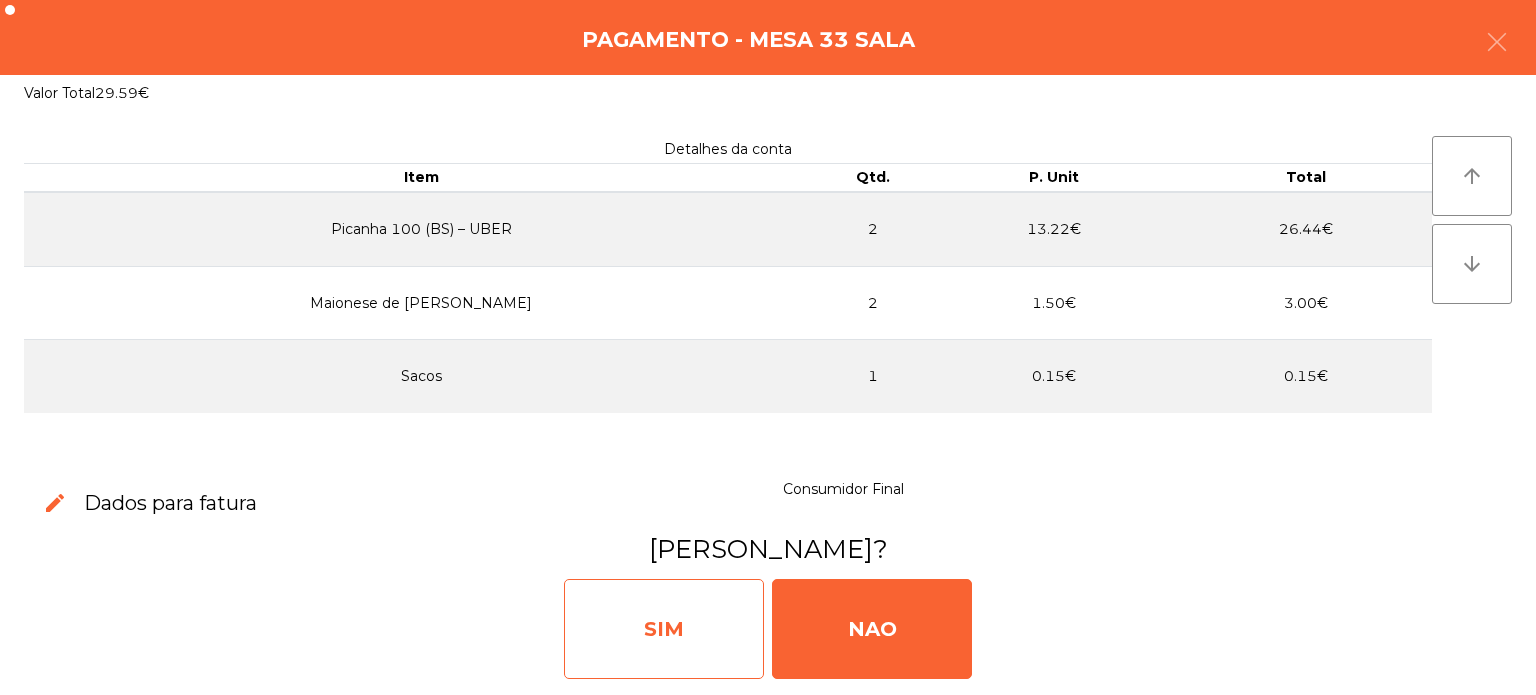 click on "SIM" 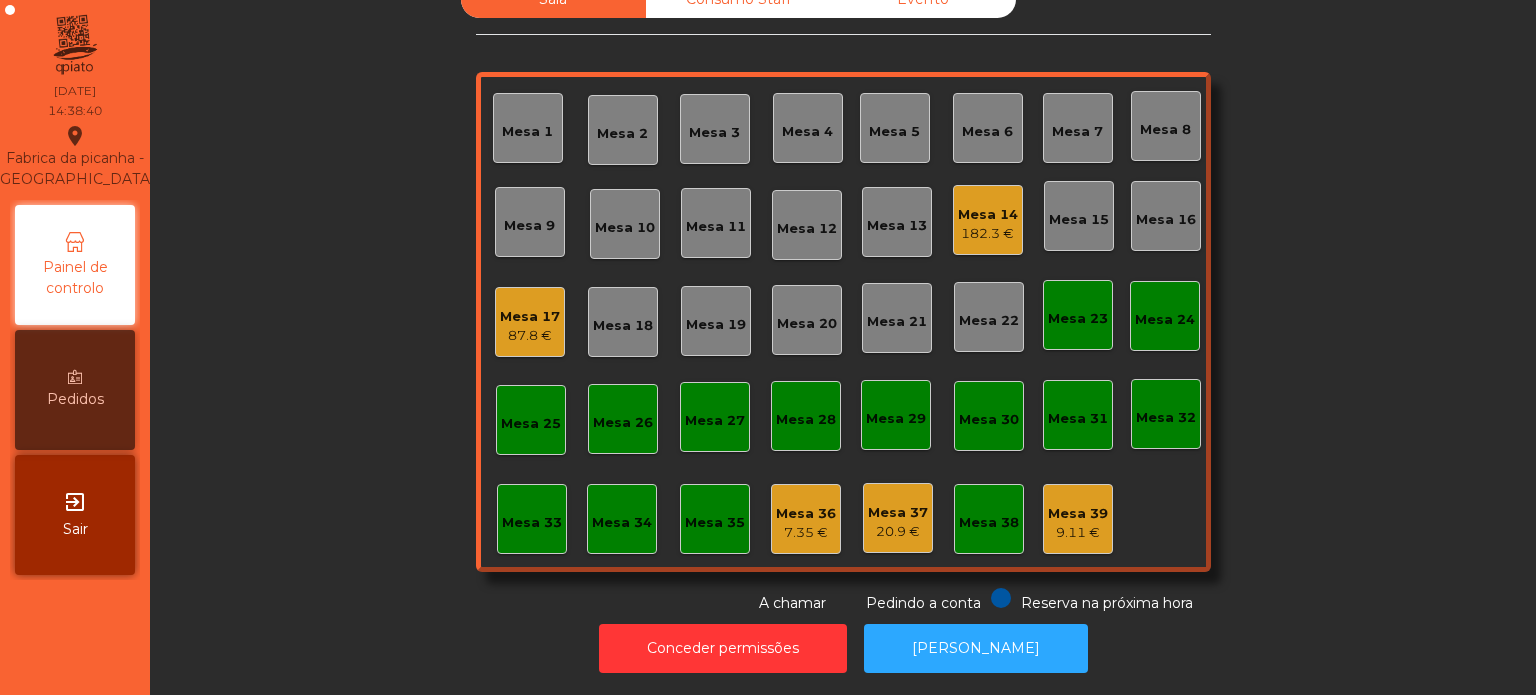 click on "Mesa 31" 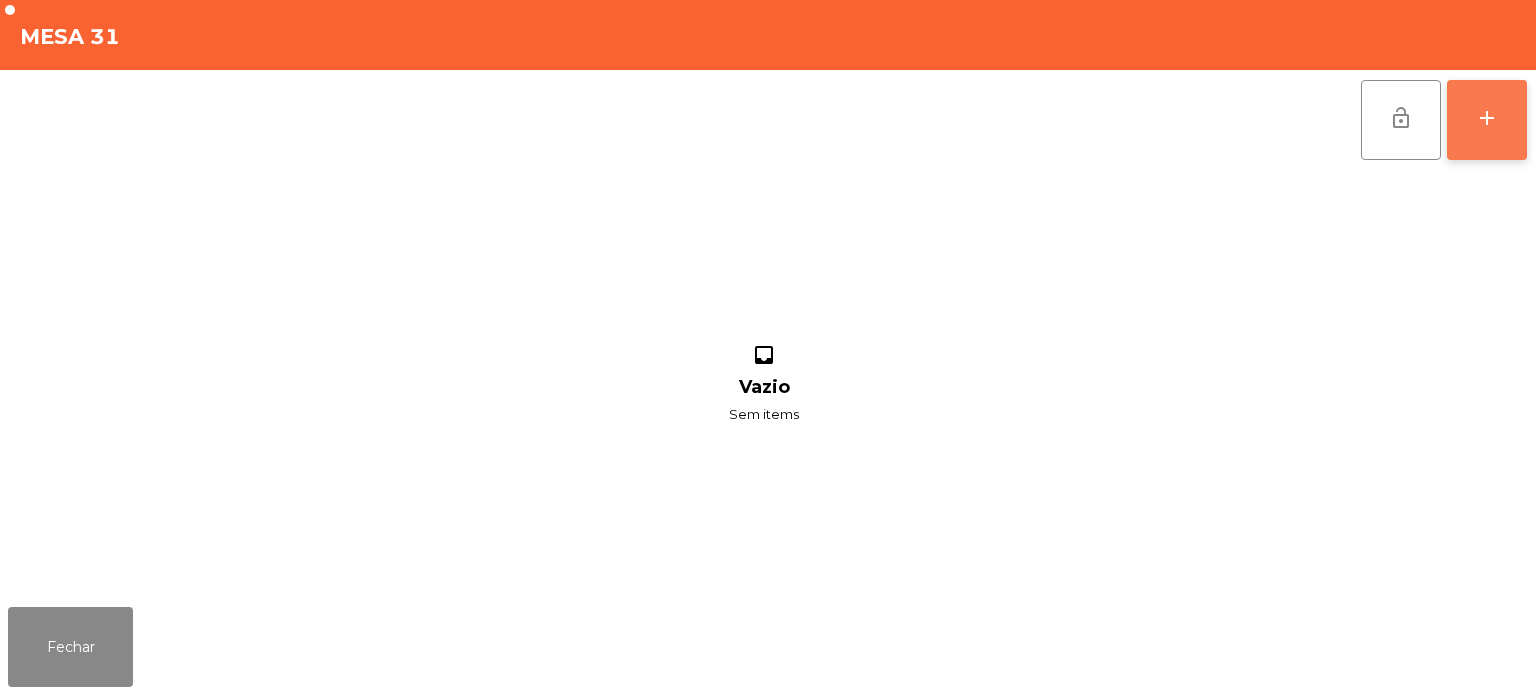 click on "add" 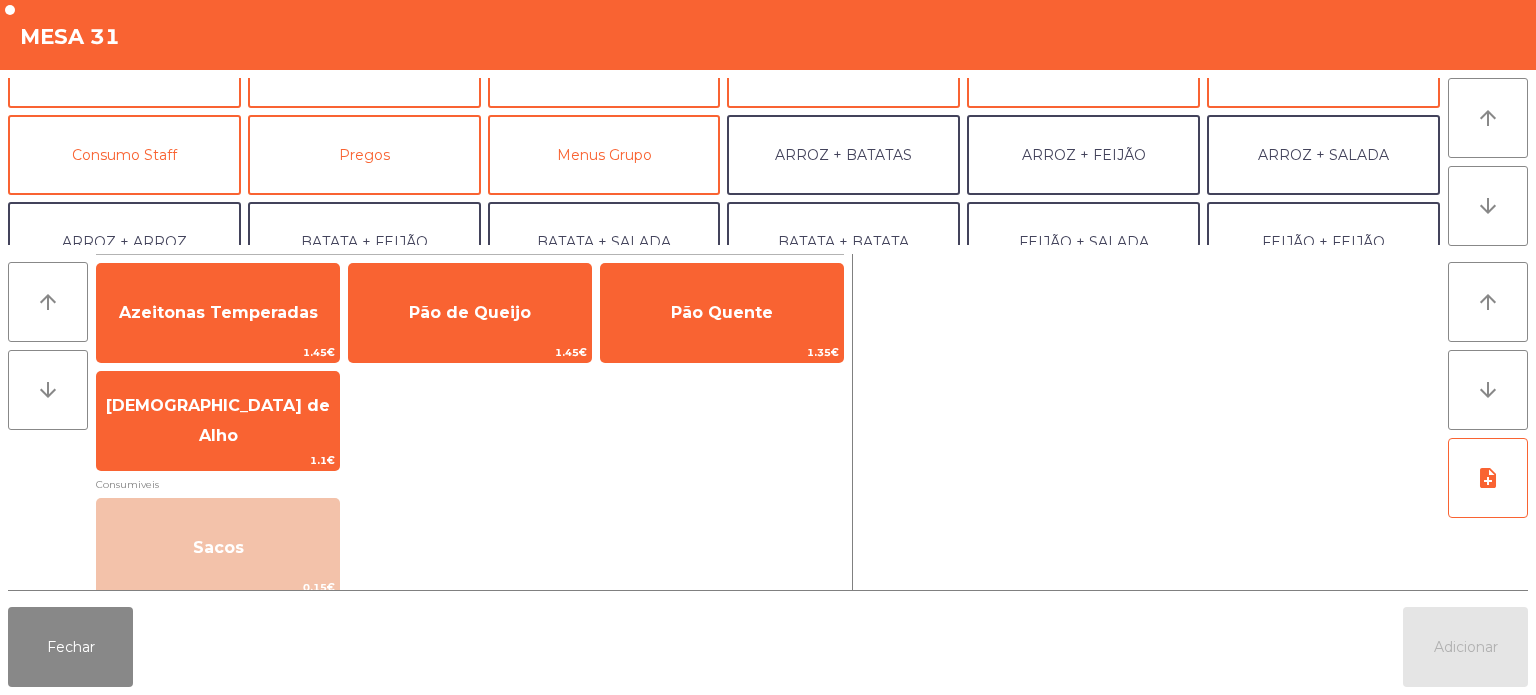 scroll, scrollTop: 144, scrollLeft: 0, axis: vertical 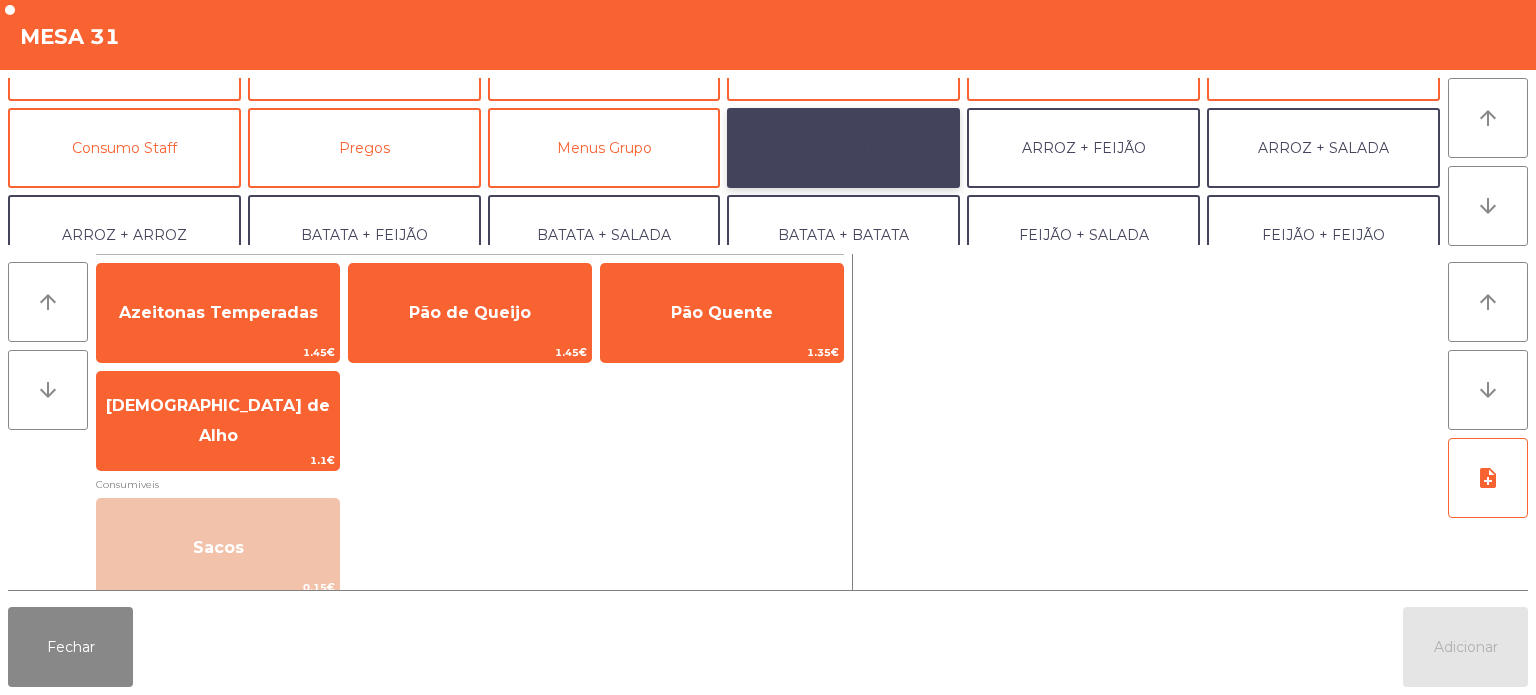 click on "ARROZ + BATATAS" 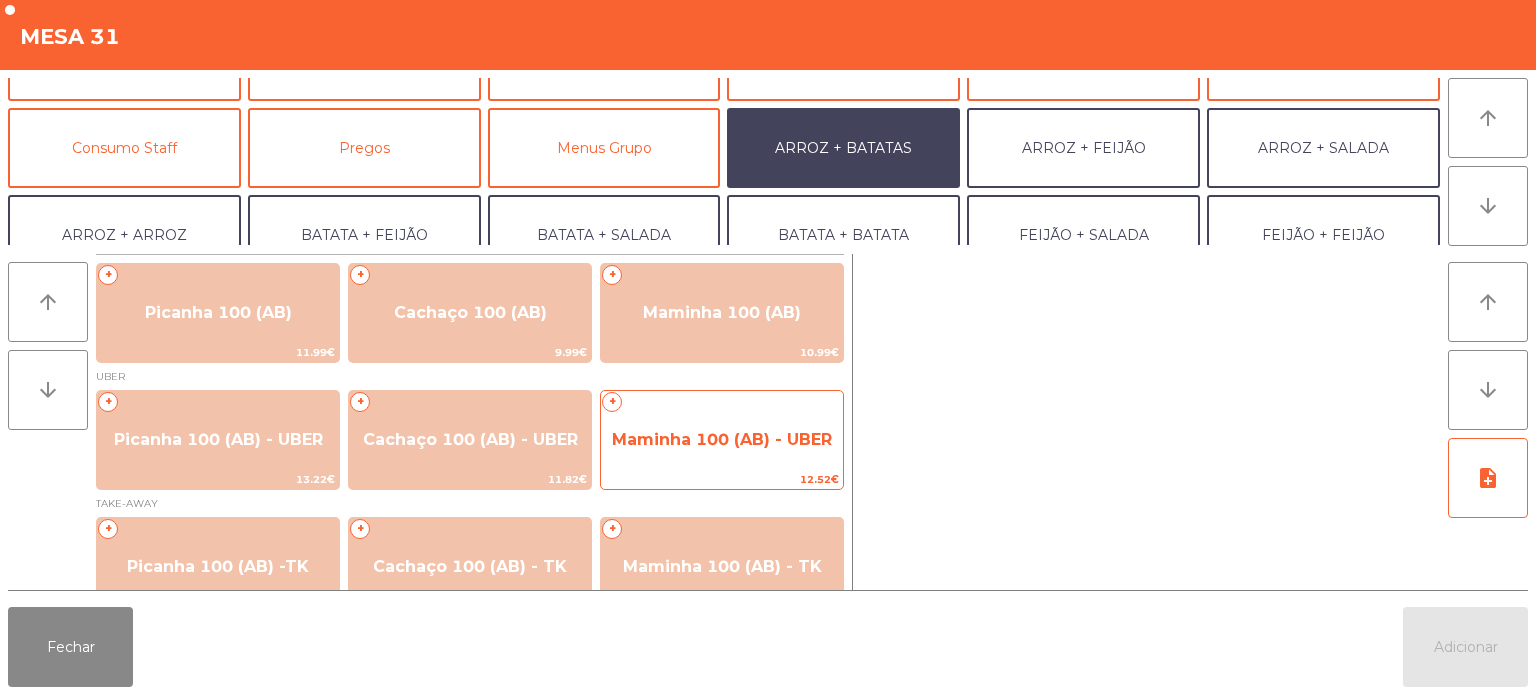 click on "Maminha 100 (AB) - UBER" 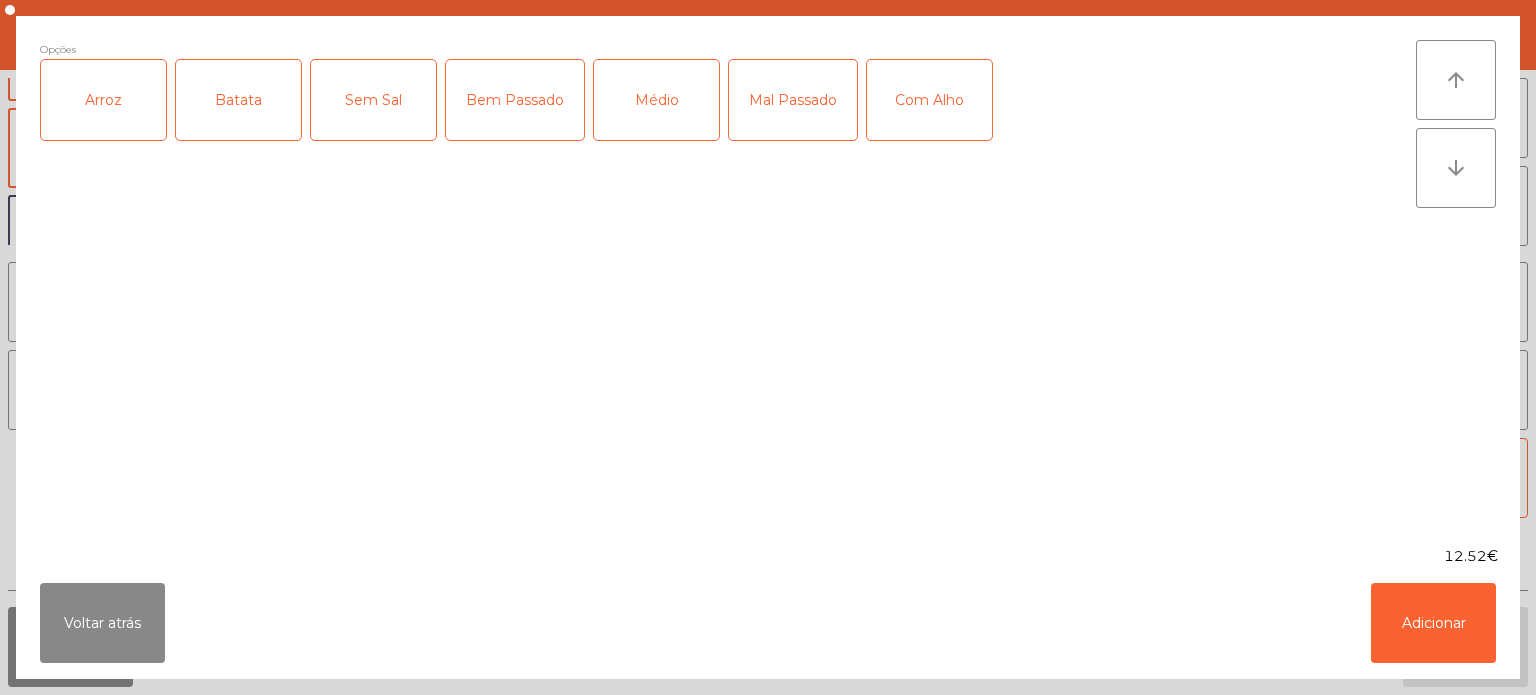 click on "Arroz" 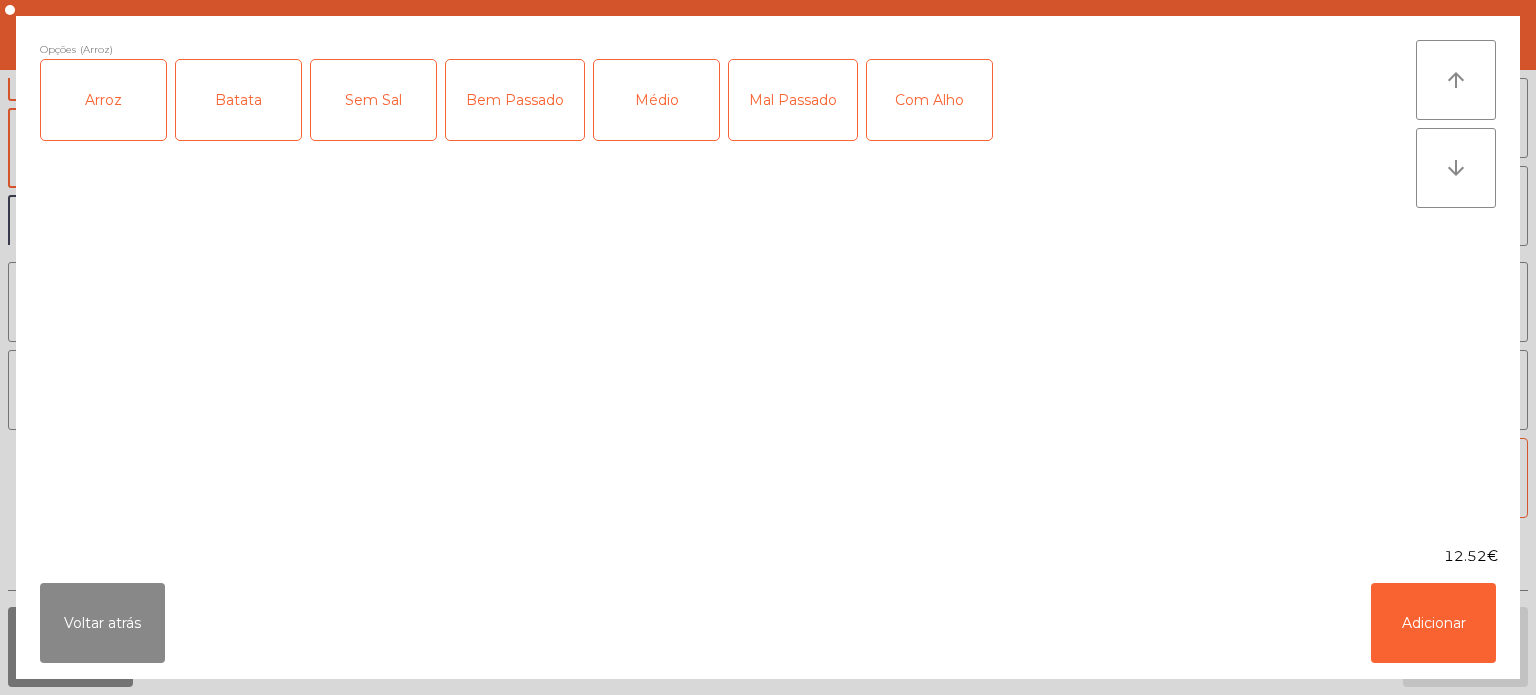 click on "Batata" 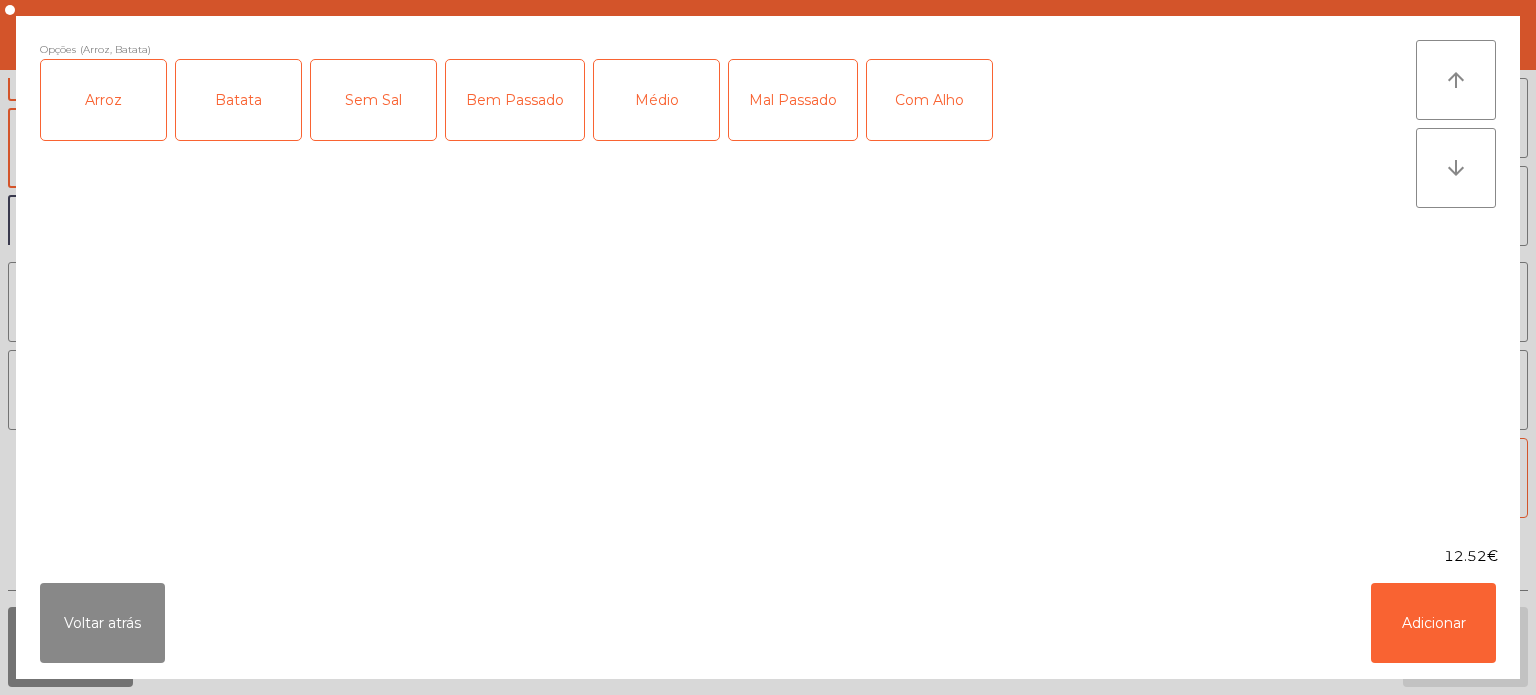 click on "Médio" 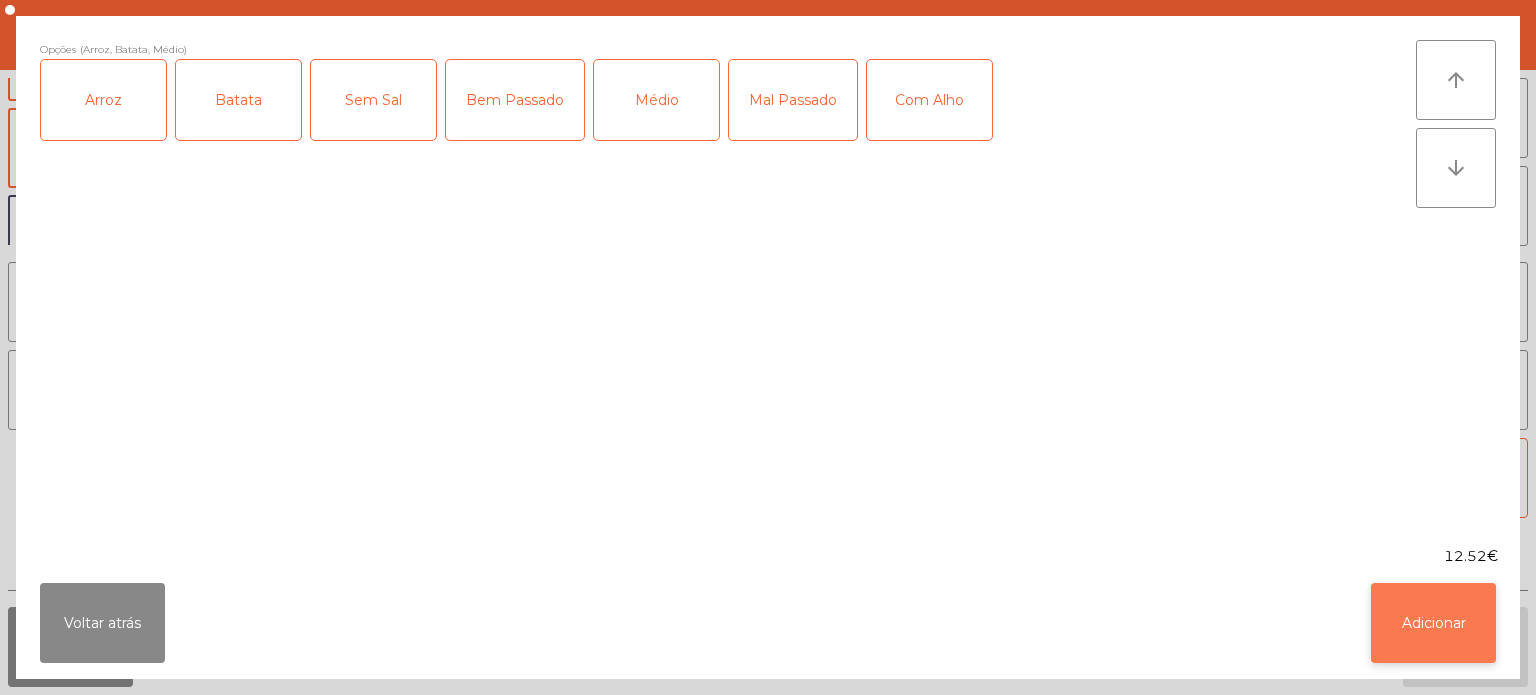 click on "Adicionar" 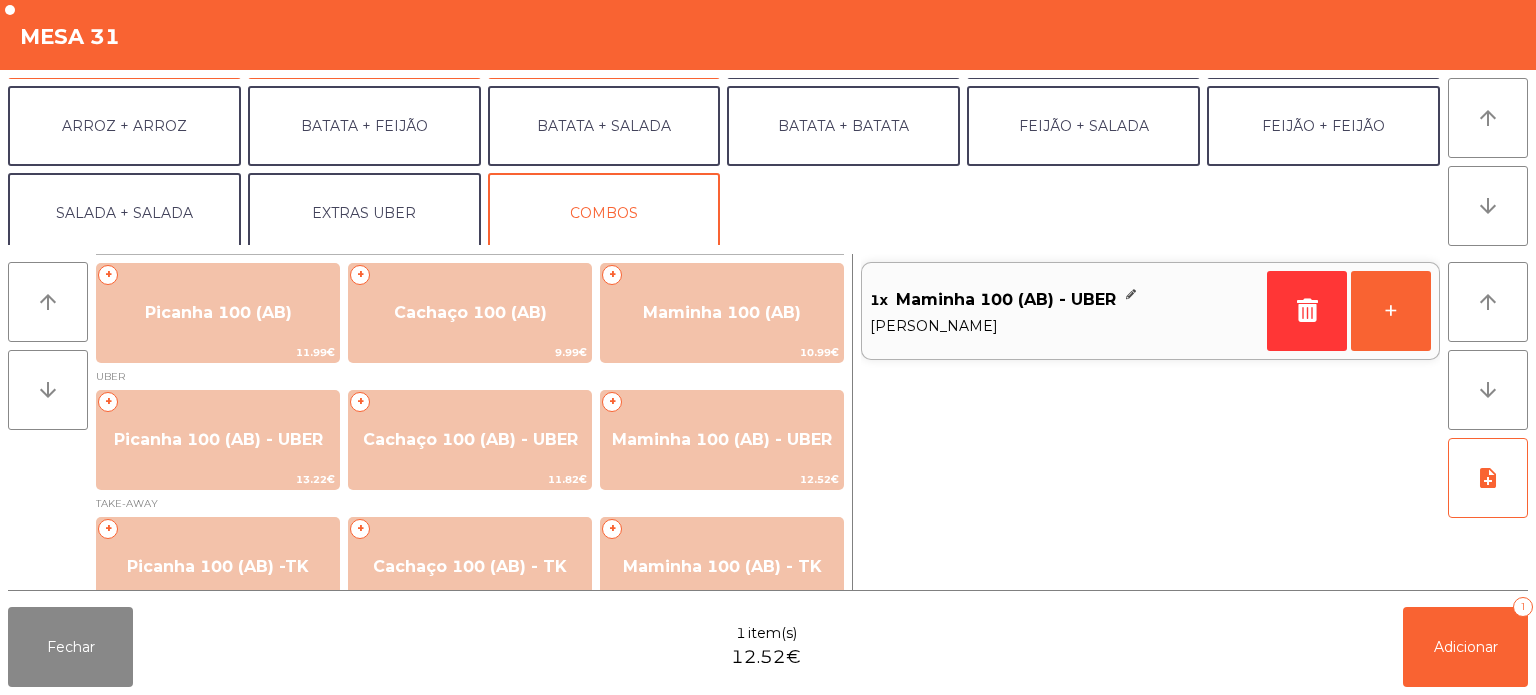 scroll, scrollTop: 260, scrollLeft: 0, axis: vertical 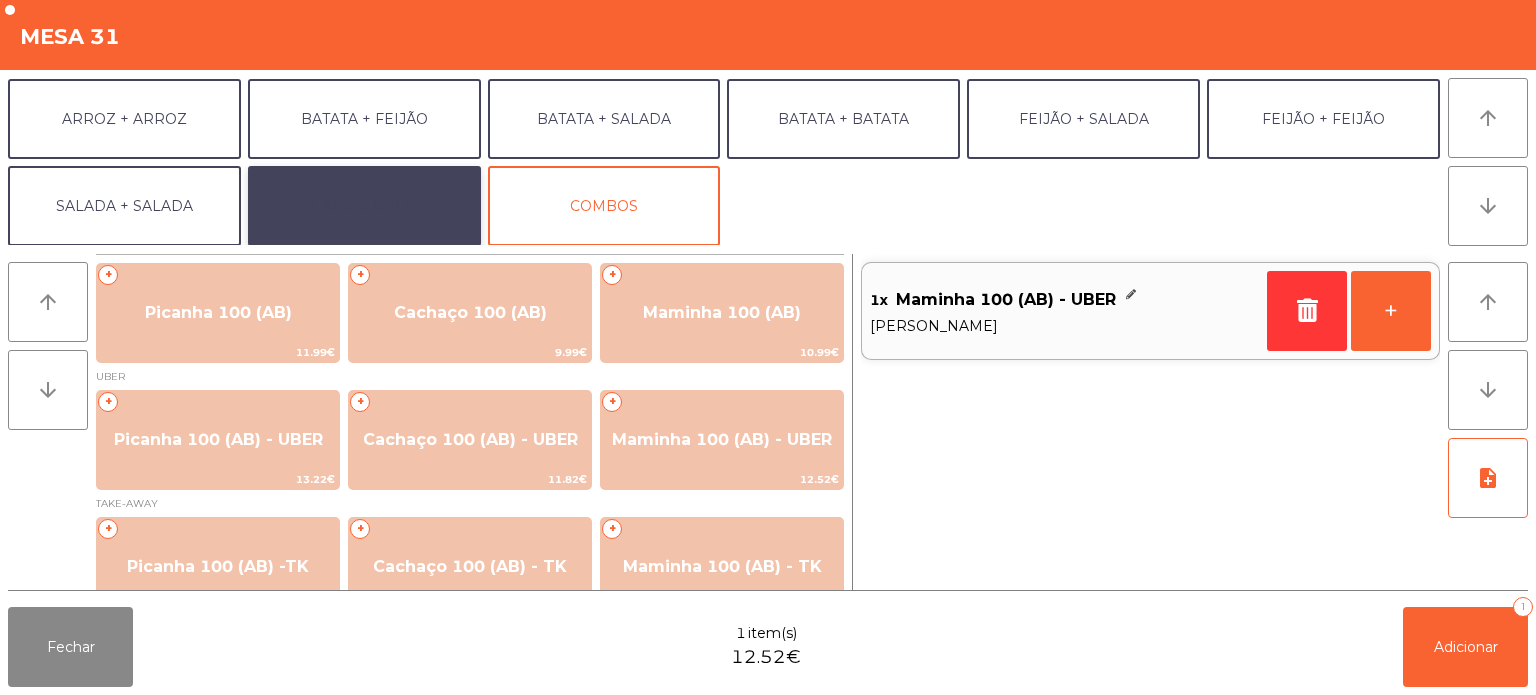 click on "EXTRAS UBER" 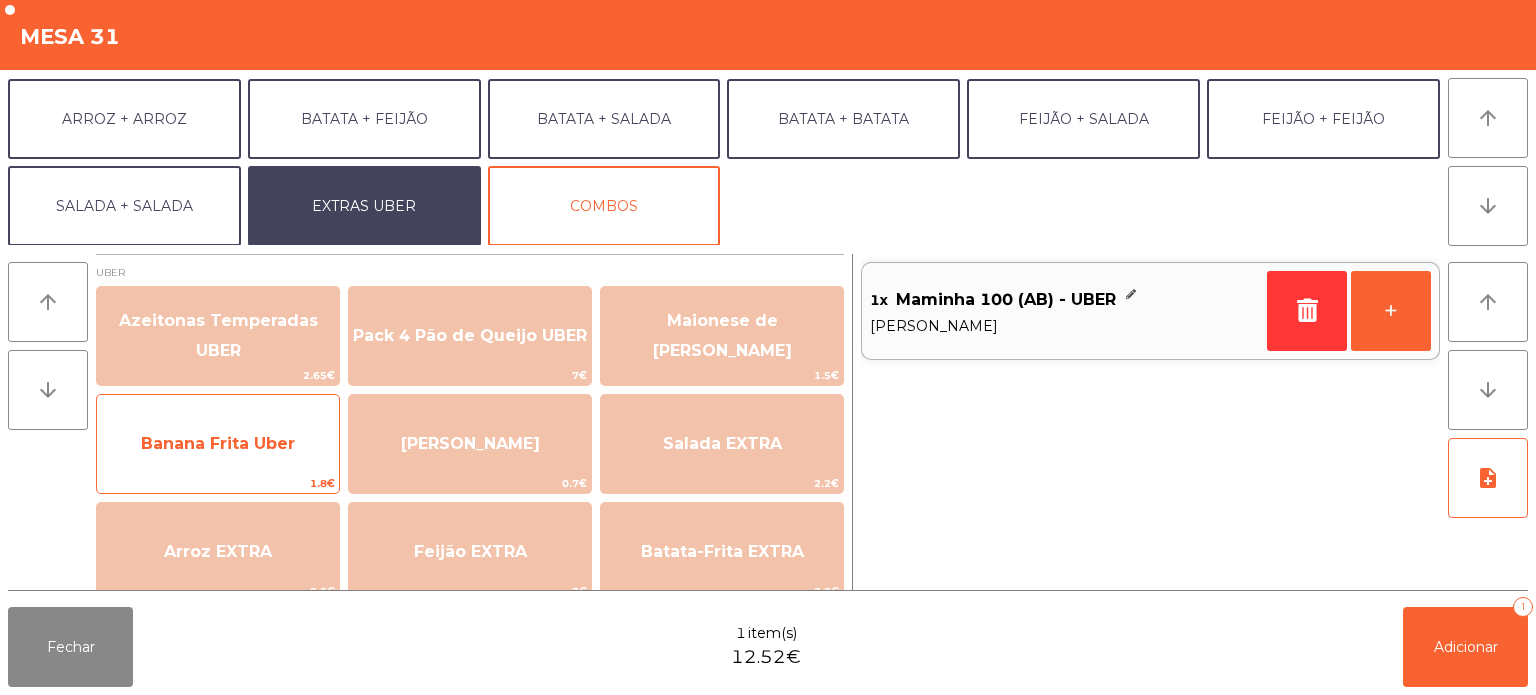 click on "Banana Frita Uber" 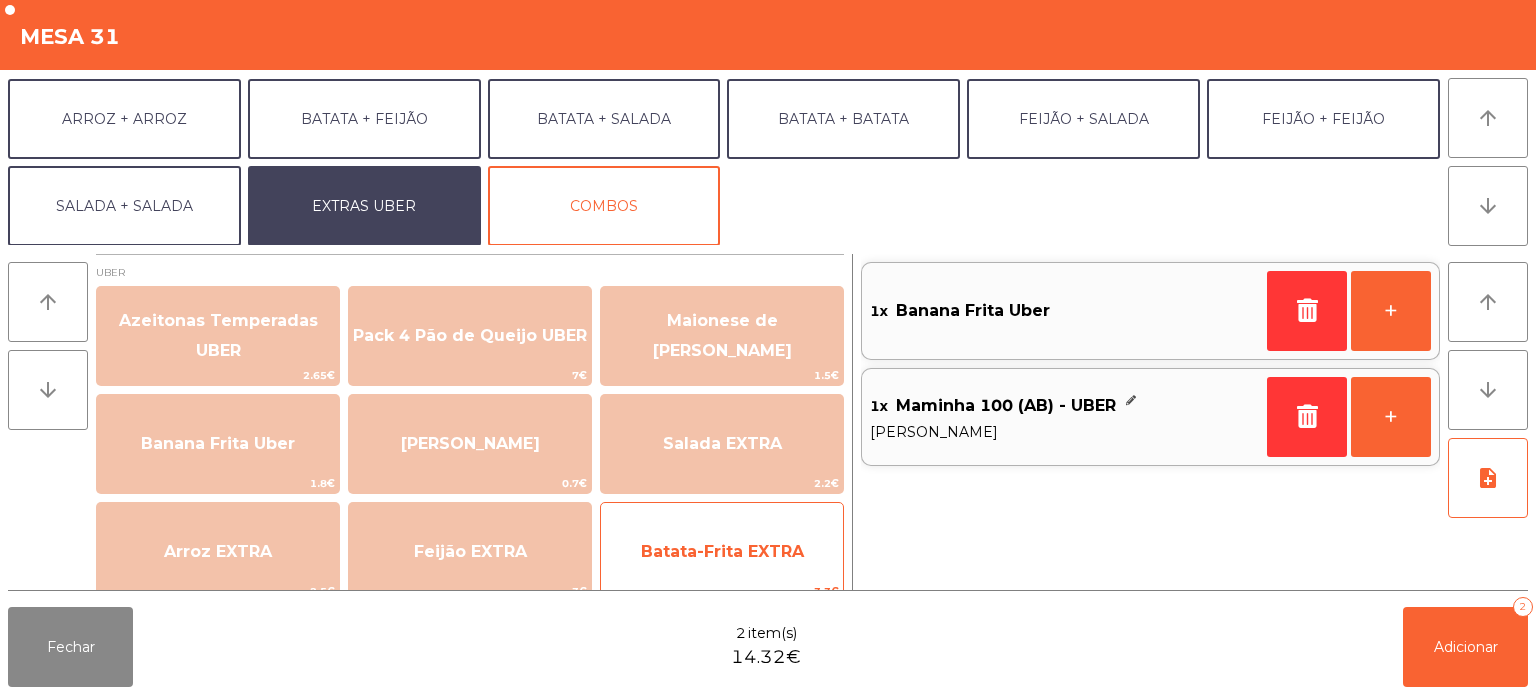click on "Batata-Frita EXTRA" 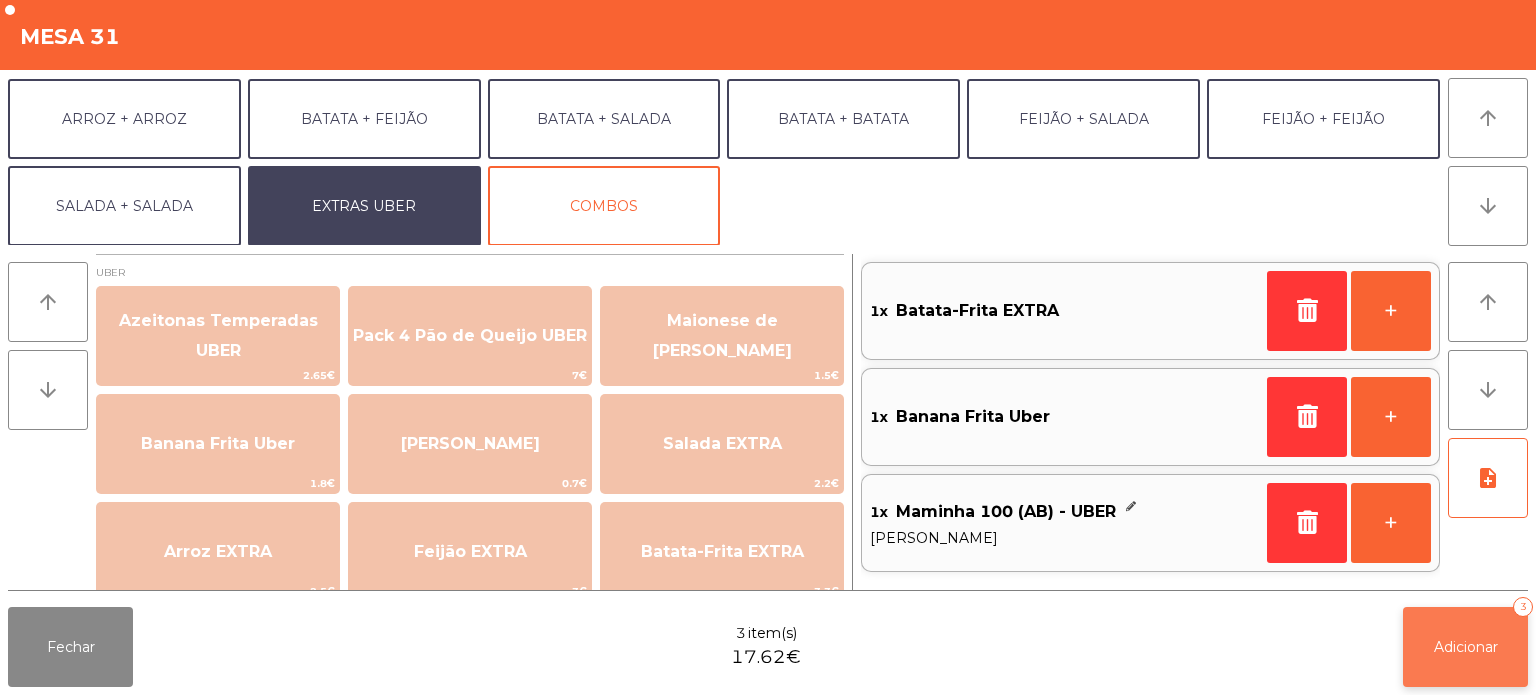 click on "Adicionar" 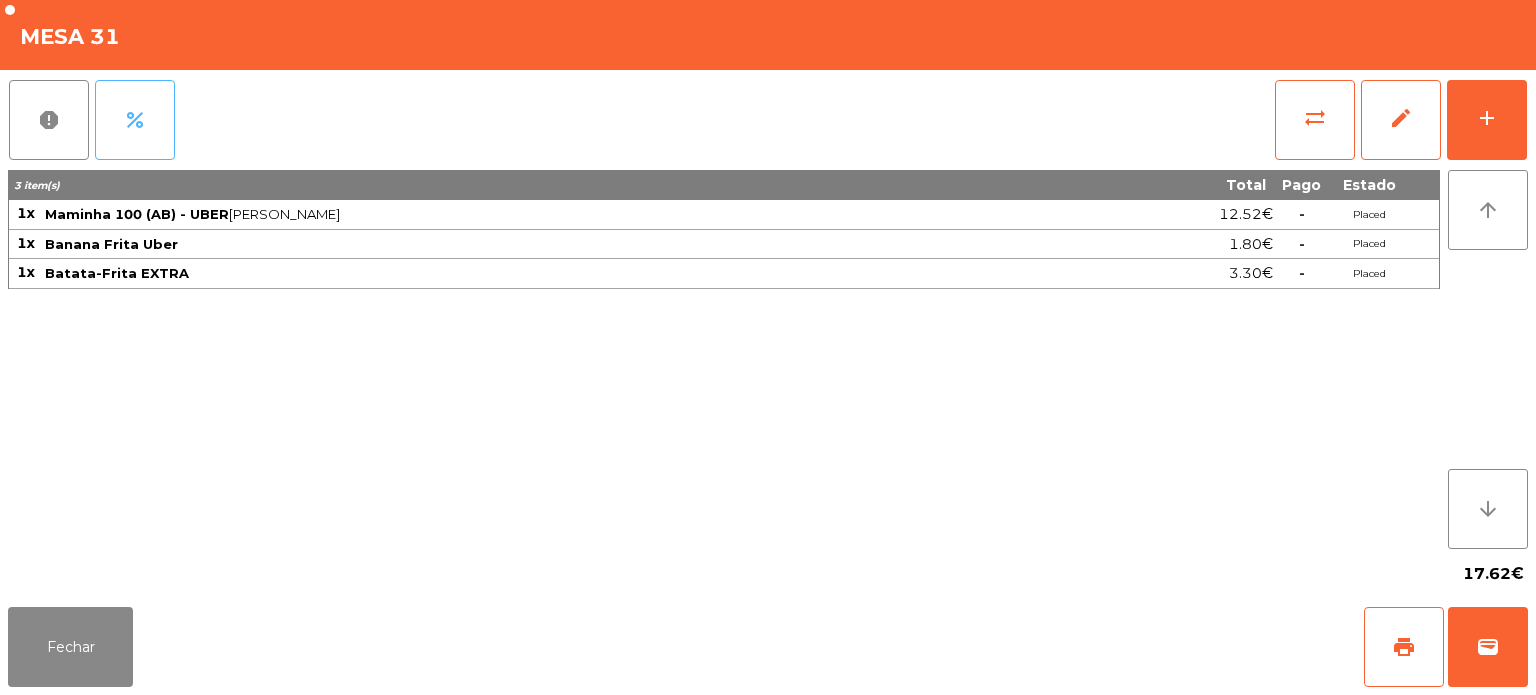 click on "percent" 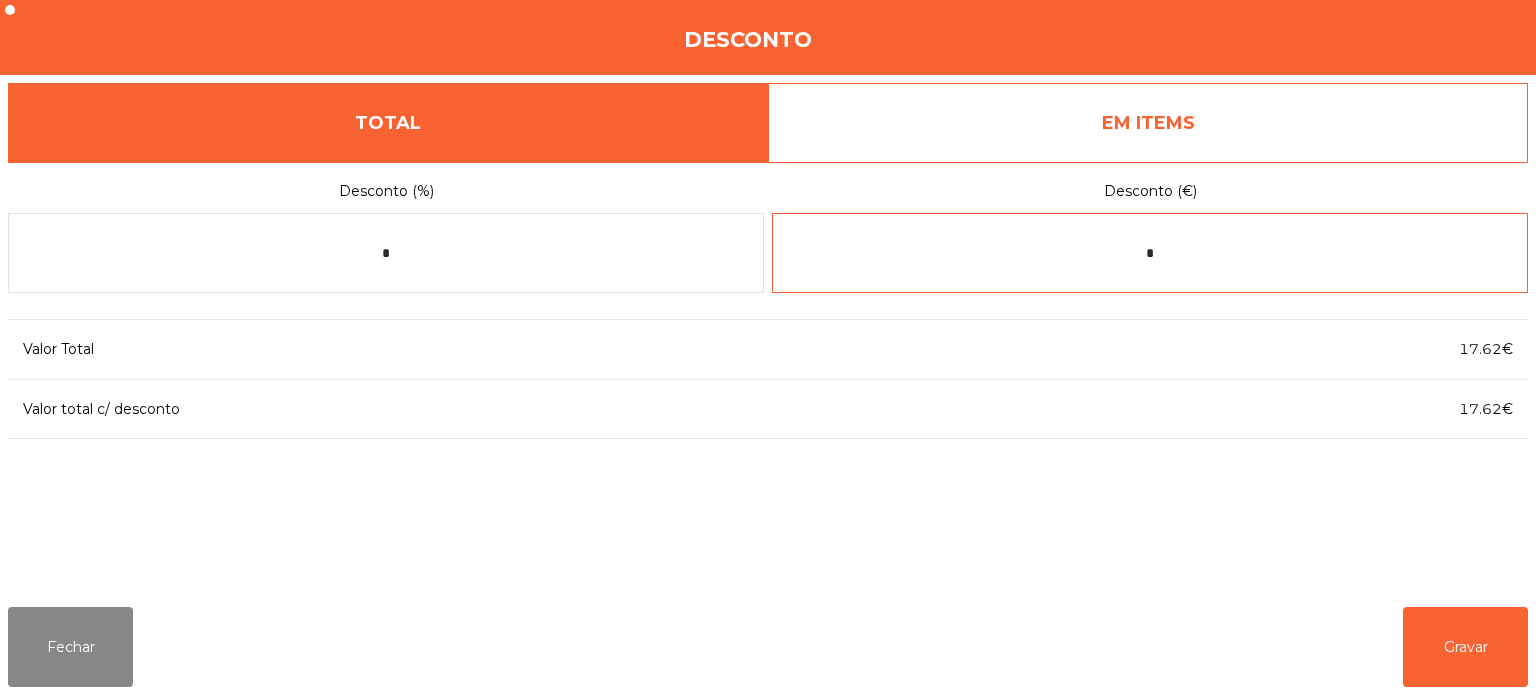 click on "*" at bounding box center (1150, 253) 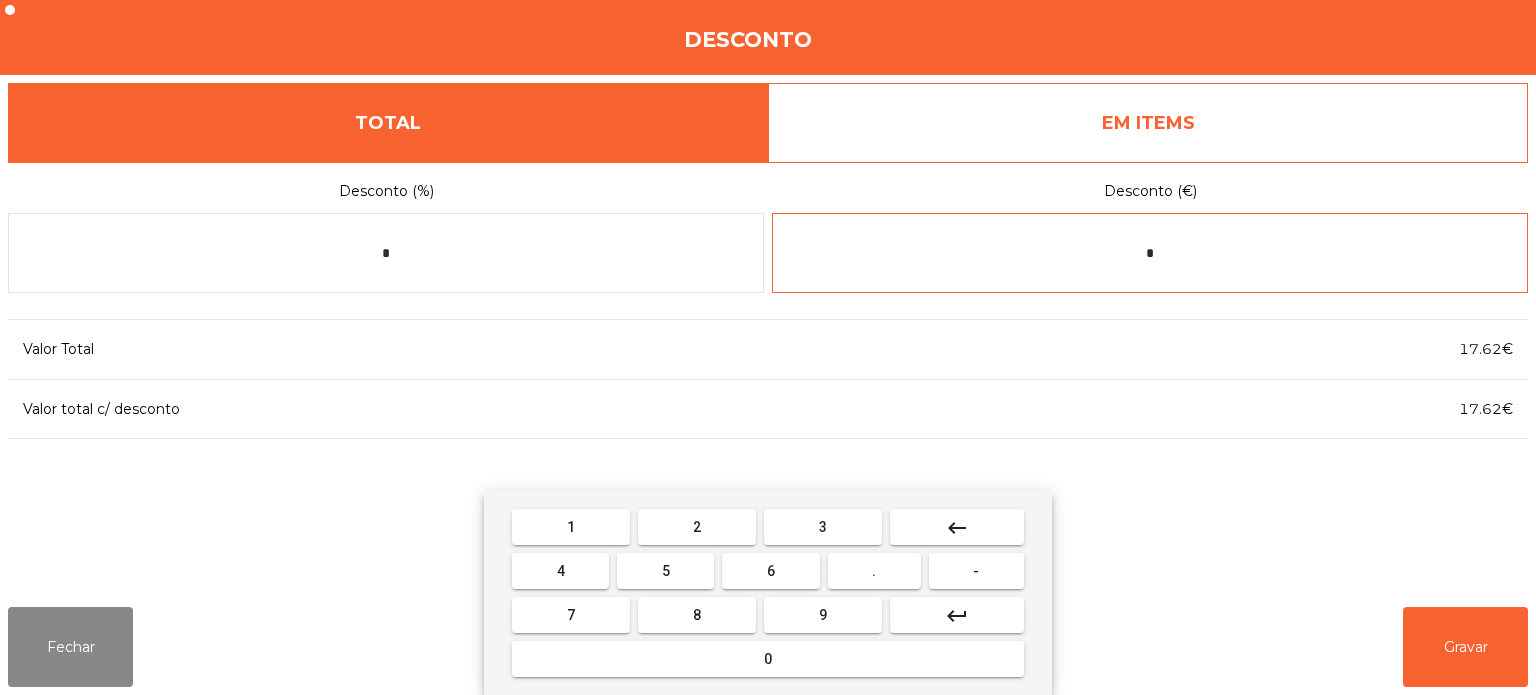 click on "0" at bounding box center (768, 659) 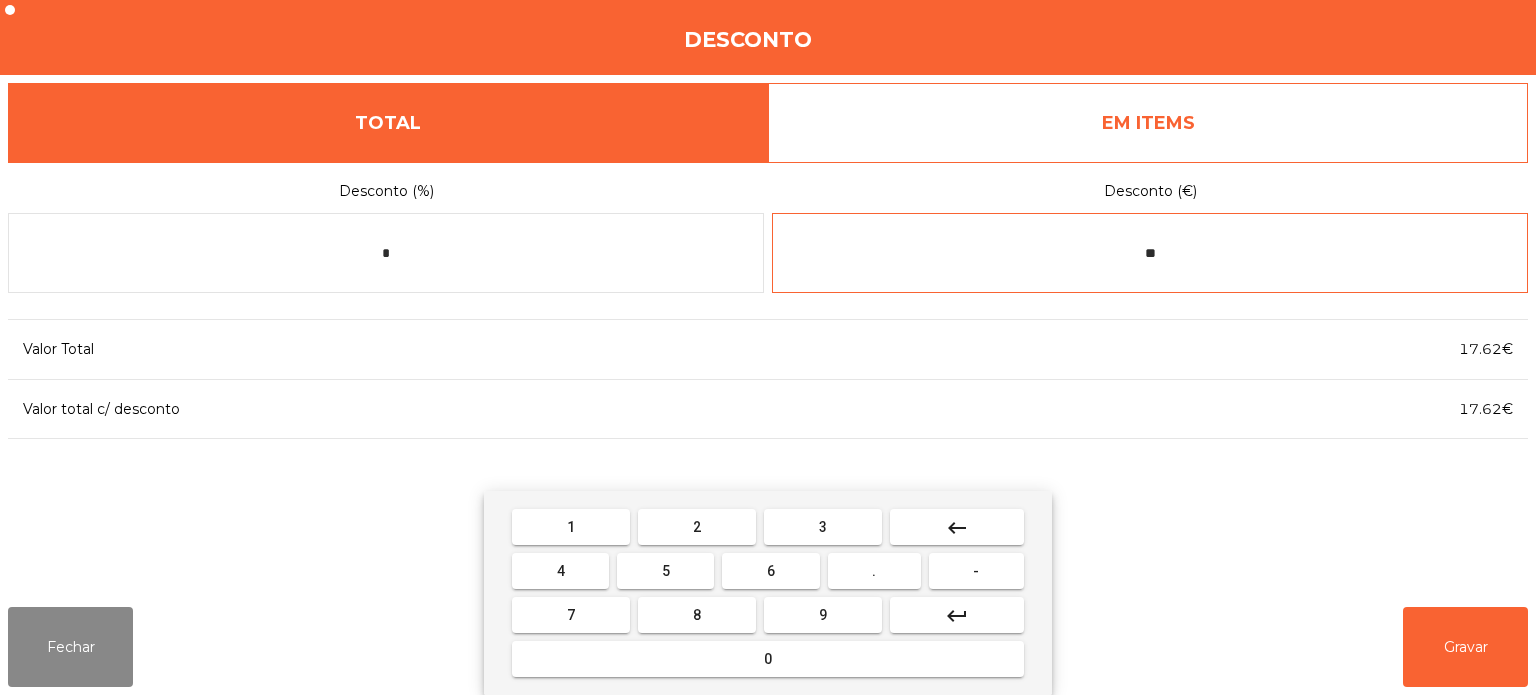 click on "6" at bounding box center [771, 571] 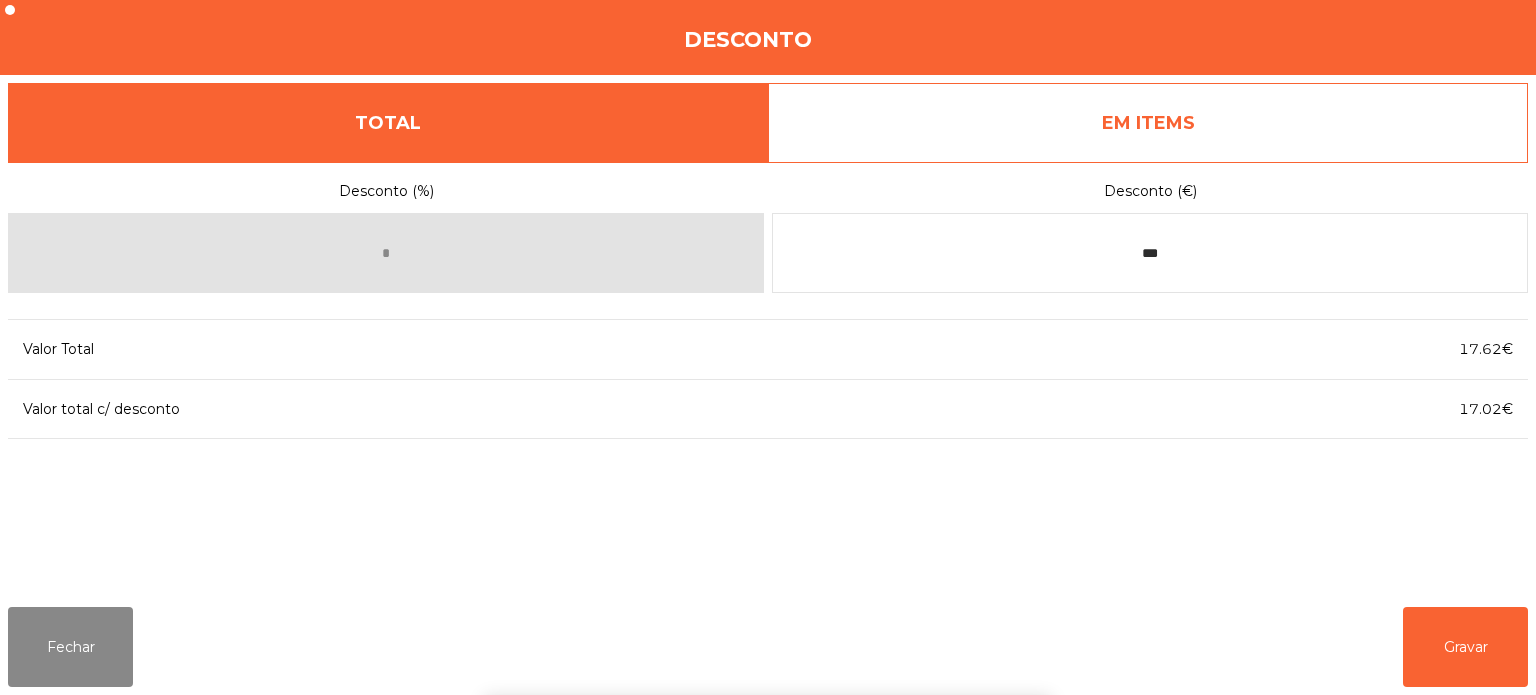 click on "1 2 3 keyboard_backspace 4 5 6 . - 7 8 9 keyboard_return 0" at bounding box center [768, 593] 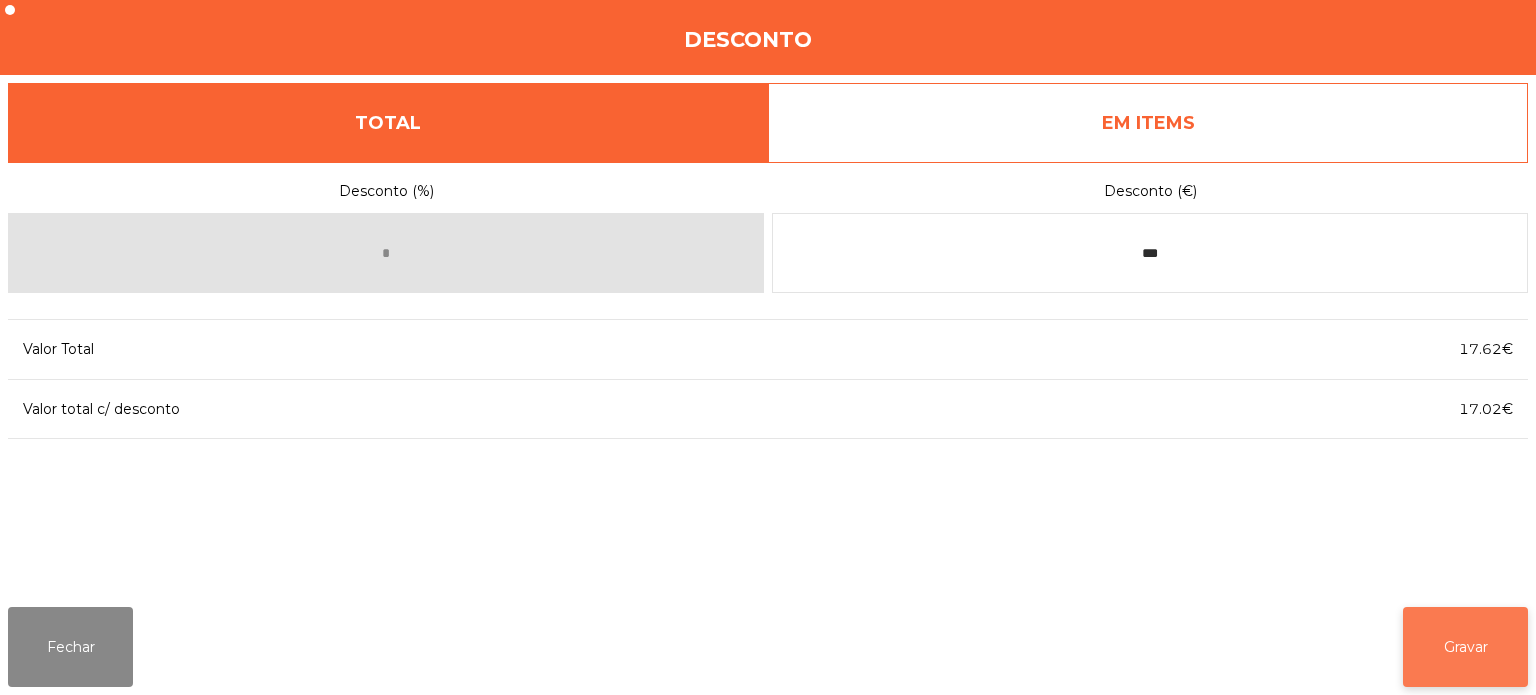 click on "Gravar" 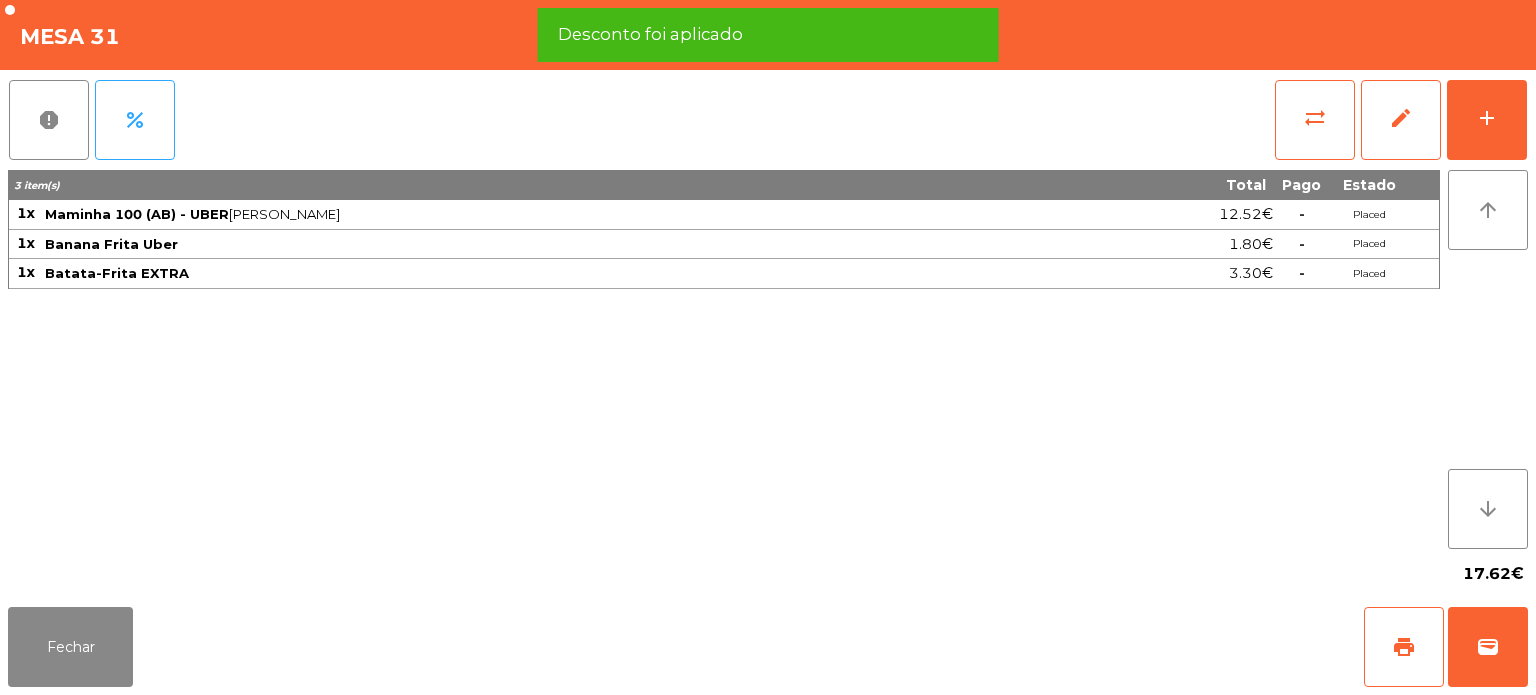 scroll, scrollTop: 0, scrollLeft: 0, axis: both 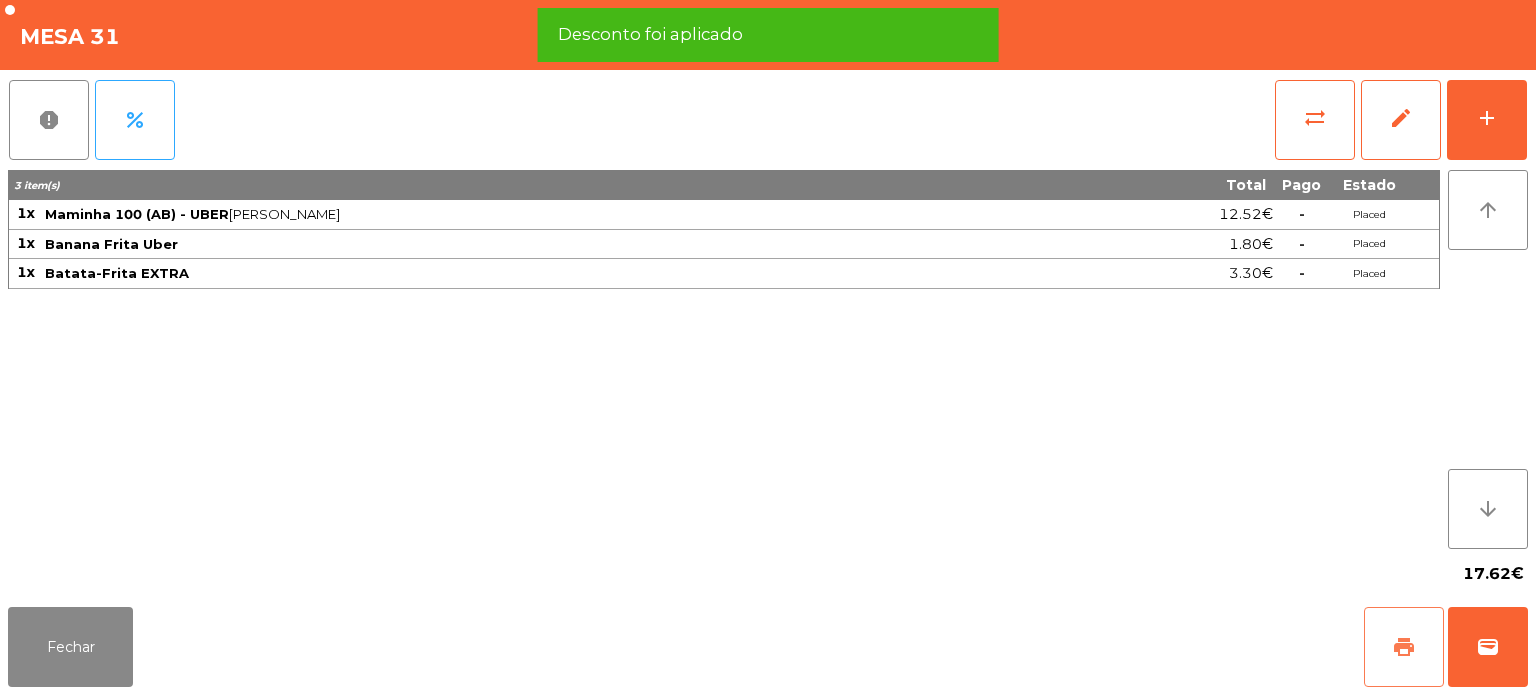 click on "print" 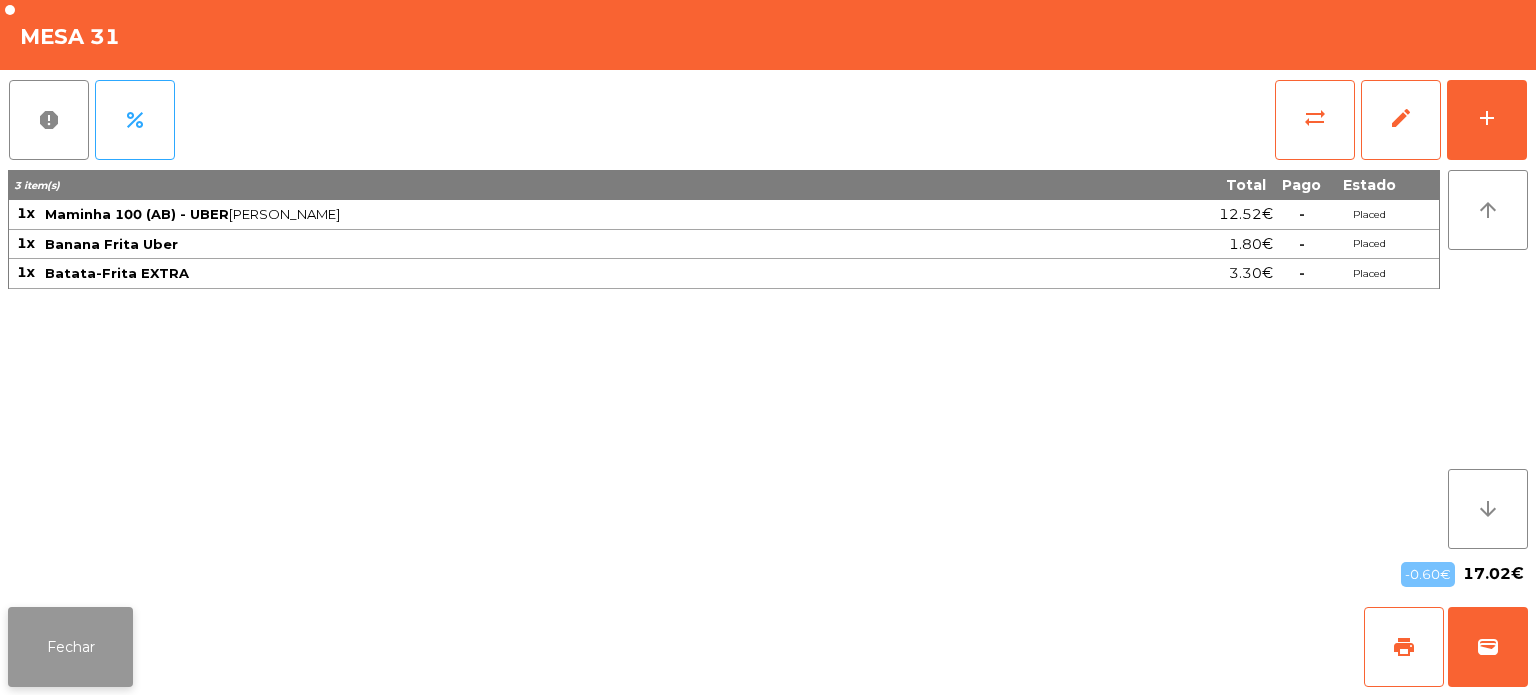 click on "Fechar" 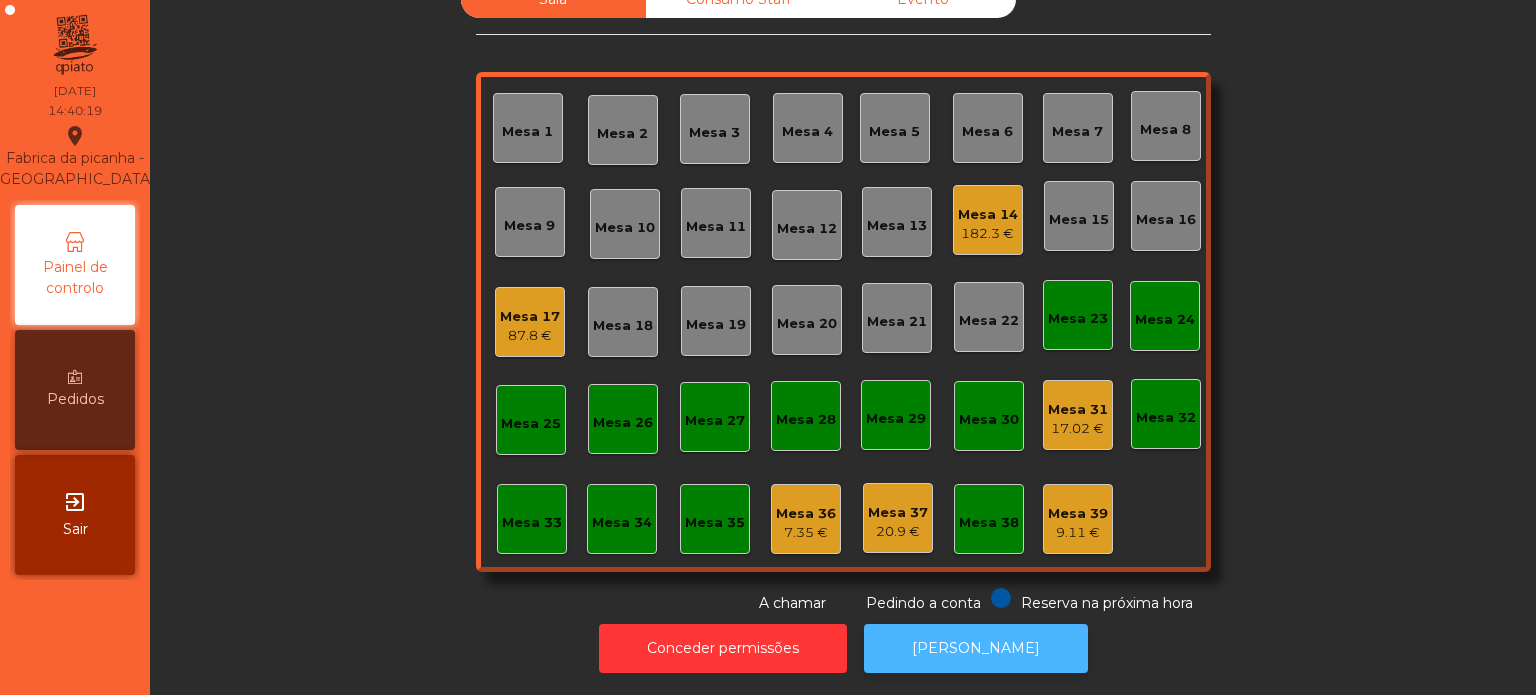 click on "[PERSON_NAME]" 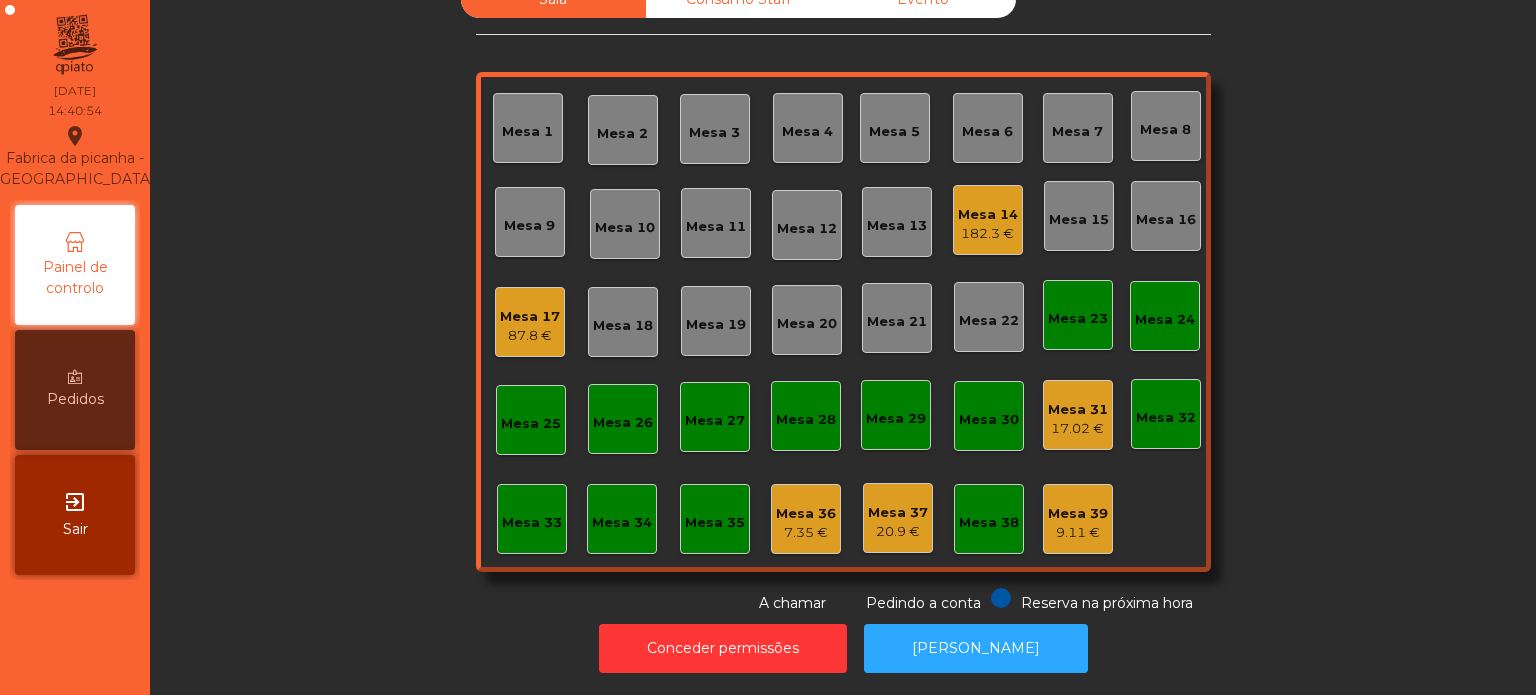 click on "87.8 €" 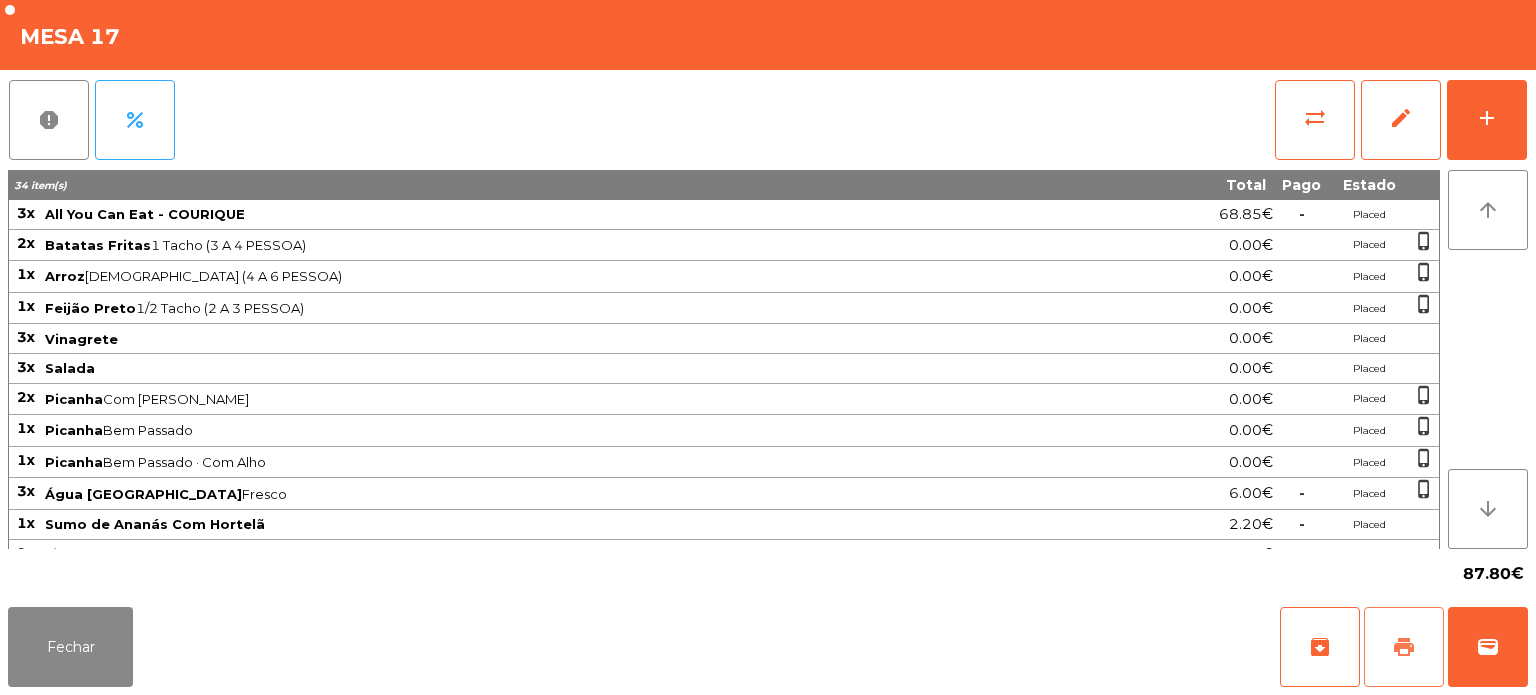 click on "print" 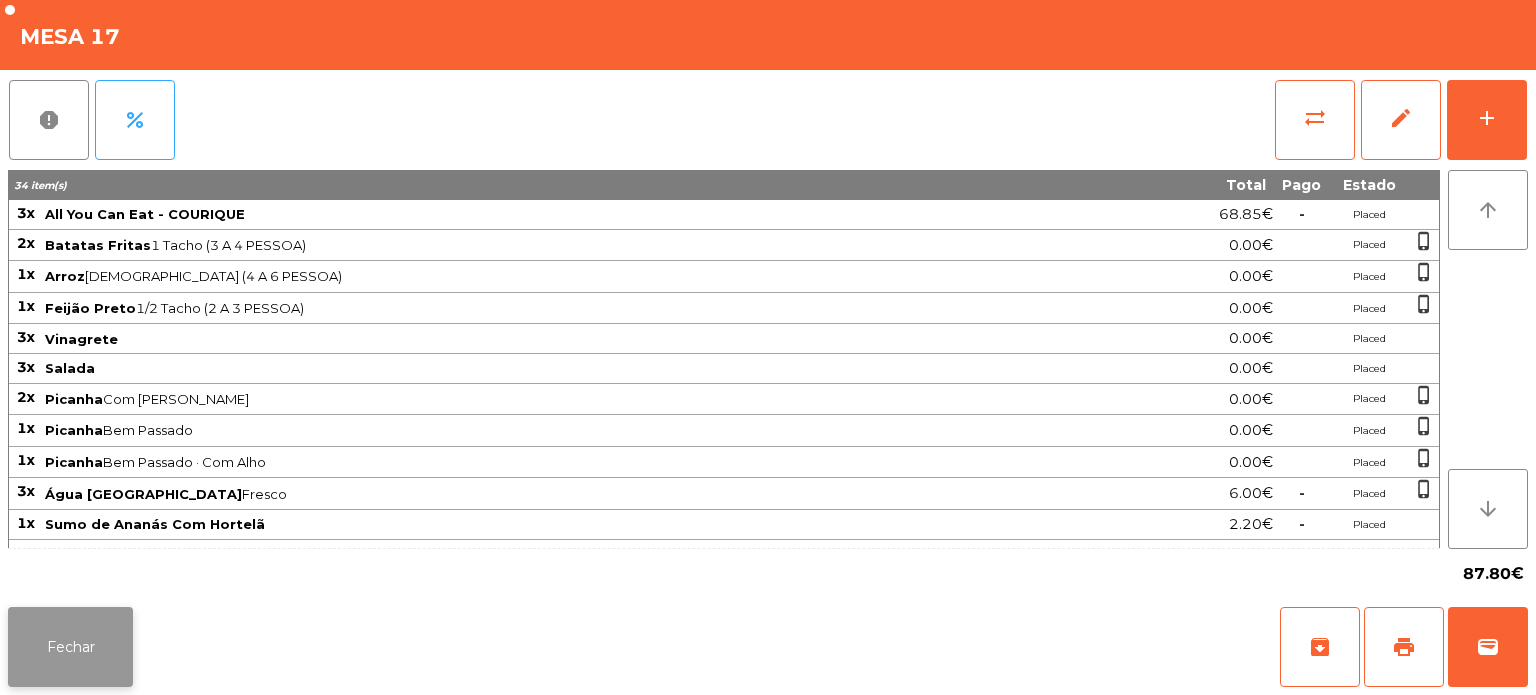 click on "Fechar" 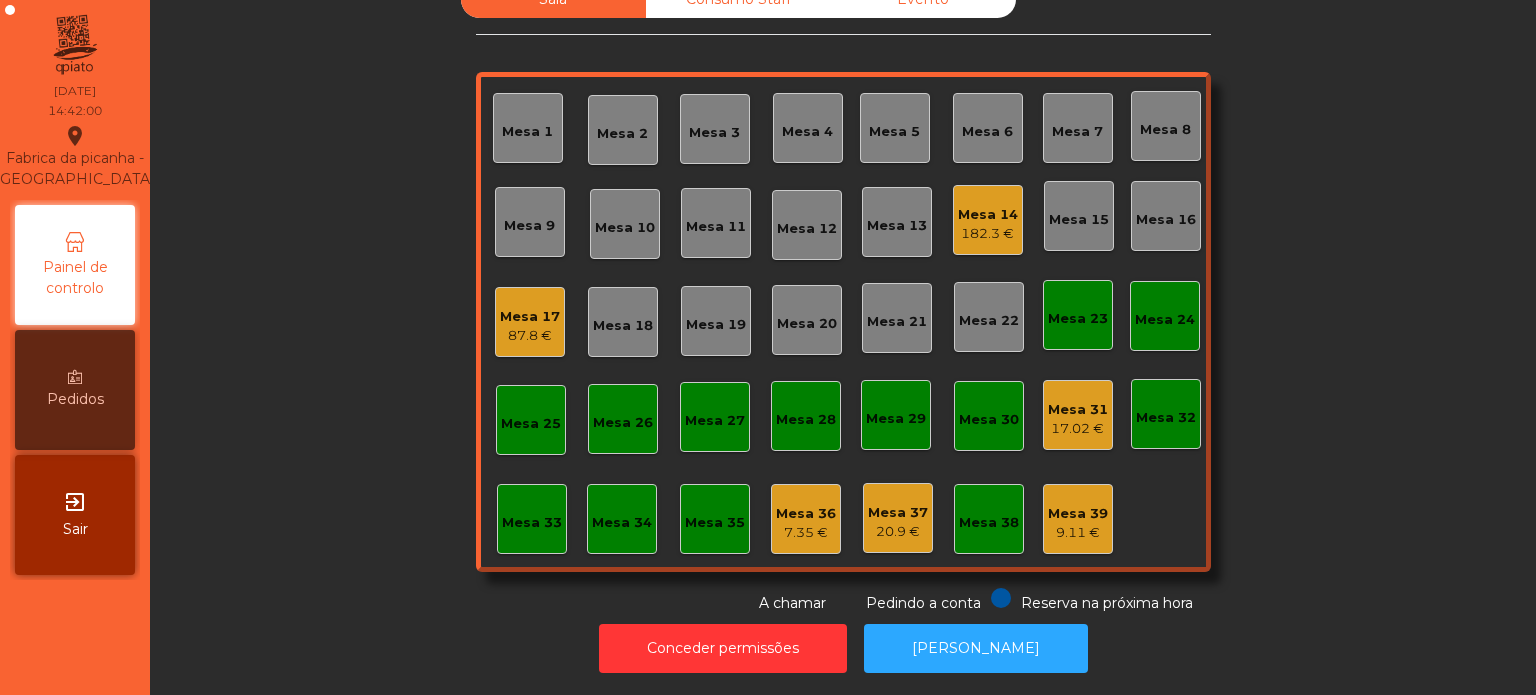 click on "182.3 €" 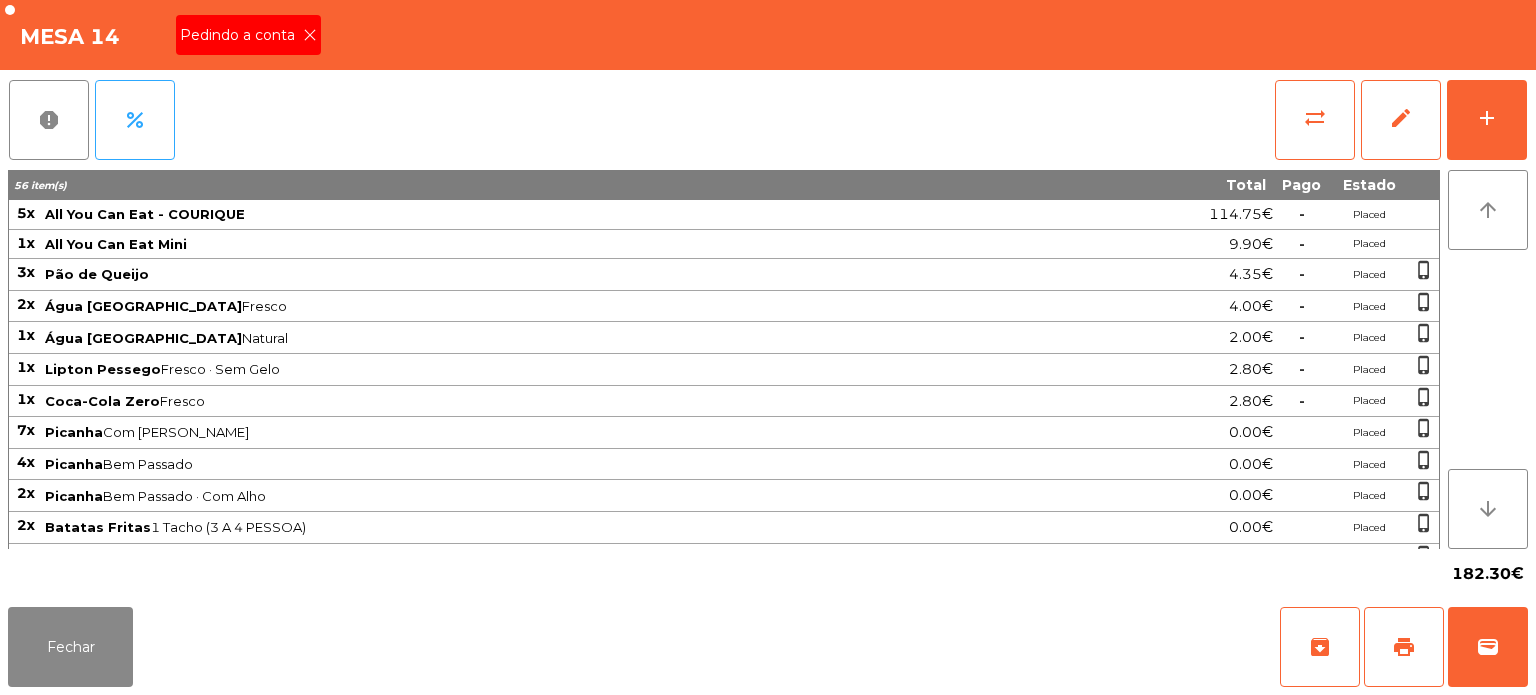 click on "Pedindo a conta" 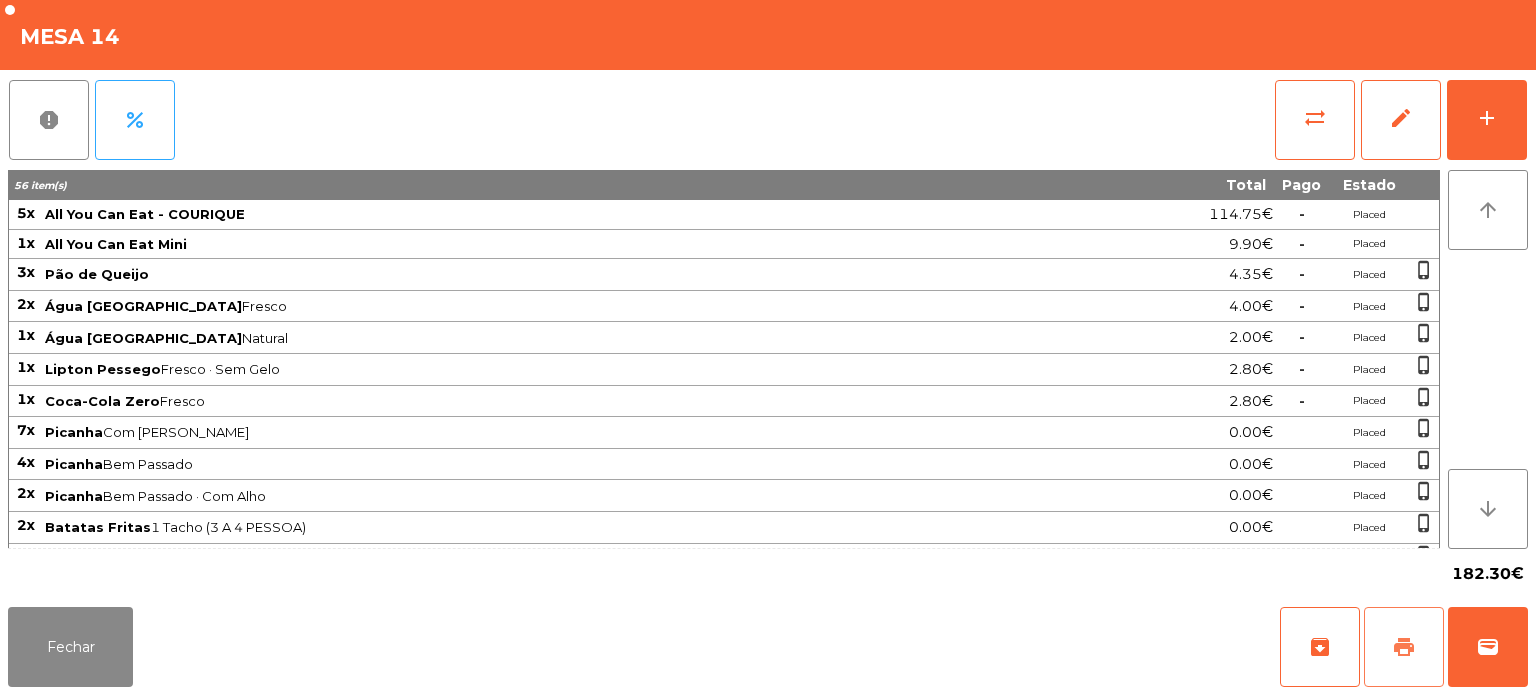 click on "print" 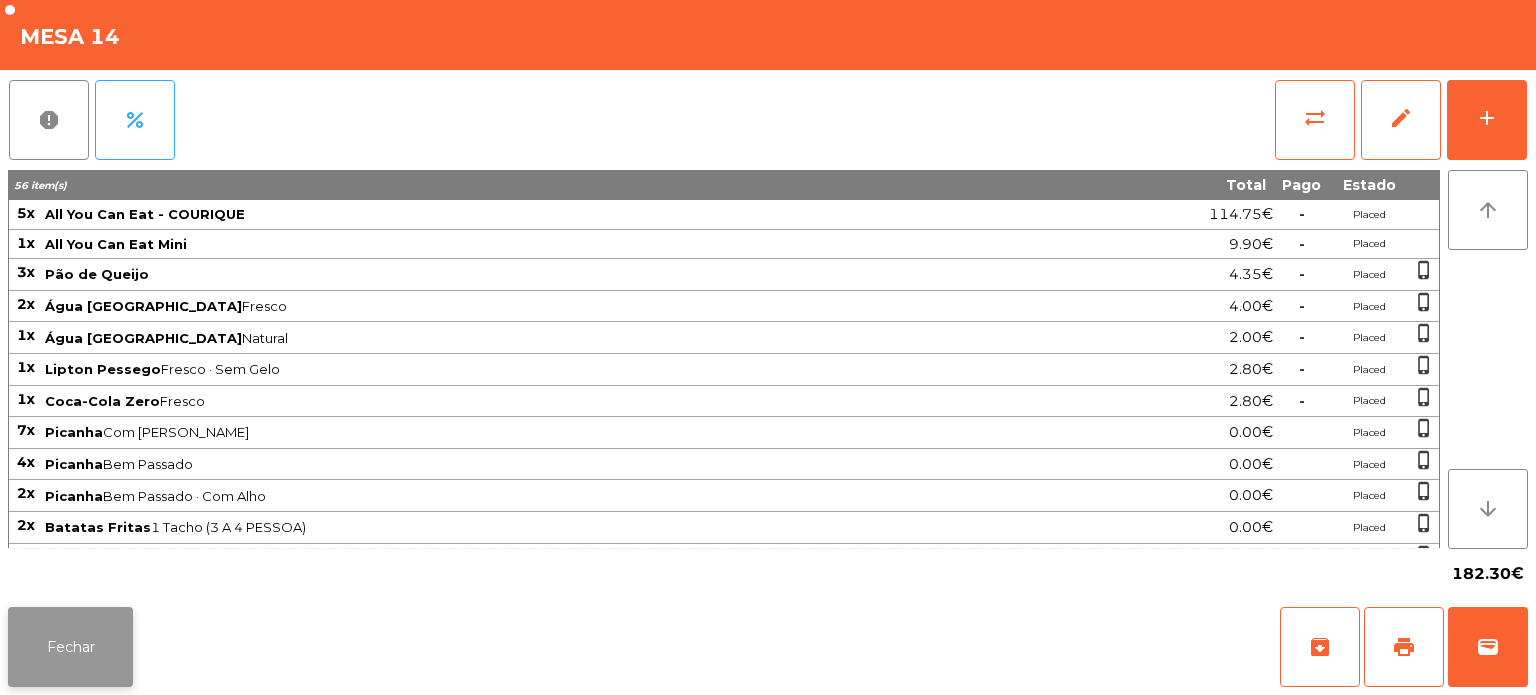 click on "Fechar" 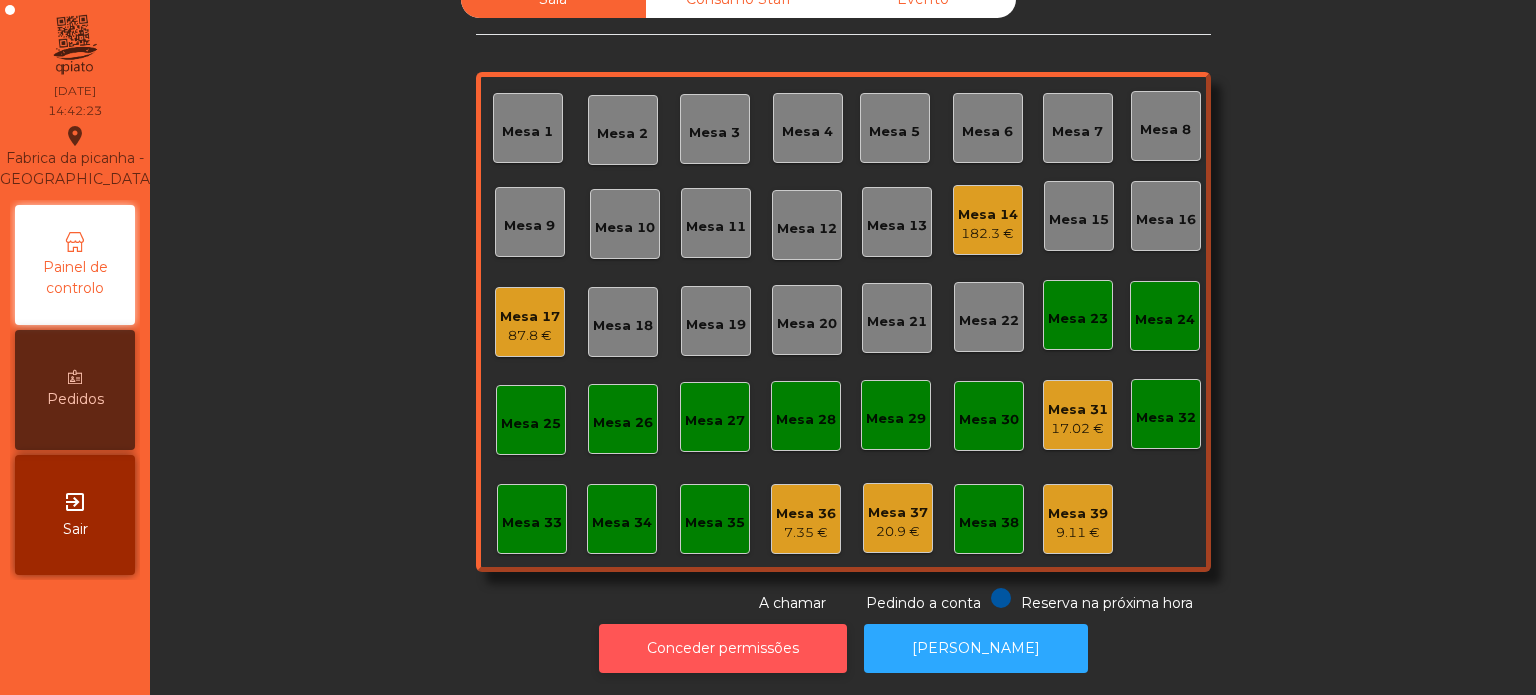 click on "Conceder permissões" 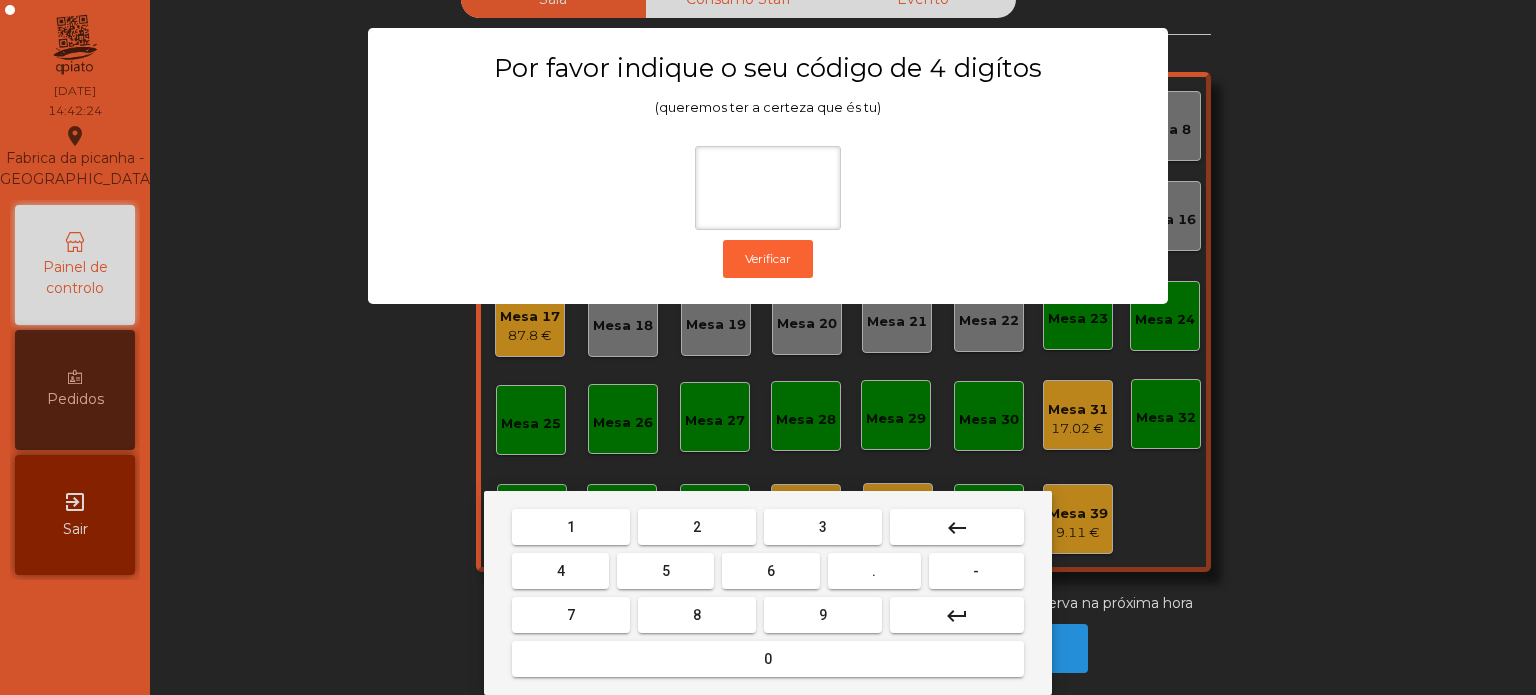 click on "1" at bounding box center (571, 527) 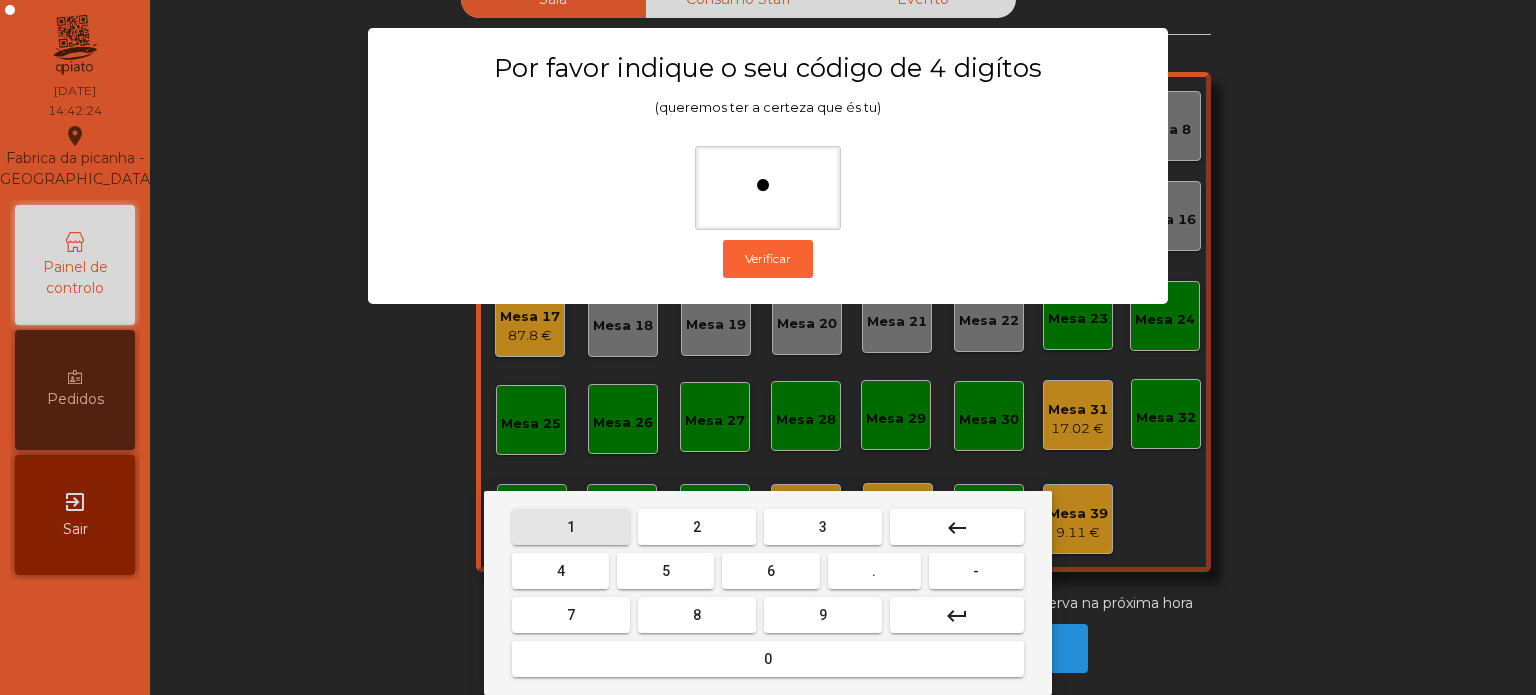 click on "3" at bounding box center (823, 527) 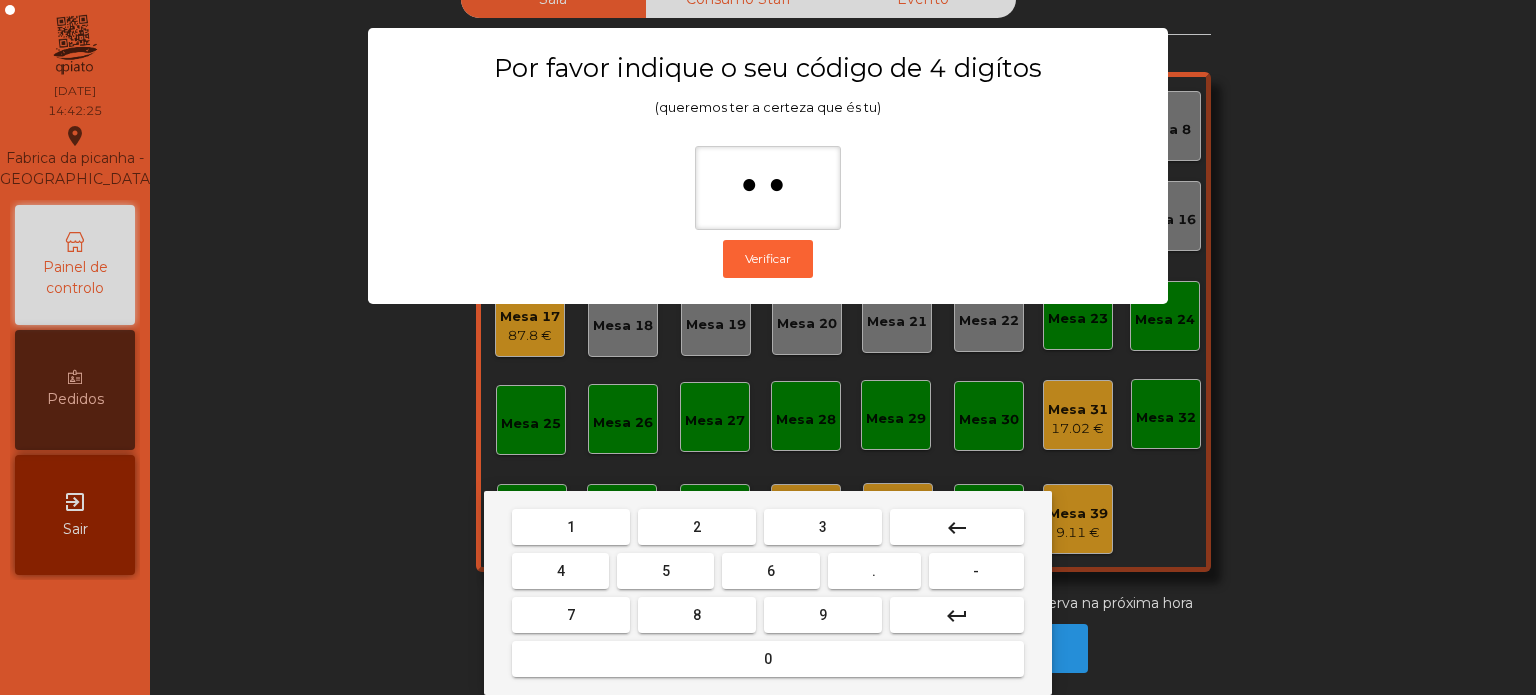 click on "5" at bounding box center [666, 571] 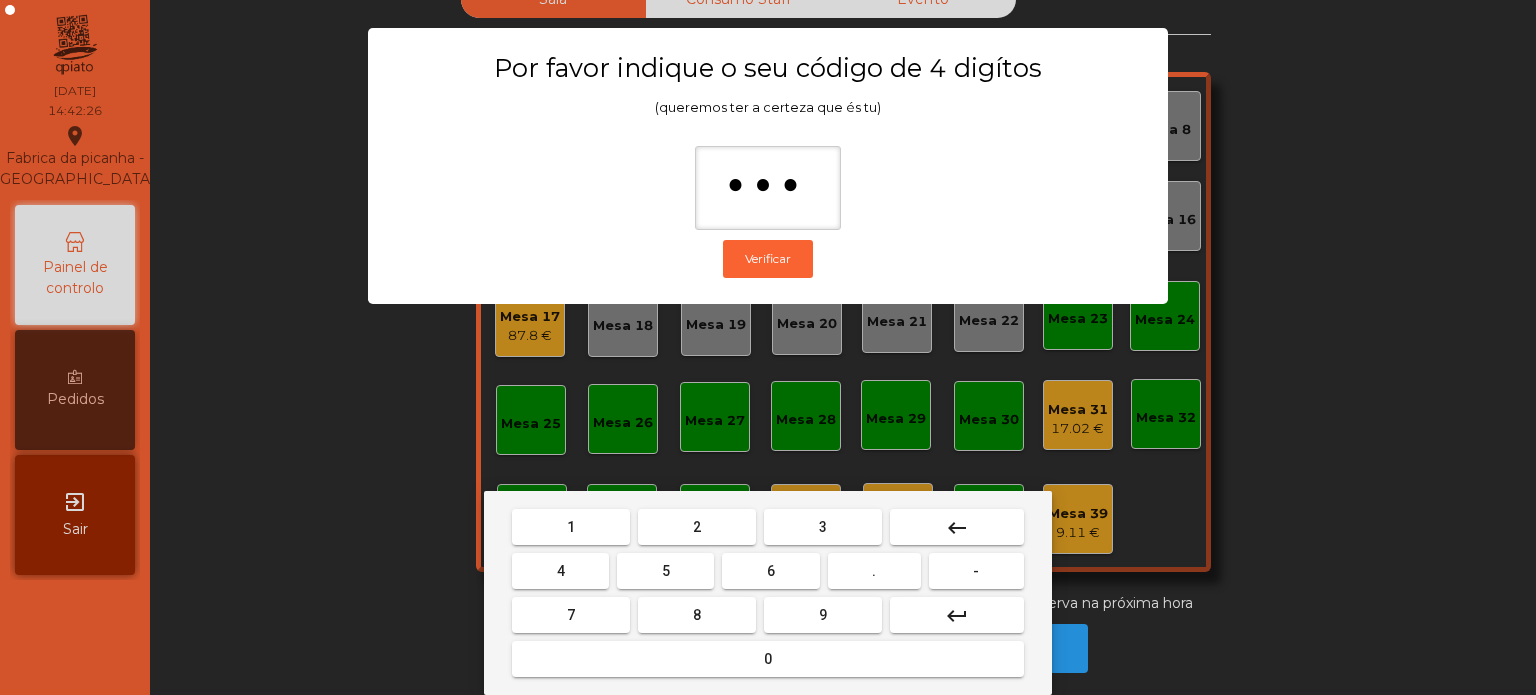 click on "0" at bounding box center [768, 659] 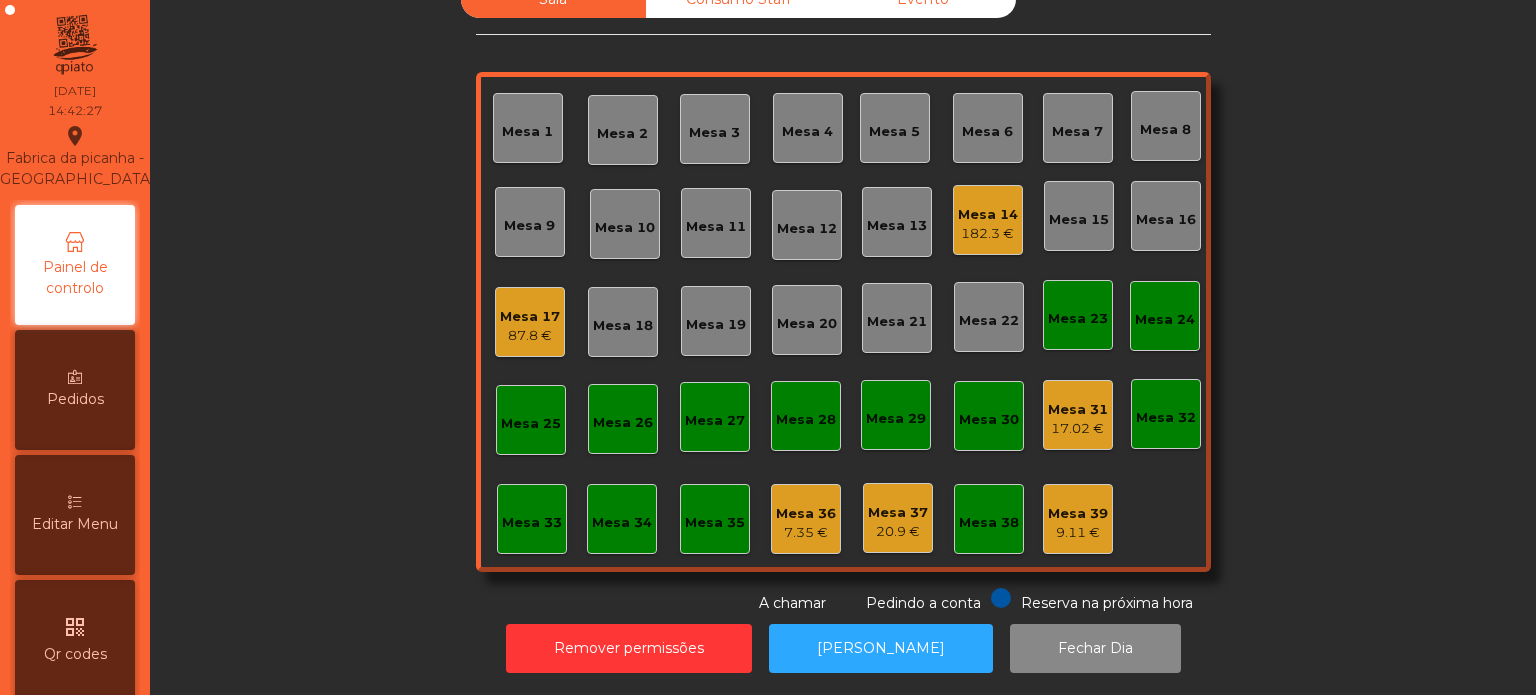 click on "Editar Menu" at bounding box center [75, 524] 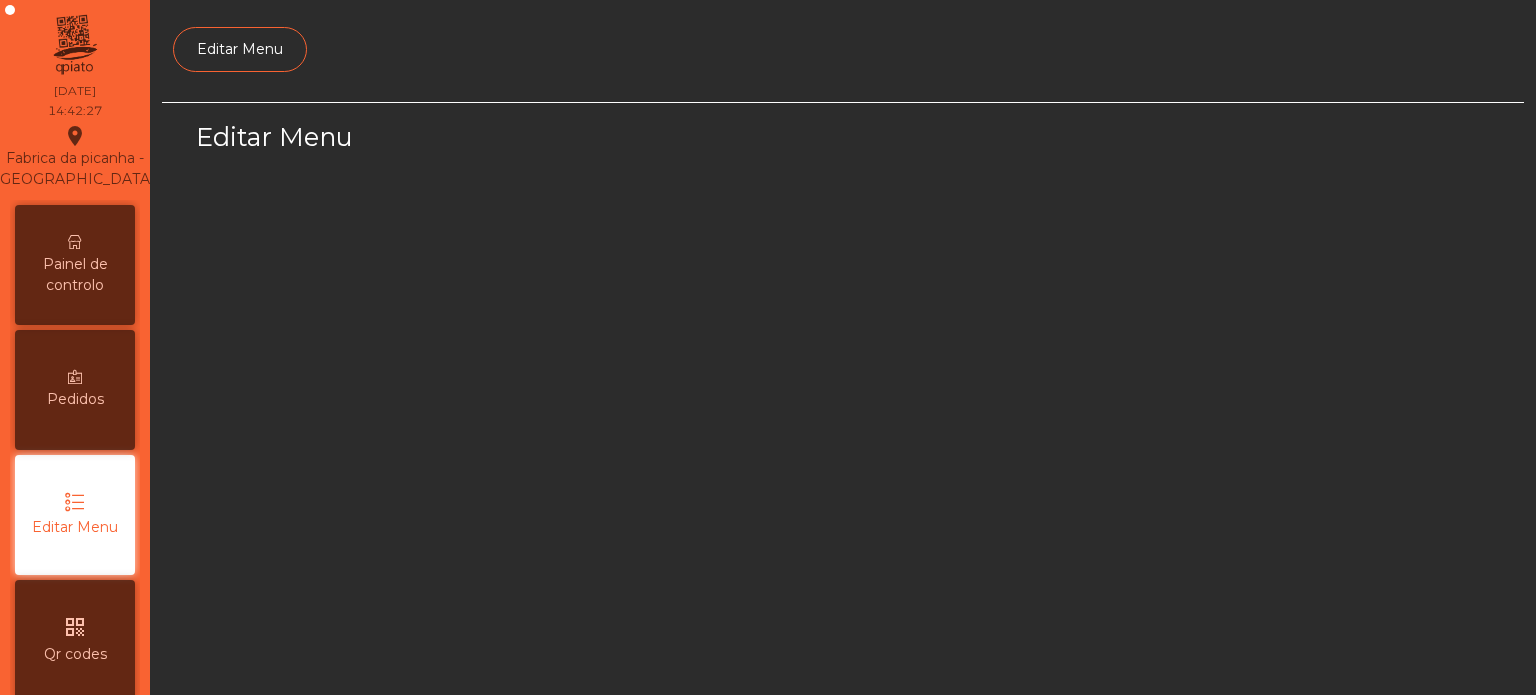 scroll, scrollTop: 0, scrollLeft: 0, axis: both 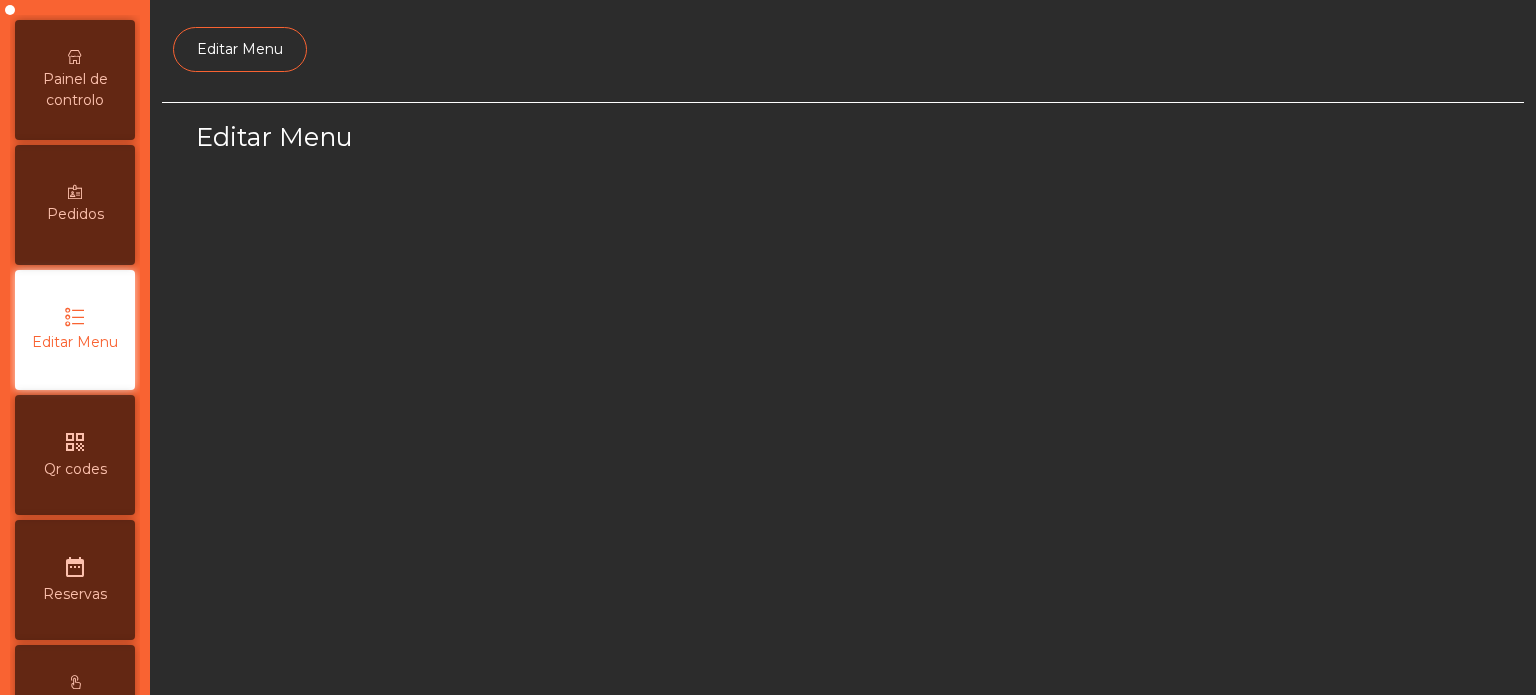 select on "*" 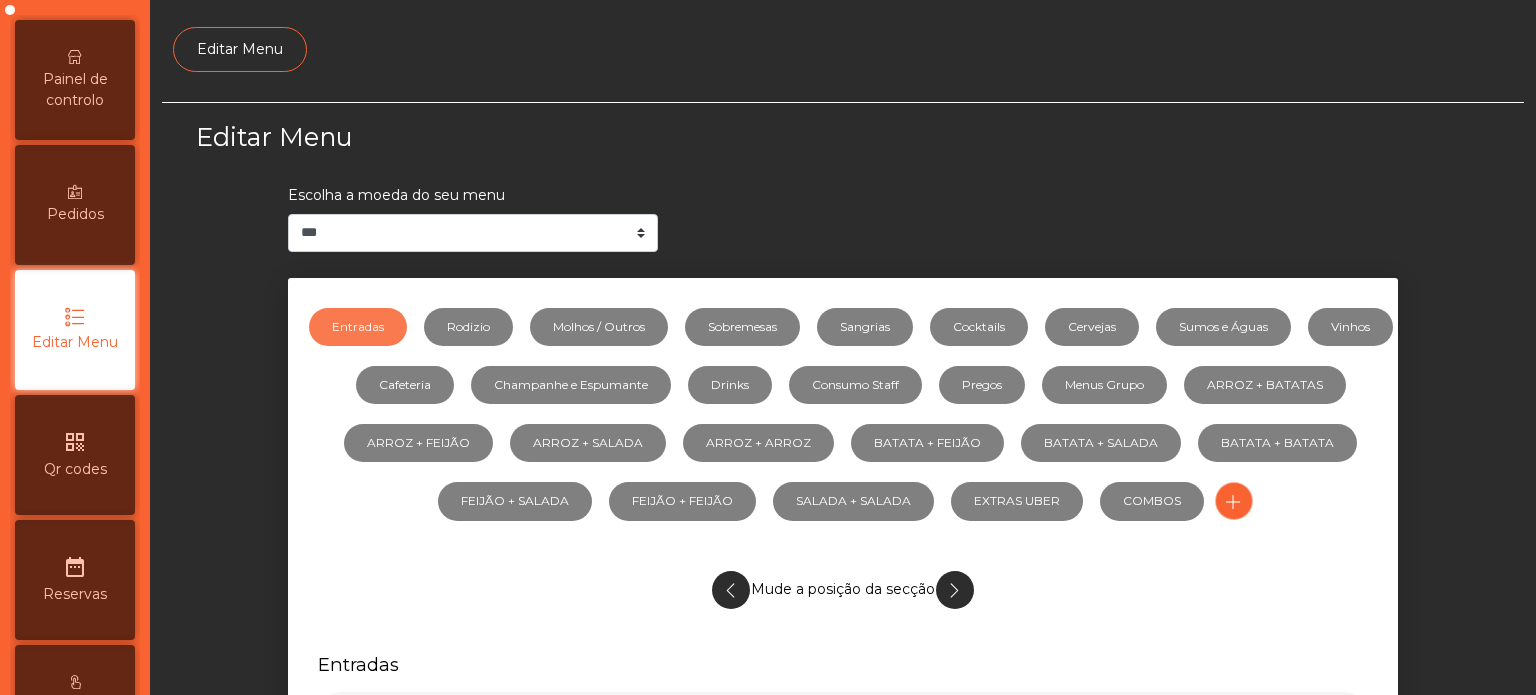 scroll, scrollTop: 791, scrollLeft: 0, axis: vertical 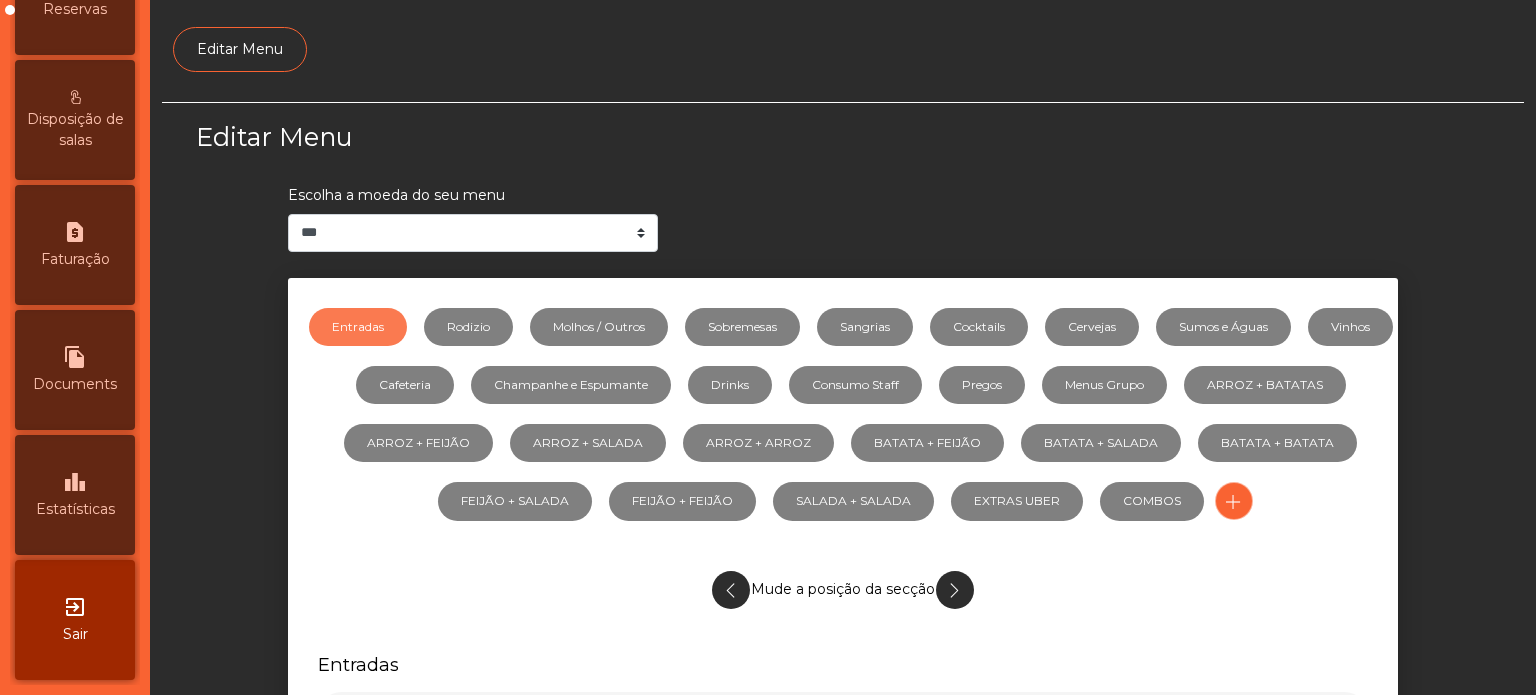 click on "leaderboard" at bounding box center (75, 482) 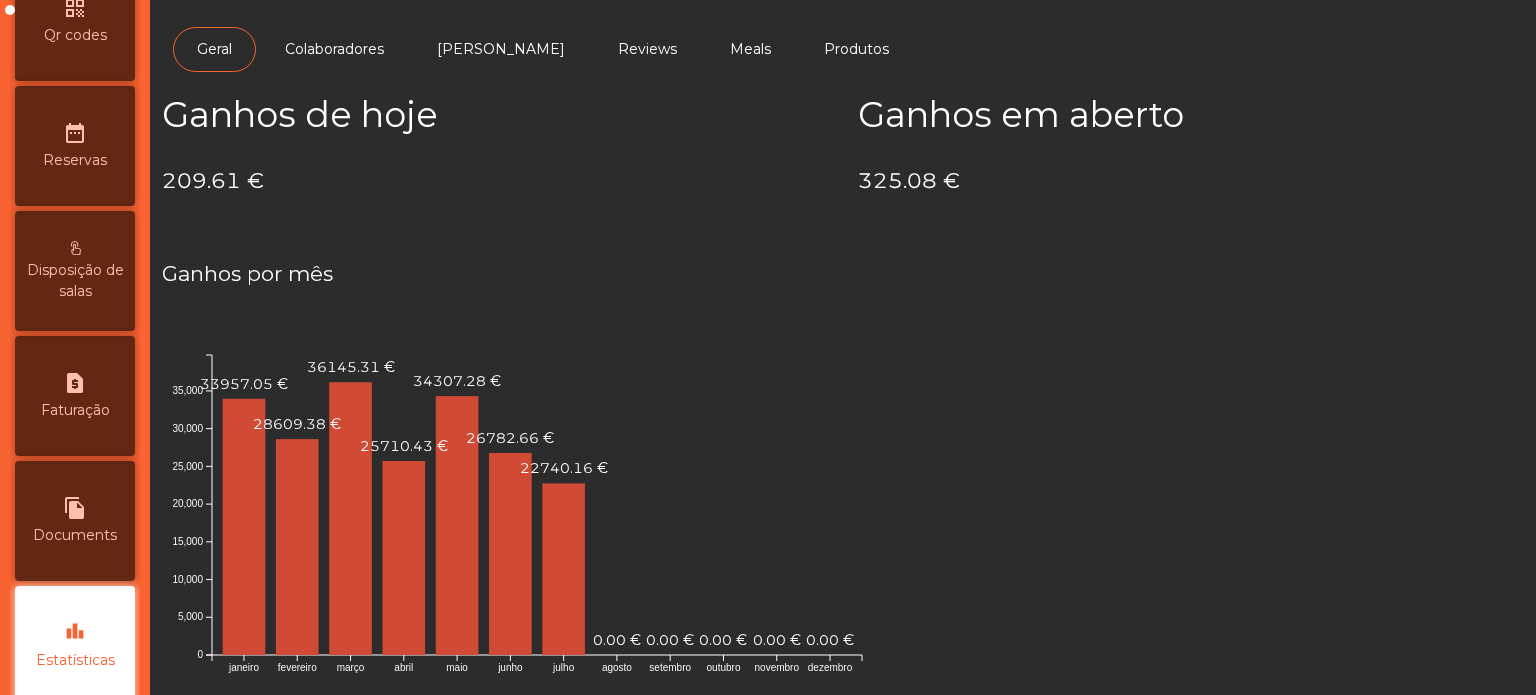 click on "date_range  Reservas" at bounding box center [75, 146] 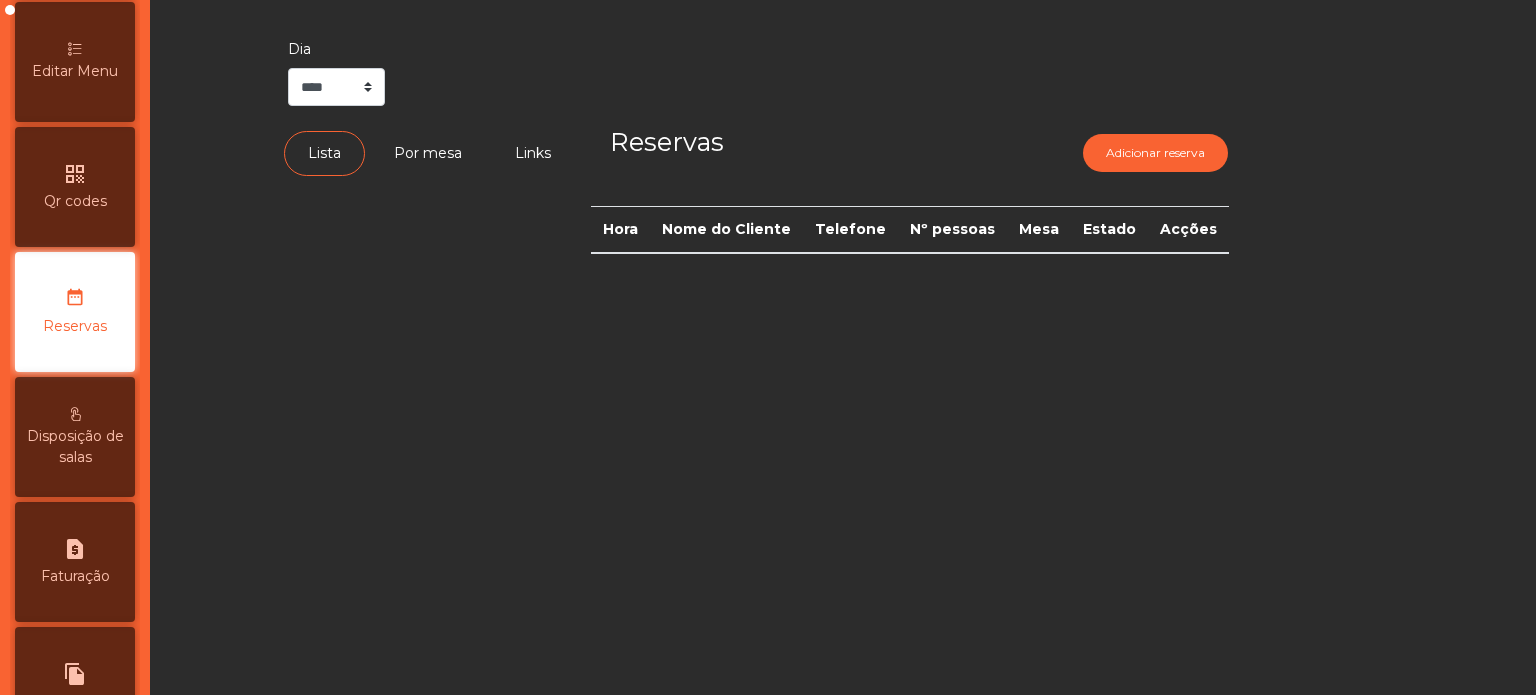 scroll, scrollTop: 438, scrollLeft: 0, axis: vertical 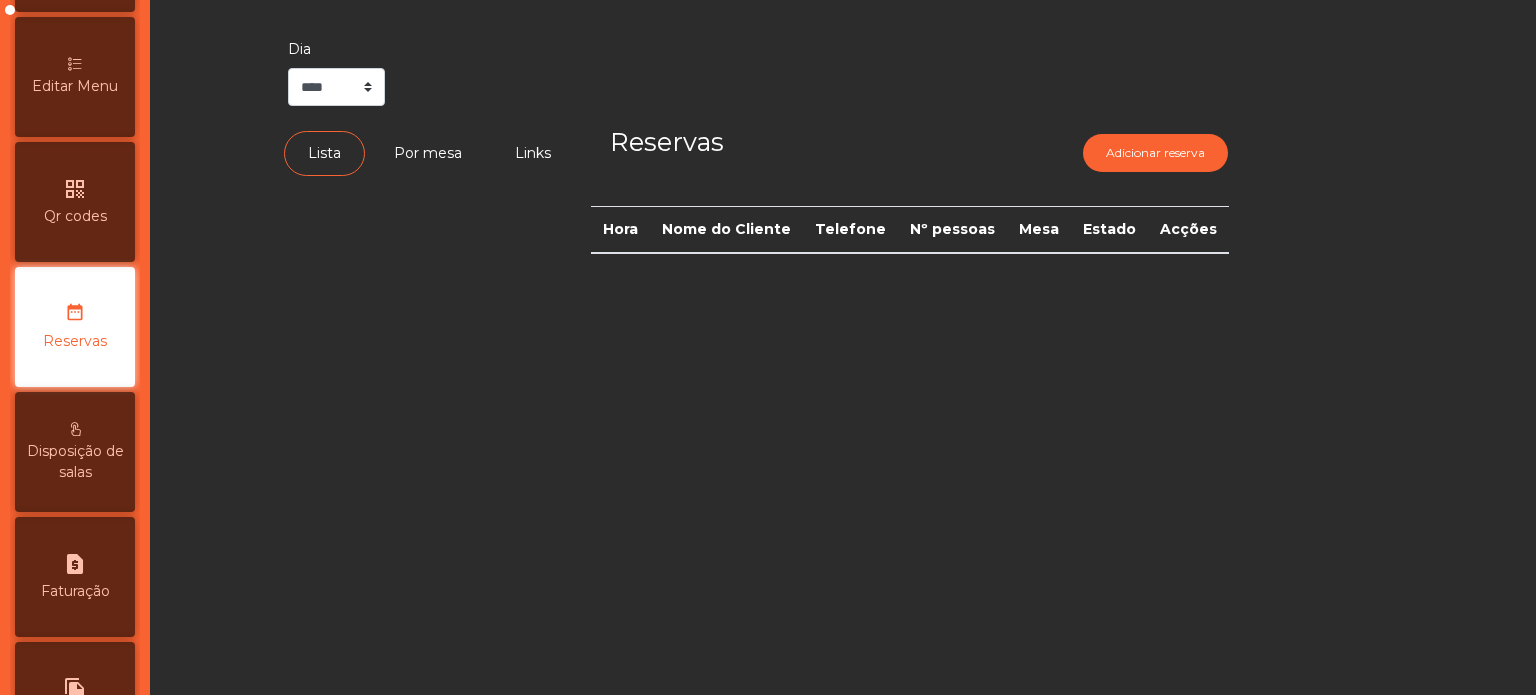 click on "request_page  Faturação" at bounding box center [75, 577] 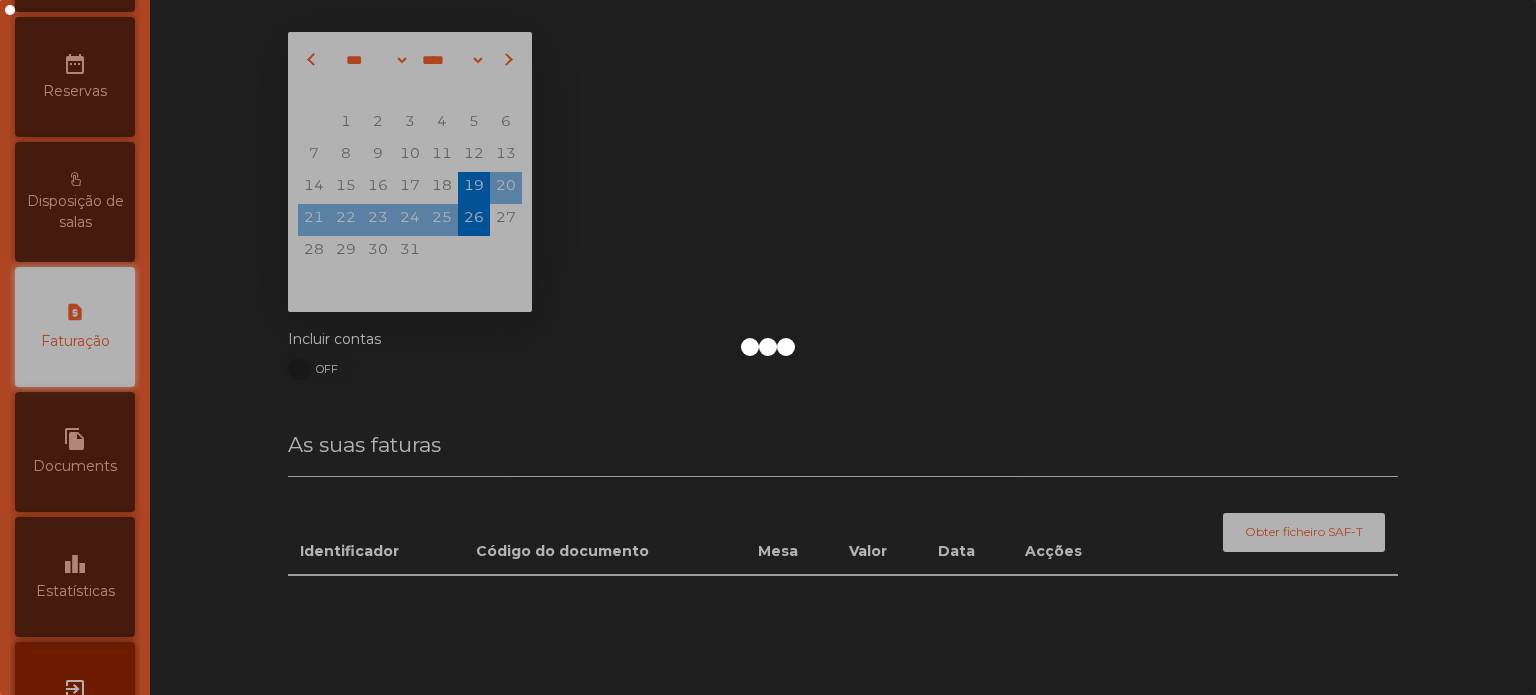 scroll, scrollTop: 688, scrollLeft: 0, axis: vertical 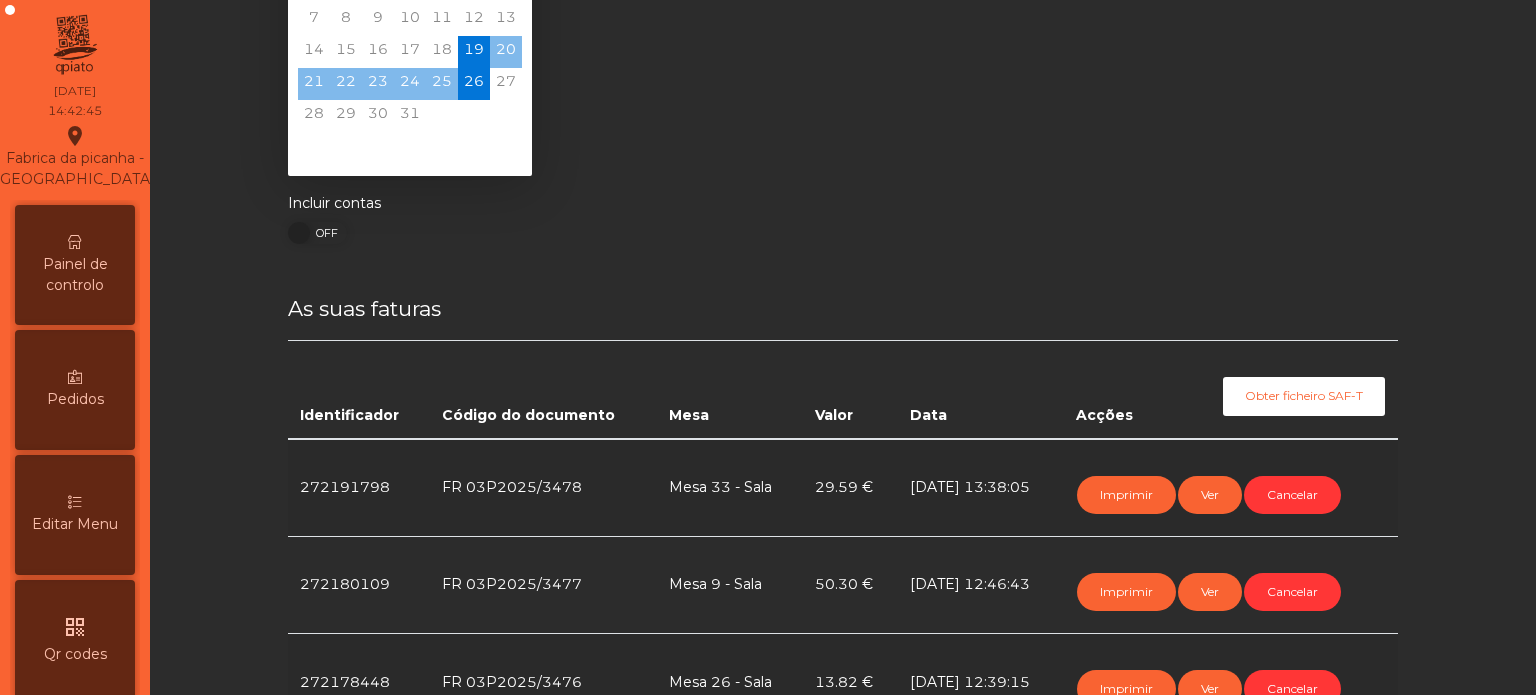 click on "Painel de controlo" at bounding box center (75, 275) 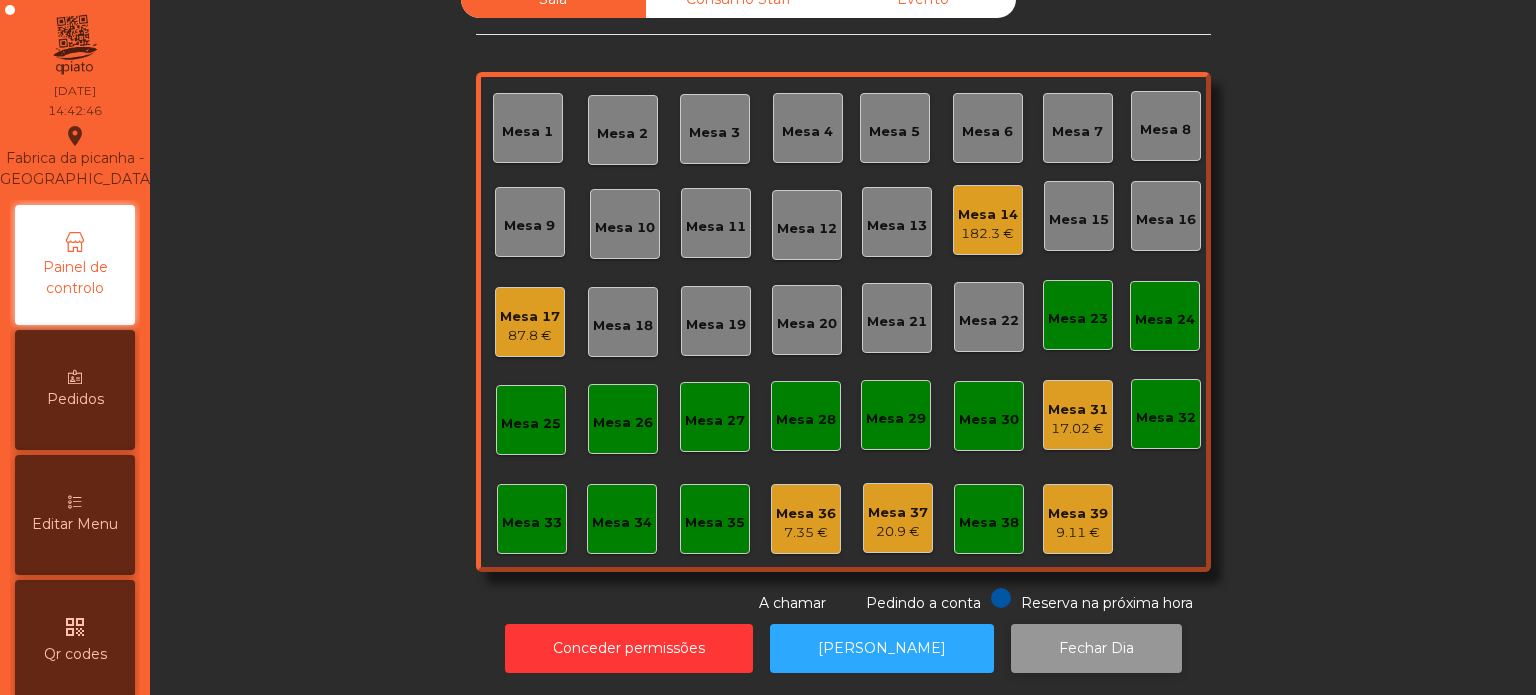 click on "Fechar Dia" 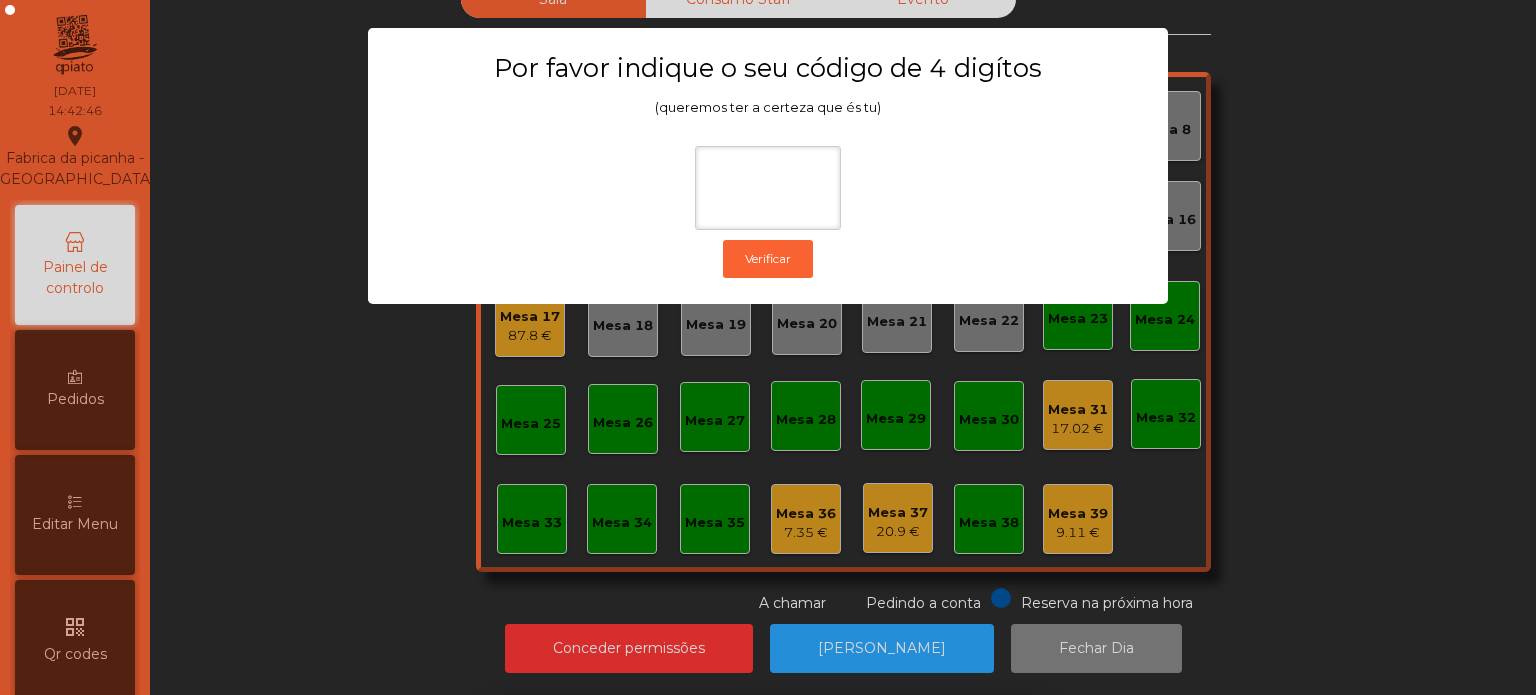 click on "Por favor indique o seu código de 4 digítos (queremos ter a certeza que és tu)  Verificar" 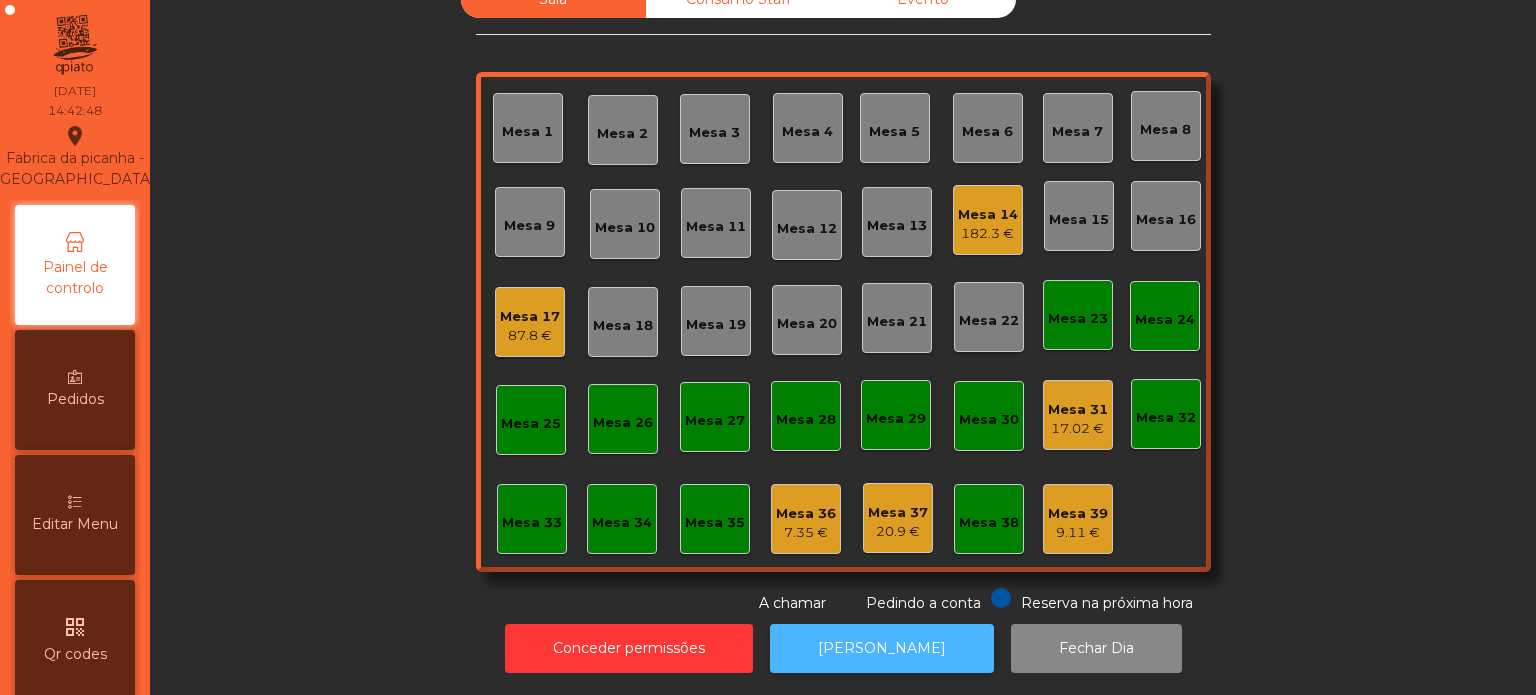 click on "[PERSON_NAME]" 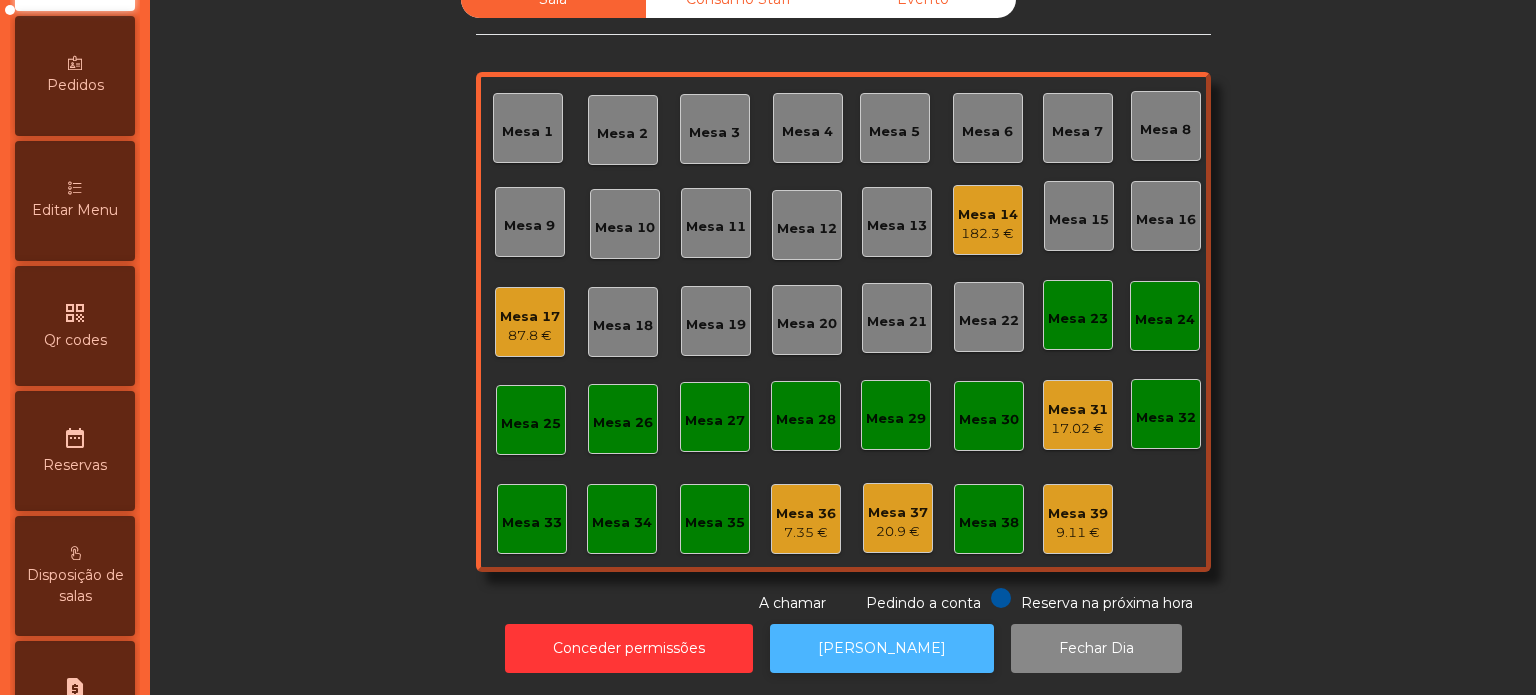scroll, scrollTop: 791, scrollLeft: 0, axis: vertical 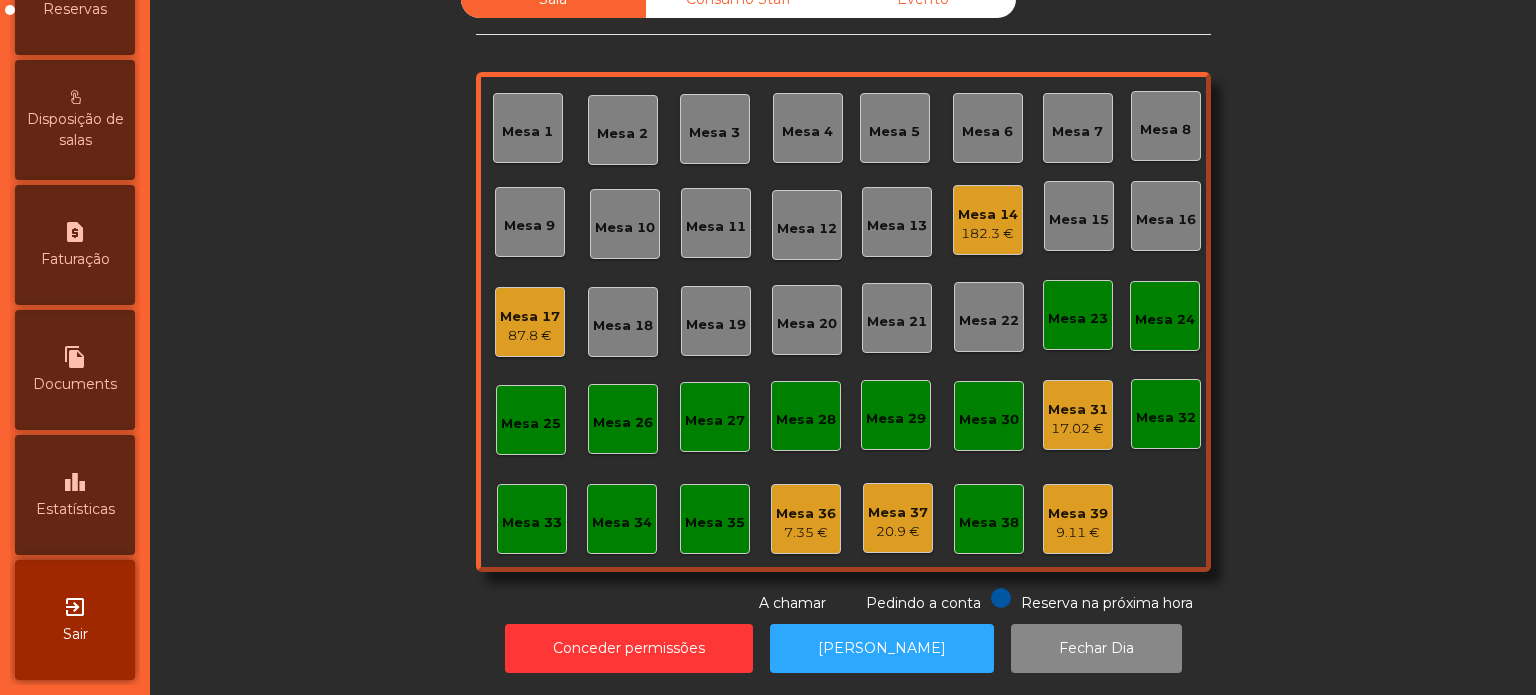 click on "leaderboard" at bounding box center [75, 482] 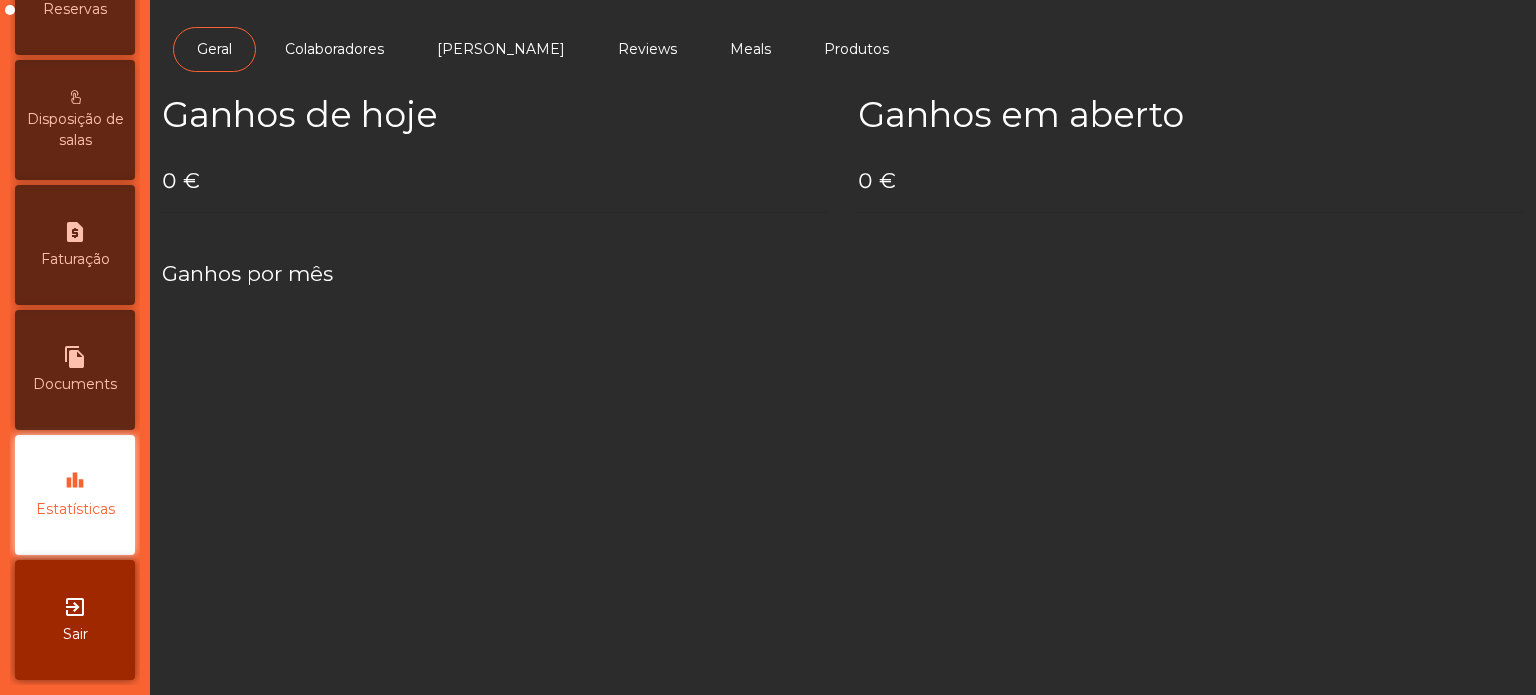 scroll, scrollTop: 0, scrollLeft: 0, axis: both 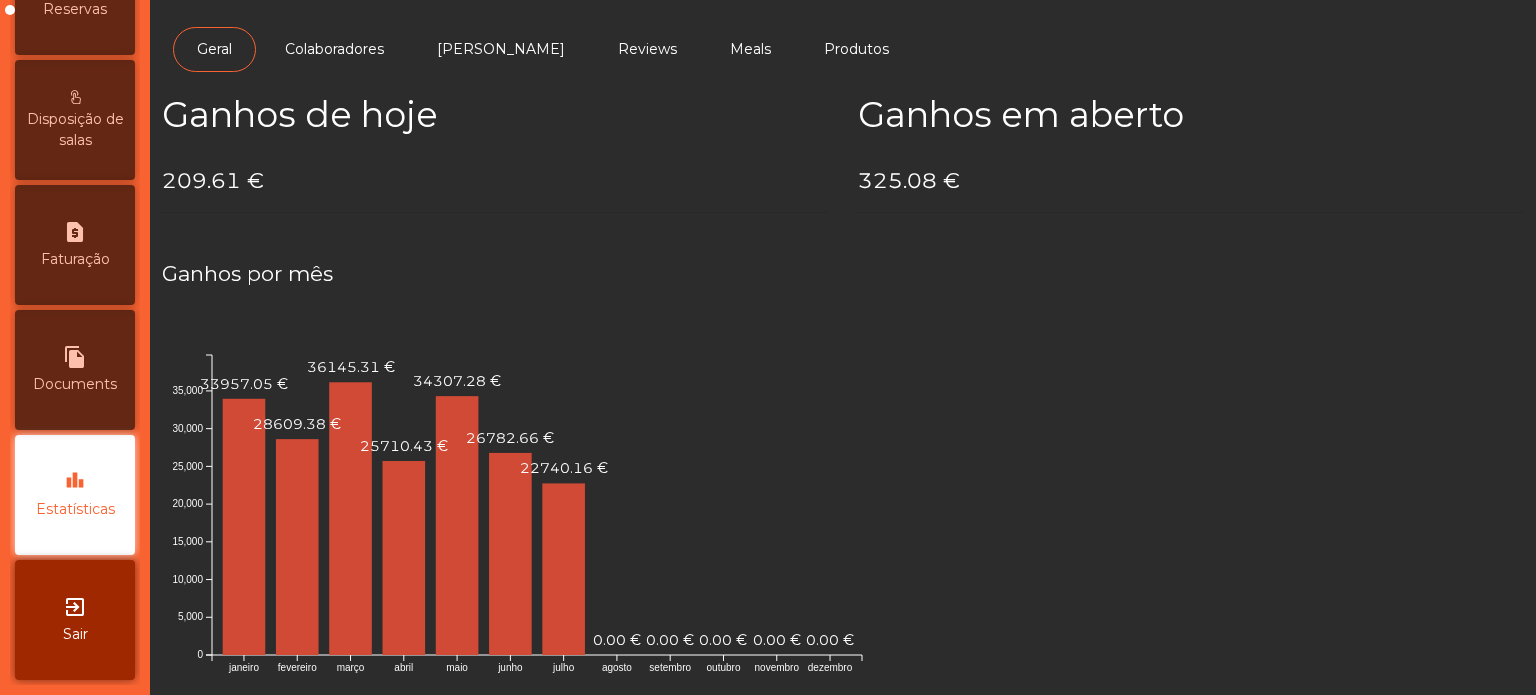 click on "Disposição de salas" at bounding box center (75, 130) 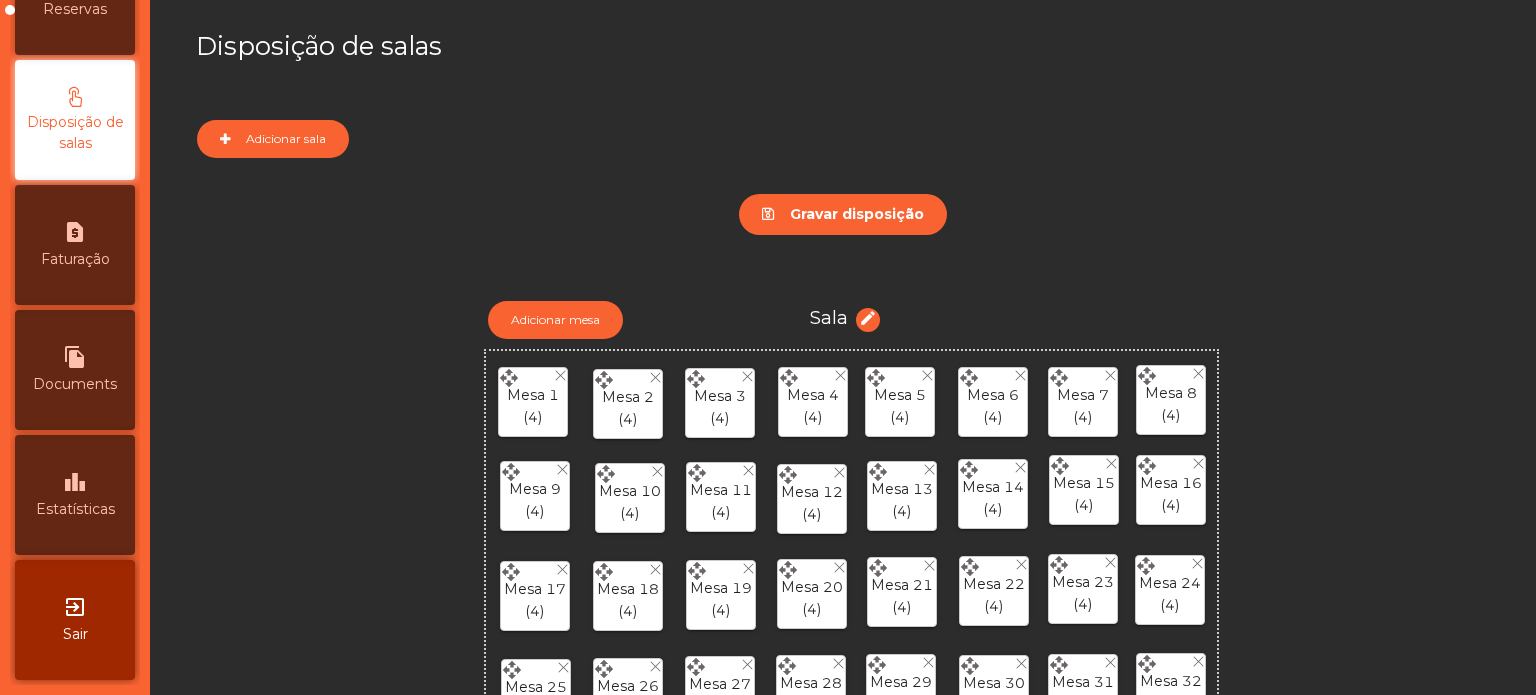 click on "Disposição de salas" at bounding box center [75, 120] 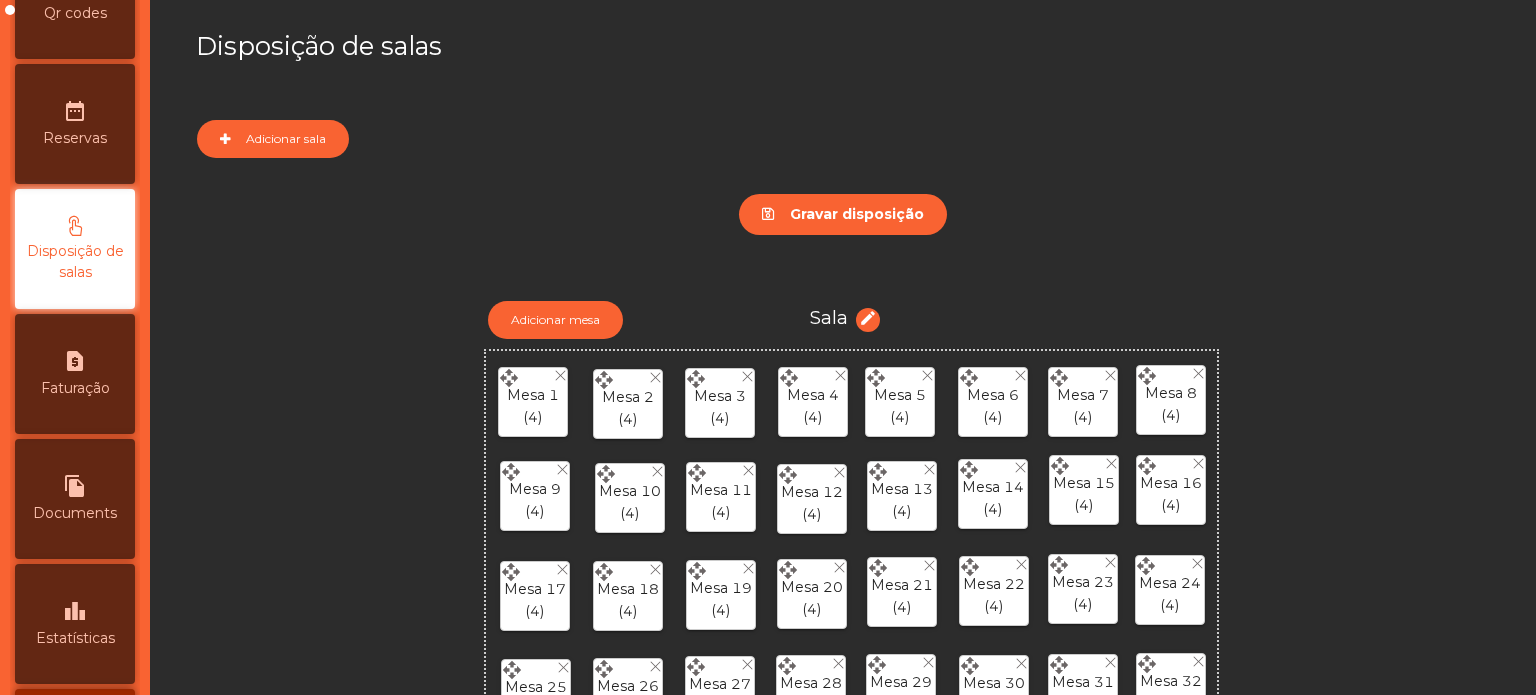 scroll, scrollTop: 563, scrollLeft: 0, axis: vertical 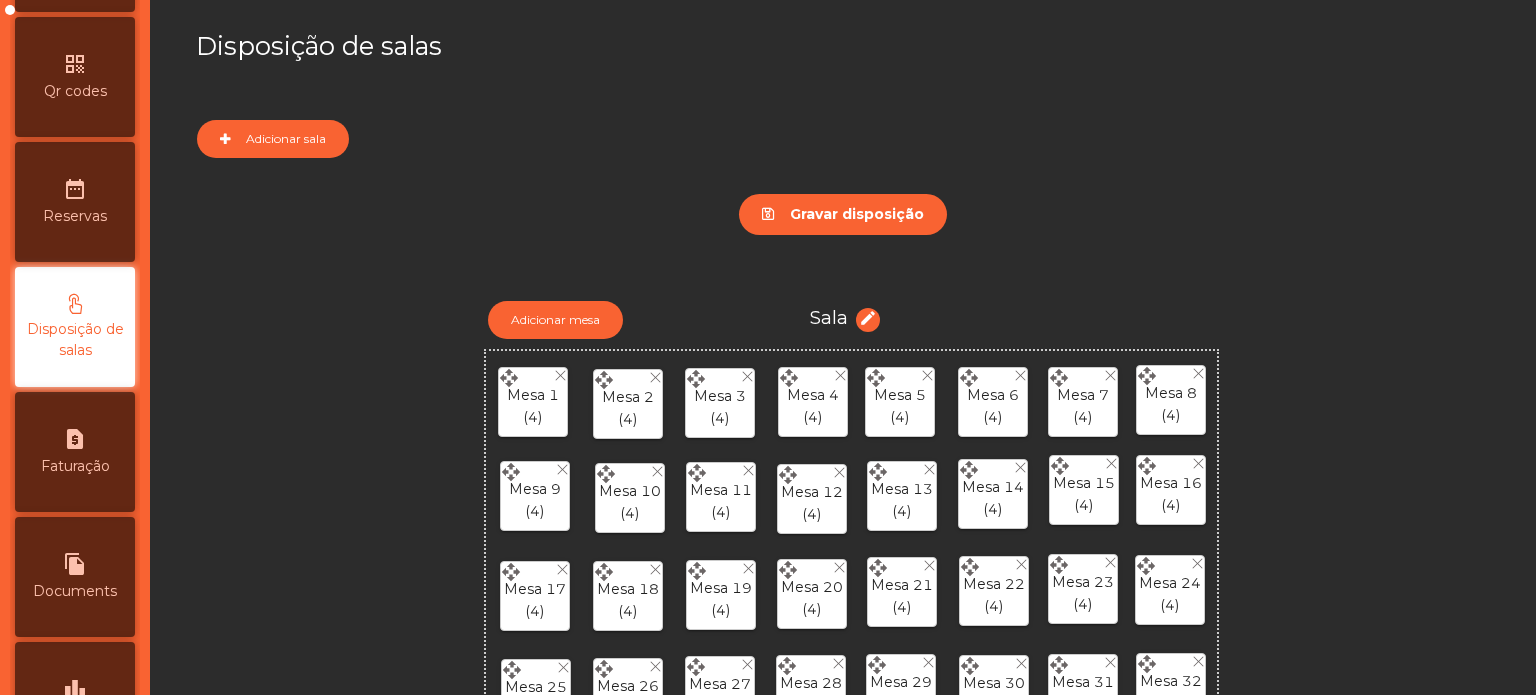 click on "Faturação" at bounding box center (75, 466) 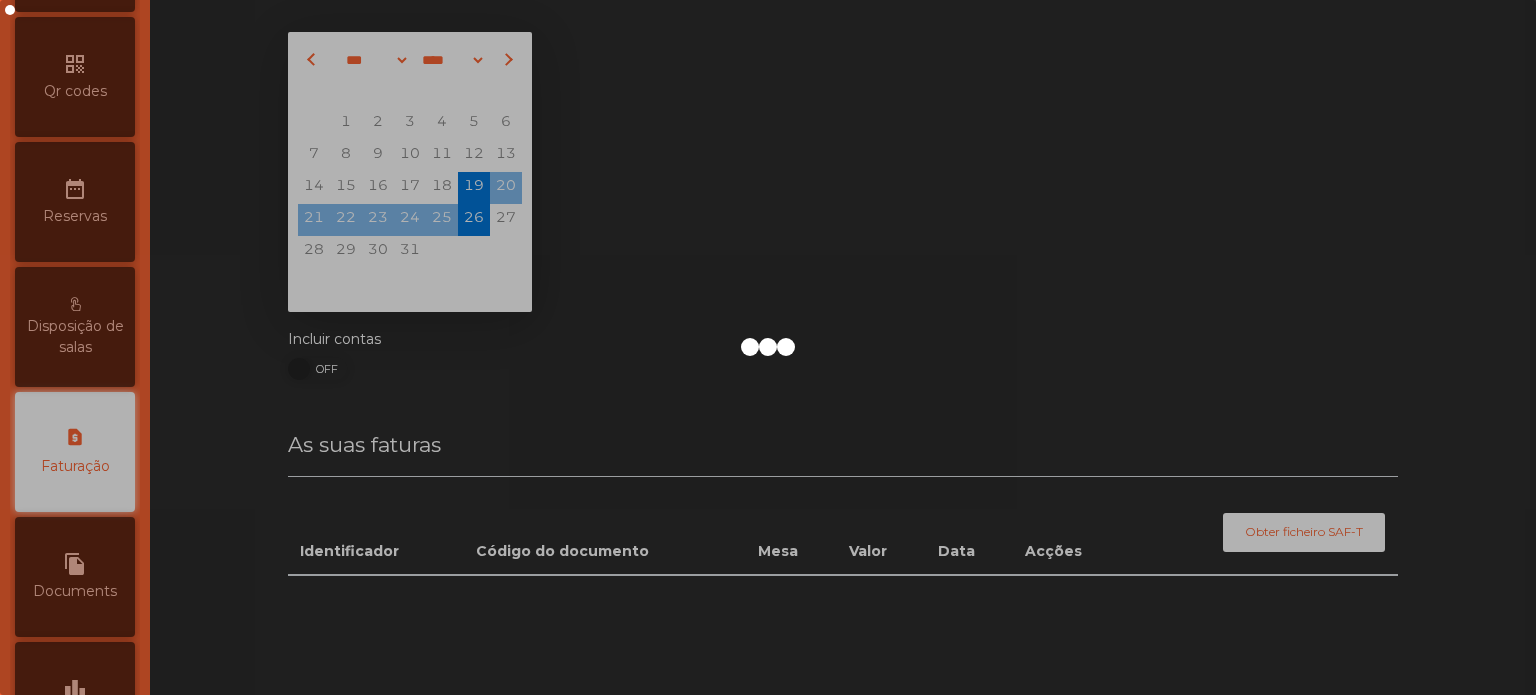 scroll, scrollTop: 688, scrollLeft: 0, axis: vertical 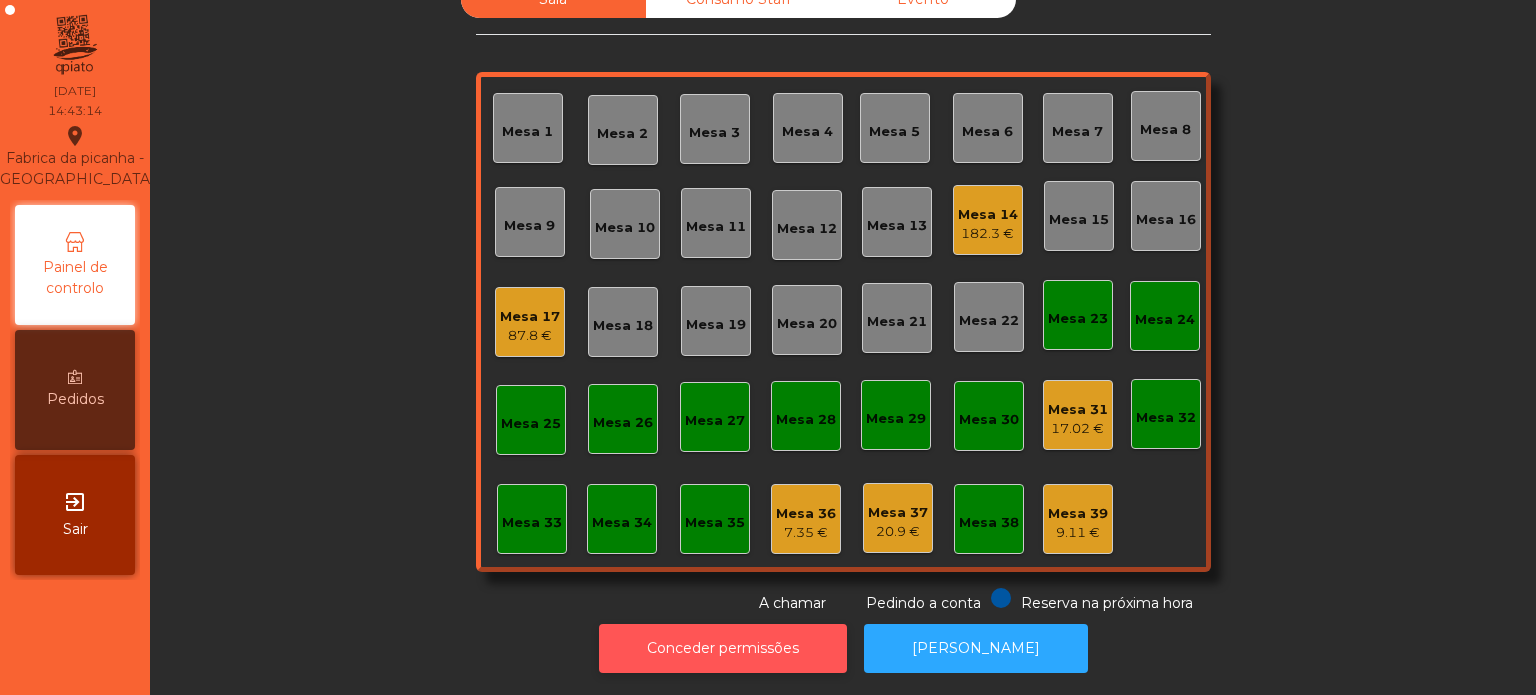 click on "Conceder permissões" 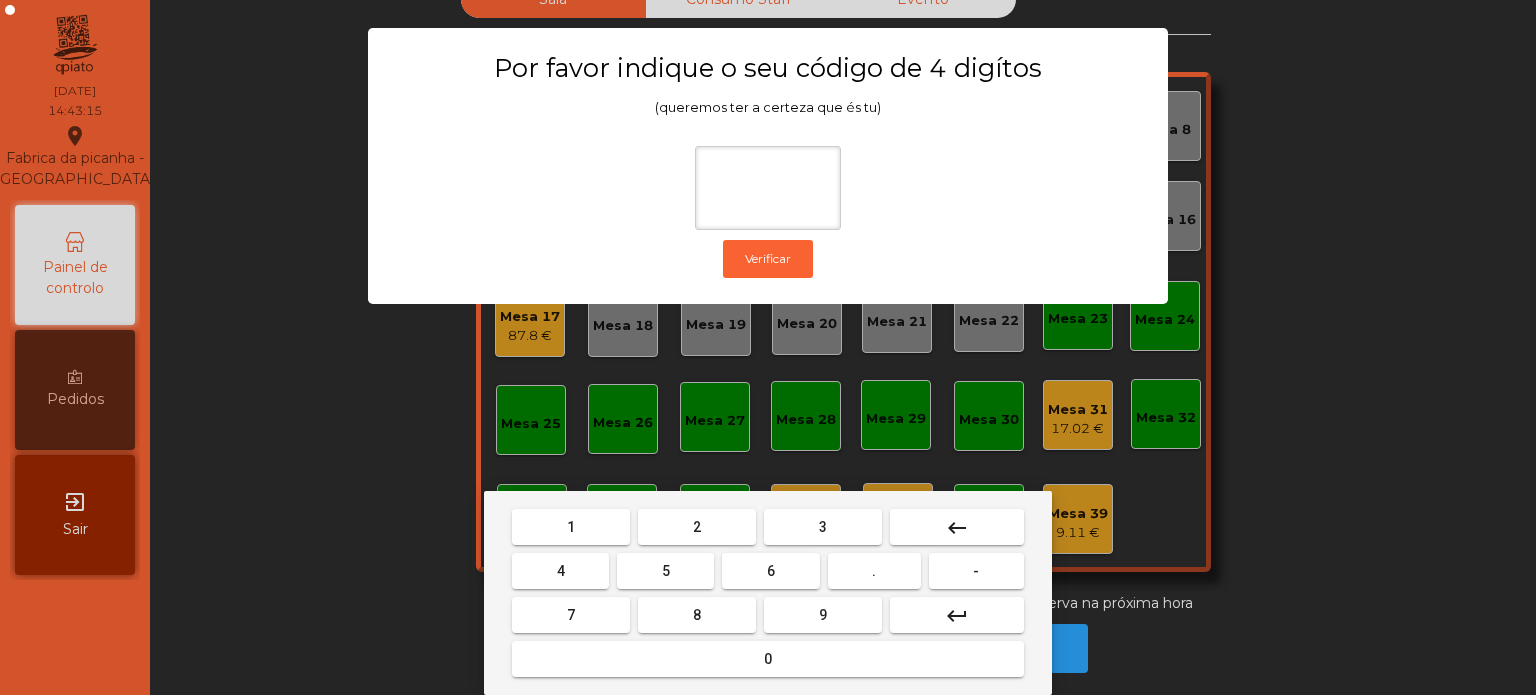 click on "1" at bounding box center [571, 527] 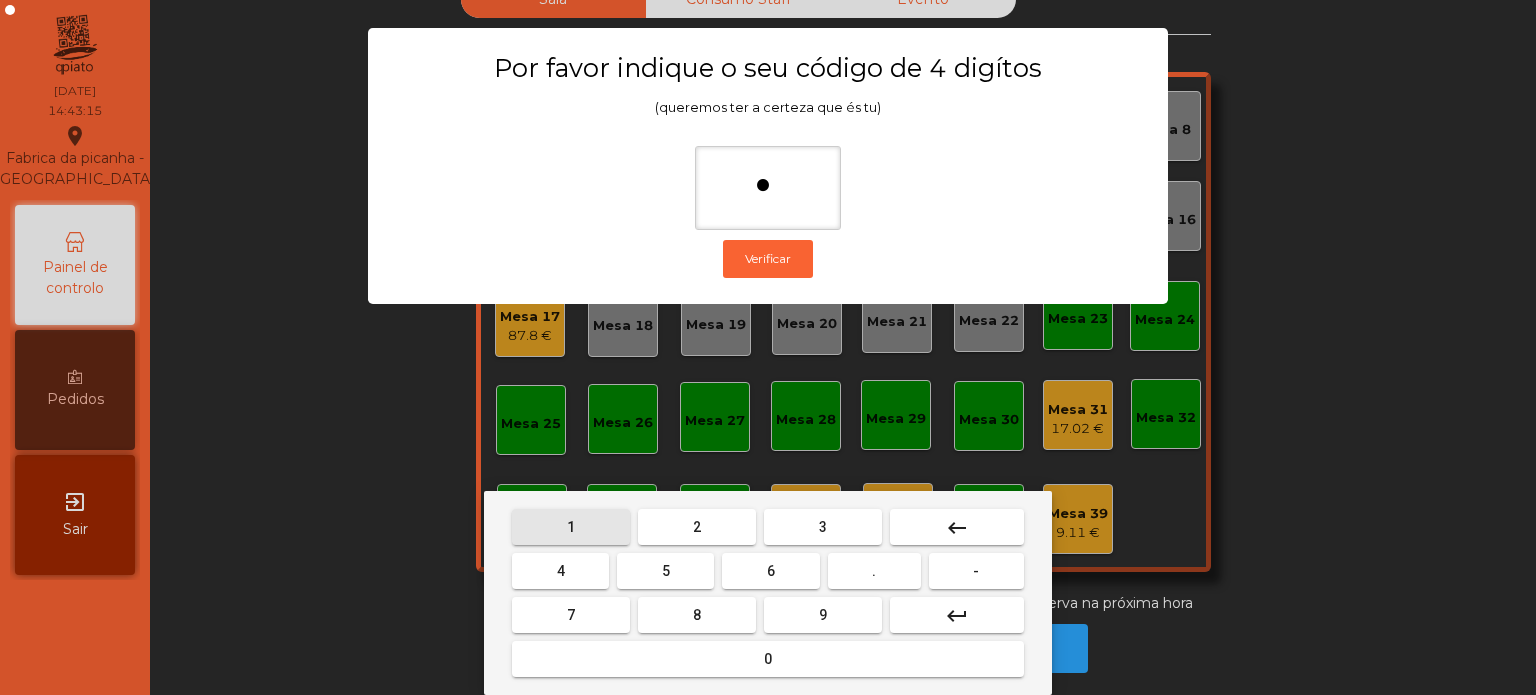 click on "3" at bounding box center [823, 527] 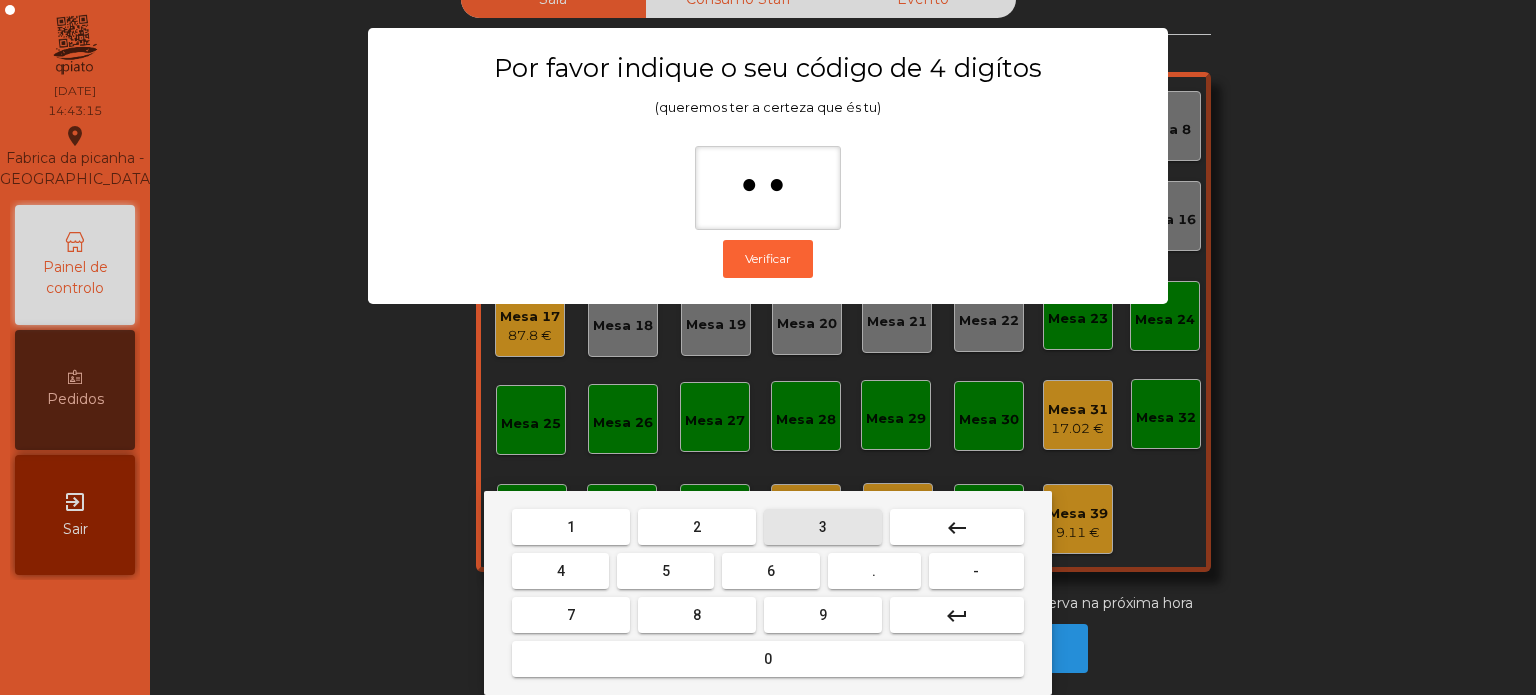 click on "5" at bounding box center (666, 571) 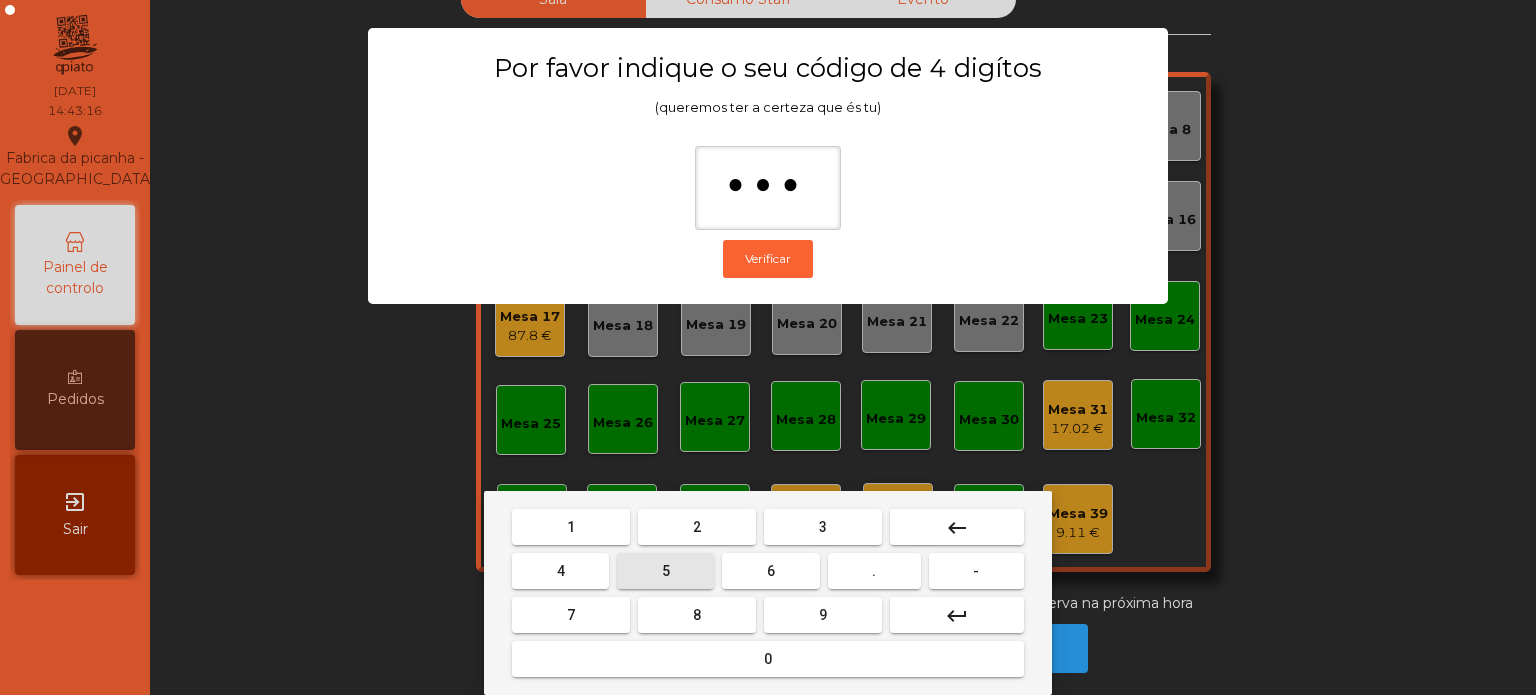 click on "0" at bounding box center [768, 659] 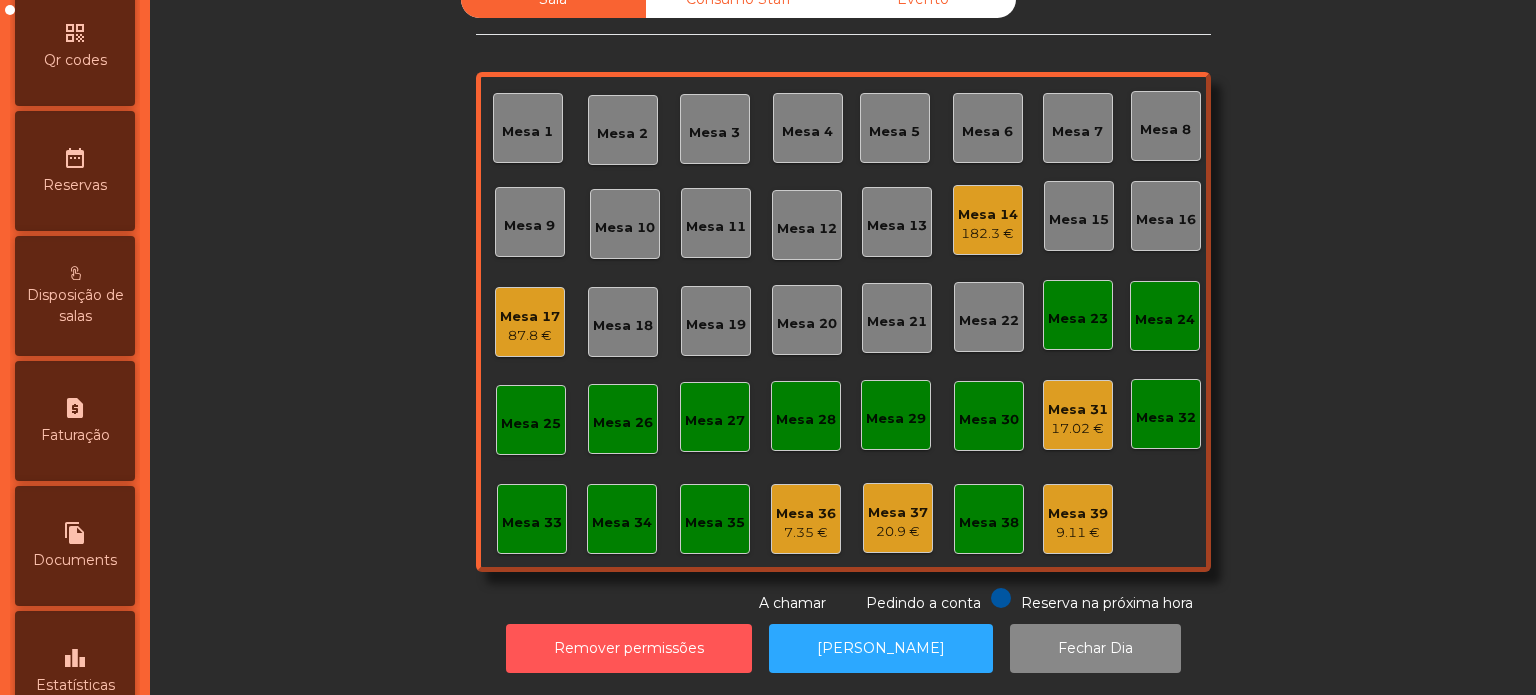 scroll, scrollTop: 791, scrollLeft: 0, axis: vertical 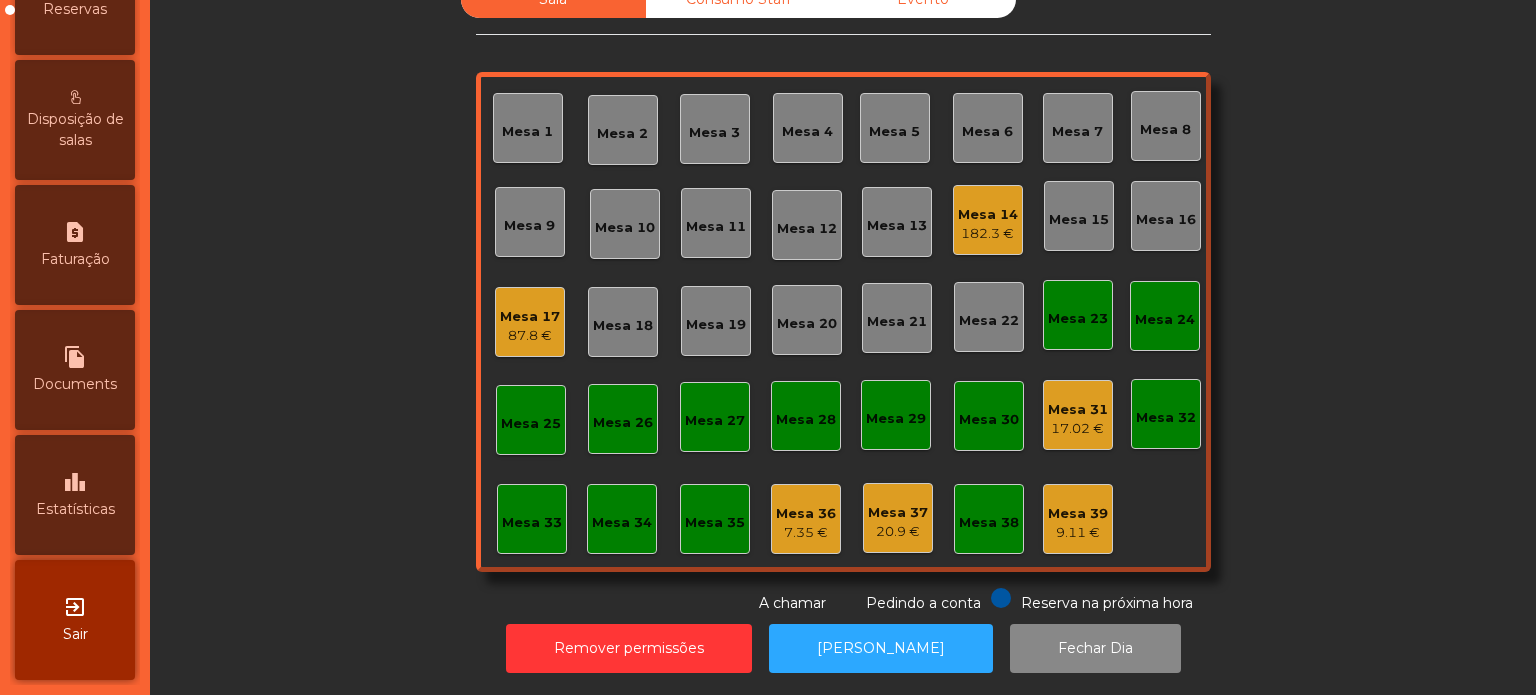 click on "Estatísticas" at bounding box center [75, 509] 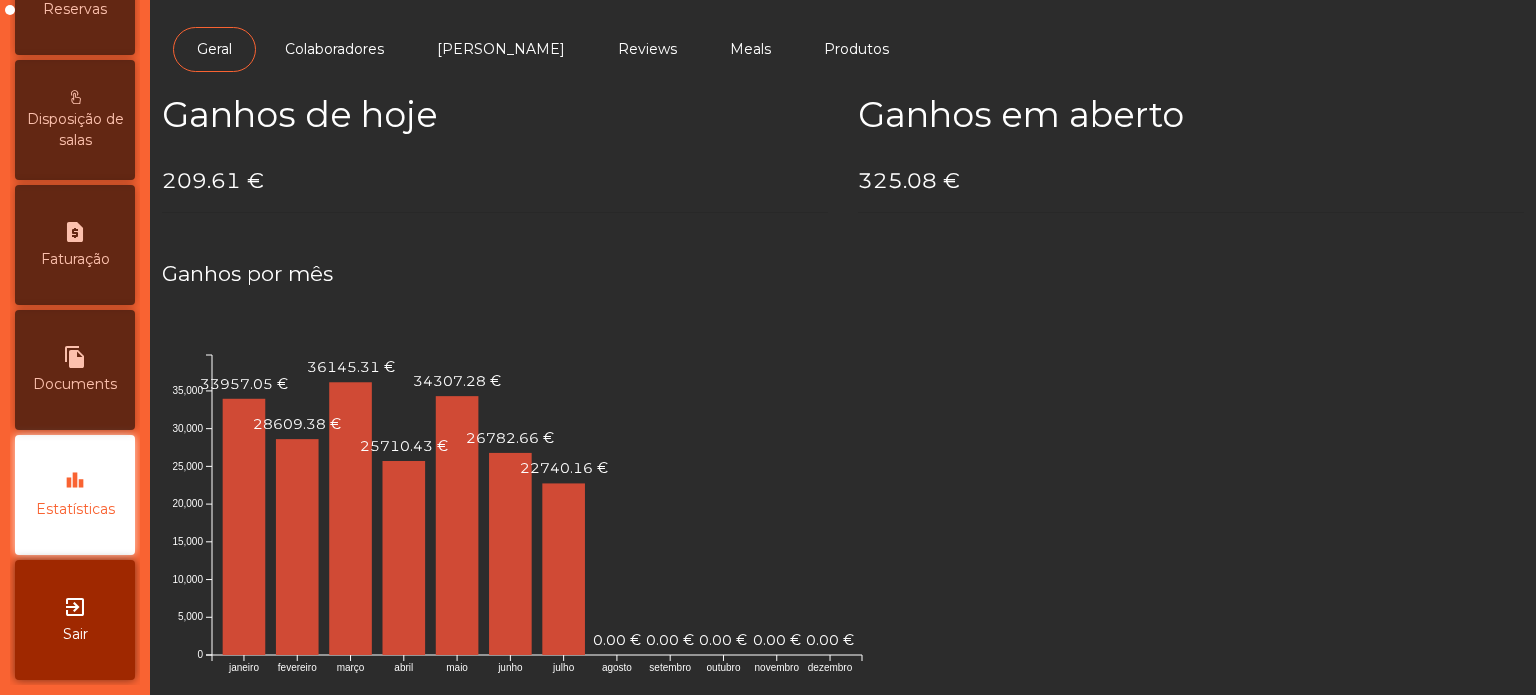 click on "Disposição de salas" at bounding box center [75, 130] 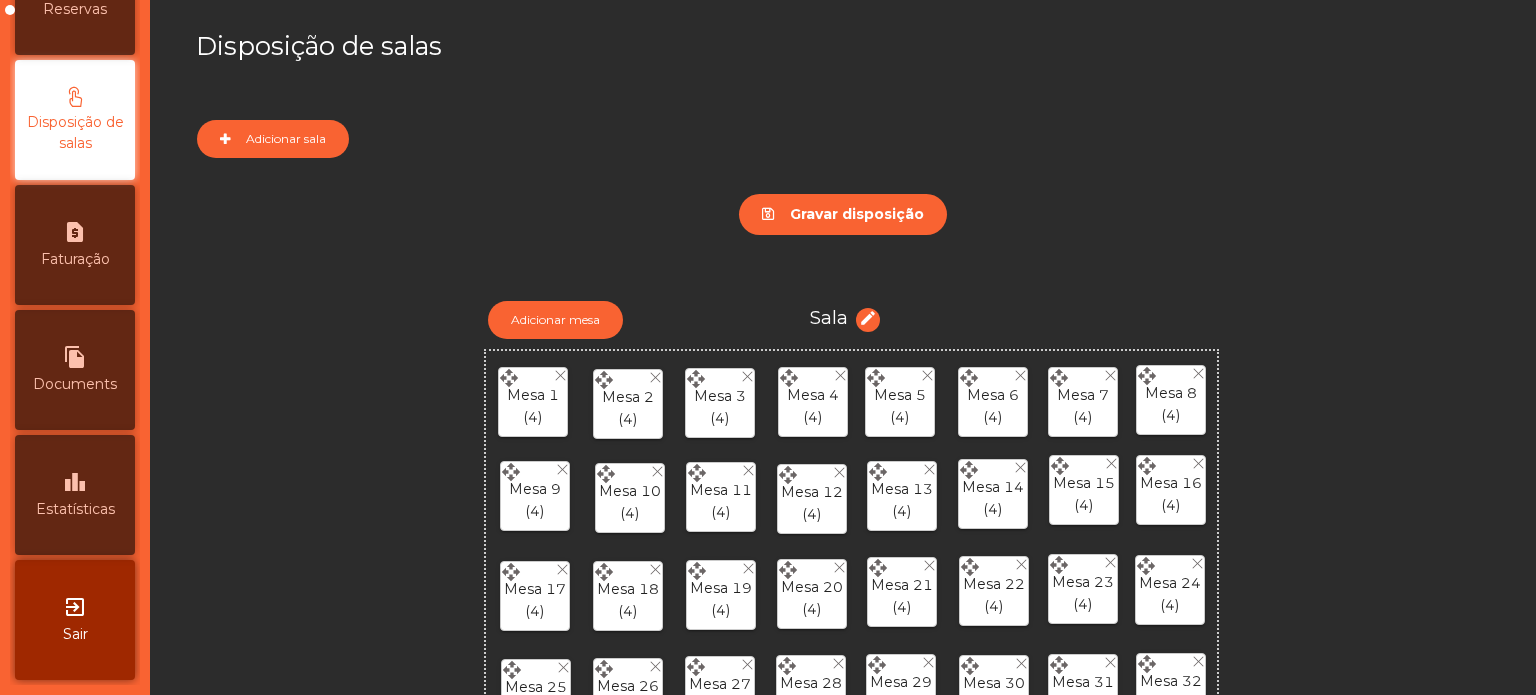 click on "request_page" at bounding box center (75, 232) 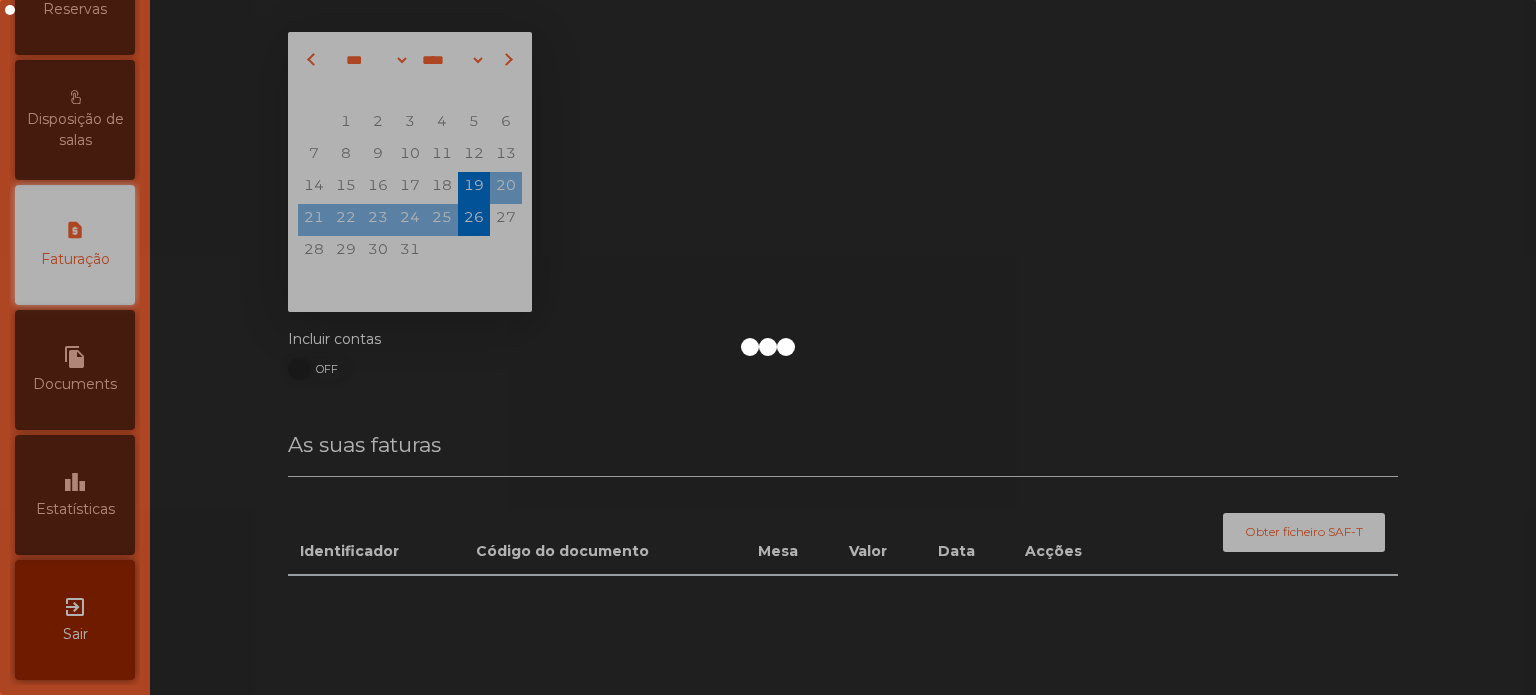 scroll, scrollTop: 688, scrollLeft: 0, axis: vertical 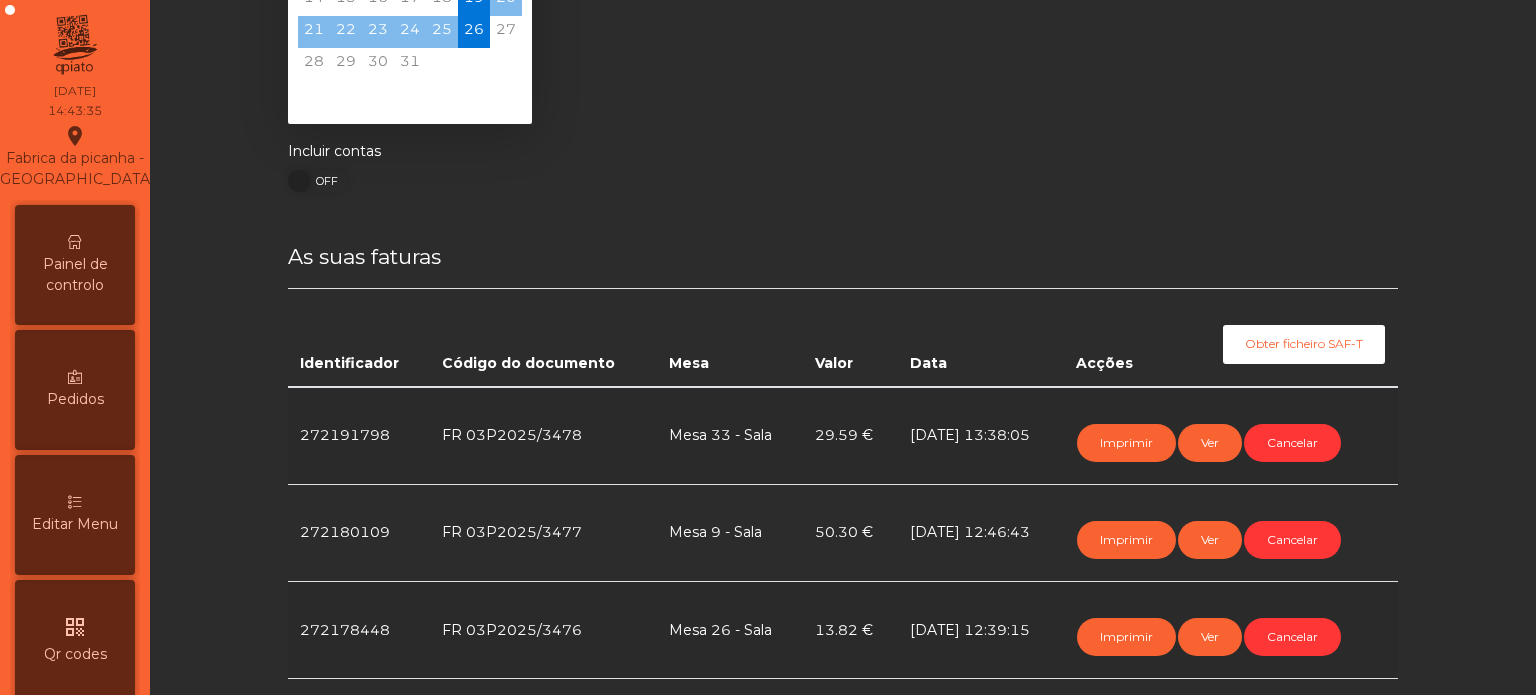 click on "Painel de controlo" at bounding box center (75, 275) 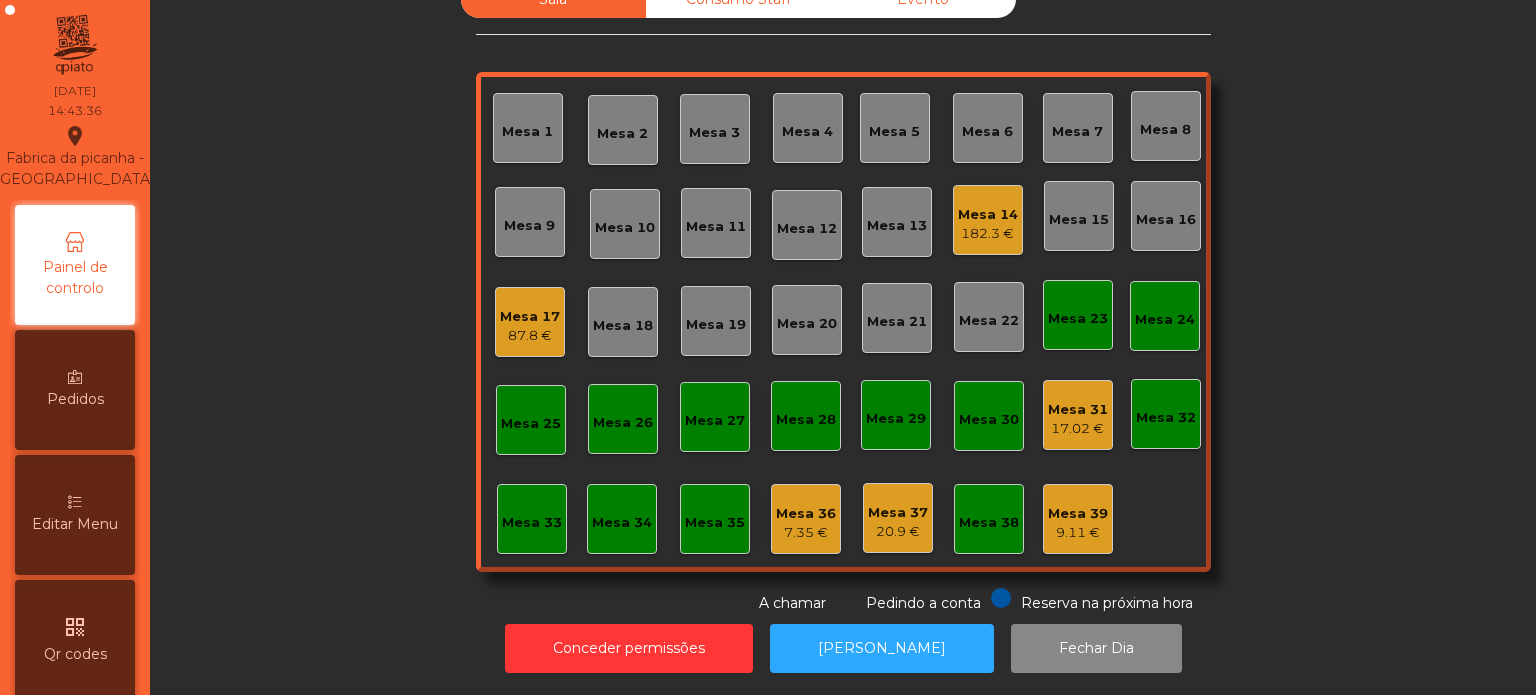 scroll, scrollTop: 55, scrollLeft: 0, axis: vertical 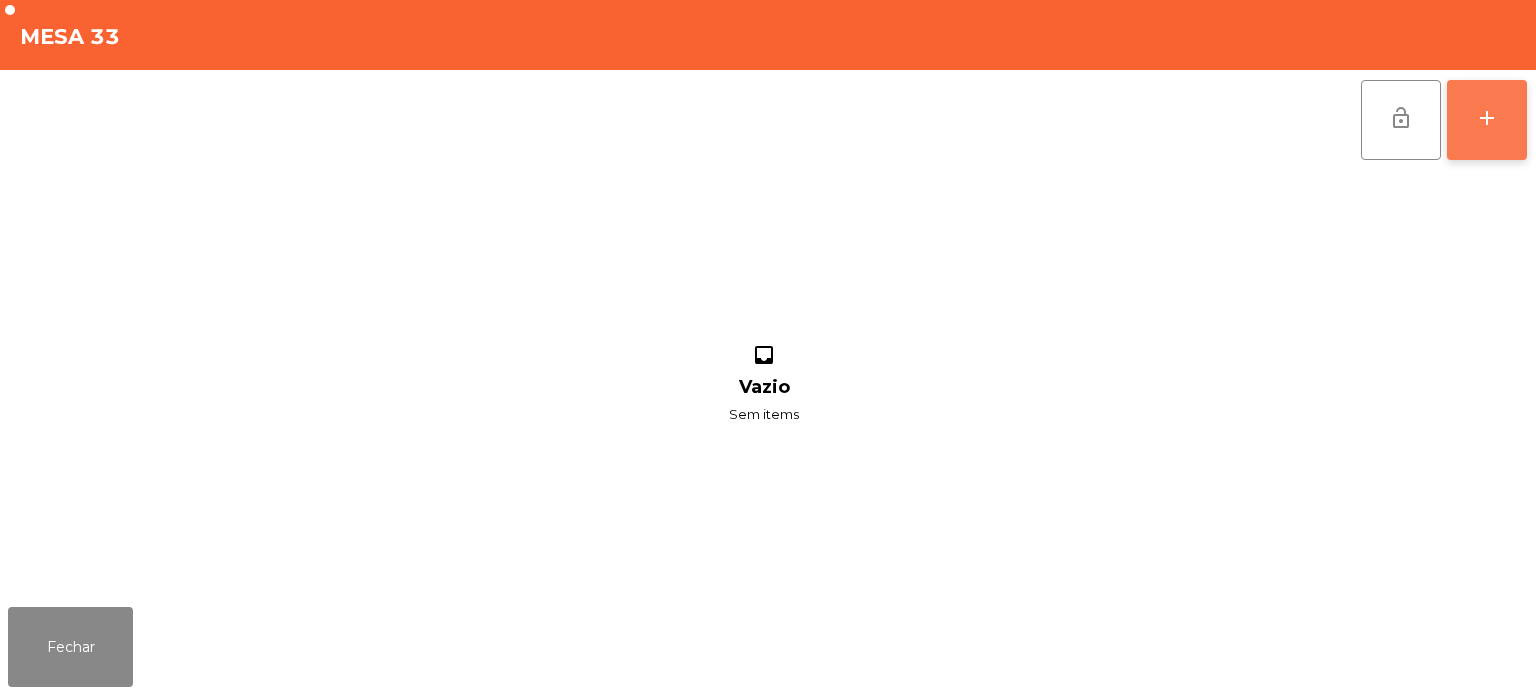 click on "add" 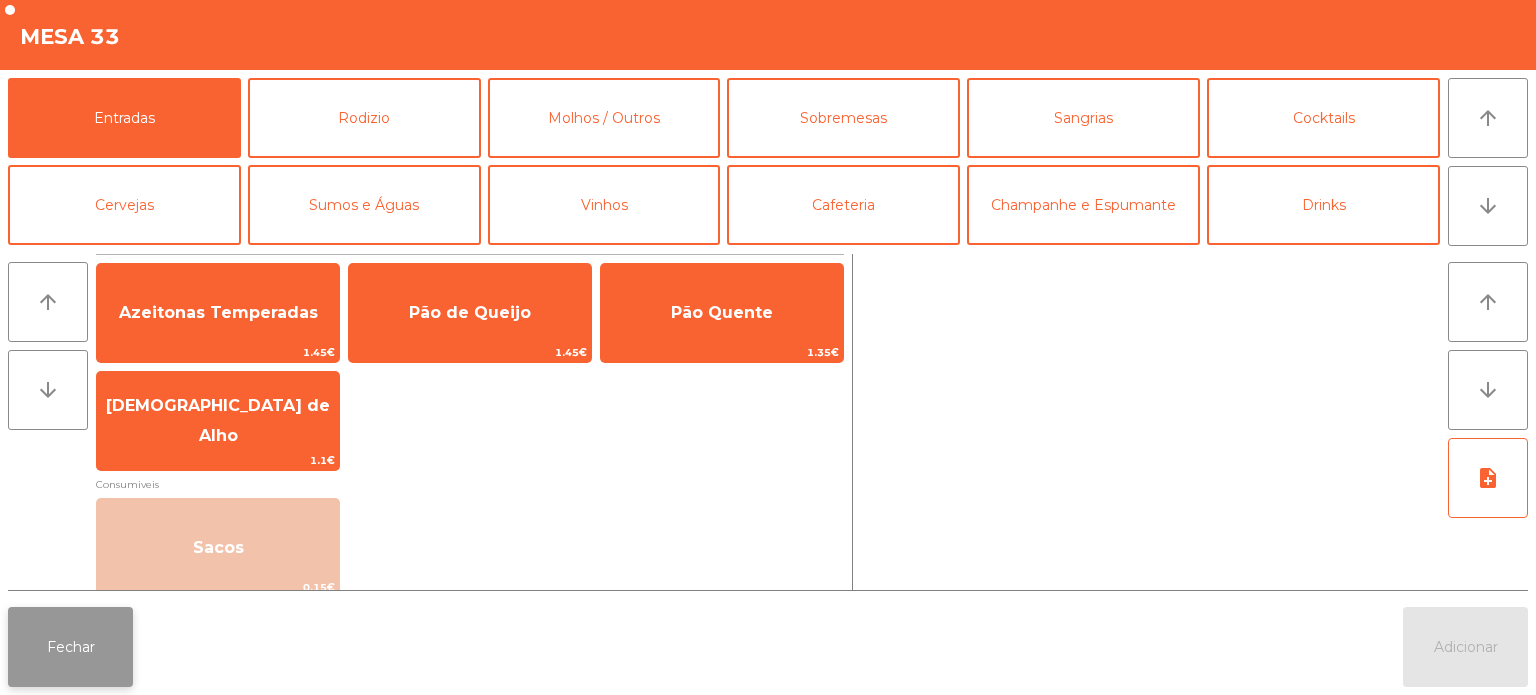 click on "Fechar" 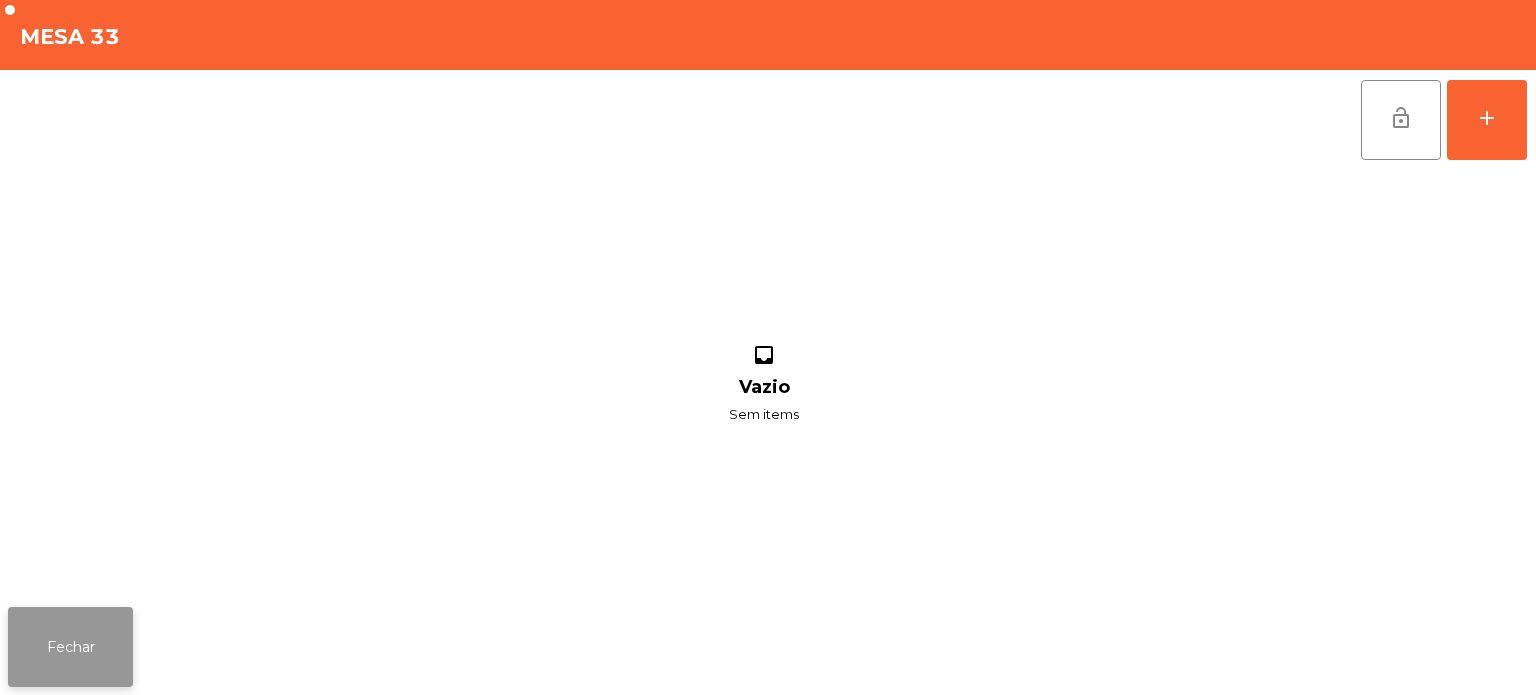 click on "Fechar" 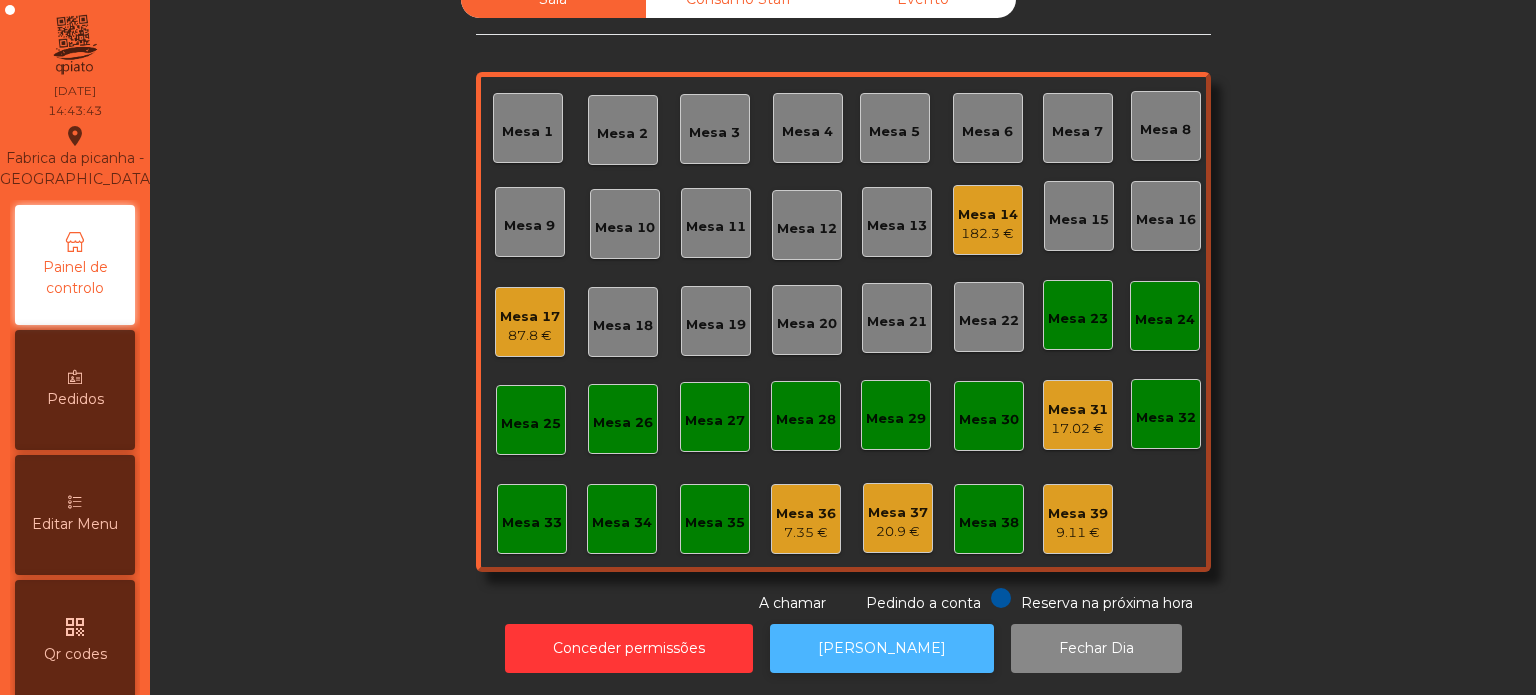 click on "[PERSON_NAME]" 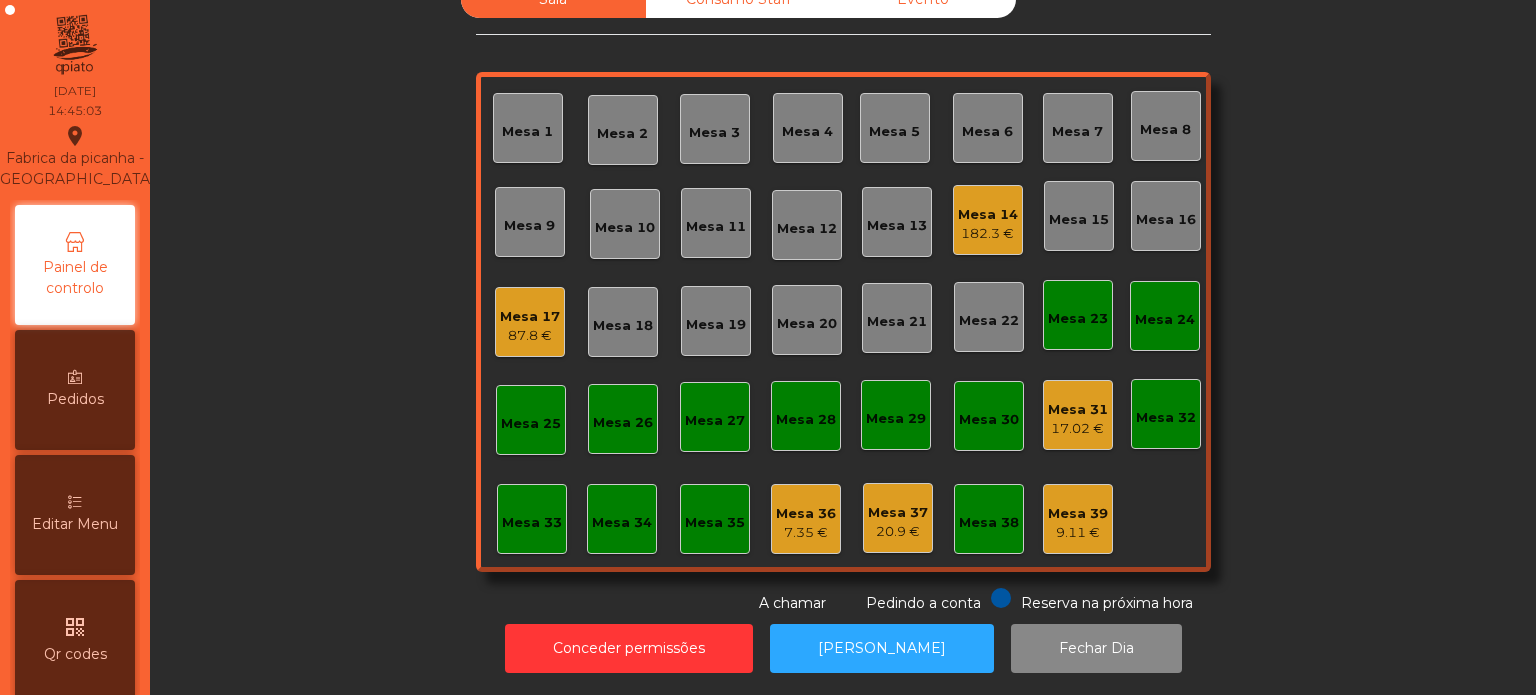 click on "Mesa 31" 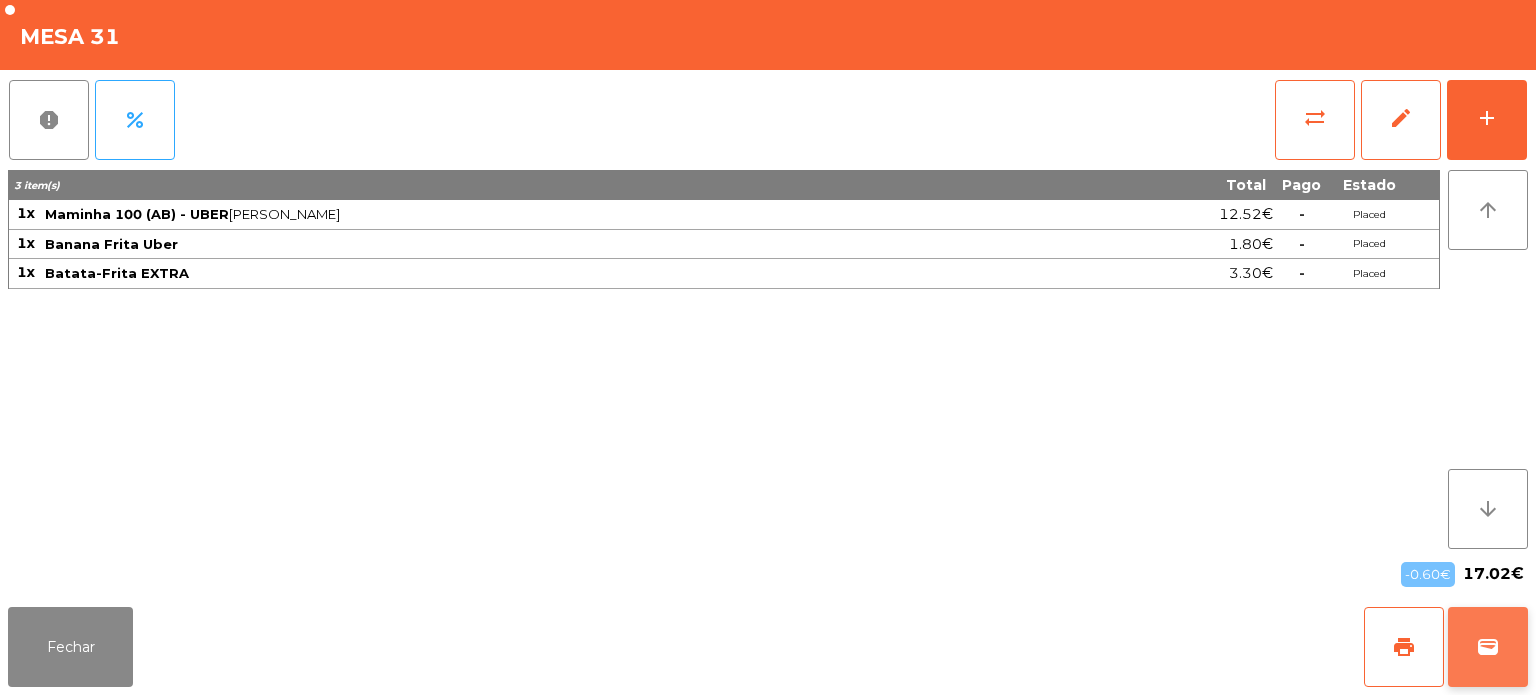 click on "wallet" 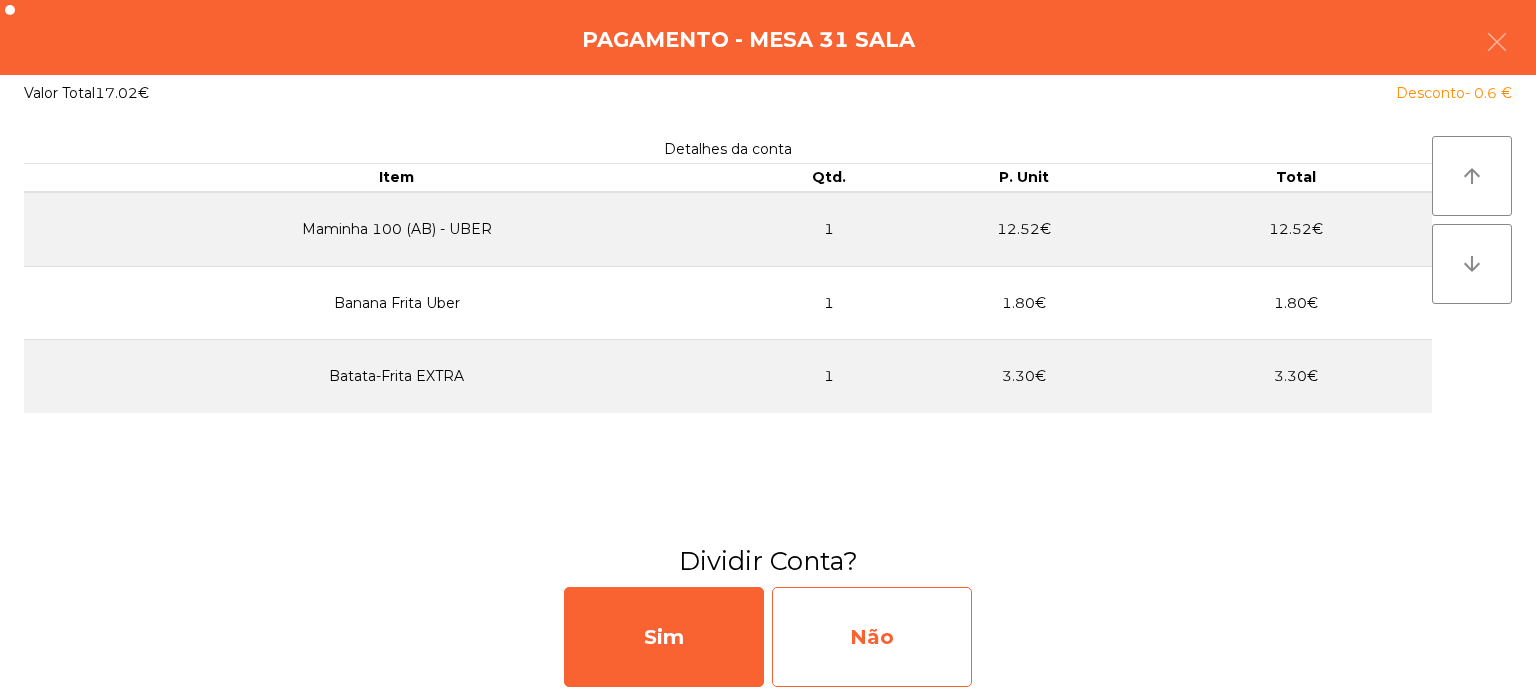 click on "Não" 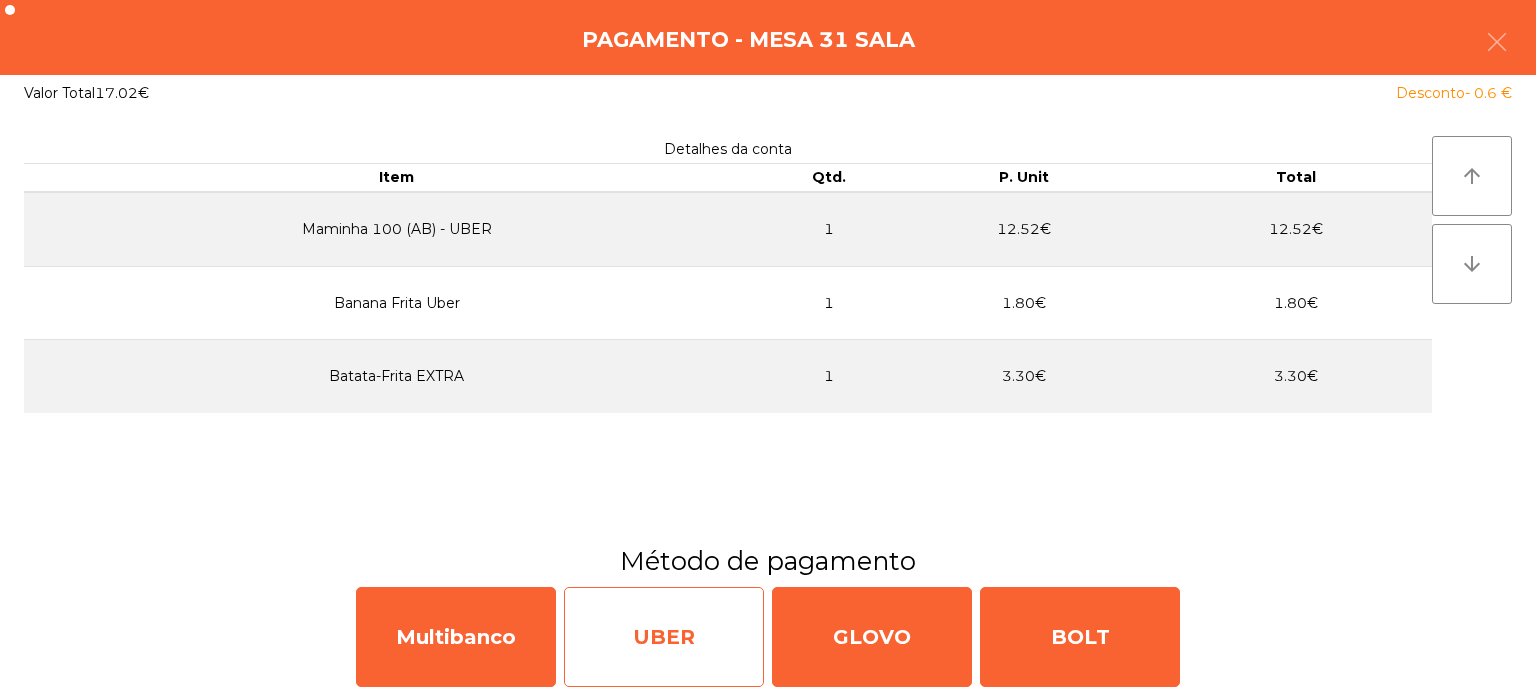 click on "UBER" 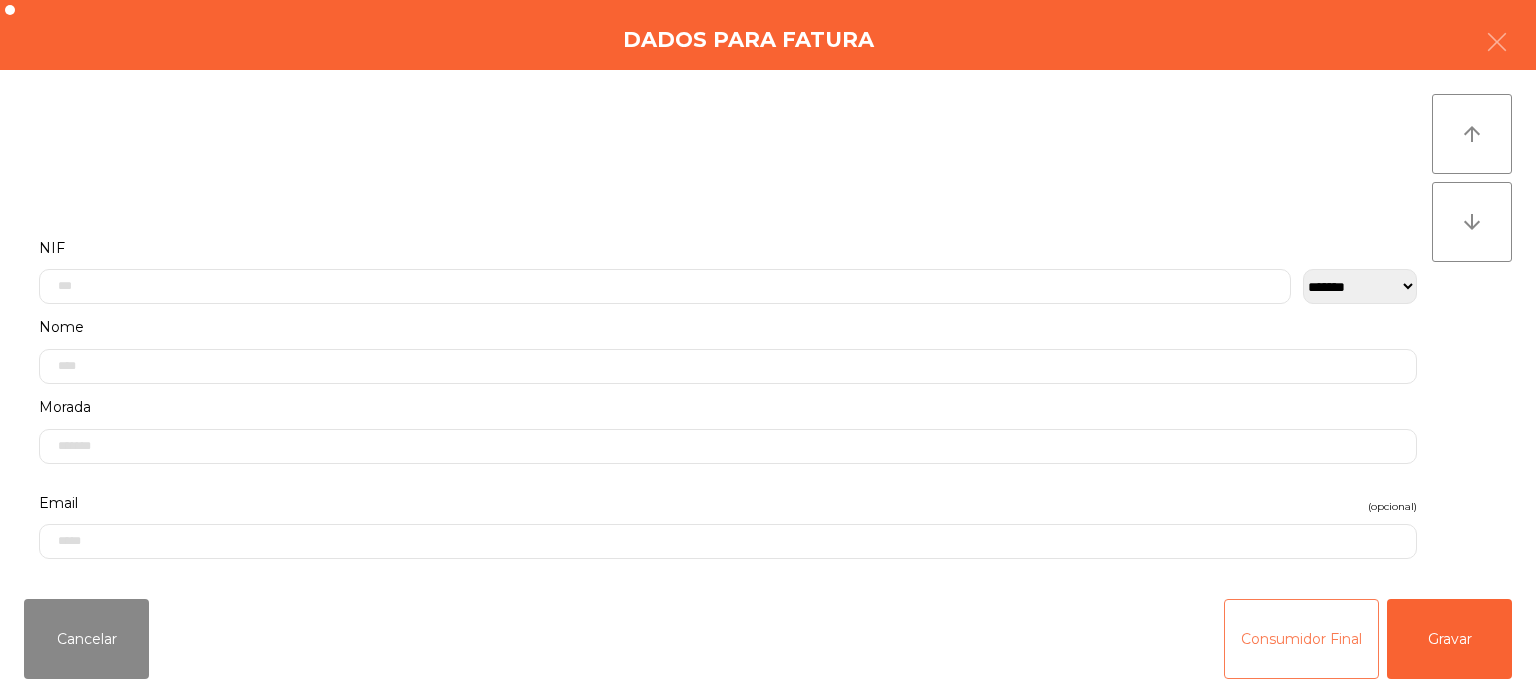 click on "Consumidor Final" 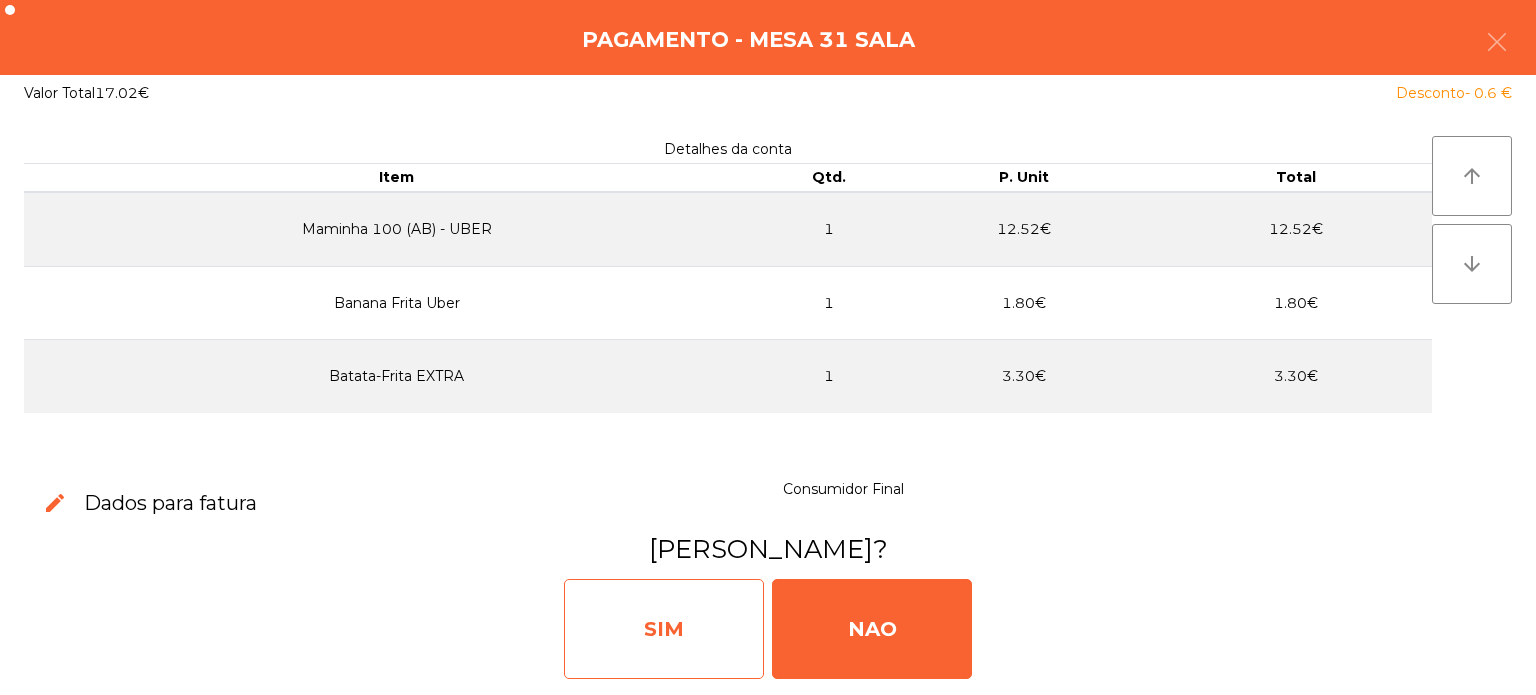 click on "SIM" 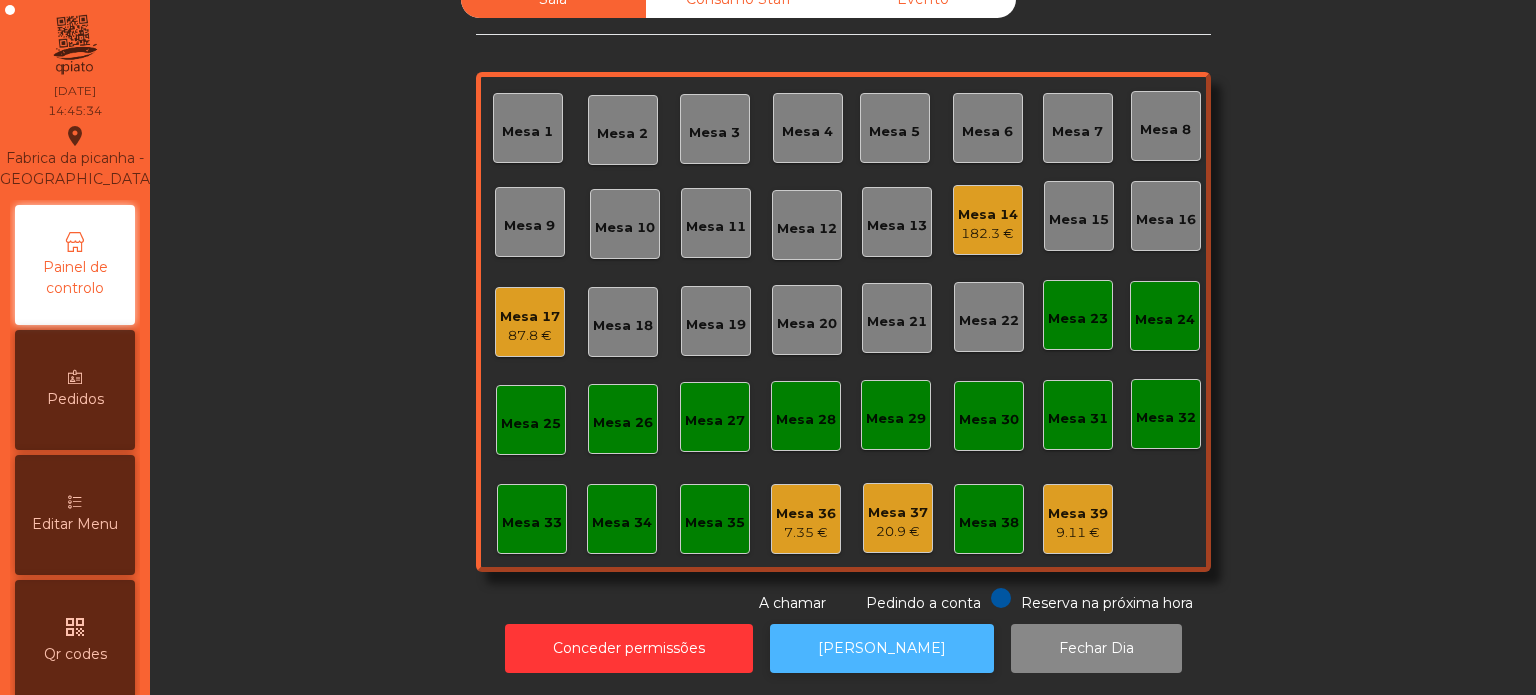 click on "[PERSON_NAME]" 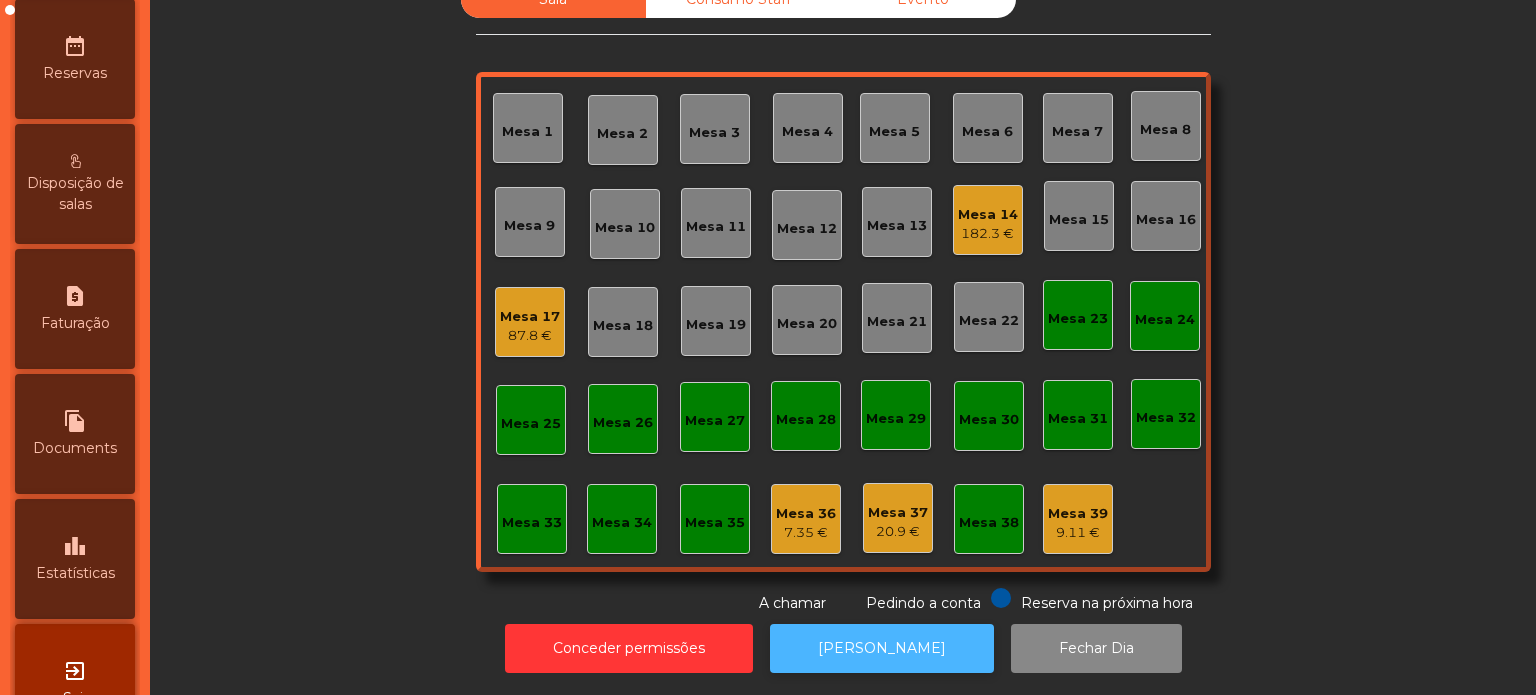 scroll, scrollTop: 791, scrollLeft: 0, axis: vertical 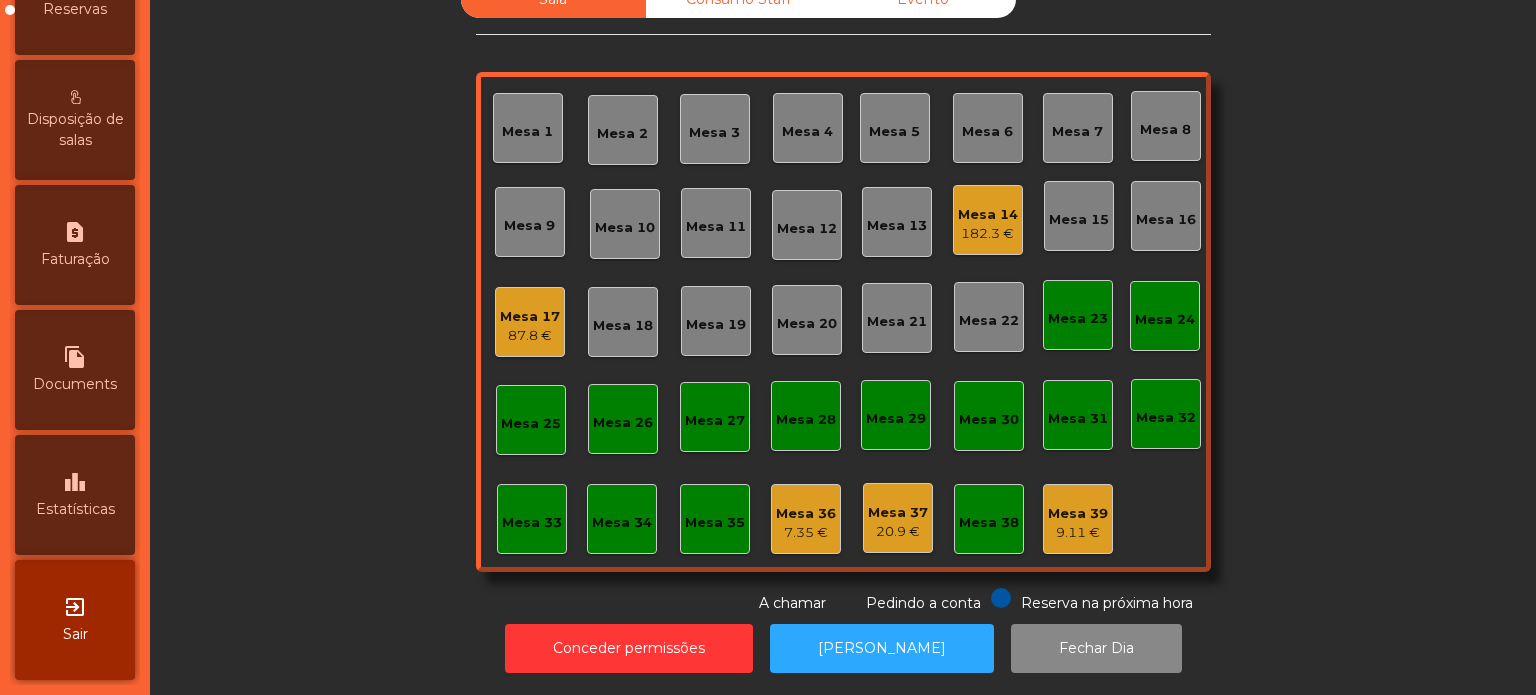click on "leaderboard" at bounding box center [75, 482] 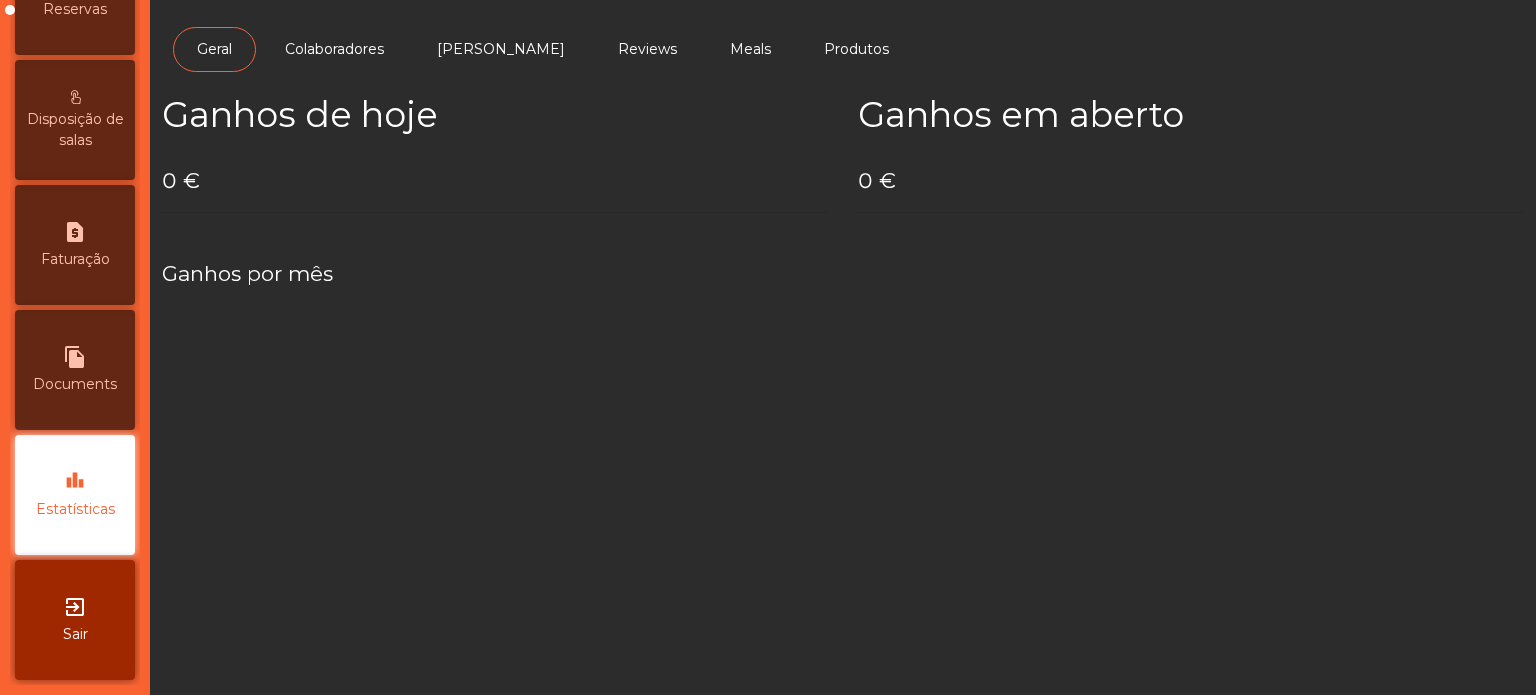 scroll, scrollTop: 0, scrollLeft: 0, axis: both 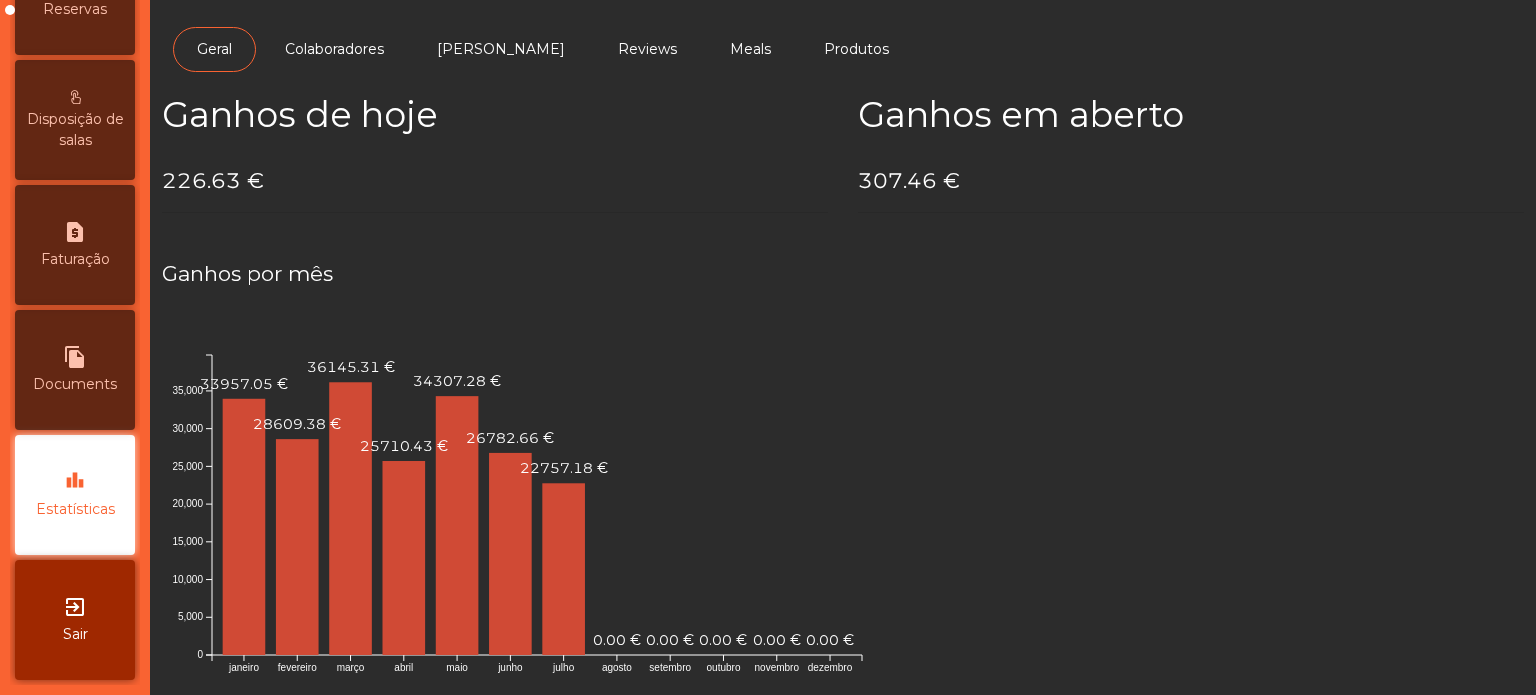 click on "file_copy  Documents" at bounding box center [75, 370] 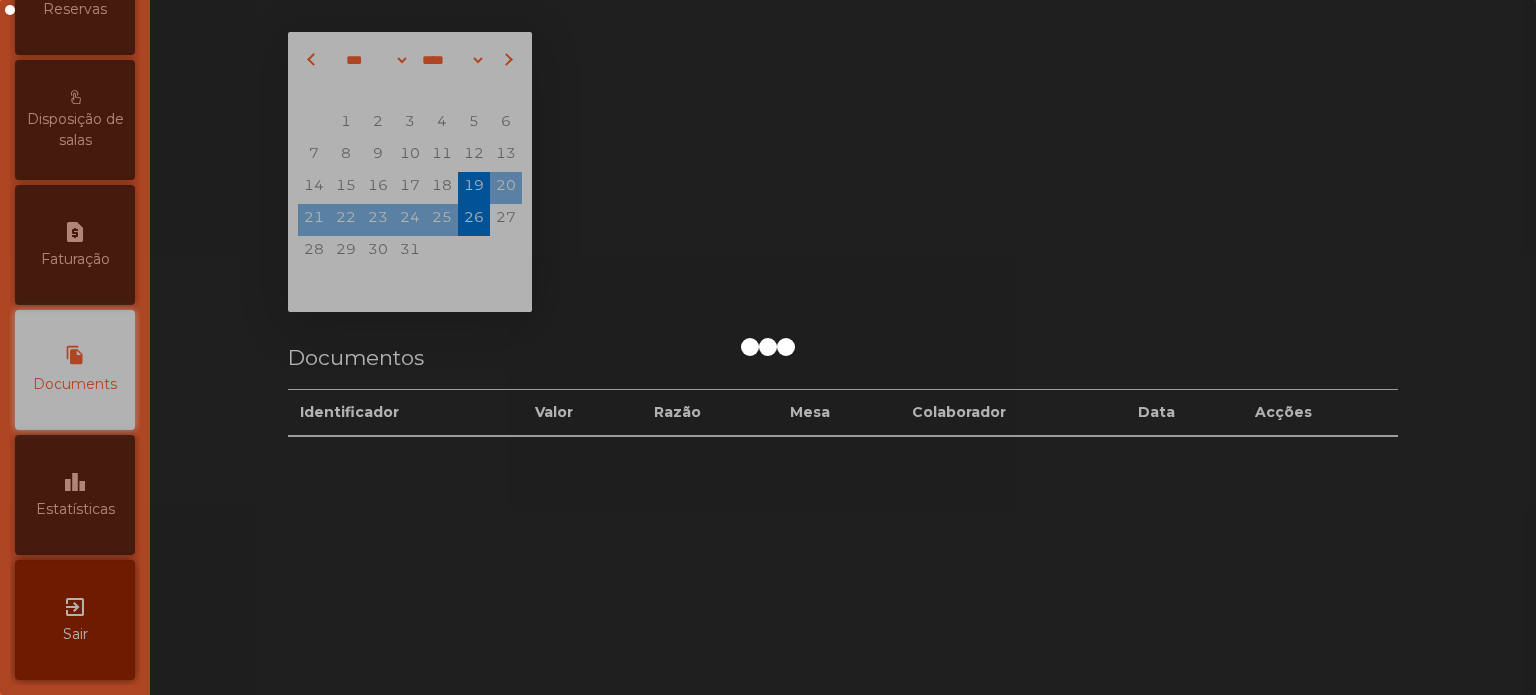click 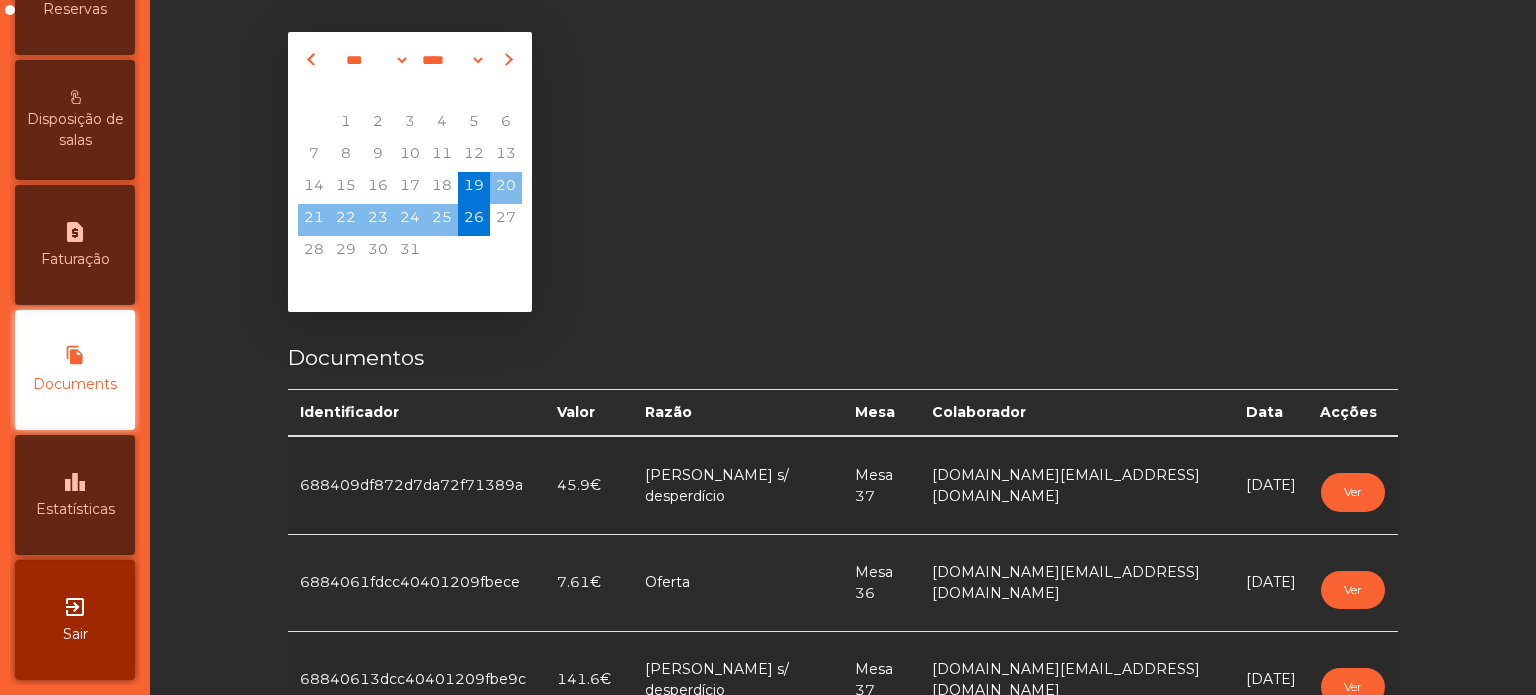 click on "Faturação" at bounding box center (75, 259) 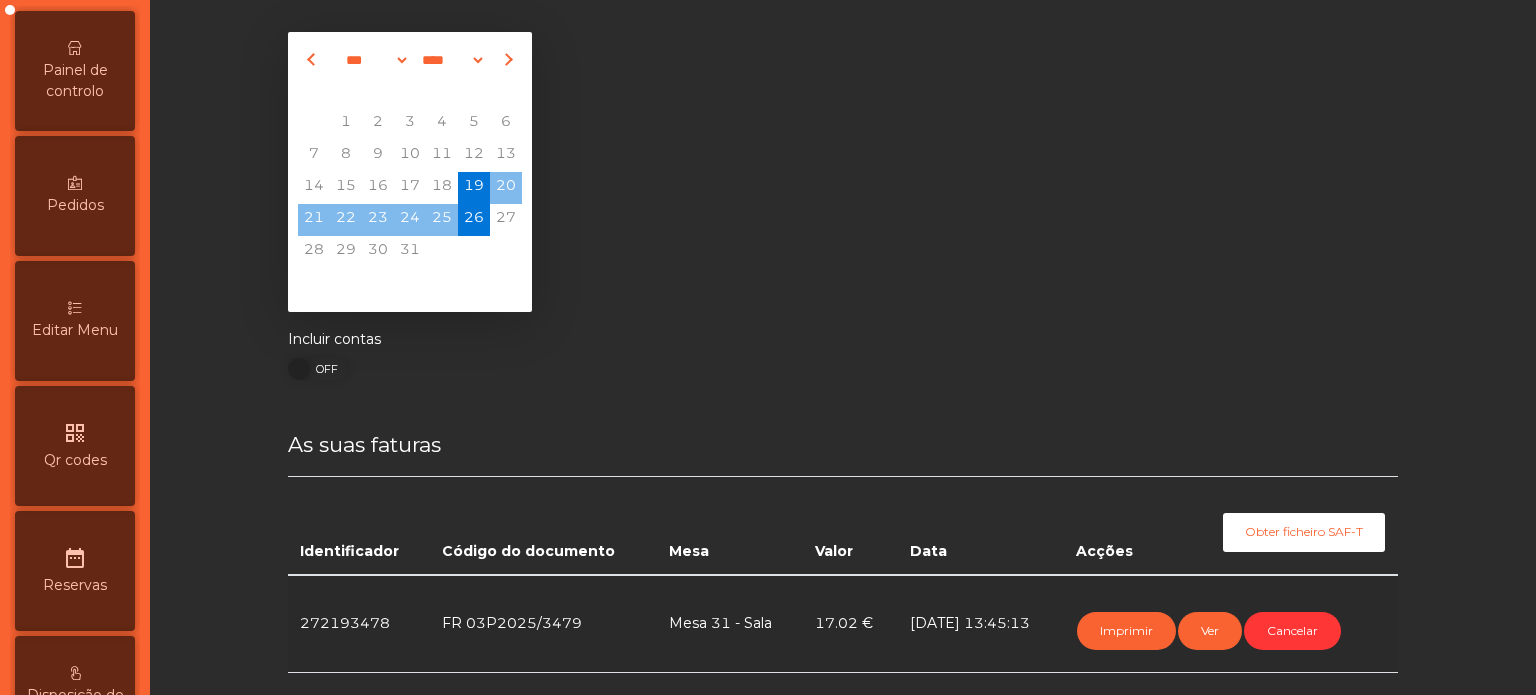 scroll, scrollTop: 0, scrollLeft: 0, axis: both 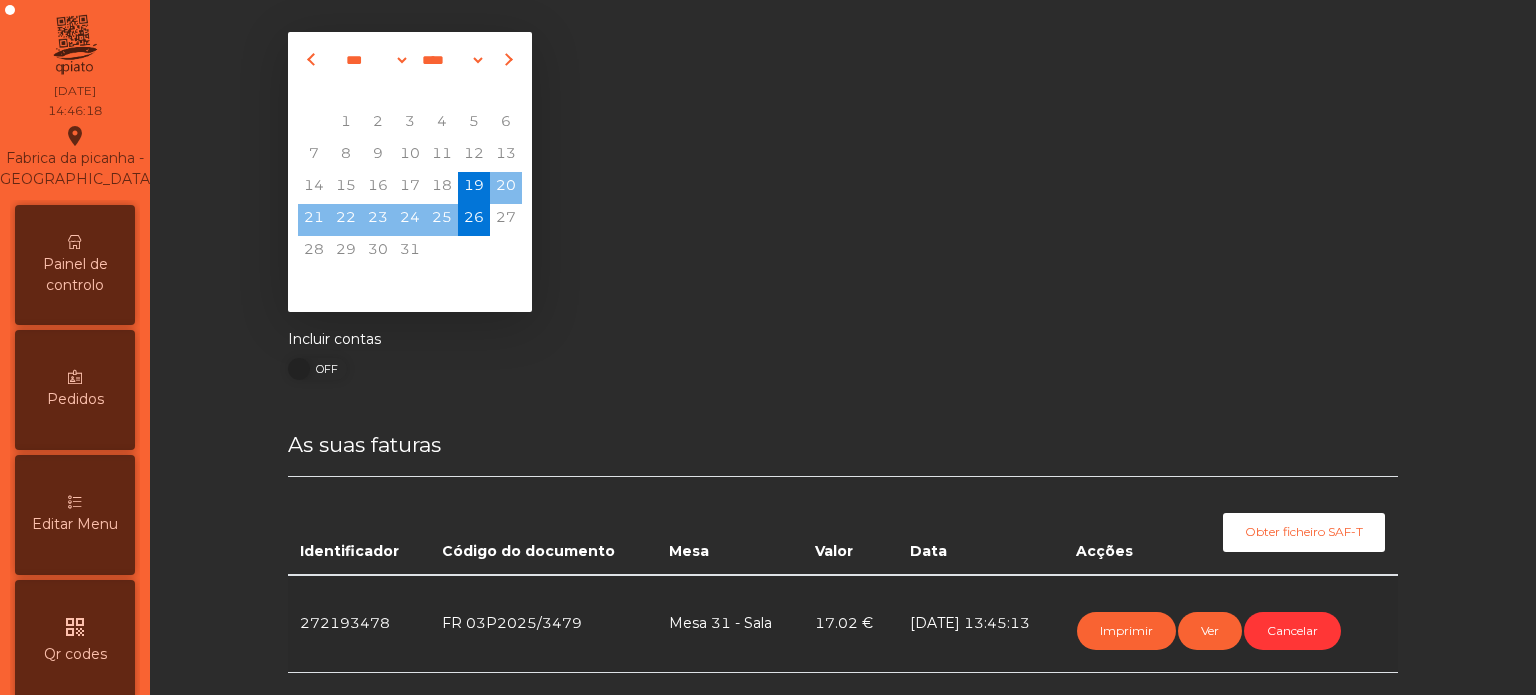 click on "Painel de controlo" at bounding box center [75, 275] 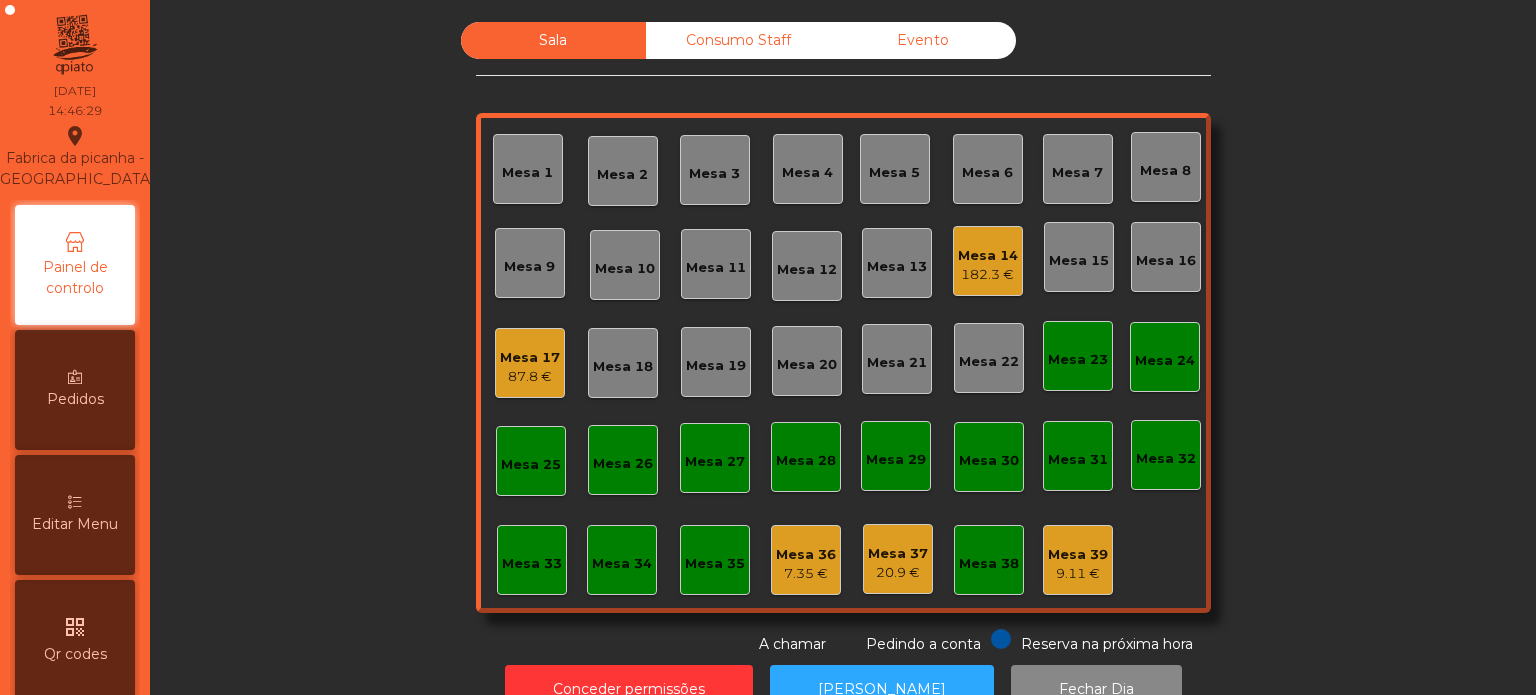 click on "Mesa 17   87.8 €" 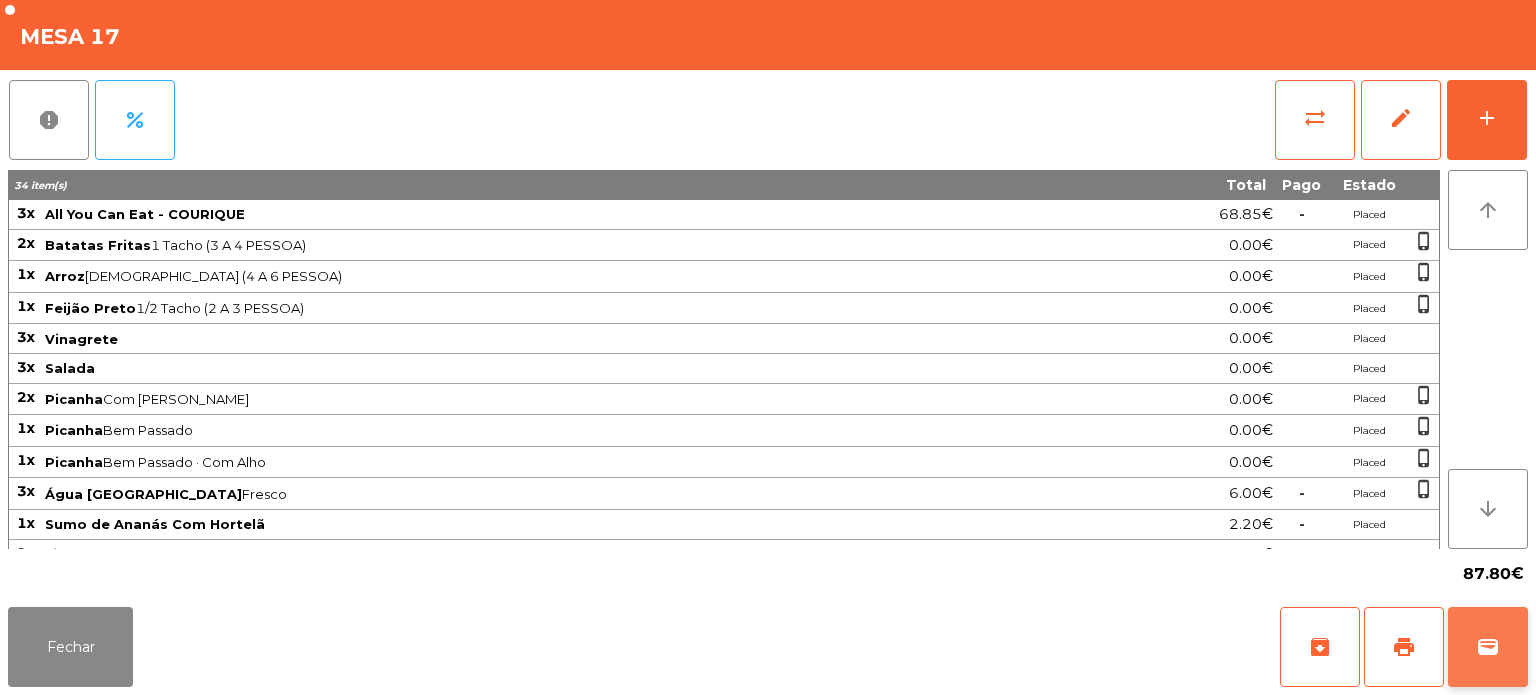 click on "wallet" 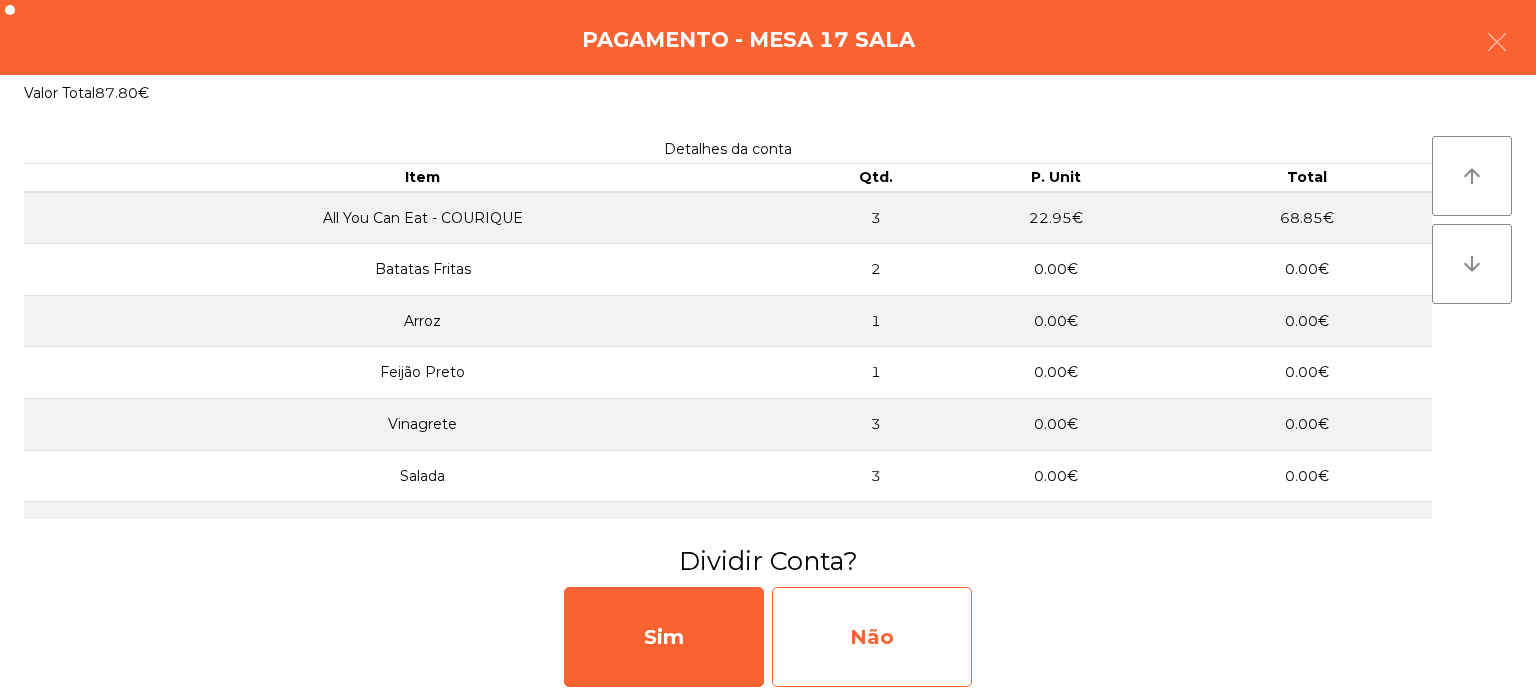 click on "Não" 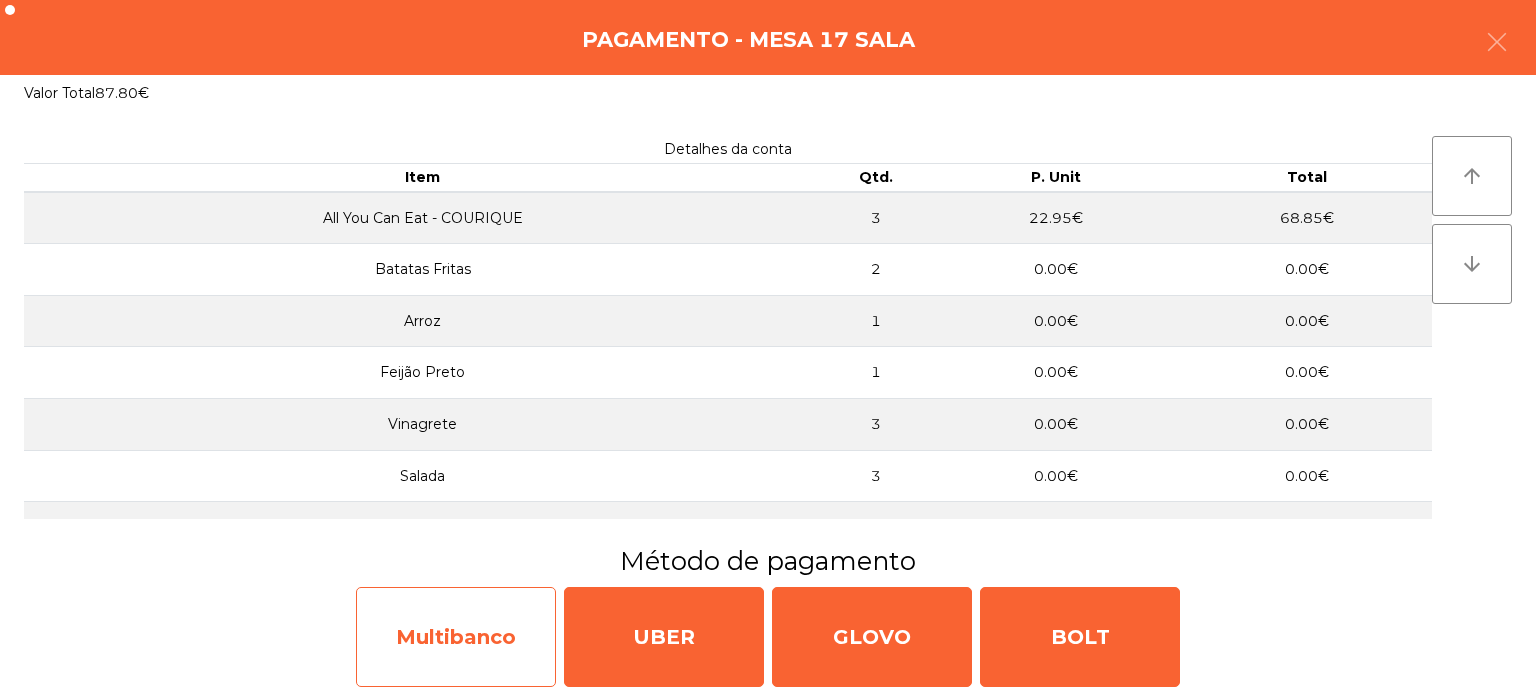 click on "Multibanco" 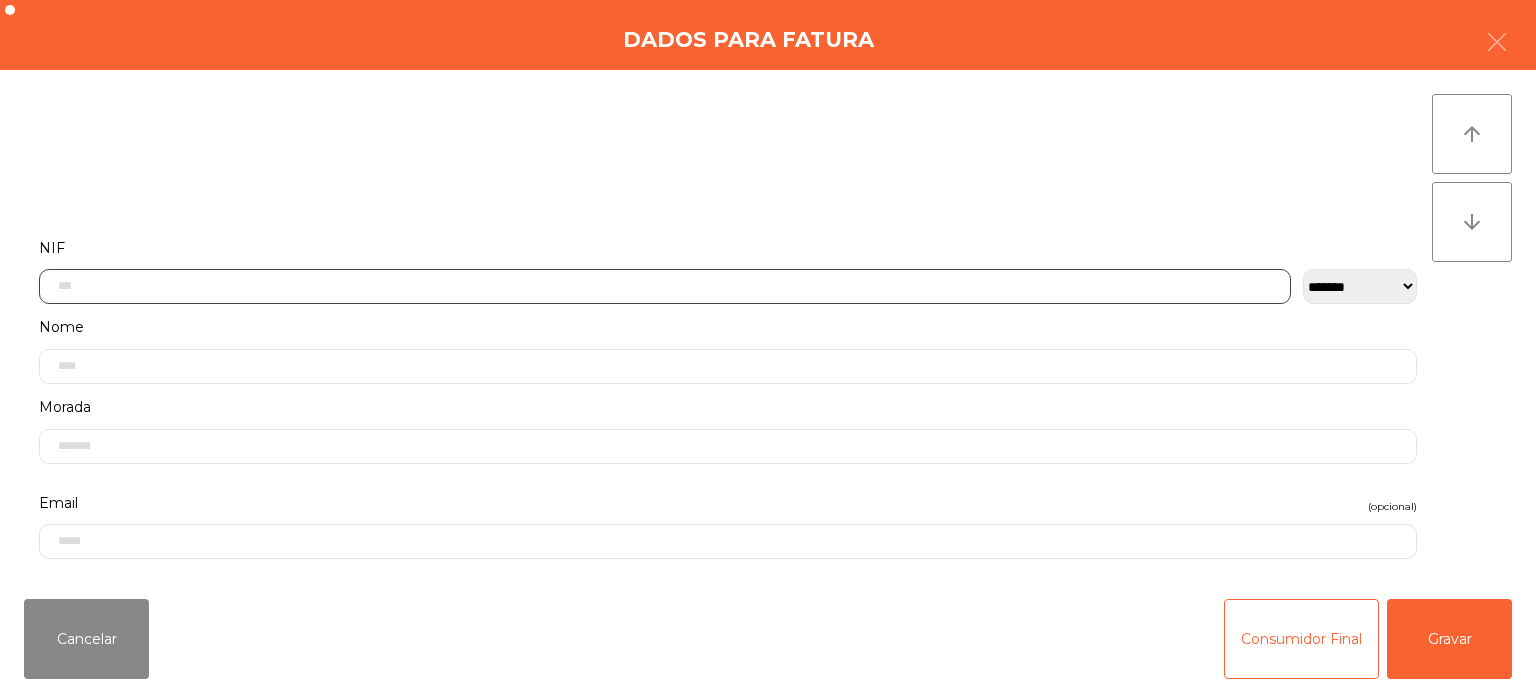 click 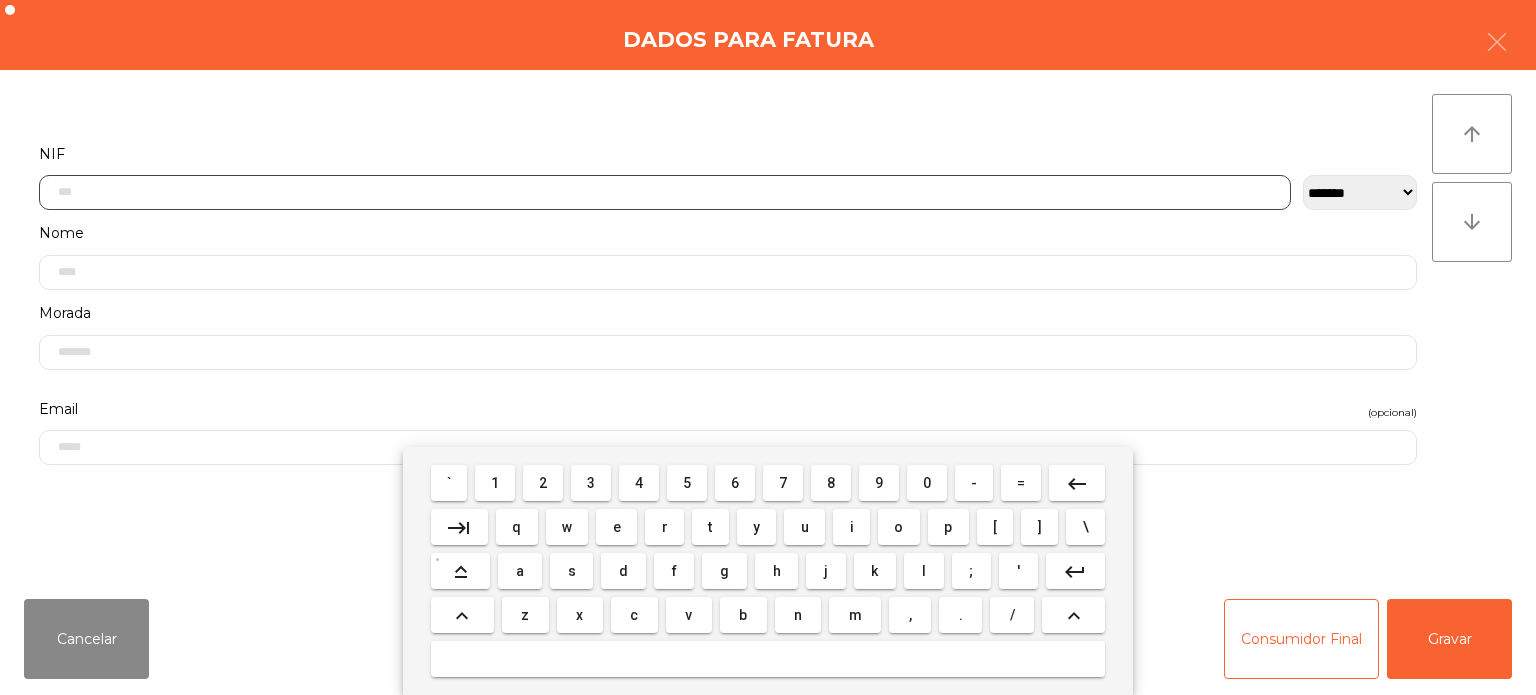 scroll, scrollTop: 139, scrollLeft: 0, axis: vertical 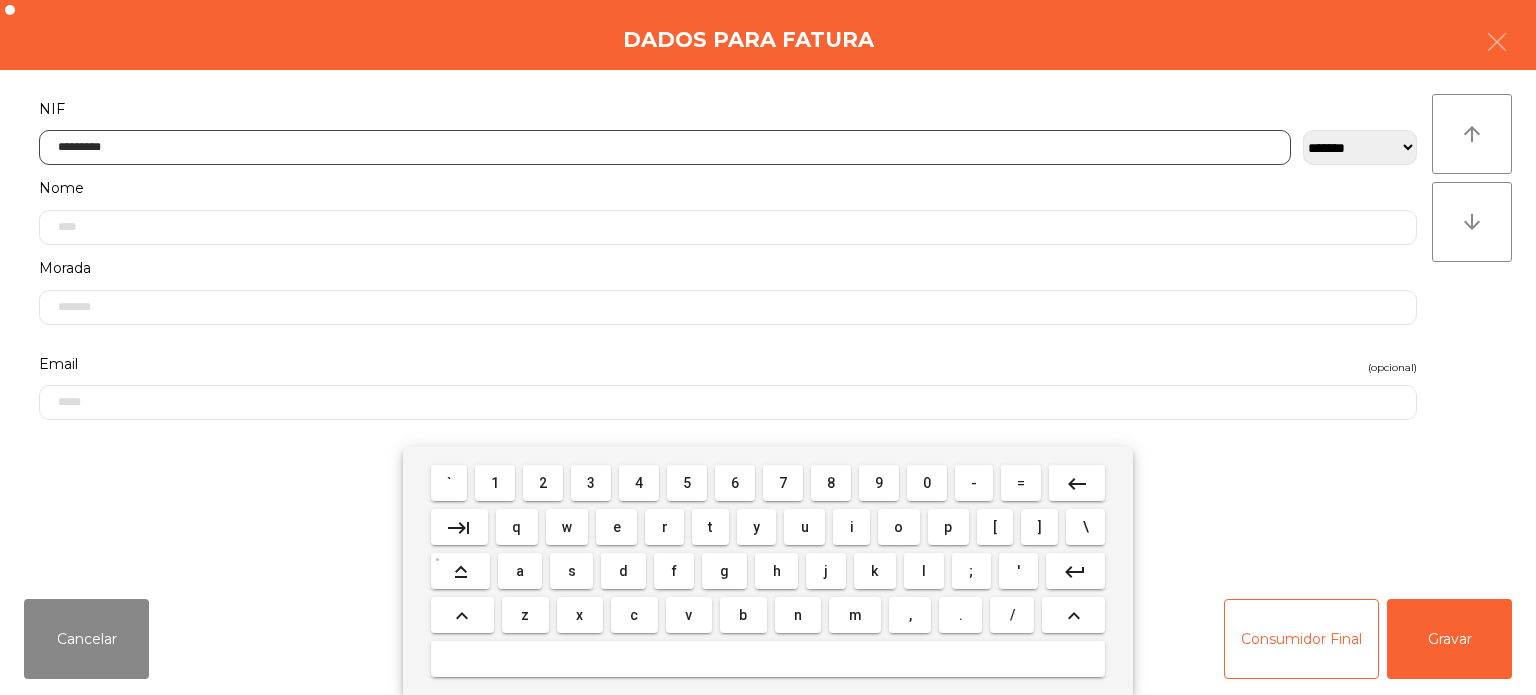 type on "*********" 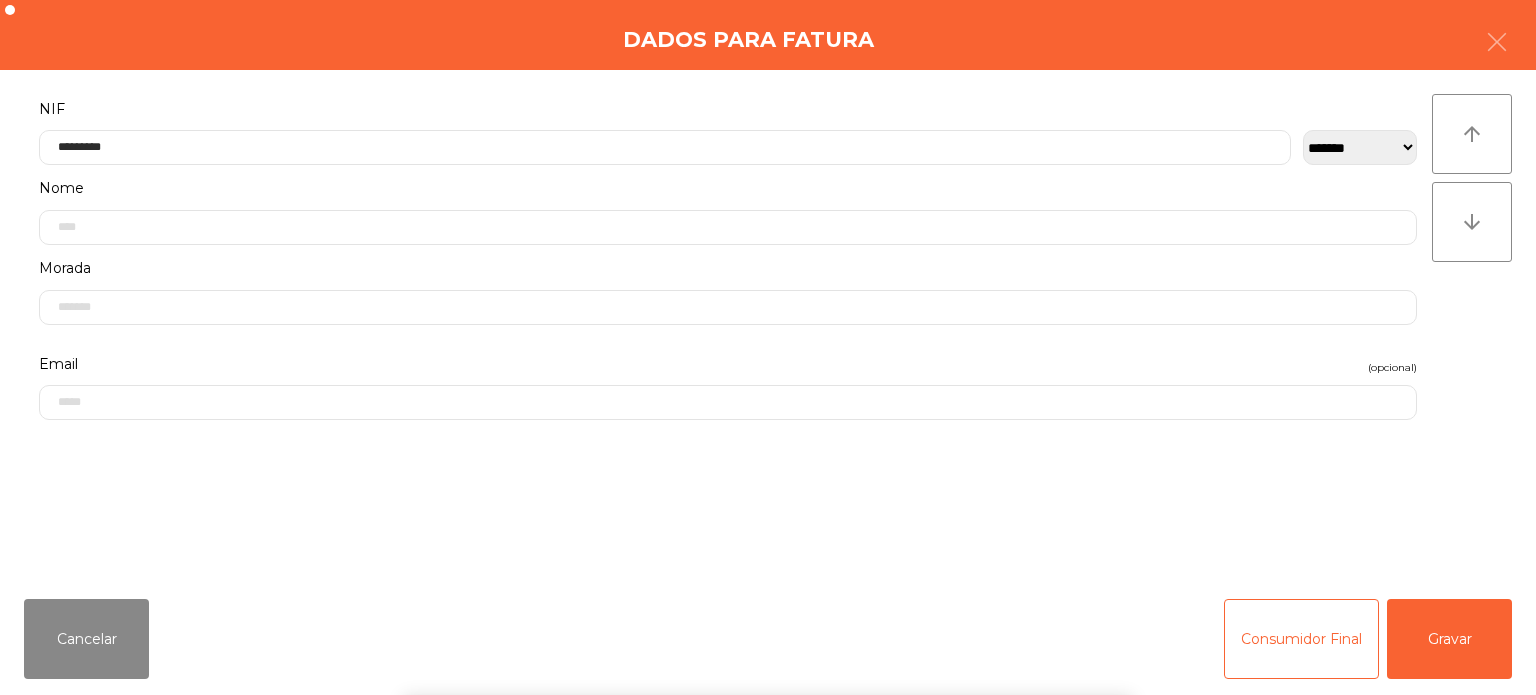 click on "arrow_upward arrow_downward" 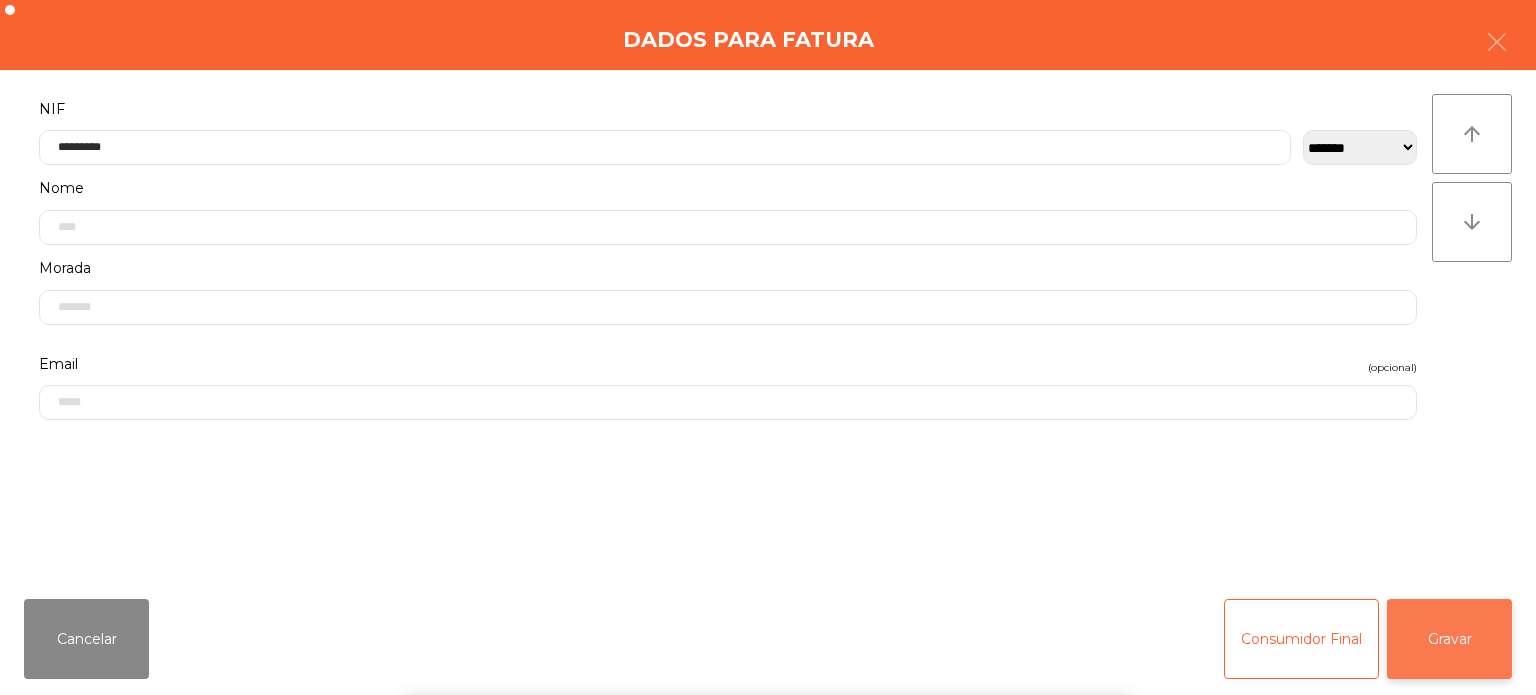 click on "Gravar" 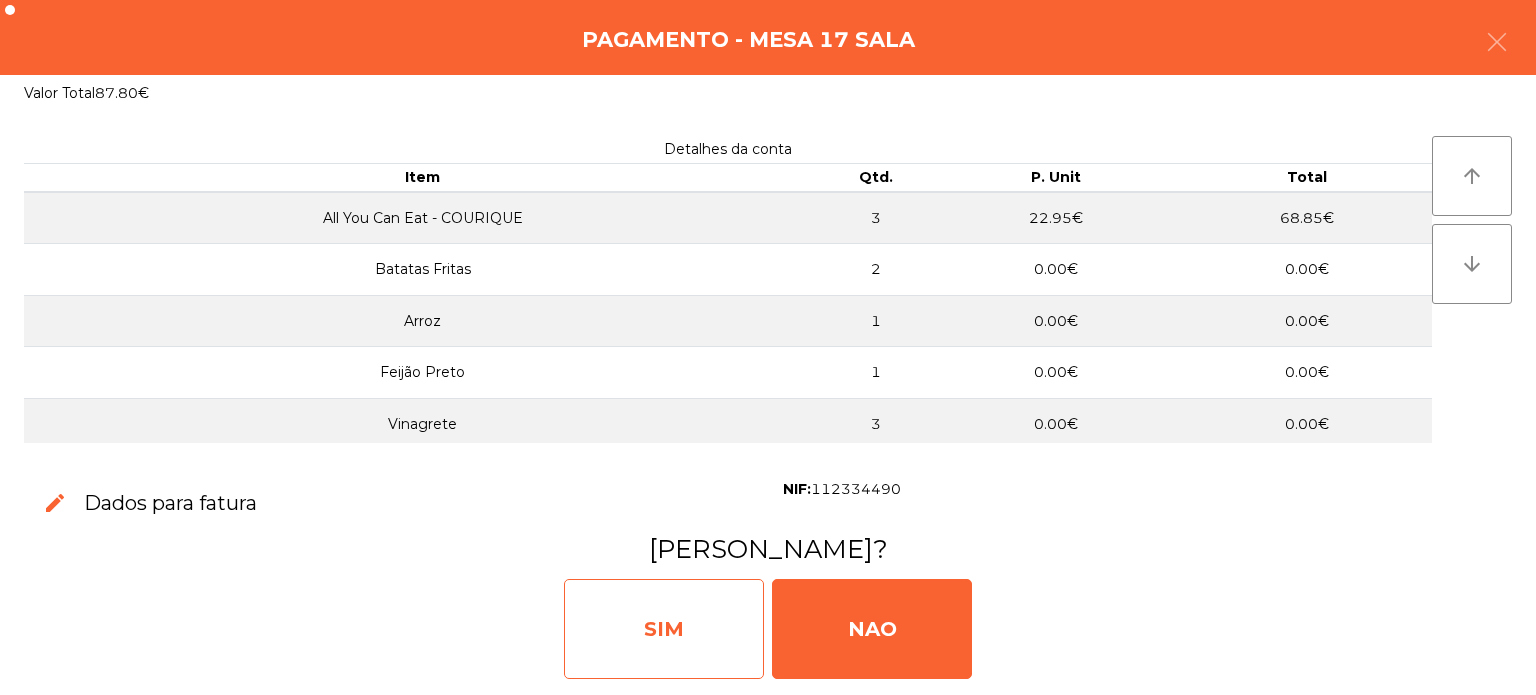 click on "SIM" 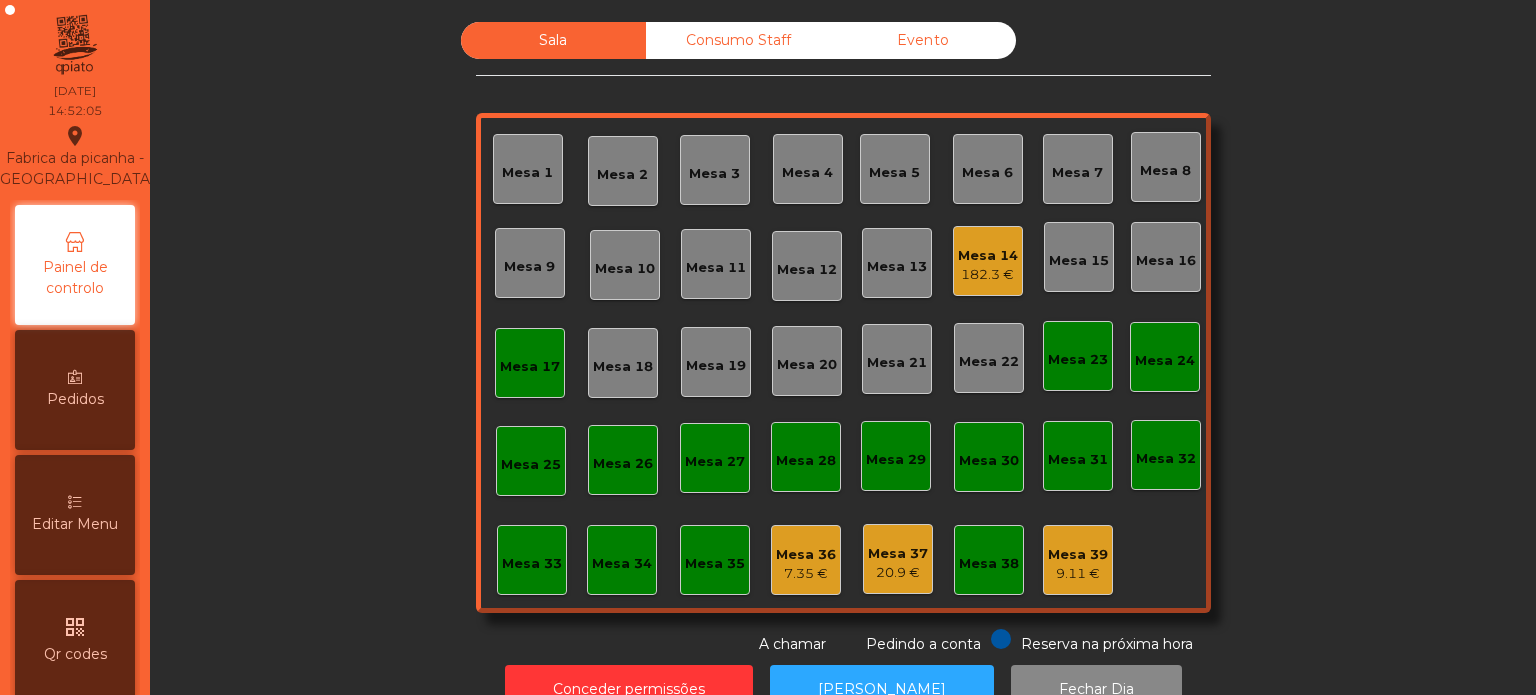 click on "Mesa 17" 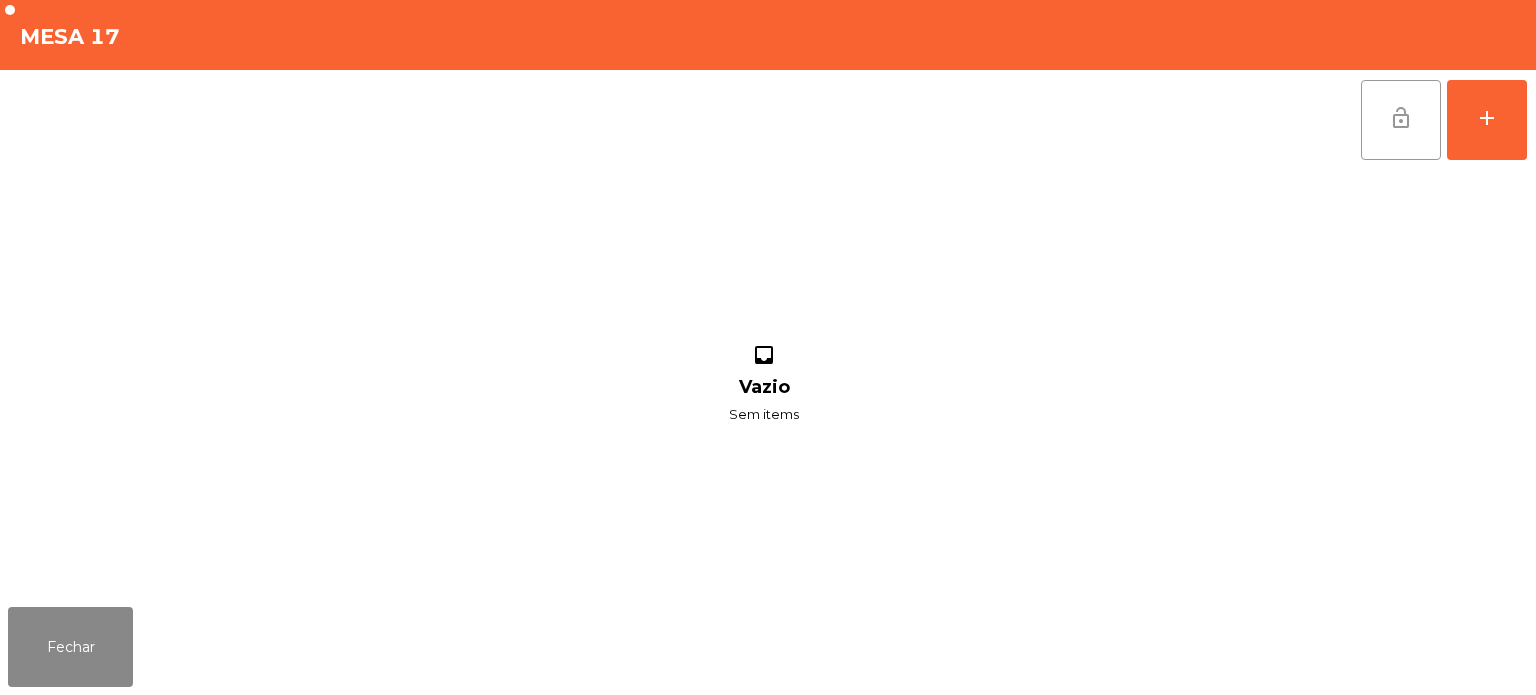 click on "lock_open" 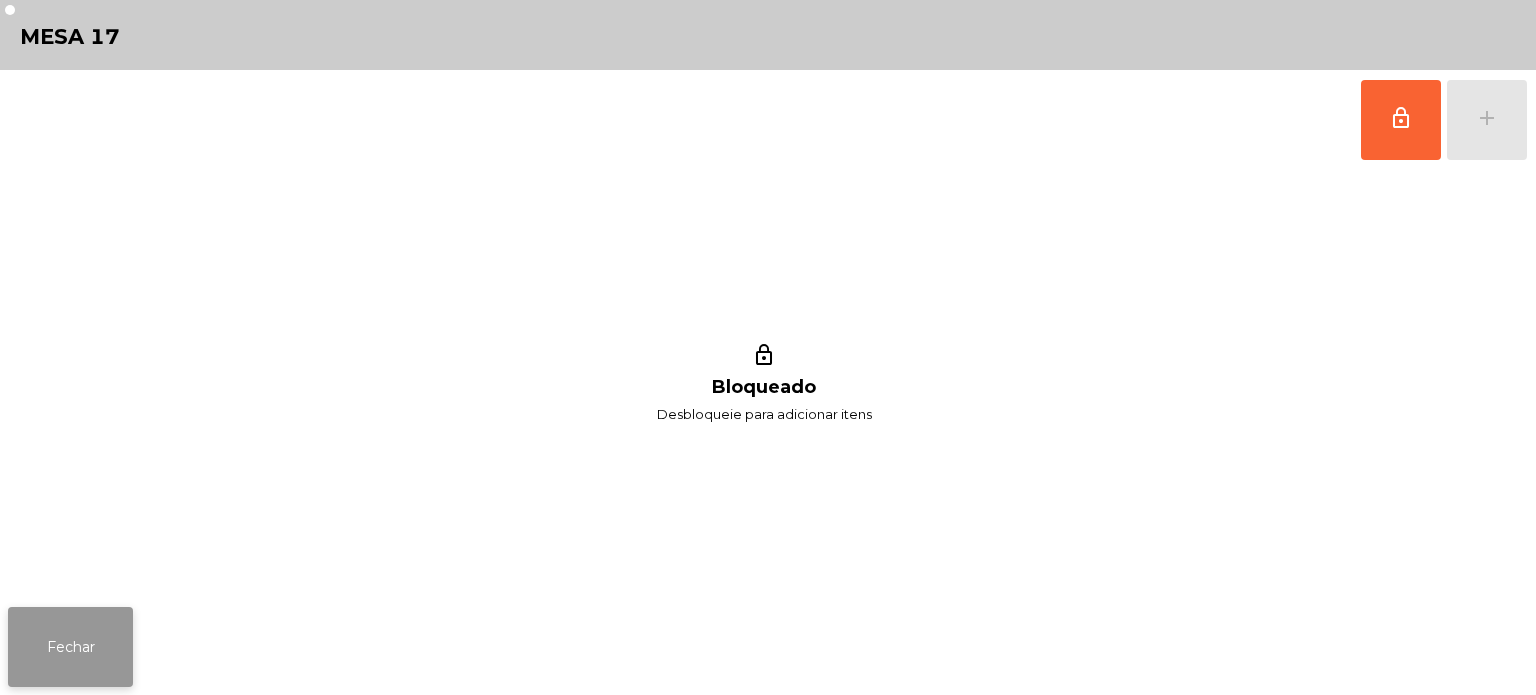click on "Fechar" 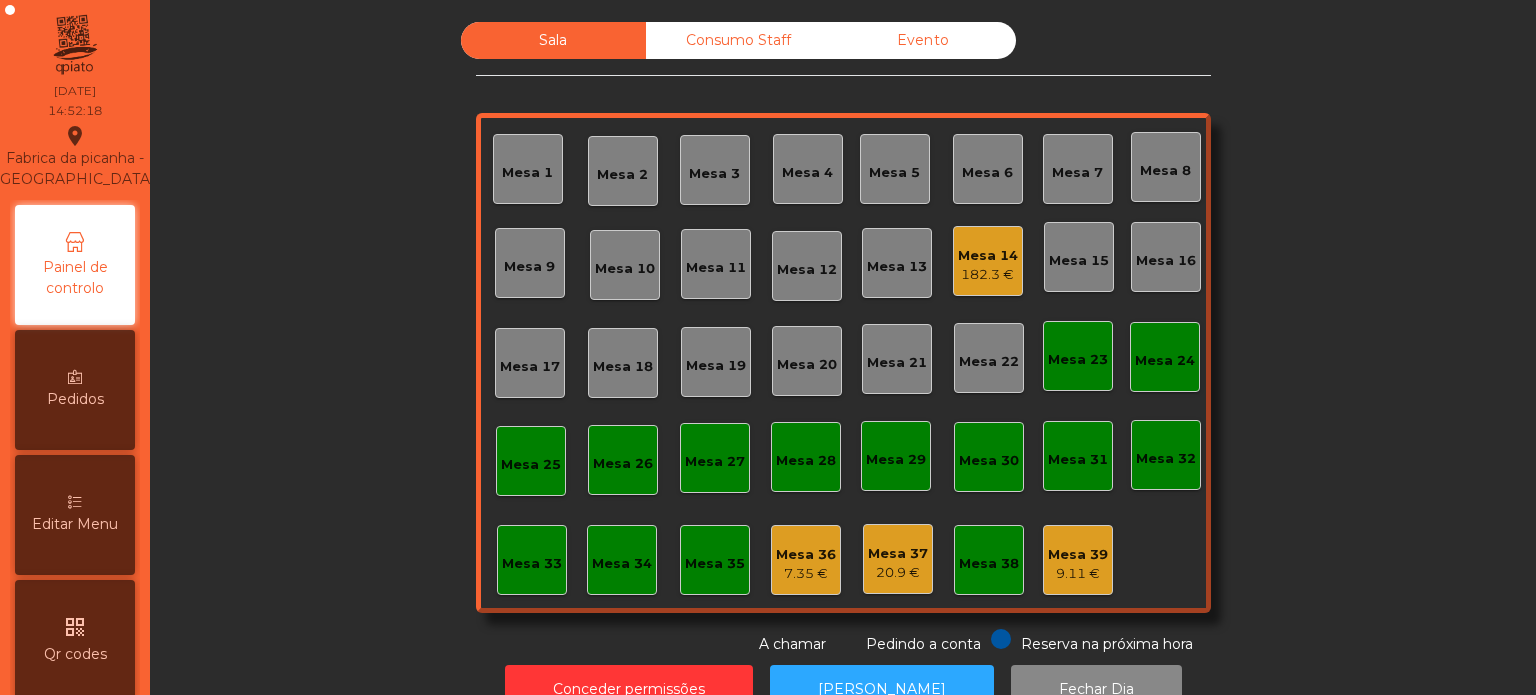 click on "Mesa 7" 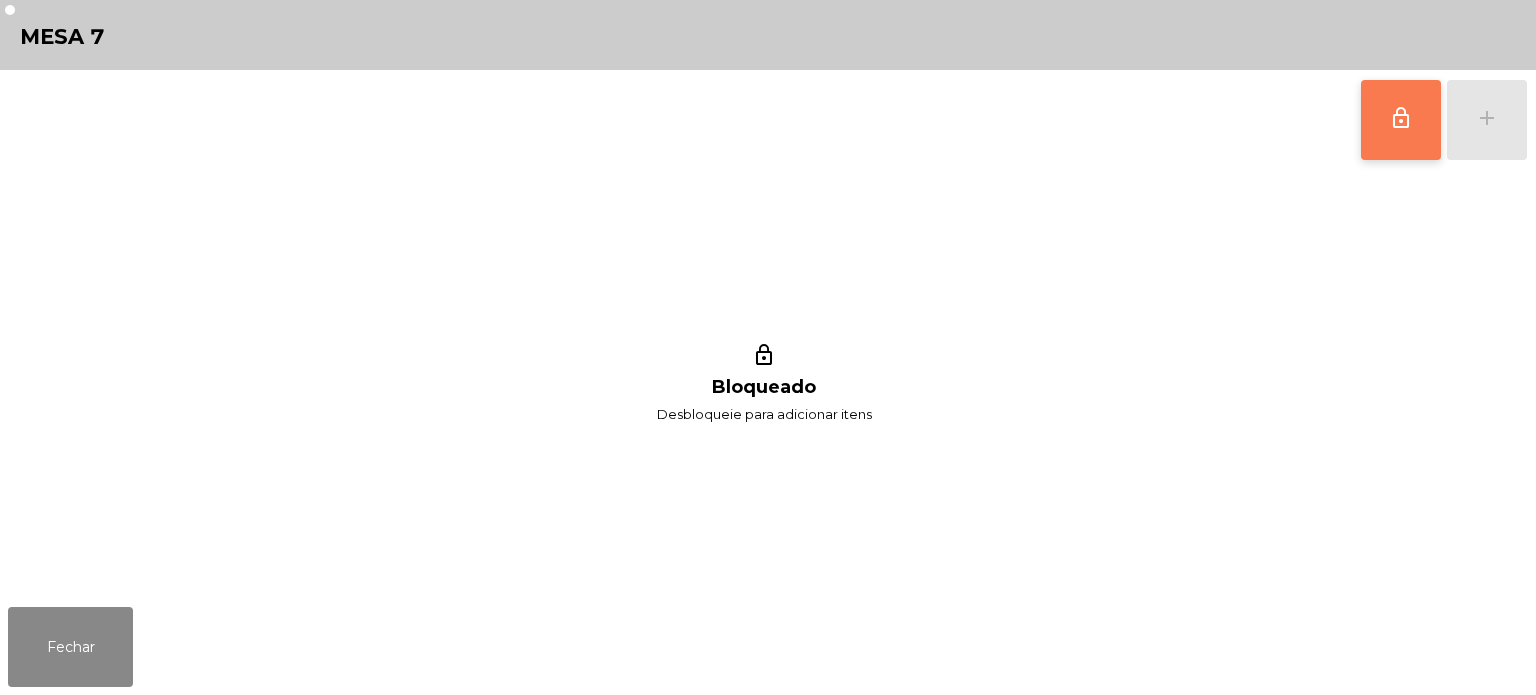 click on "lock_outline" 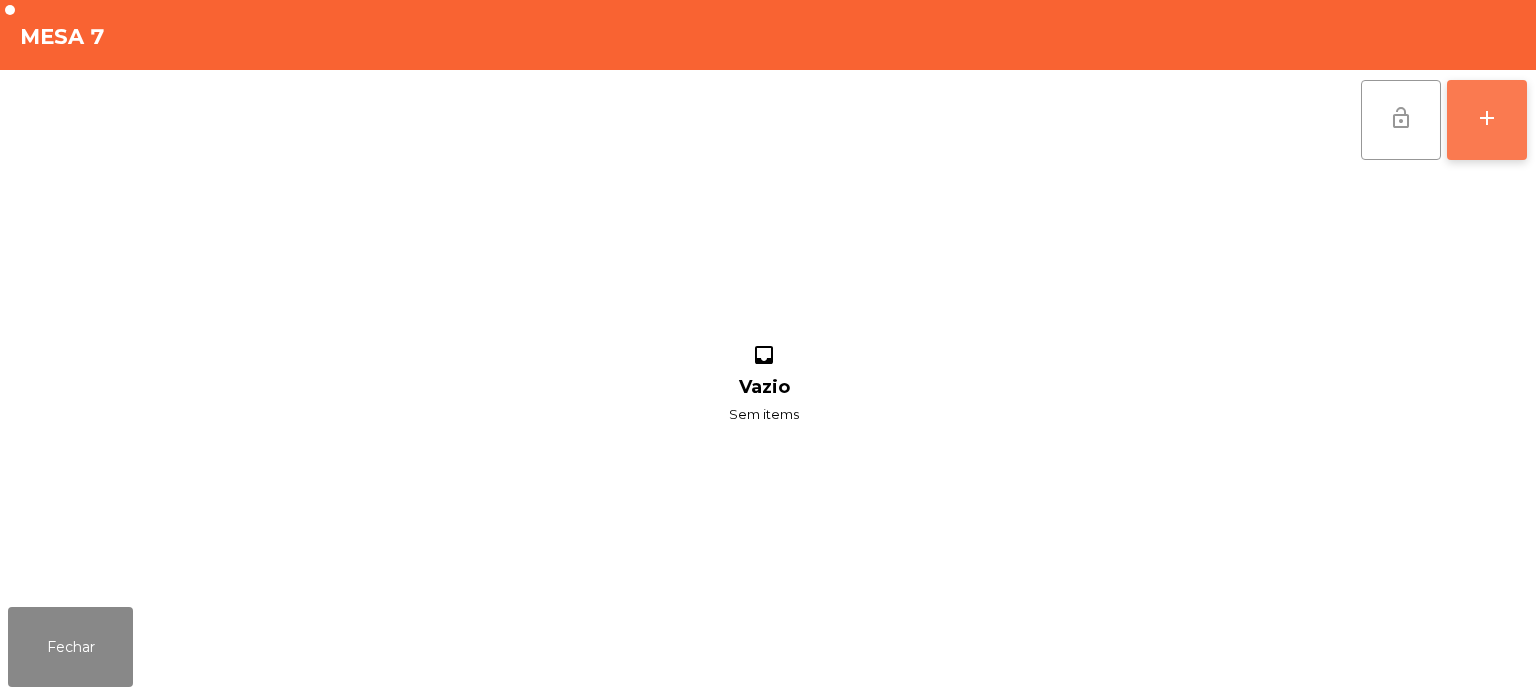click on "add" 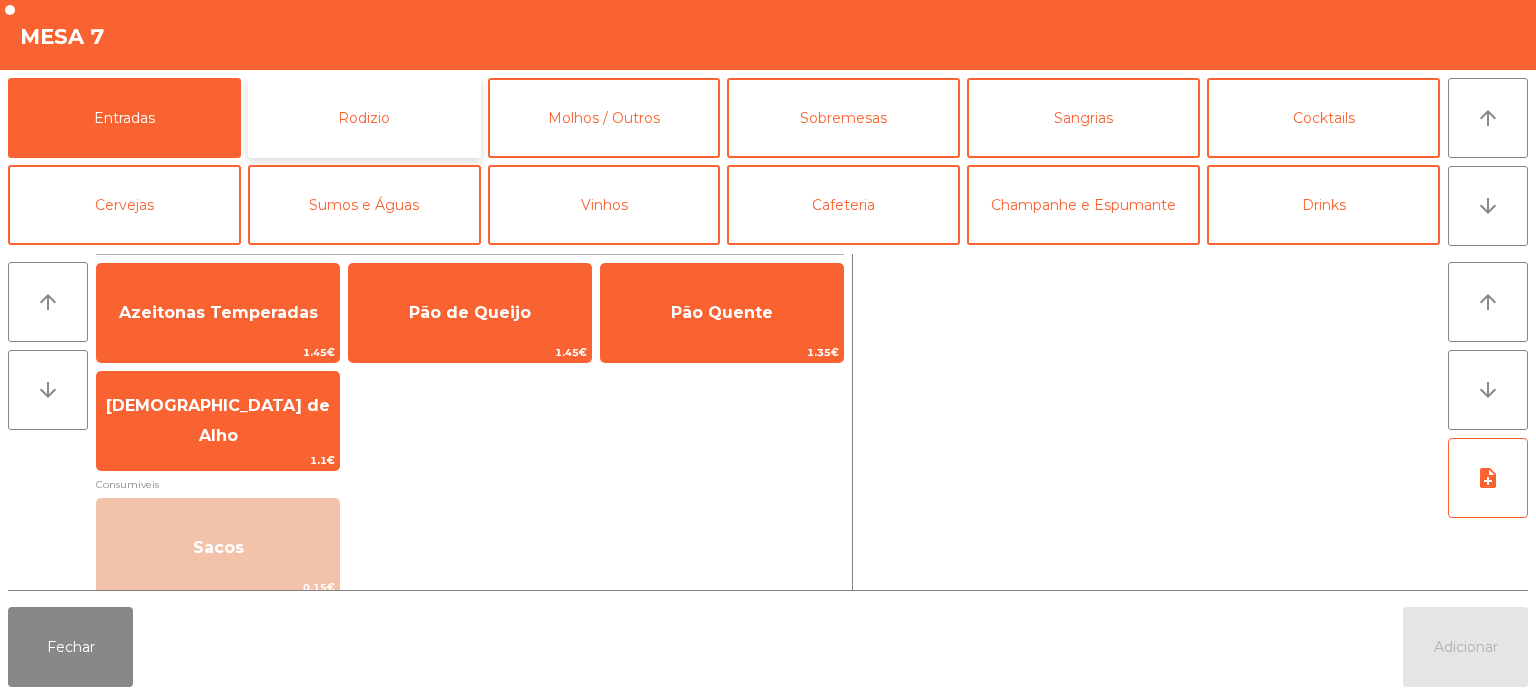click on "Rodizio" 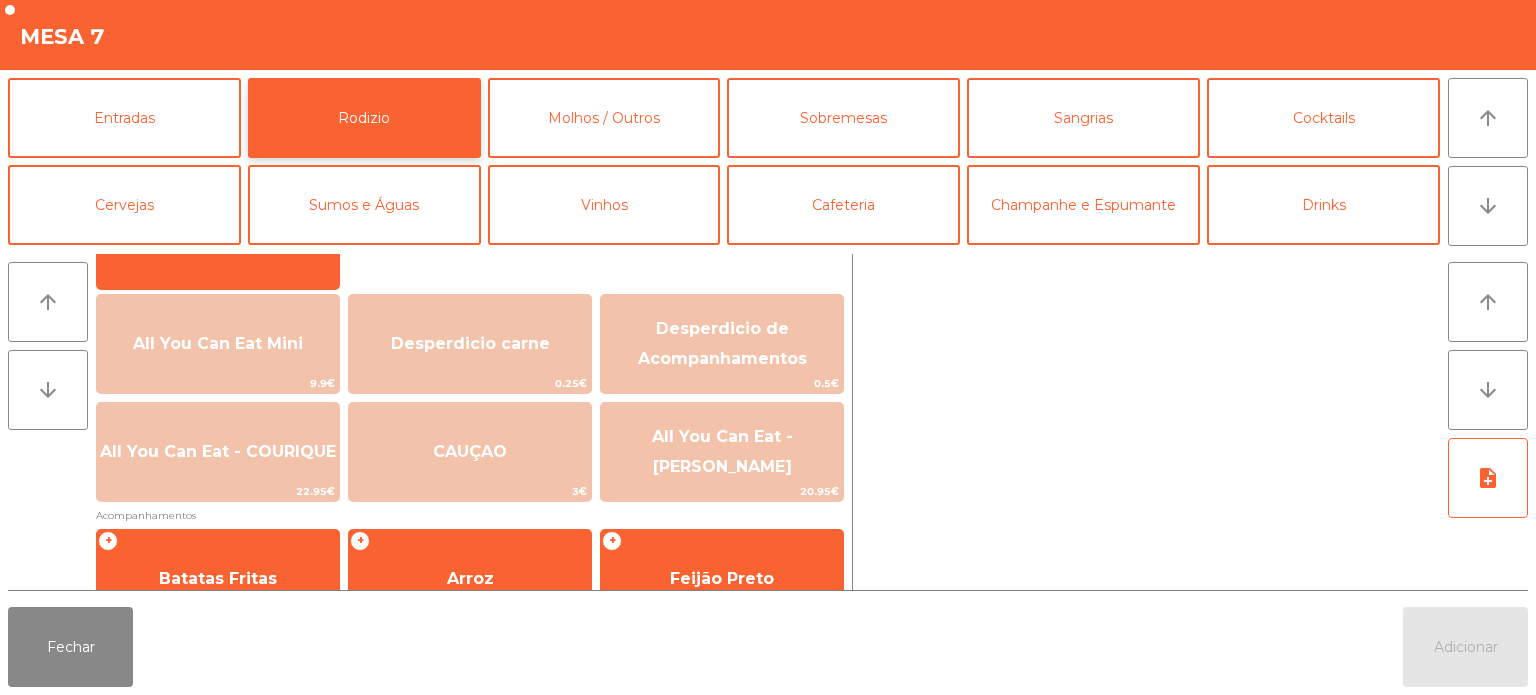scroll, scrollTop: 212, scrollLeft: 0, axis: vertical 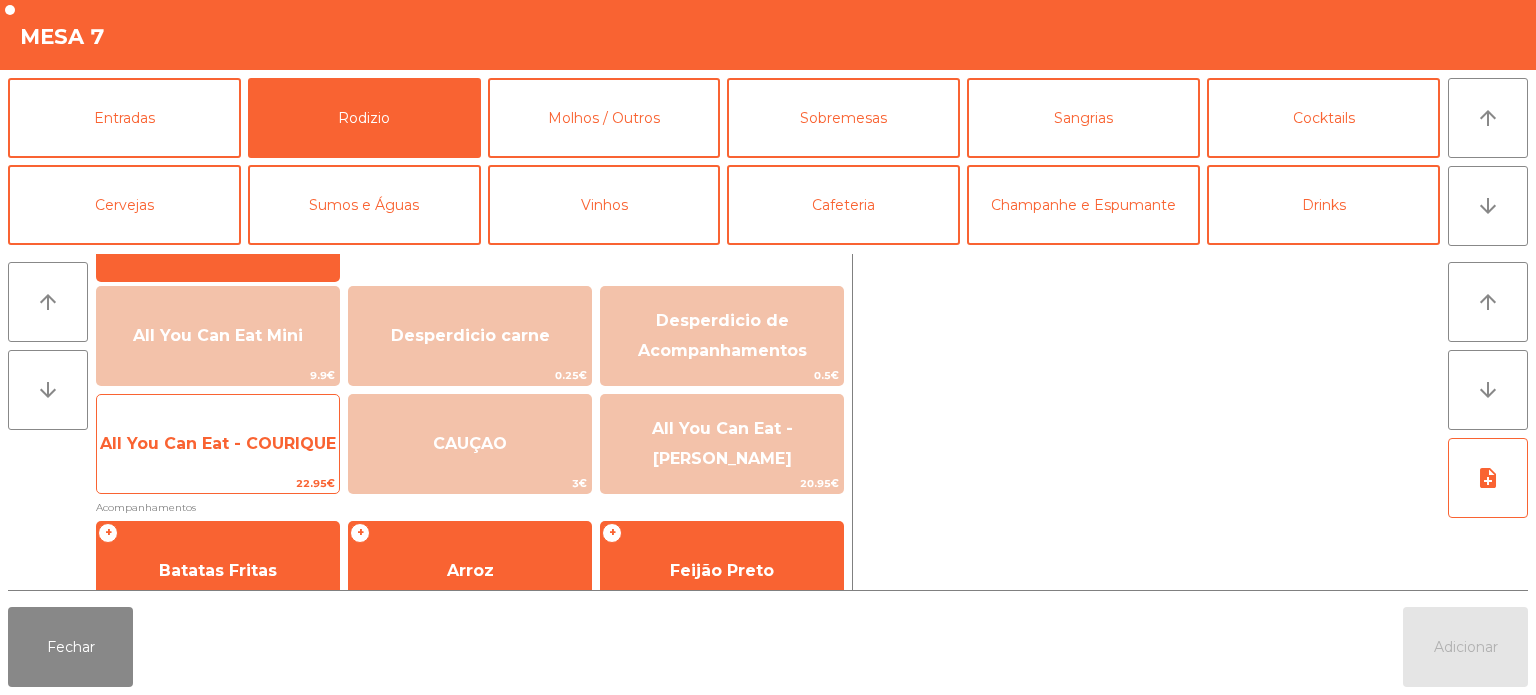 click on "All You Can Eat - COURIQUE" 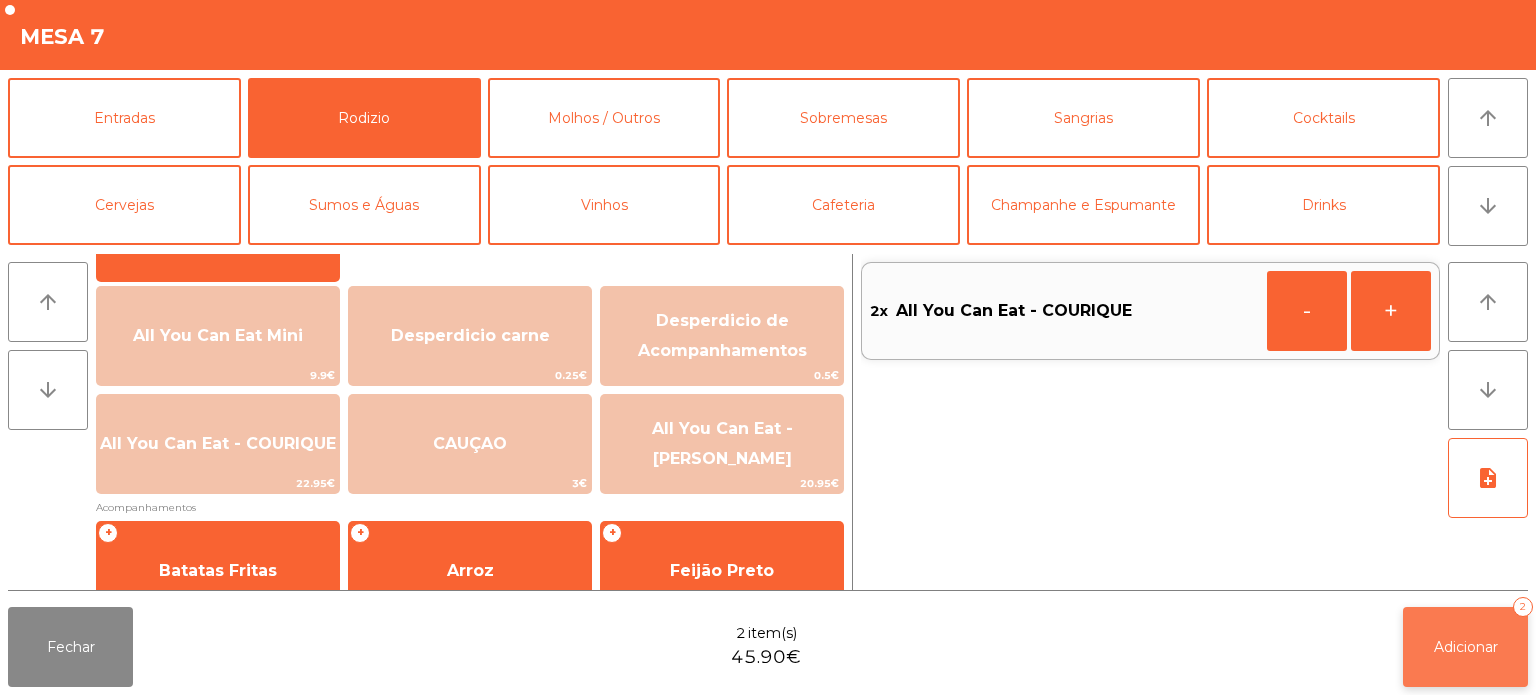 click on "Adicionar   2" 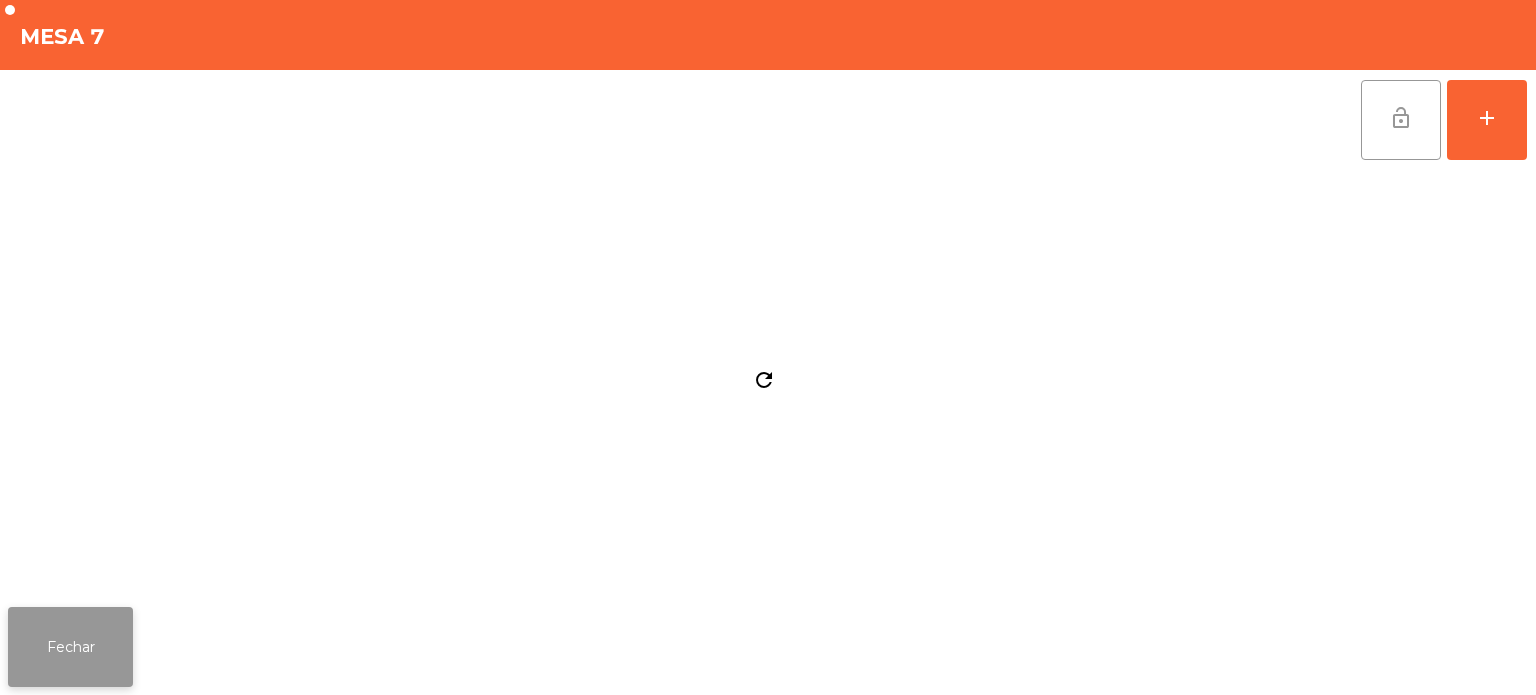 click on "Fechar" 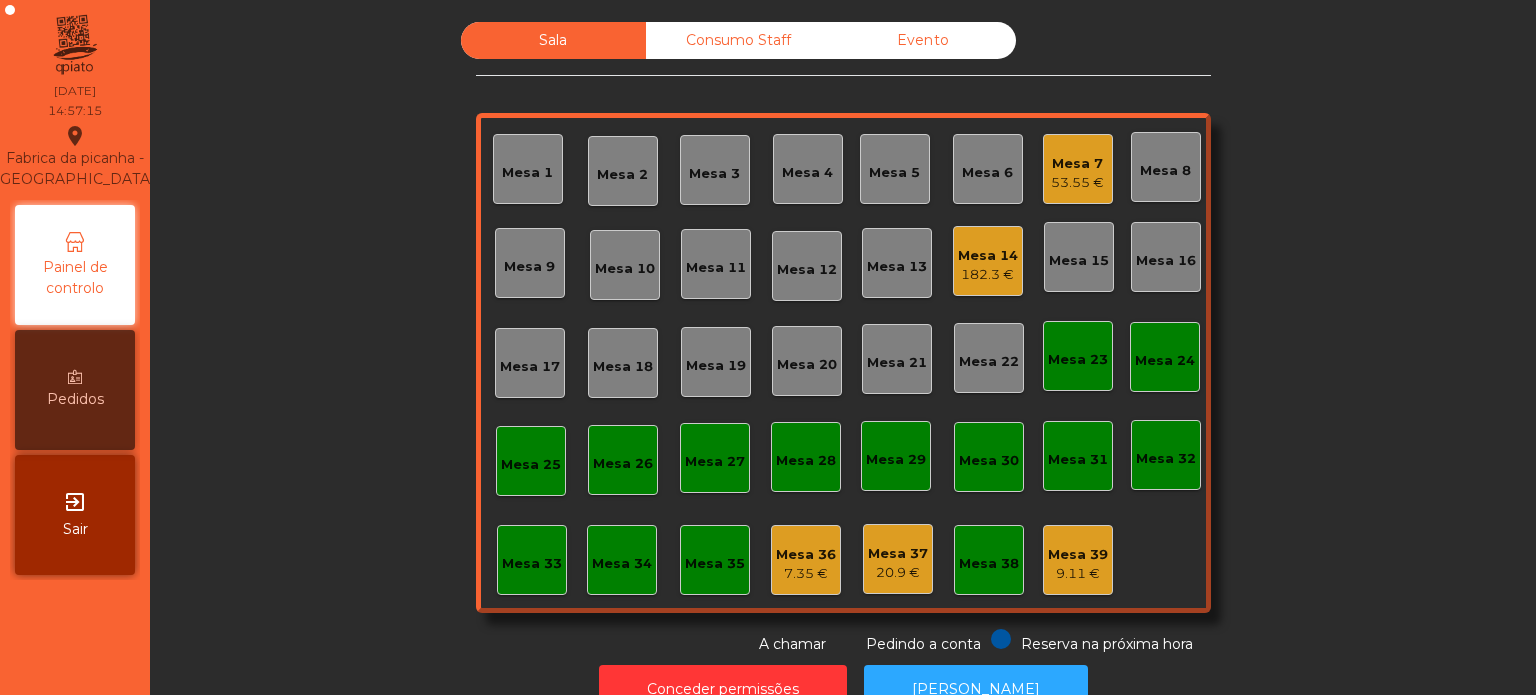 click on "182.3 €" 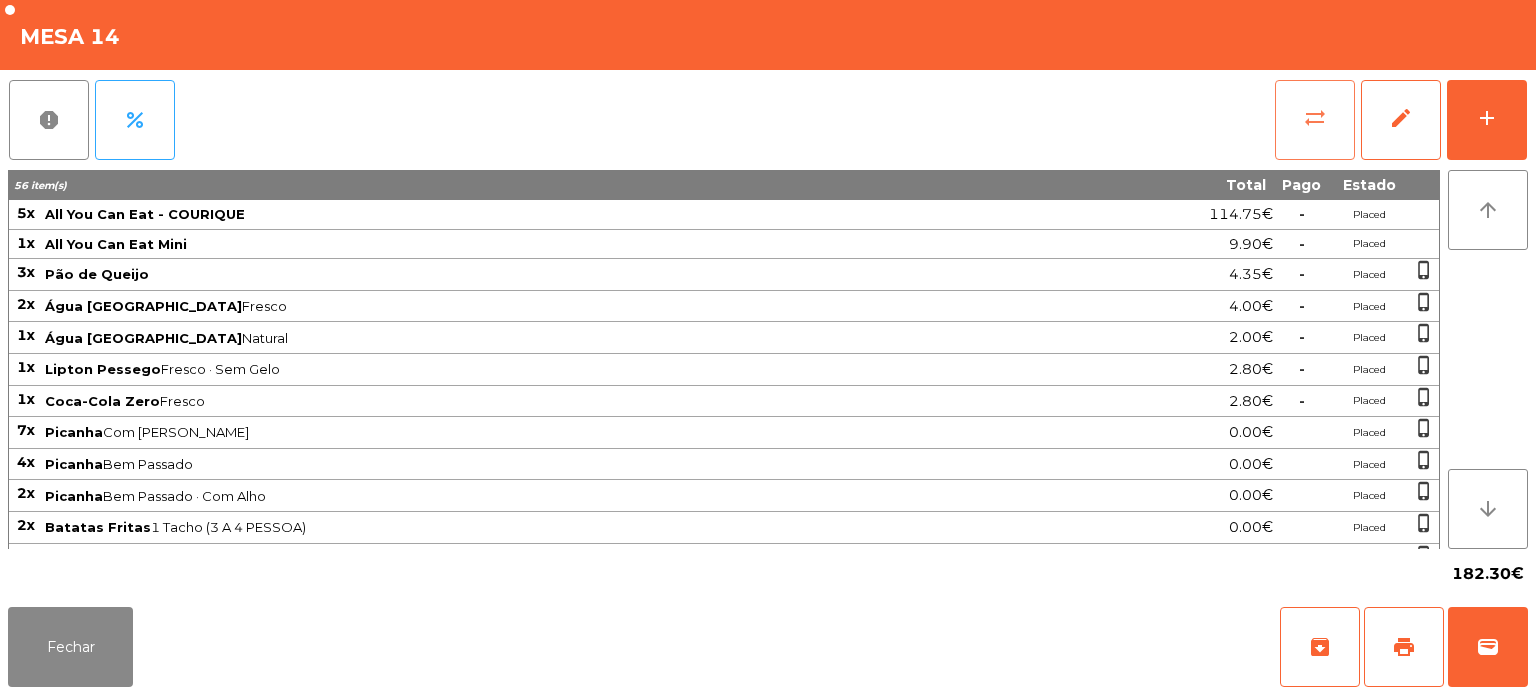 click on "sync_alt" 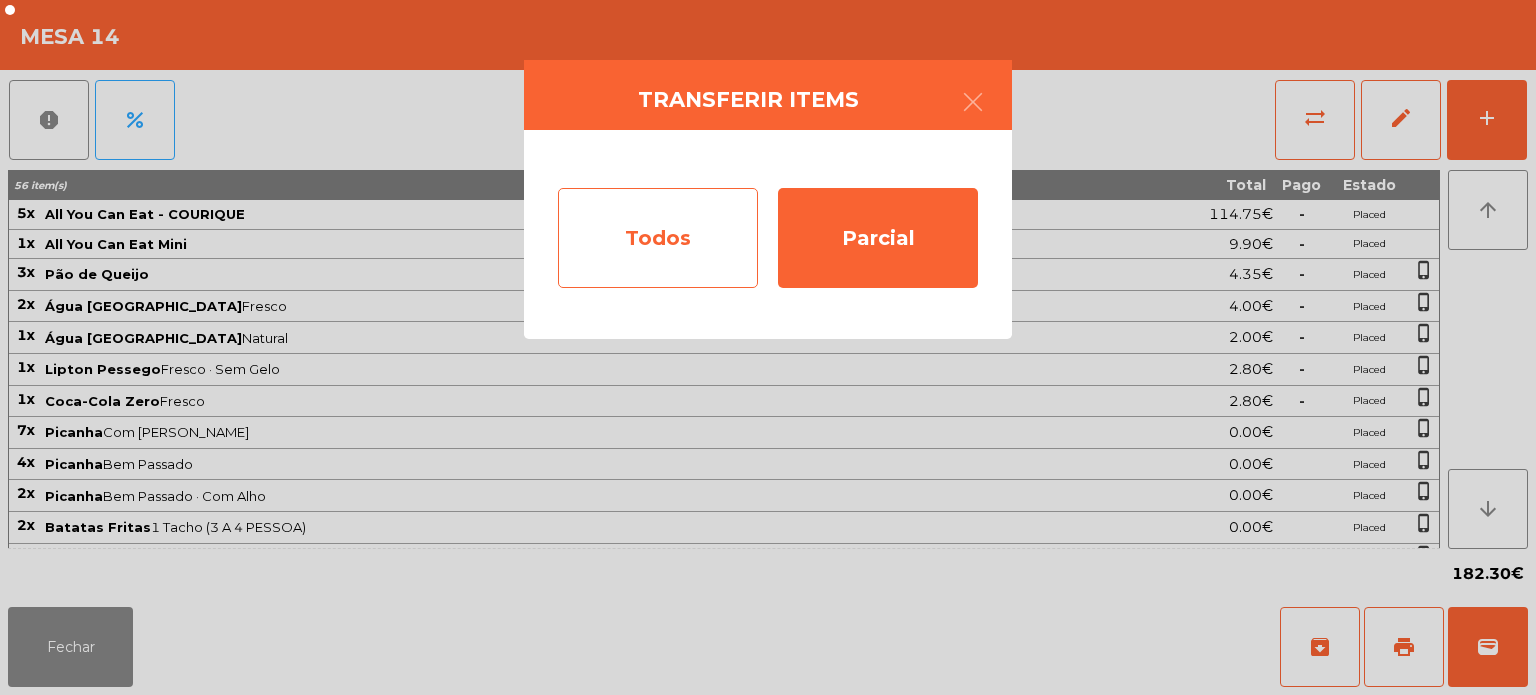 click on "Todos" 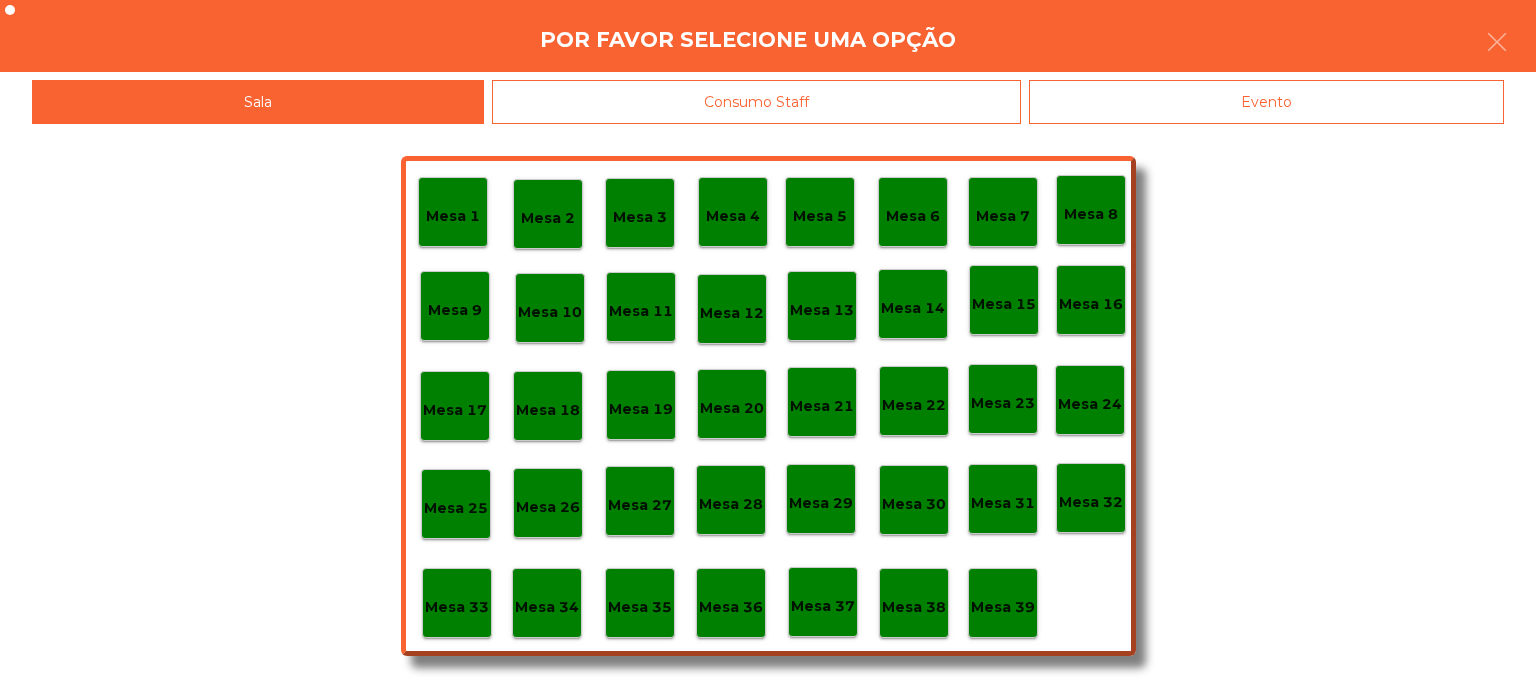 click on "Evento" 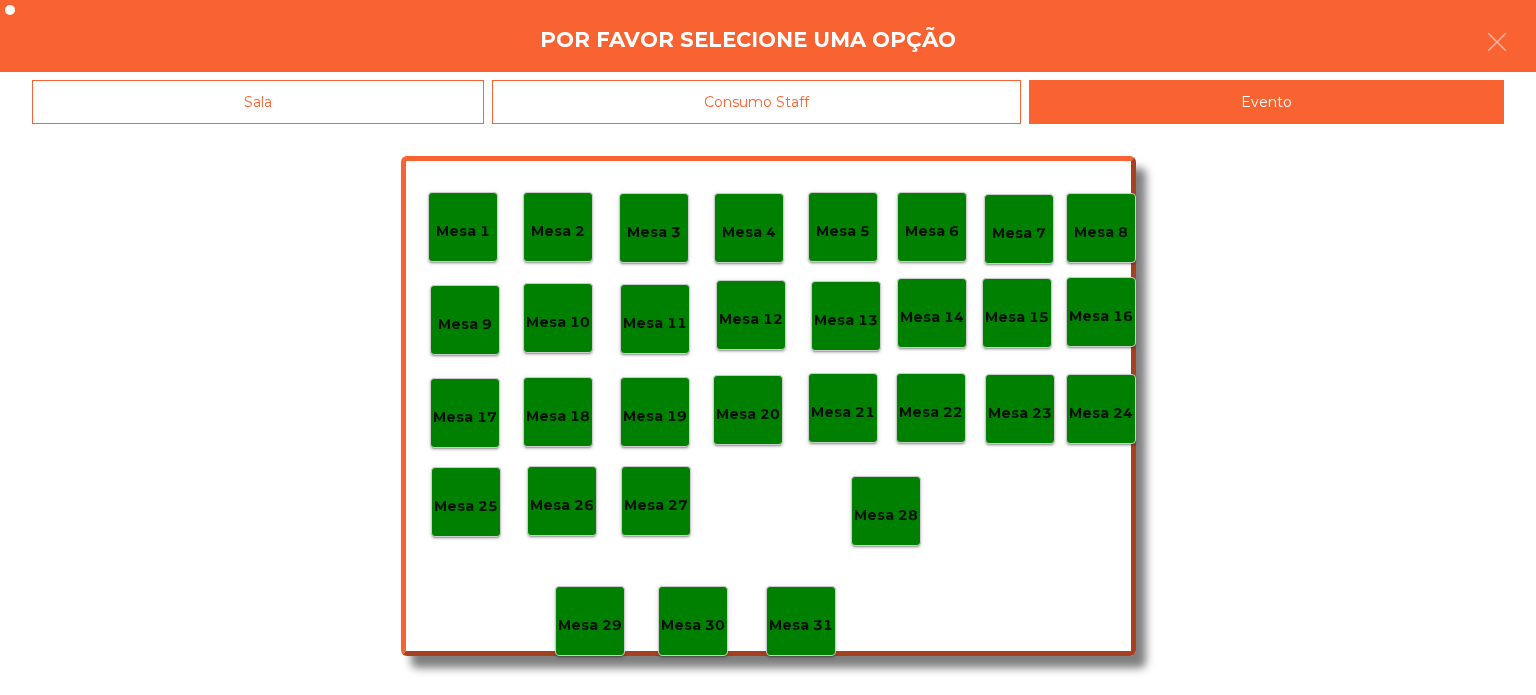 click on "Mesa 28" 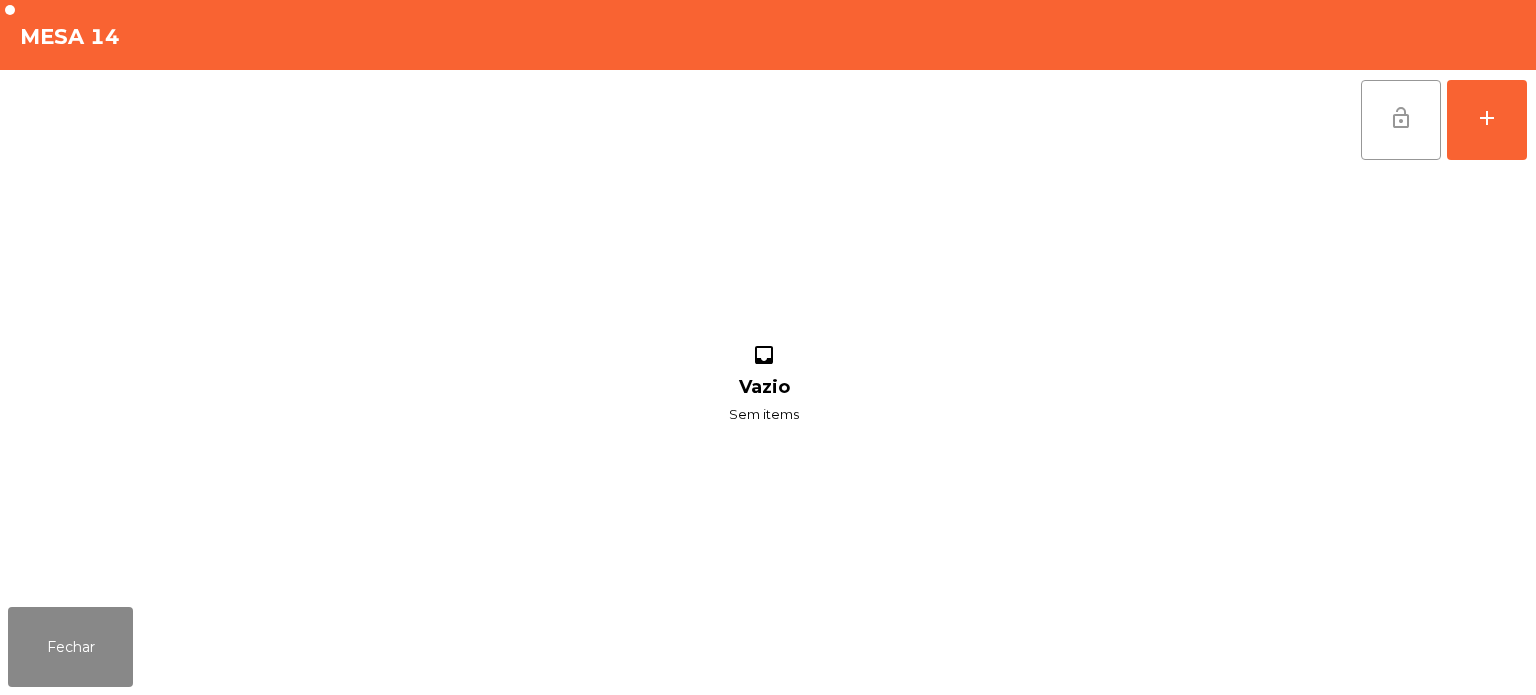 click on "lock_open" 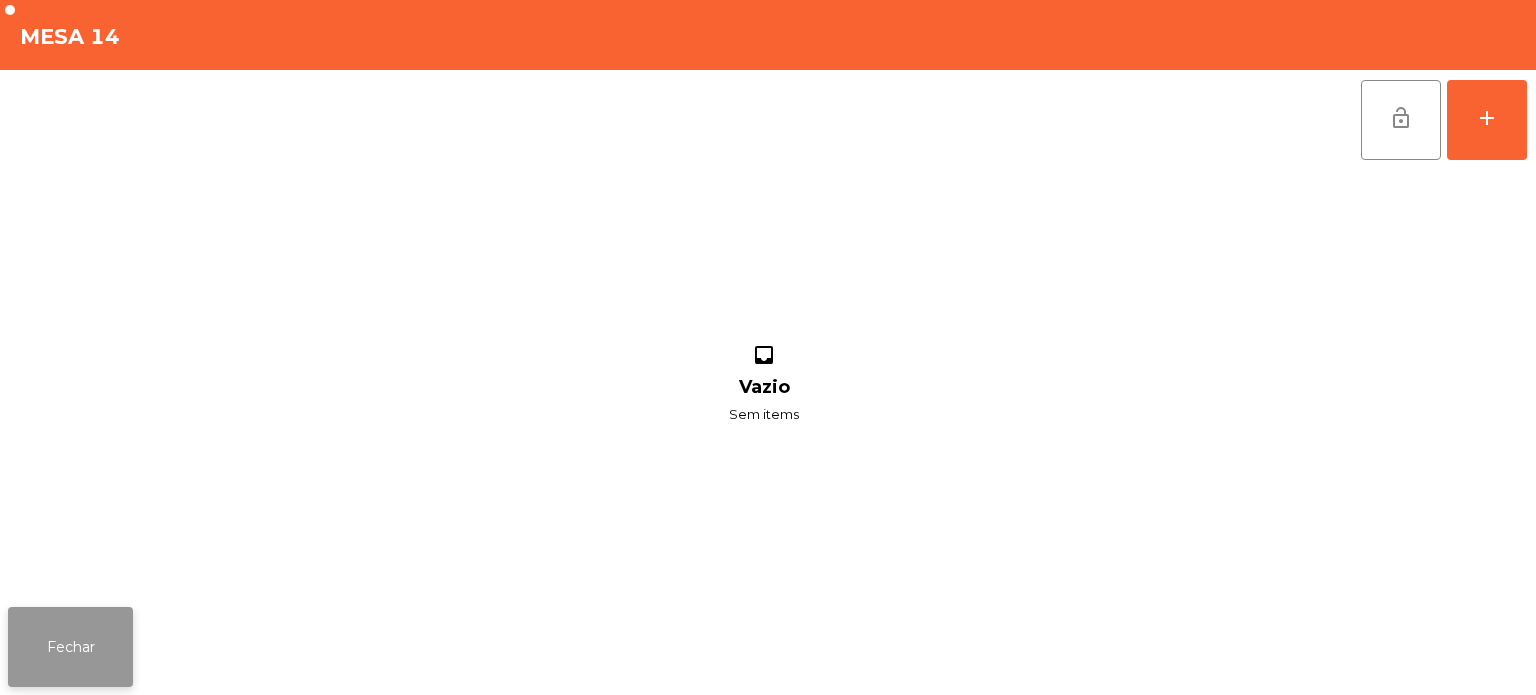 click on "Fechar" 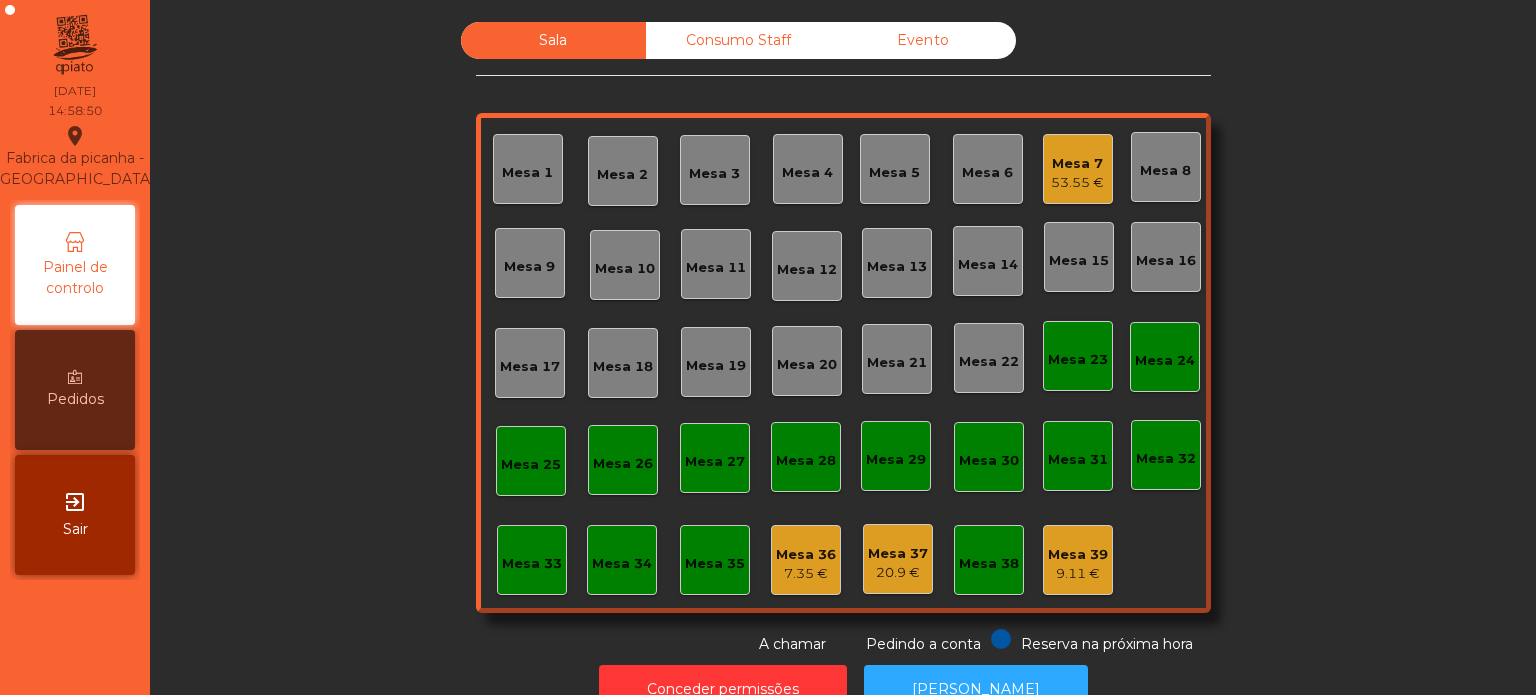 click on "Sala   Consumo Staff   Evento   Mesa 1   Mesa 2   Mesa 3   Mesa 4   Mesa 5   Mesa 6   Mesa 7   53.55 €   Mesa 8   Mesa 9   Mesa 10   Mesa 11   Mesa 12   Mesa 13   Mesa 14   Mesa 15   Mesa 16   Mesa 17   Mesa 18   Mesa 19   Mesa 20   Mesa 21   Mesa 22   Mesa 23   Mesa 24   Mesa 25   Mesa 26   Mesa 27   Mesa 28   Mesa 29   Mesa 30   Mesa 31   Mesa 32   Mesa 33   Mesa 34   Mesa 35   Mesa 36   7.35 €   Mesa 37   20.9 €   Mesa 38   Mesa 39   9.11 €  Reserva na próxima hora Pedindo a conta A chamar" 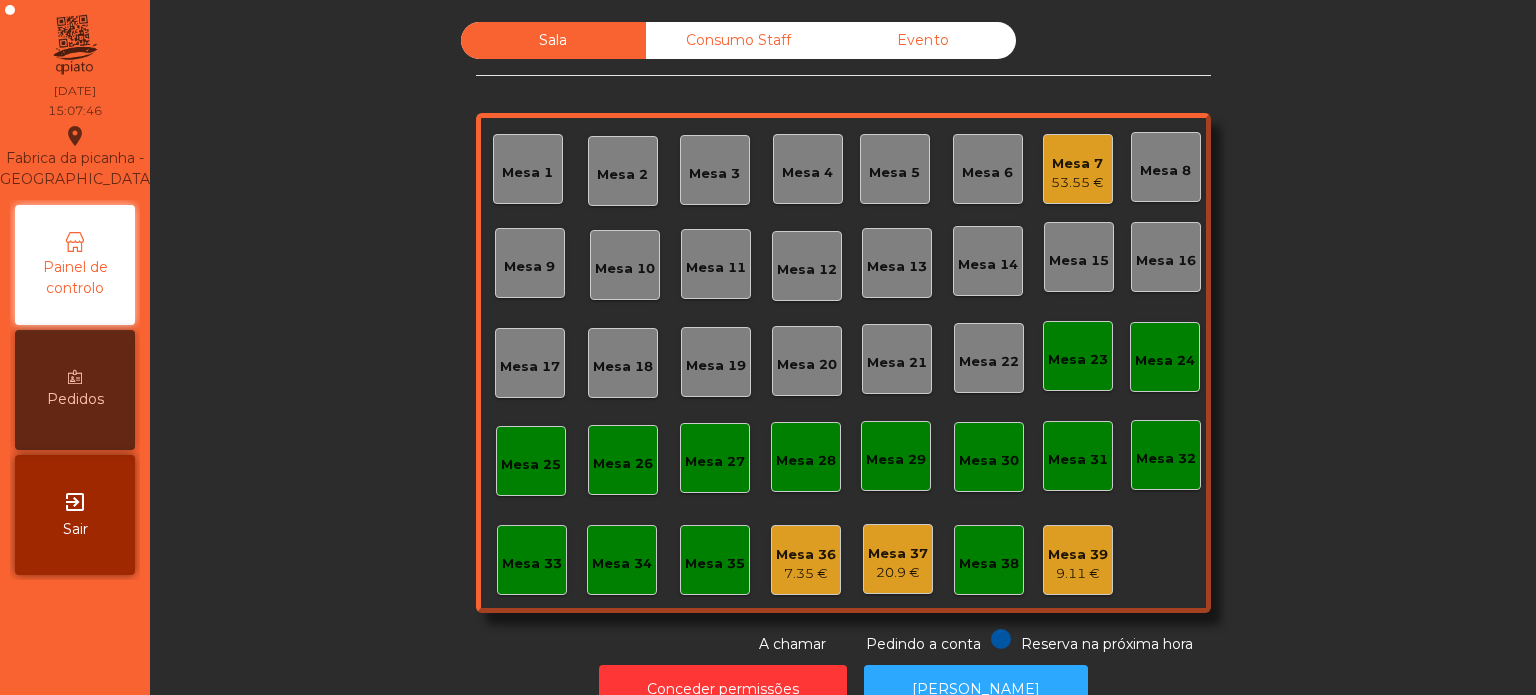 click on "Mesa 7" 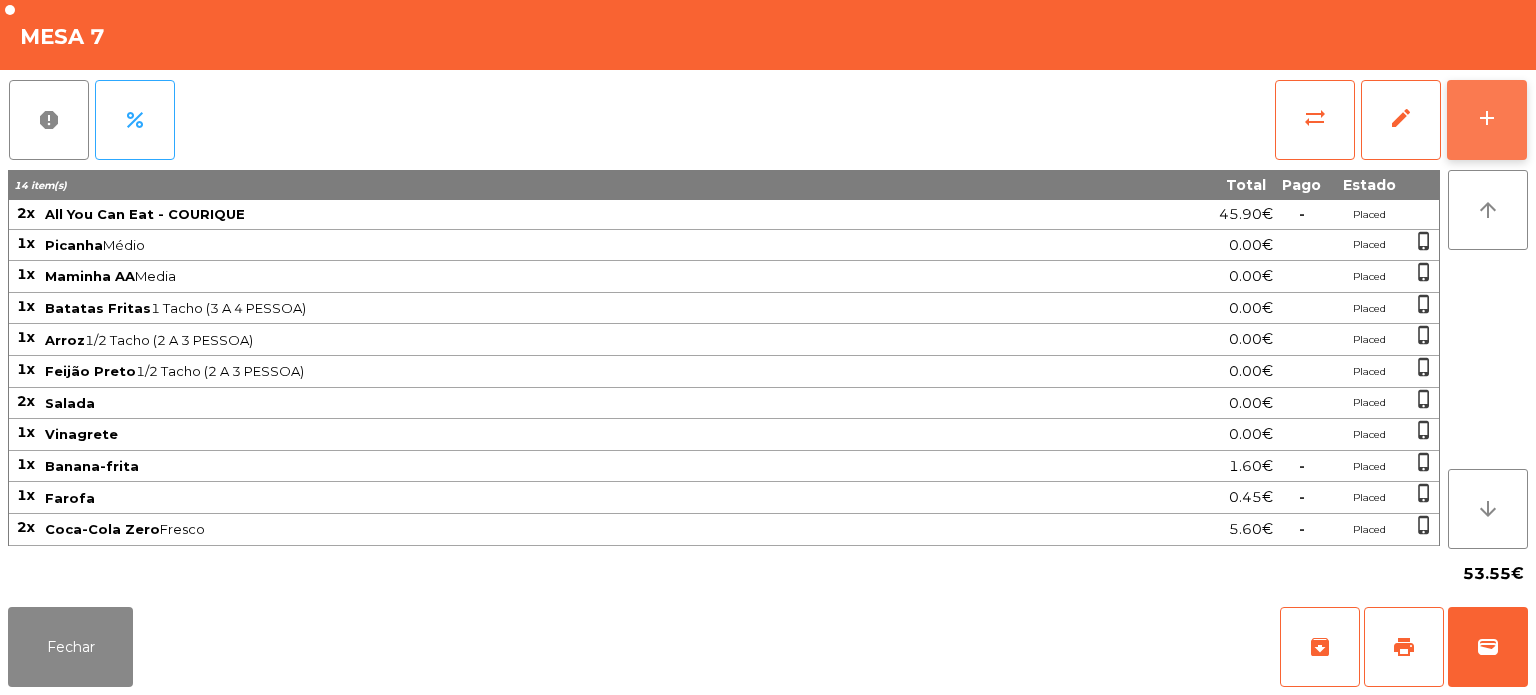 click on "add" 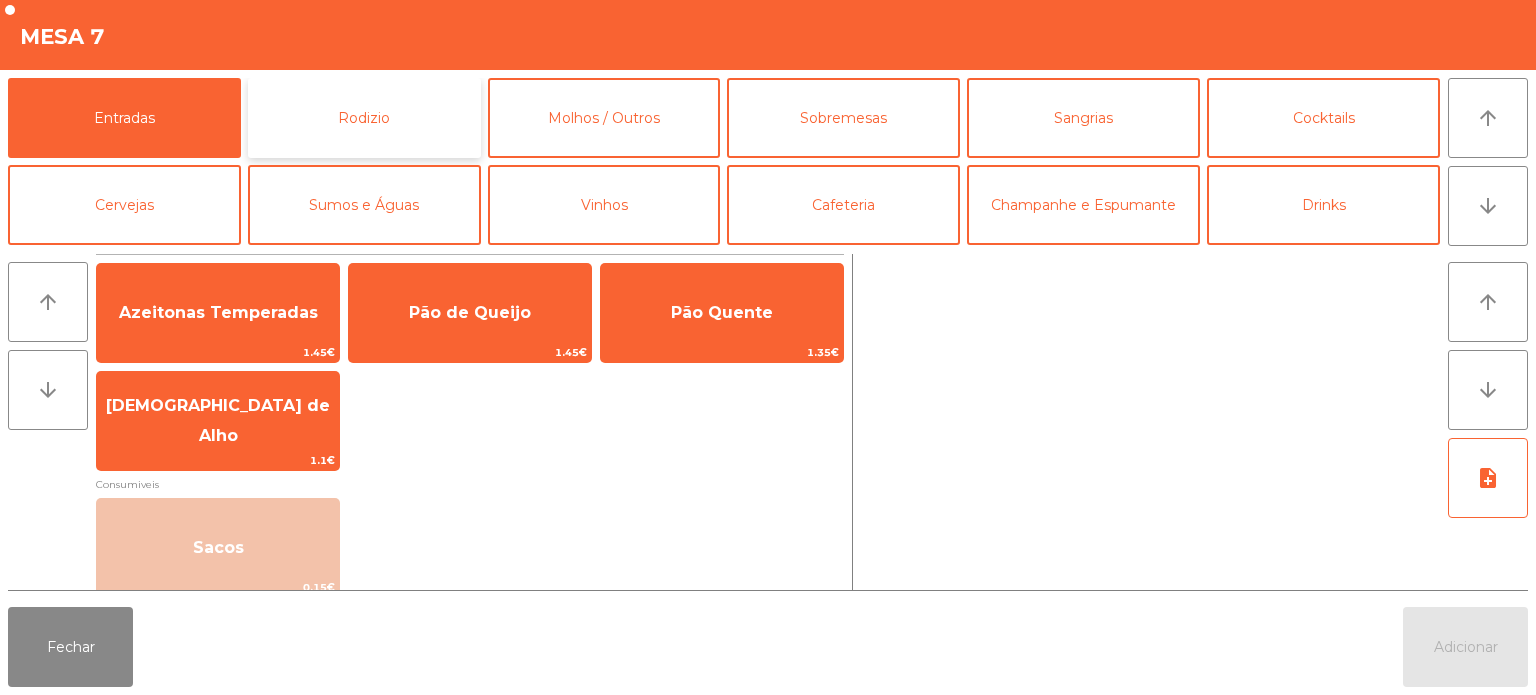 click on "Rodizio" 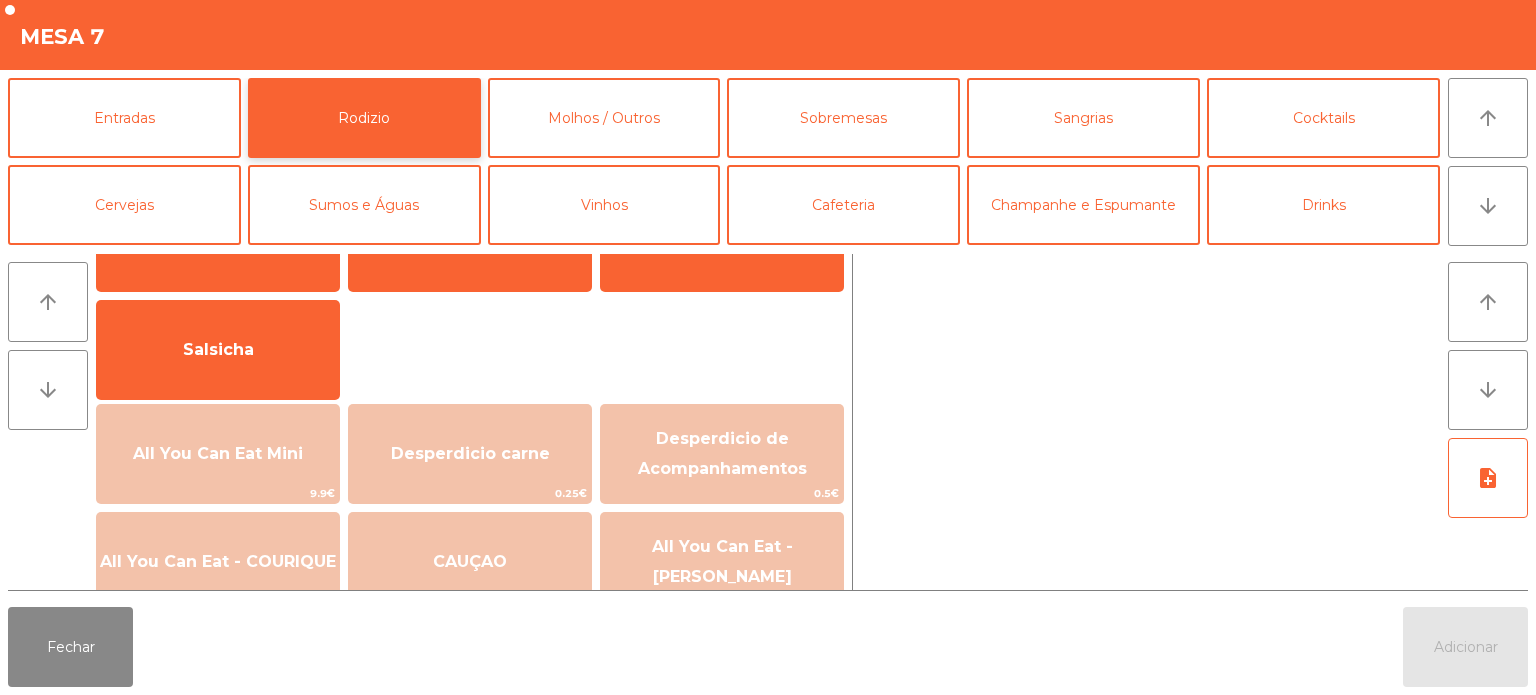 scroll, scrollTop: 0, scrollLeft: 0, axis: both 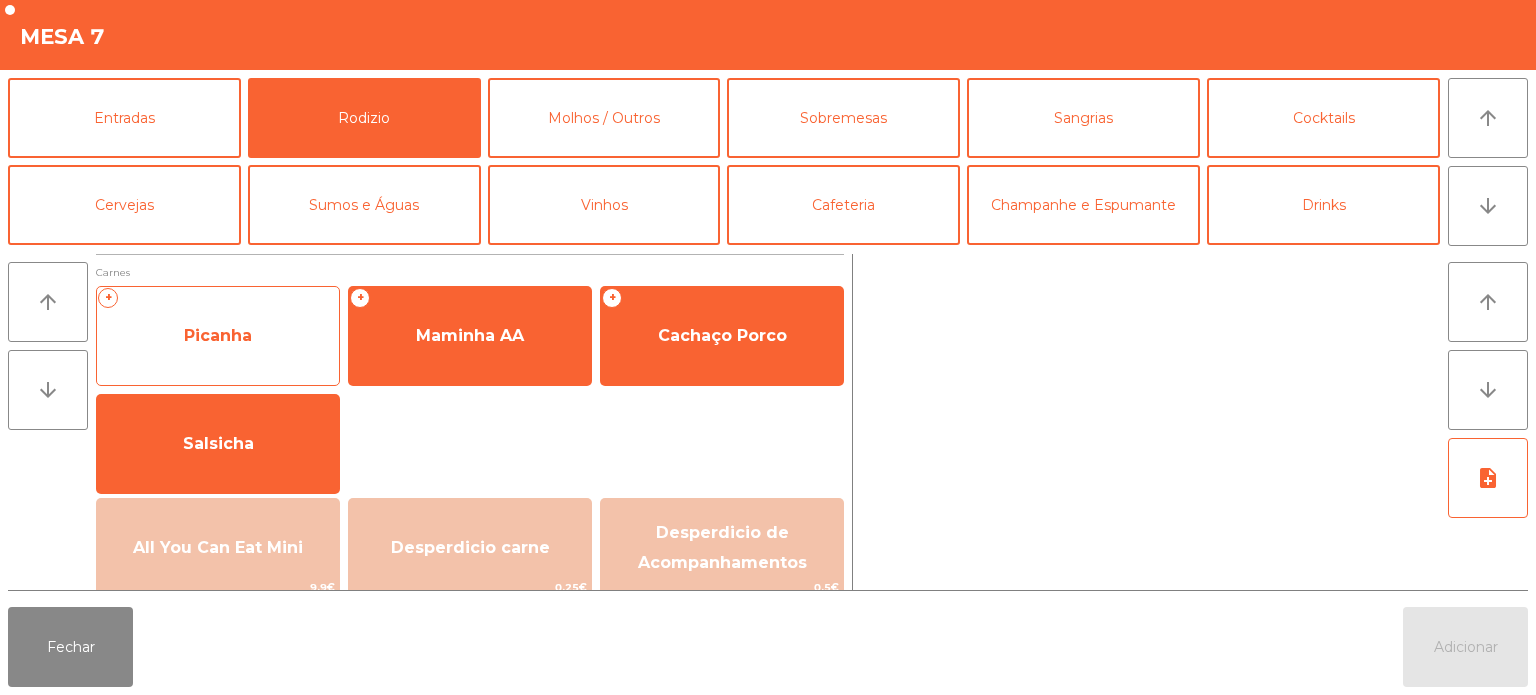 click on "Picanha" 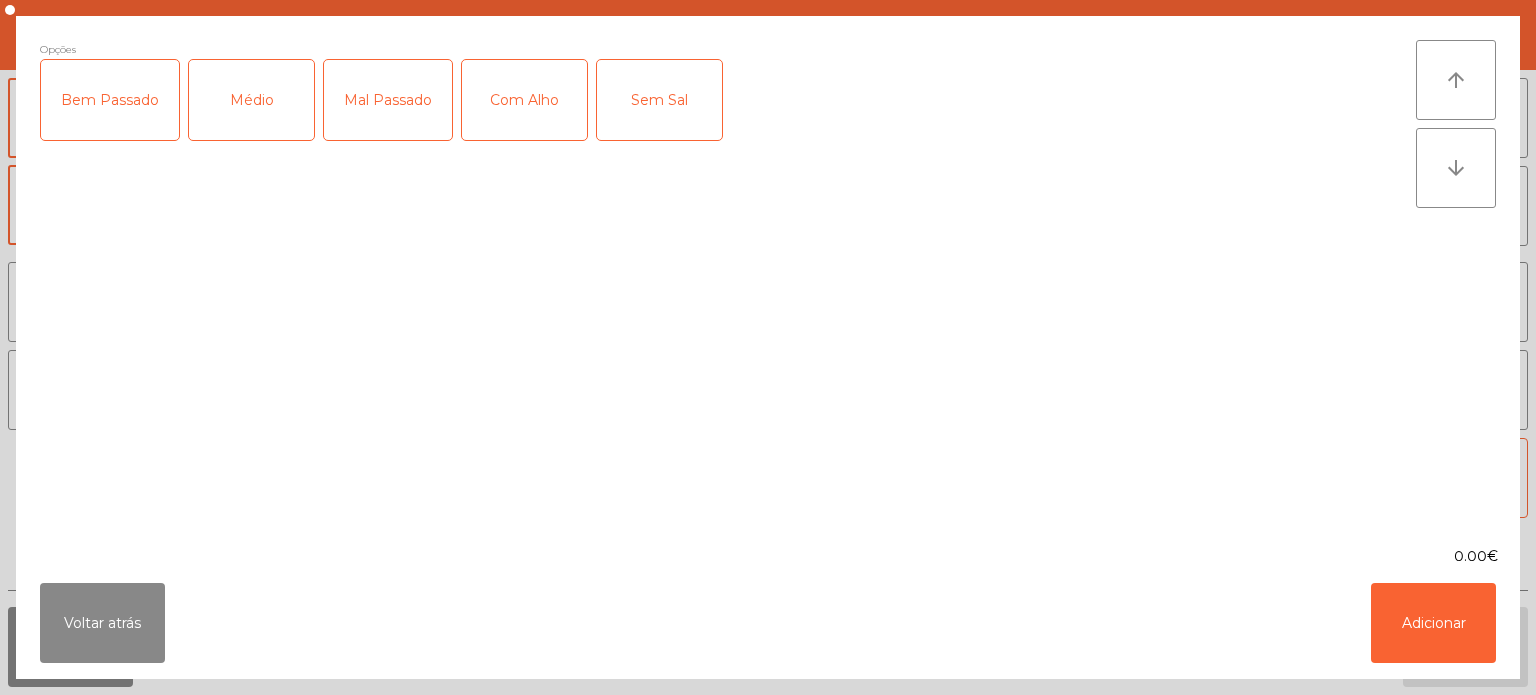 click on "Médio" 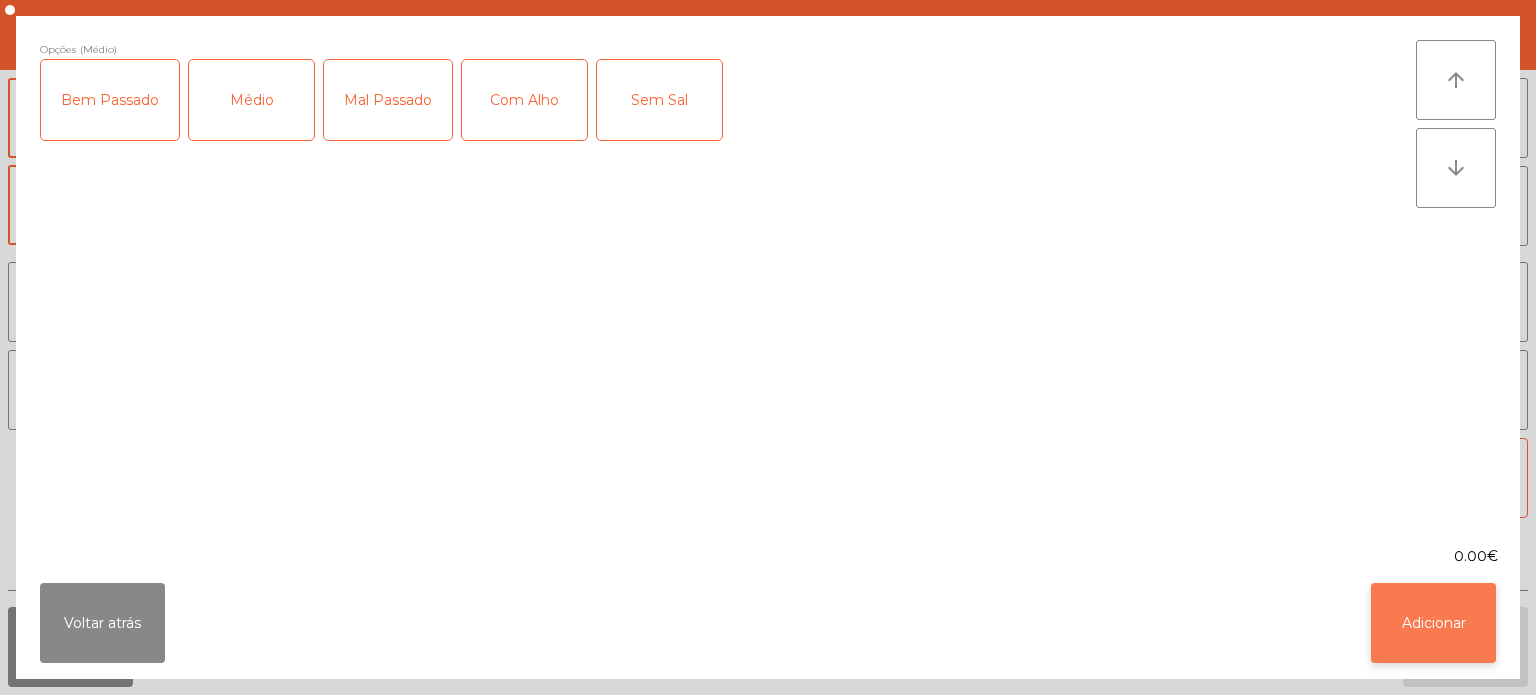 click on "Adicionar" 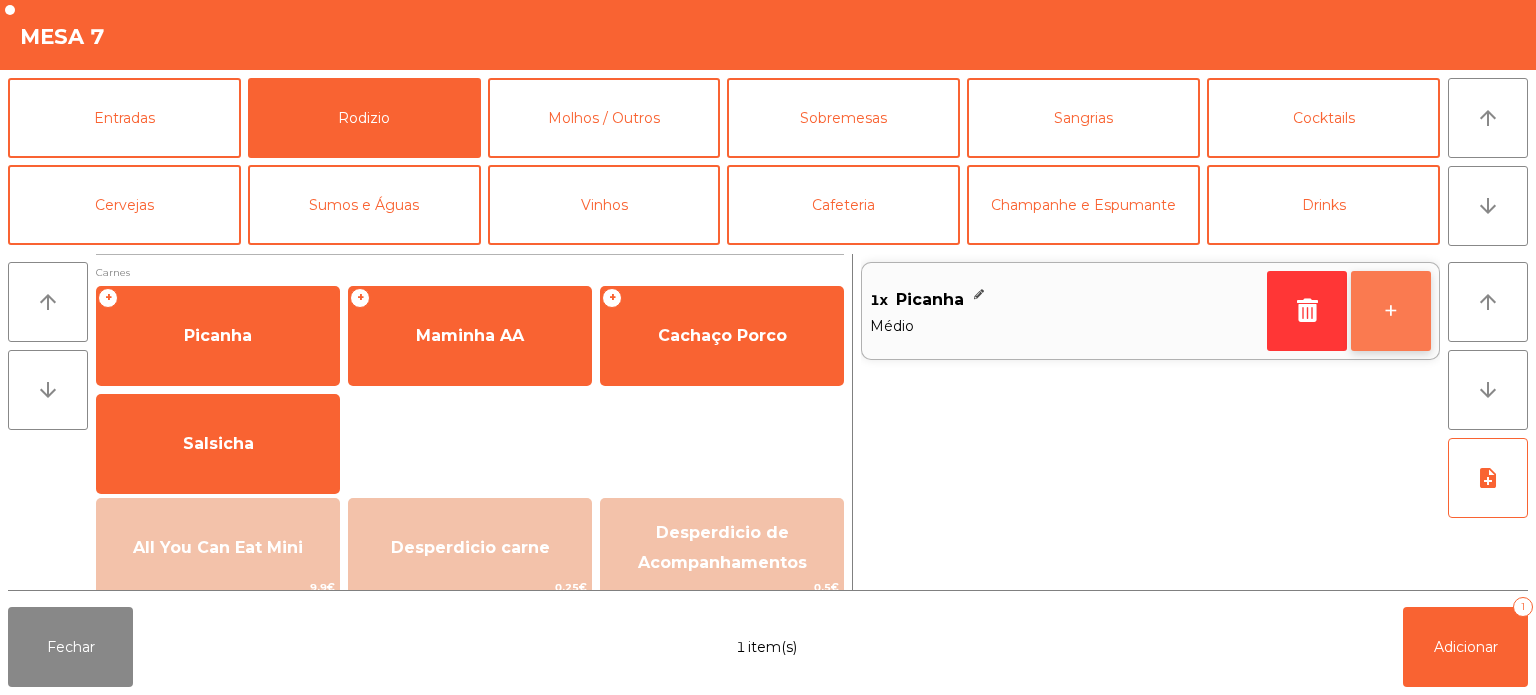 click on "+" 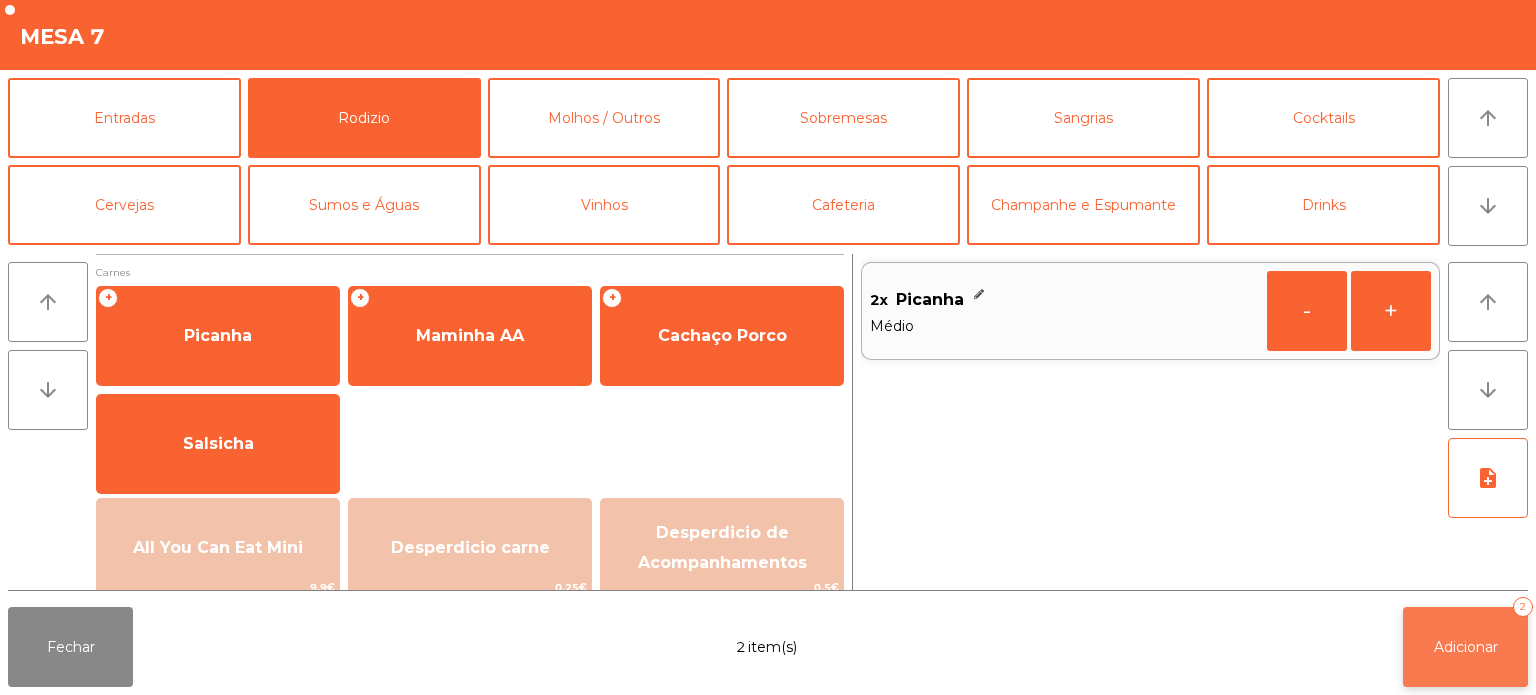 click on "Adicionar   2" 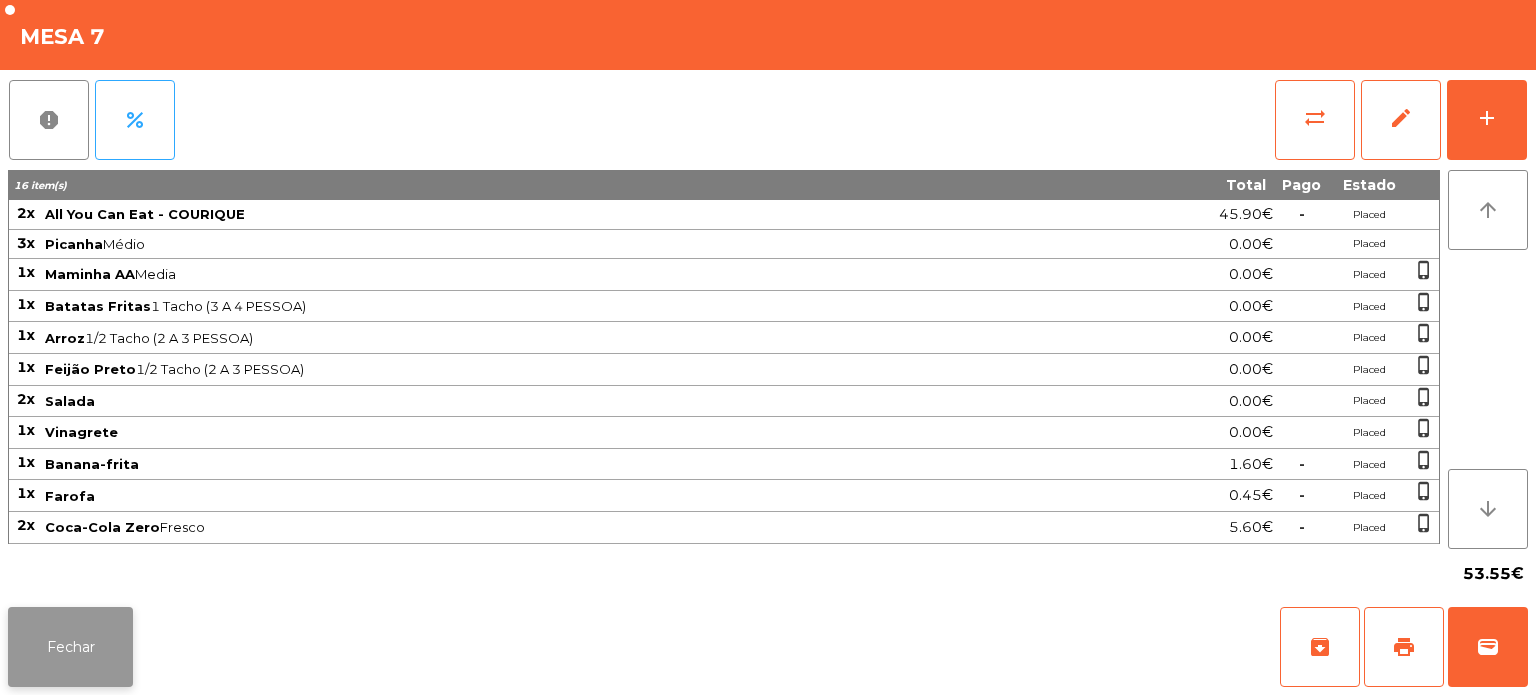 click on "Fechar" 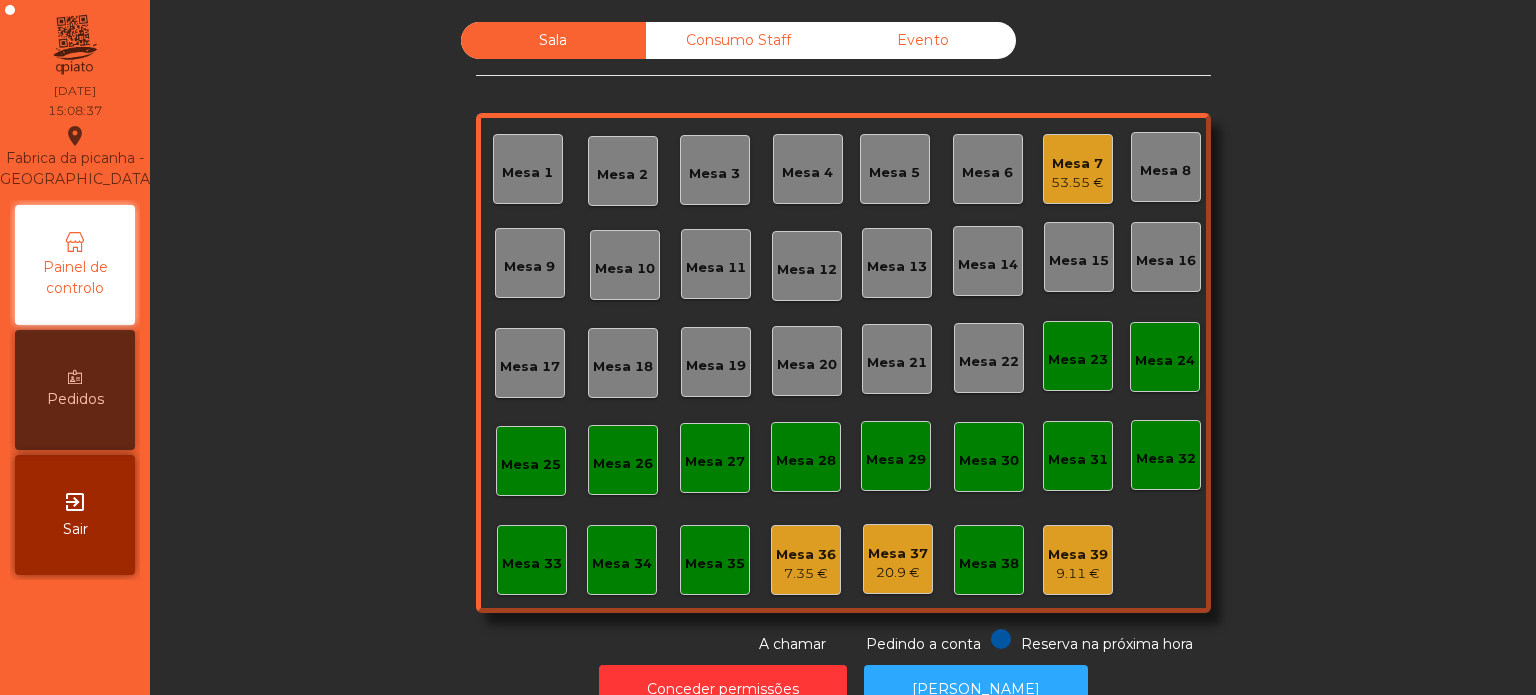 click on "Consumo Staff" 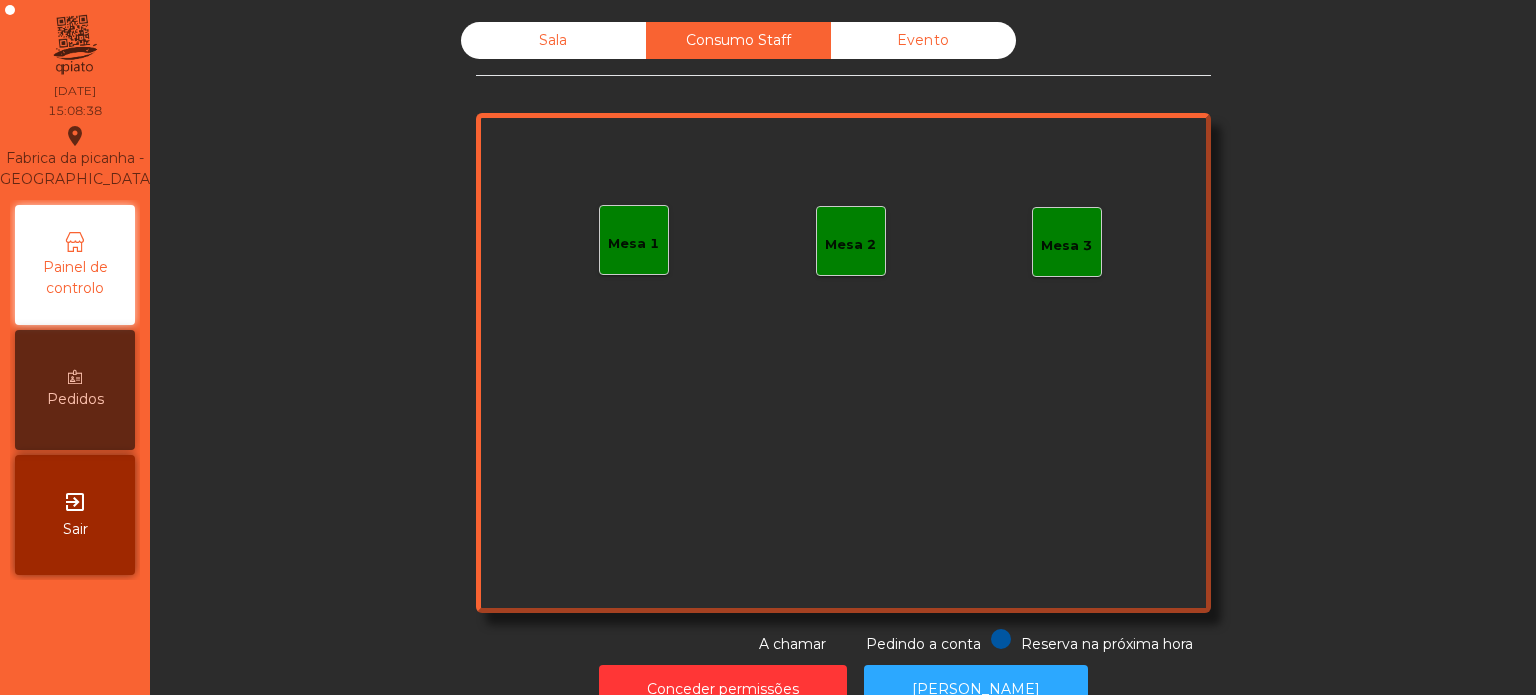 click on "Mesa 1" 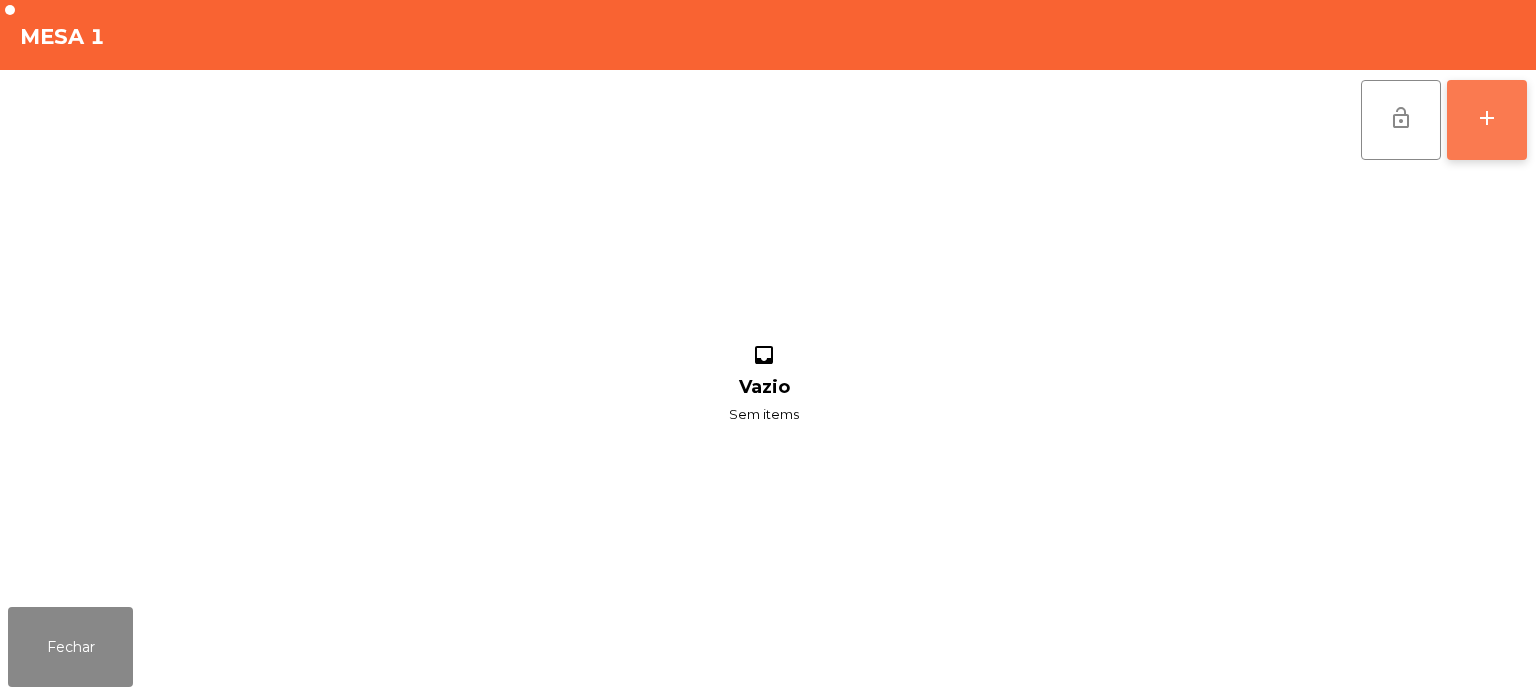 click on "add" 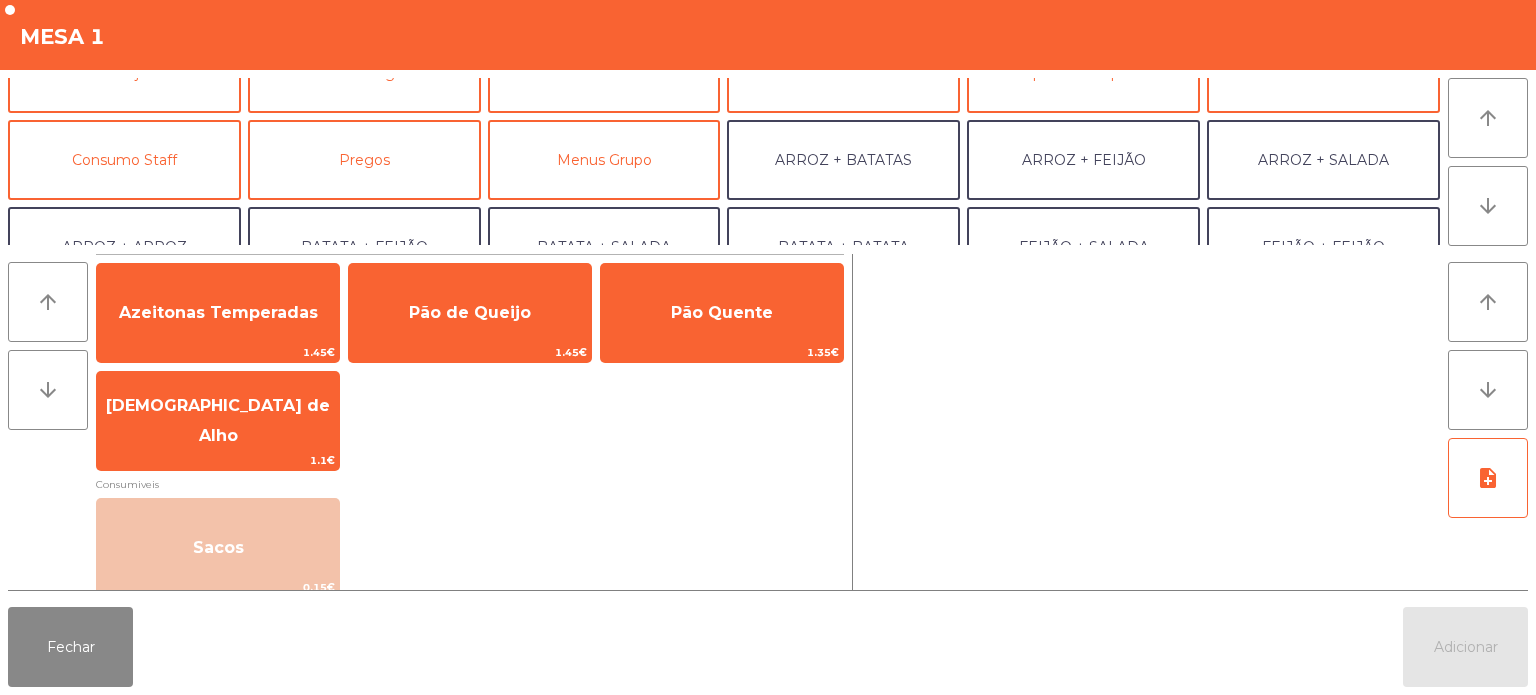 scroll, scrollTop: 133, scrollLeft: 0, axis: vertical 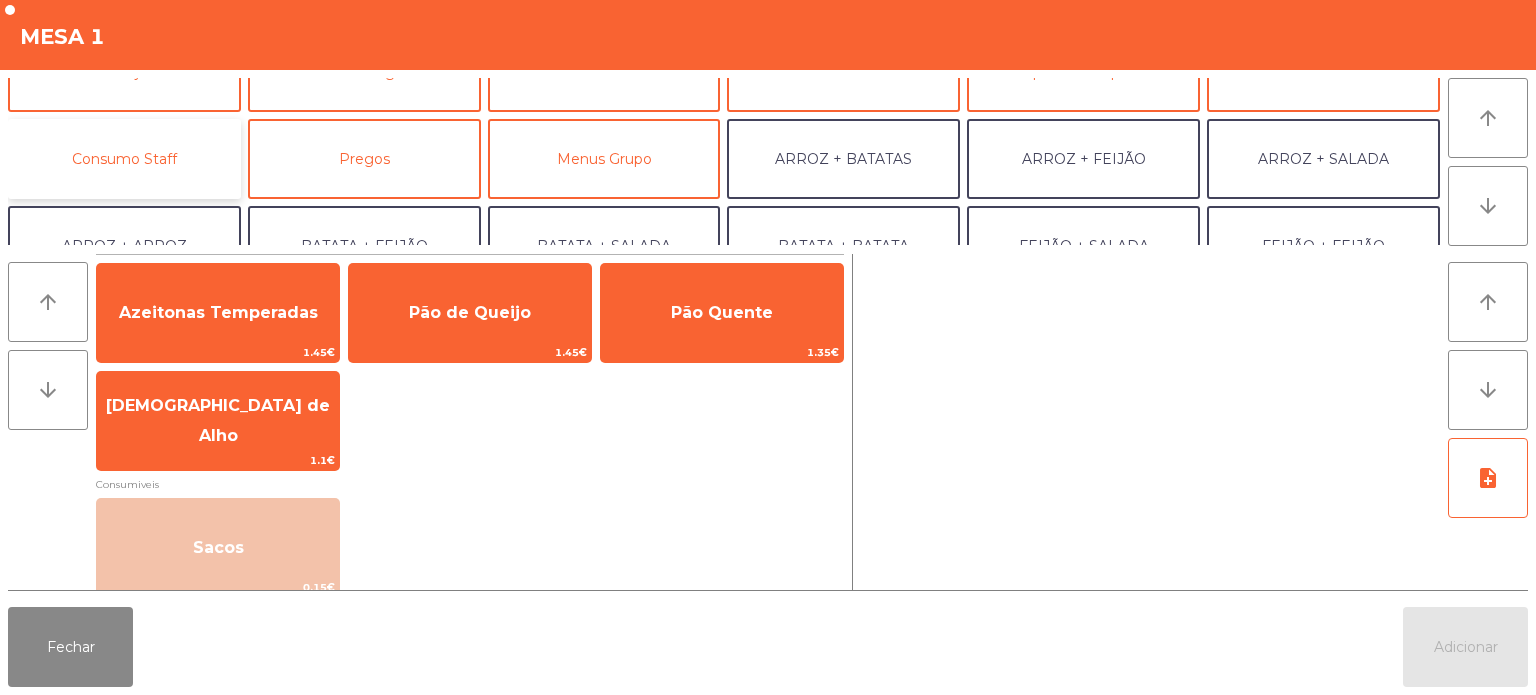 click on "Consumo Staff" 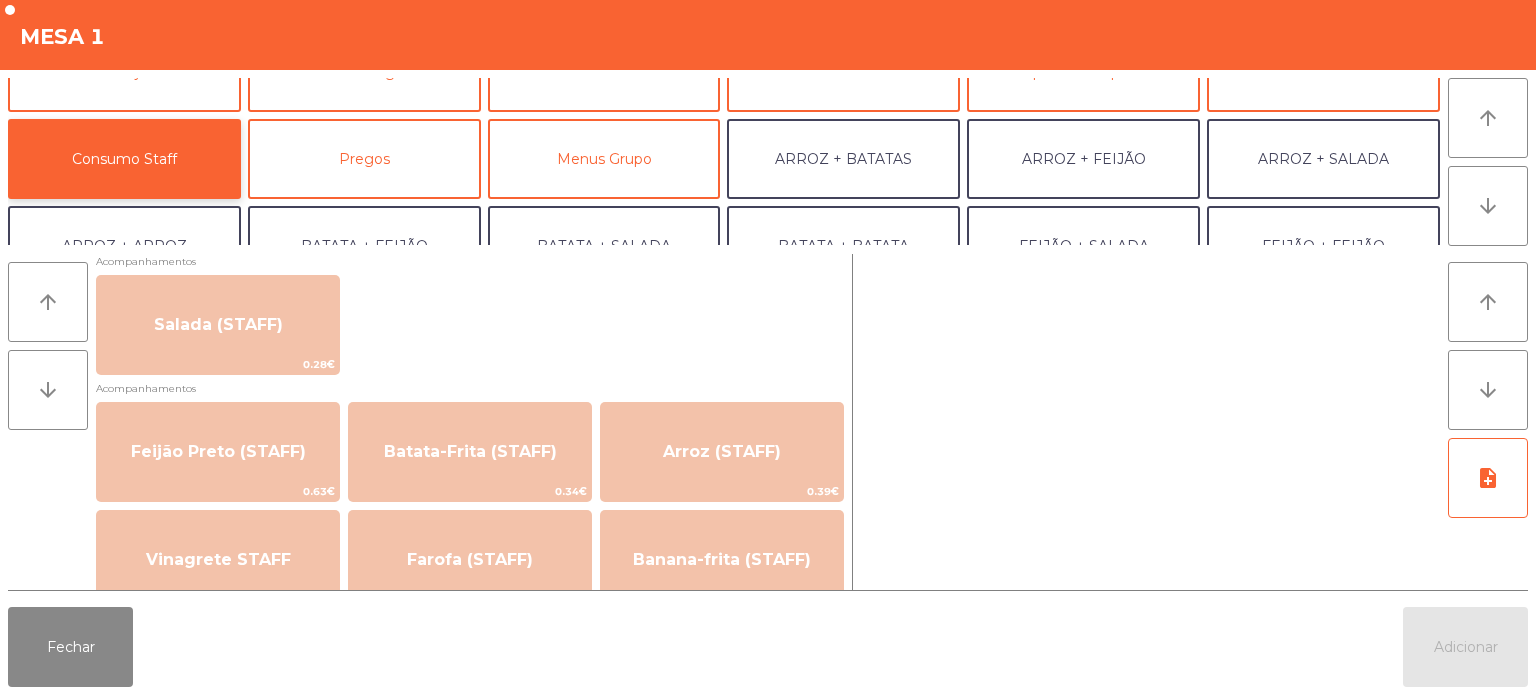 scroll, scrollTop: 706, scrollLeft: 0, axis: vertical 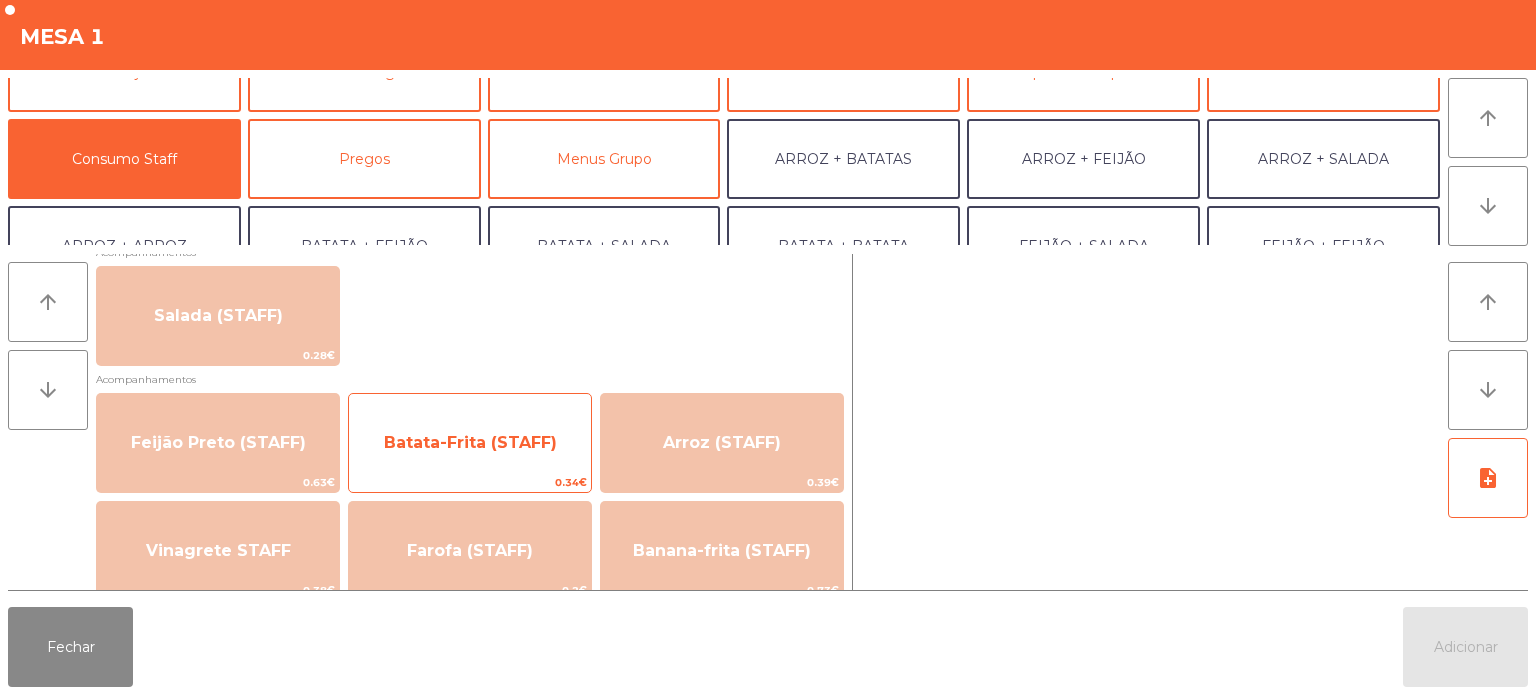 click on "Batata-Frita (STAFF)" 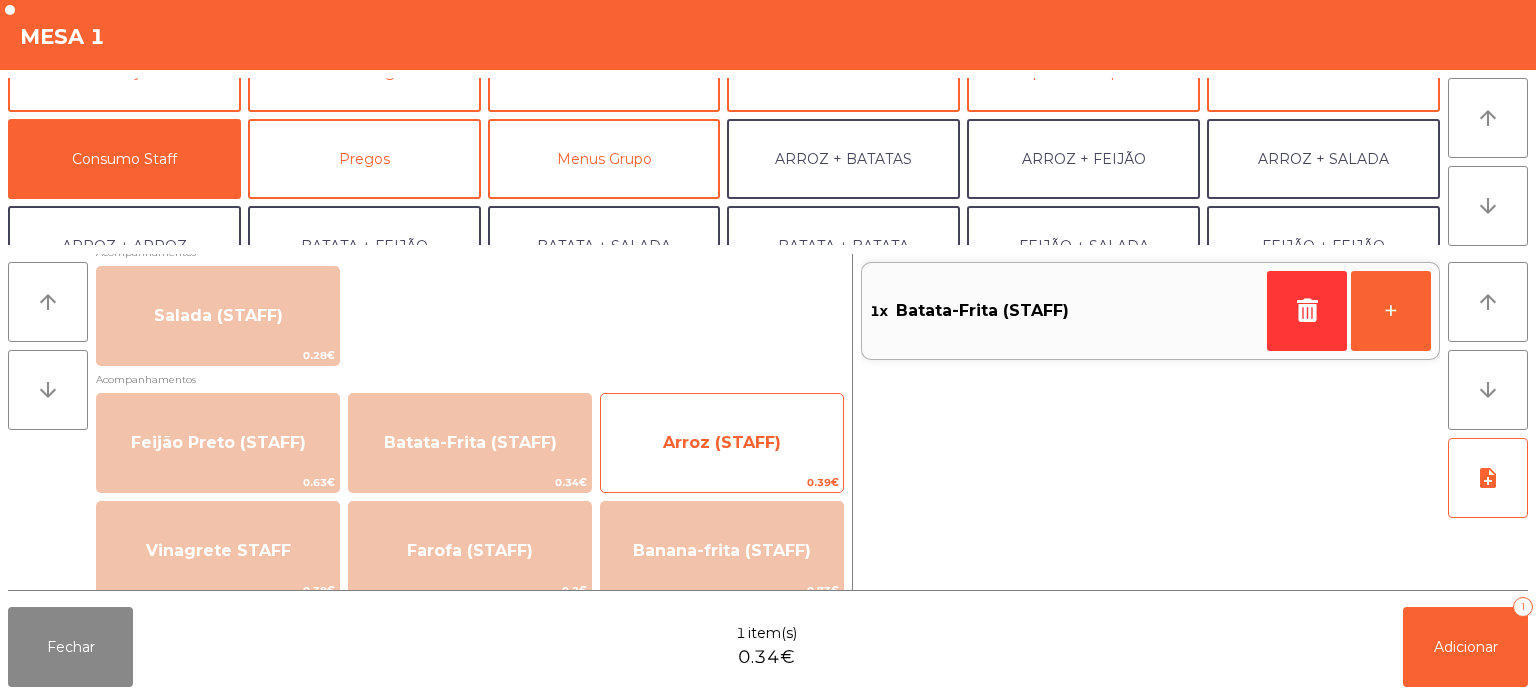 click on "Arroz (STAFF)" 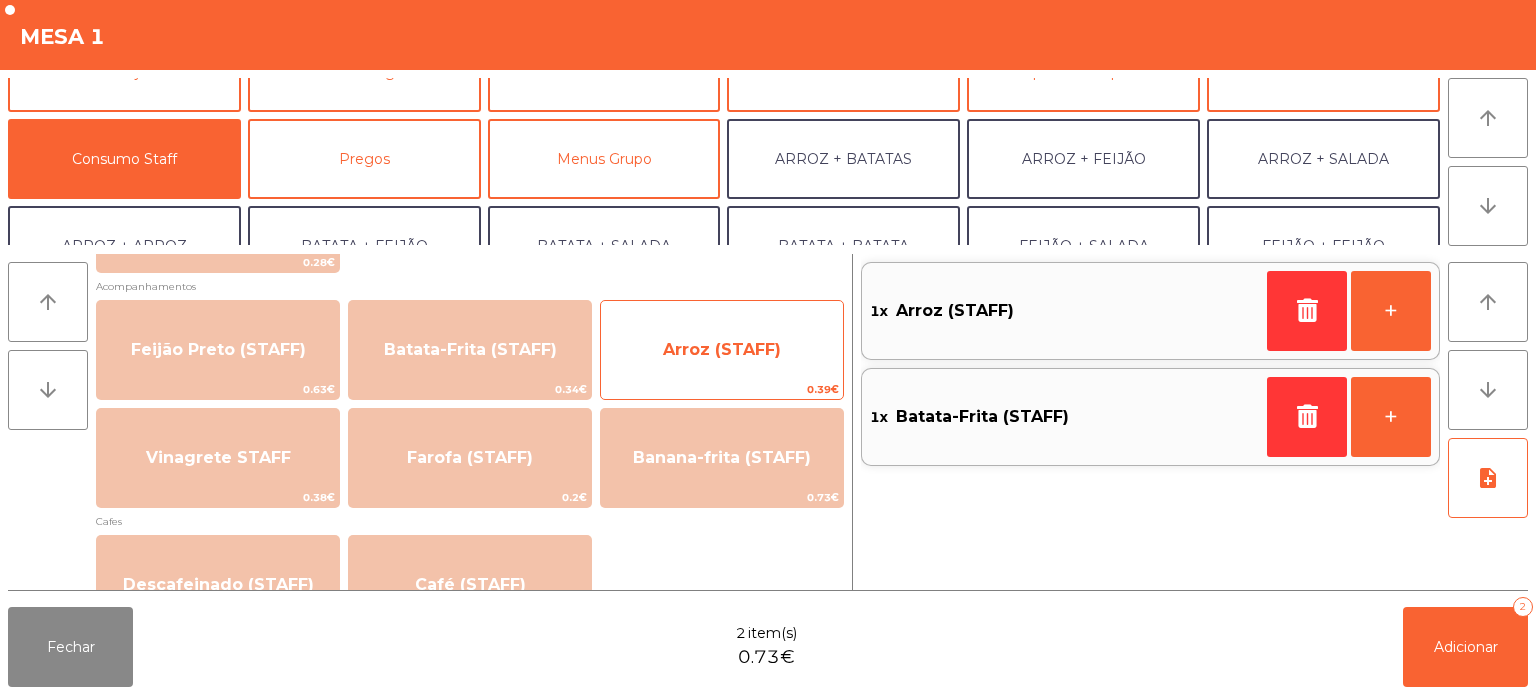scroll, scrollTop: 808, scrollLeft: 0, axis: vertical 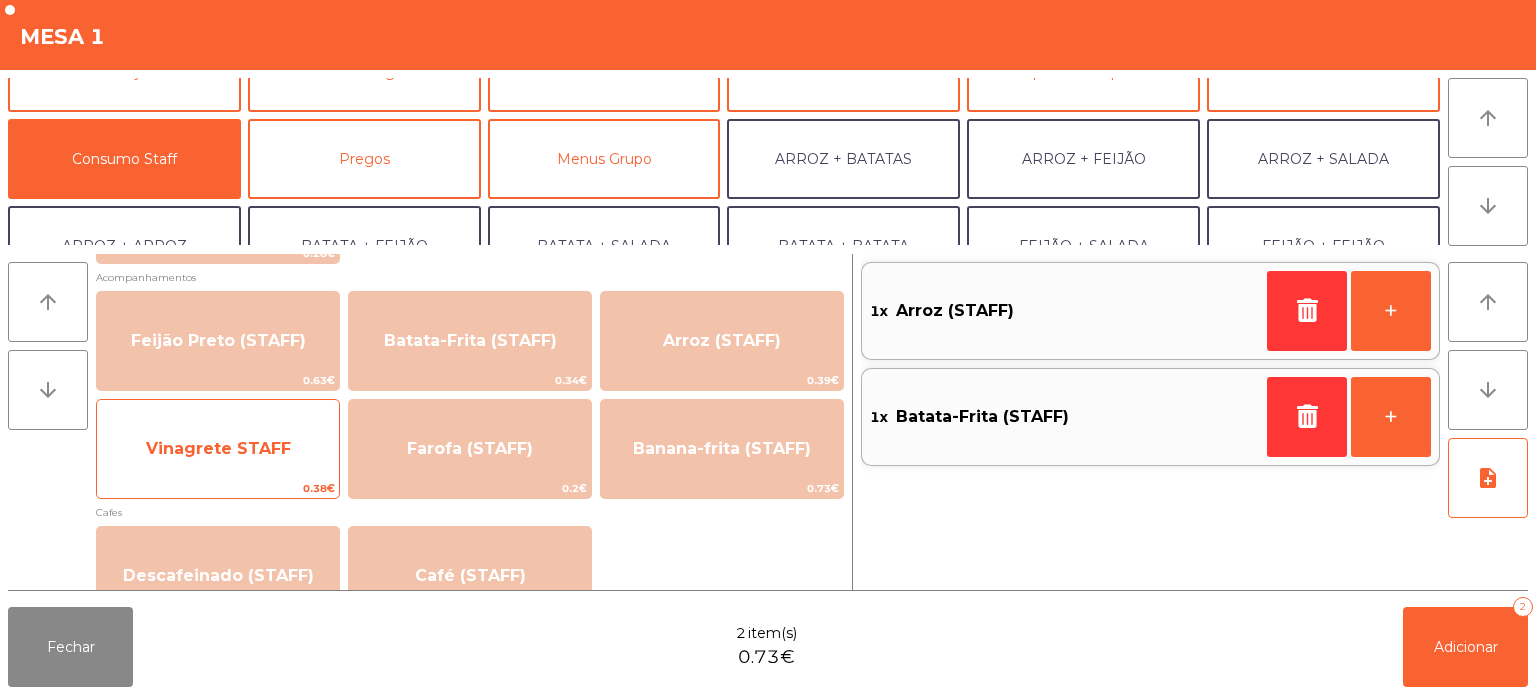 click on "Vinagrete STAFF" 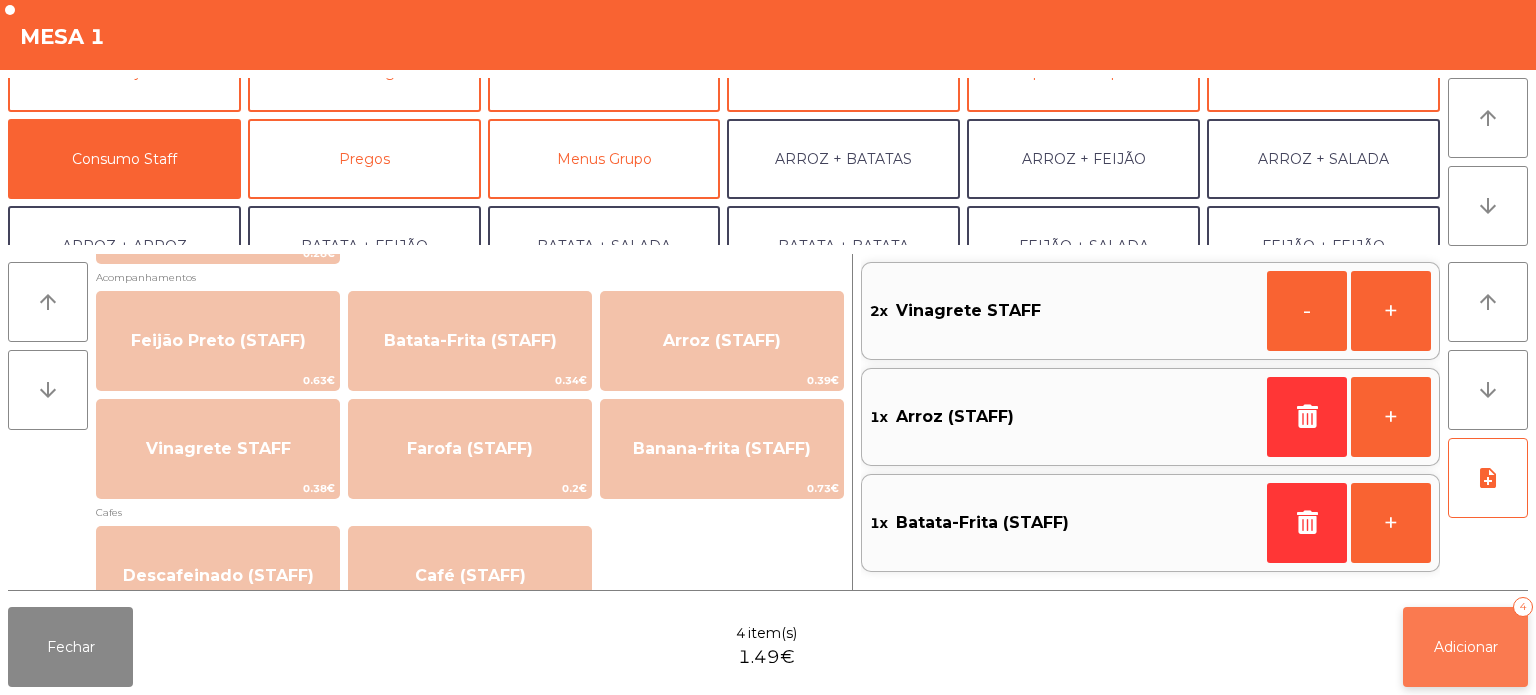 click on "Adicionar" 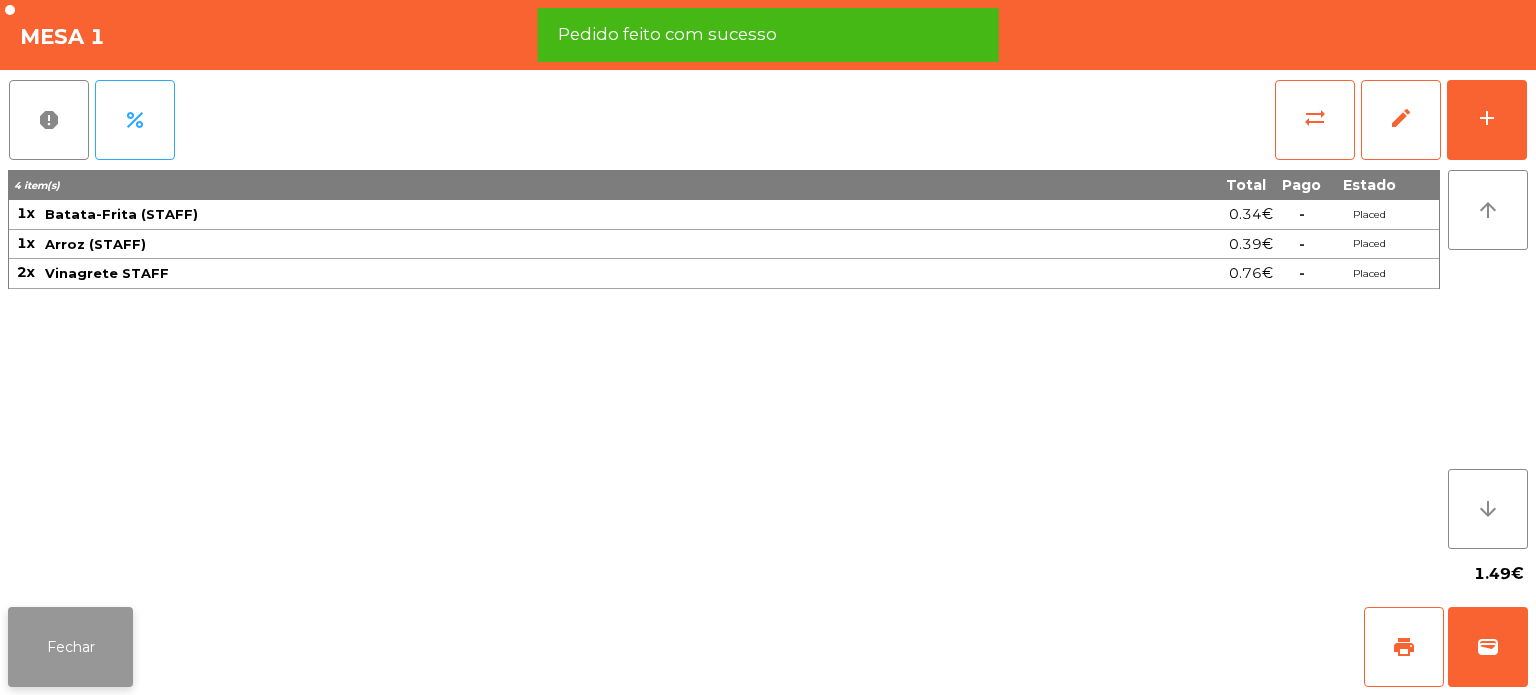 click on "Fechar" 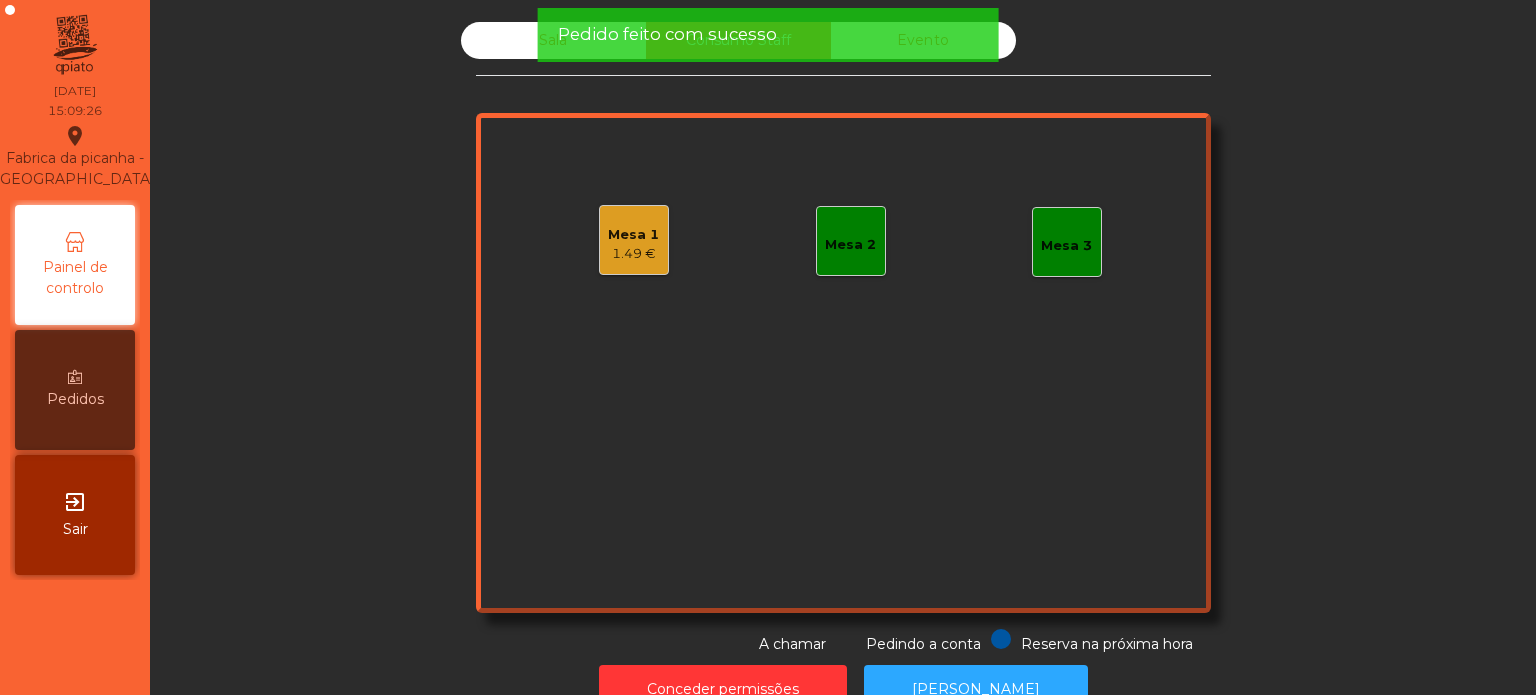 click on "Sala" 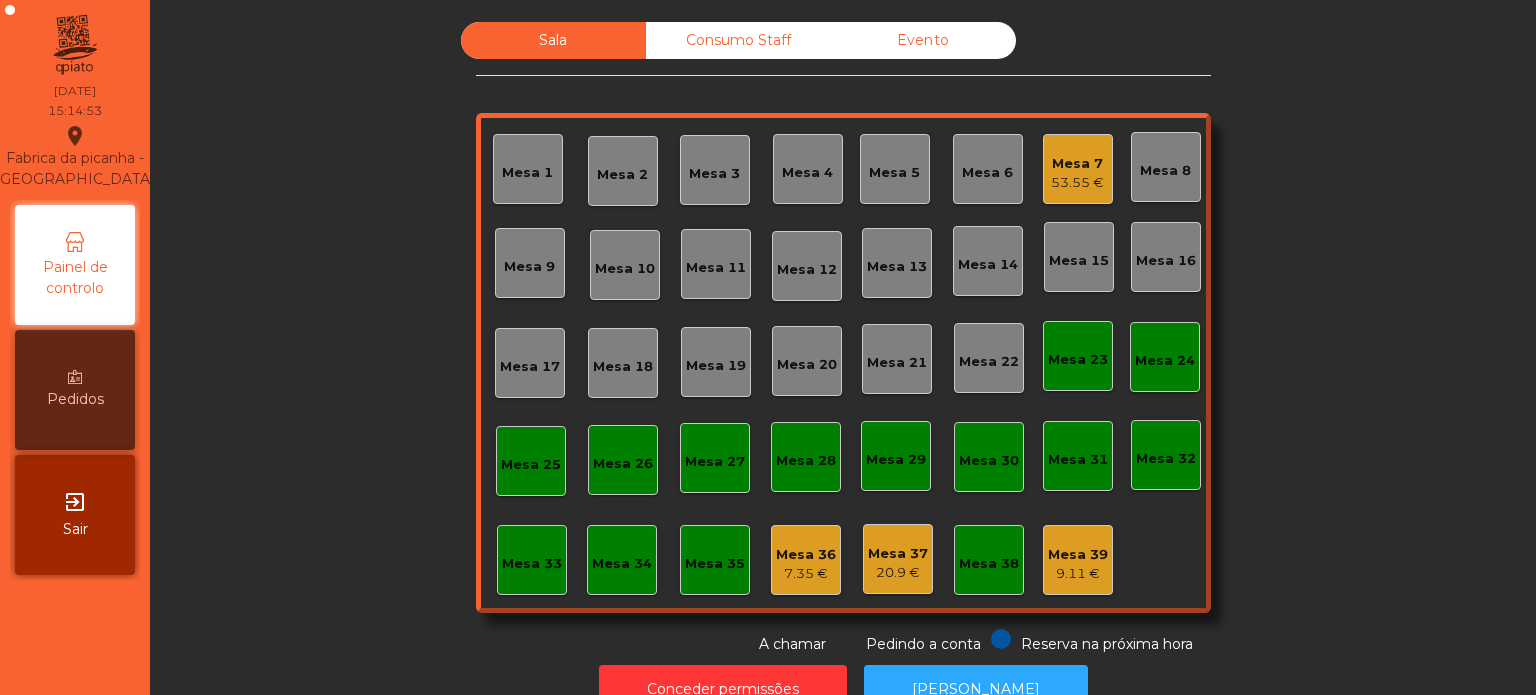 click on "Mesa 7   53.55 €" 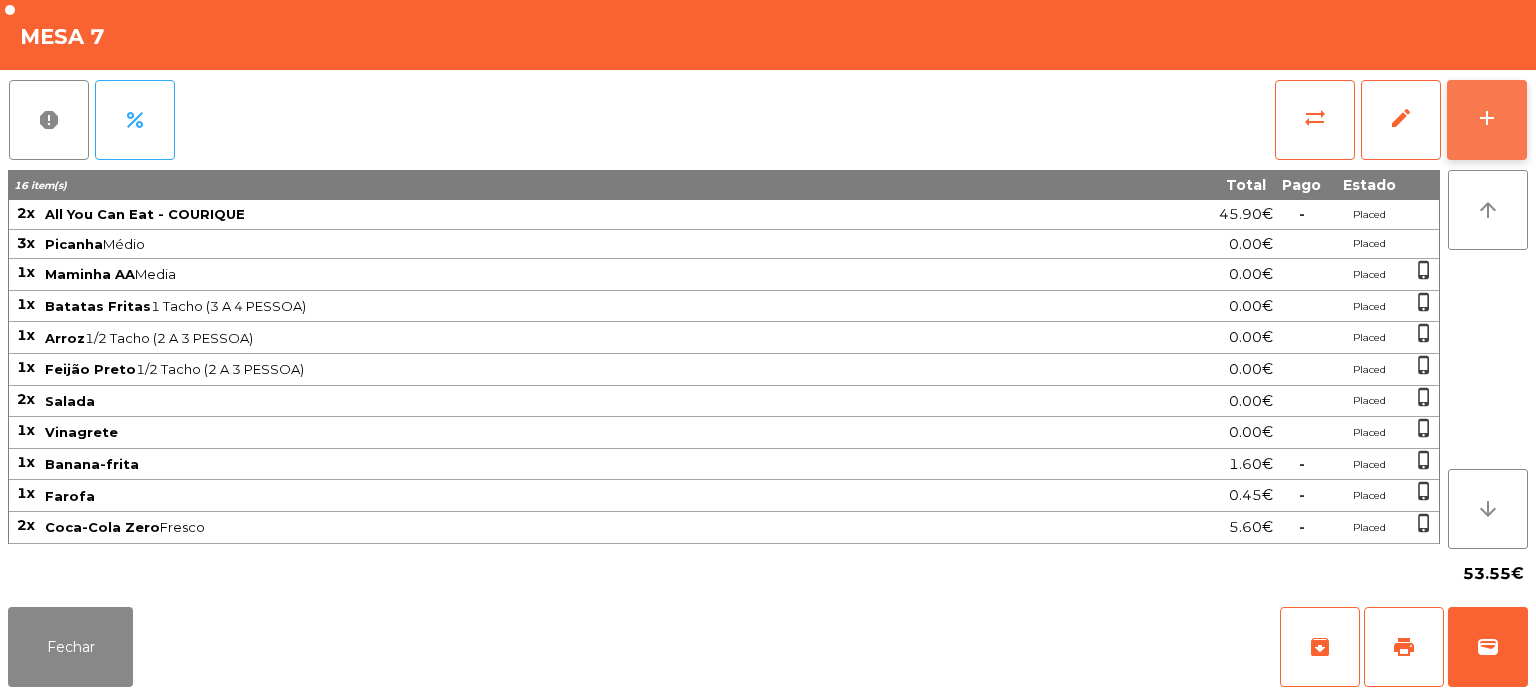click on "add" 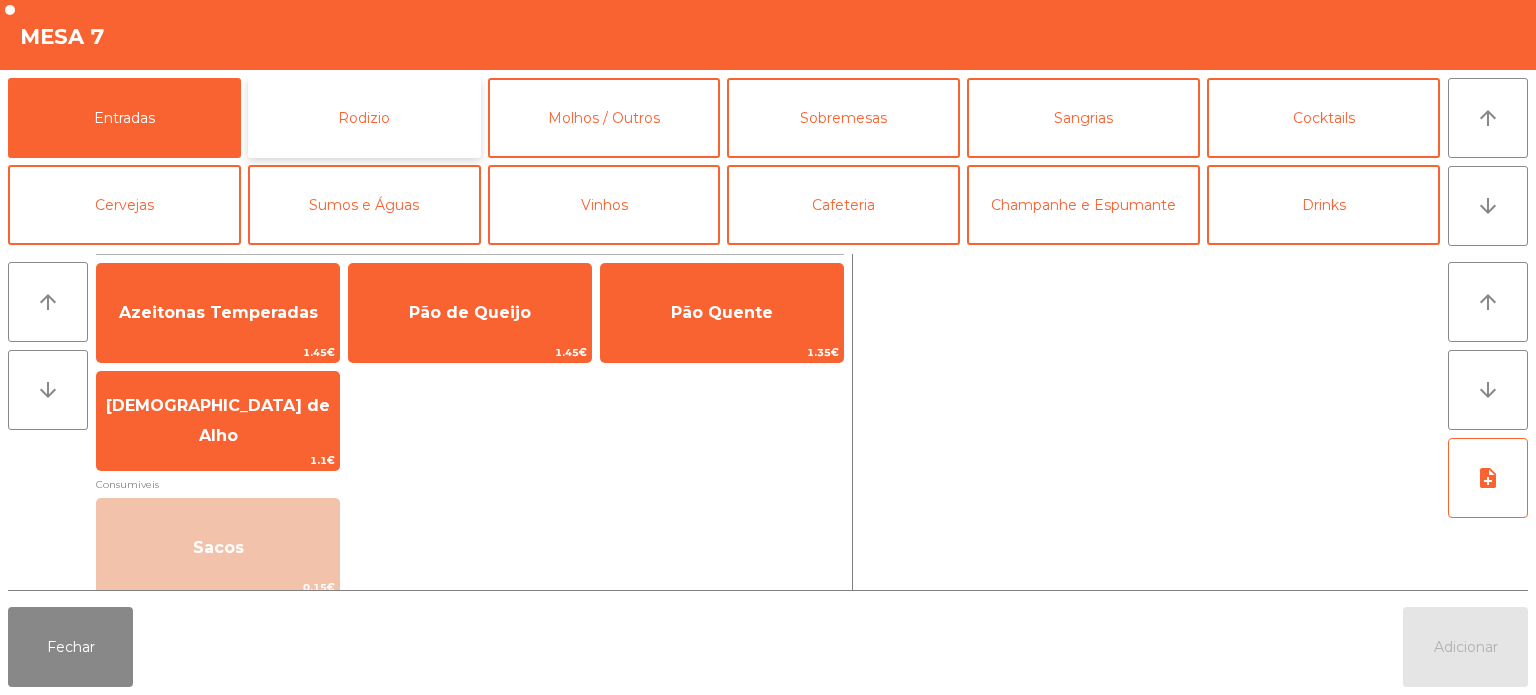 click on "Rodizio" 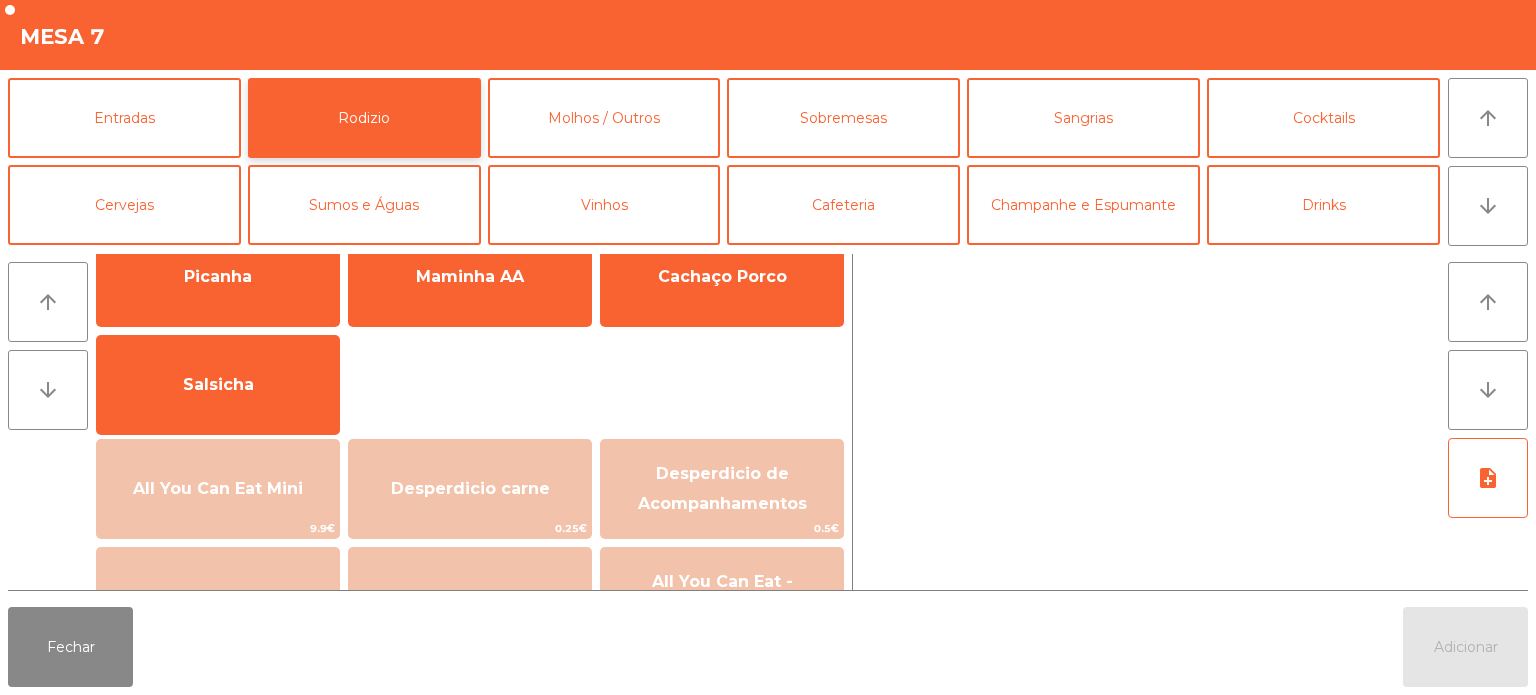 scroll, scrollTop: 0, scrollLeft: 0, axis: both 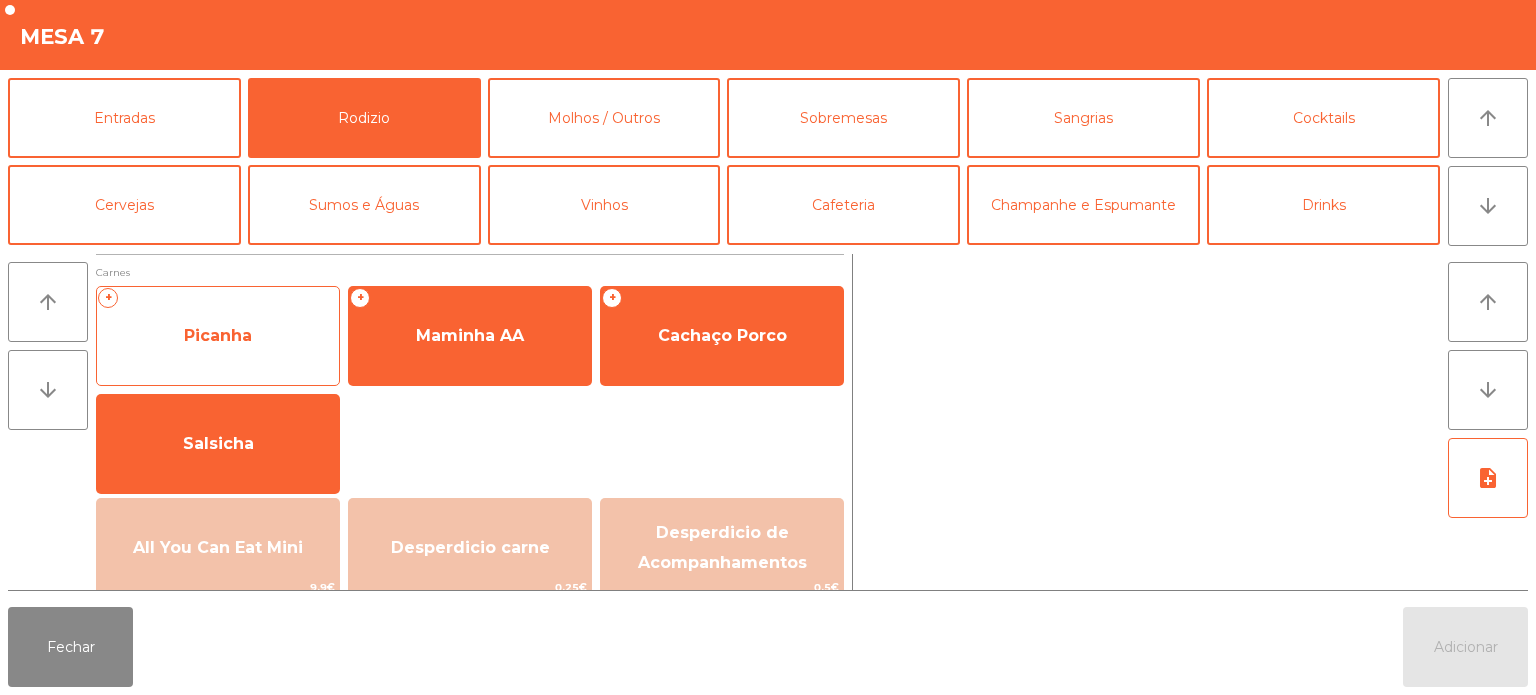 click on "Picanha" 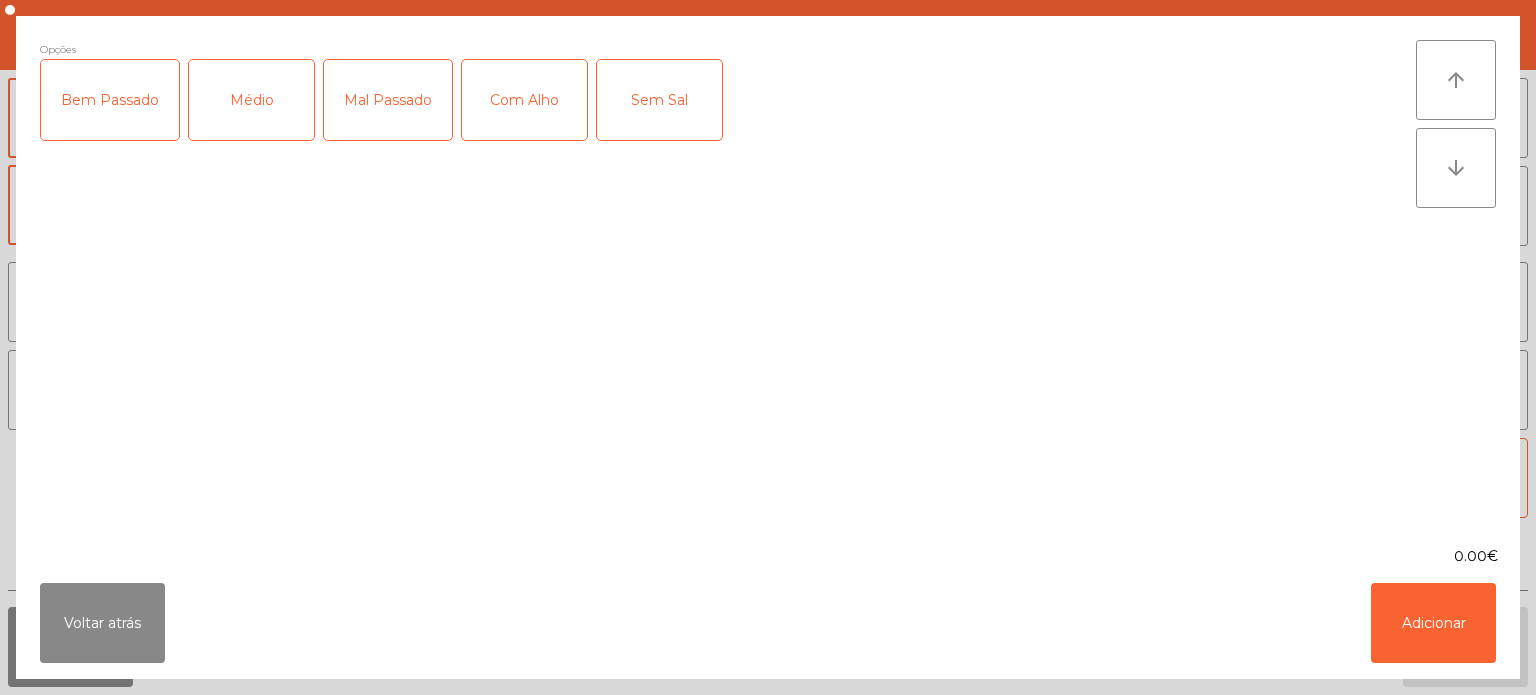 click on "Médio" 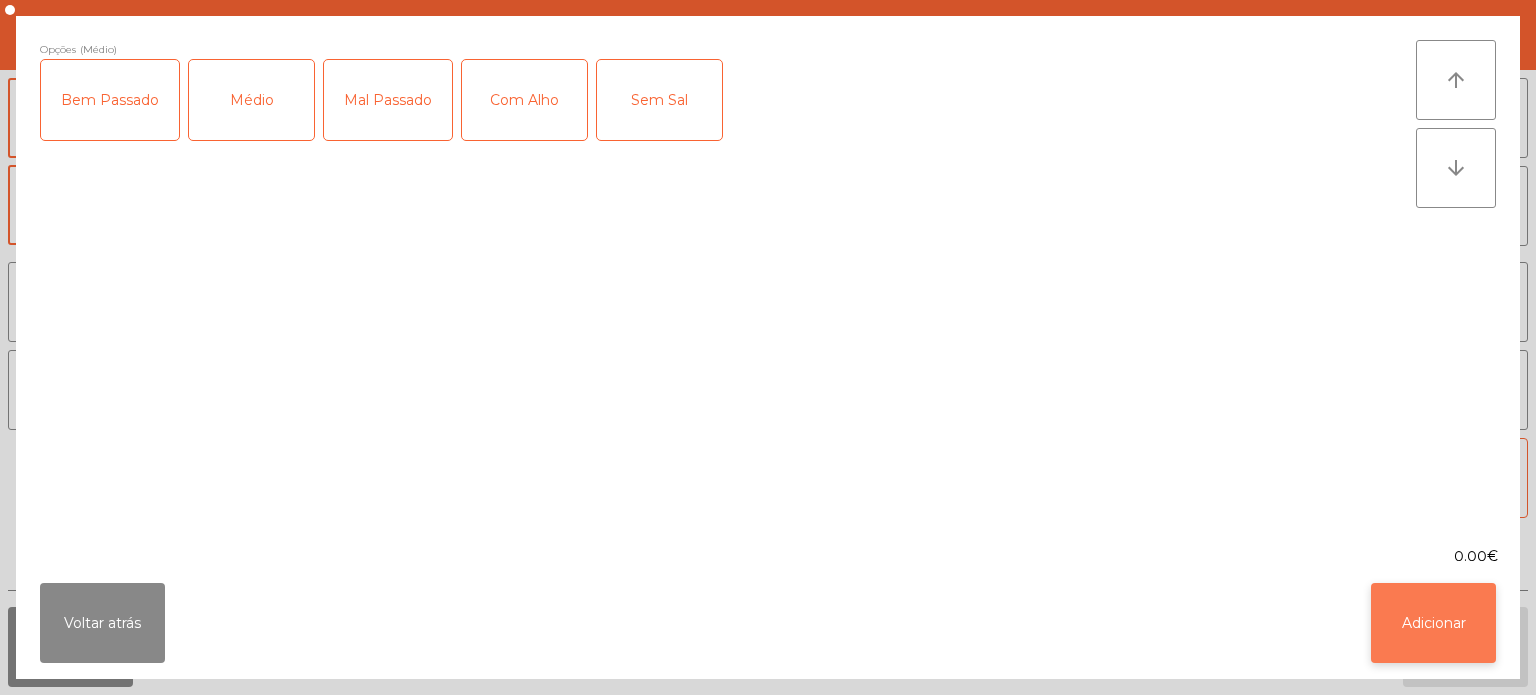 click on "Adicionar" 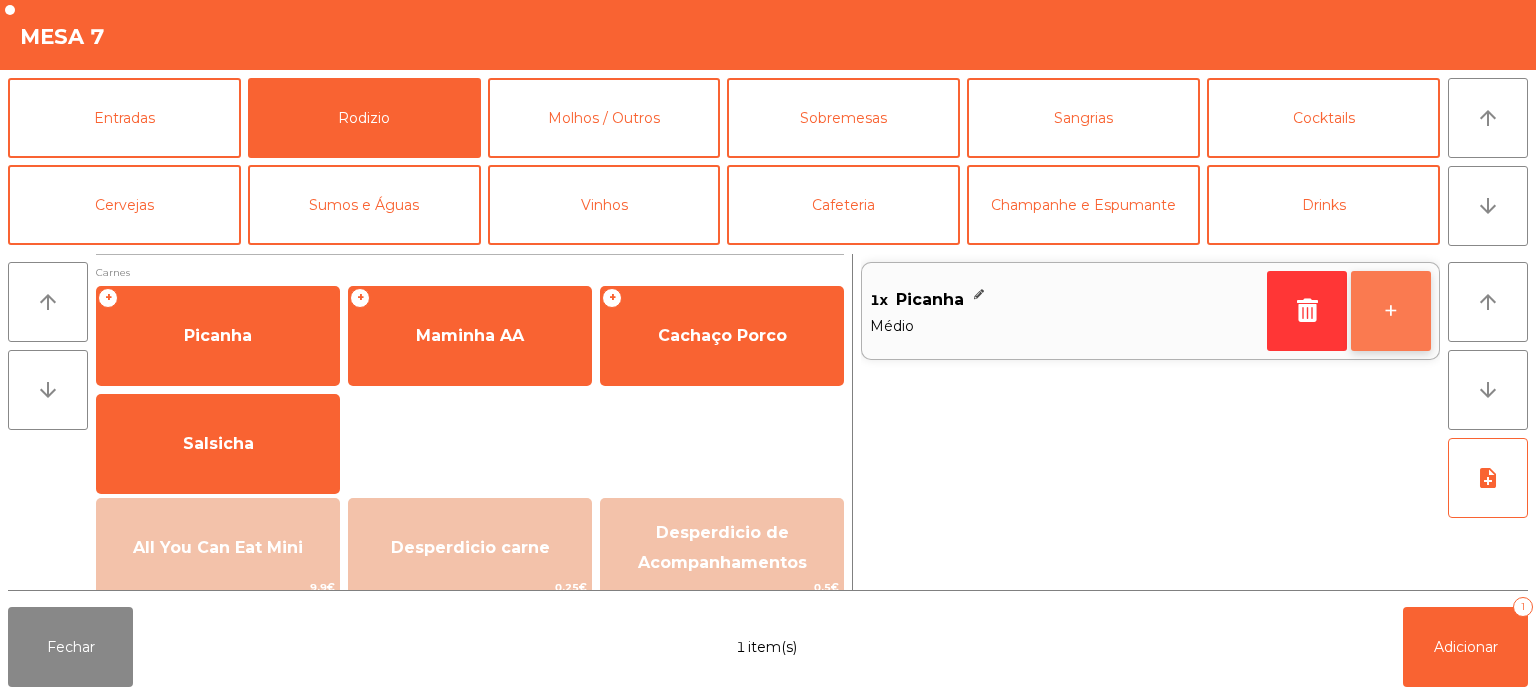 click on "+" 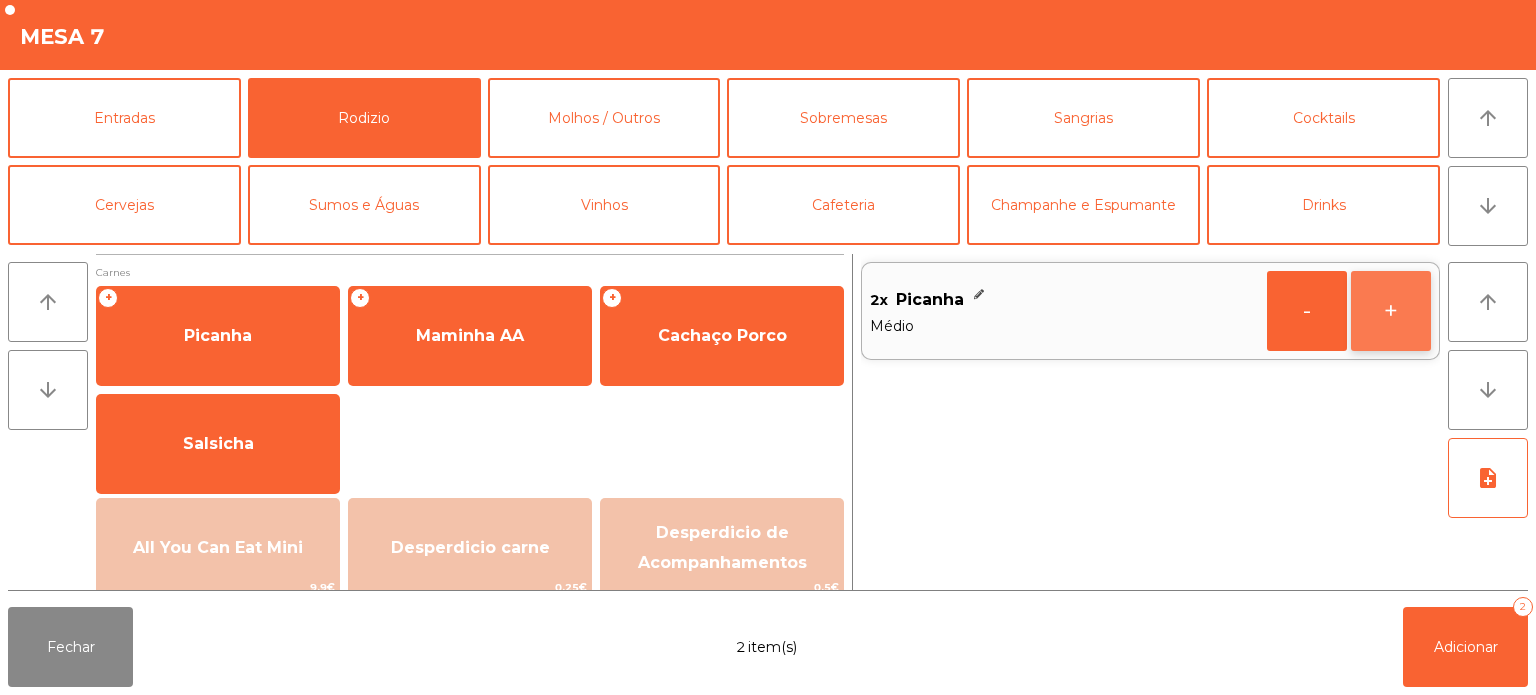 click on "+" 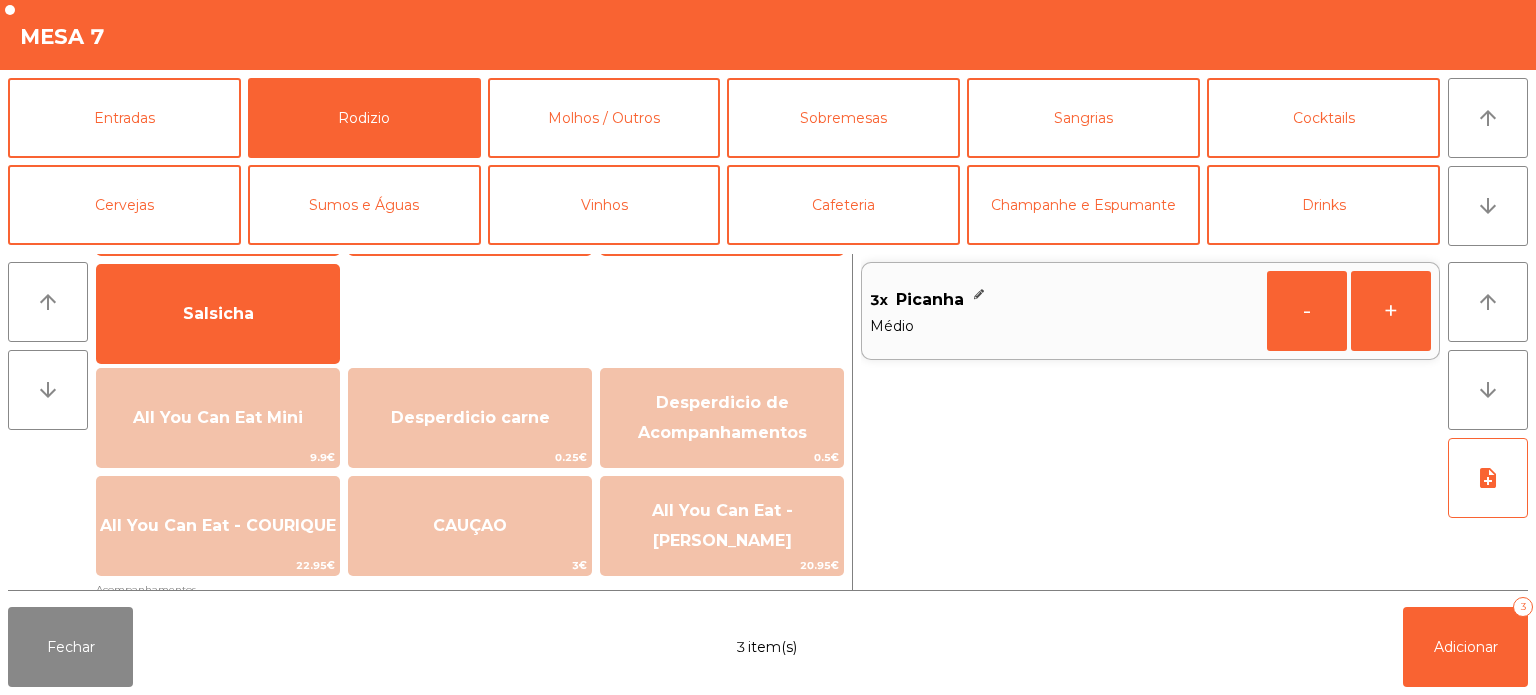 scroll, scrollTop: 358, scrollLeft: 0, axis: vertical 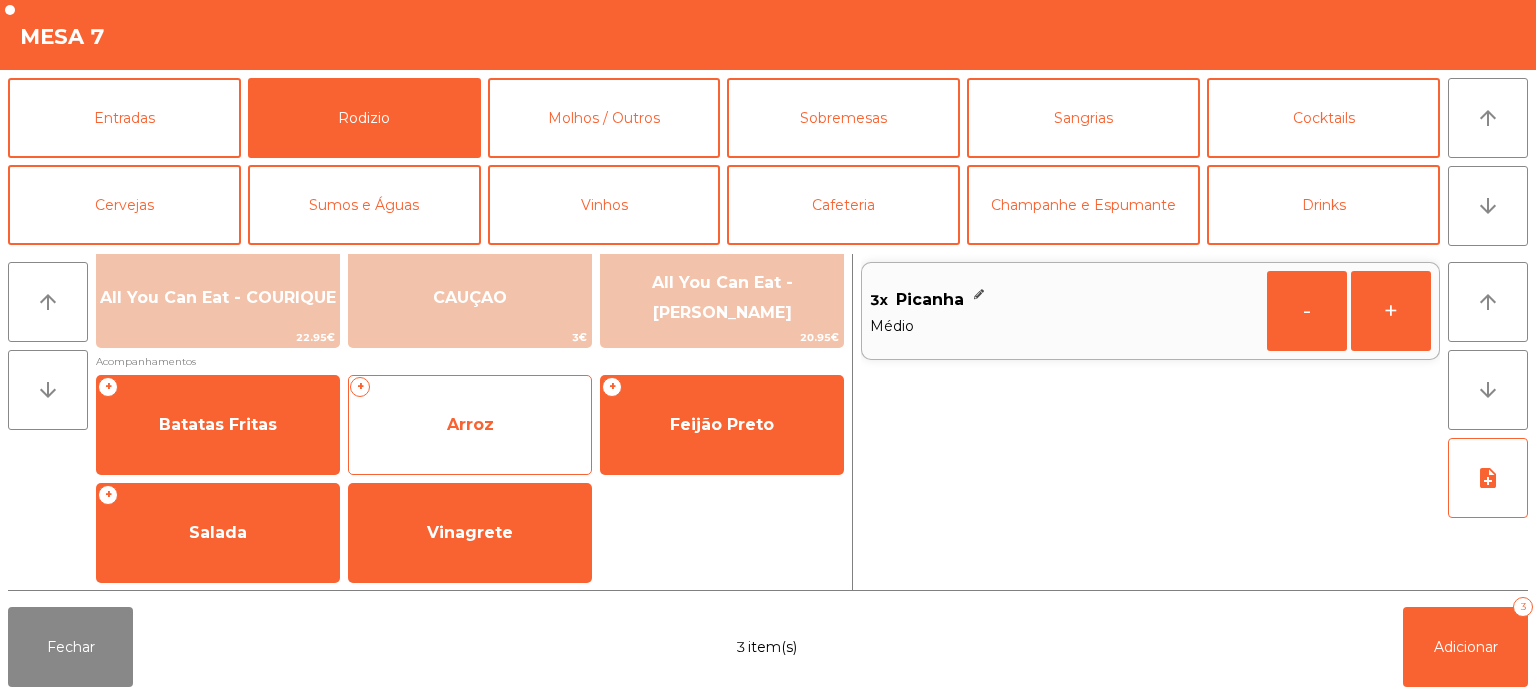 click on "Arroz" 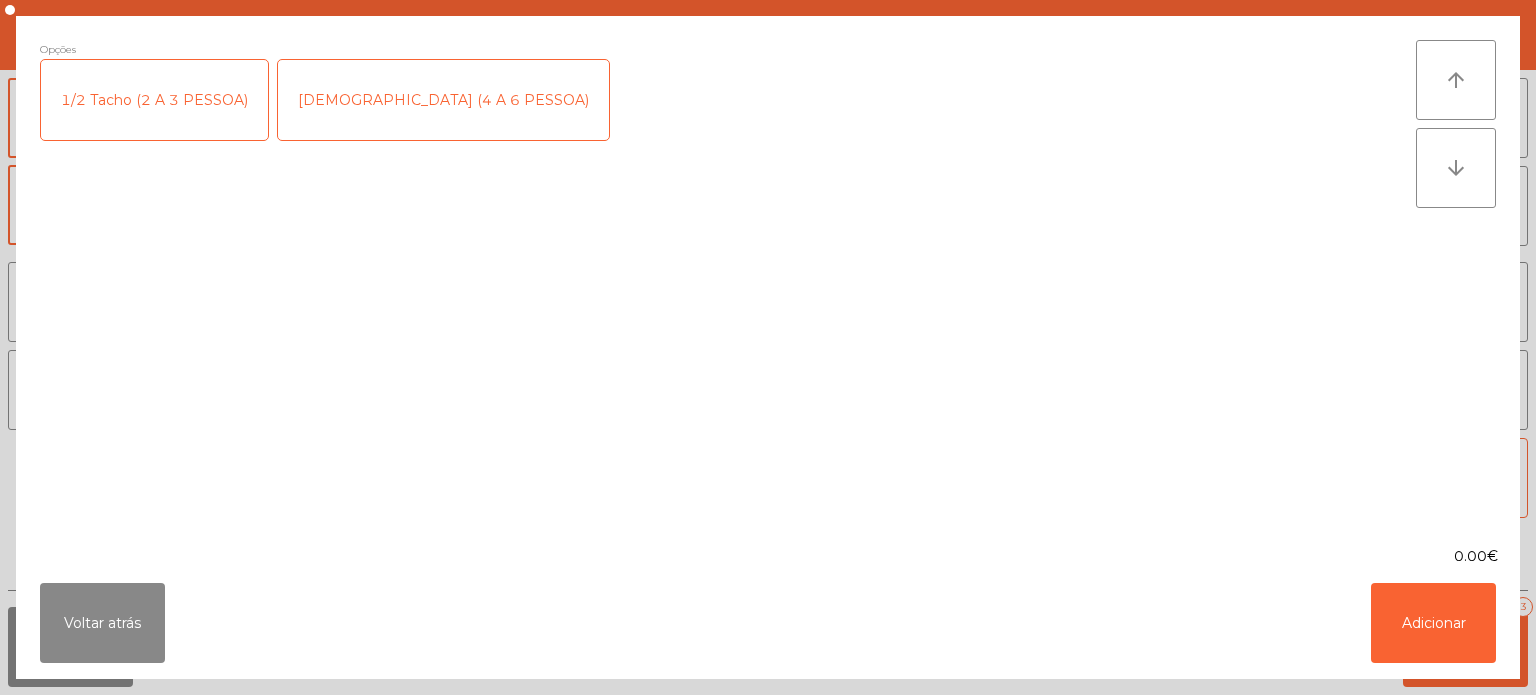 click on "[DEMOGRAPHIC_DATA] (4 A 6 PESSOA)" 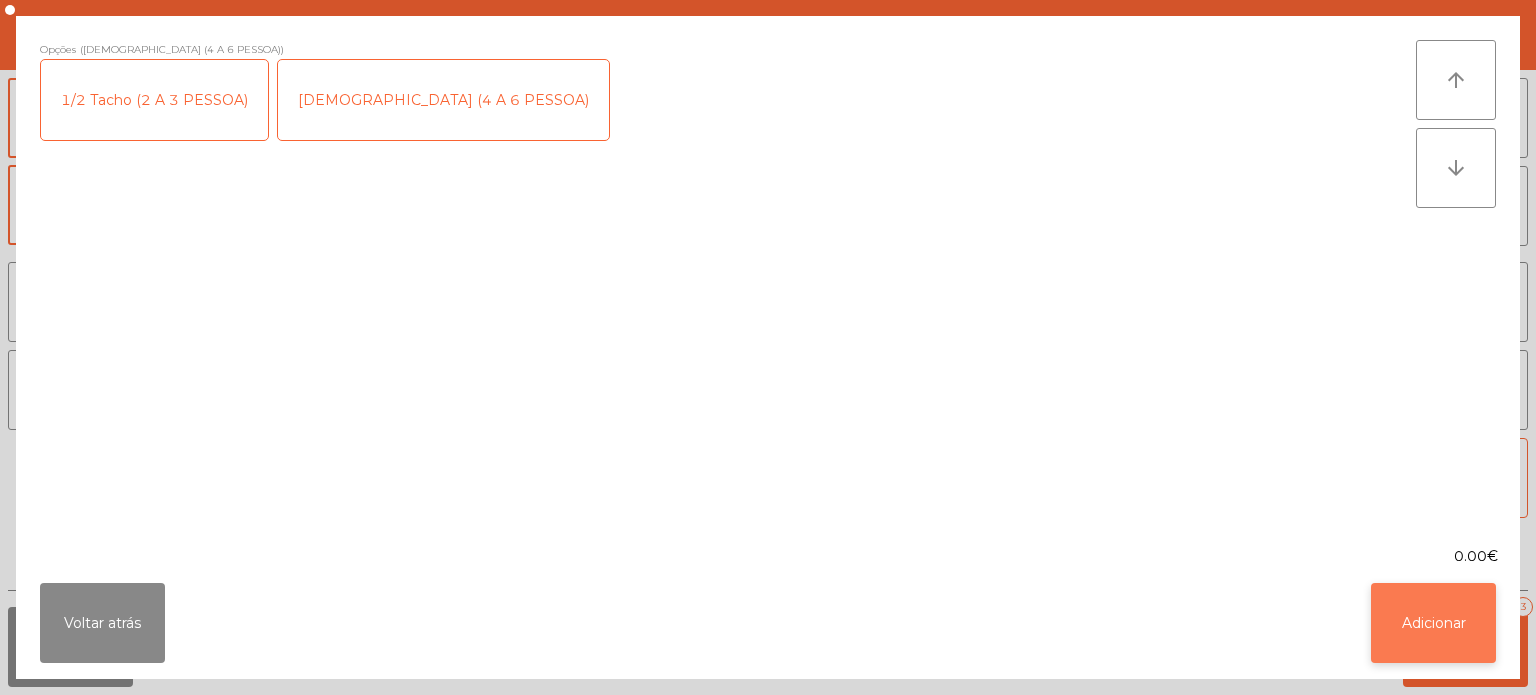 click on "Adicionar" 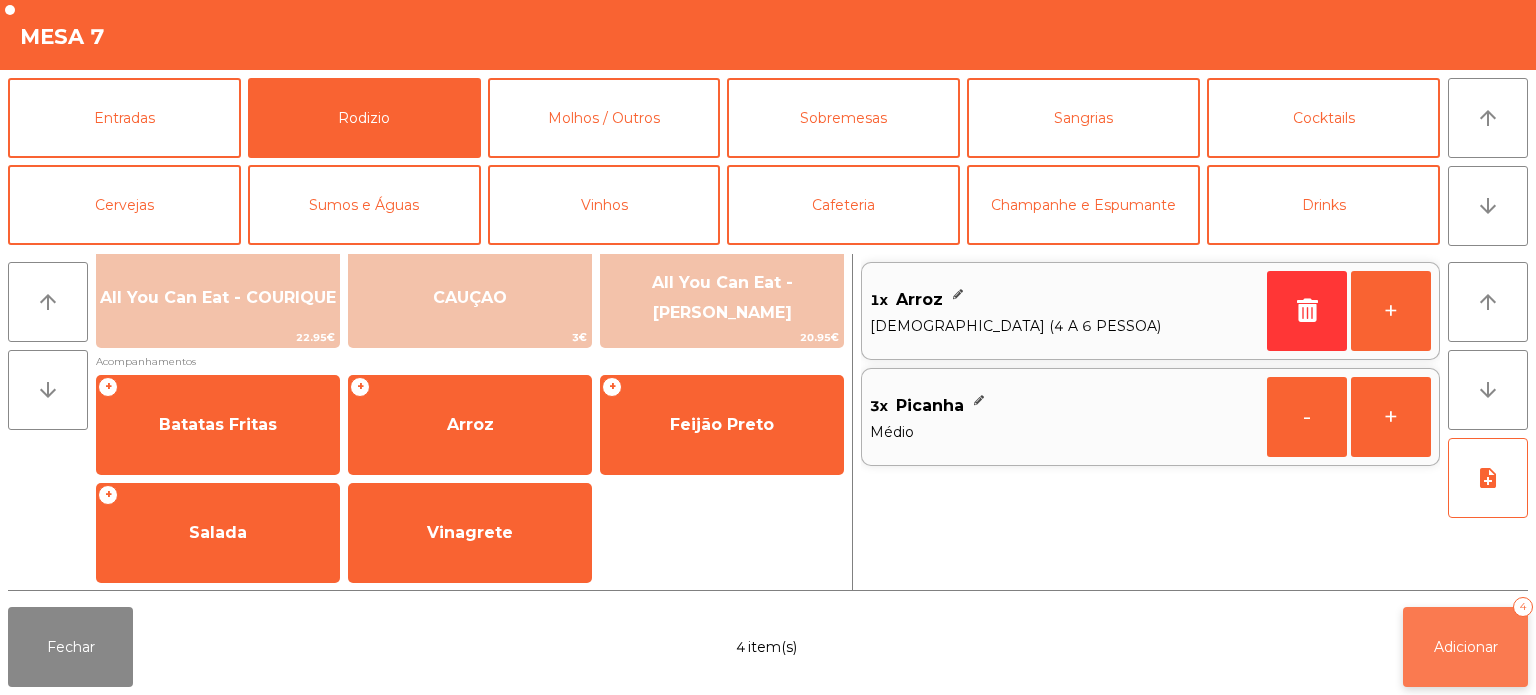 click on "Adicionar" 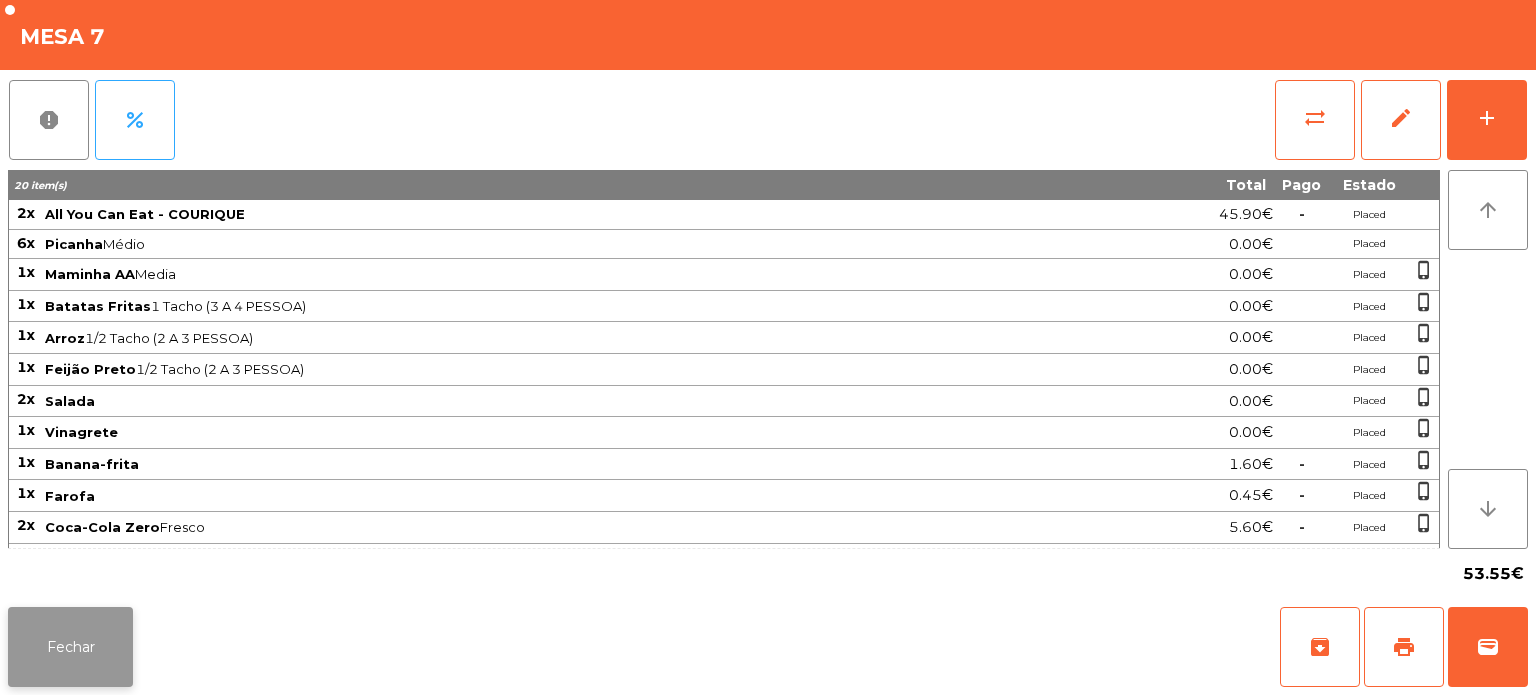 click on "Fechar" 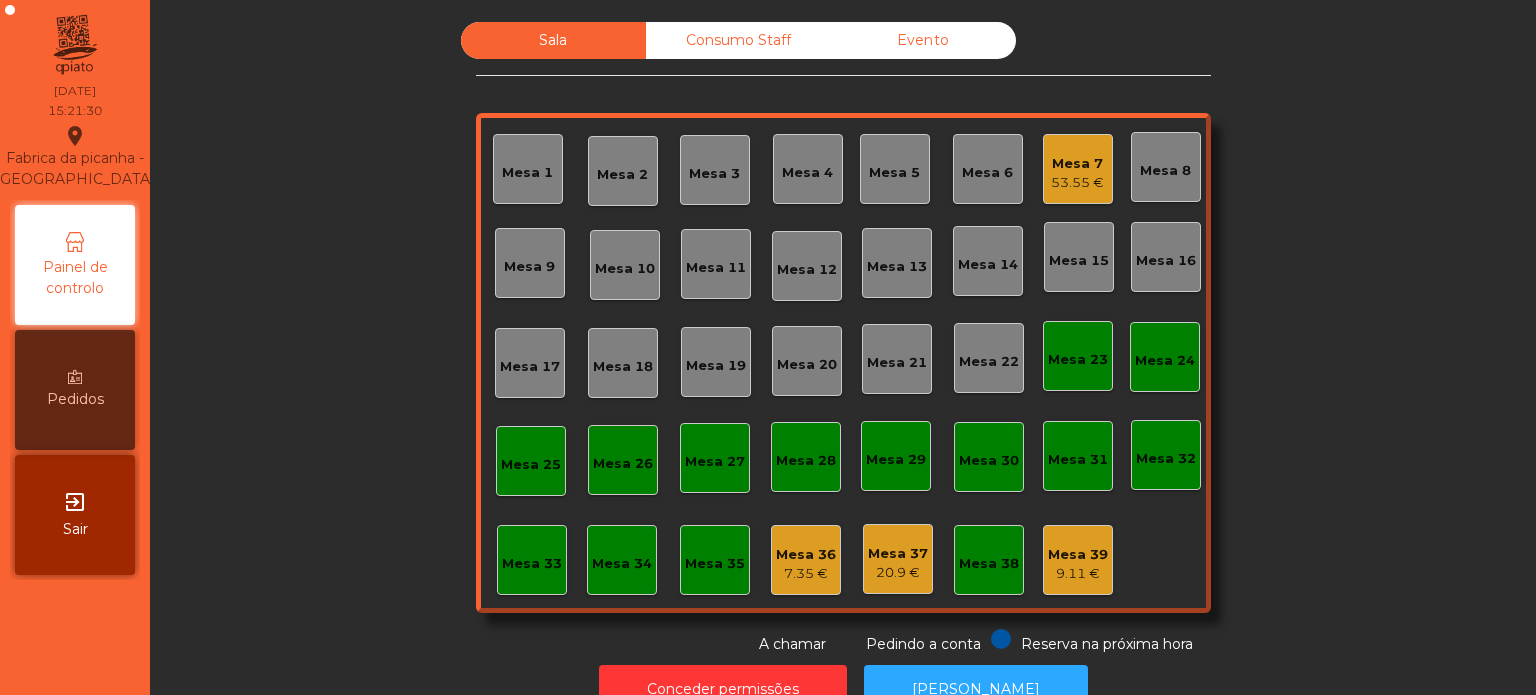 click on "Consumo Staff" 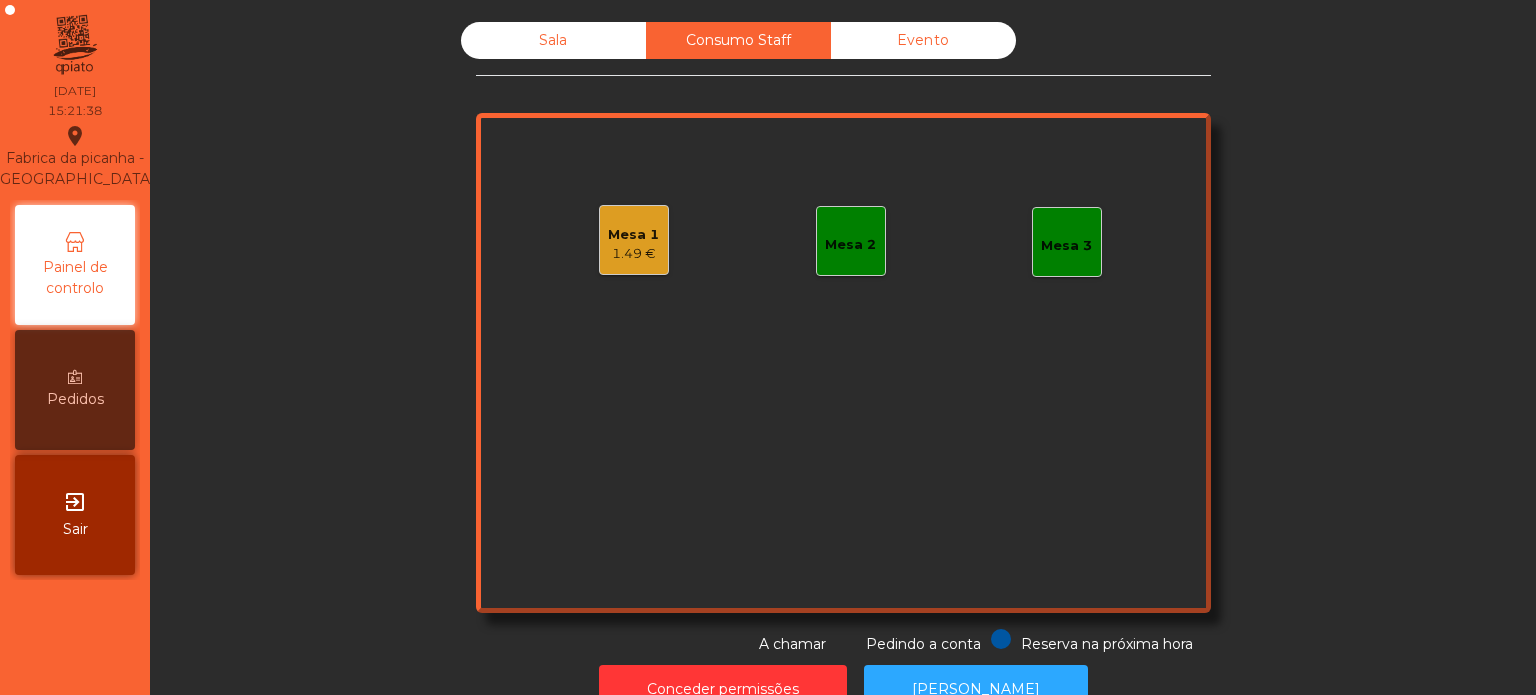 scroll, scrollTop: 55, scrollLeft: 0, axis: vertical 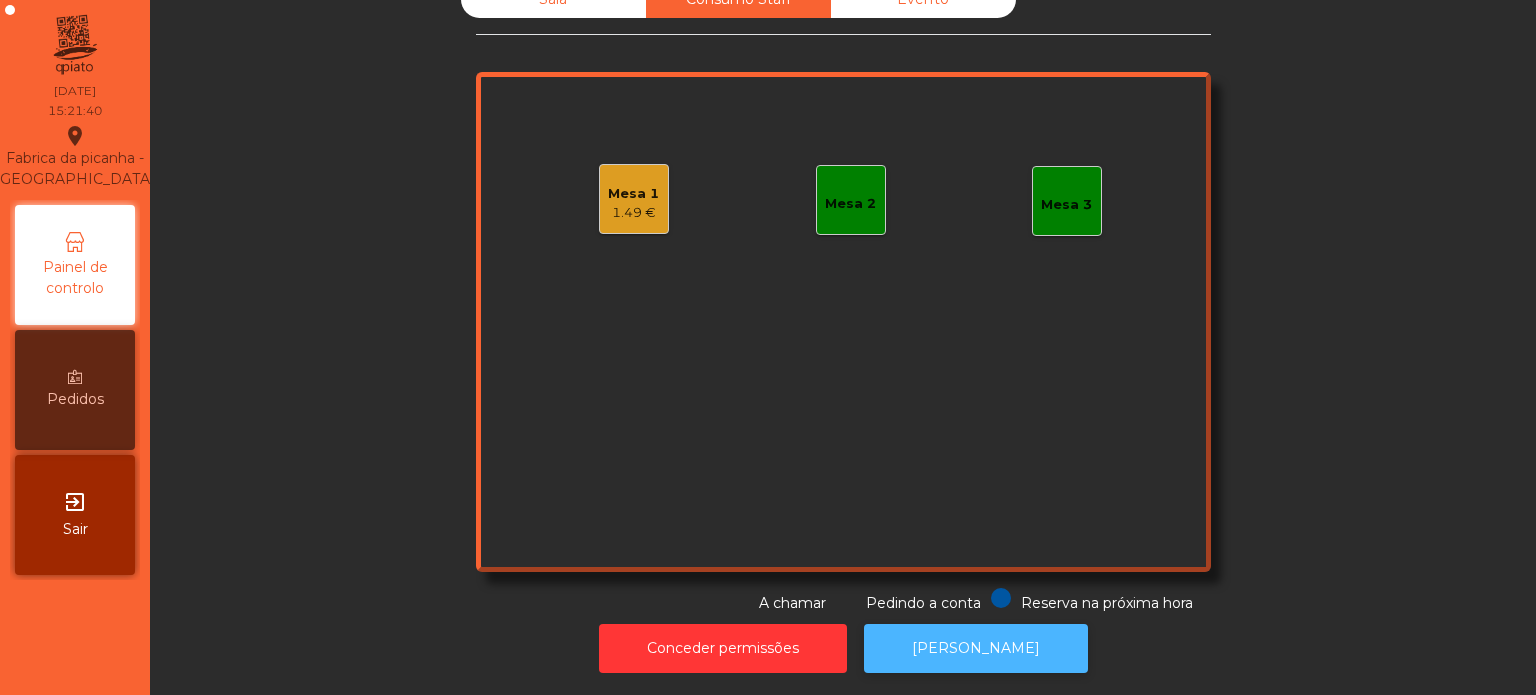 click on "[PERSON_NAME]" 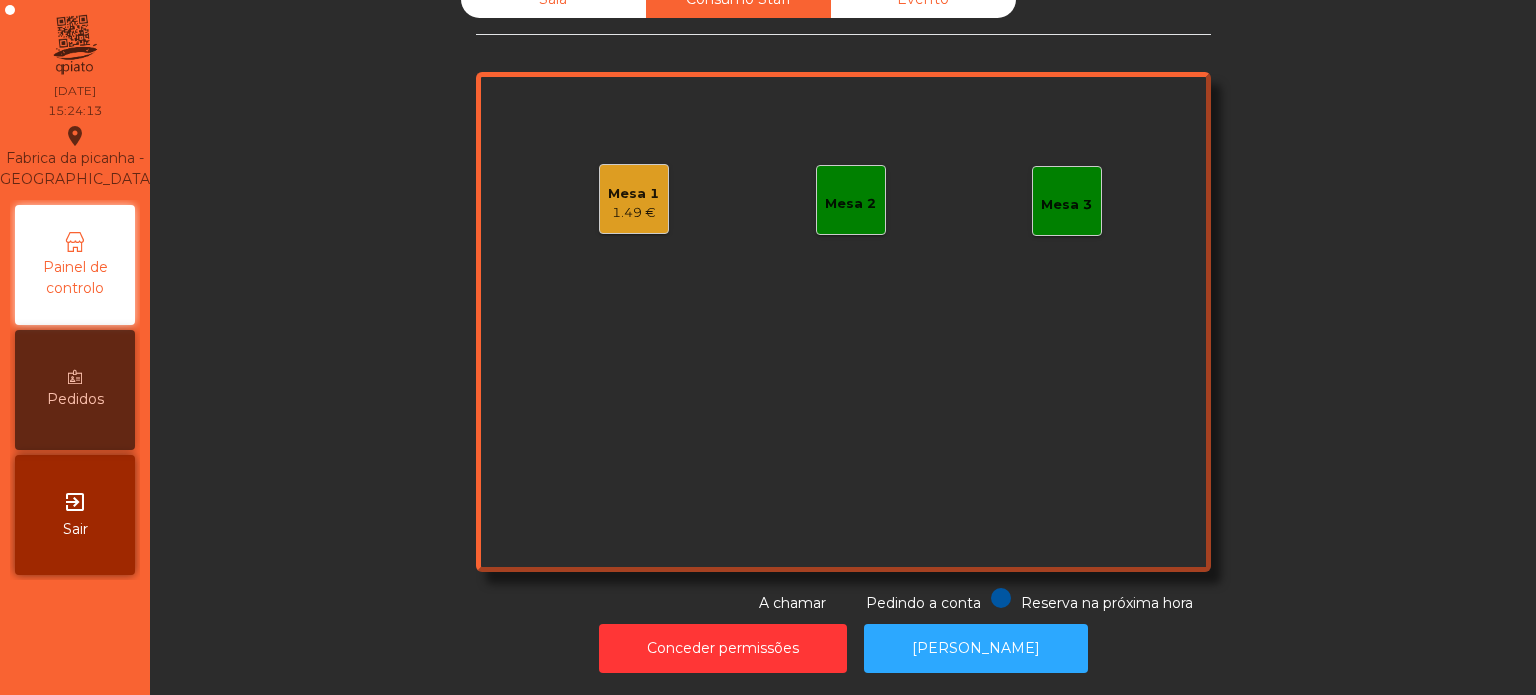 click on "Mesa 1   1.49 €" 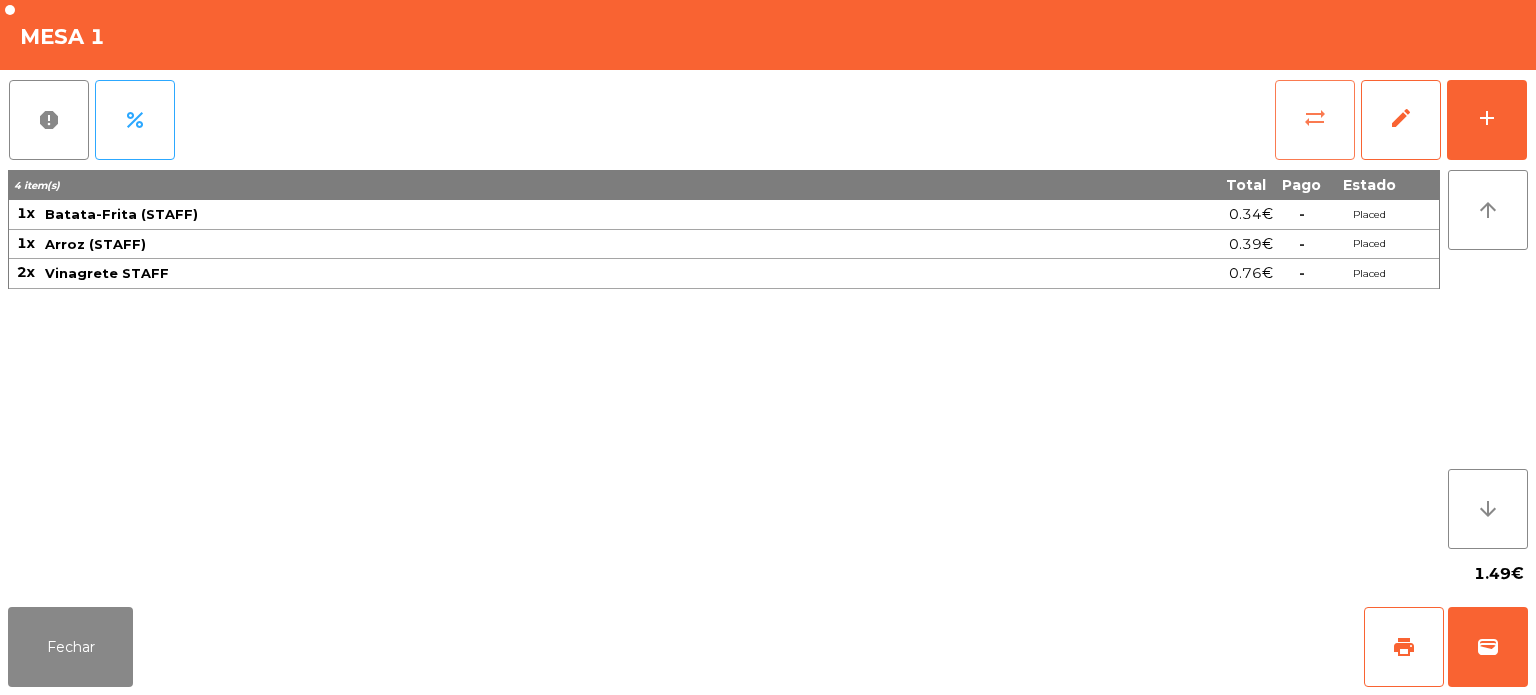 click on "sync_alt" 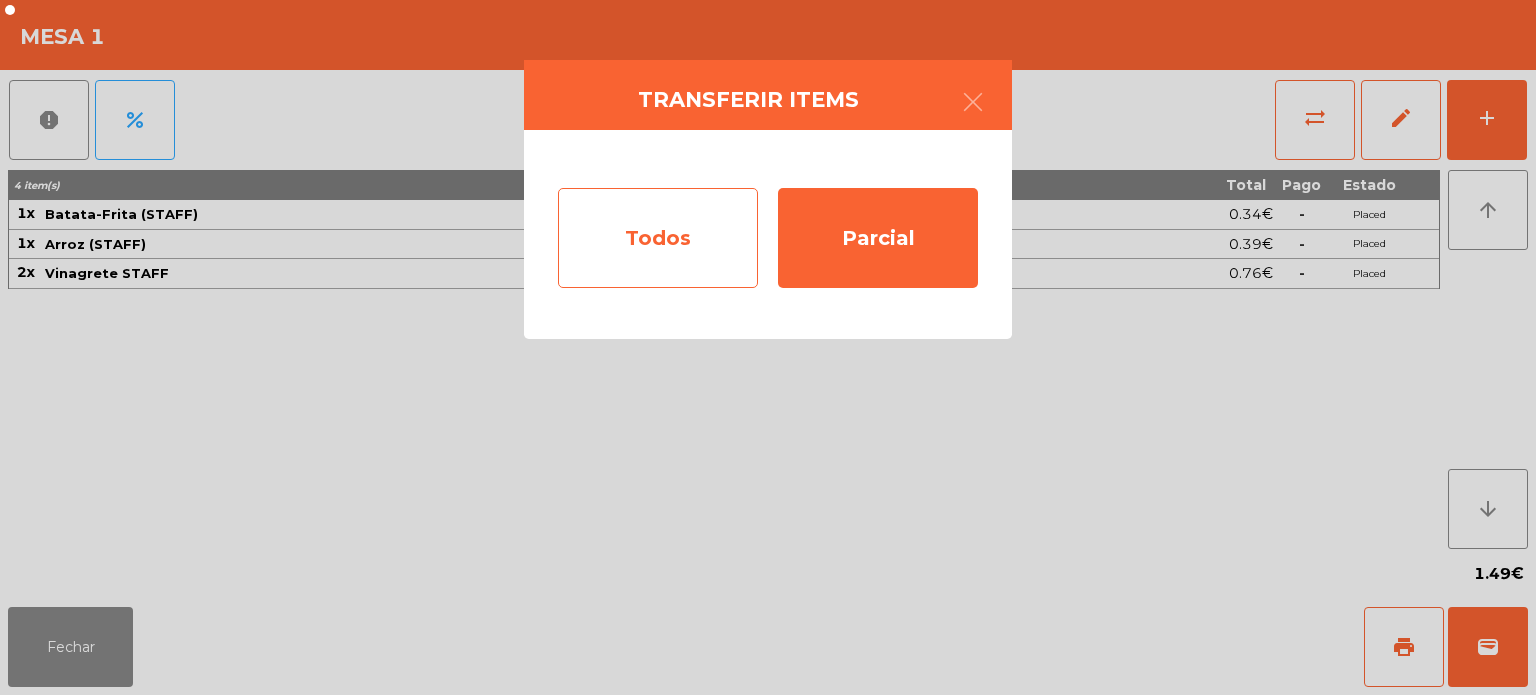 click on "Todos" 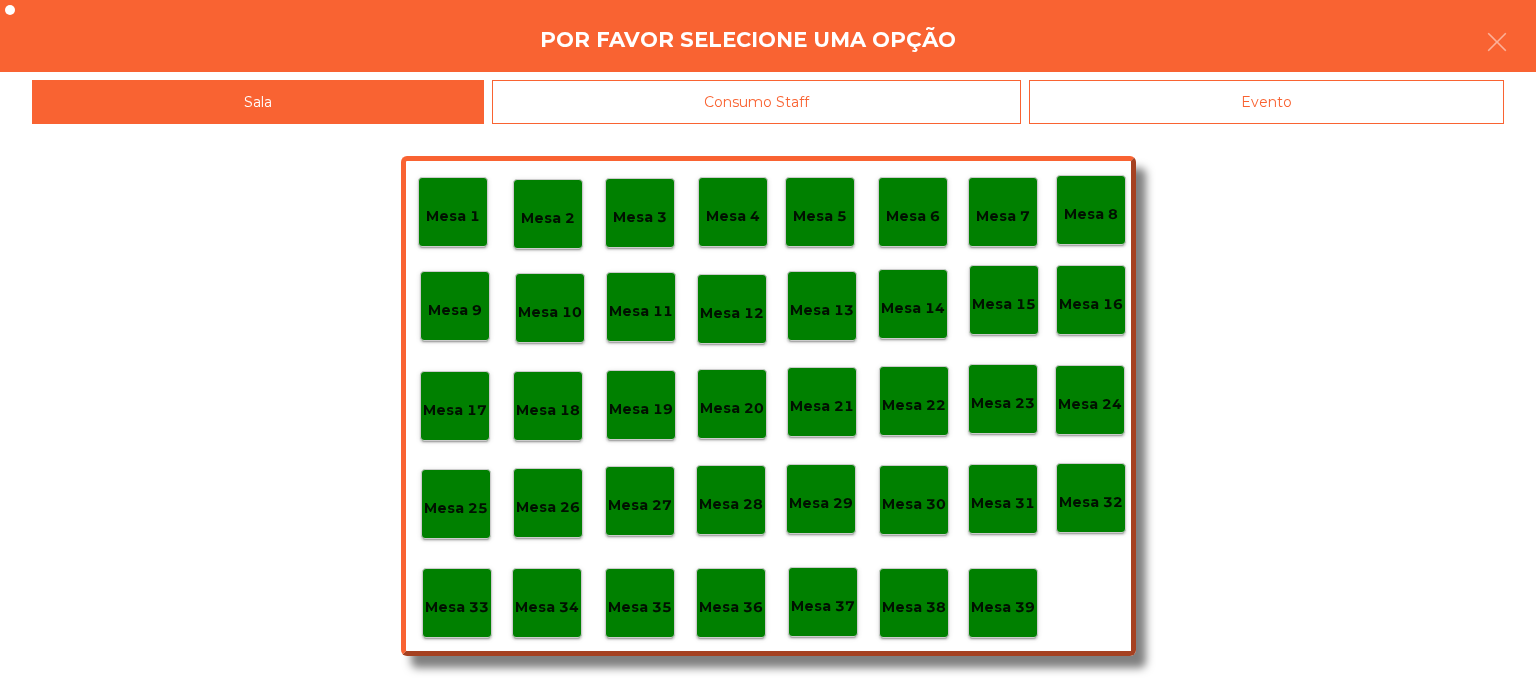 click on "Evento" 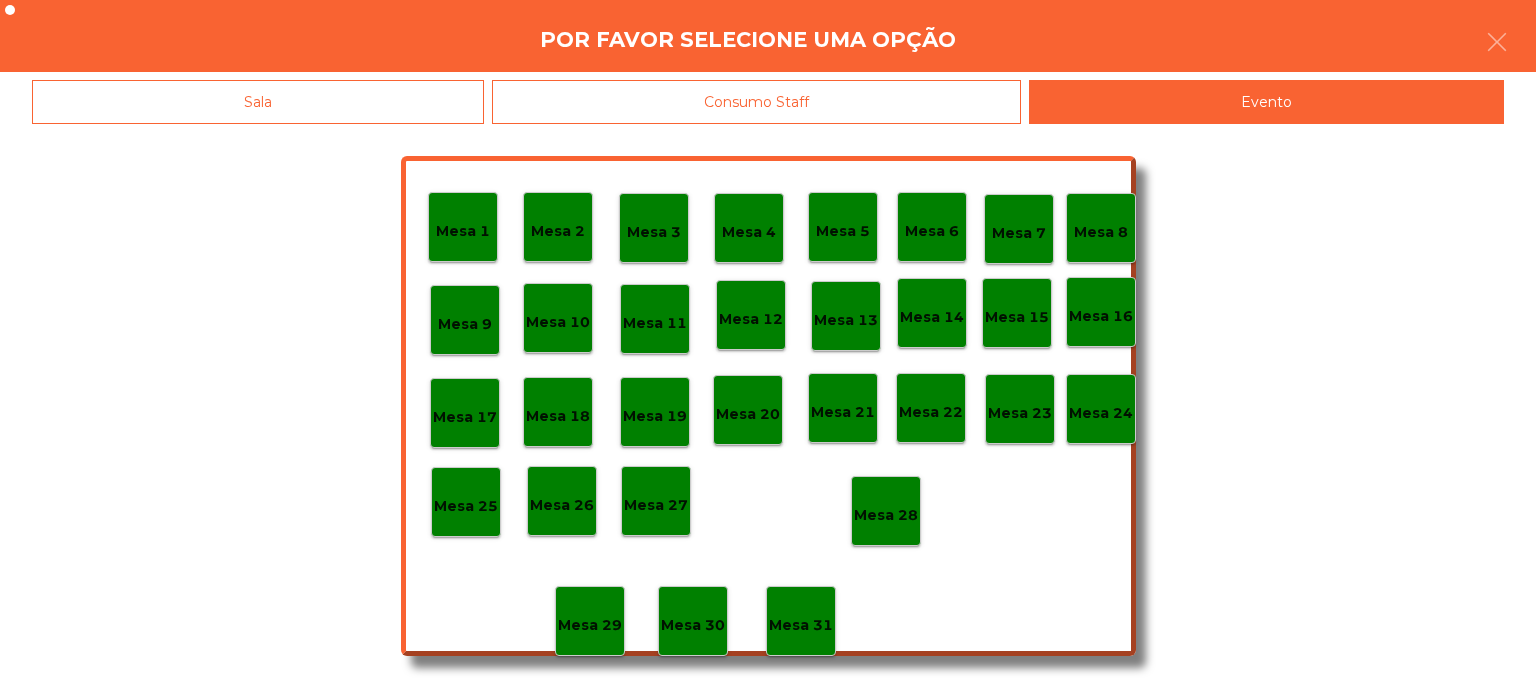 click on "Mesa 28" 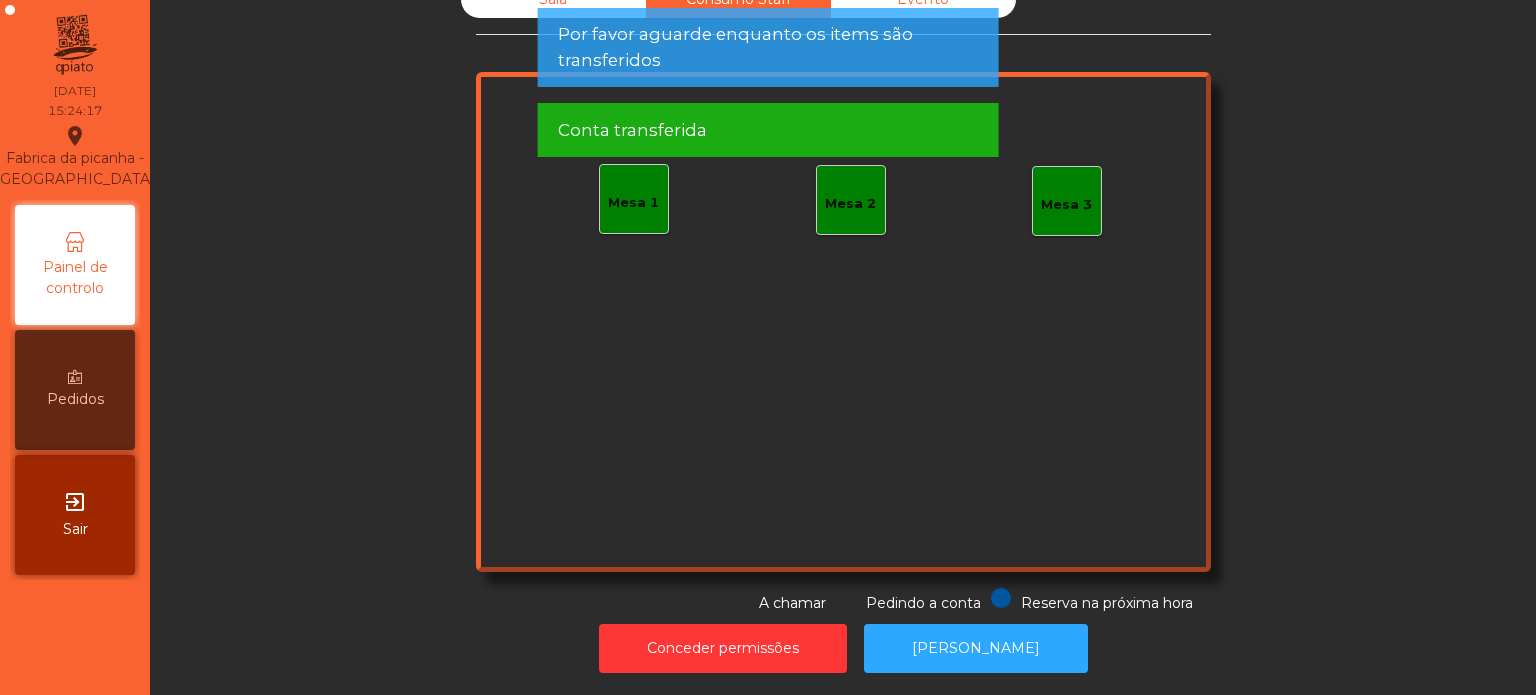 scroll, scrollTop: 0, scrollLeft: 0, axis: both 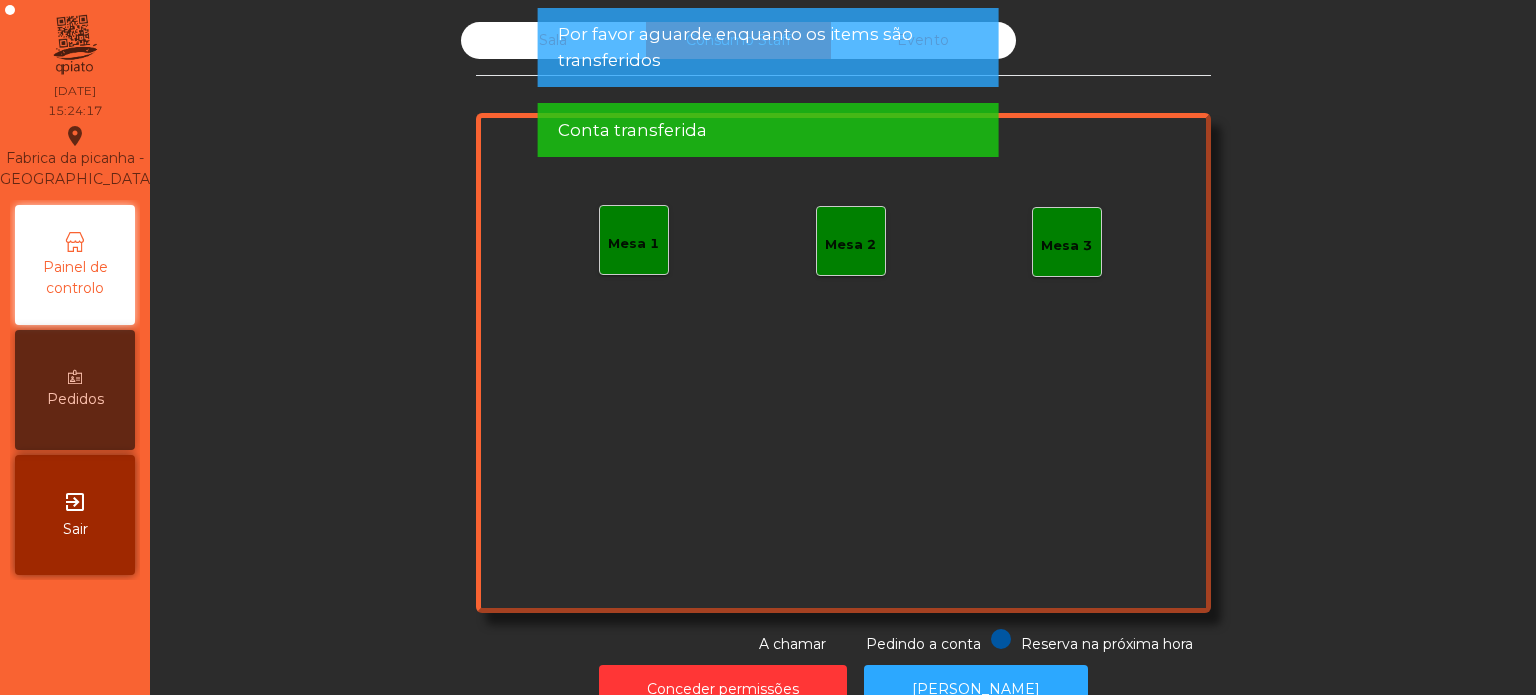 click on "Por favor aguarde enquanto os items são transferidos" 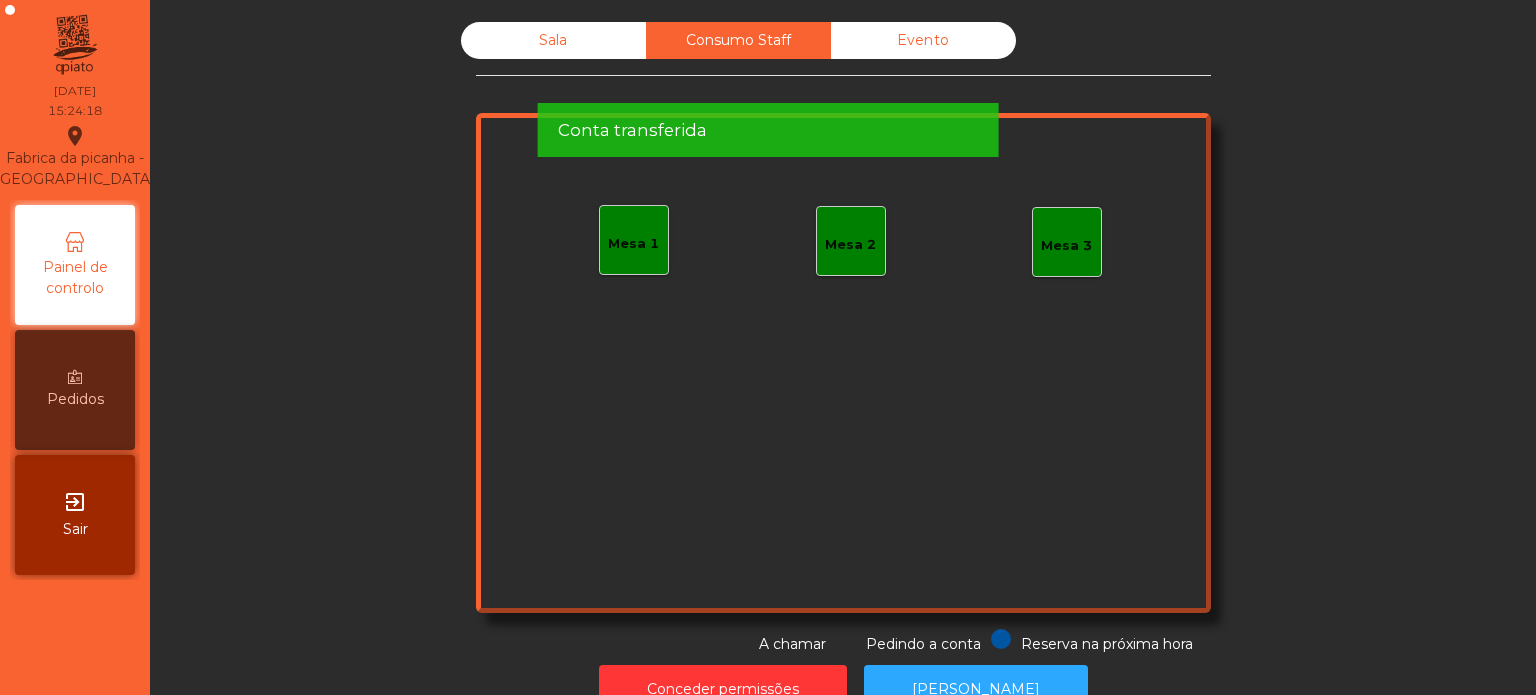 click on "Por favor aguarde enquanto os items são transferidos" 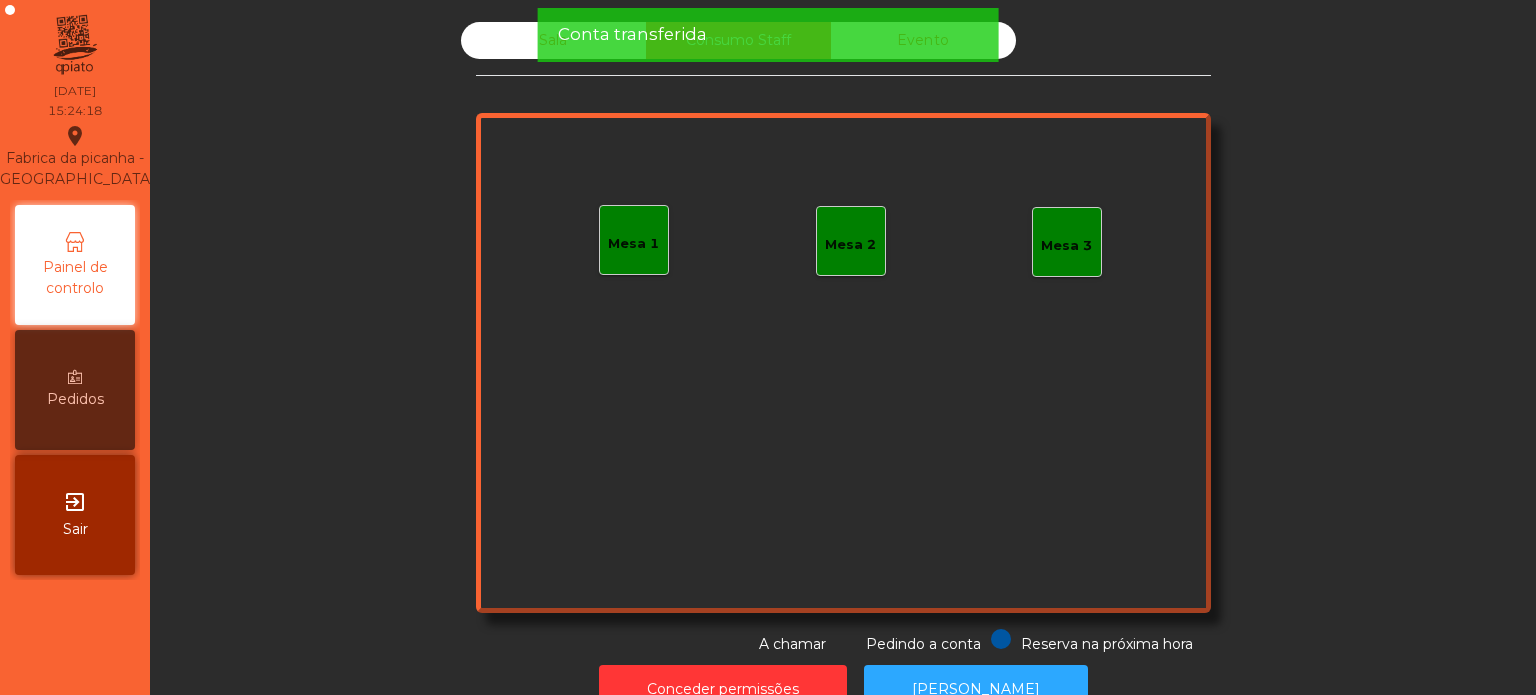 click on "Conta transferida" 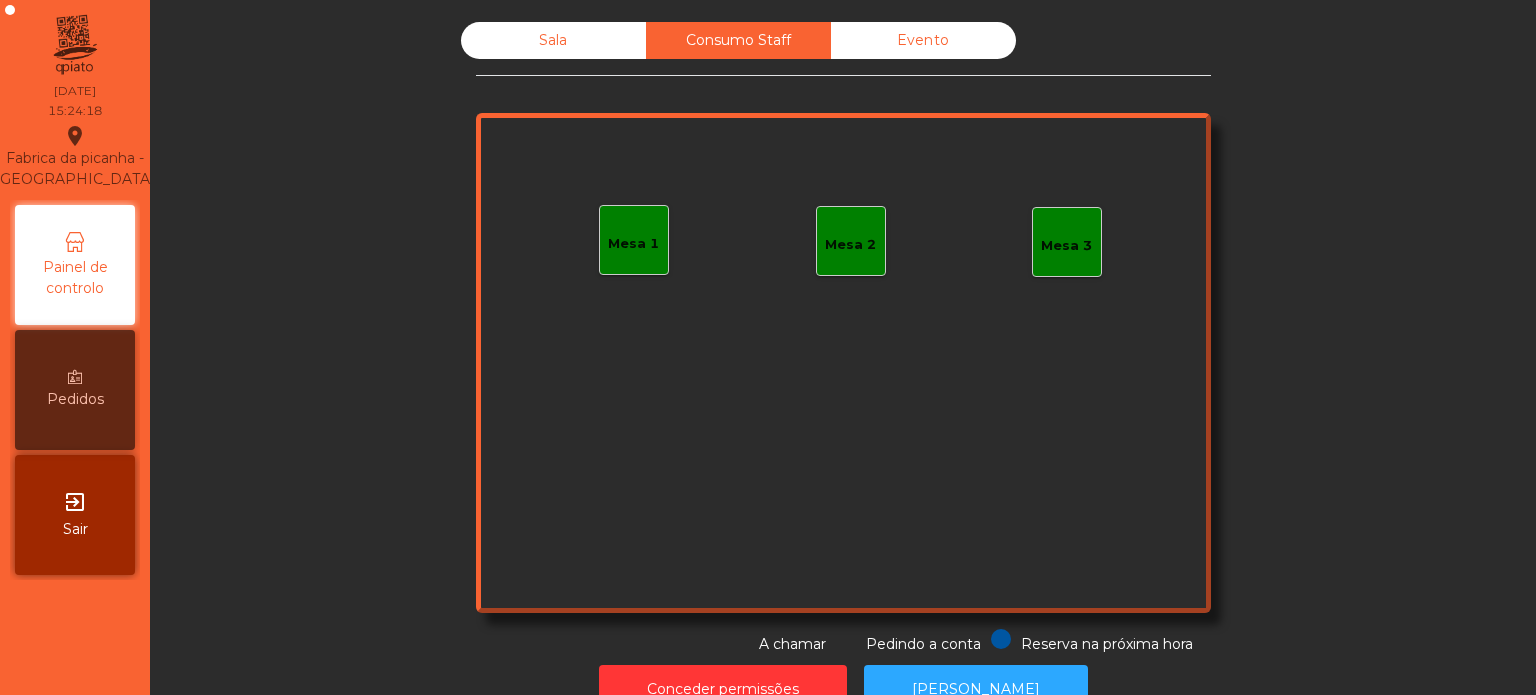click on "Evento" 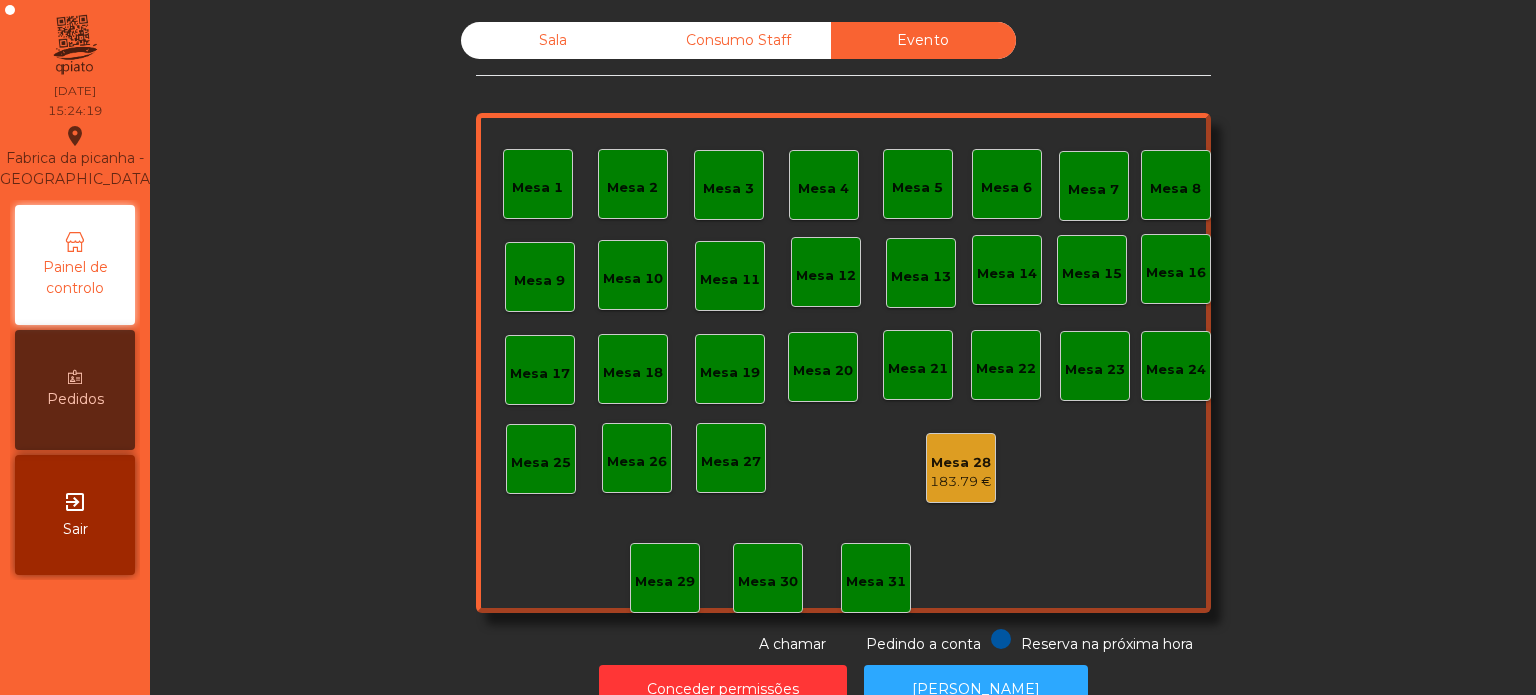 click on "Sala" 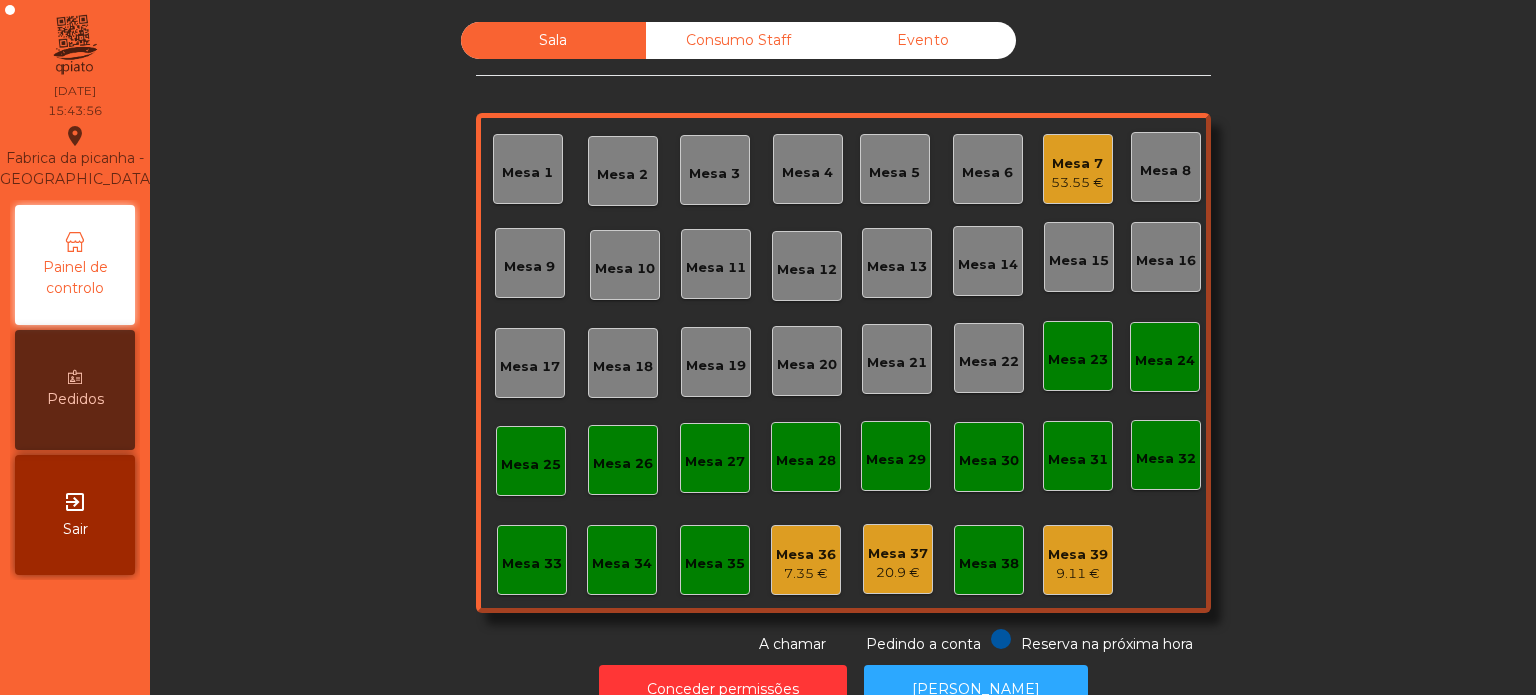 click on "Mesa 7   53.55 €" 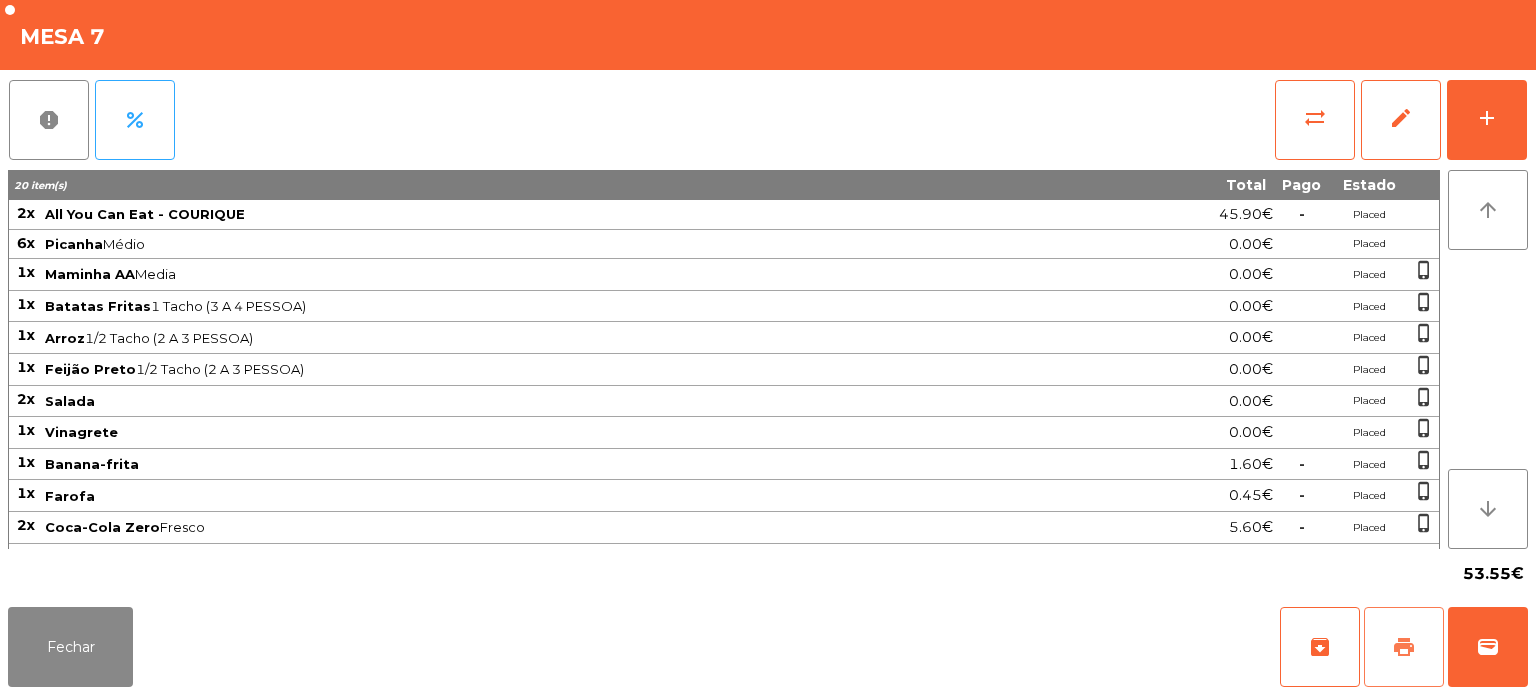 click on "print" 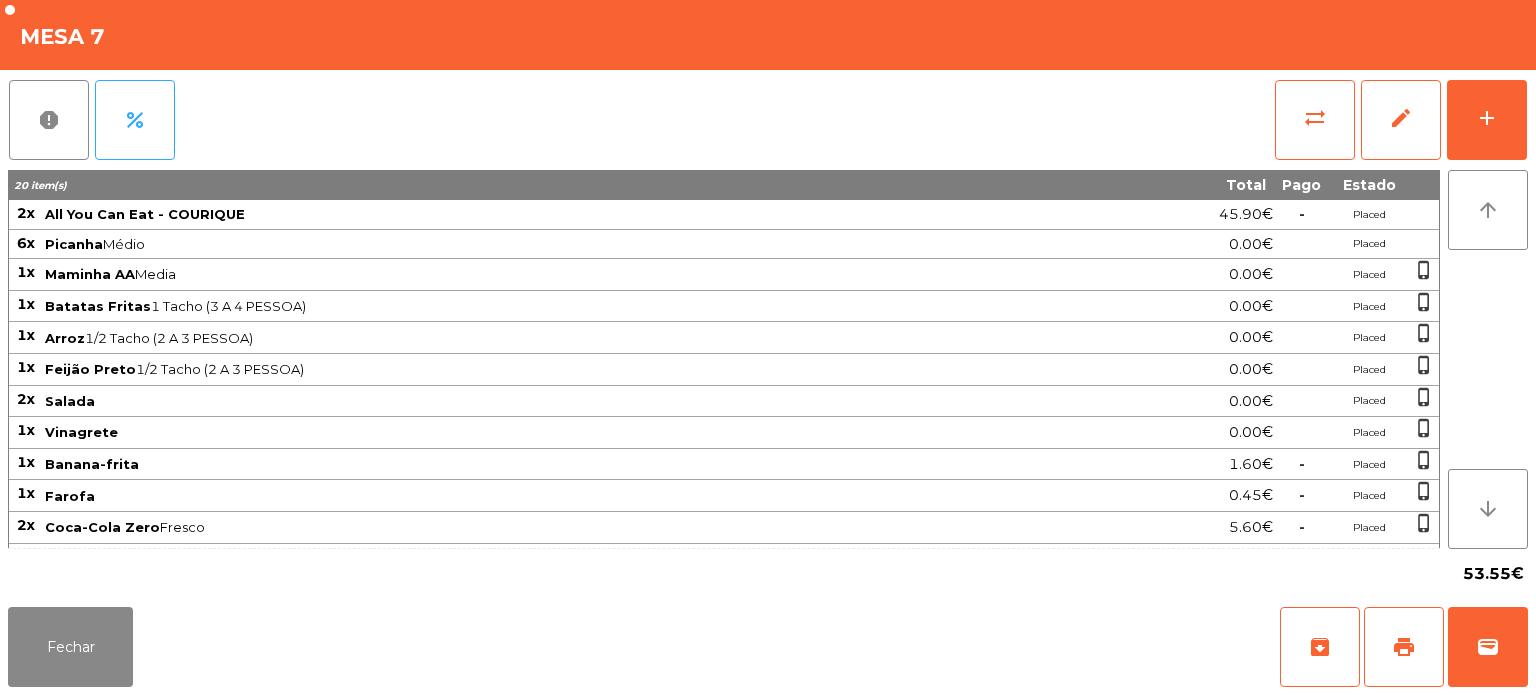 click on "Fechar   archive   print   wallet" 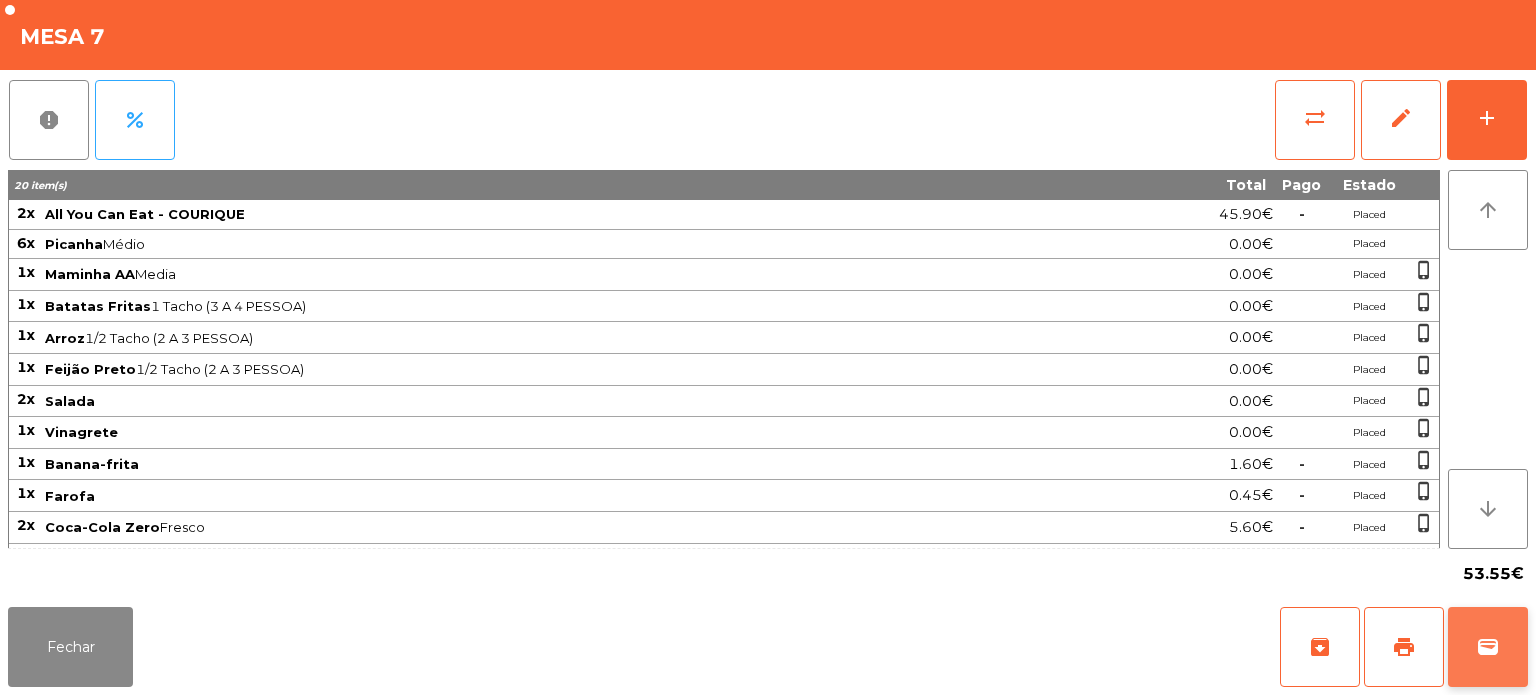 click on "wallet" 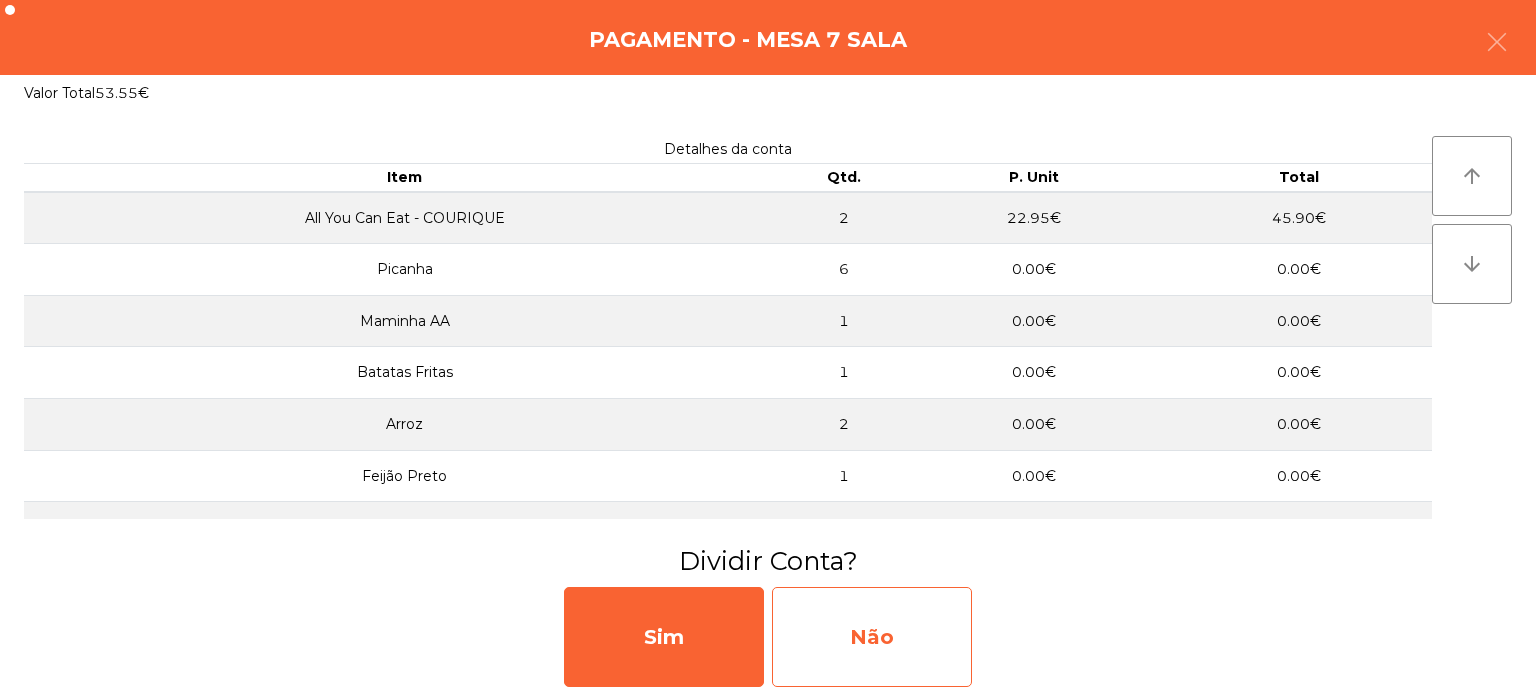 click on "Não" 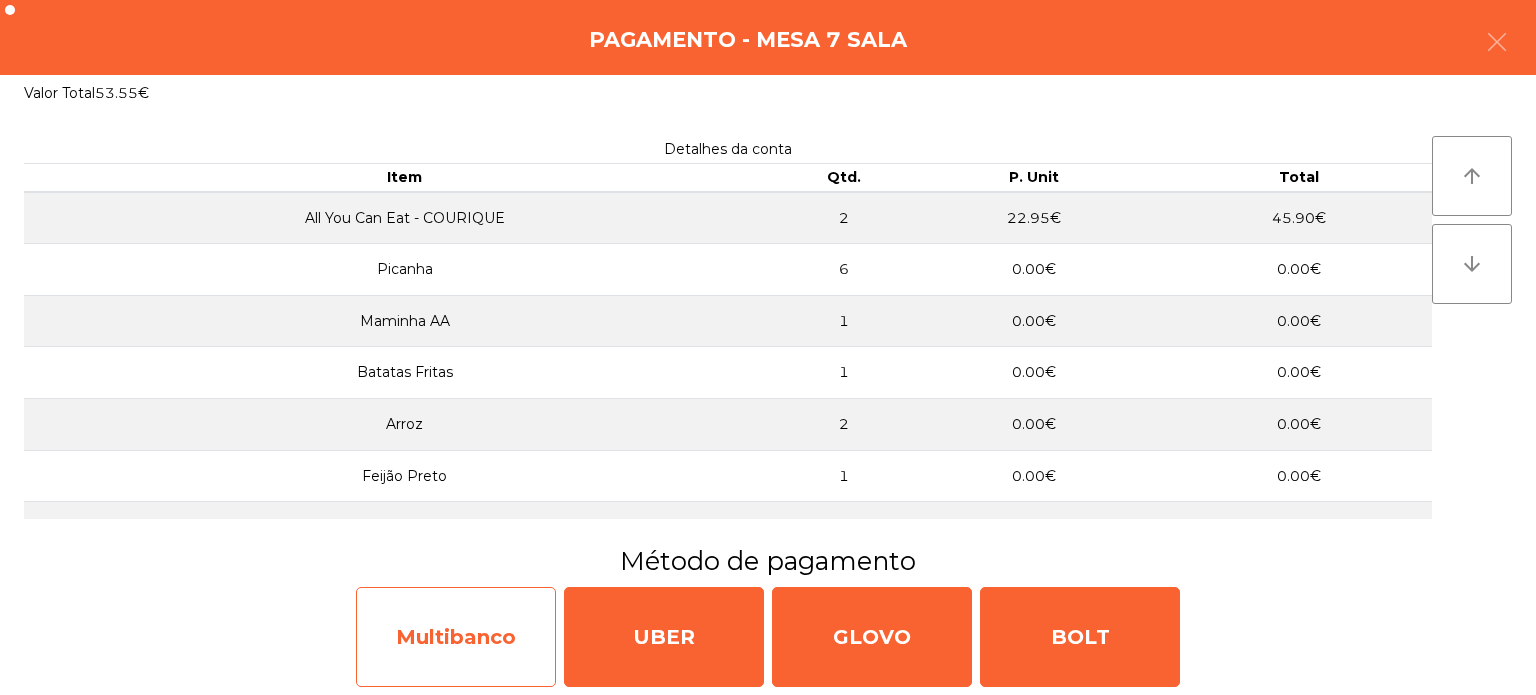 click on "Multibanco" 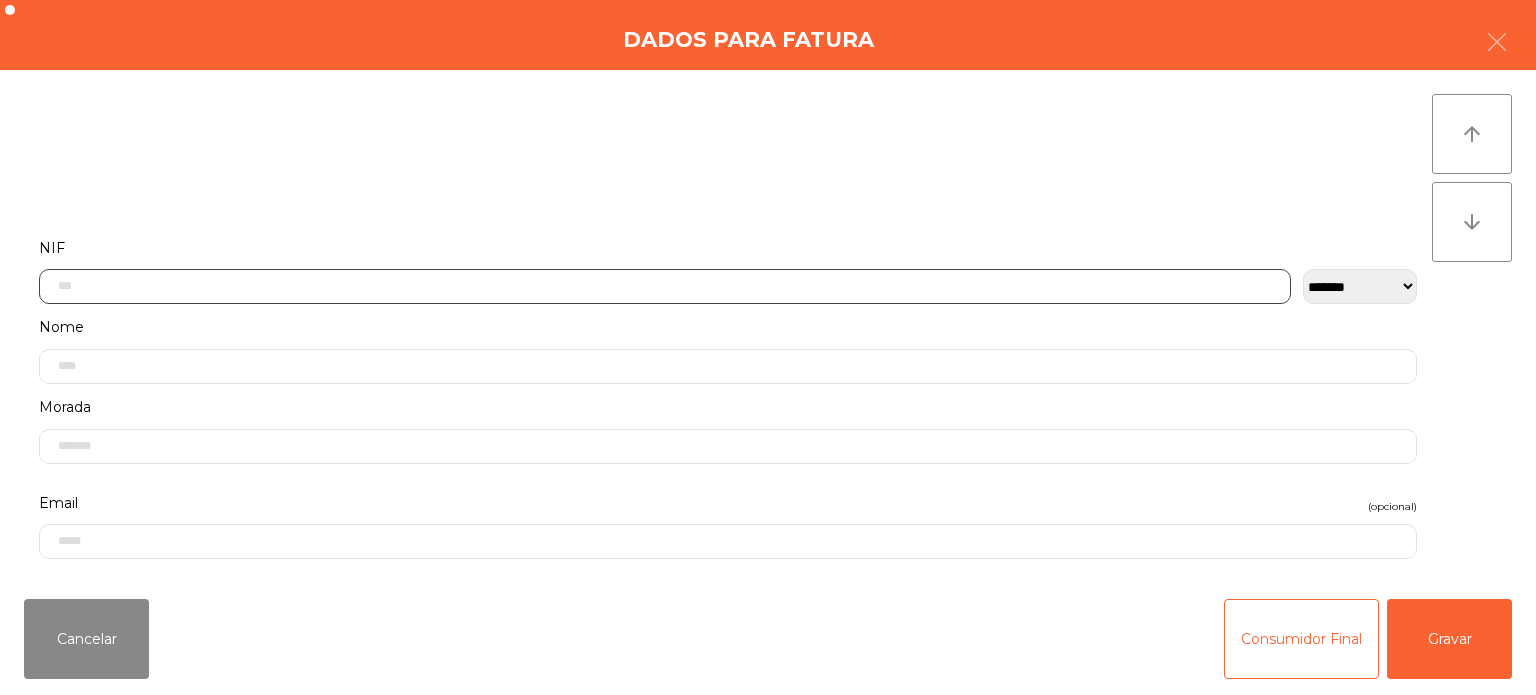 click 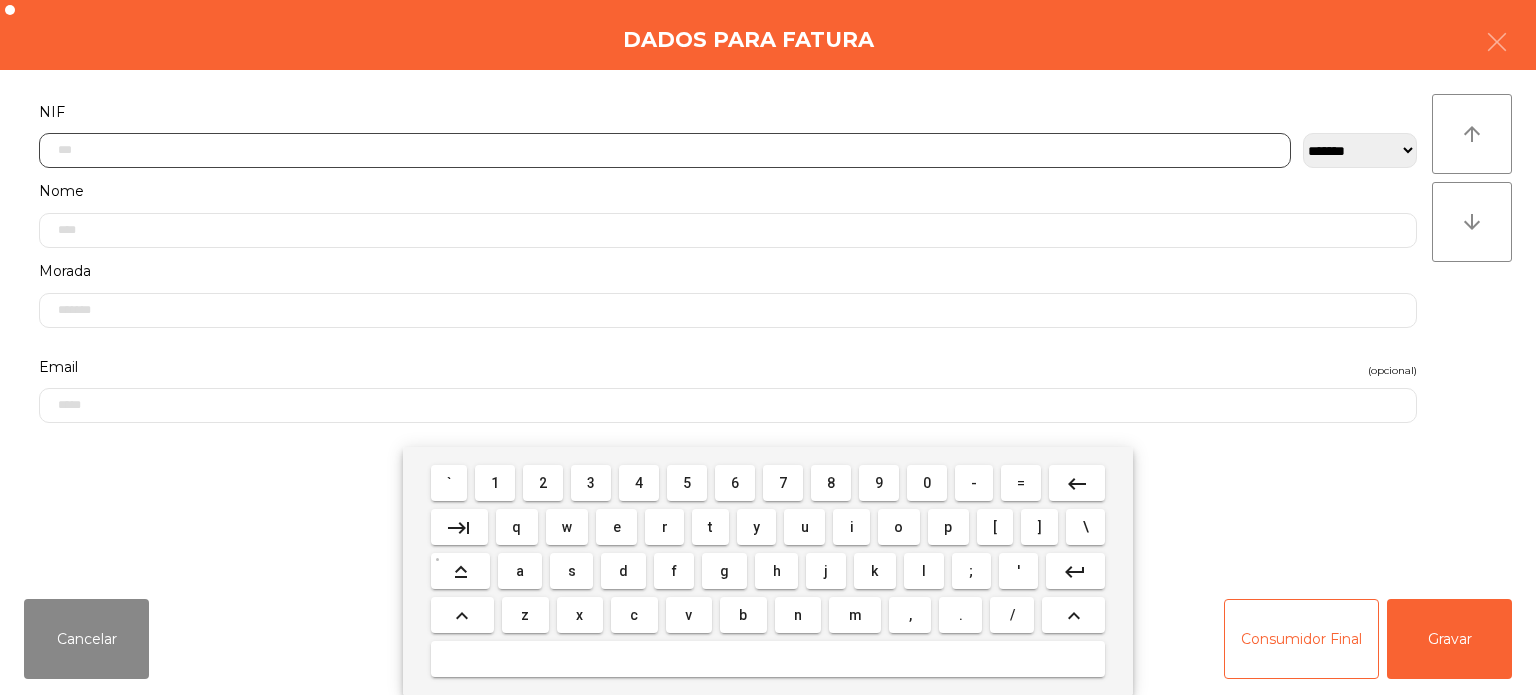 scroll, scrollTop: 139, scrollLeft: 0, axis: vertical 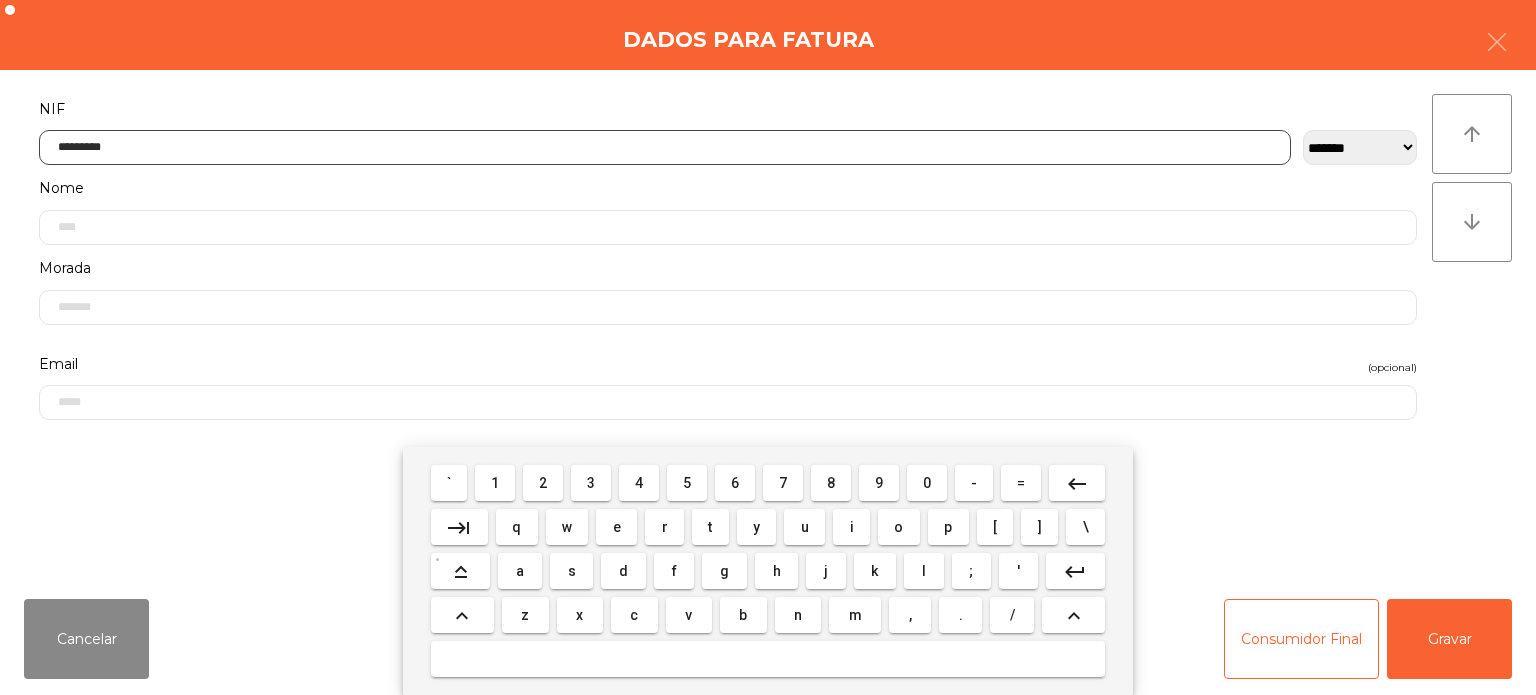 type on "*********" 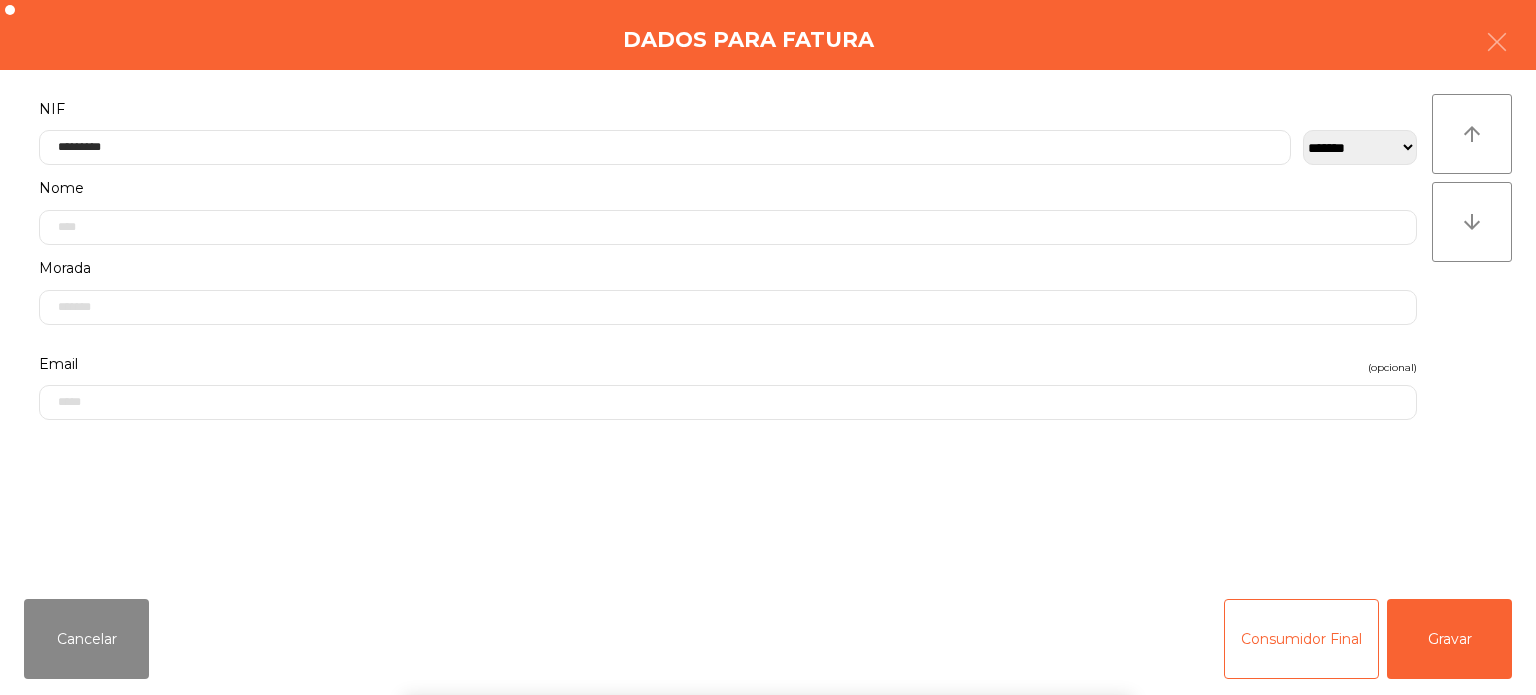 click on "arrow_upward arrow_downward" 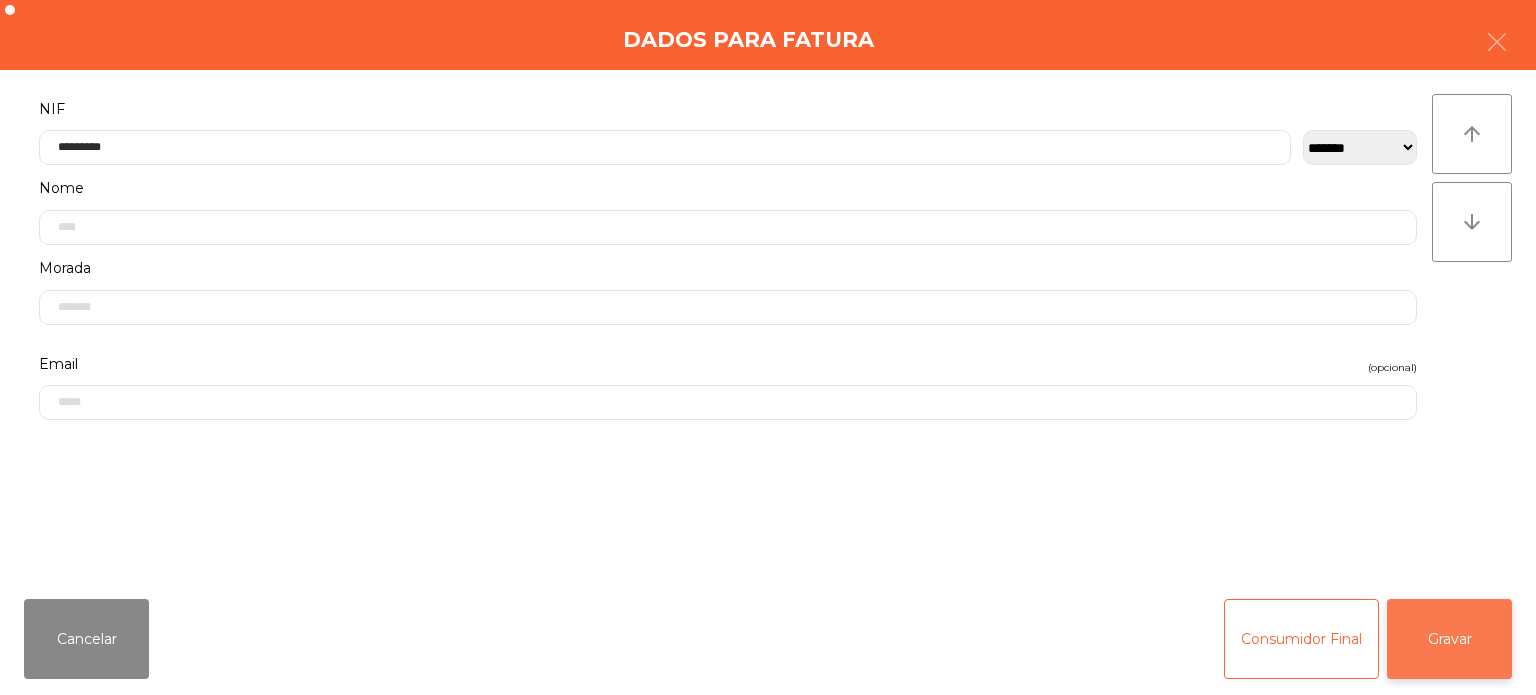 click on "Gravar" 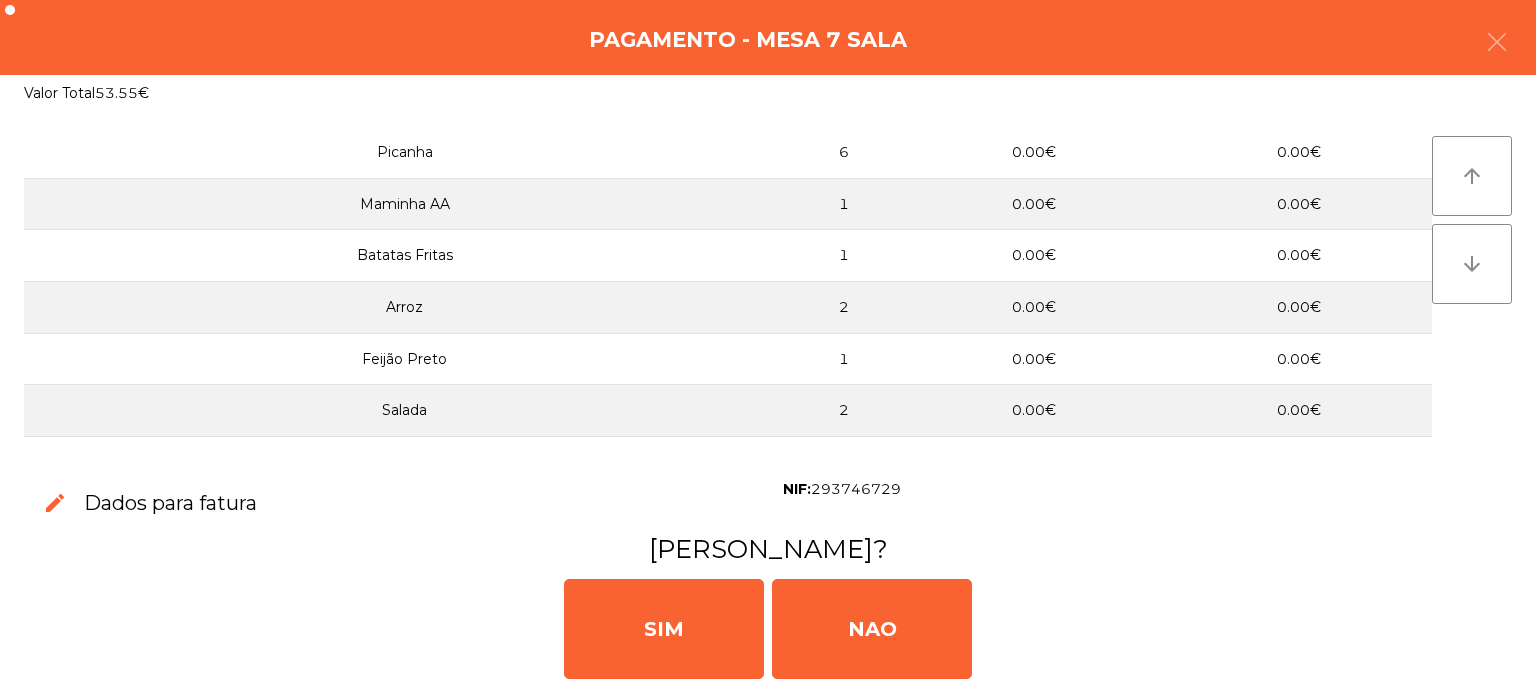 scroll, scrollTop: 0, scrollLeft: 0, axis: both 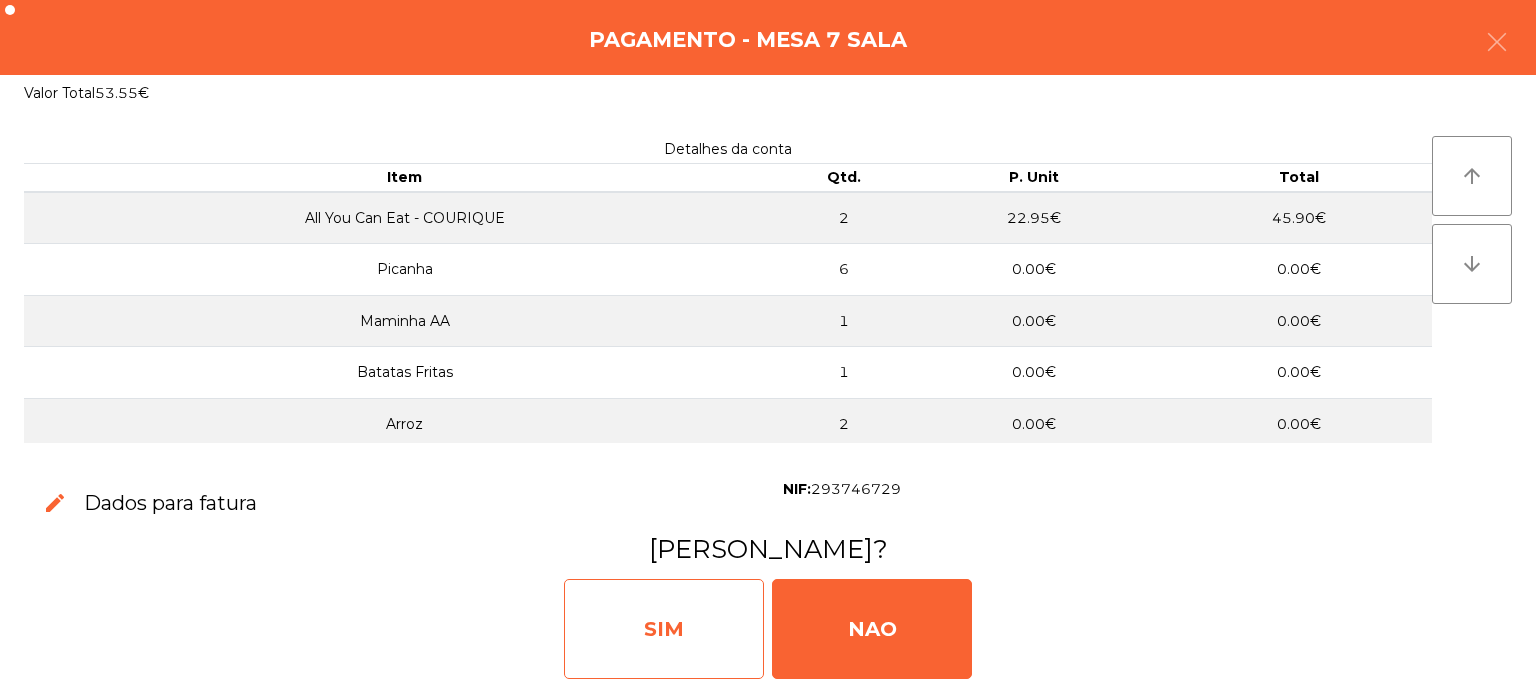 click on "SIM" 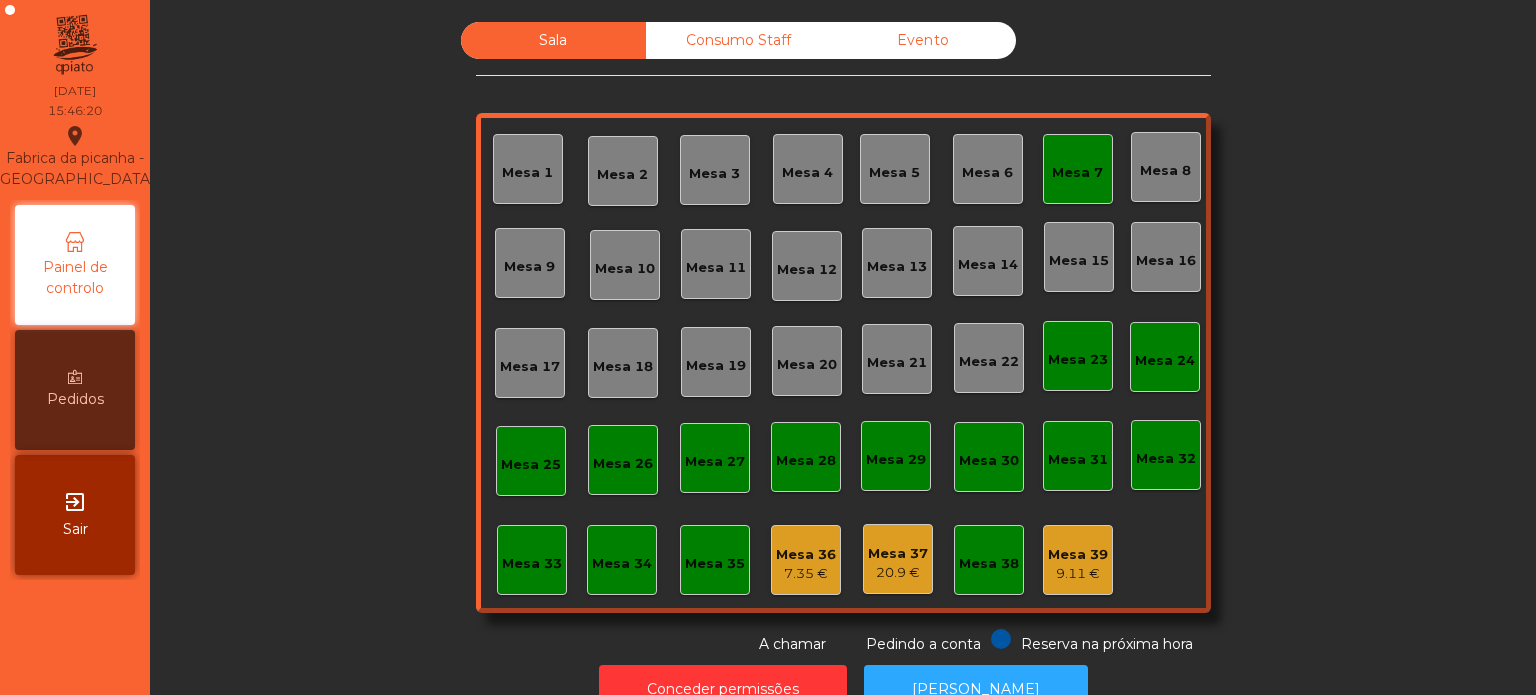 click on "Mesa 7" 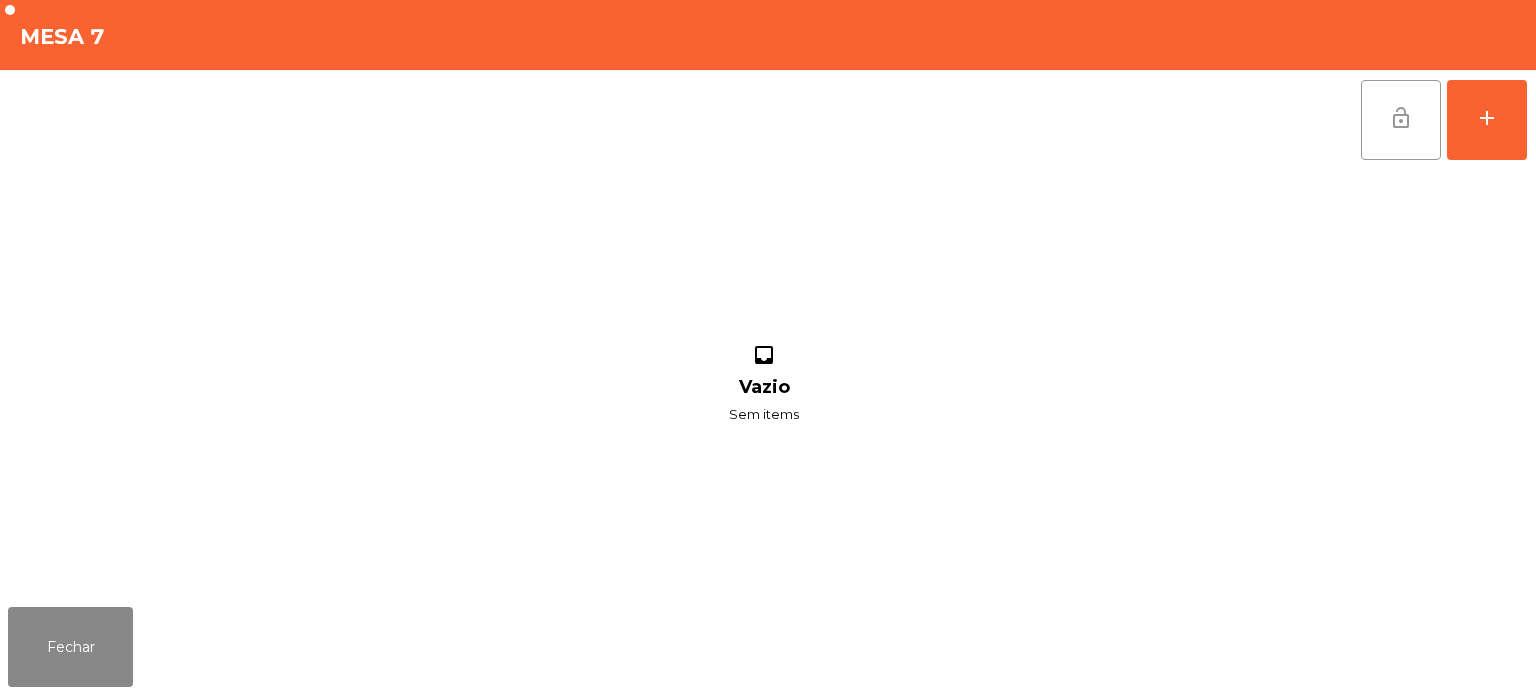 click on "lock_open" 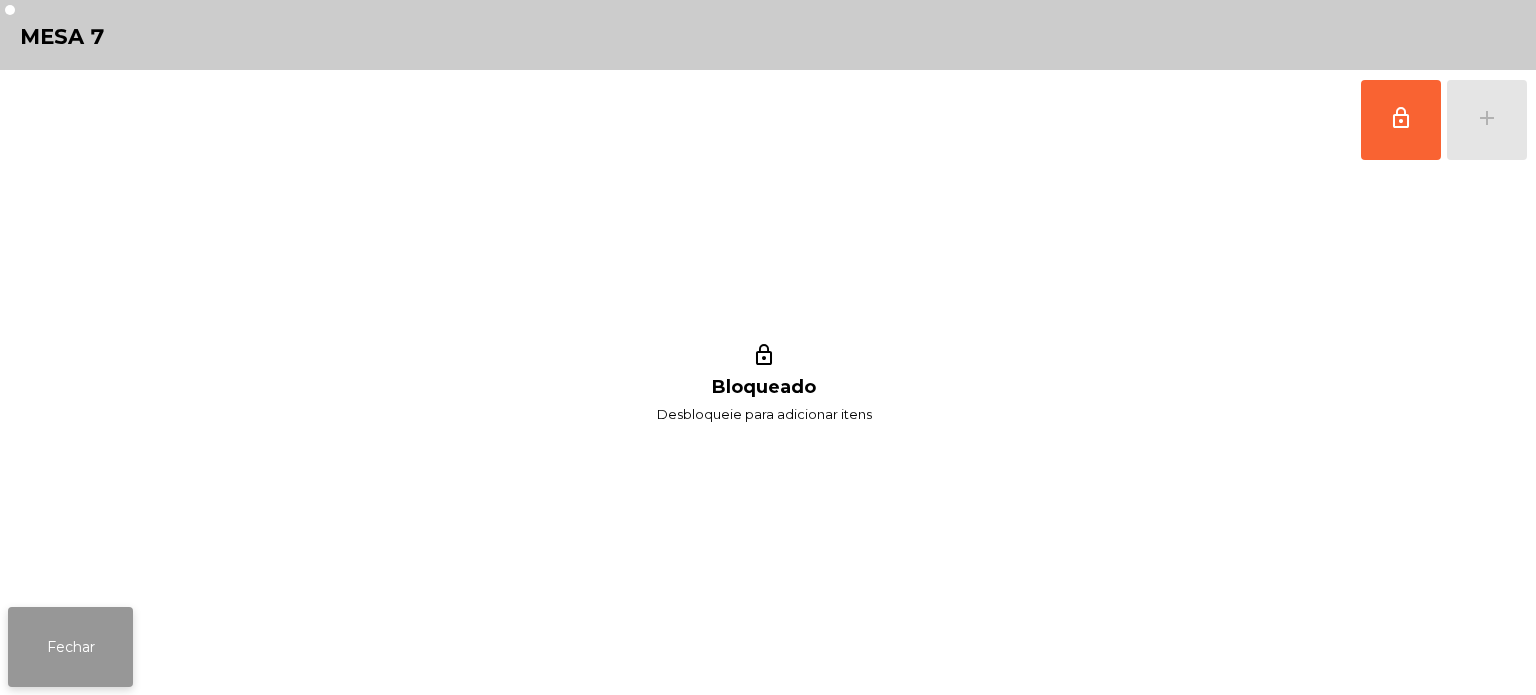click on "Fechar" 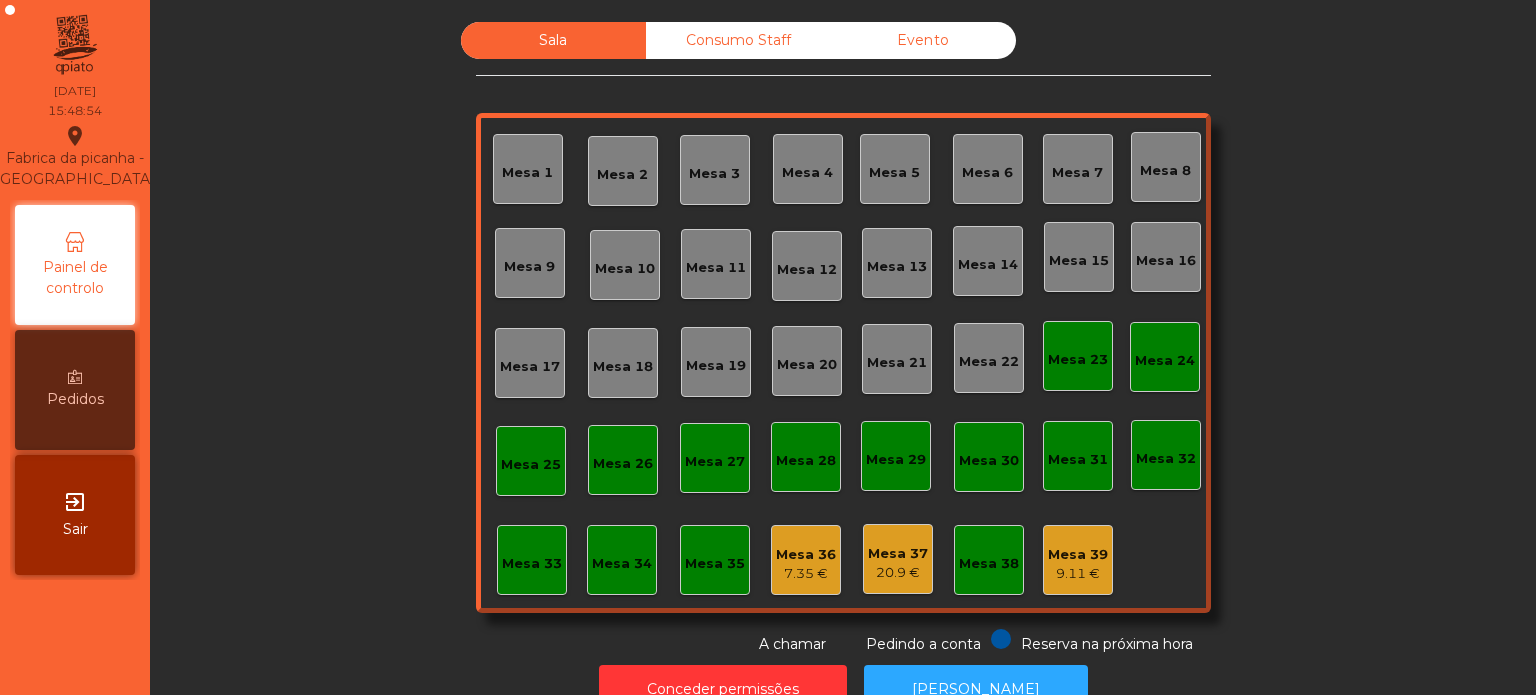 click on "Consumo Staff" 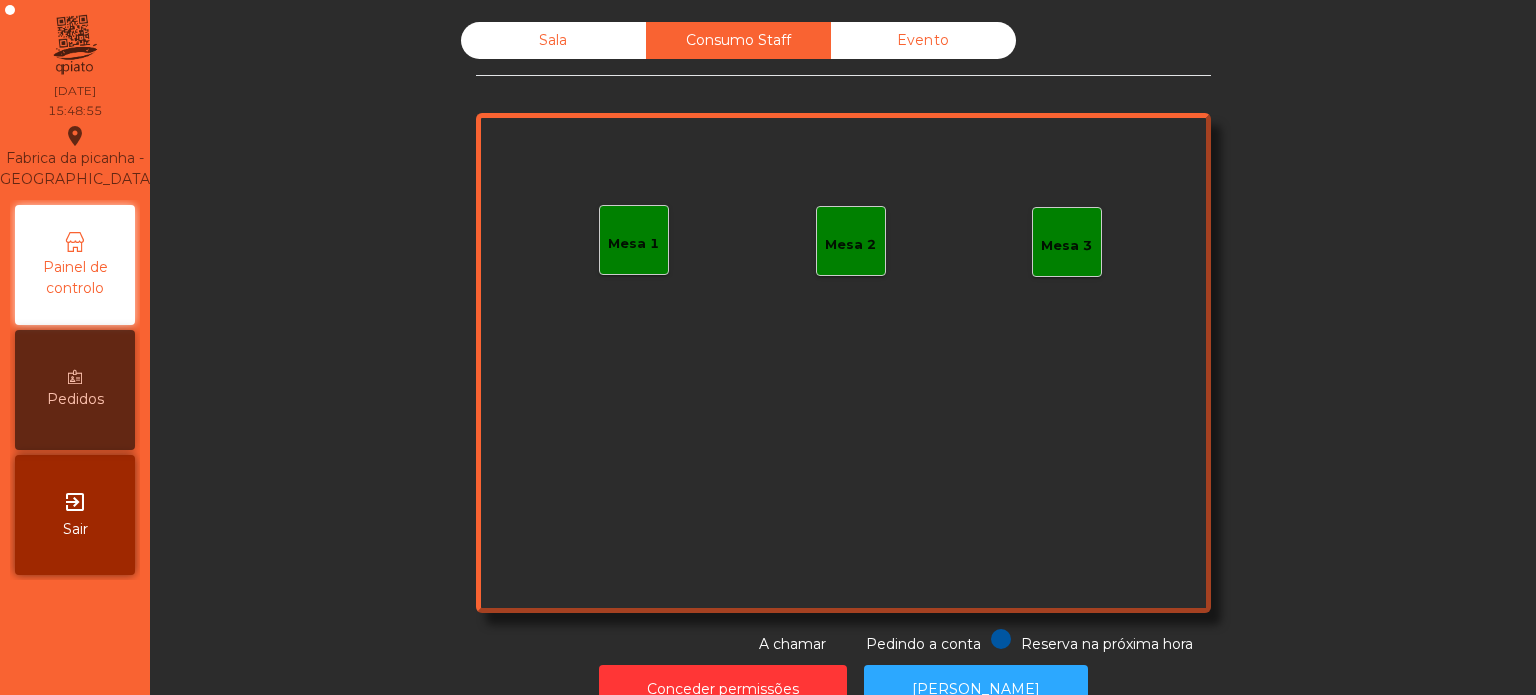 click on "Evento" 